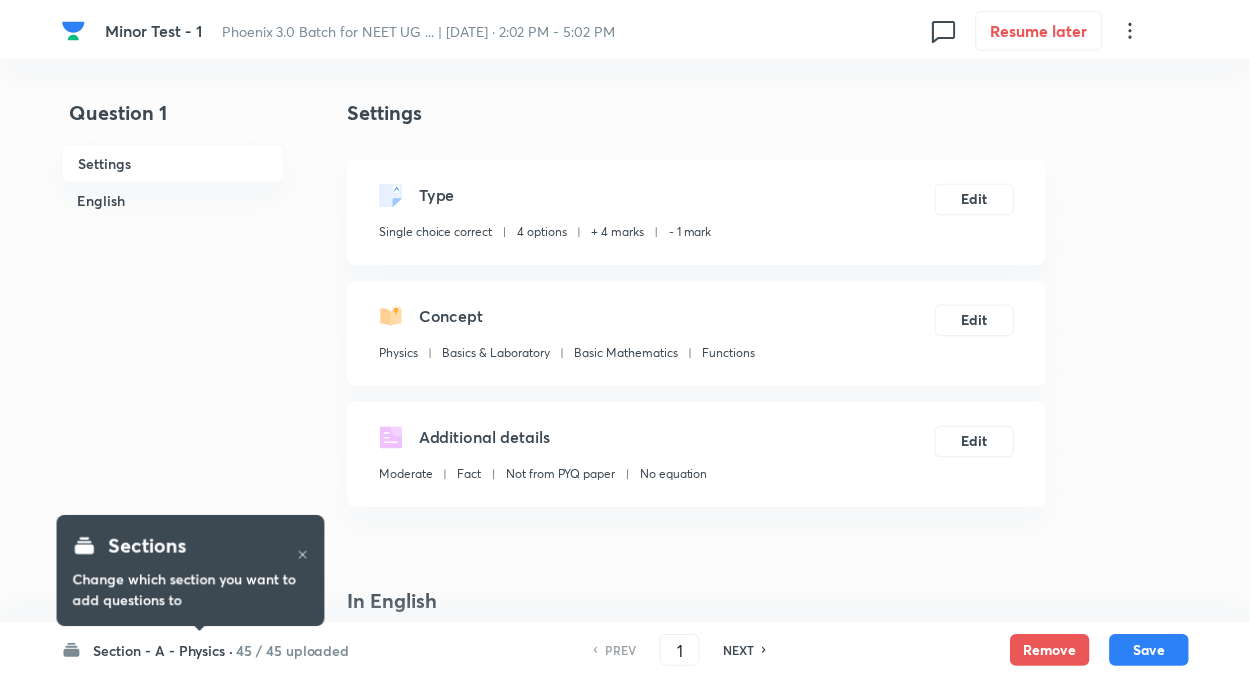 scroll, scrollTop: 0, scrollLeft: 0, axis: both 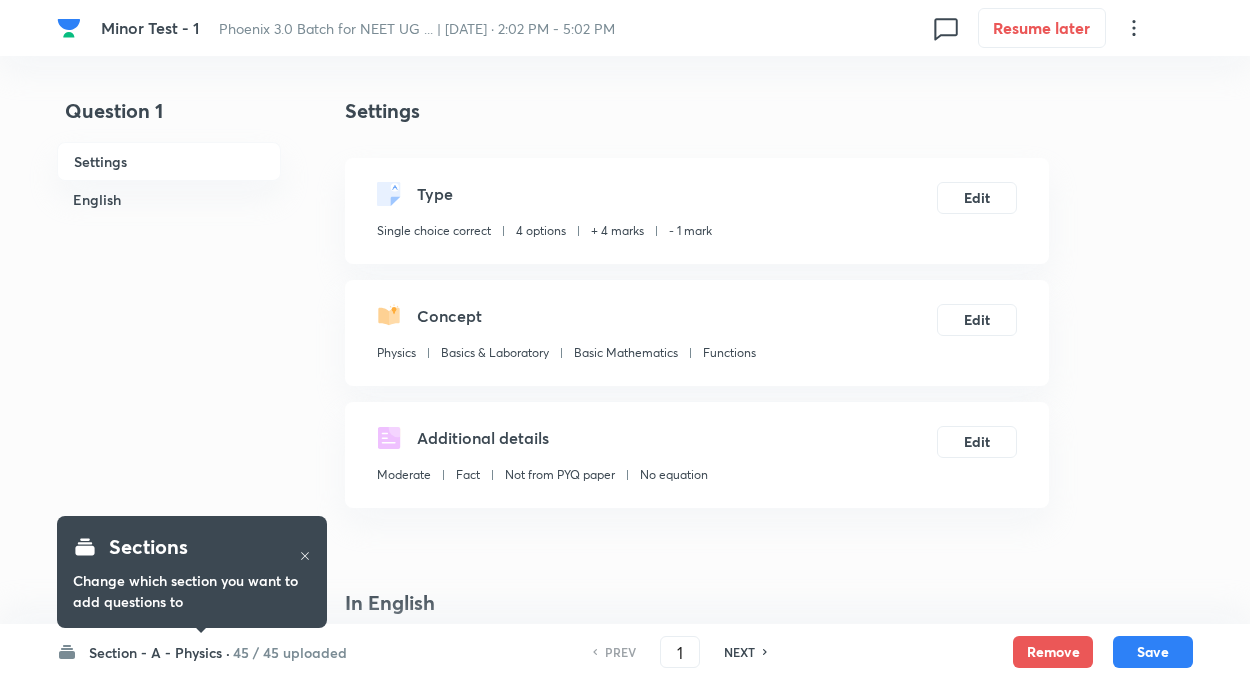 checkbox on "true" 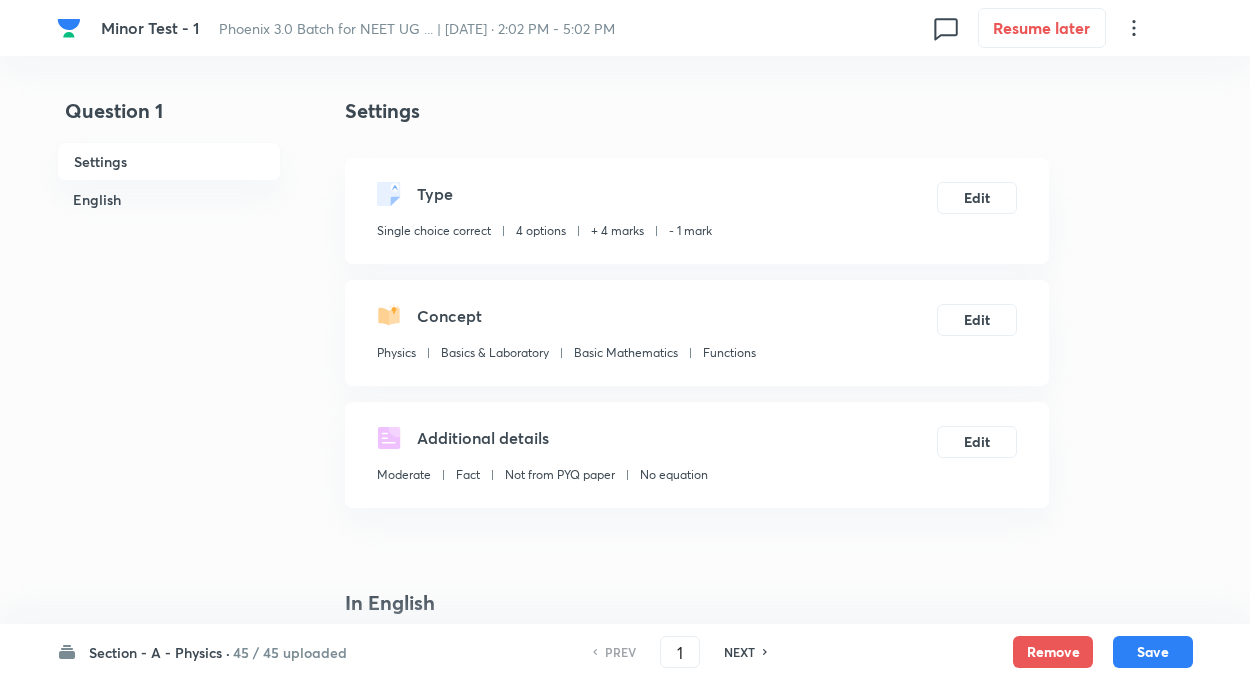 click on "Section - A - Physics ·" at bounding box center [159, 652] 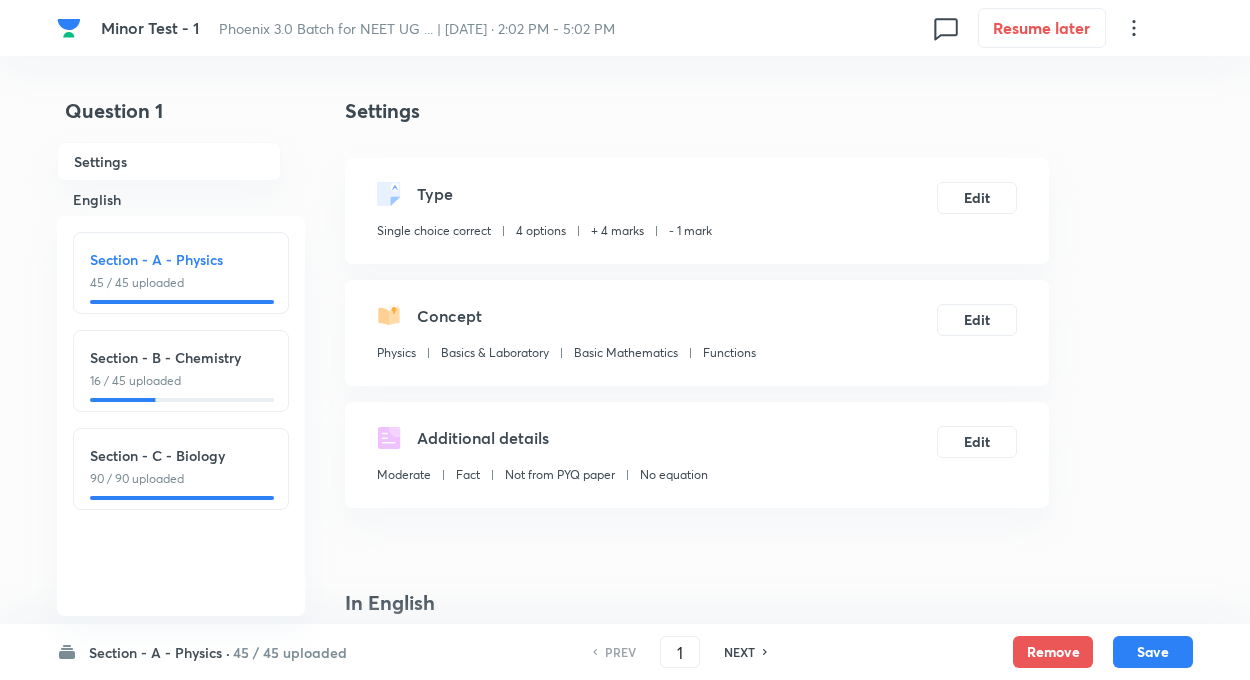 click on "16 / 45 uploaded" at bounding box center (181, 381) 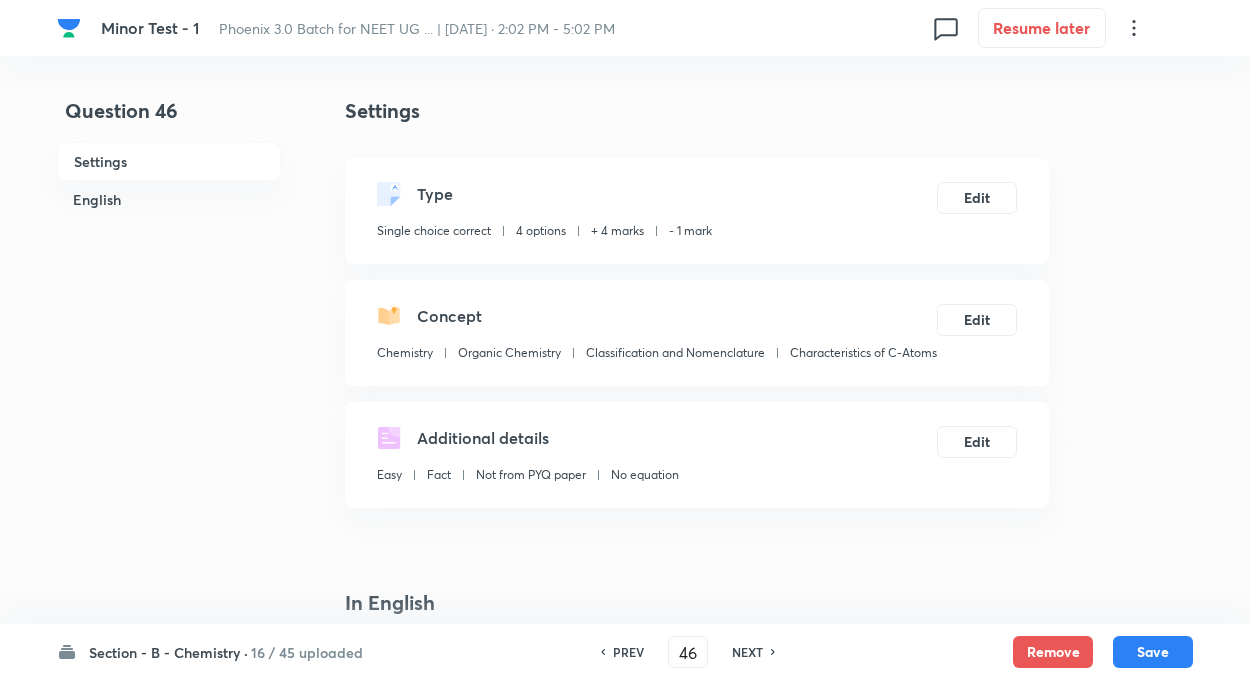type on "46" 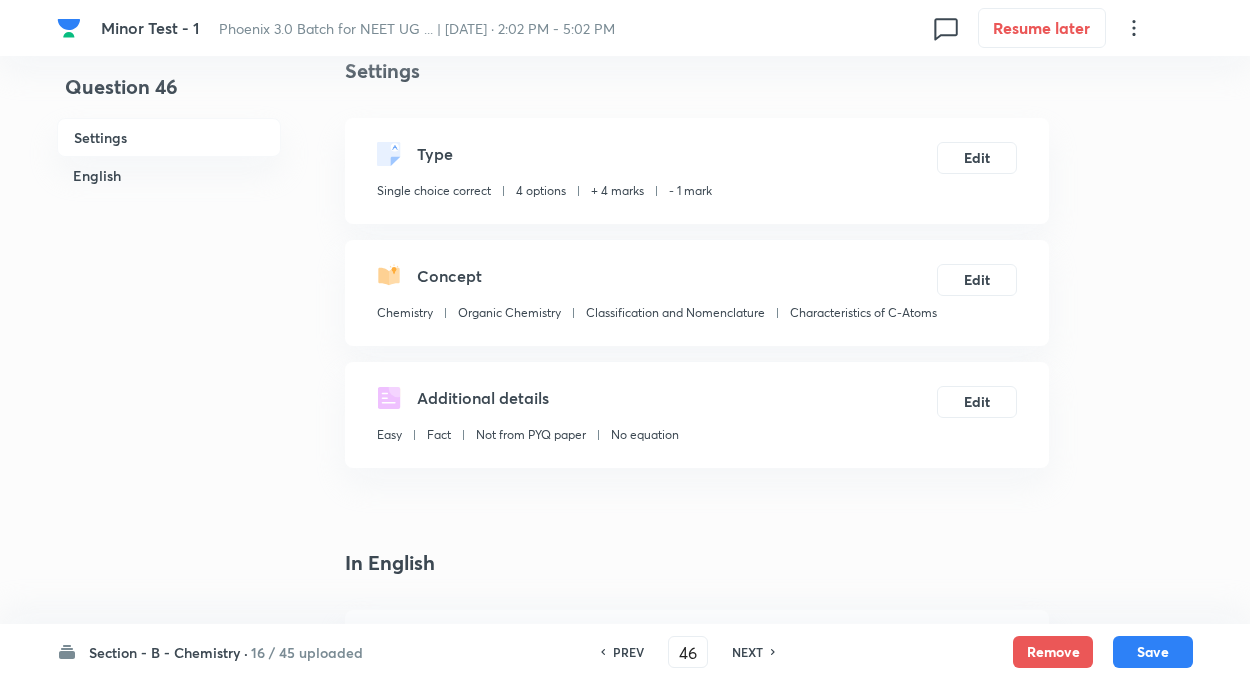 scroll, scrollTop: 80, scrollLeft: 0, axis: vertical 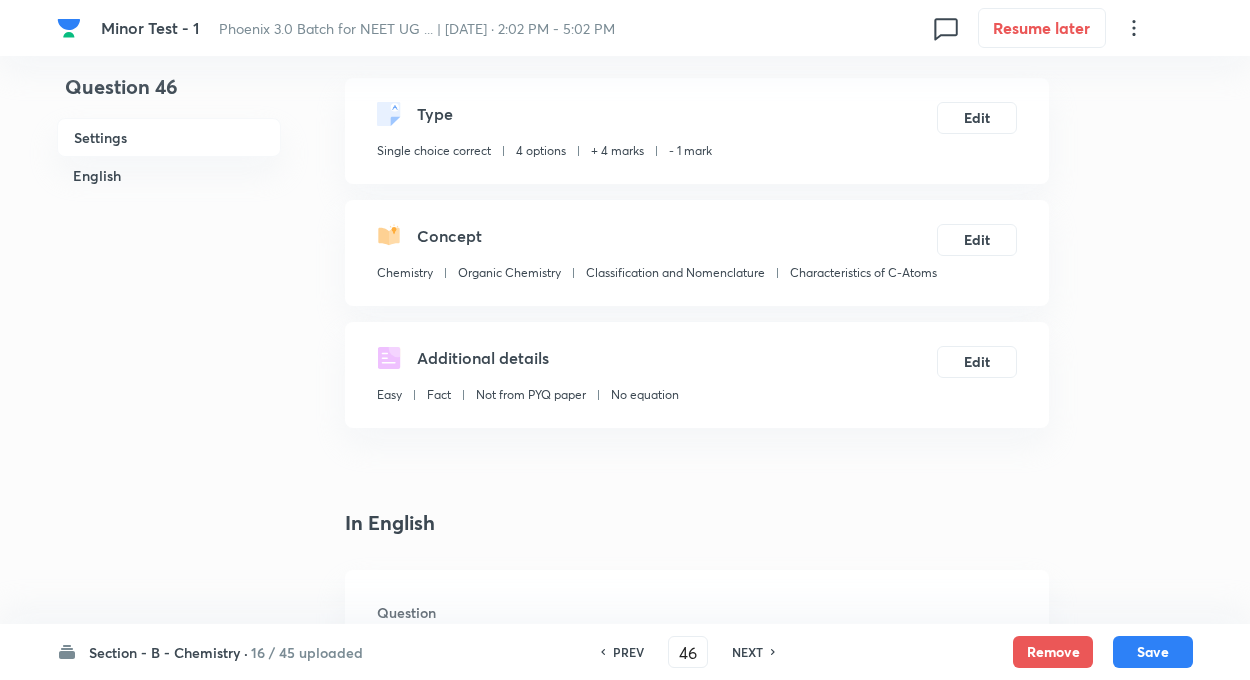 click on "Section - B - Chemistry ·" at bounding box center (168, 652) 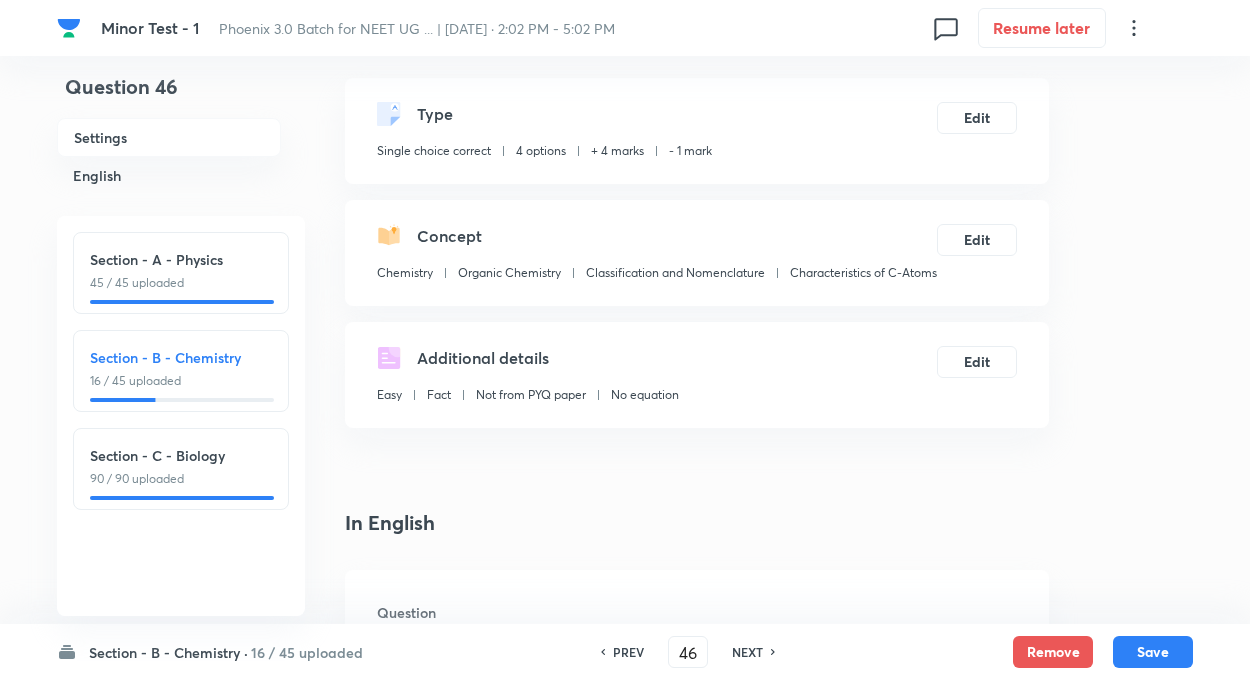 click on "16 / 45 uploaded" at bounding box center (181, 381) 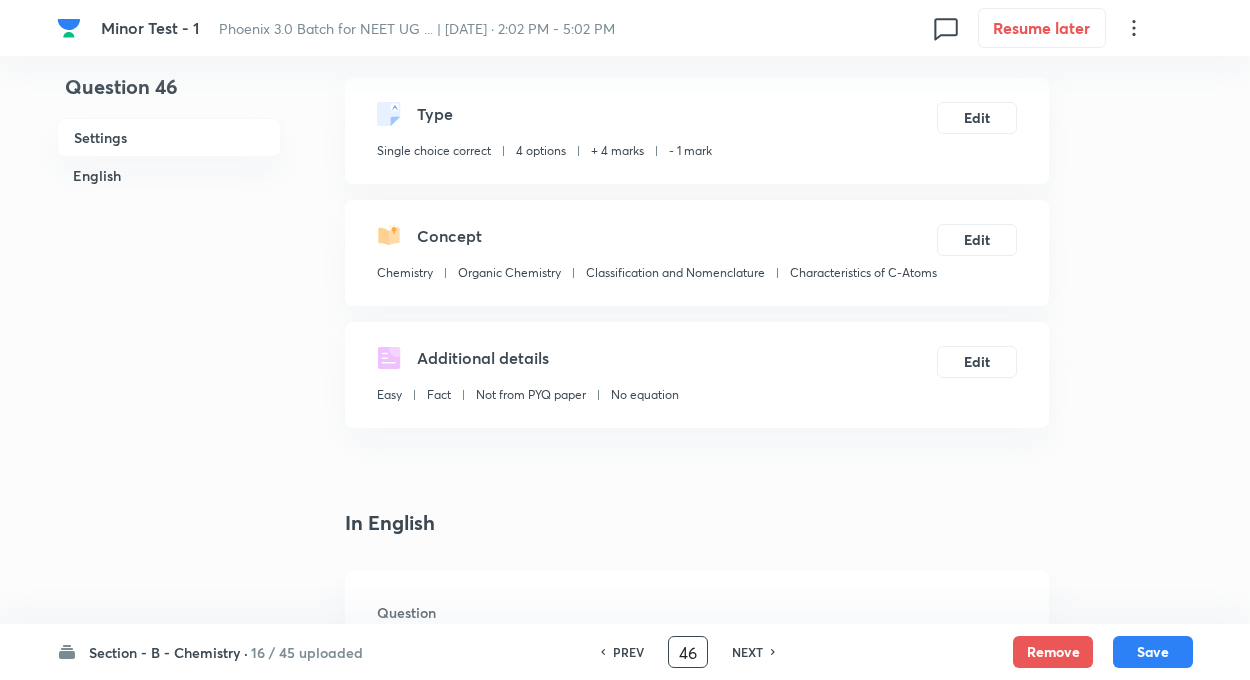 type on "4" 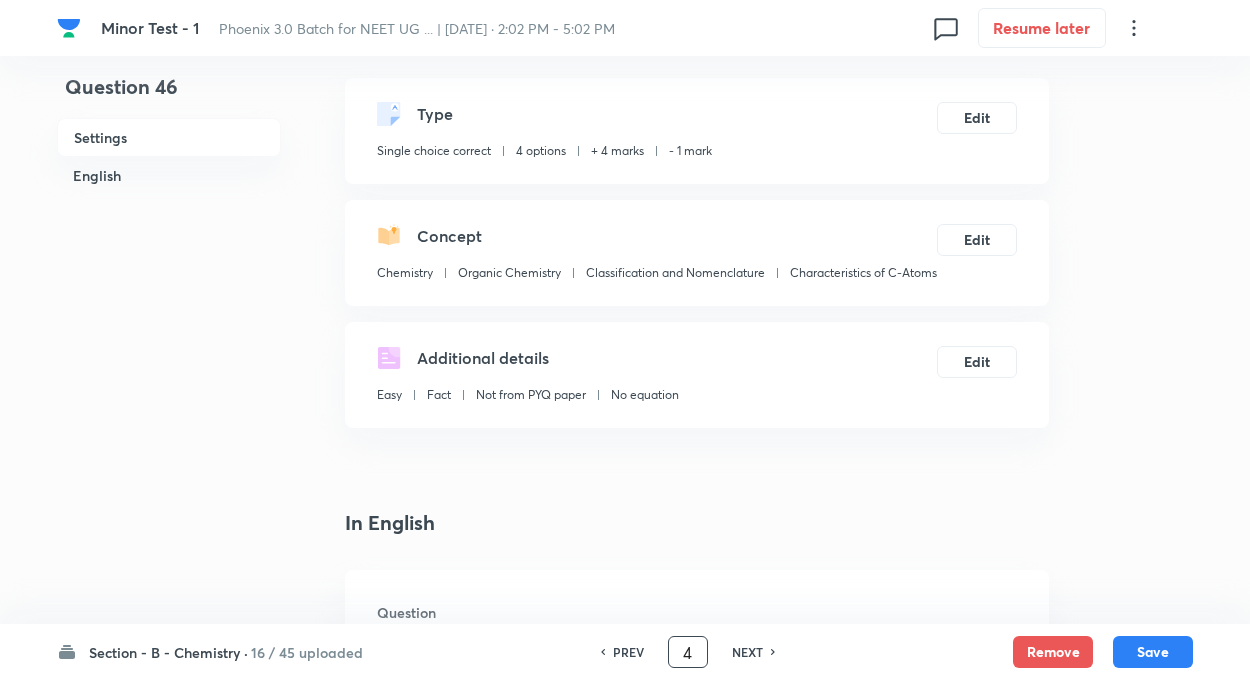 click on "4" at bounding box center [688, 652] 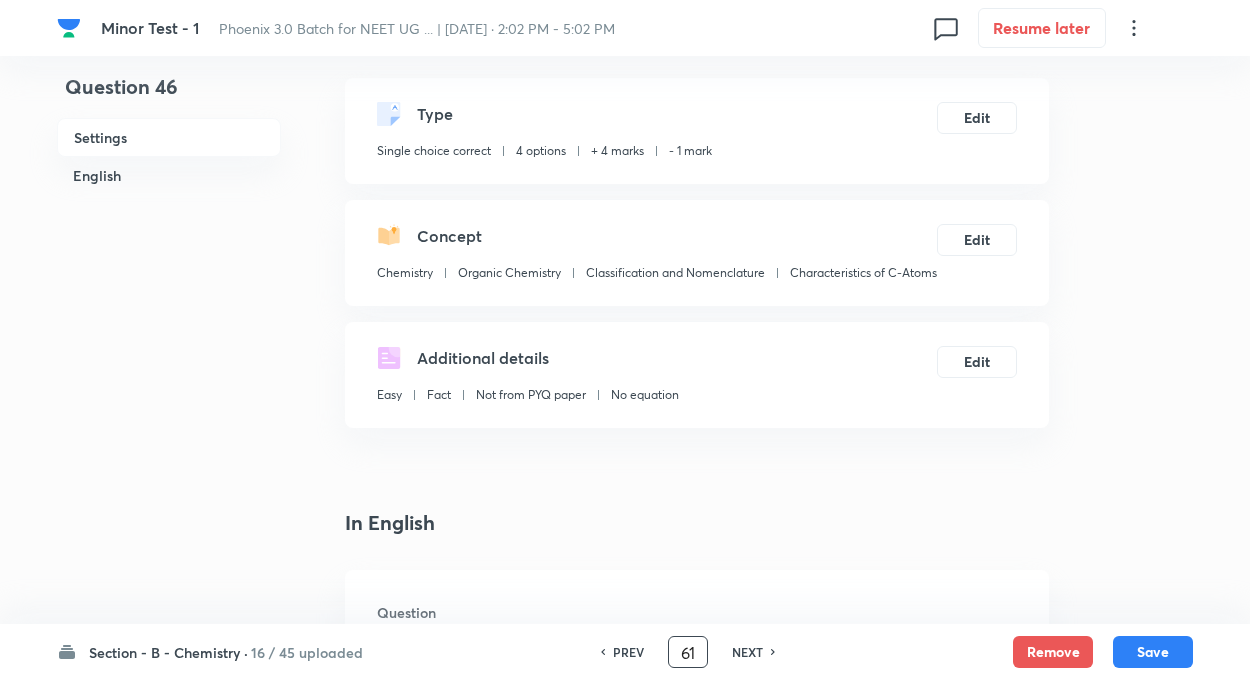 type on "61" 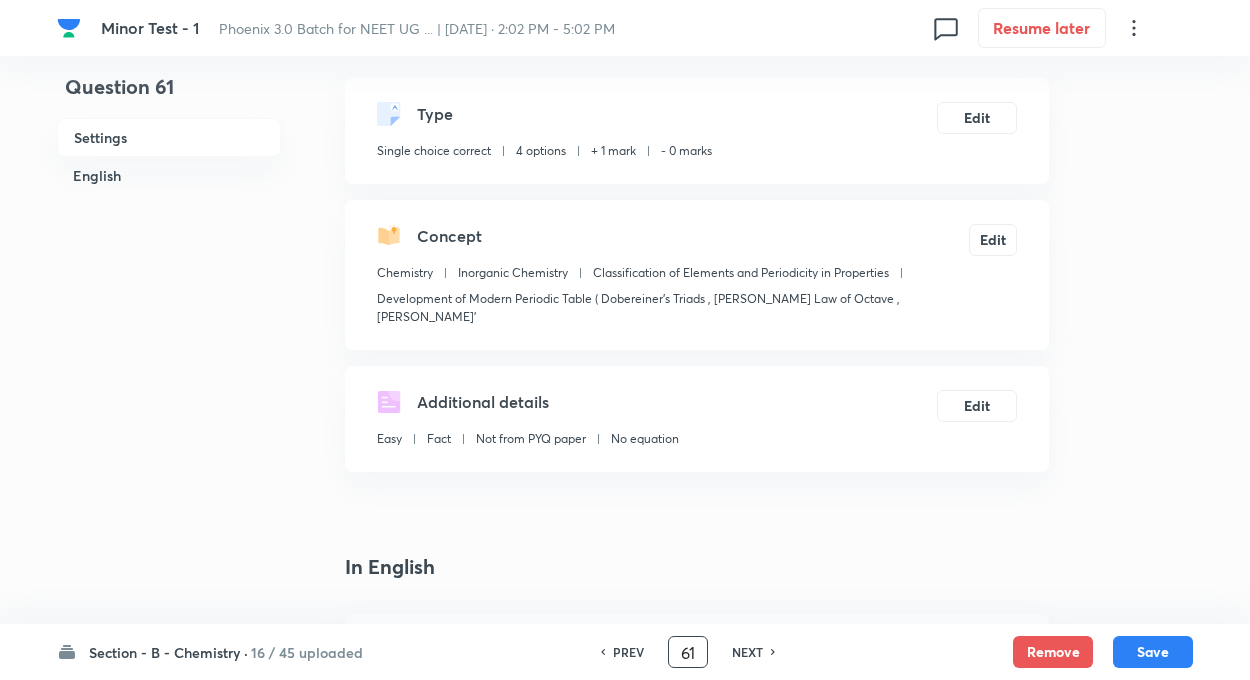 checkbox on "false" 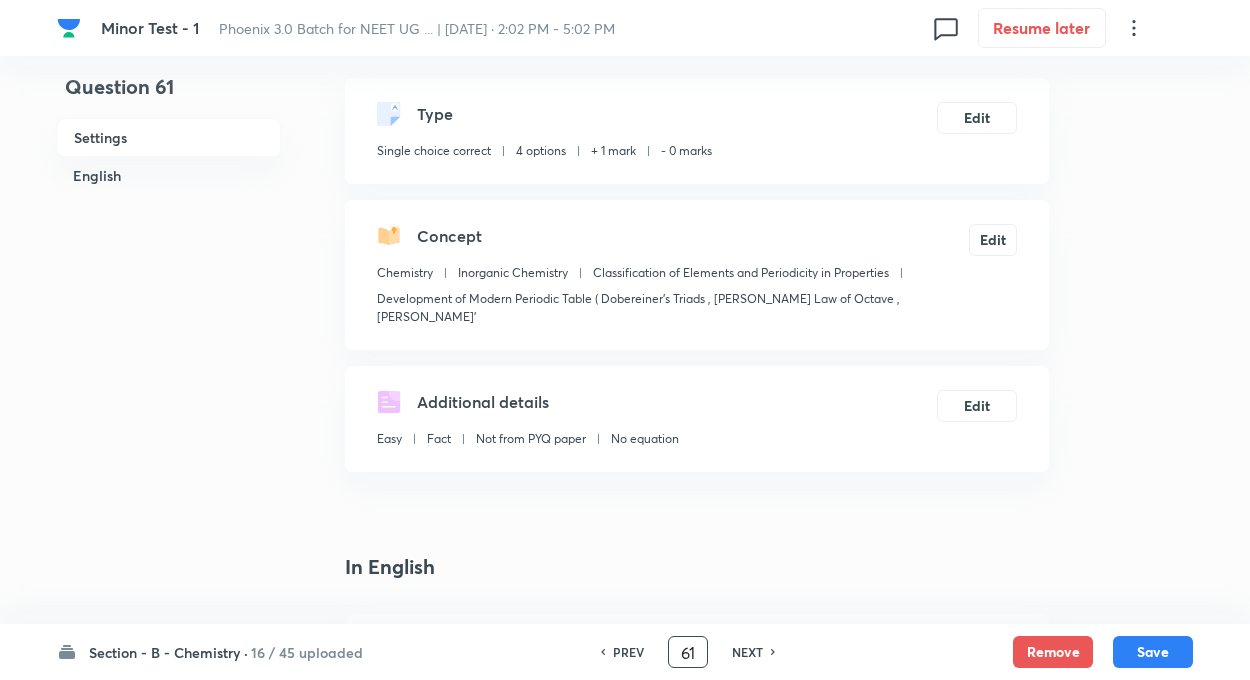 click on "NEXT" at bounding box center (747, 652) 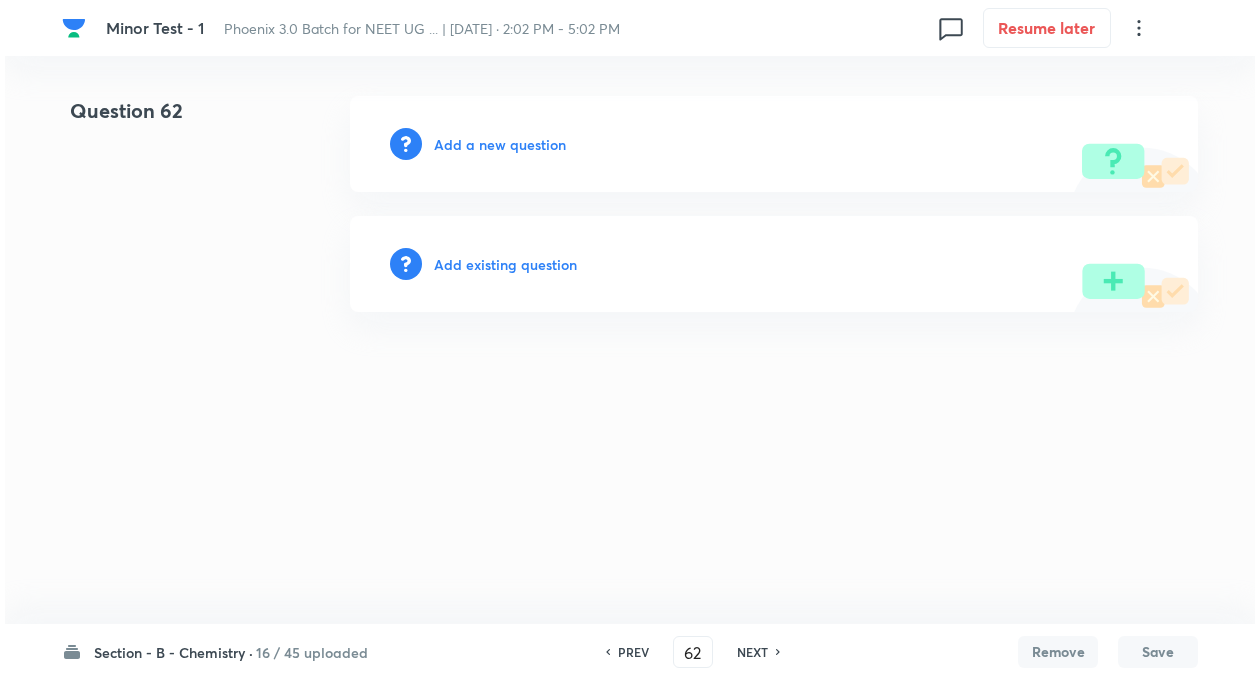 scroll, scrollTop: 0, scrollLeft: 0, axis: both 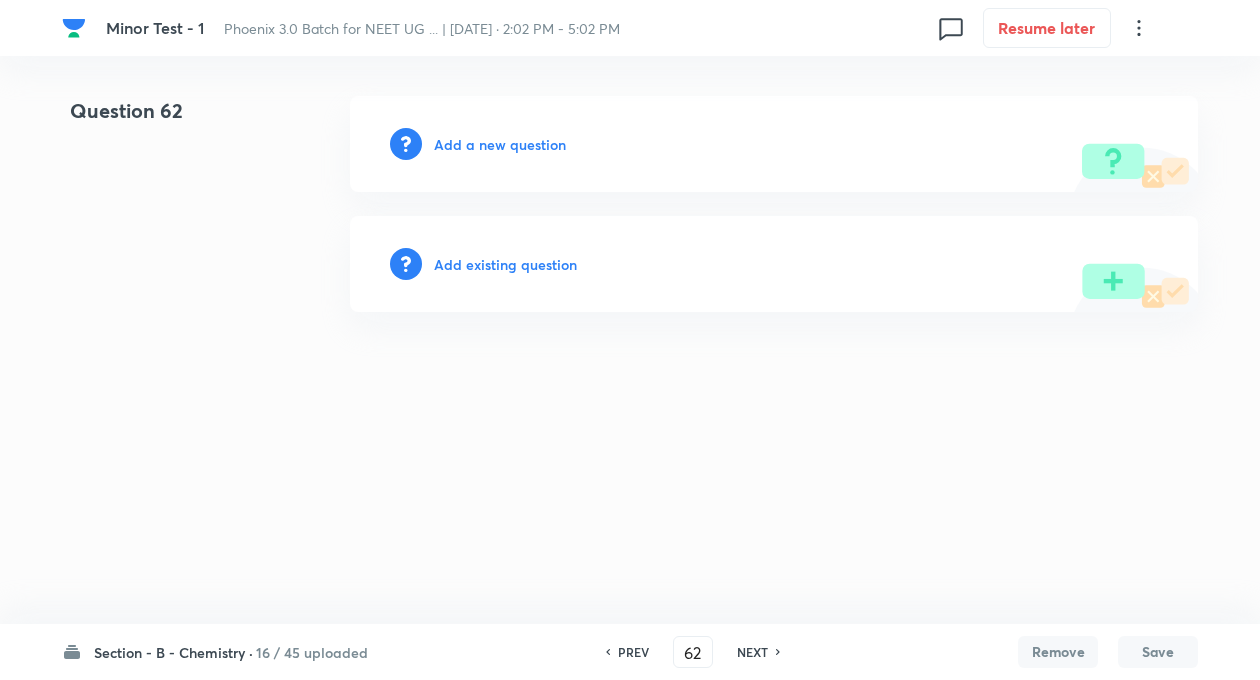 click on "PREV" at bounding box center [633, 652] 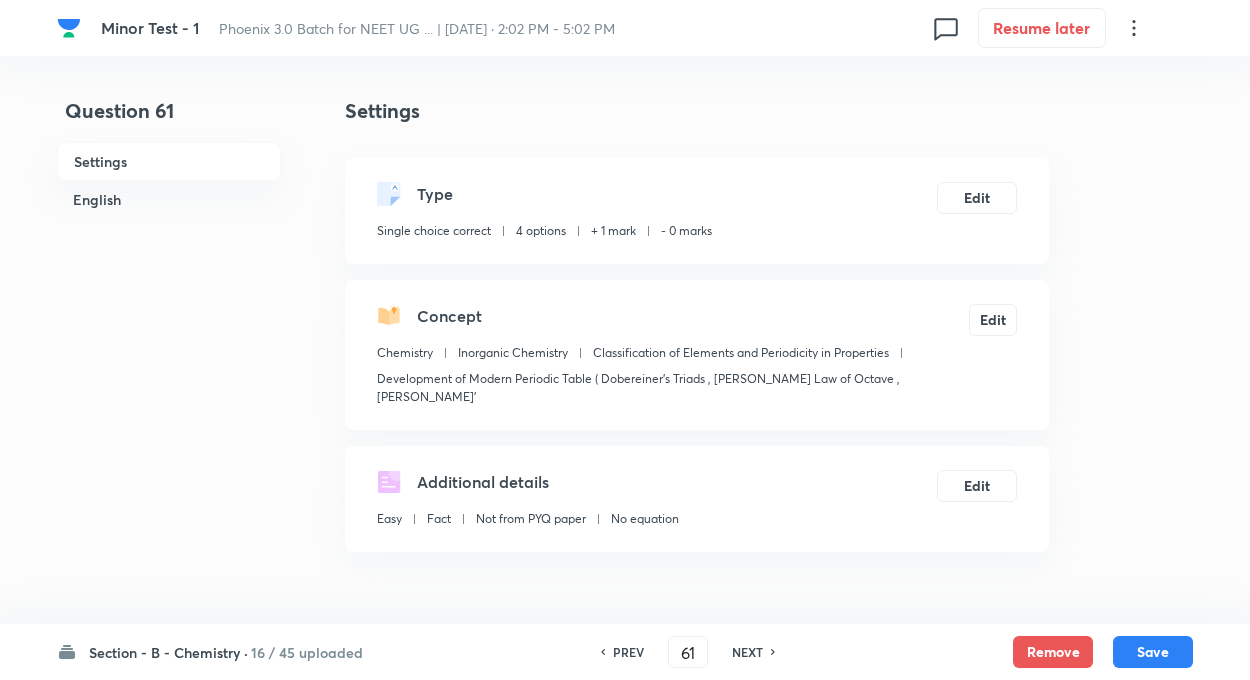 checkbox on "true" 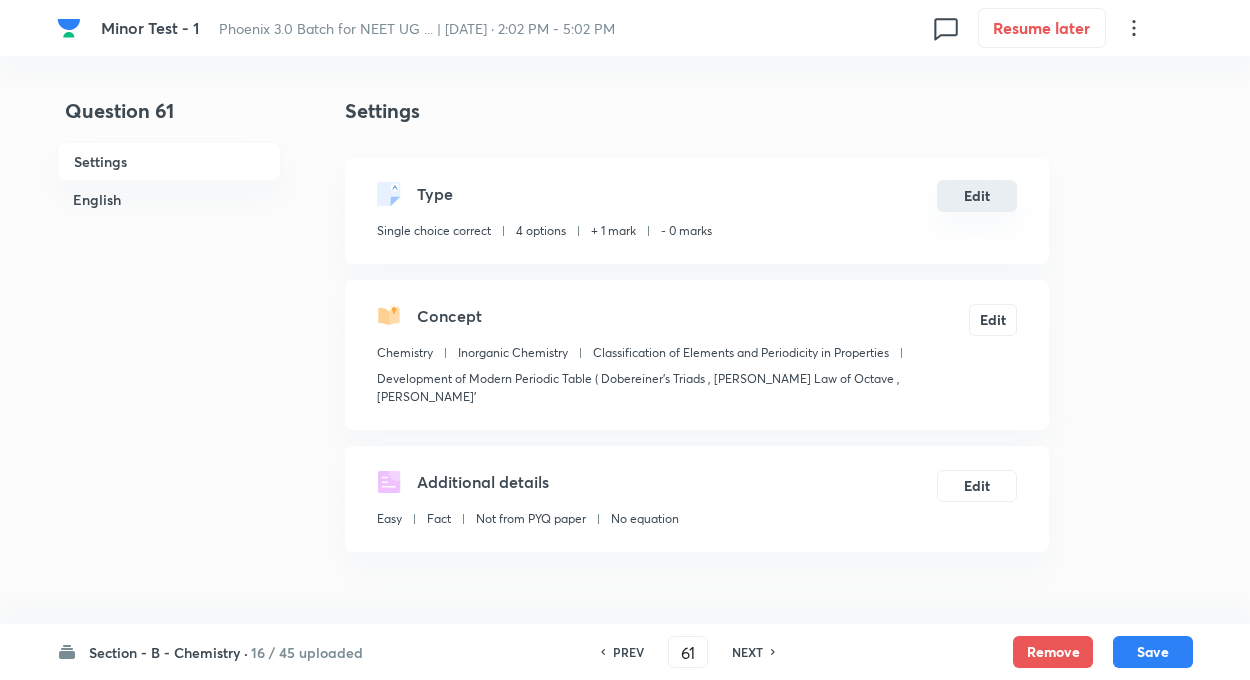 click on "Edit" at bounding box center (977, 196) 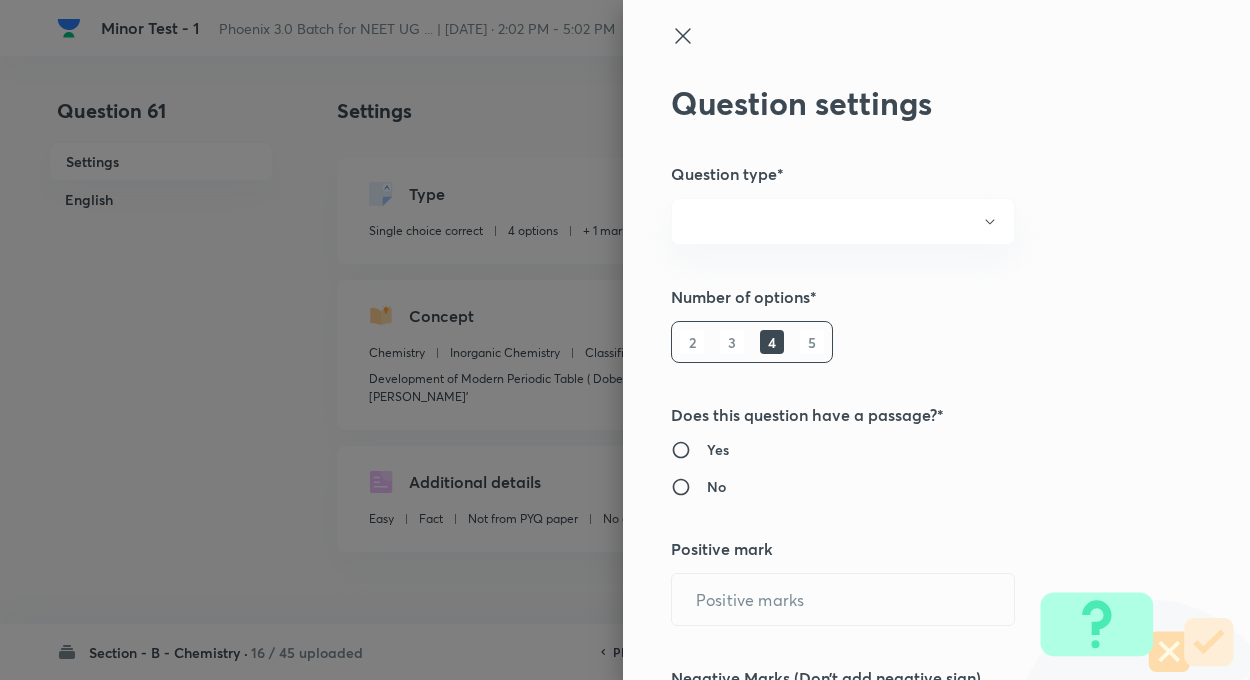 radio on "true" 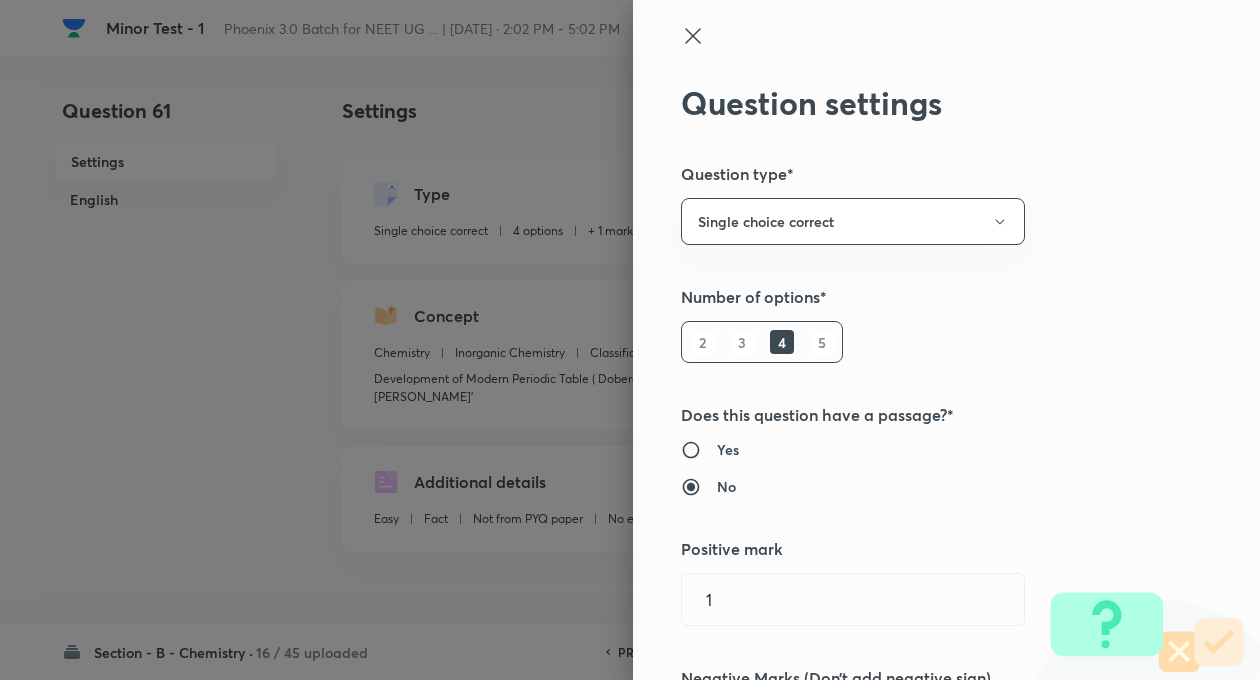 type on "1" 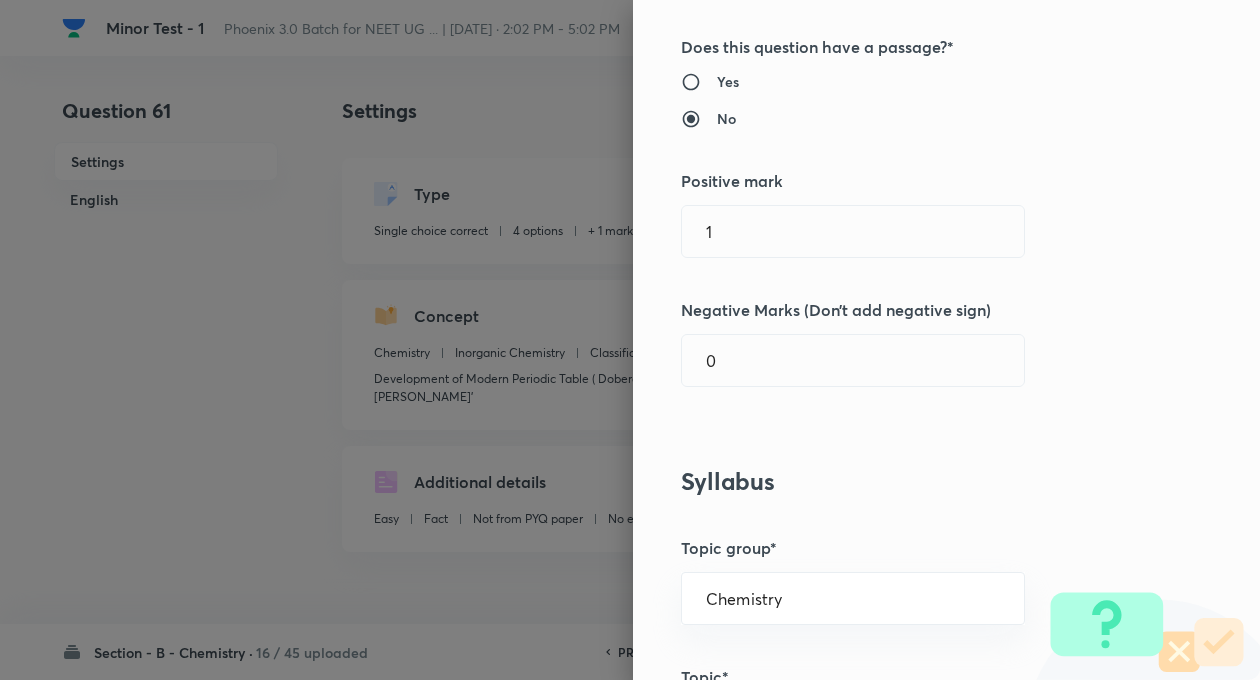 scroll, scrollTop: 400, scrollLeft: 0, axis: vertical 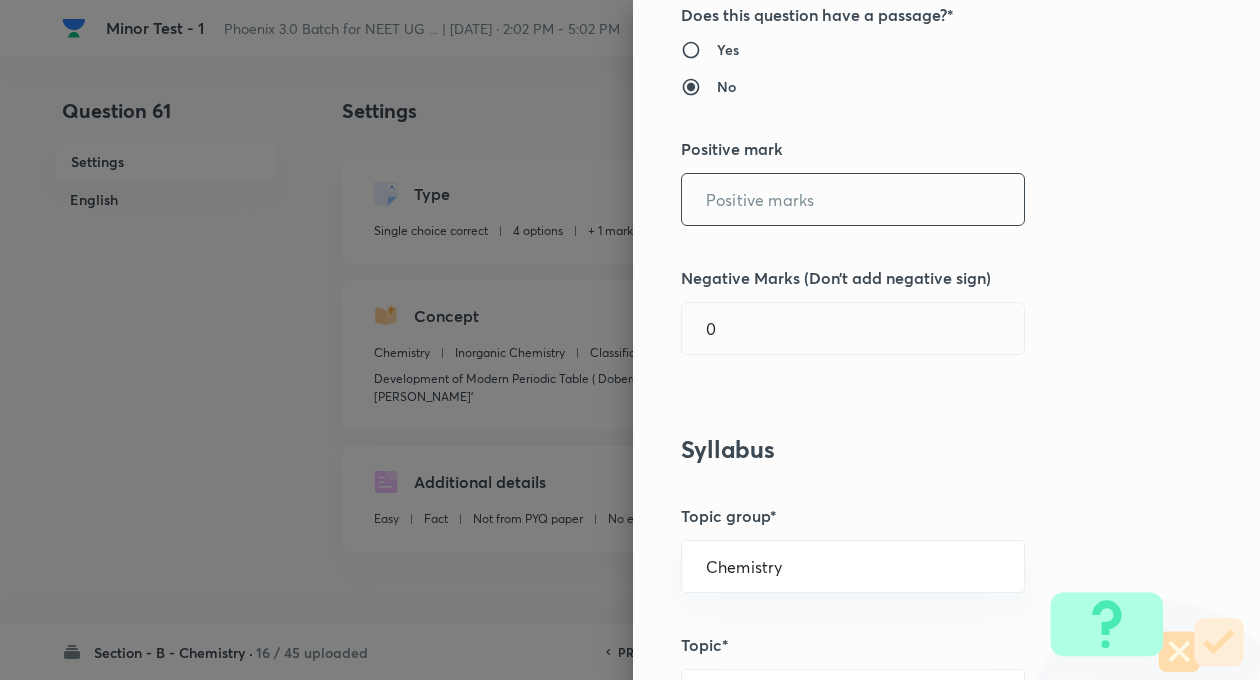 click at bounding box center (853, 199) 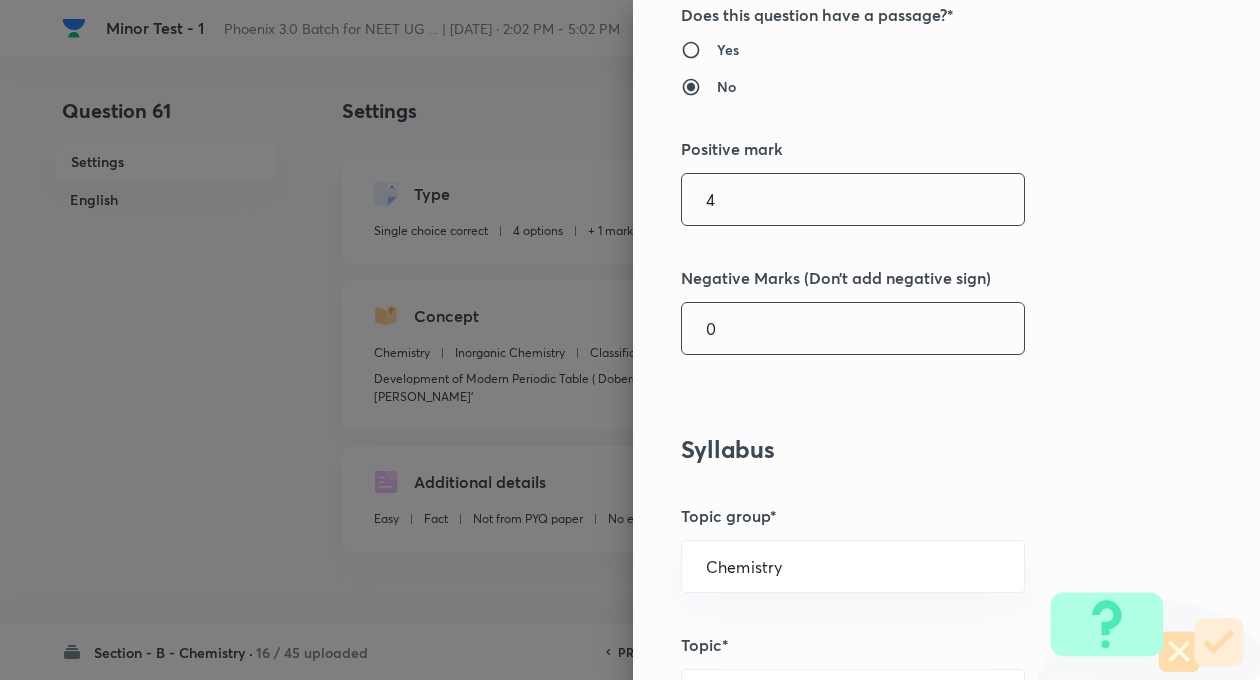 type on "4" 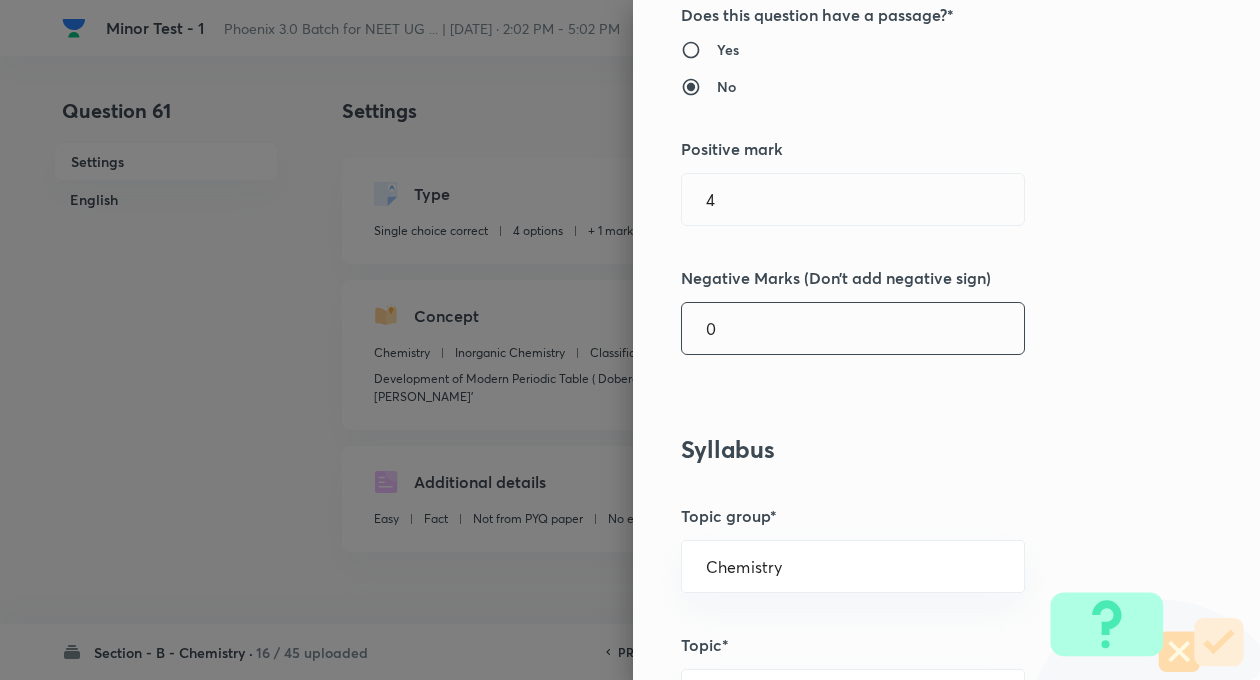 click on "0" at bounding box center (853, 328) 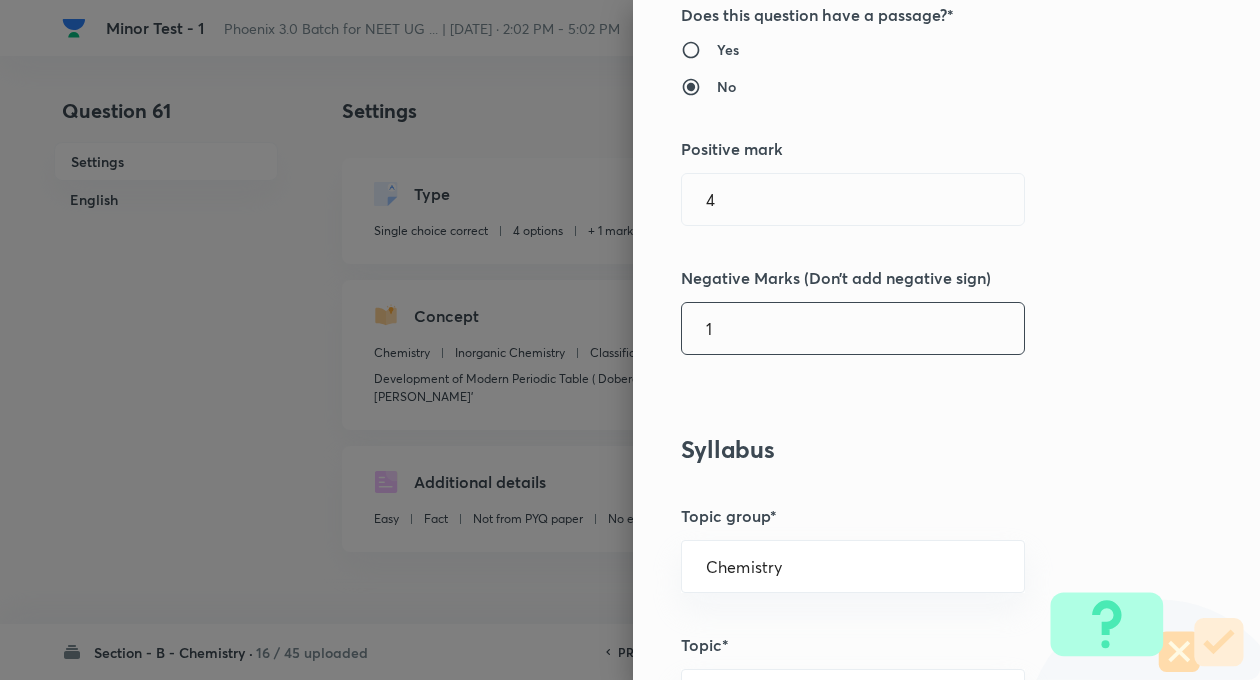 type on "1" 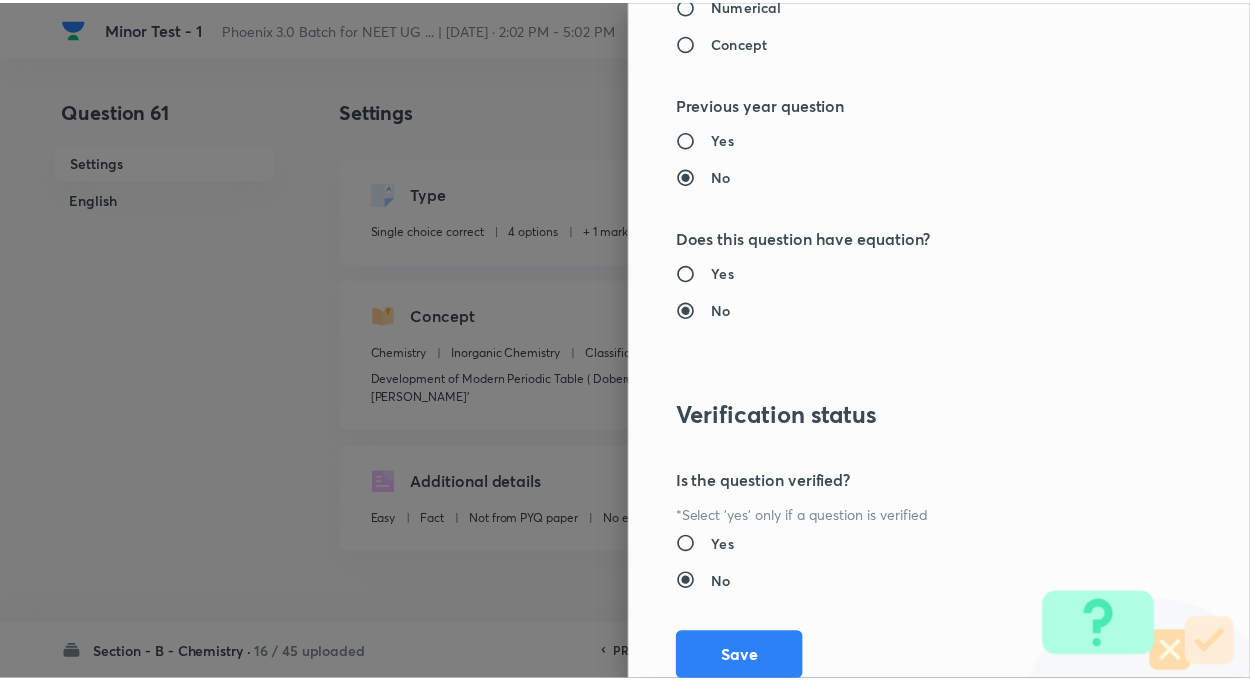 scroll, scrollTop: 2046, scrollLeft: 0, axis: vertical 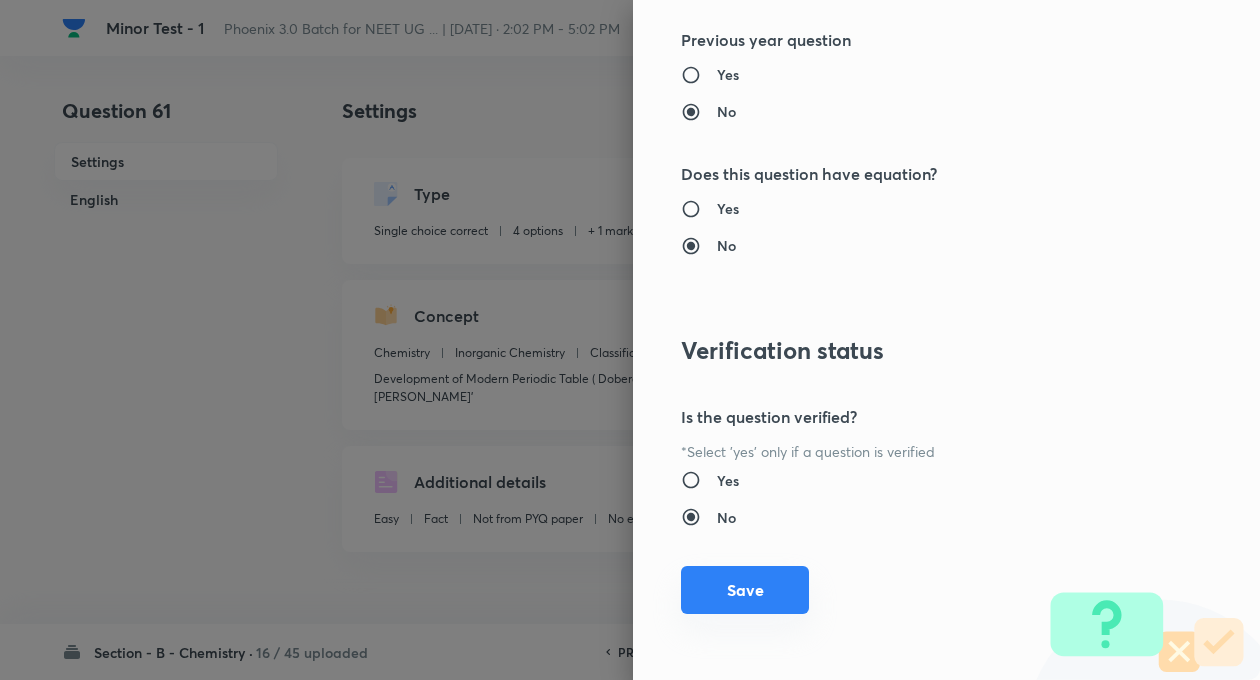 click on "Save" at bounding box center (745, 590) 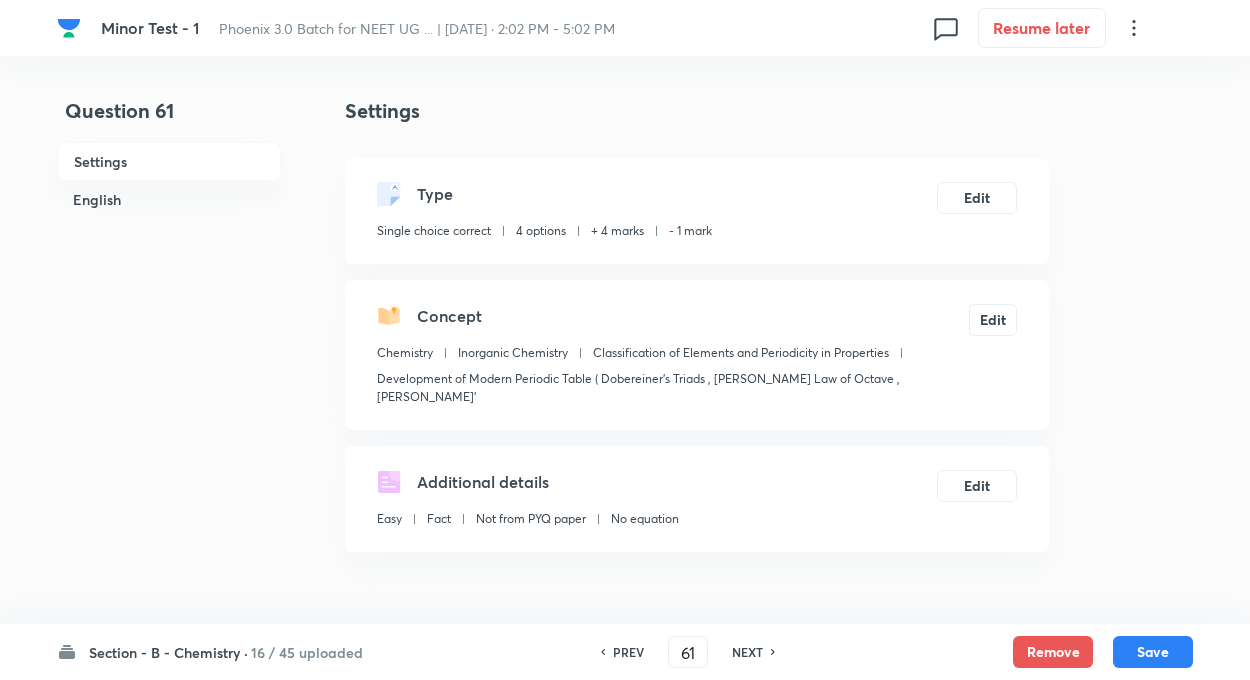type 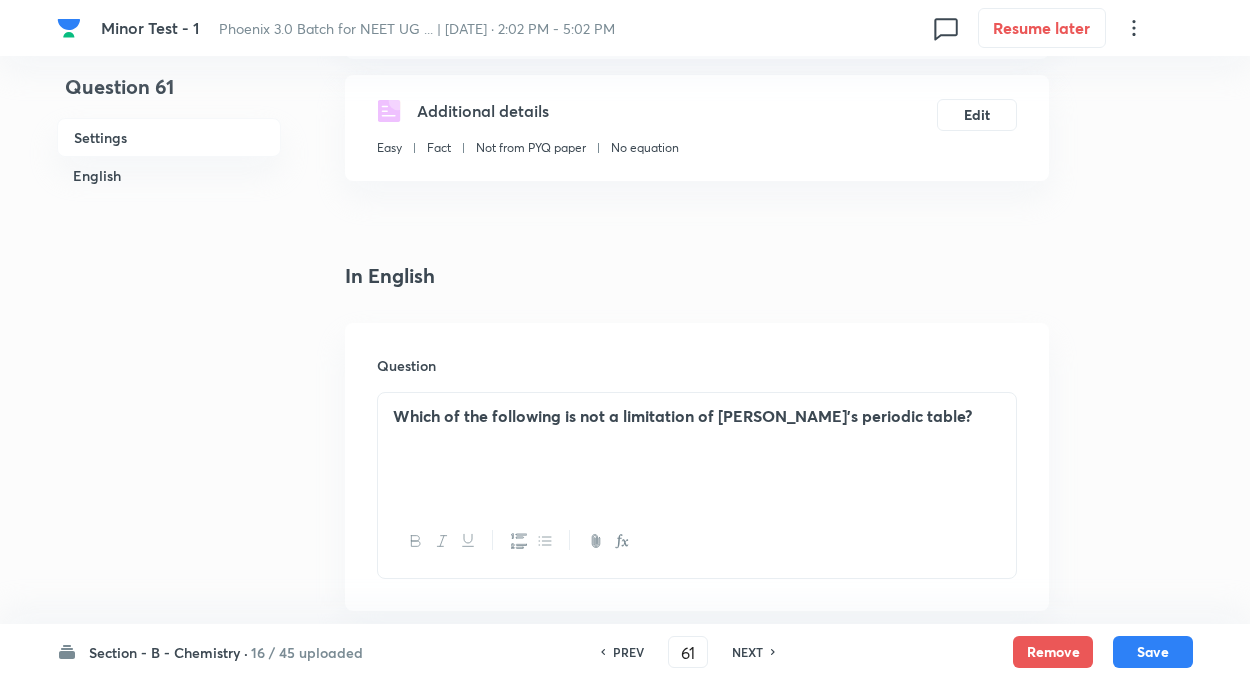 scroll, scrollTop: 400, scrollLeft: 0, axis: vertical 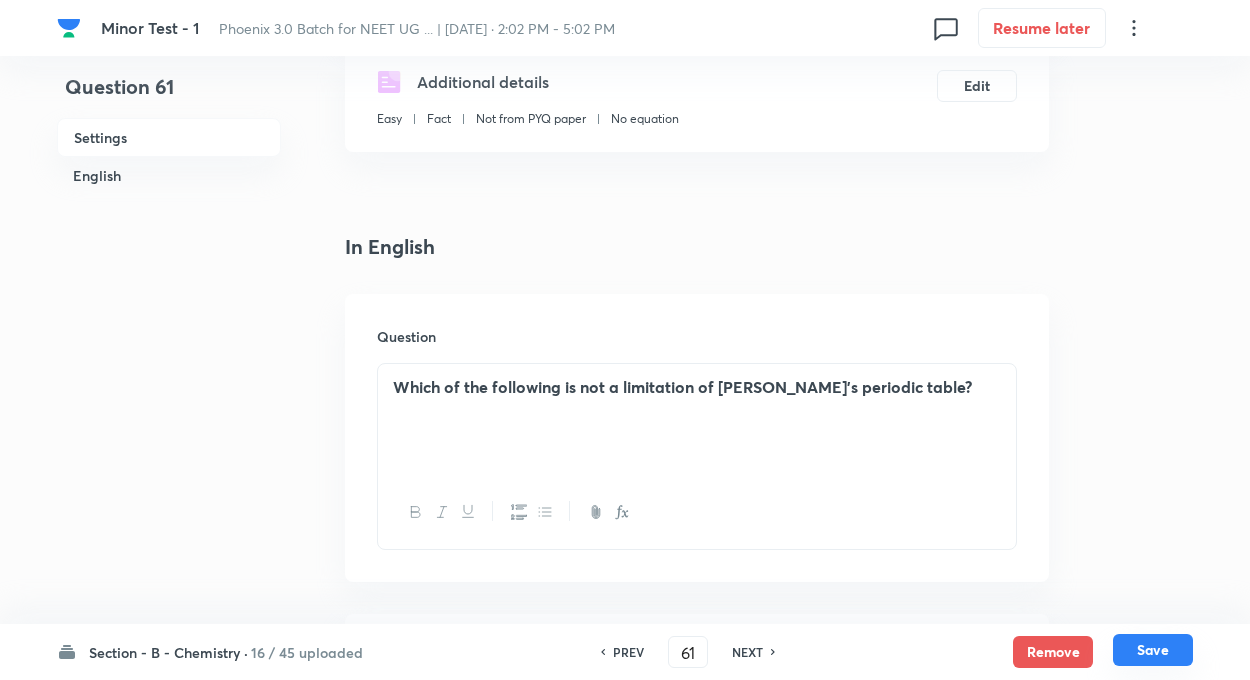 click on "Save" at bounding box center (1153, 650) 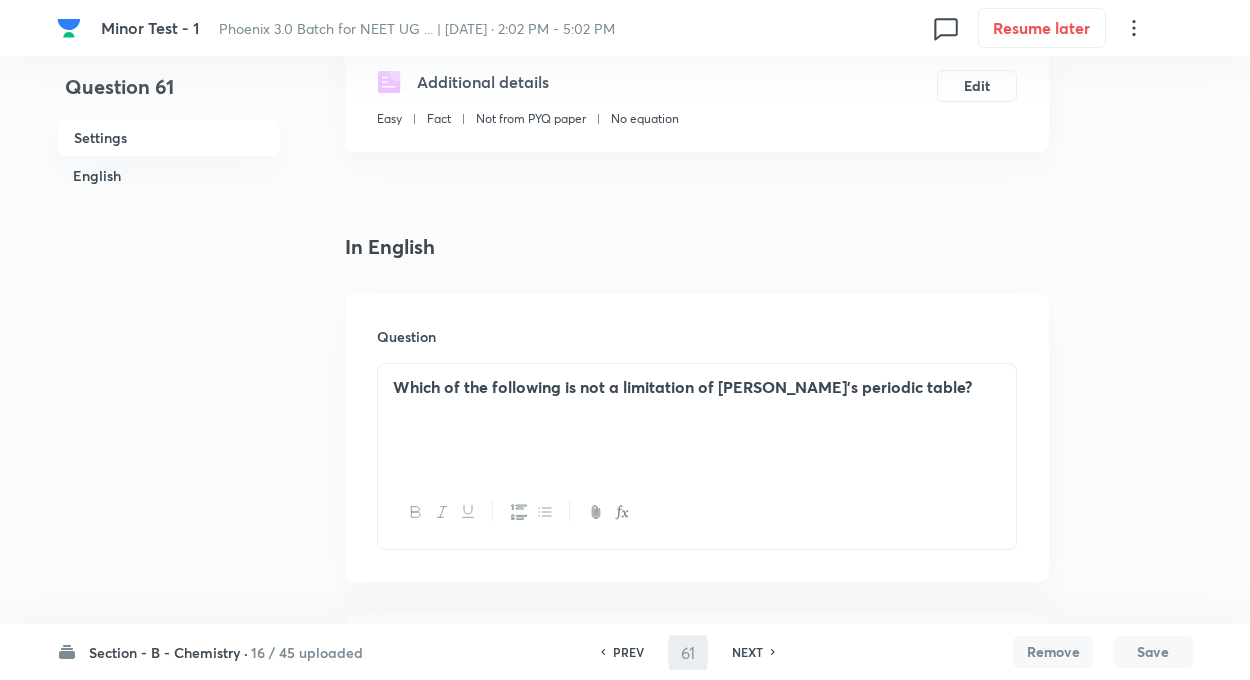 type on "62" 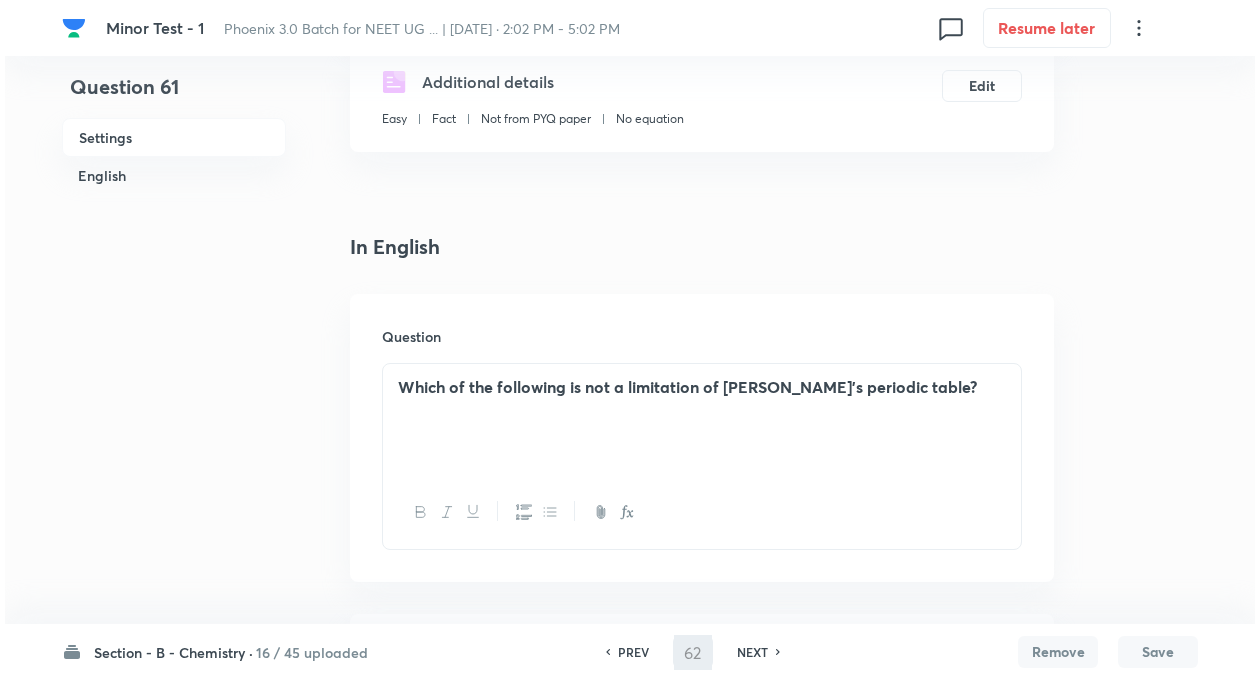 scroll, scrollTop: 0, scrollLeft: 0, axis: both 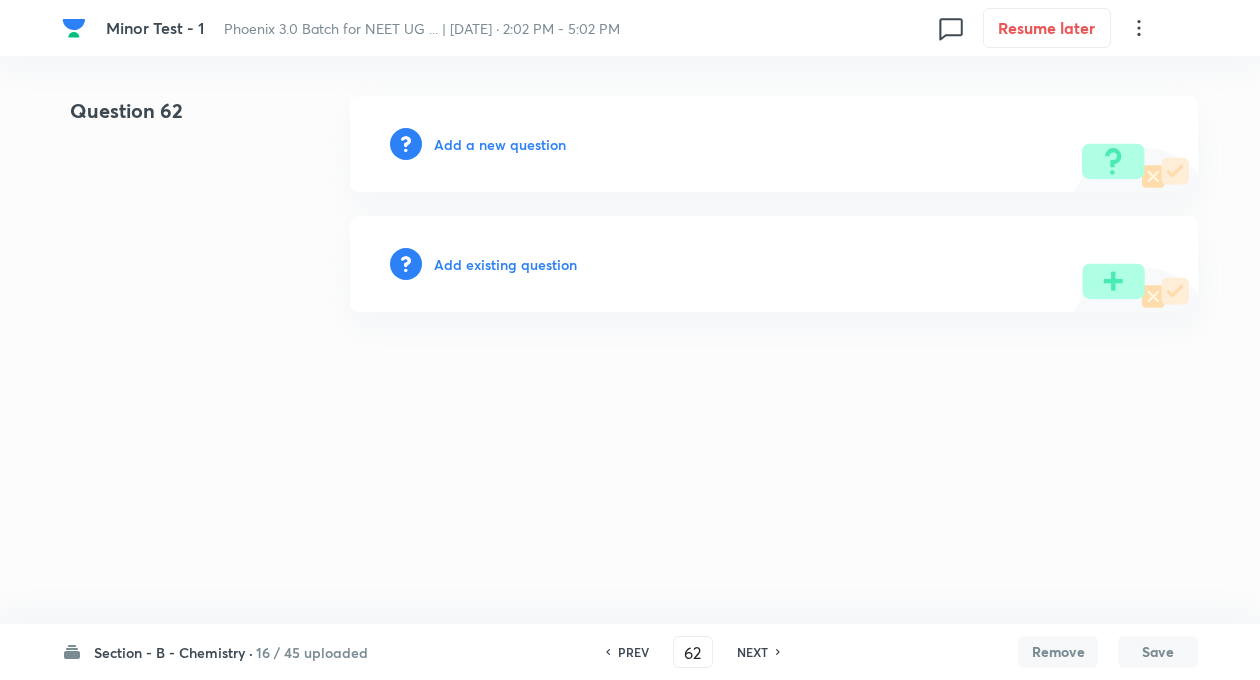 click on "Add existing question" at bounding box center [505, 264] 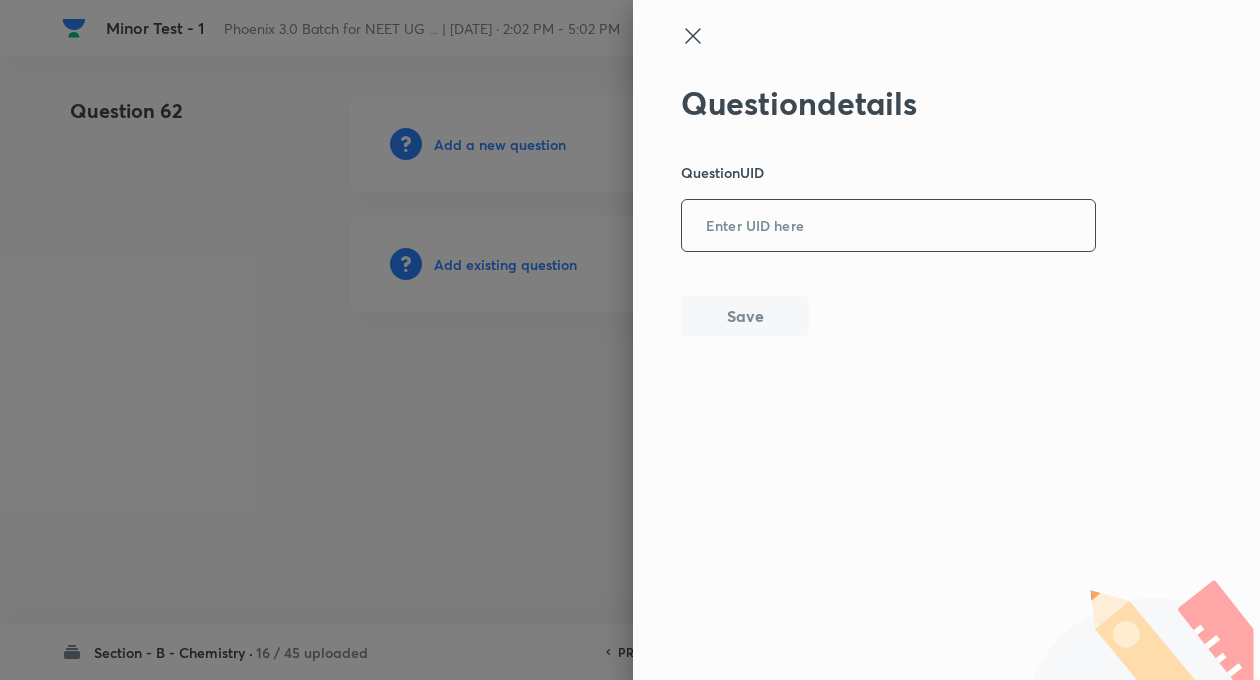 click at bounding box center (888, 226) 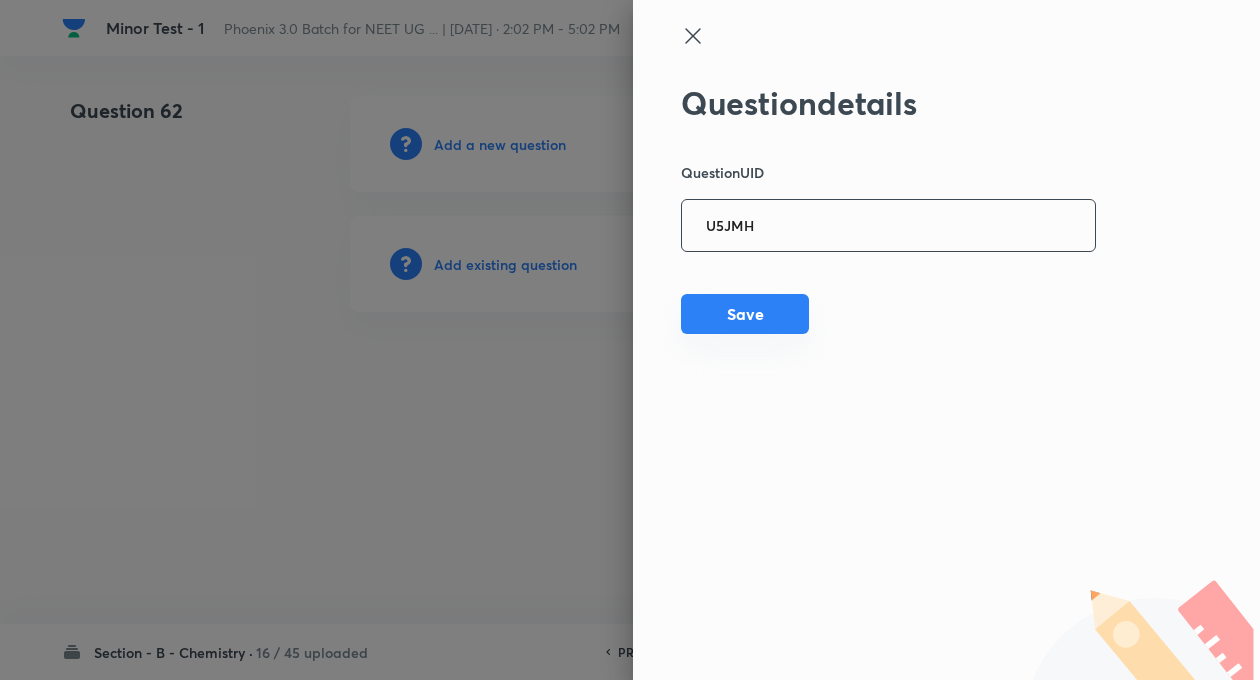 type on "U5JMH" 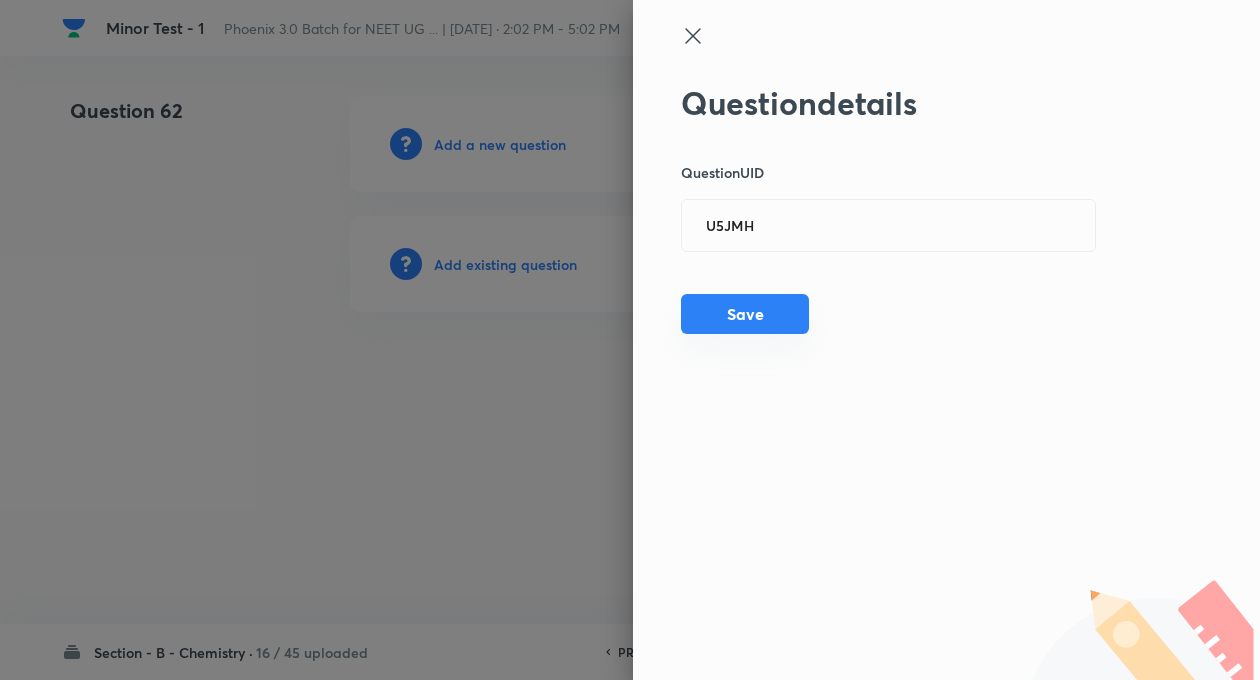 click on "Save" at bounding box center (745, 314) 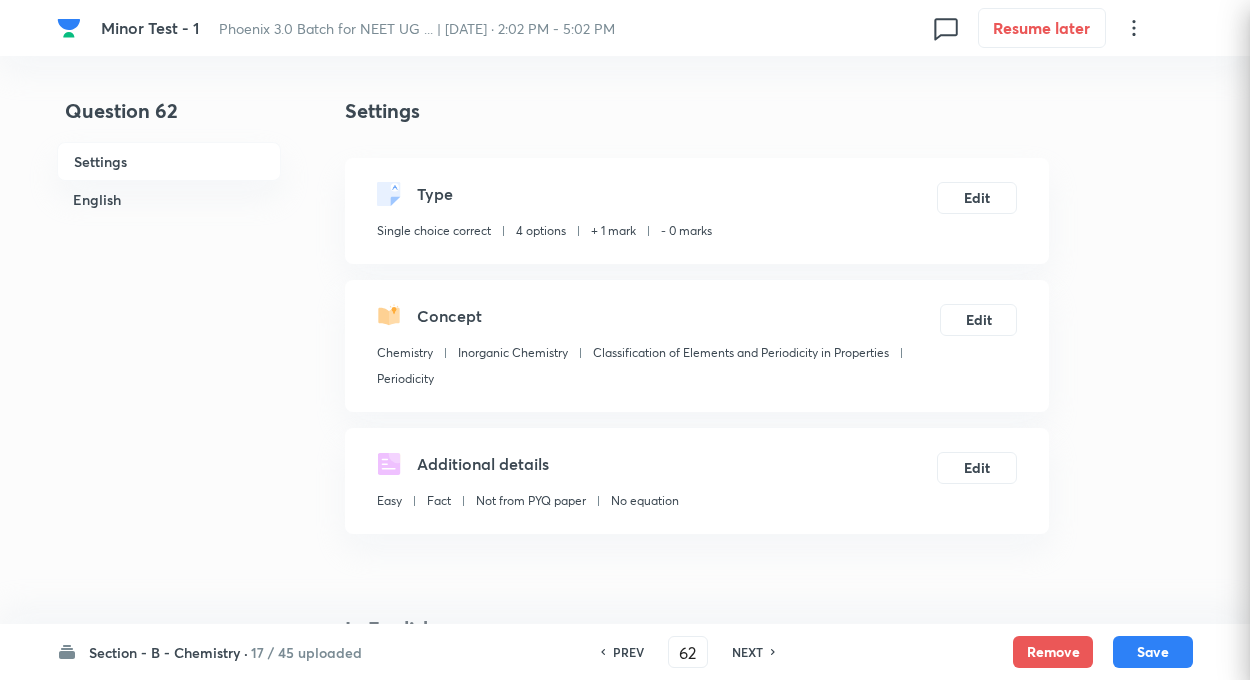 checkbox on "true" 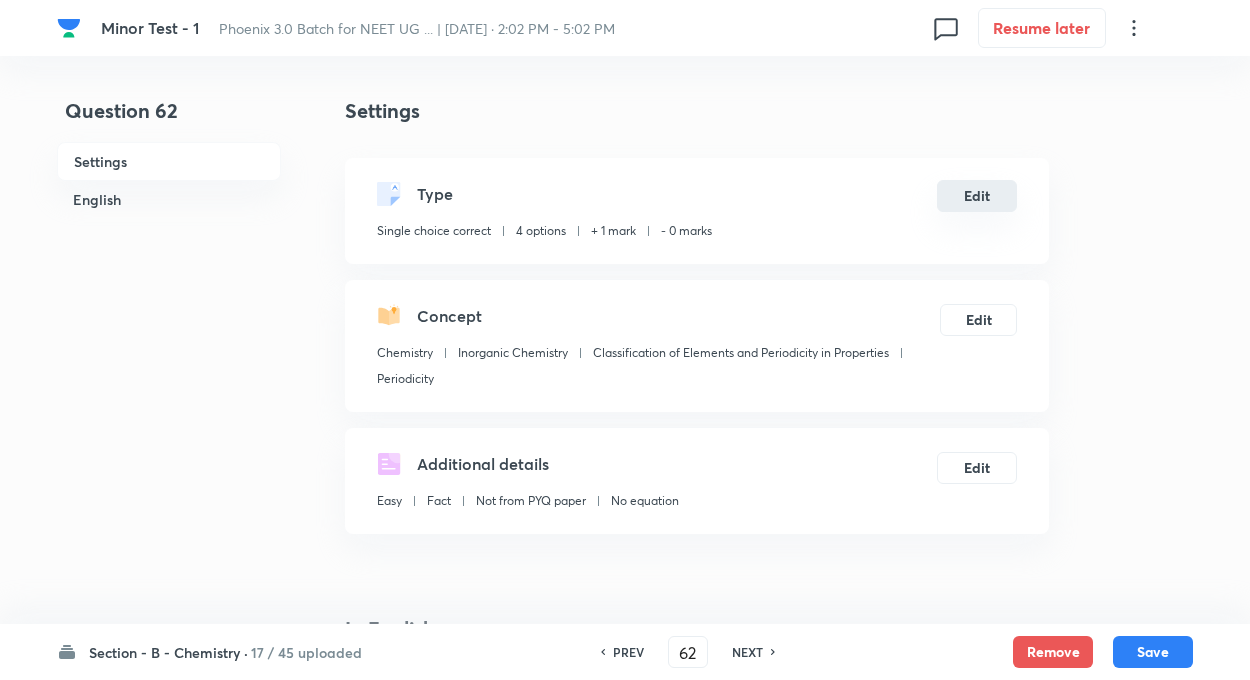 click on "Edit" at bounding box center (977, 196) 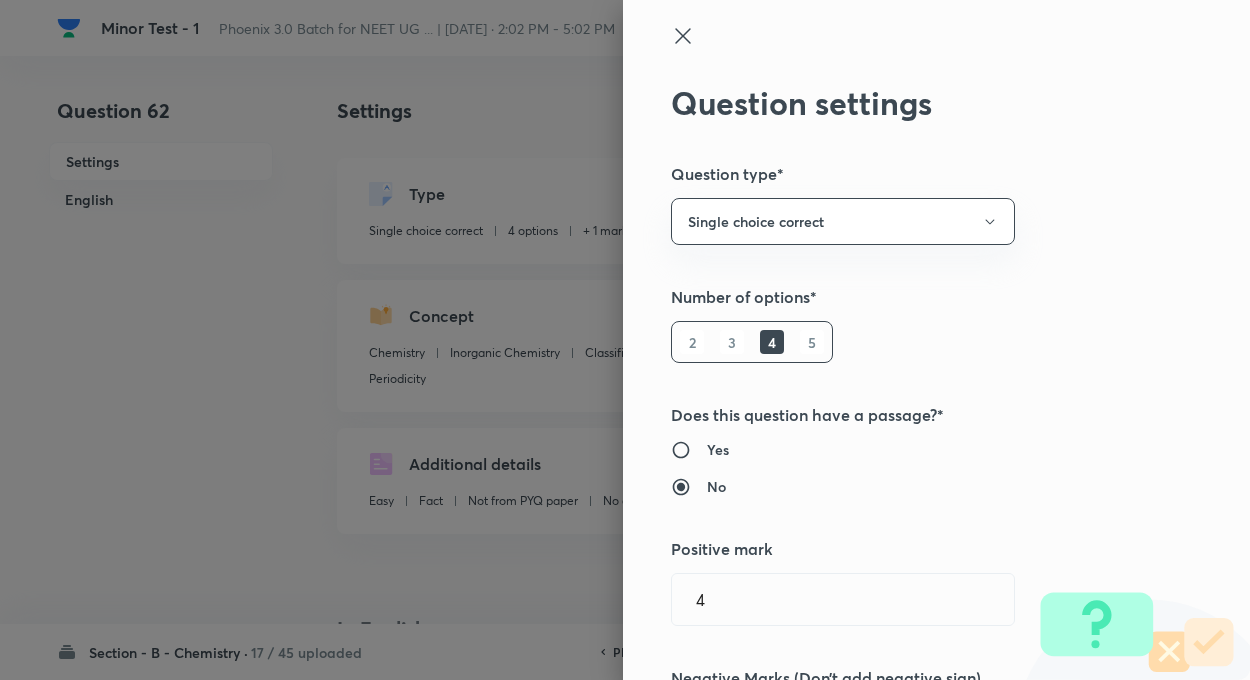 type on "1" 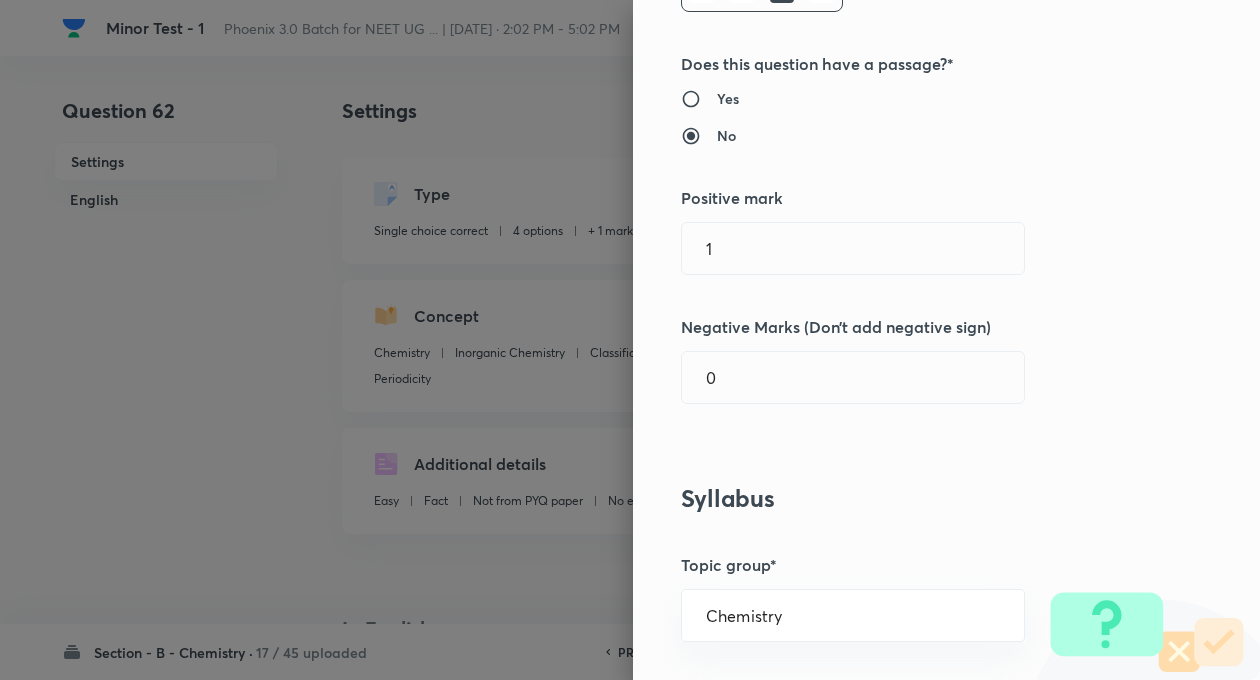 scroll, scrollTop: 360, scrollLeft: 0, axis: vertical 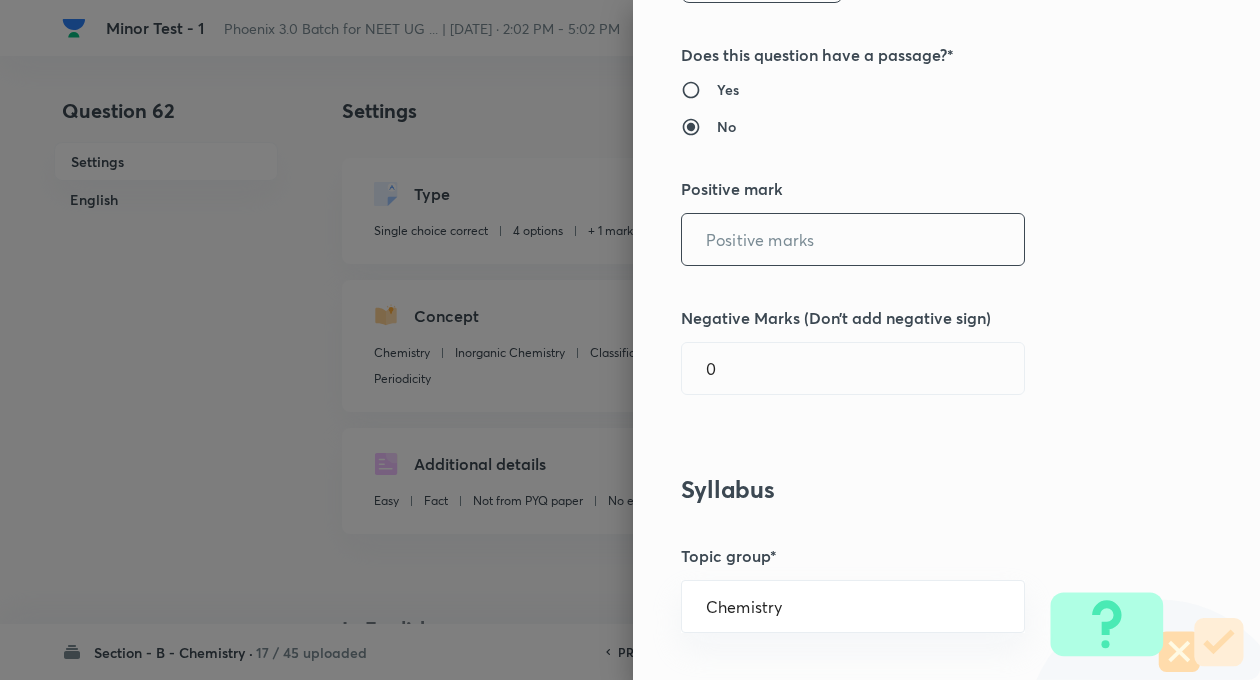 click at bounding box center (853, 239) 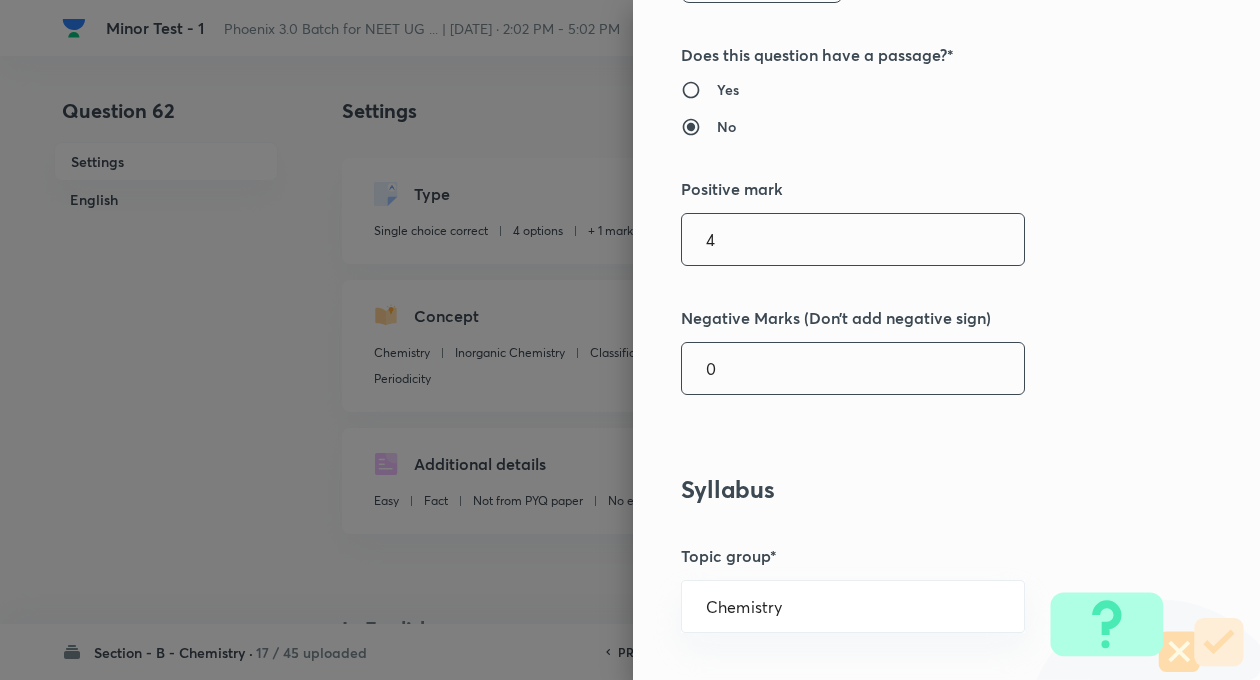 type on "4" 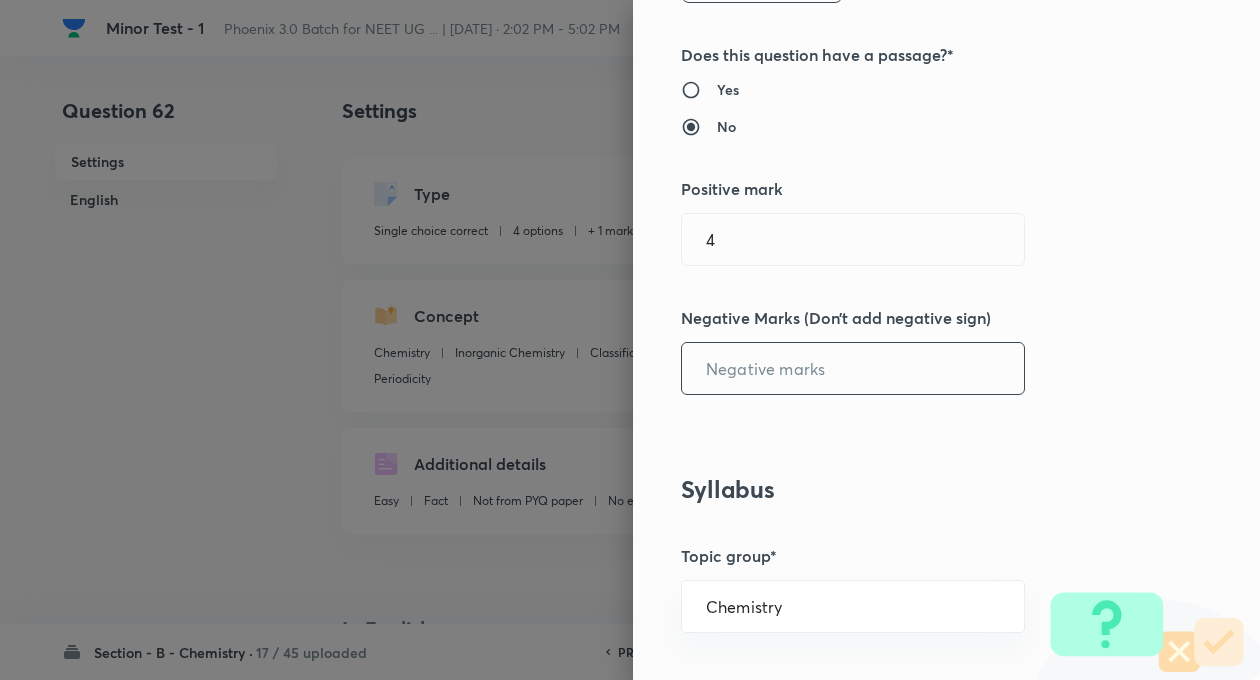 click at bounding box center (853, 368) 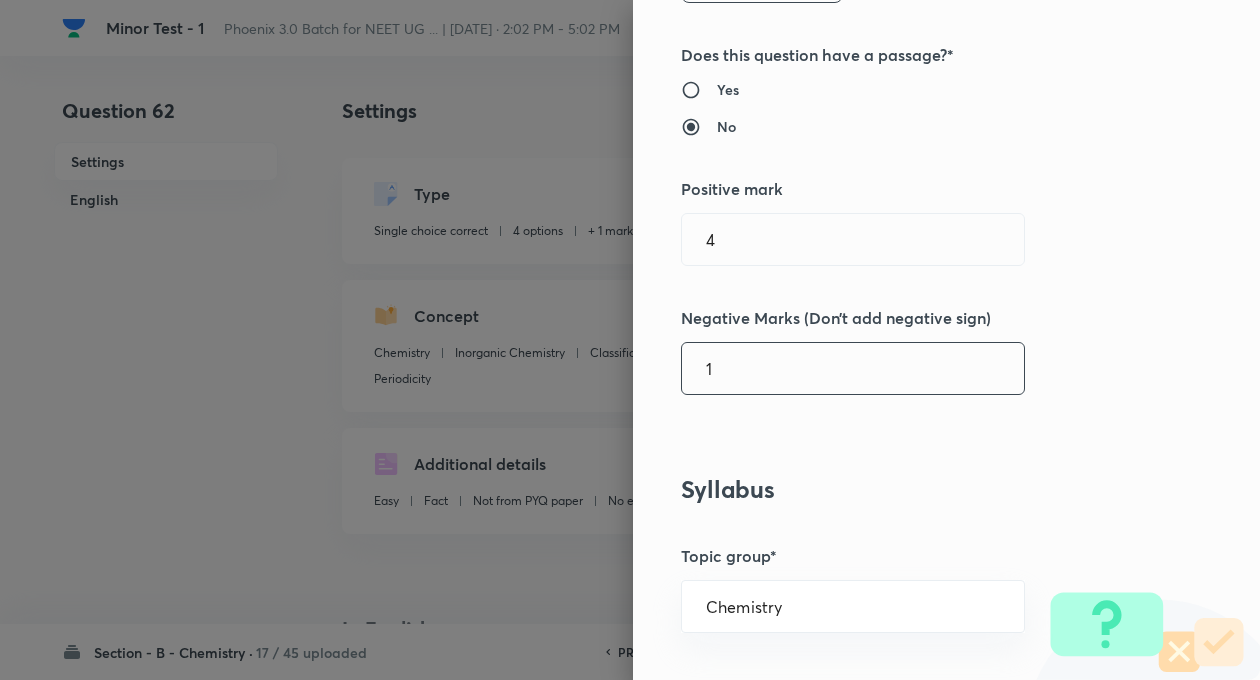 type on "1" 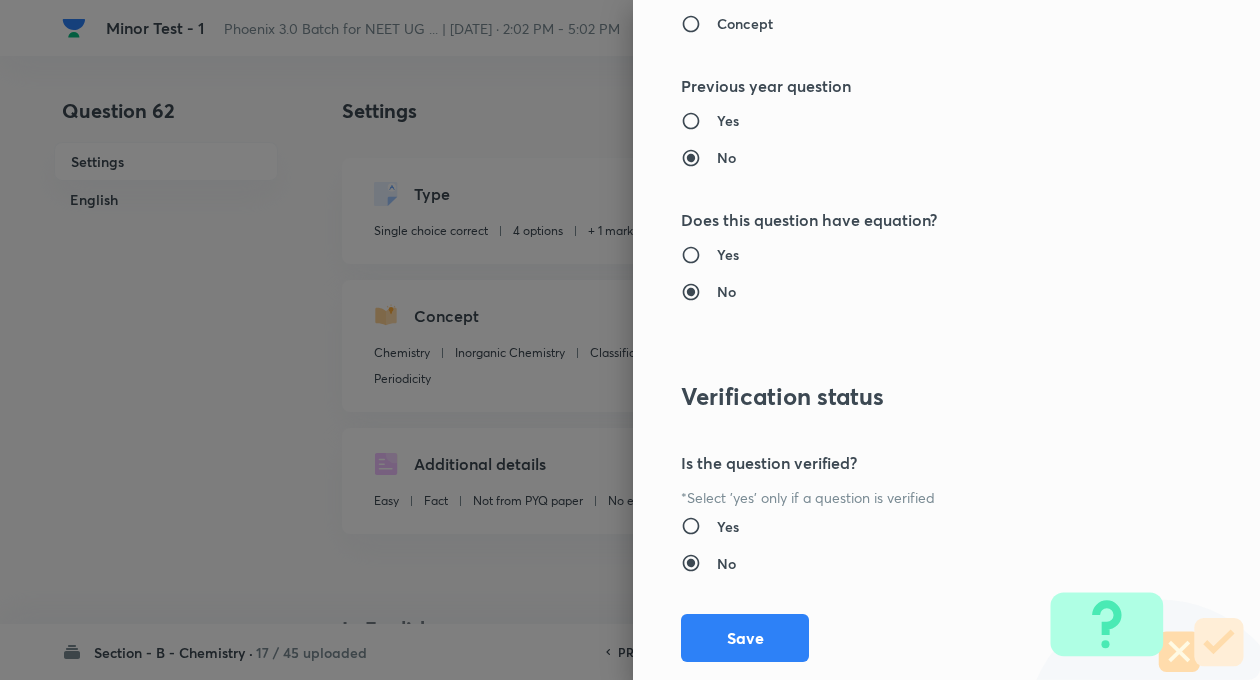 scroll, scrollTop: 2046, scrollLeft: 0, axis: vertical 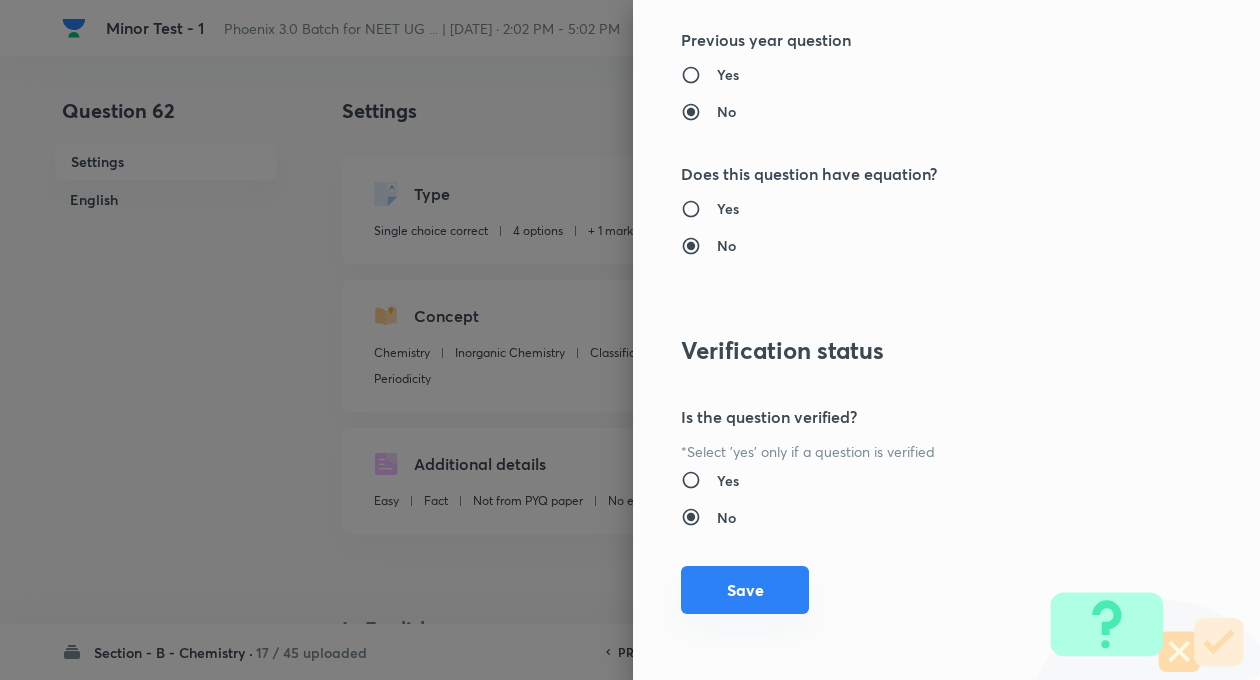 click on "Question settings Question type* Single choice correct Number of options* 2 3 4 5 Does this question have a passage?* Yes No Positive mark 4 ​ Negative Marks (Don’t add negative sign) 1 ​ Syllabus Topic group* Chemistry ​ Topic* Inorganic Chemistry ​ Concept* Classification of Elements and Periodicity in Properties ​ Sub-concept* Periodicity ​ Concept-field ​ Additional details Question Difficulty Very easy Easy Moderate Hard Very hard Question is based on Fact Numerical Concept Previous year question Yes No Does this question have equation? Yes No Verification status Is the question verified? *Select 'yes' only if a question is verified Yes No Save" at bounding box center (946, 340) 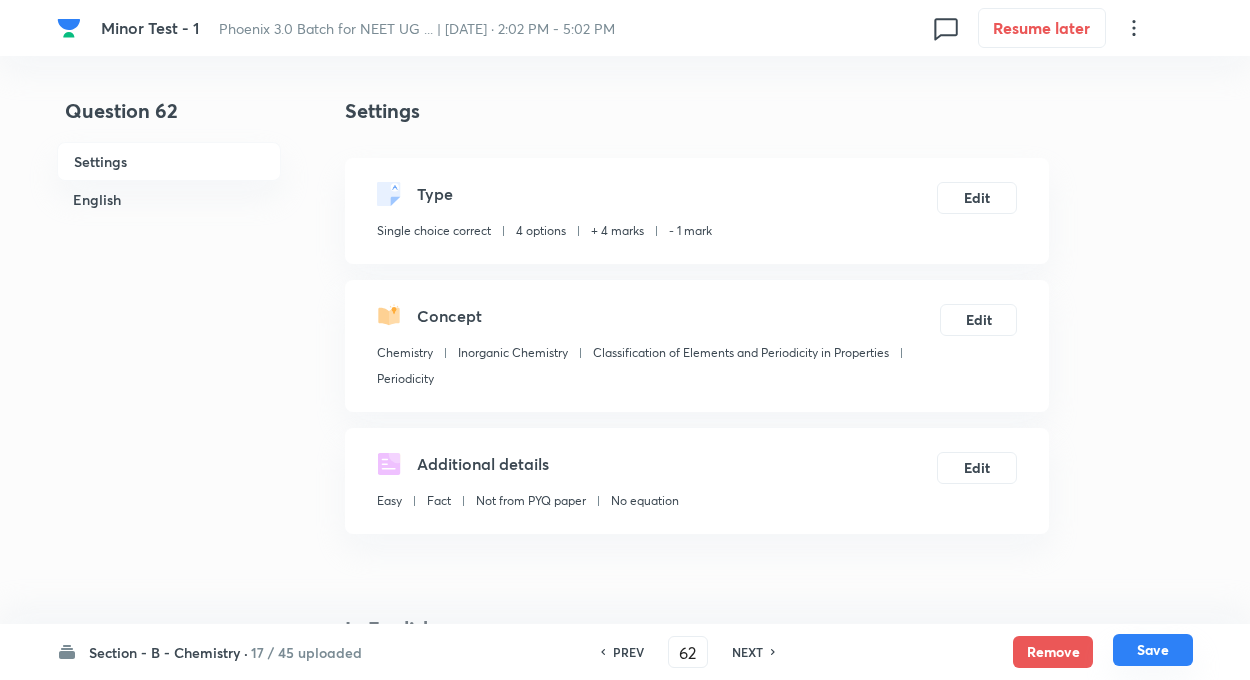 click on "Save" at bounding box center (1153, 650) 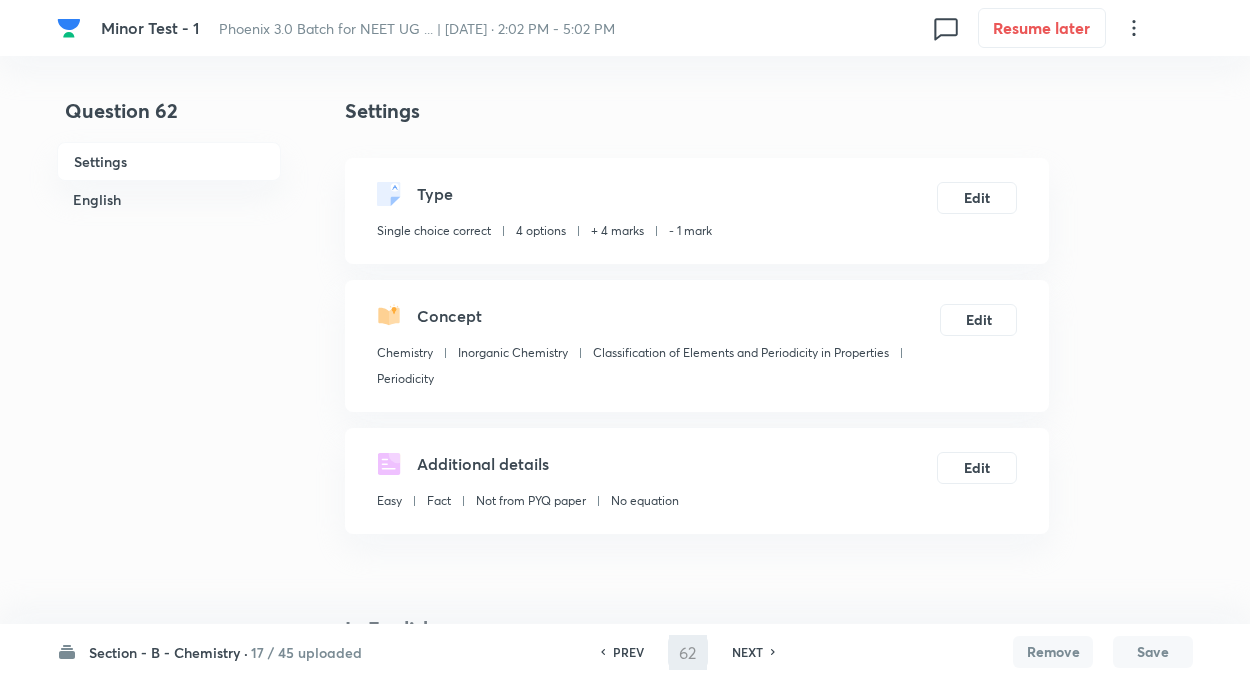 type on "63" 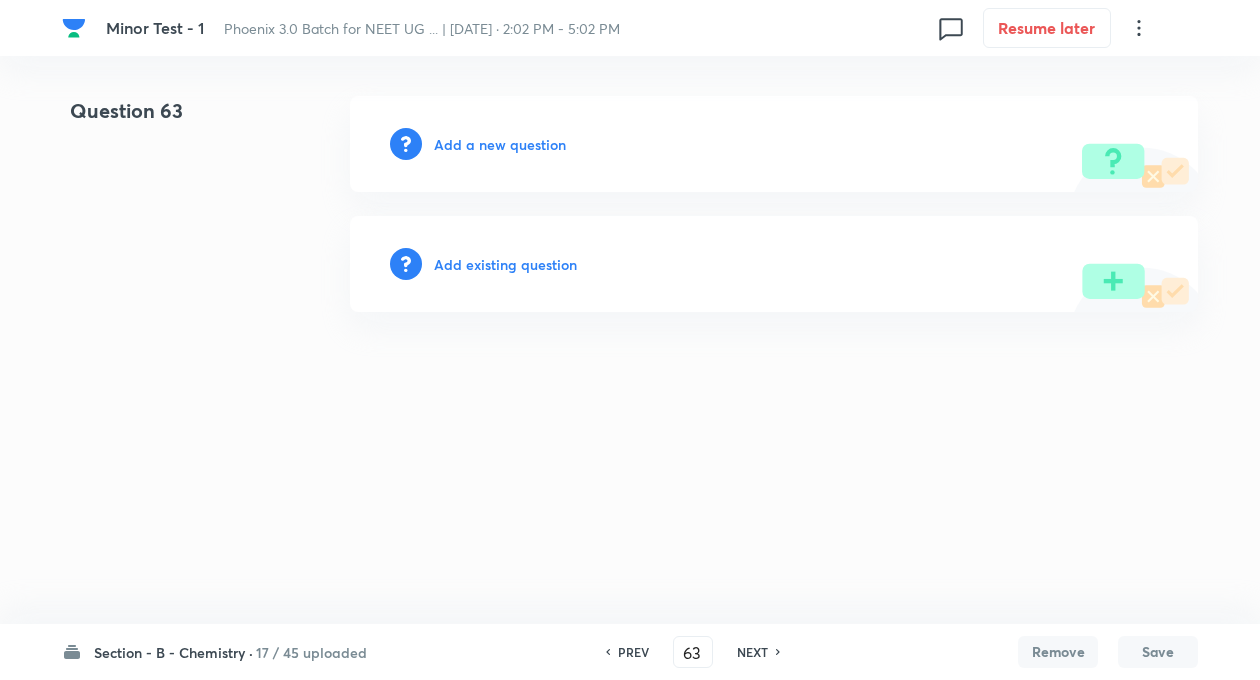 click on "Add existing question" at bounding box center [505, 264] 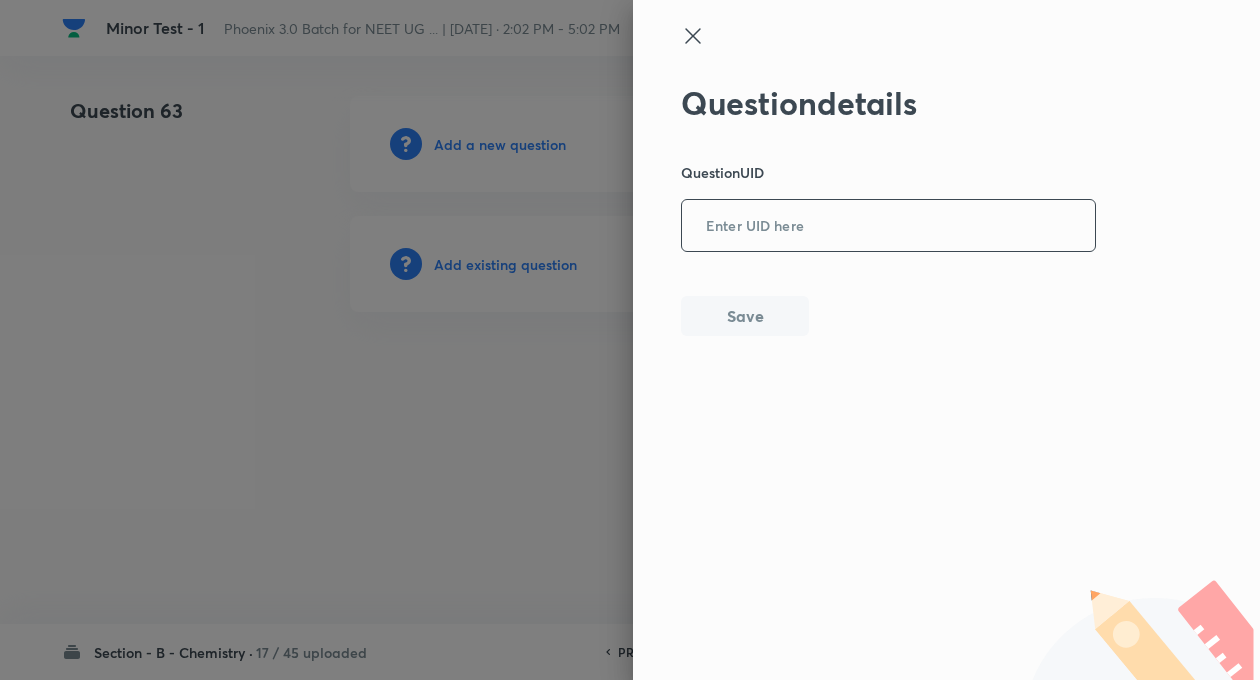 click at bounding box center [888, 226] 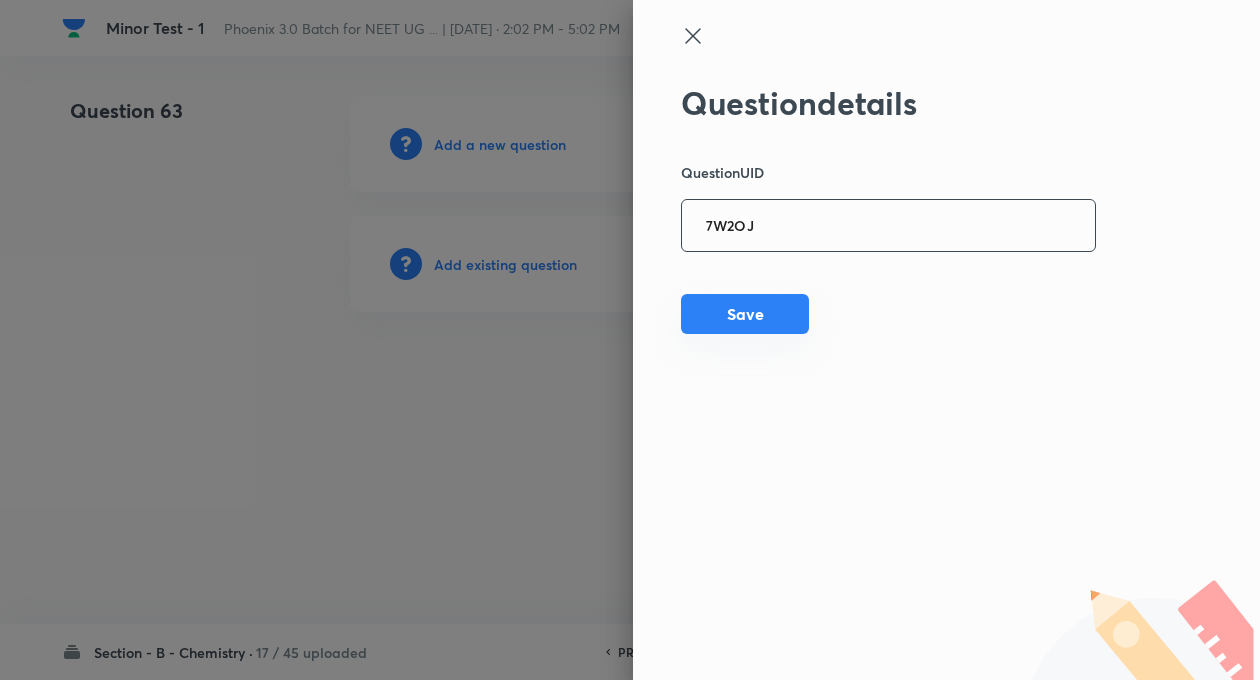 type on "7W2OJ" 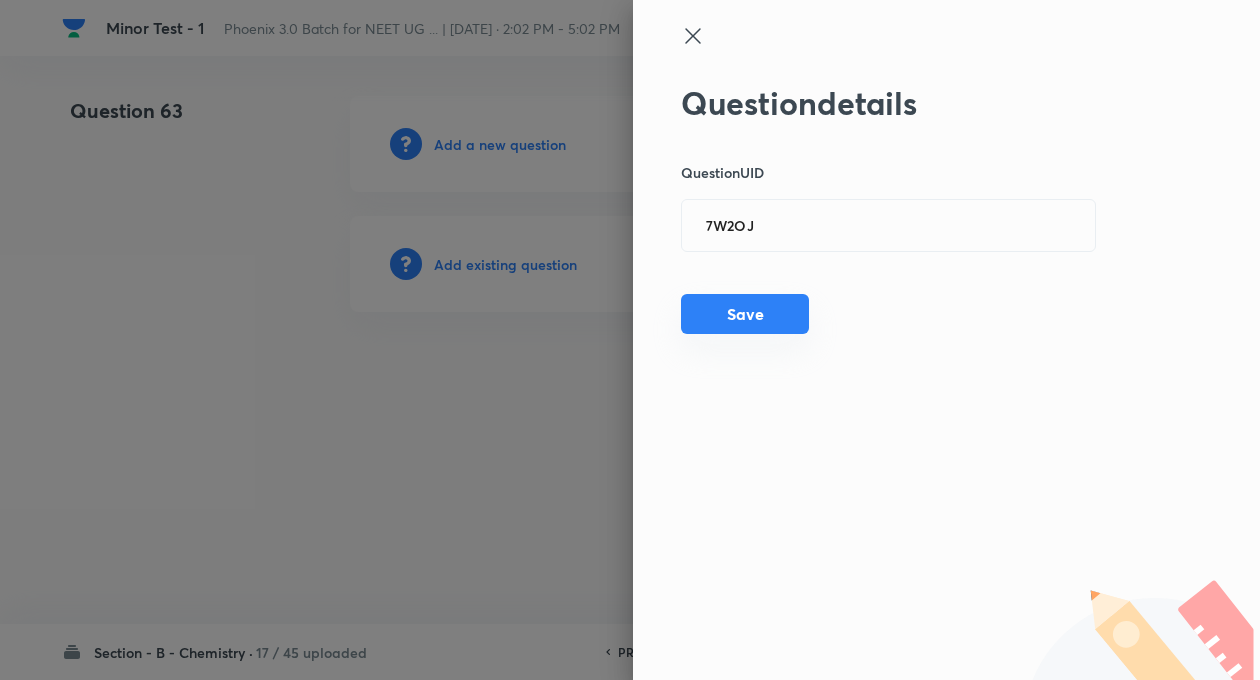 click on "Save" at bounding box center [745, 314] 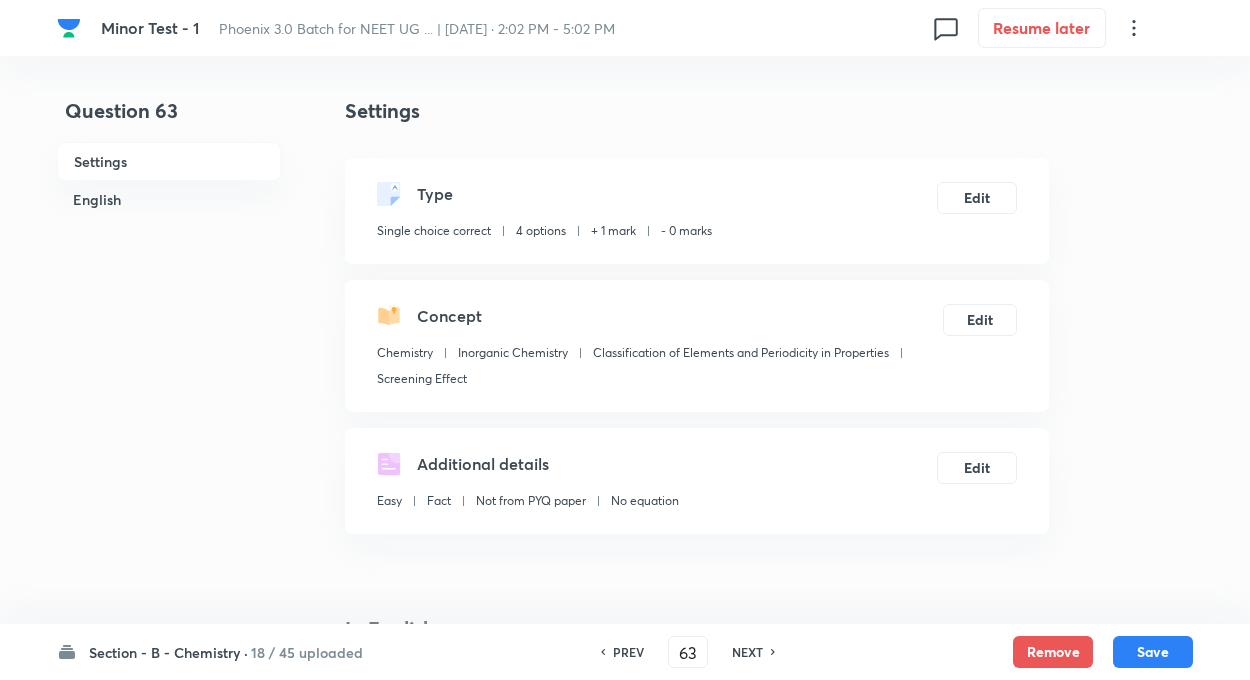 checkbox on "true" 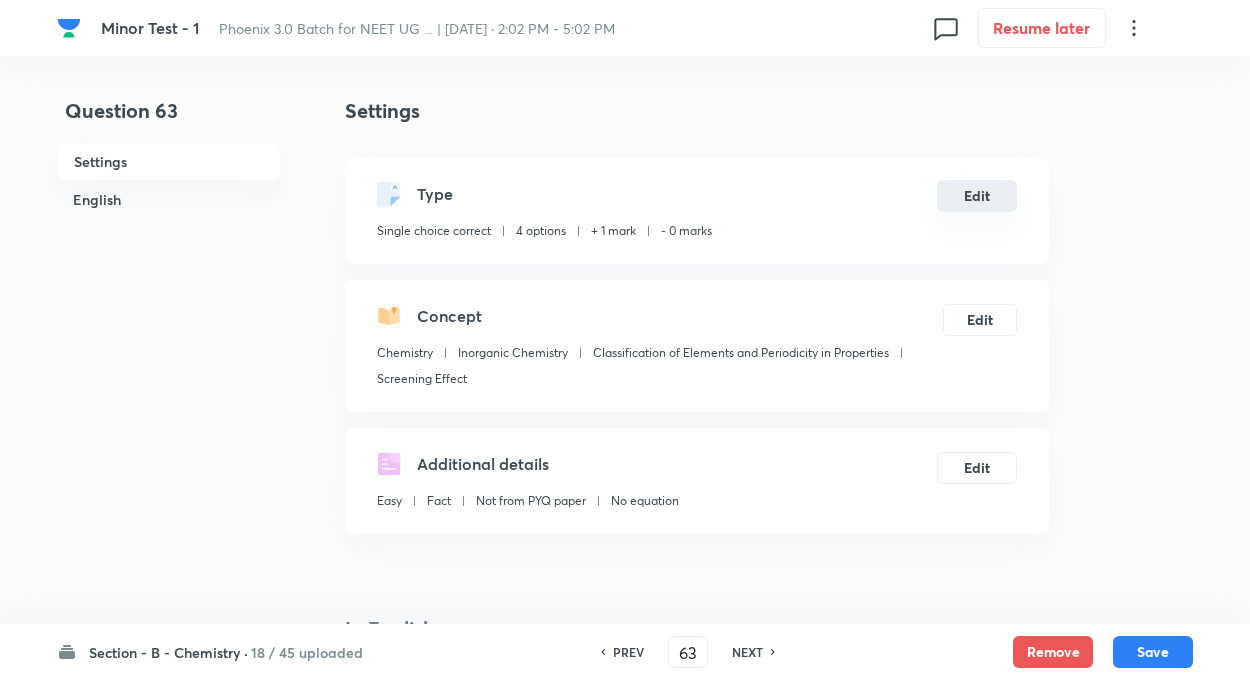 click on "Edit" at bounding box center [977, 196] 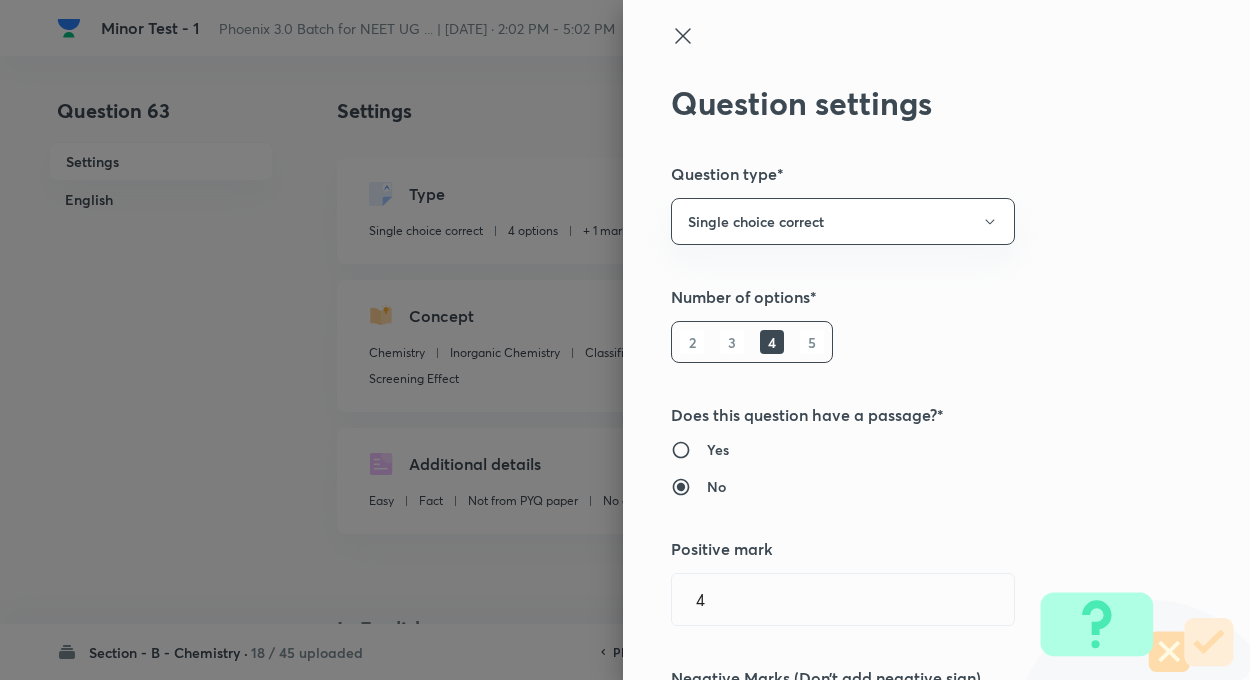 type on "1" 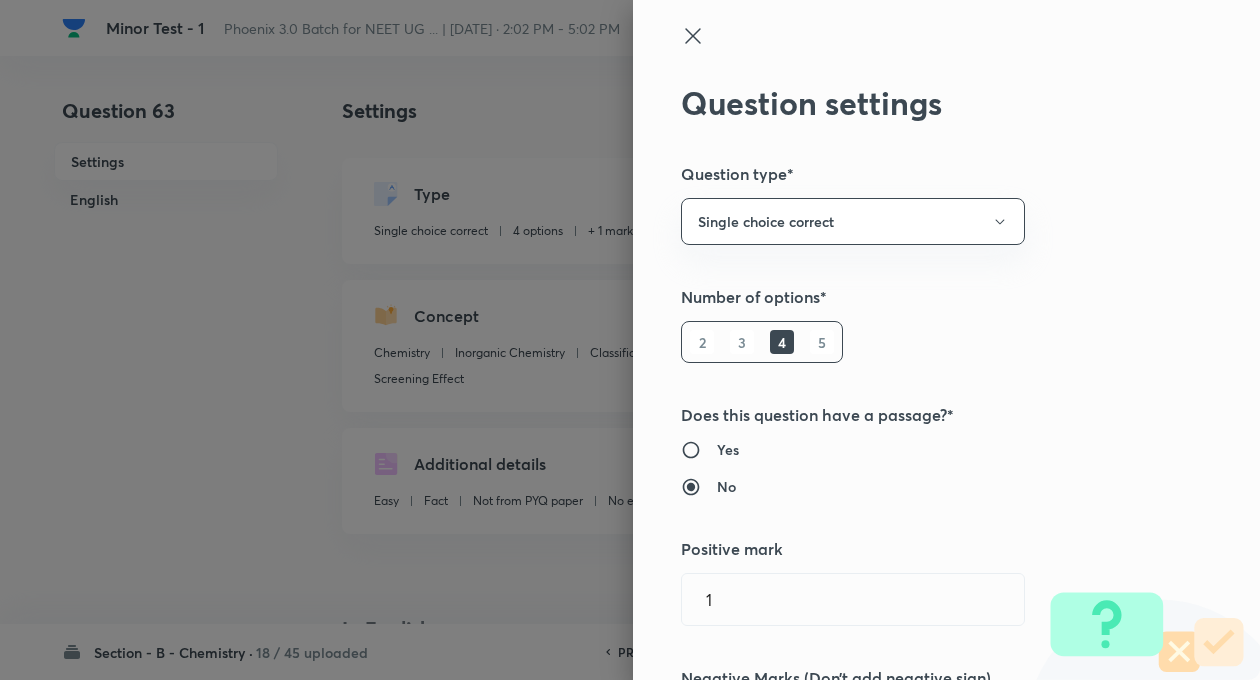 click on "Question settings Question type* Single choice correct Number of options* 2 3 4 5 Does this question have a passage?* Yes No Positive mark 1 ​ Negative Marks (Don’t add negative sign) 0 ​ Syllabus Topic group* Chemistry ​ Topic* Inorganic Chemistry ​ Concept* Classification of Elements and Periodicity in Properties ​ Sub-concept* Screening Effect ​ Concept-field ​ Additional details Question Difficulty Very easy Easy Moderate Hard Very hard Question is based on Fact Numerical Concept Previous year question Yes No Does this question have equation? Yes No Verification status Is the question verified? *Select 'yes' only if a question is verified Yes No Save" at bounding box center [946, 340] 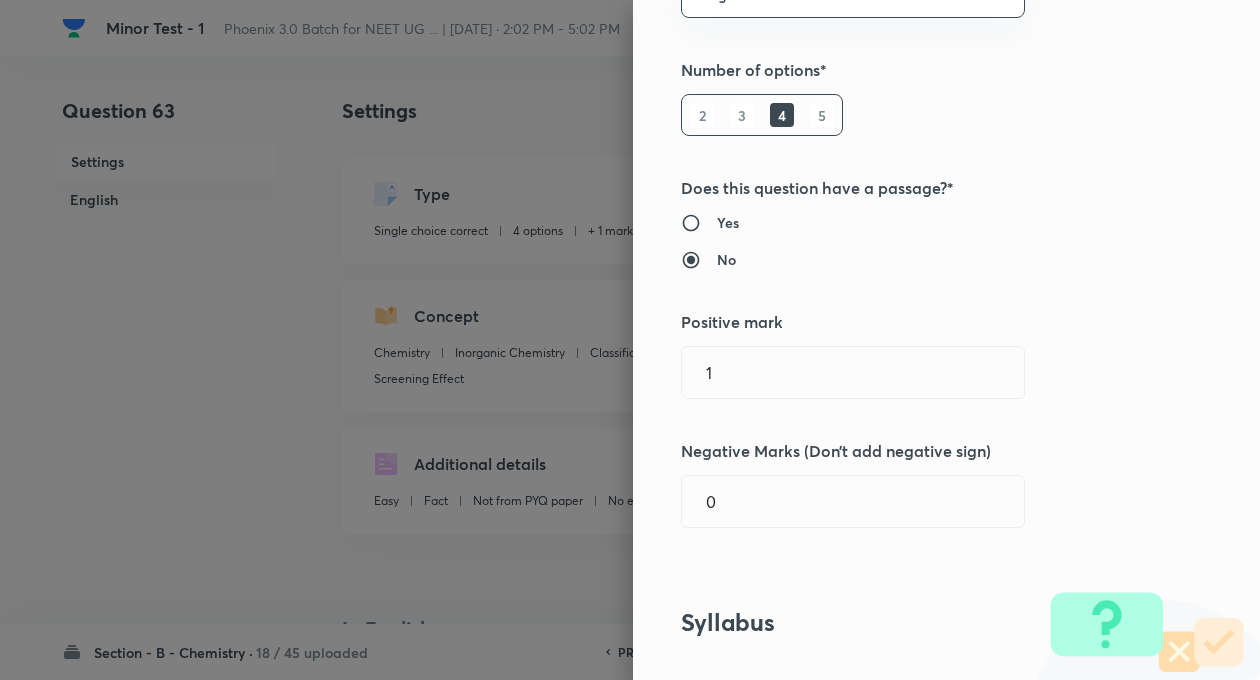 scroll, scrollTop: 320, scrollLeft: 0, axis: vertical 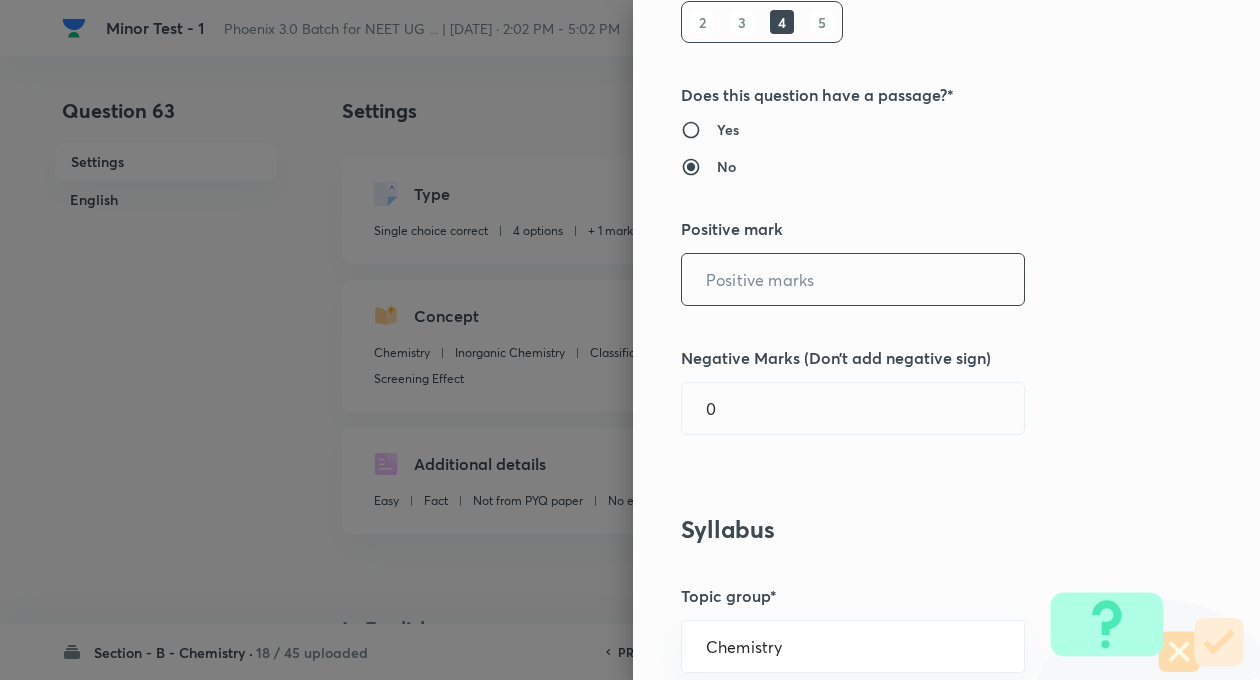 click at bounding box center [853, 279] 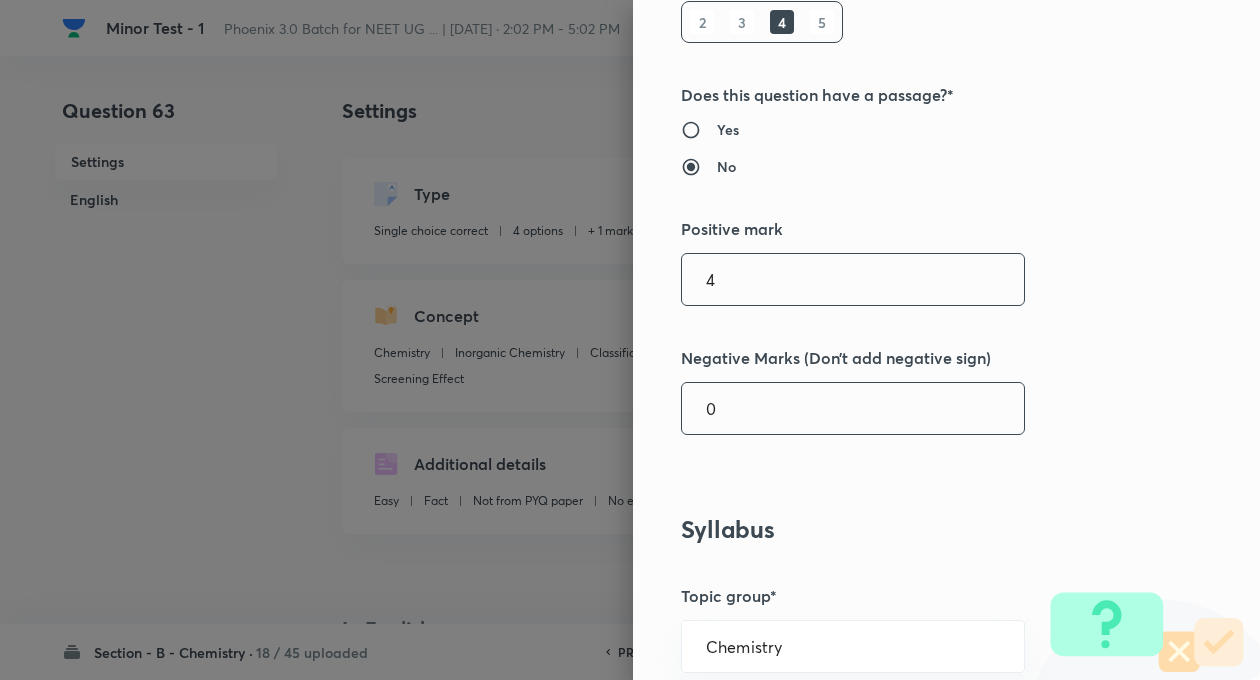 type on "4" 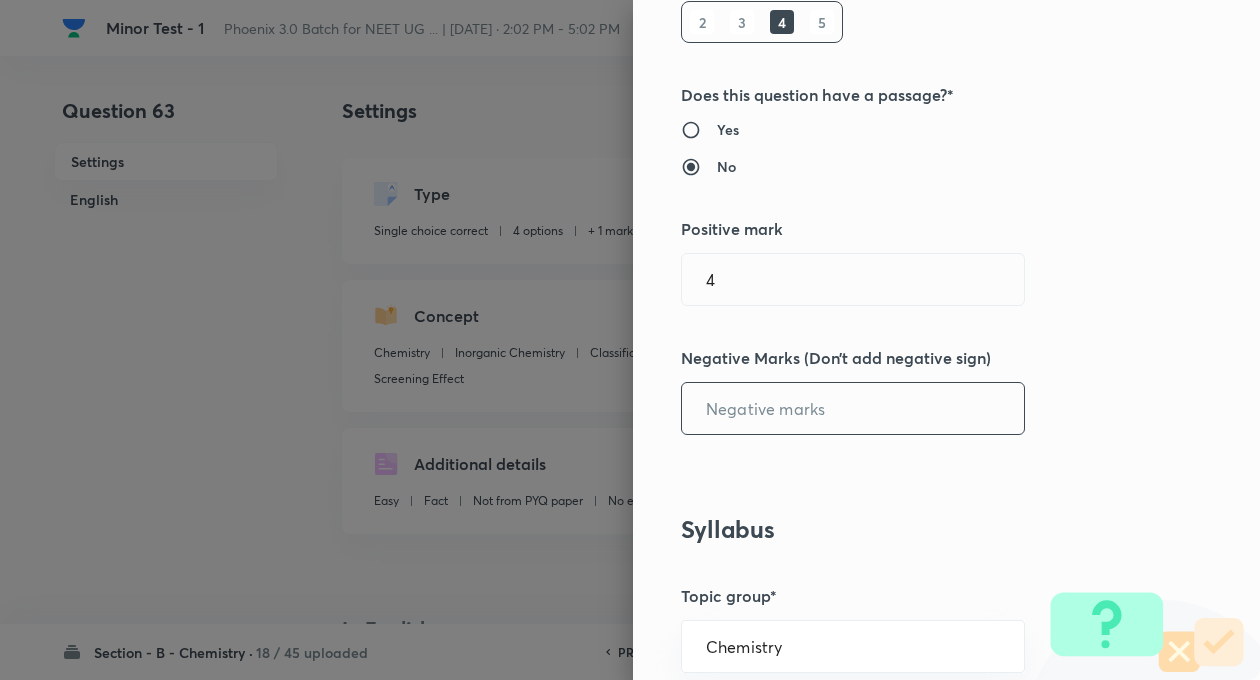 click at bounding box center [853, 408] 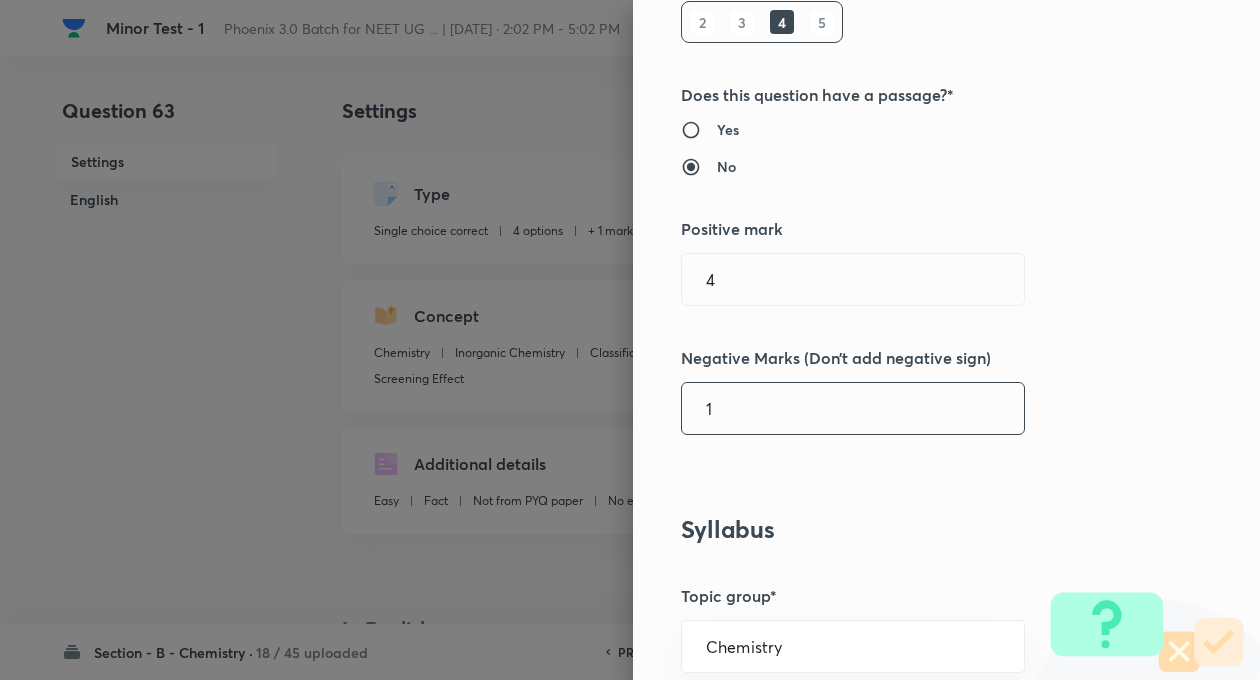 type on "1" 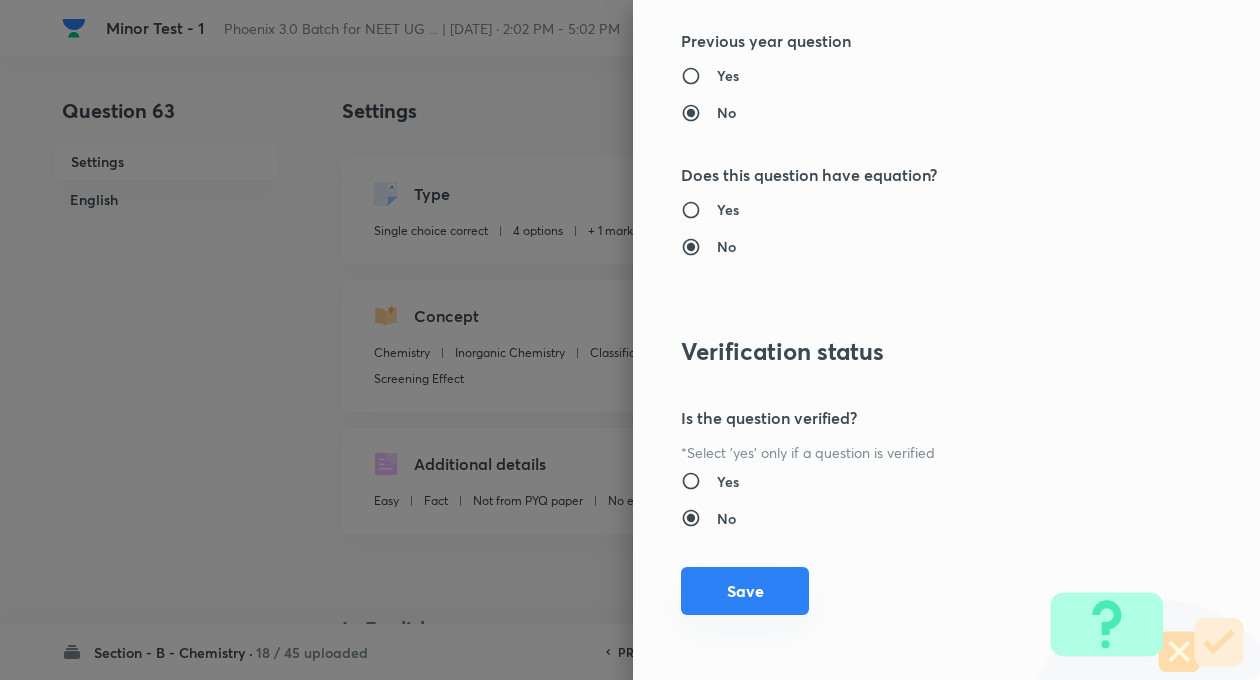 scroll, scrollTop: 2046, scrollLeft: 0, axis: vertical 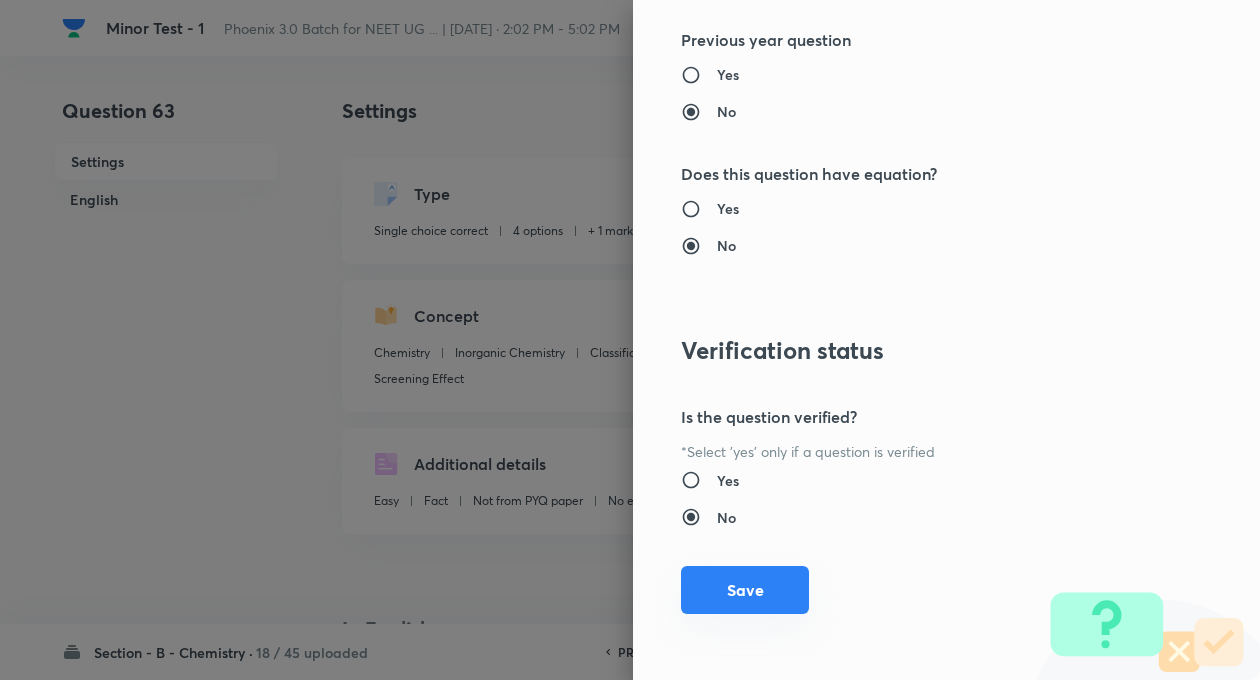 click on "Save" at bounding box center [745, 590] 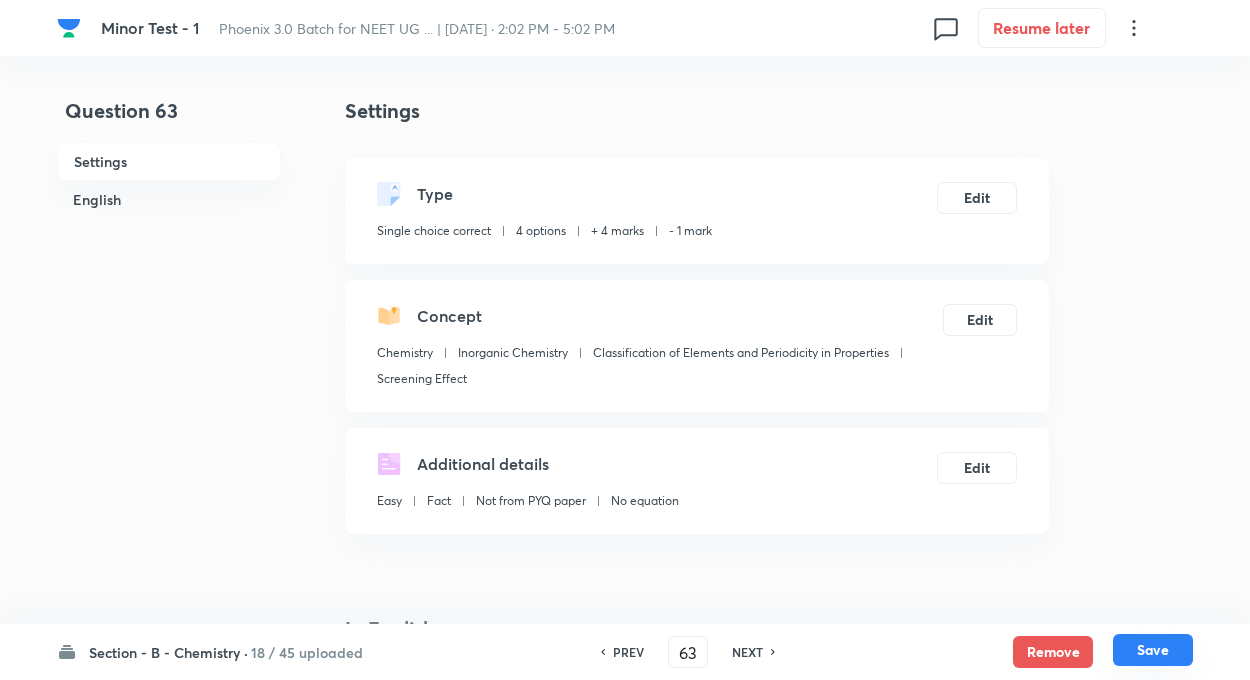 click on "Save" at bounding box center (1153, 650) 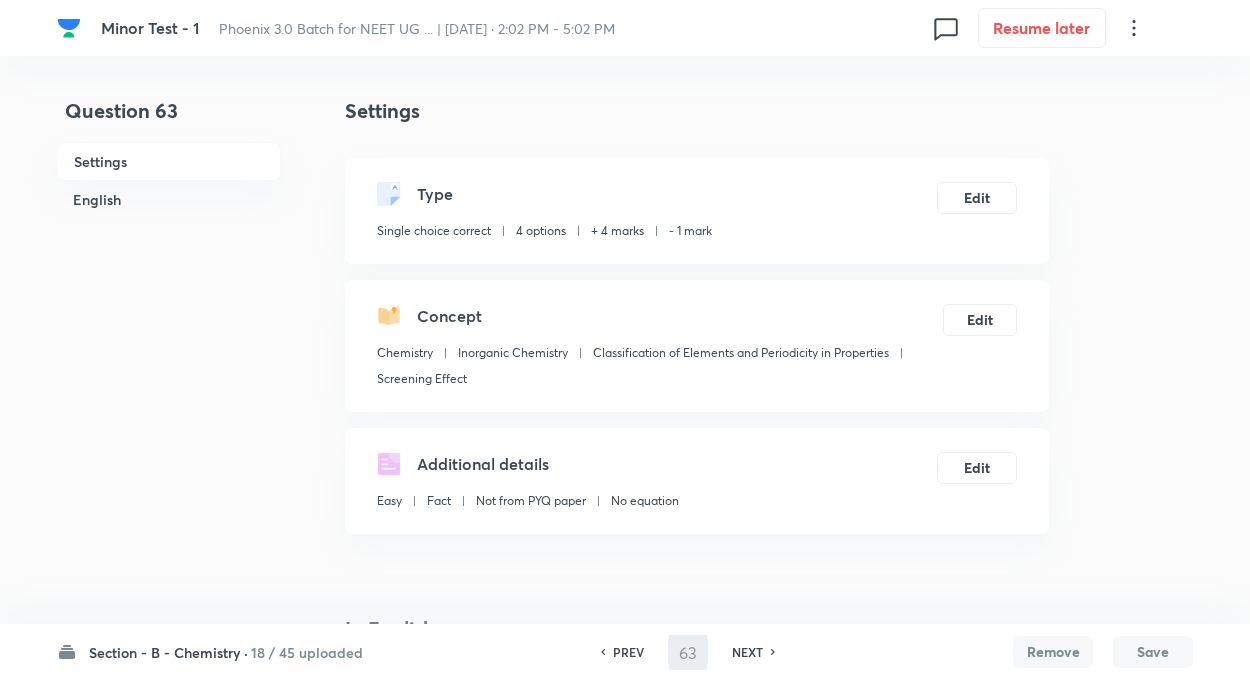 type on "64" 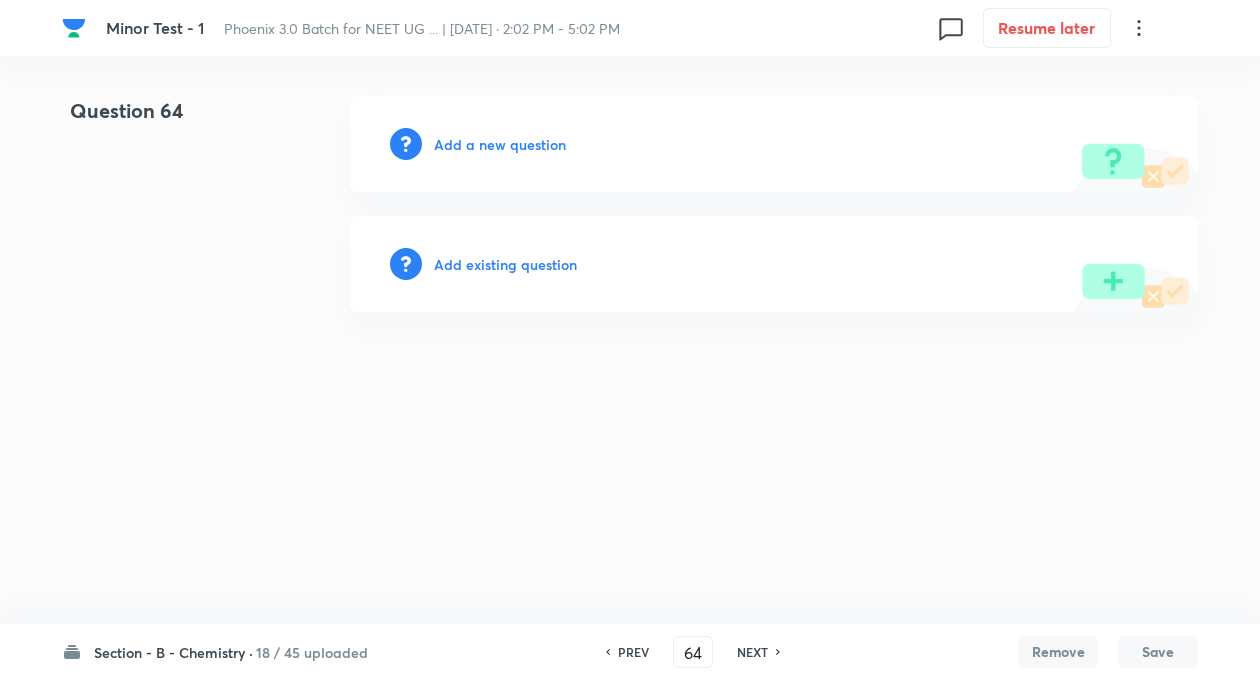 click on "Add existing question" at bounding box center (505, 264) 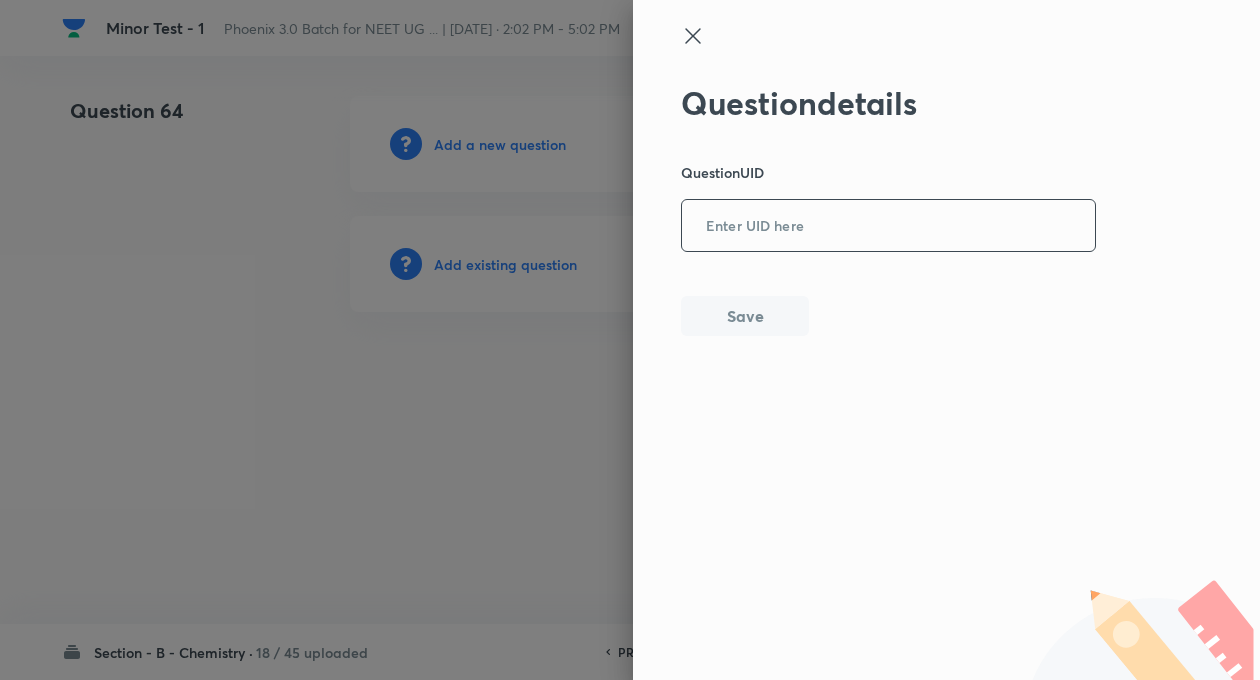 click at bounding box center (888, 226) 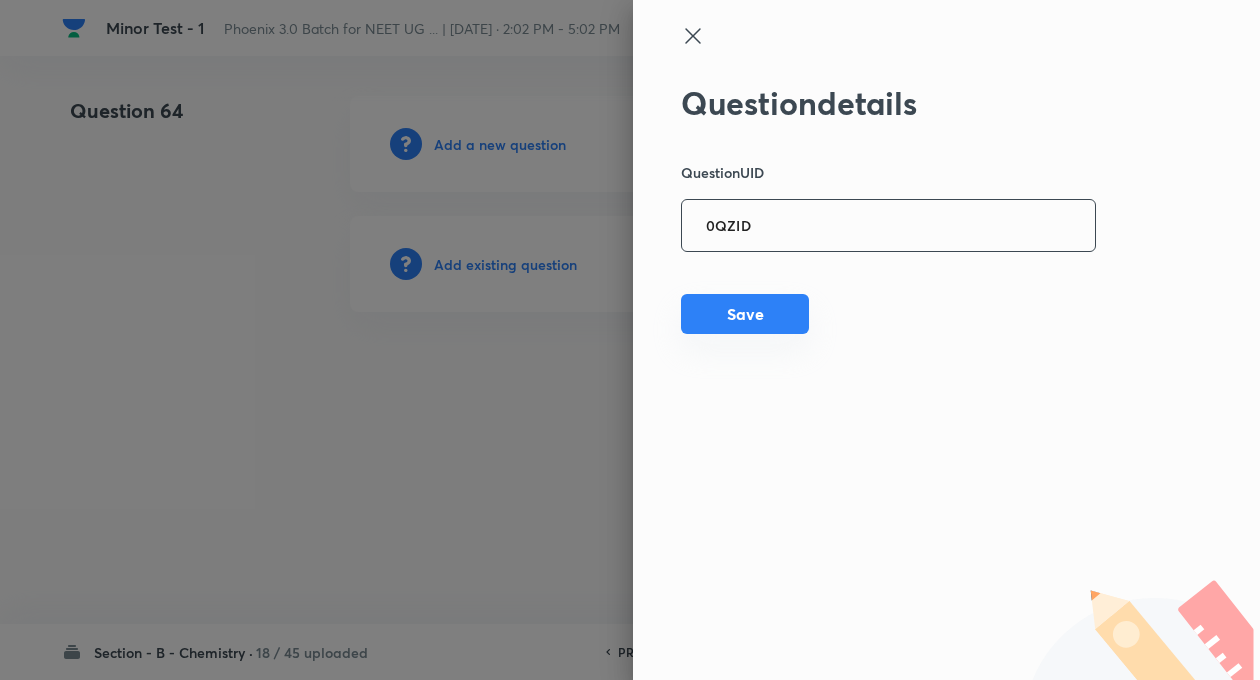 type on "0QZID" 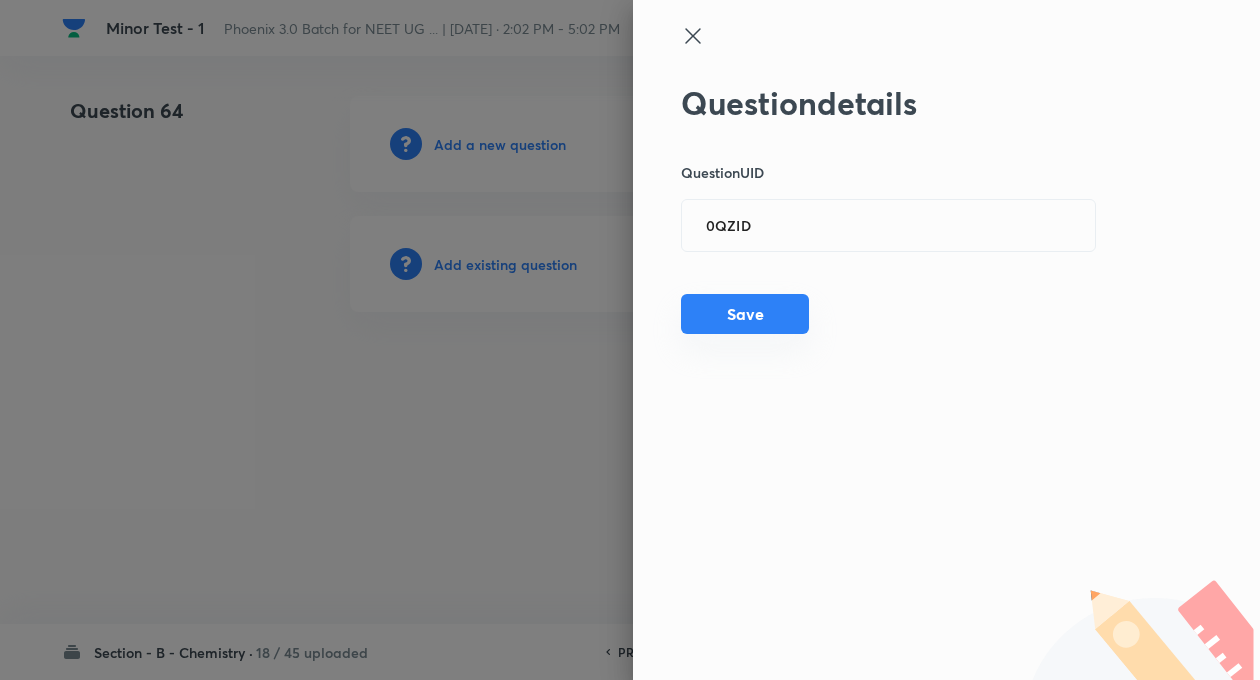 click on "Save" at bounding box center [745, 314] 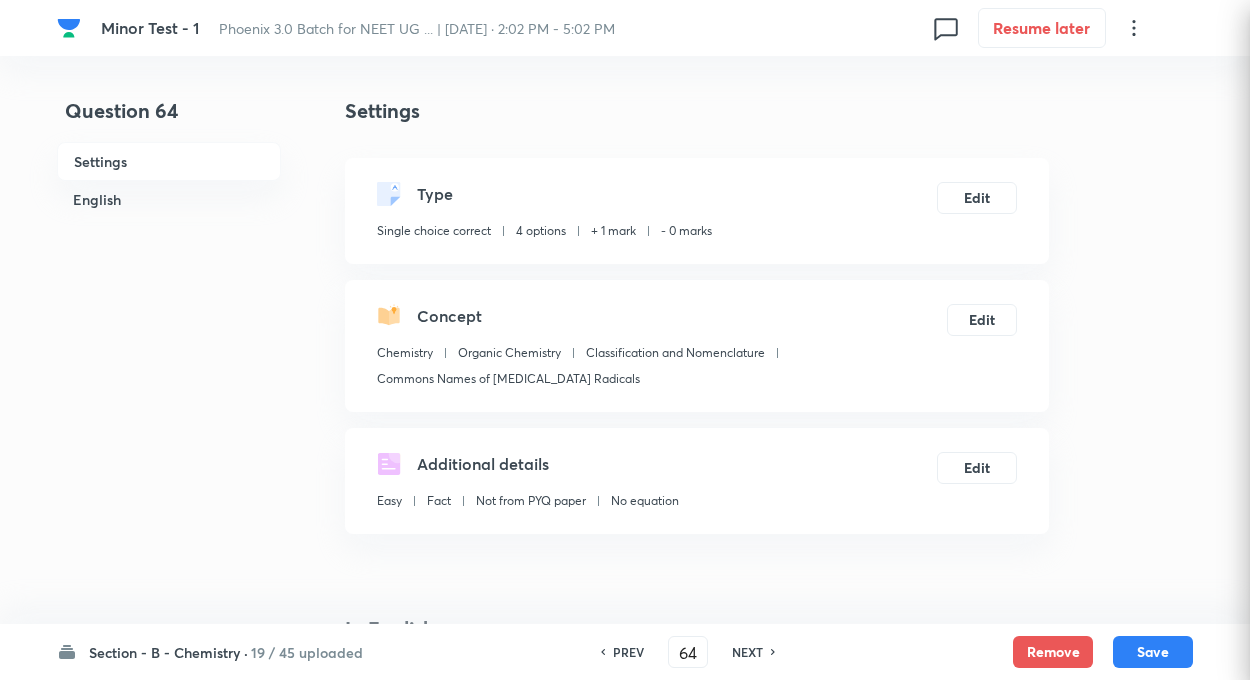 checkbox on "true" 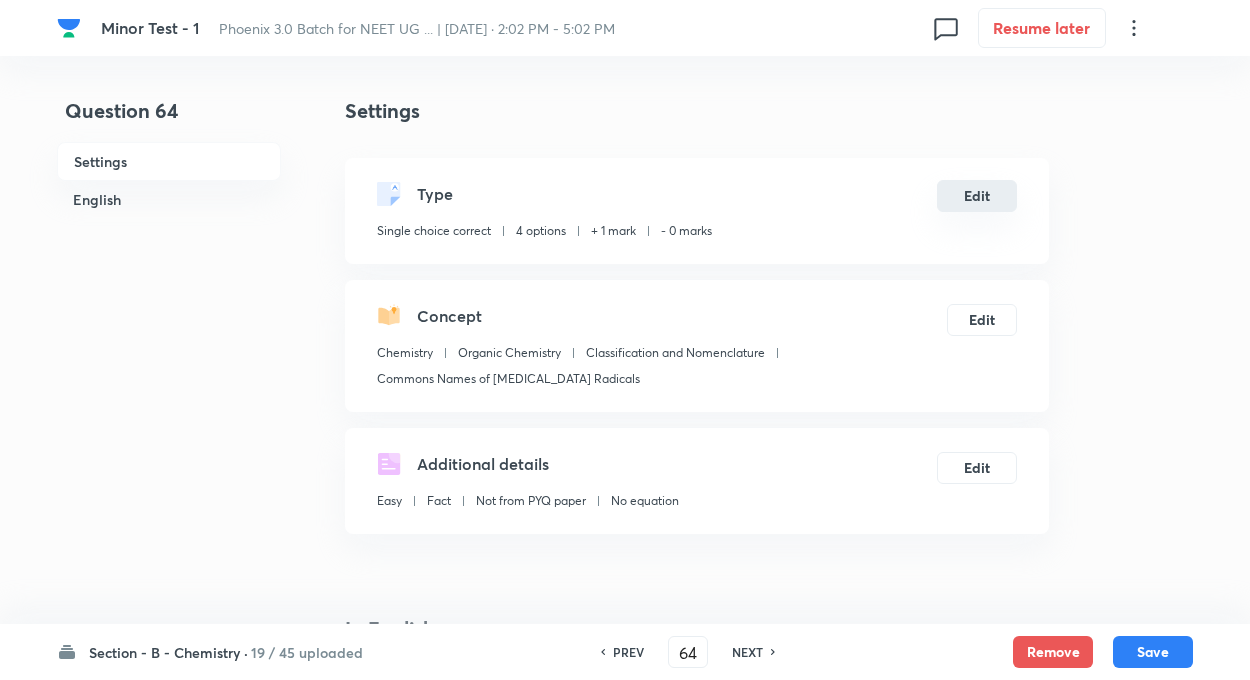 click on "Edit" at bounding box center (977, 196) 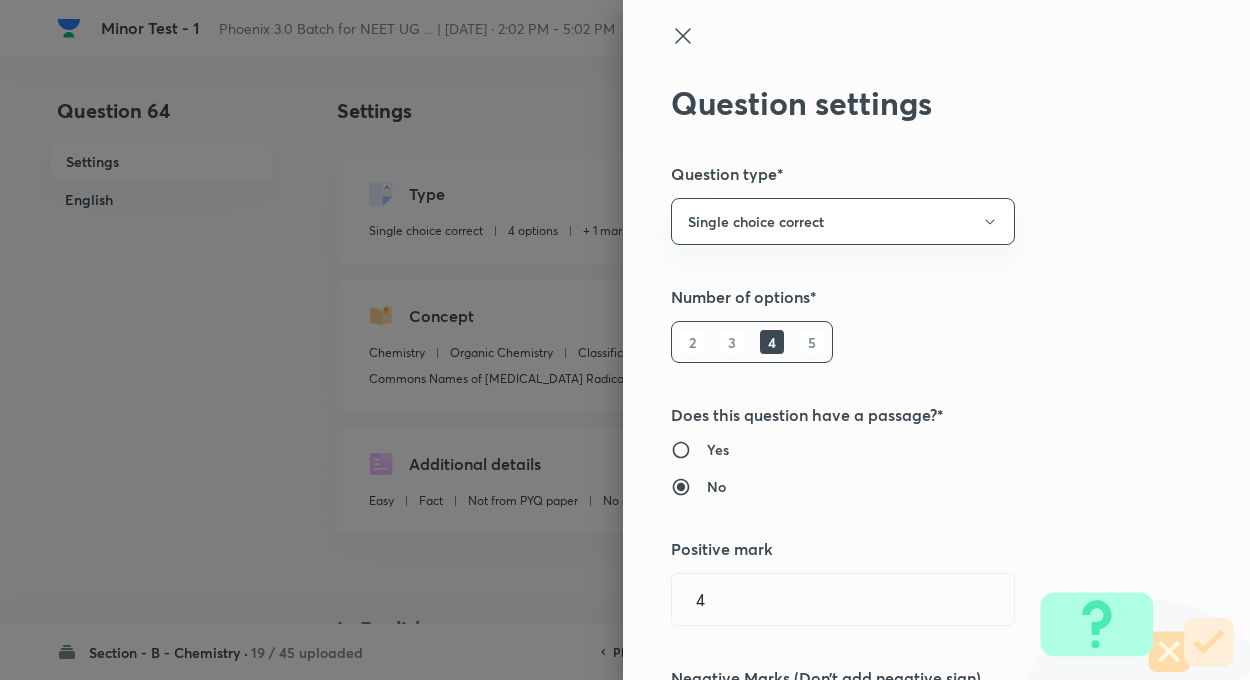 type on "1" 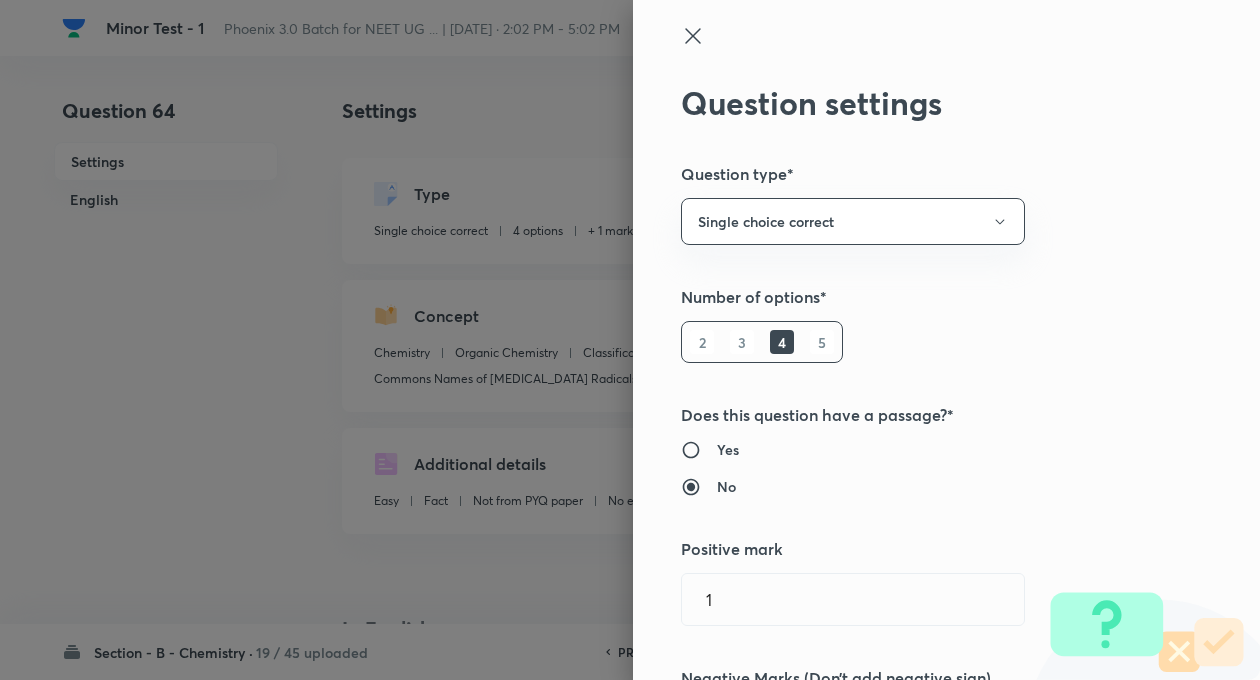 click on "Question settings Question type* Single choice correct Number of options* 2 3 4 5 Does this question have a passage?* Yes No Positive mark 1 ​ Negative Marks (Don’t add negative sign) 0 ​ Syllabus Topic group* Chemistry ​ Topic* Organic Chemistry ​ Concept* Classification and Nomenclature ​ Sub-concept* Commons Names of [MEDICAL_DATA] Radicals ​ Concept-field ​ Additional details Question Difficulty Very easy Easy Moderate Hard Very hard Question is based on Fact Numerical Concept Previous year question Yes No Does this question have equation? Yes No Verification status Is the question verified? *Select 'yes' only if a question is verified Yes No Save" at bounding box center (946, 340) 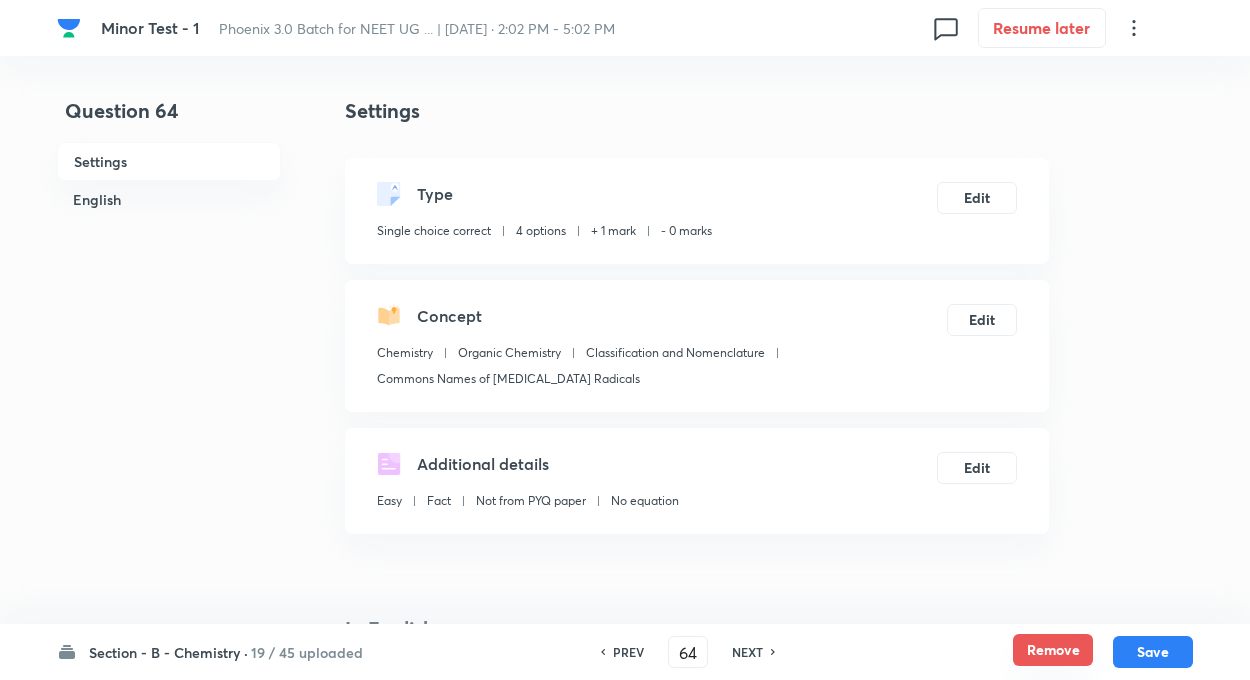 click on "Remove" at bounding box center [1053, 650] 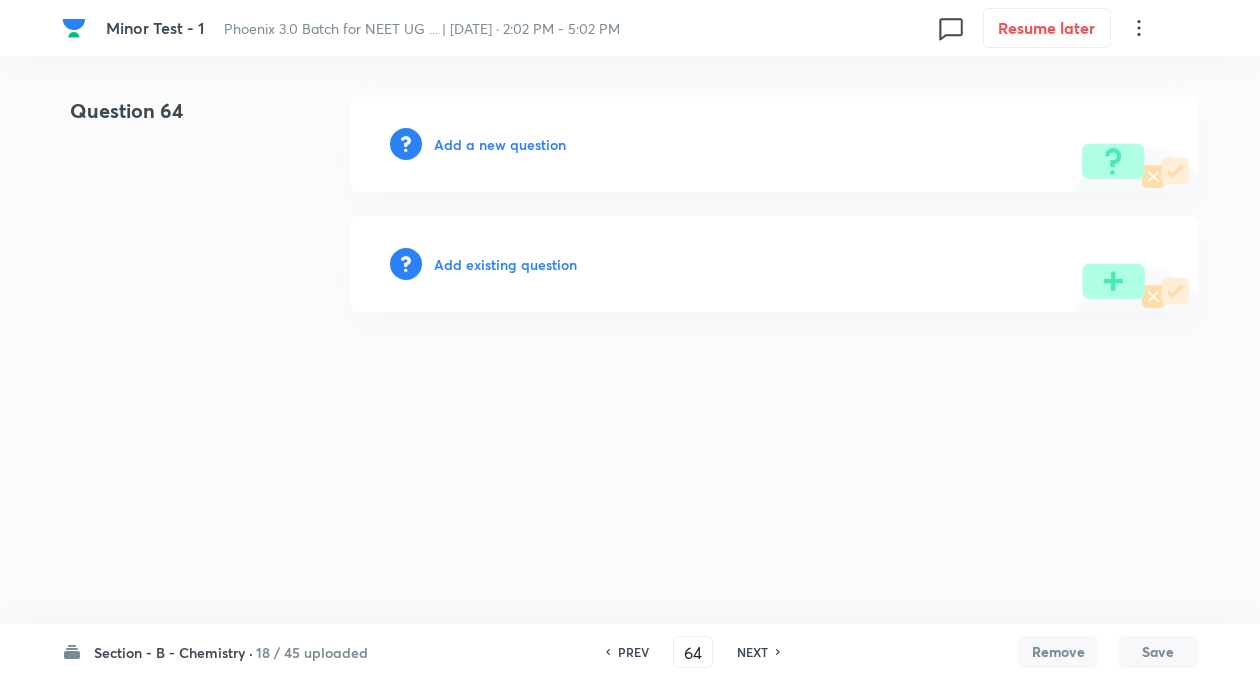 click on "Add existing question" at bounding box center [505, 264] 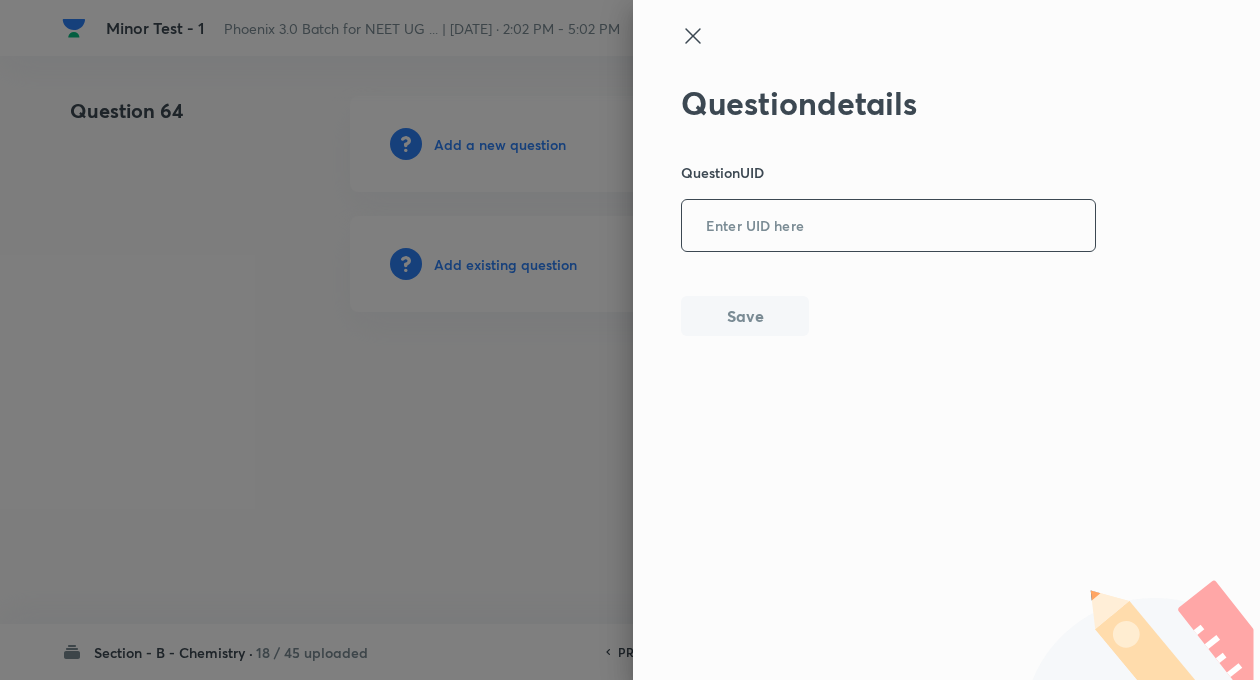 click at bounding box center [888, 226] 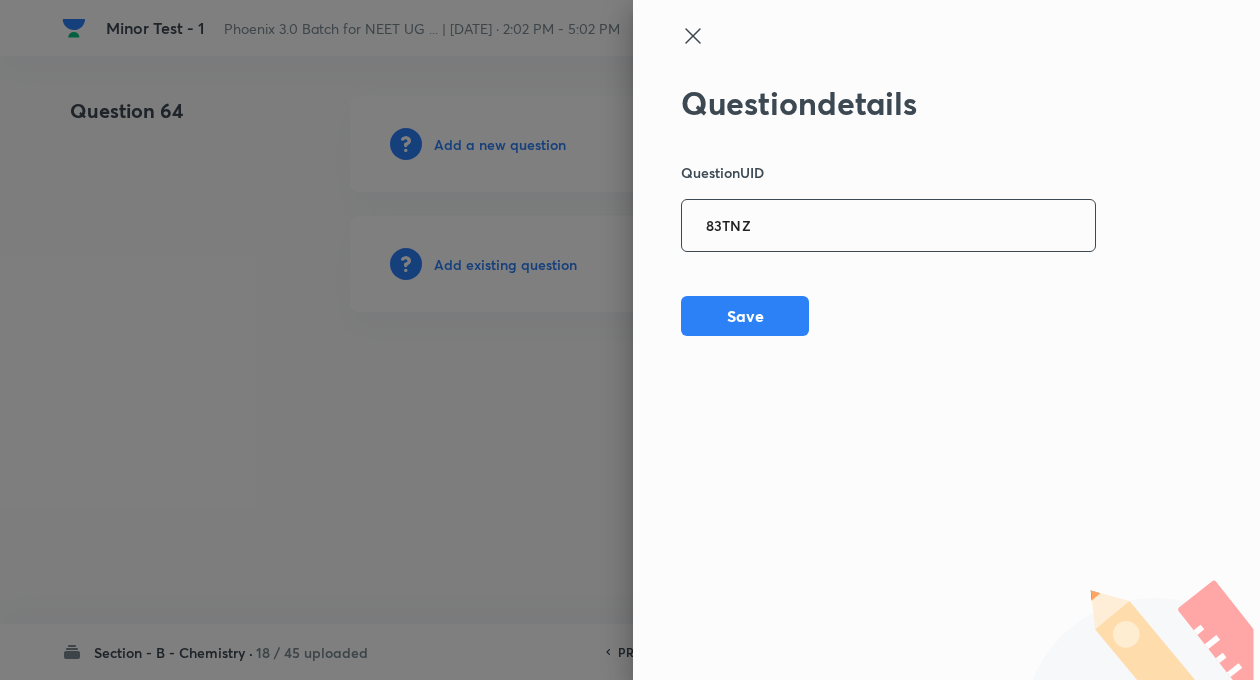 type on "83TNZ" 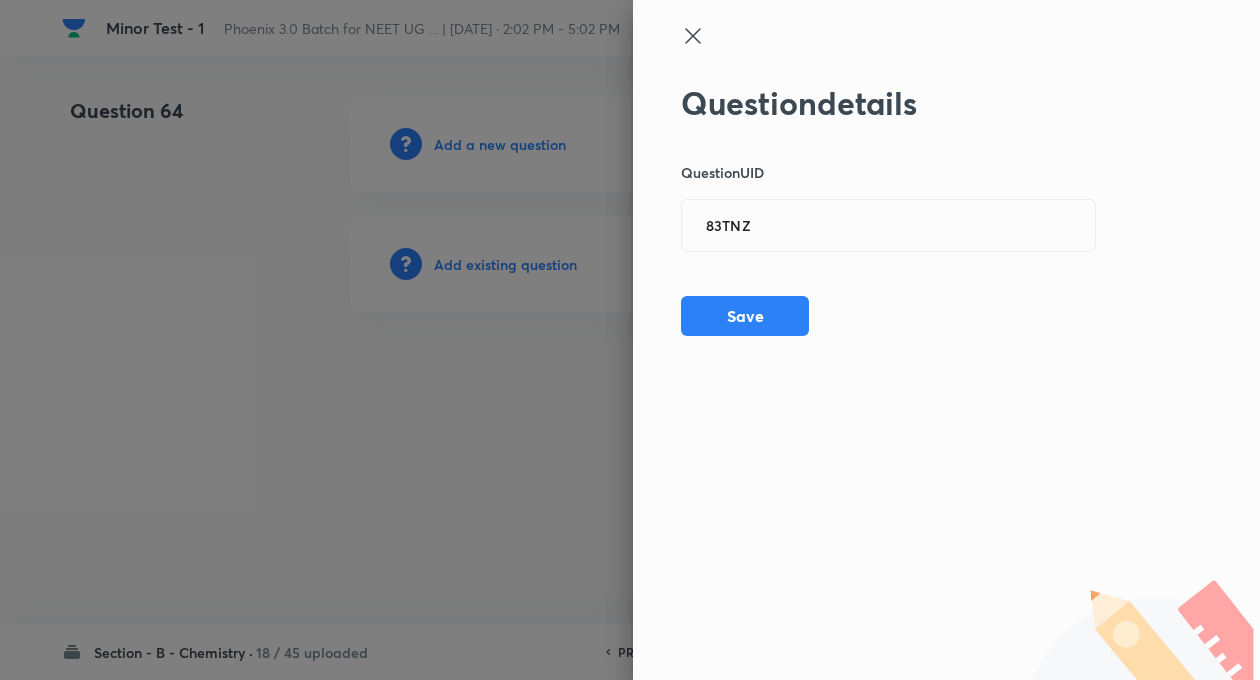 click on "Question  details Question  UID 83TNZ ​ Save" at bounding box center (889, 210) 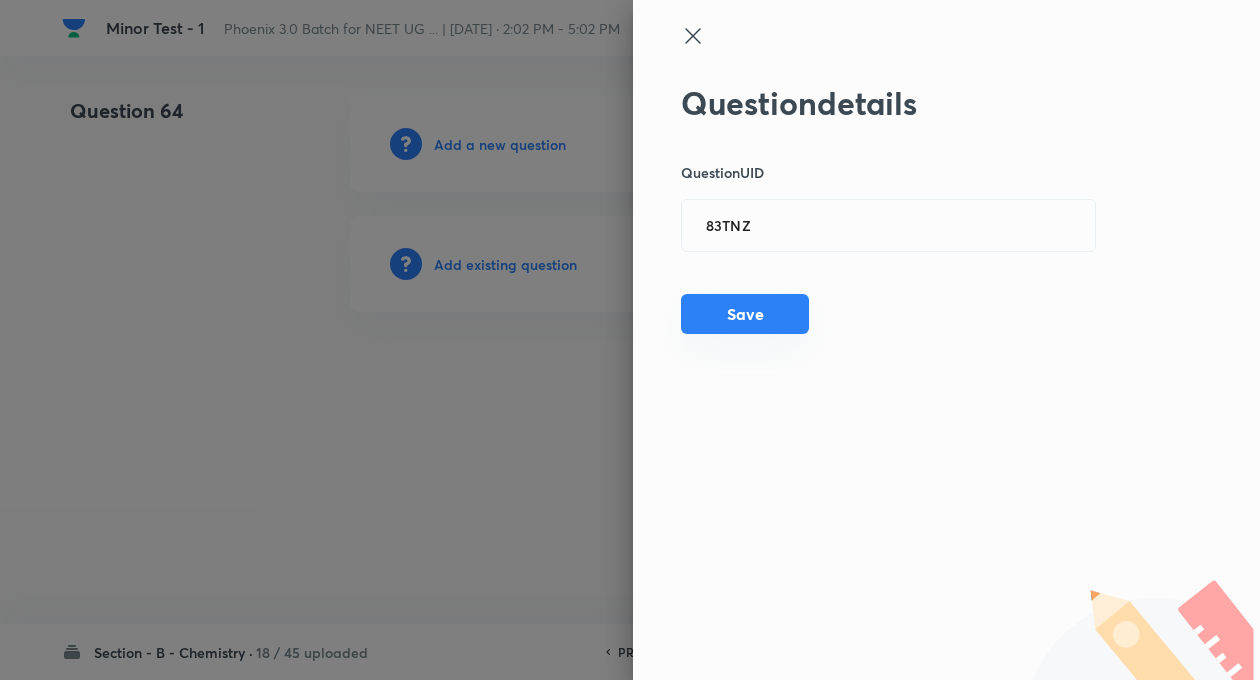 click on "Save" at bounding box center [745, 314] 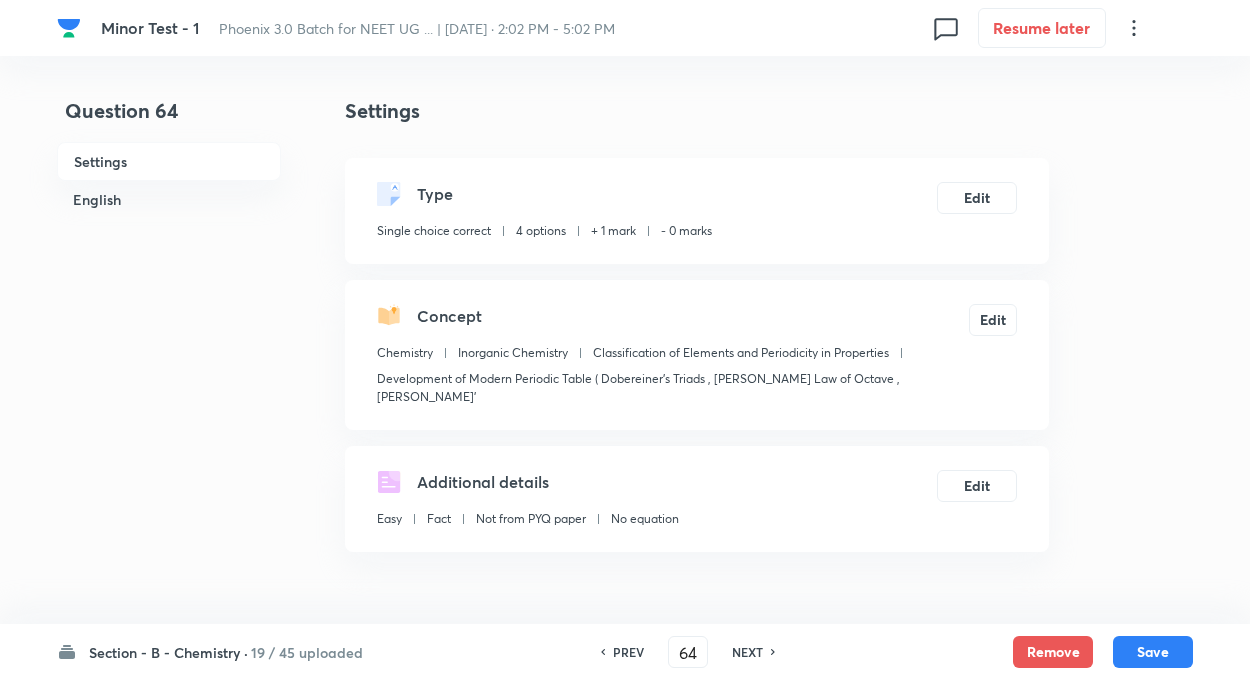 checkbox on "true" 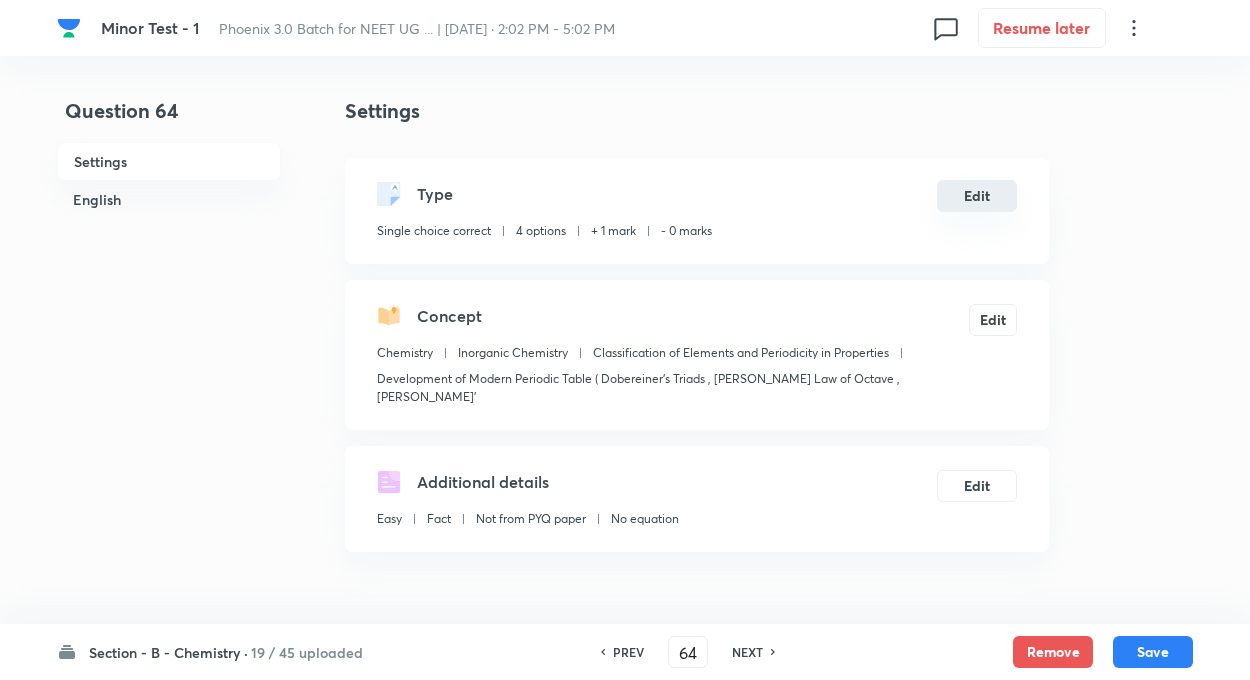 click on "Edit" at bounding box center (977, 196) 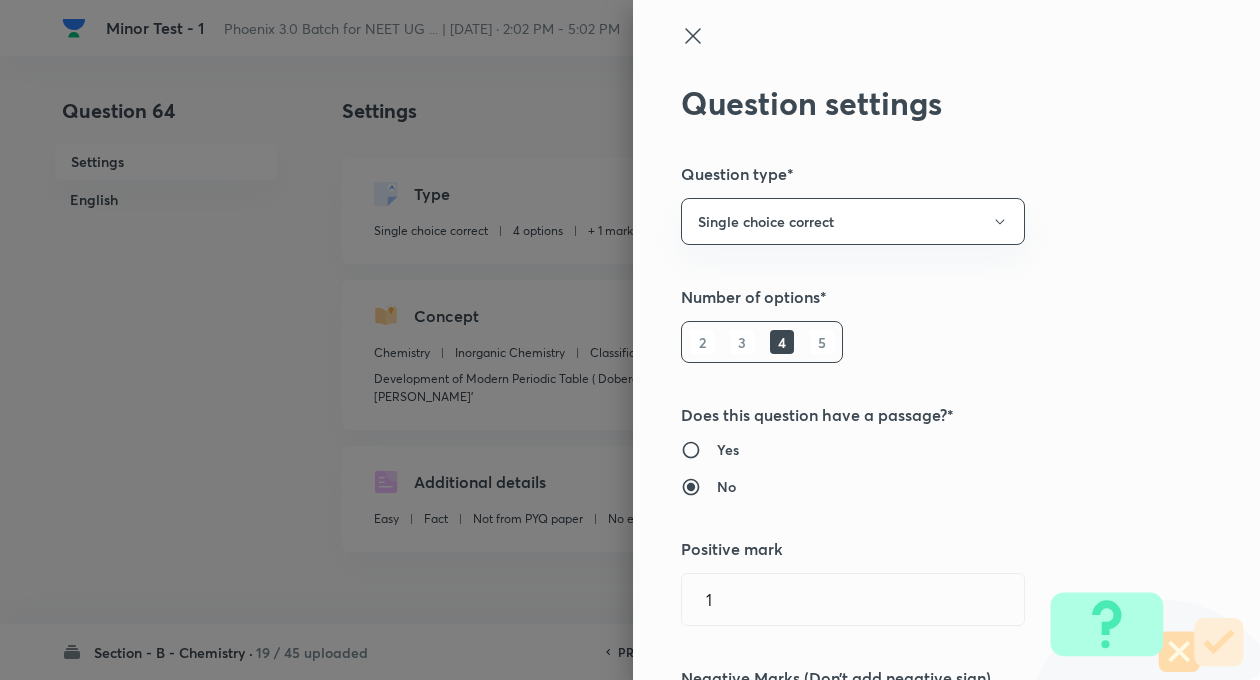 type on "Inorganic Chemistry" 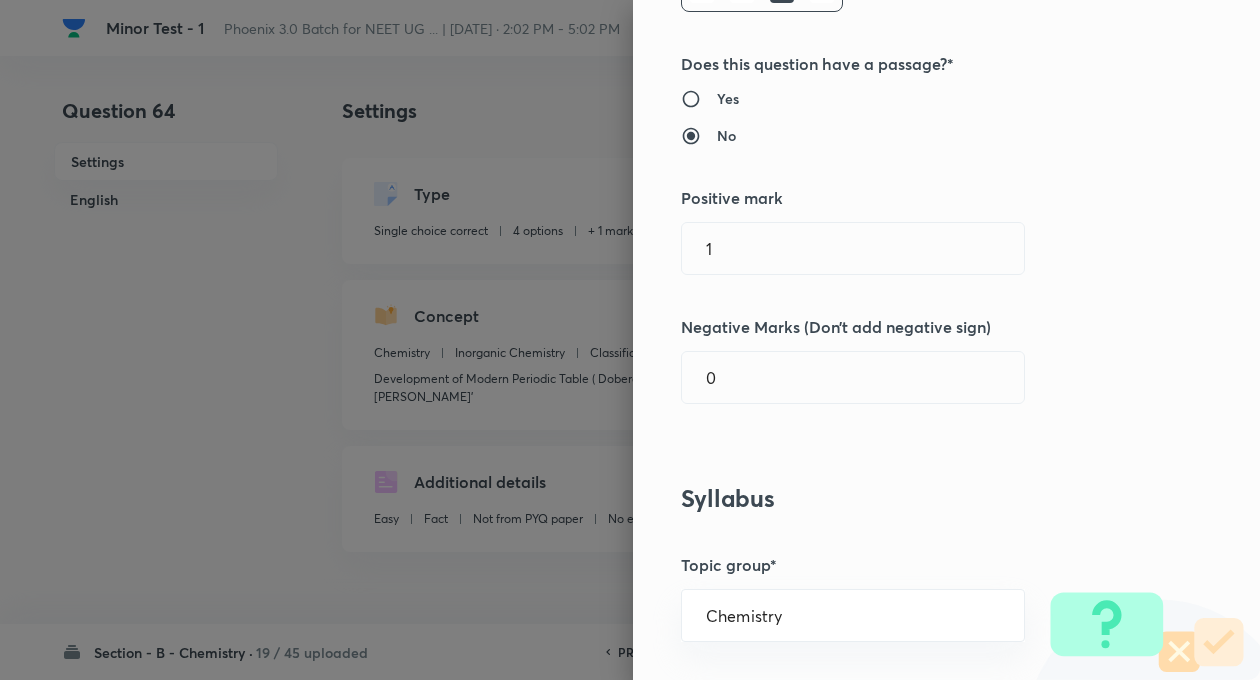 scroll, scrollTop: 360, scrollLeft: 0, axis: vertical 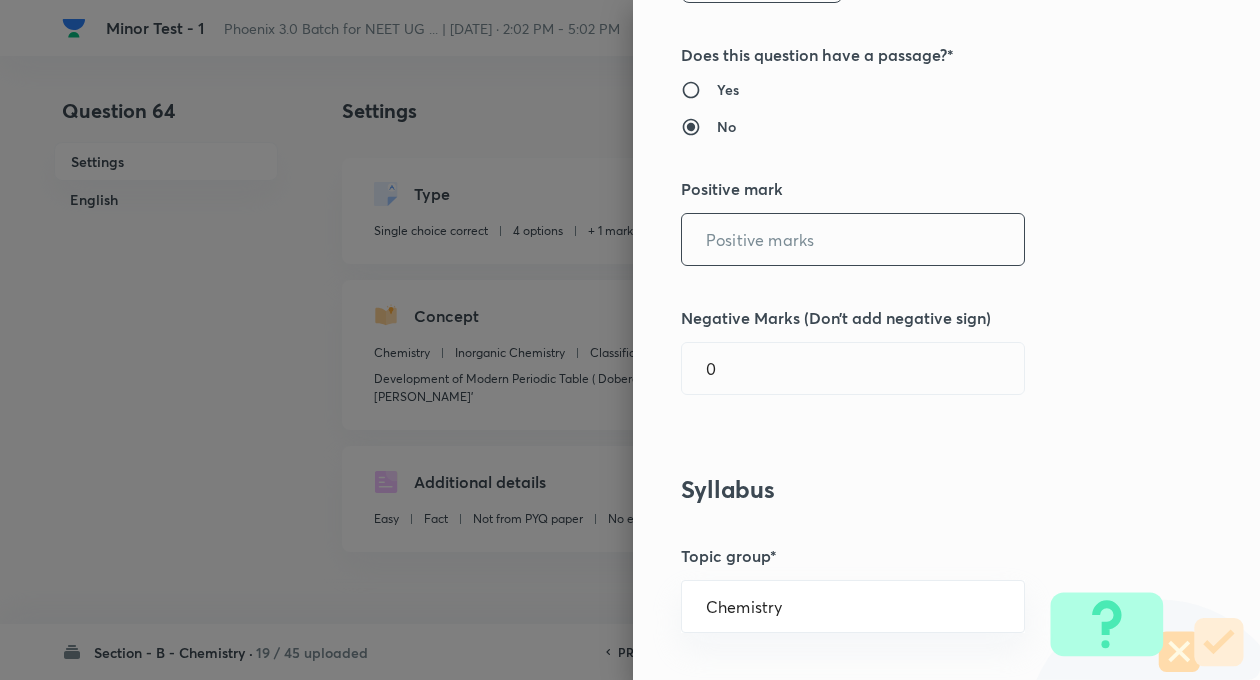 click at bounding box center [853, 239] 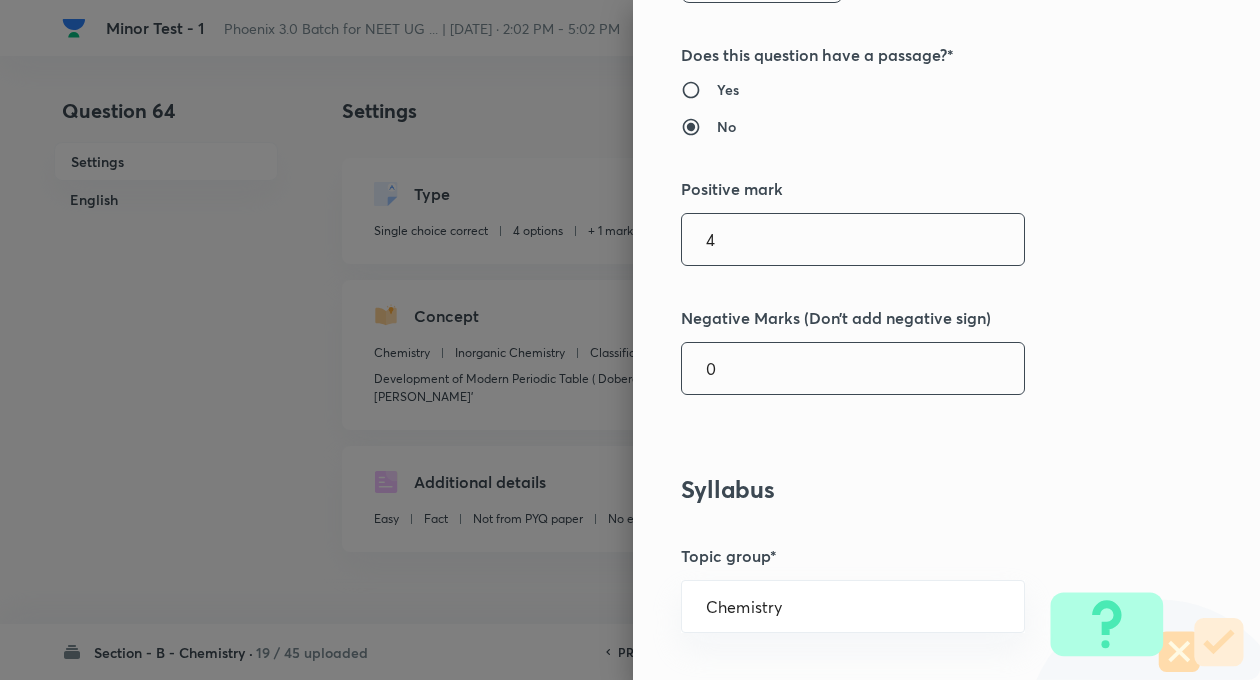 type on "4" 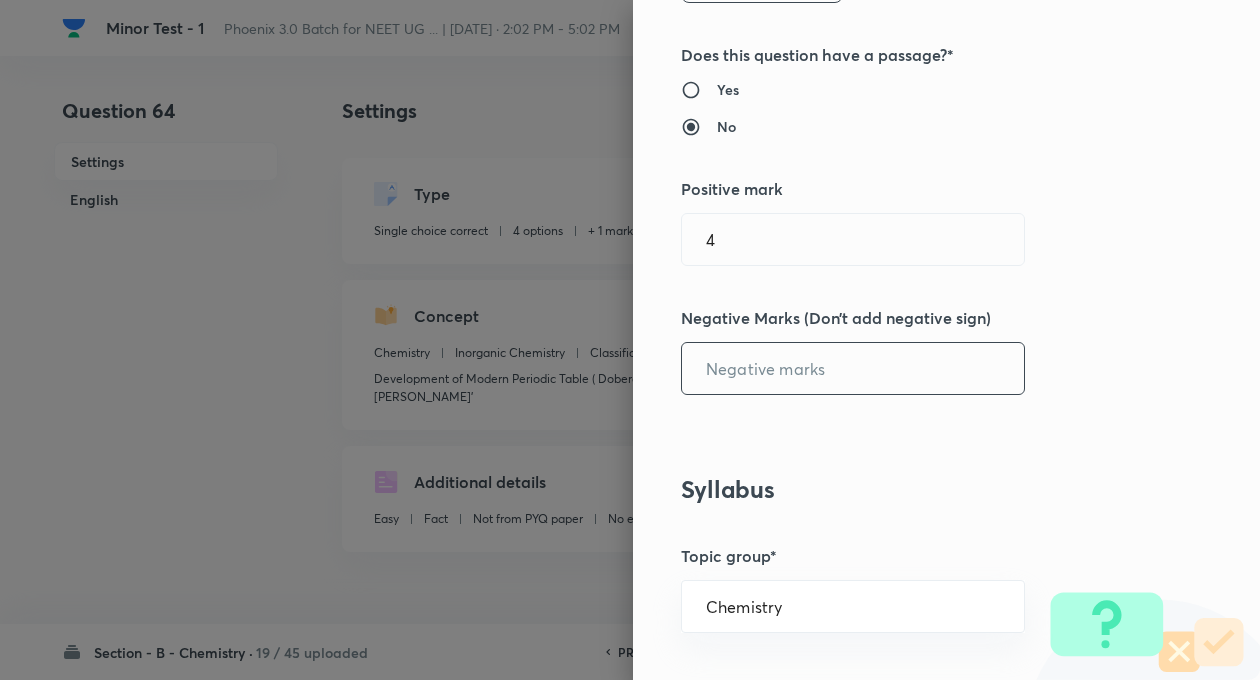 click at bounding box center [853, 368] 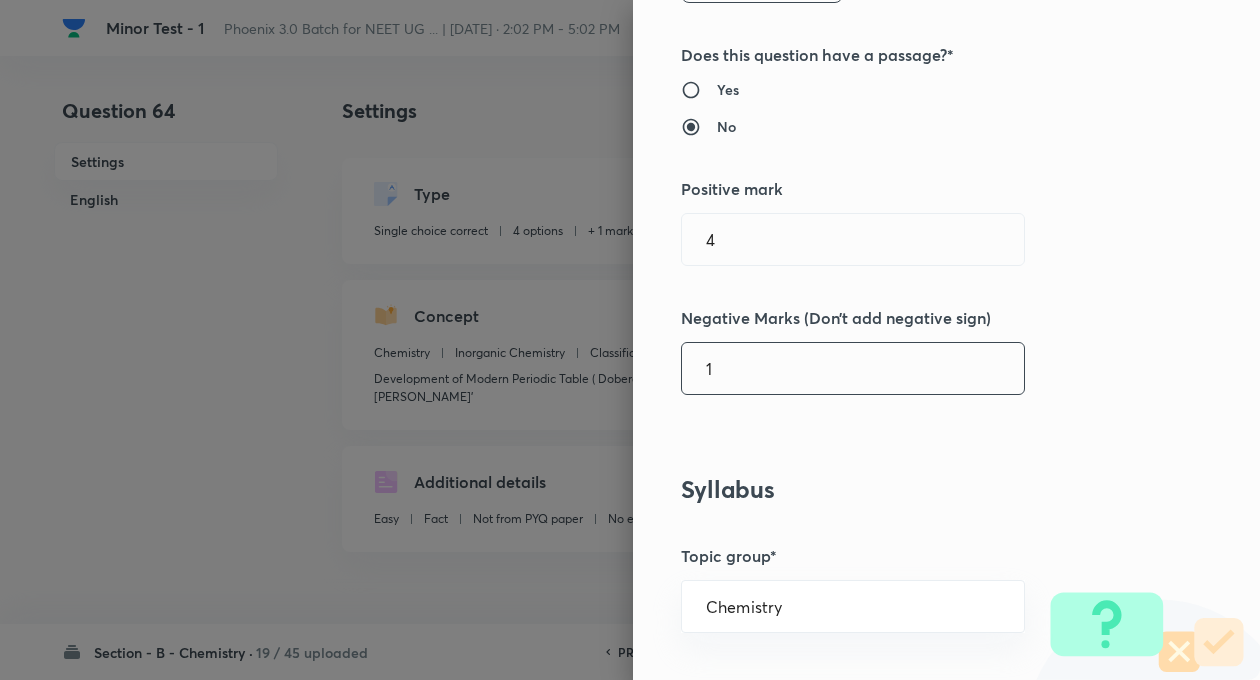 type on "1" 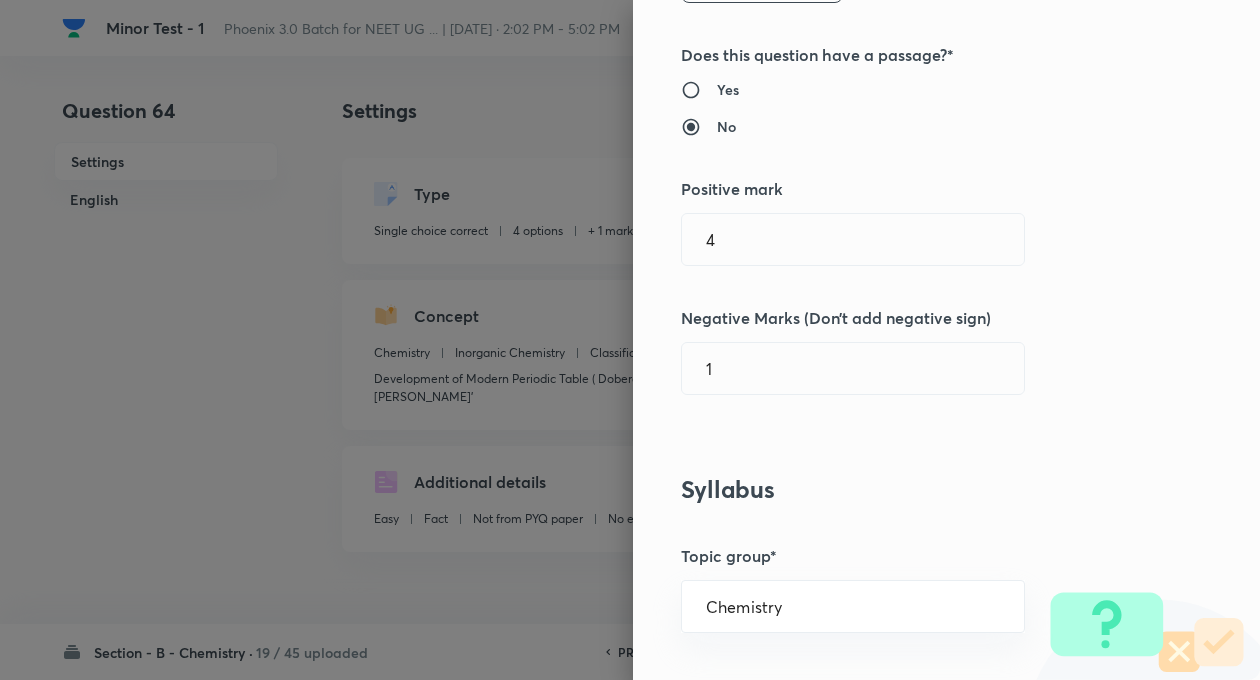 click on "Syllabus" at bounding box center (913, 489) 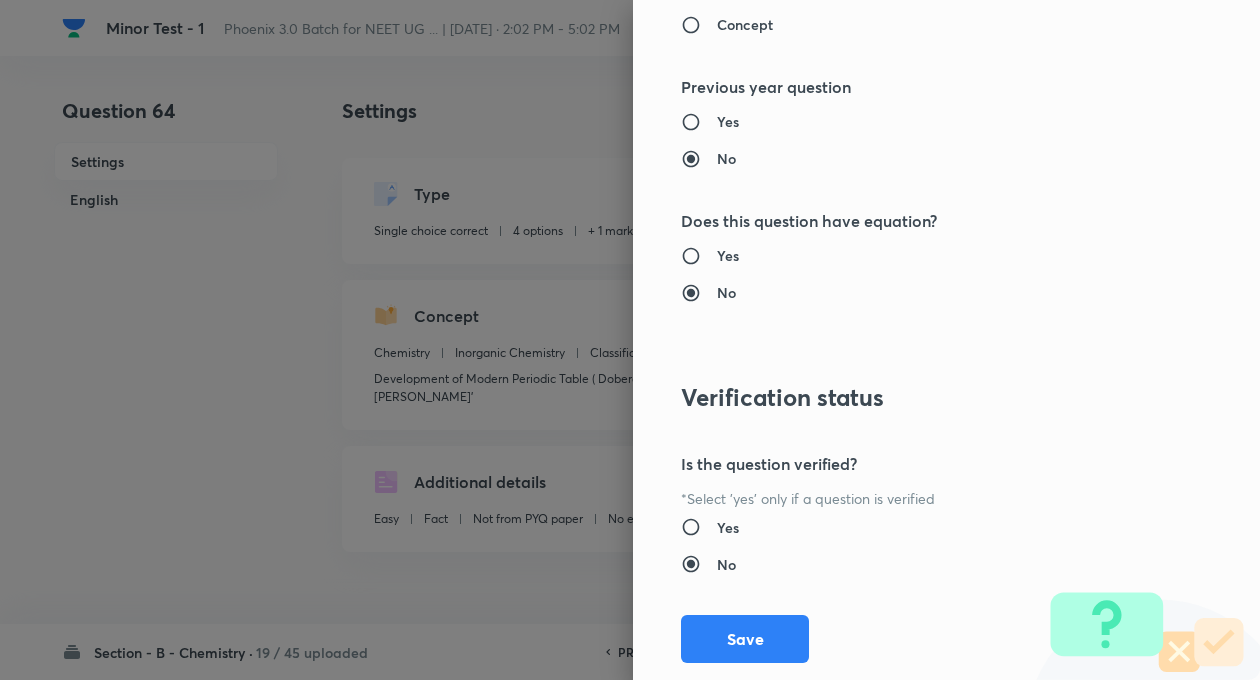 scroll, scrollTop: 2046, scrollLeft: 0, axis: vertical 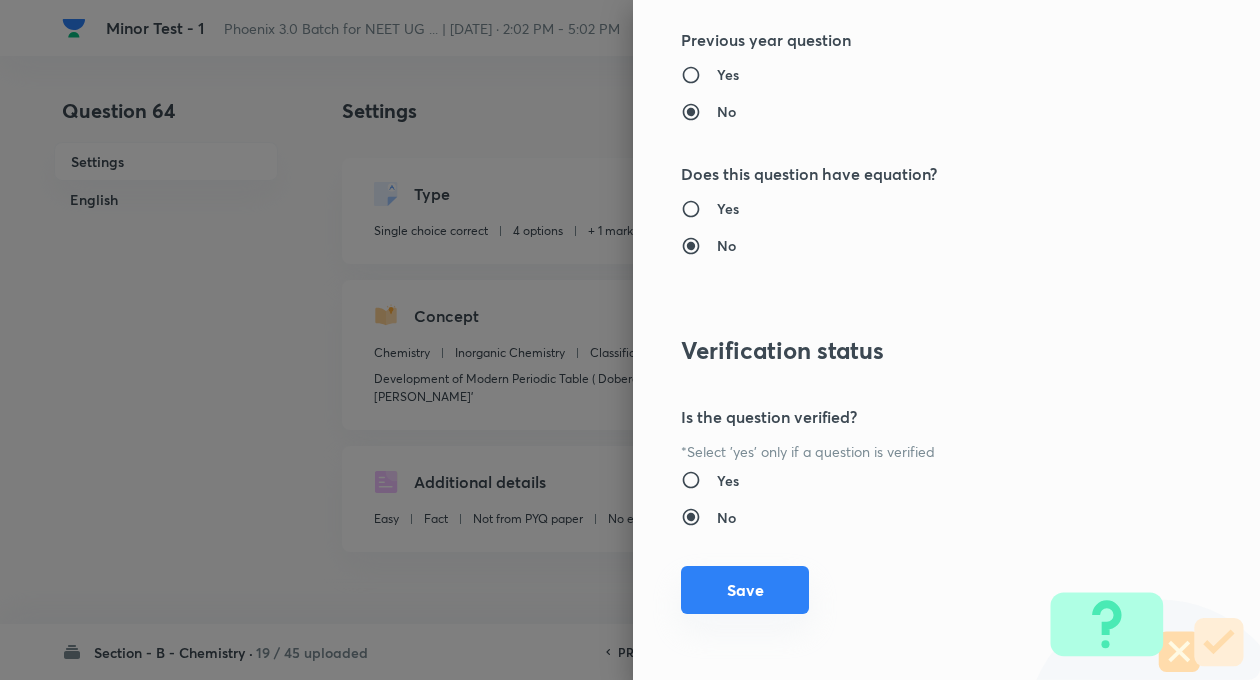 click on "Save" at bounding box center (745, 590) 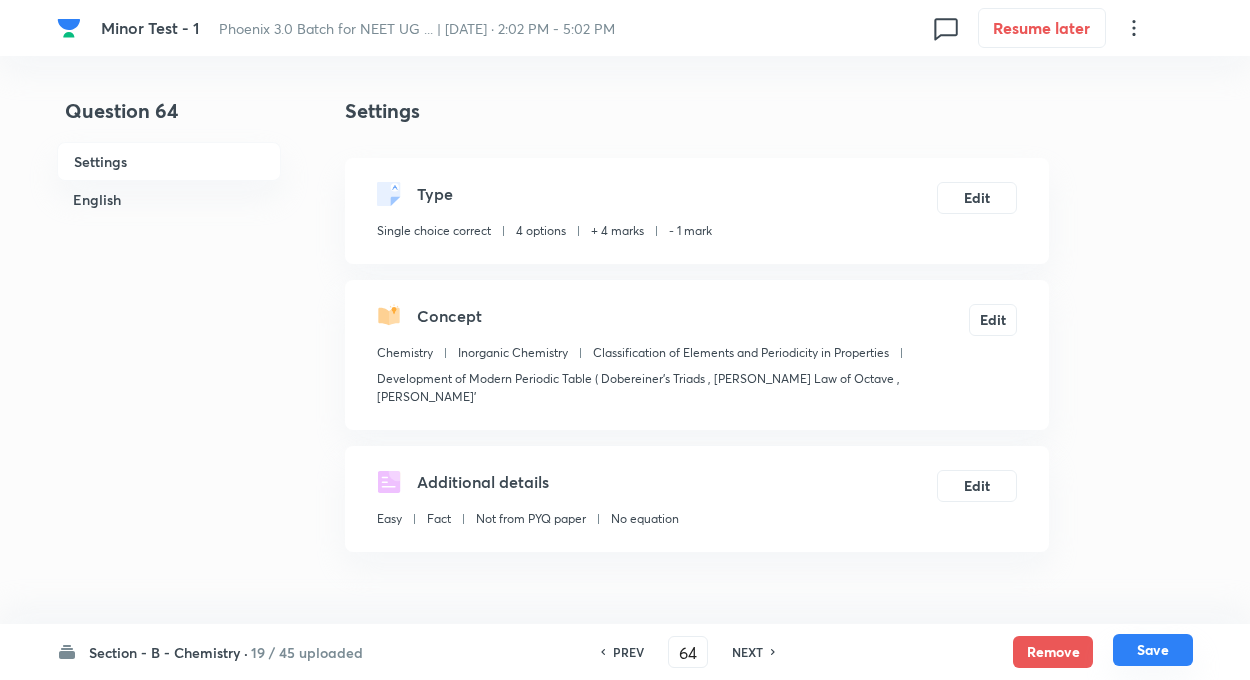 click on "Save" at bounding box center [1153, 650] 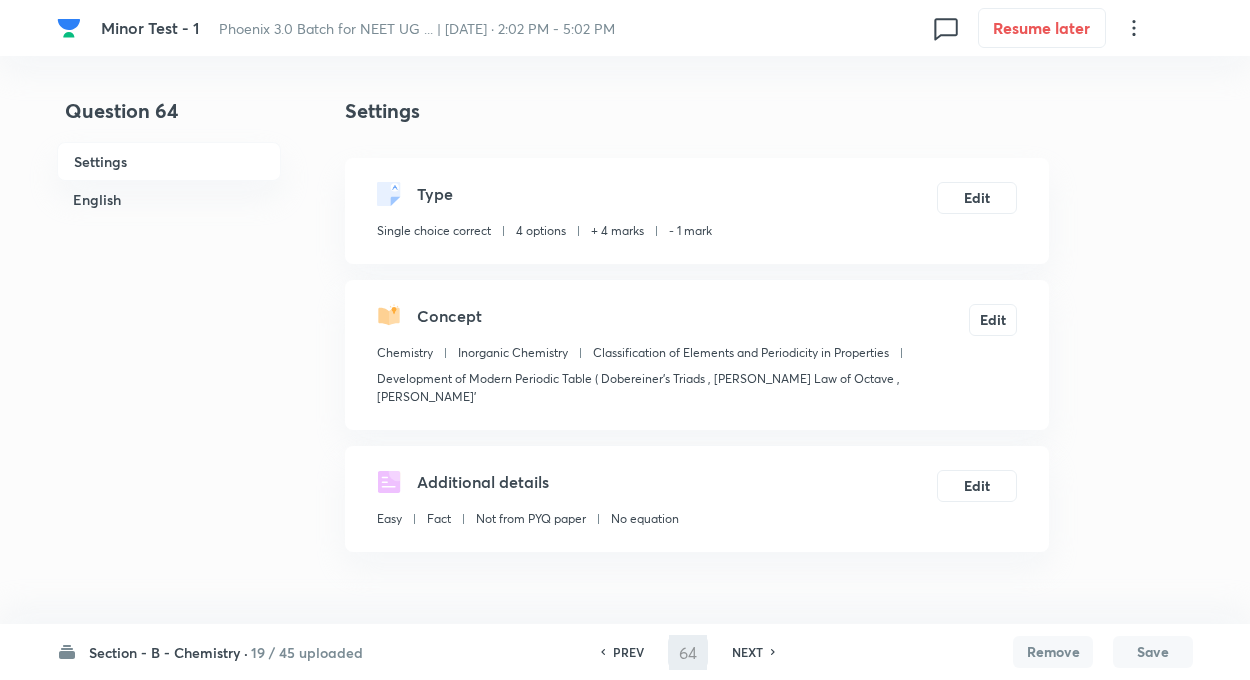 type on "65" 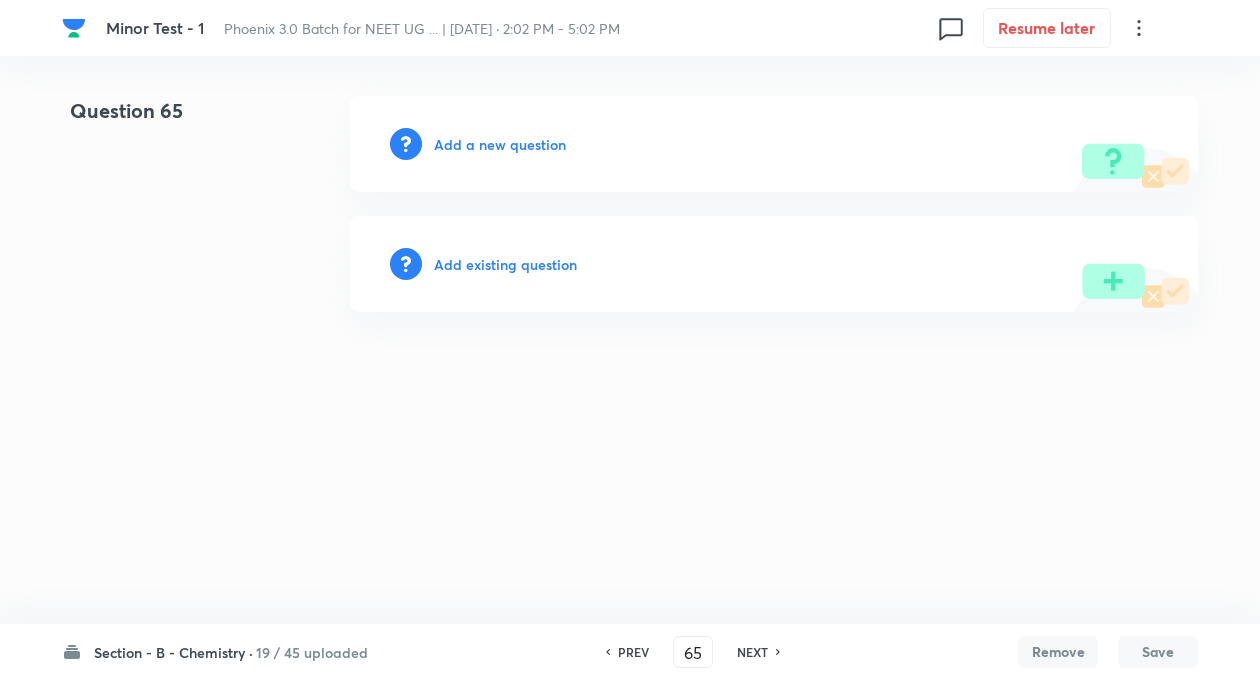 click on "Add existing question" at bounding box center (505, 264) 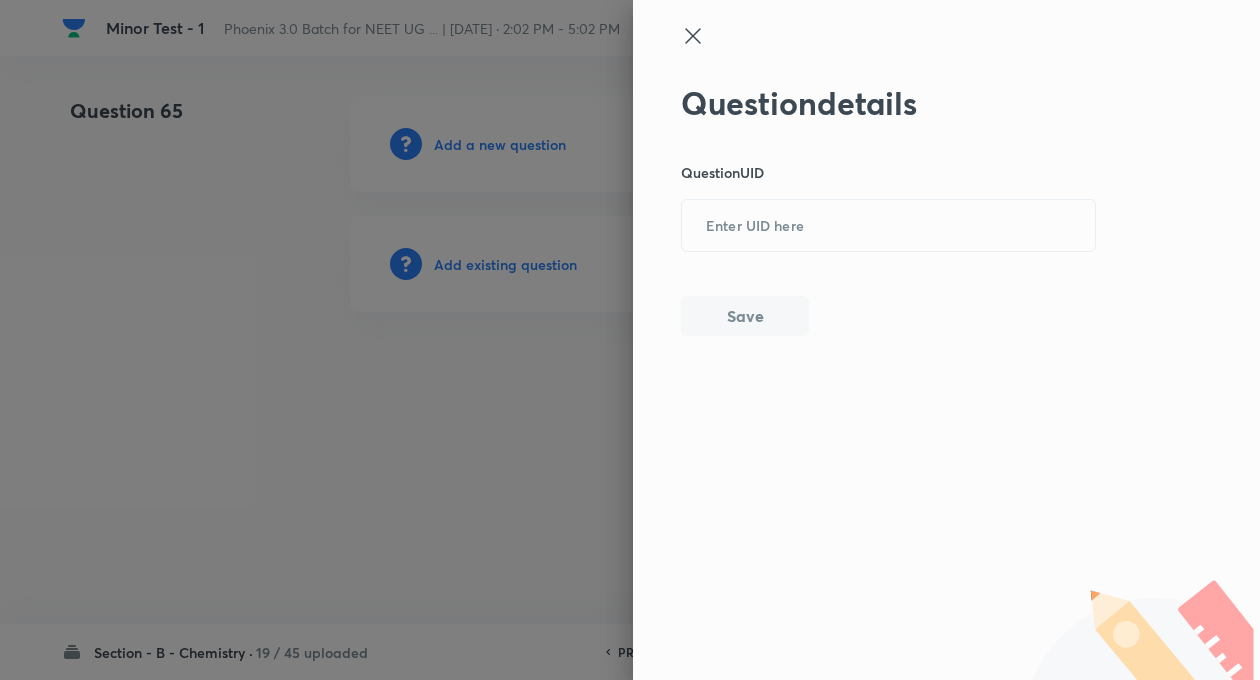 click on "Question  details Question  UID ​ Save" at bounding box center (889, 210) 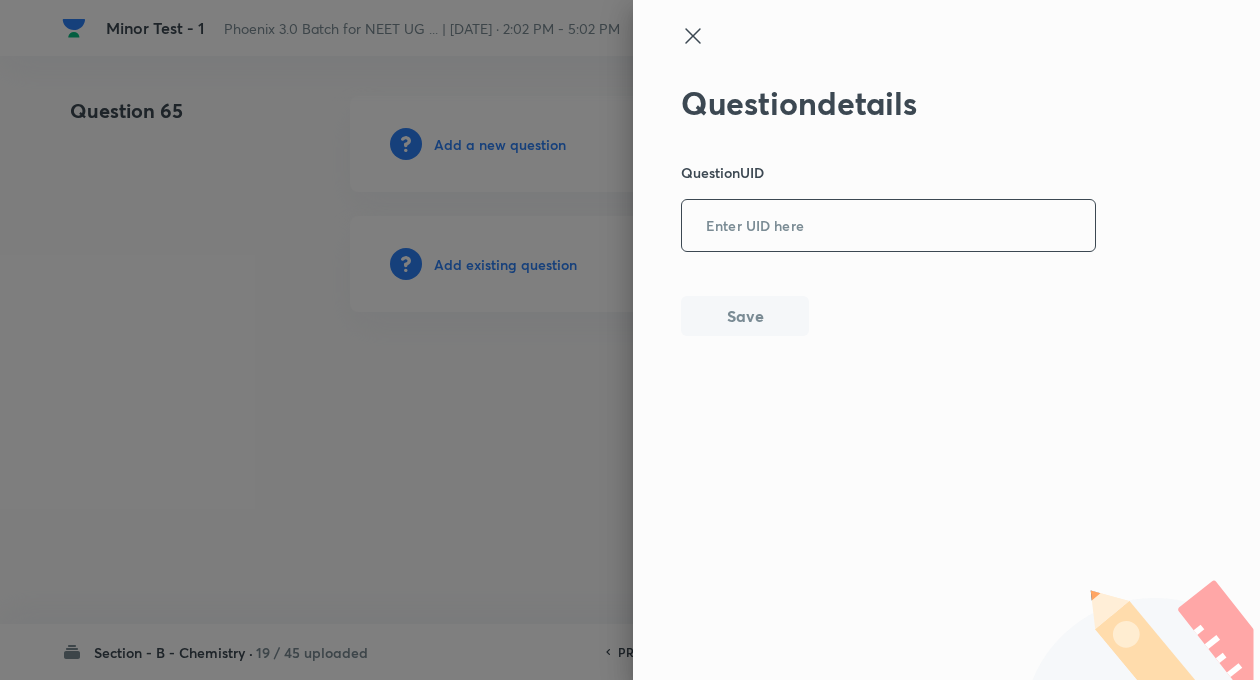 click at bounding box center (888, 226) 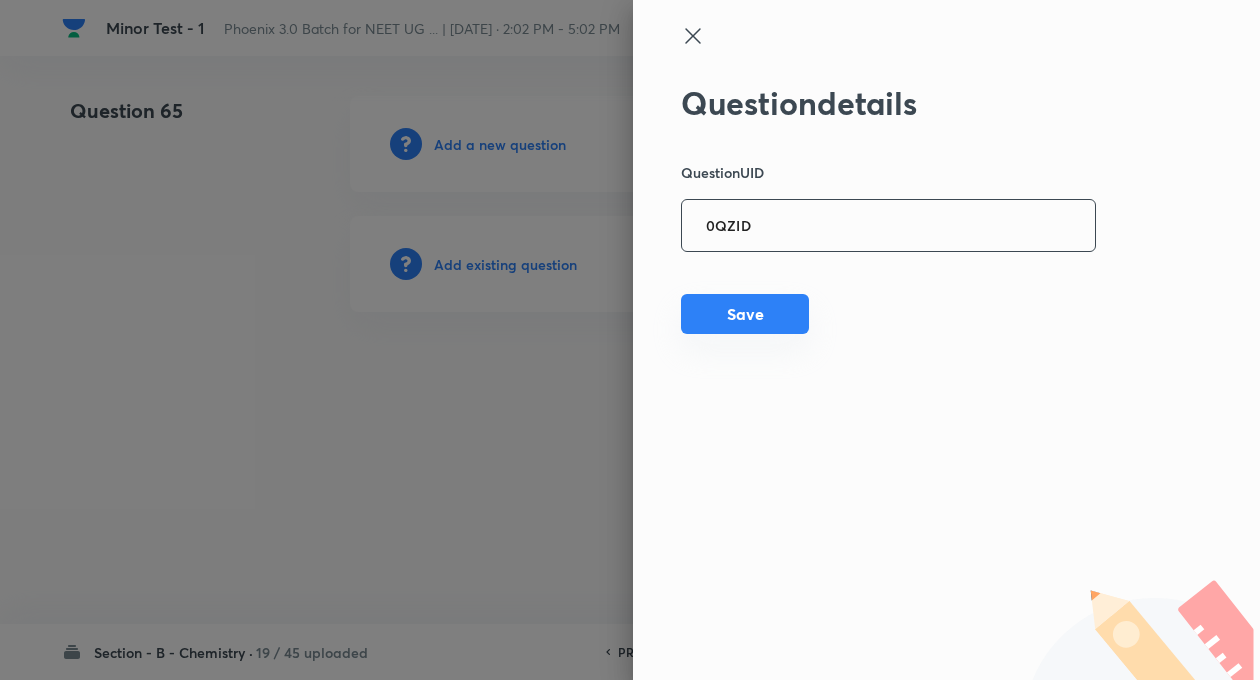 type on "0QZID" 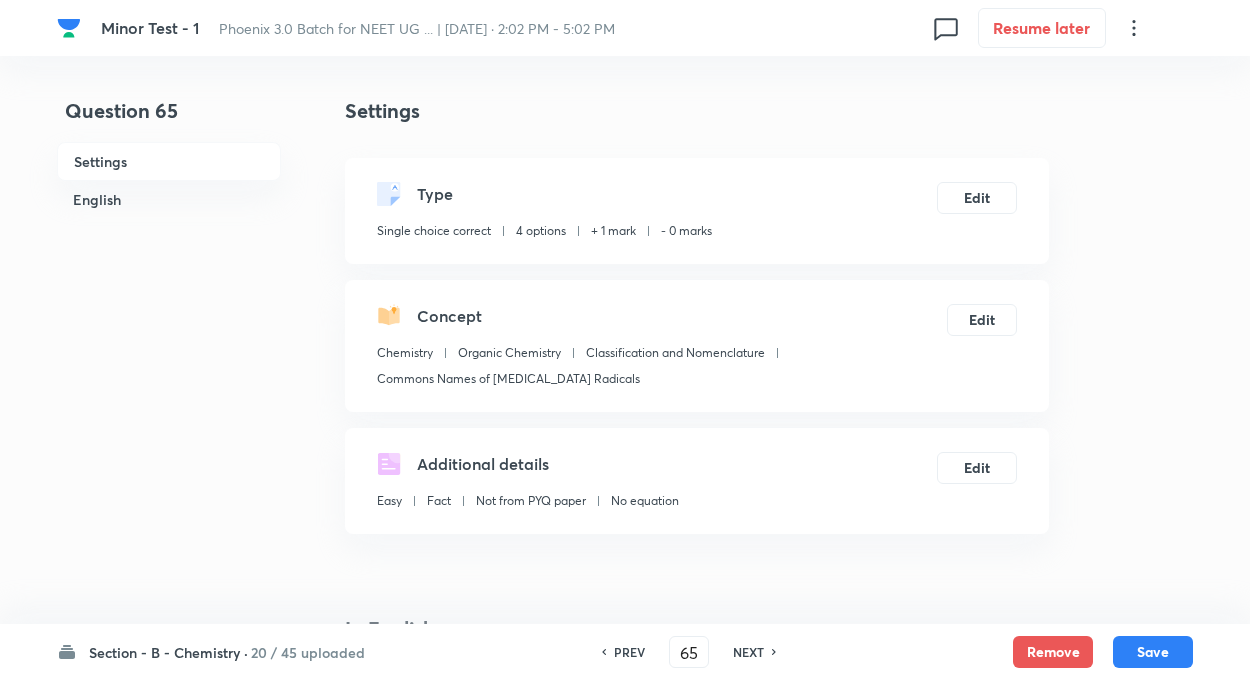 checkbox on "true" 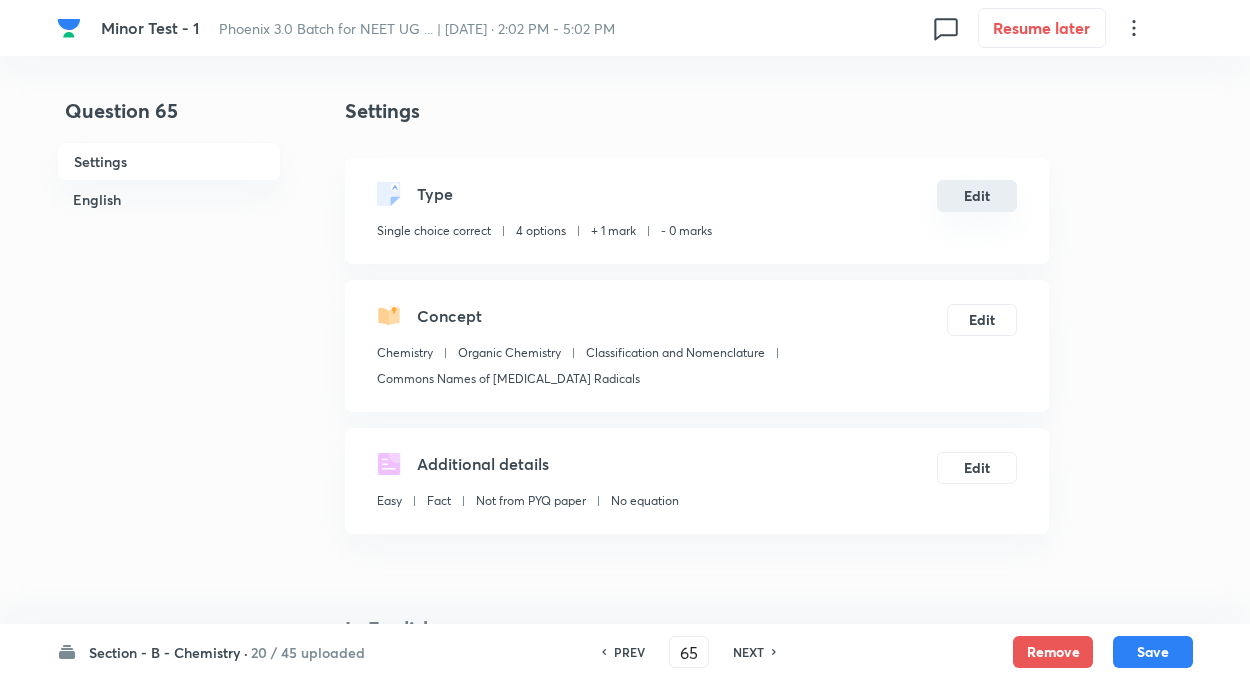 click on "Edit" at bounding box center [977, 196] 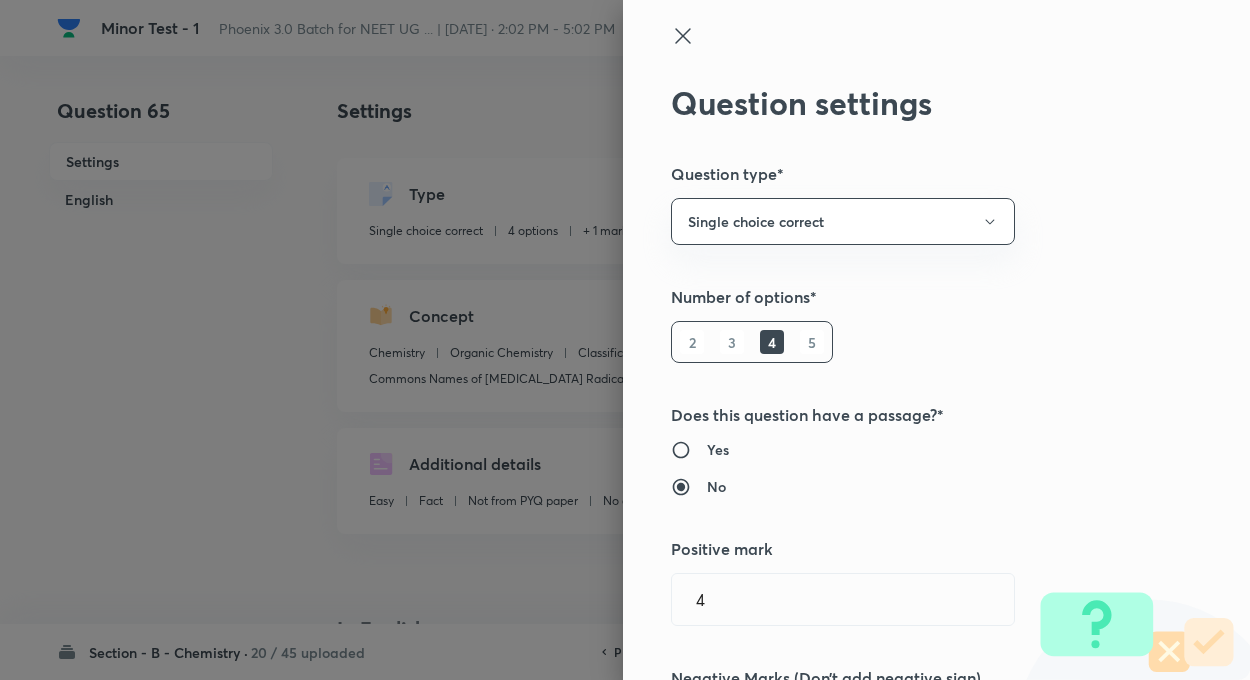 type on "1" 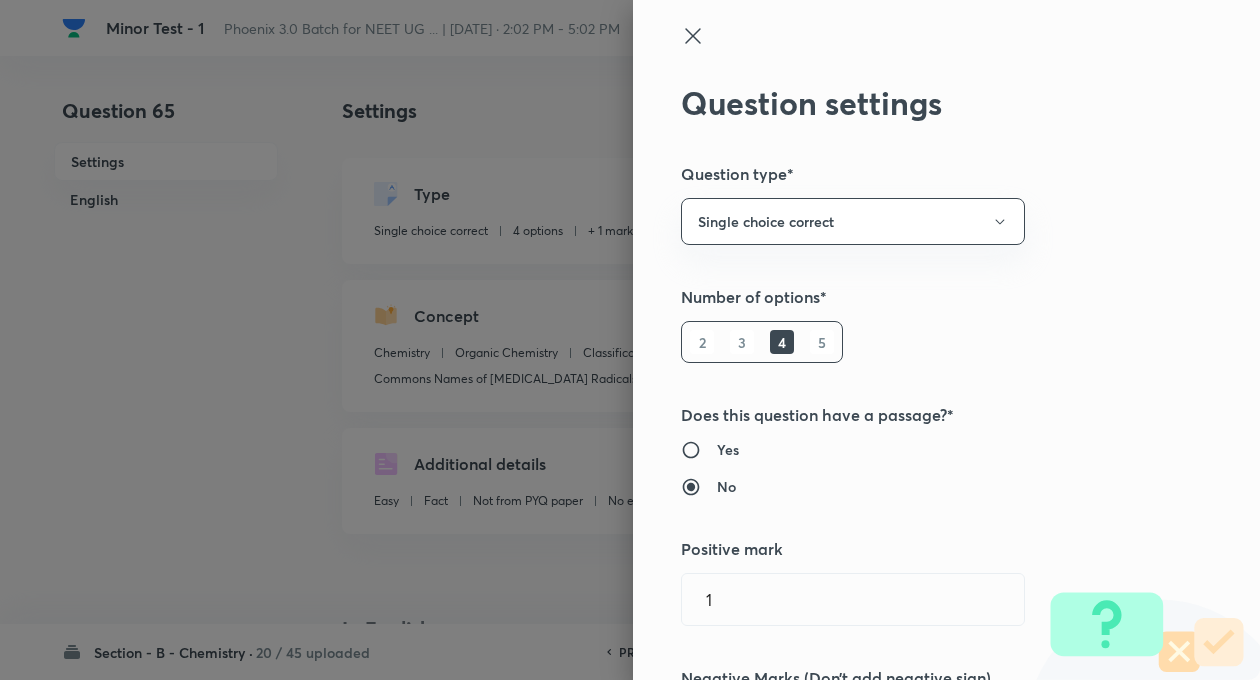 click on "Question settings Question type* Single choice correct Number of options* 2 3 4 5 Does this question have a passage?* Yes No Positive mark 1 ​ Negative Marks (Don’t add negative sign) 0 ​ Syllabus Topic group* Chemistry ​ Topic* Organic Chemistry ​ Concept* Classification and Nomenclature ​ Sub-concept* Commons Names of [MEDICAL_DATA] Radicals ​ Concept-field ​ Additional details Question Difficulty Very easy Easy Moderate Hard Very hard Question is based on Fact Numerical Concept Previous year question Yes No Does this question have equation? Yes No Verification status Is the question verified? *Select 'yes' only if a question is verified Yes No Save" at bounding box center [946, 340] 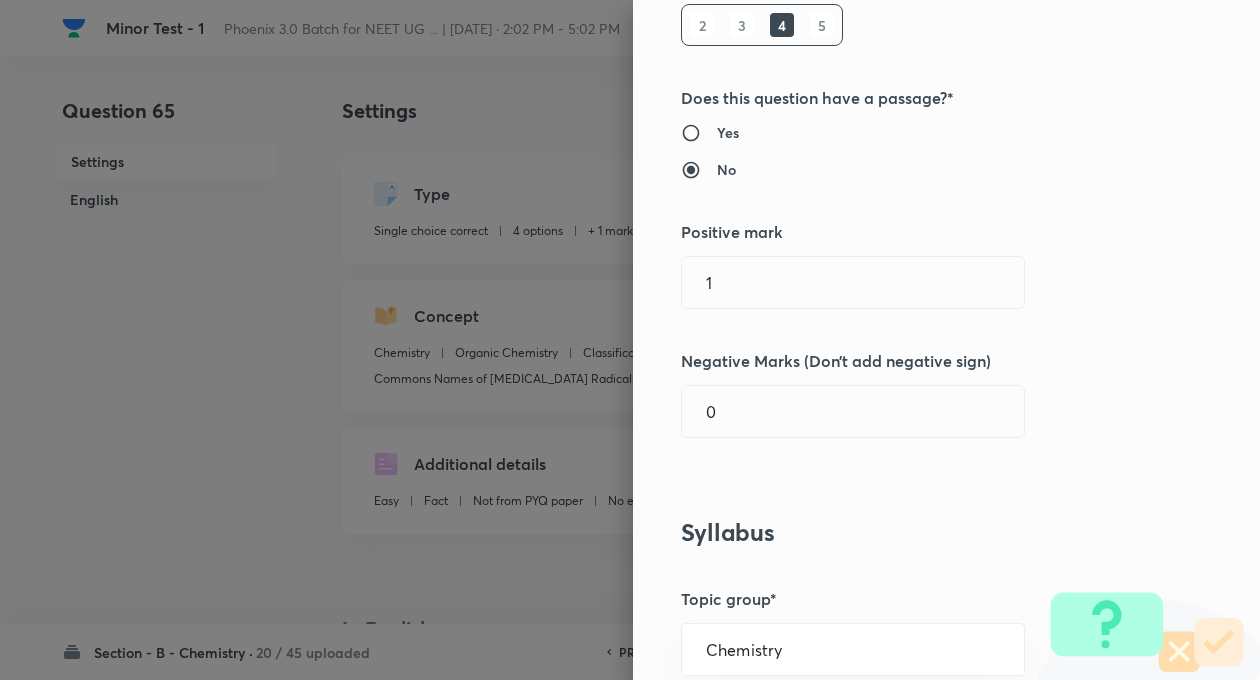 scroll, scrollTop: 320, scrollLeft: 0, axis: vertical 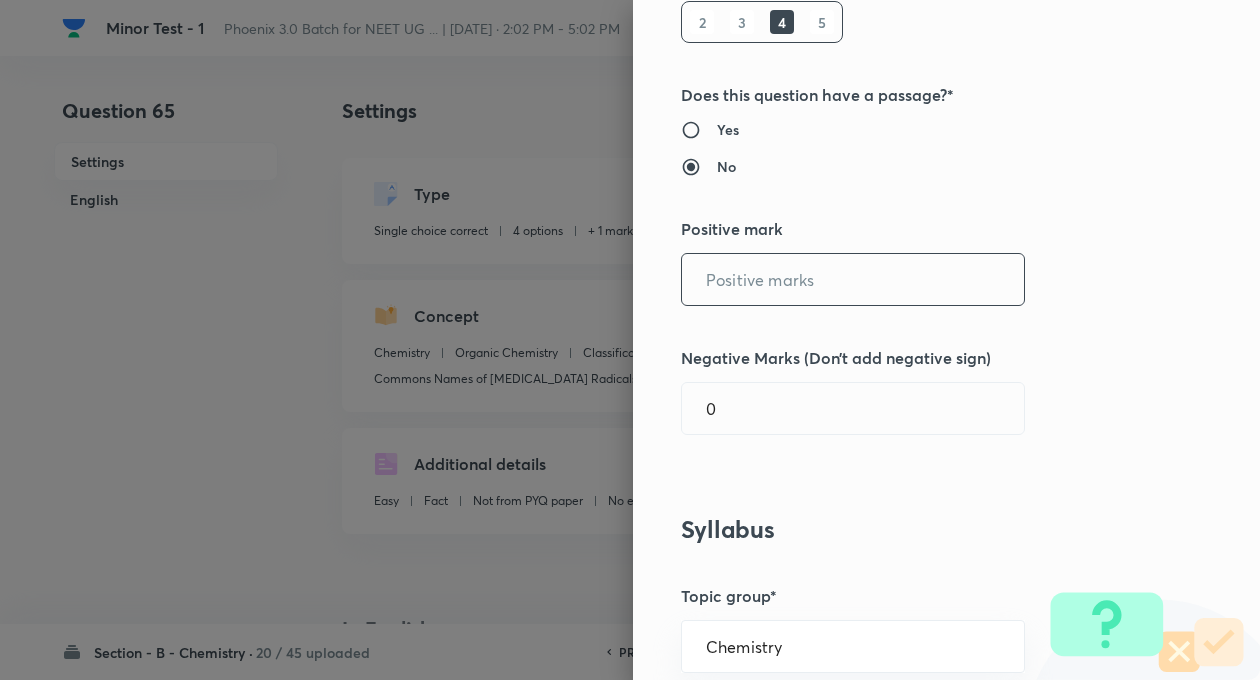 click at bounding box center (853, 279) 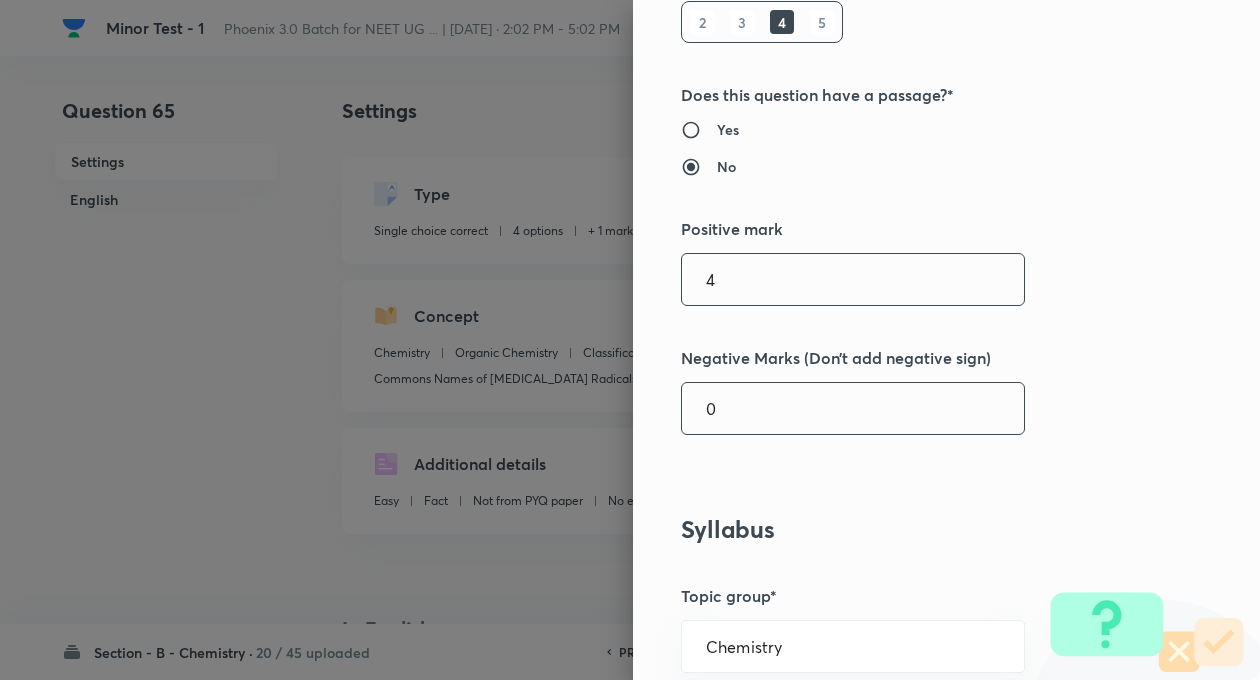 type on "4" 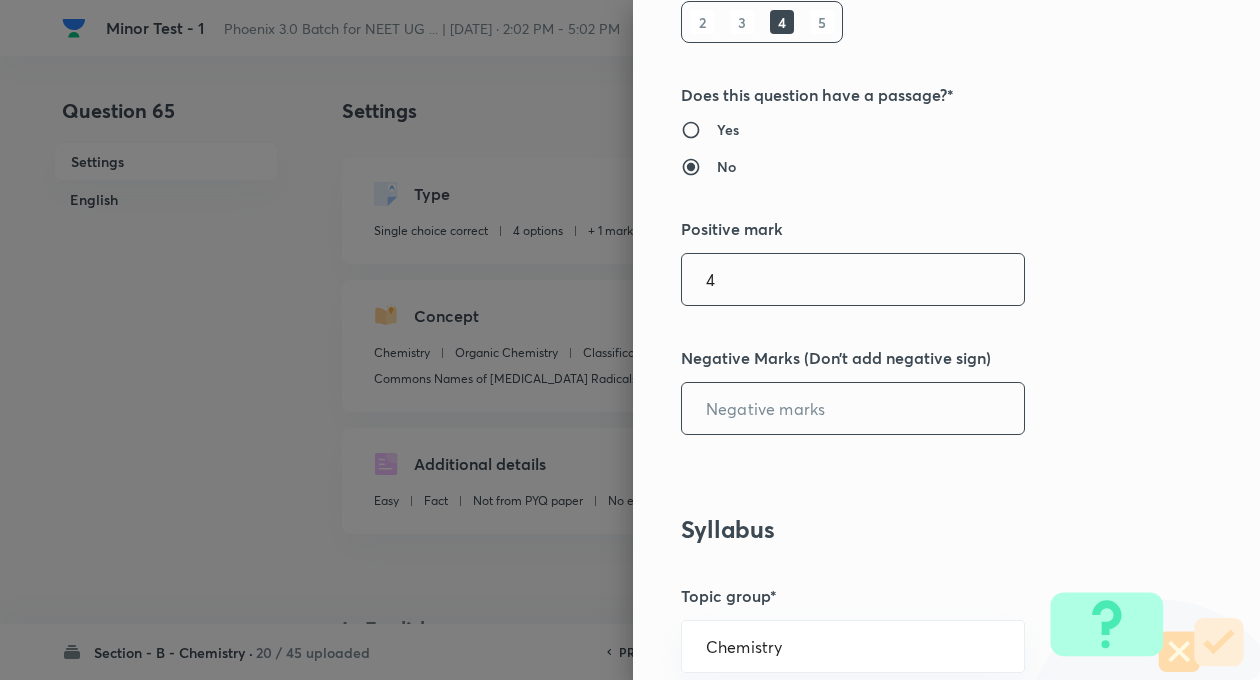 click at bounding box center (853, 408) 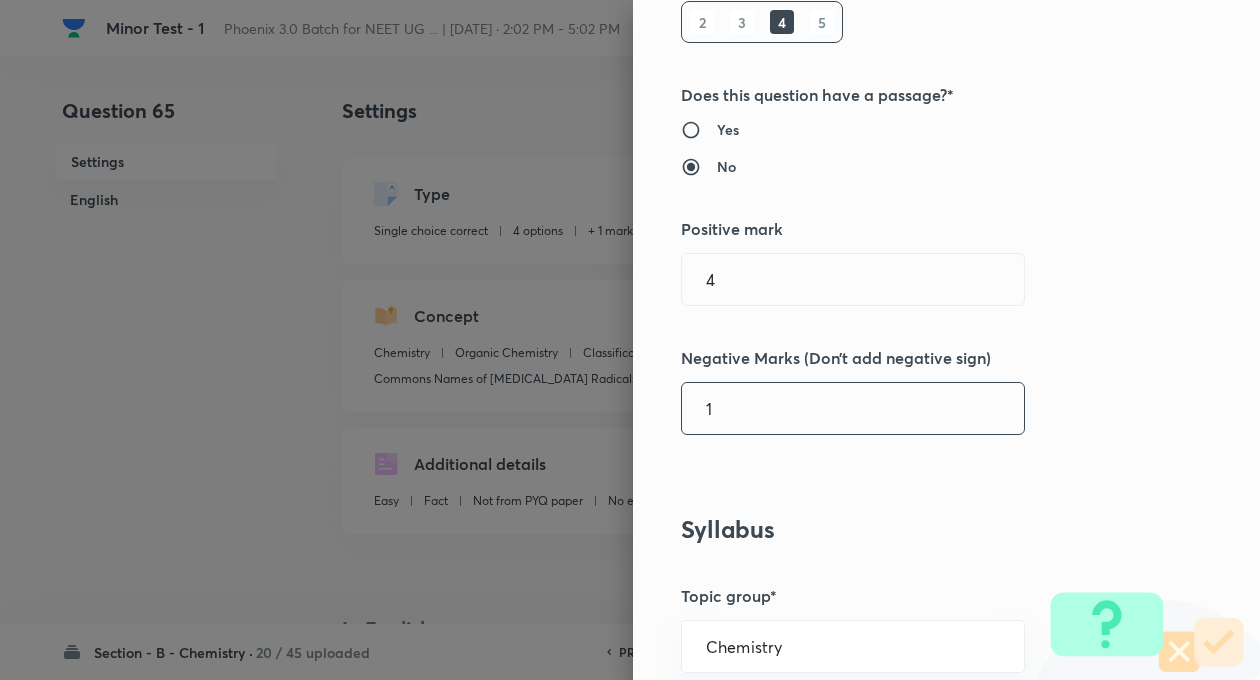 type on "1" 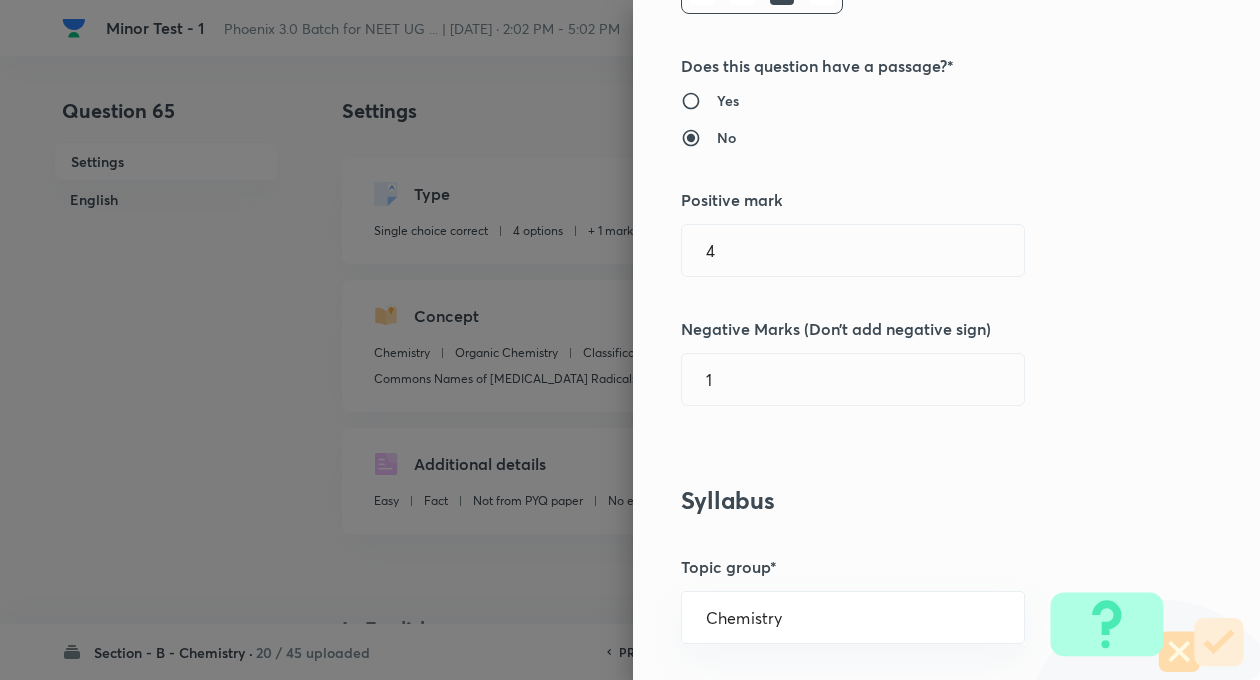 click on "Question settings Question type* Single choice correct Number of options* 2 3 4 5 Does this question have a passage?* Yes No Positive mark 4 ​ Negative Marks (Don’t add negative sign) 1 ​ Syllabus Topic group* Chemistry ​ Topic* Organic Chemistry ​ Concept* Classification and Nomenclature ​ Sub-concept* Commons Names of [MEDICAL_DATA] Radicals ​ Concept-field ​ Additional details Question Difficulty Very easy Easy Moderate Hard Very hard Question is based on Fact Numerical Concept Previous year question Yes No Does this question have equation? Yes No Verification status Is the question verified? *Select 'yes' only if a question is verified Yes No Save" at bounding box center (946, 340) 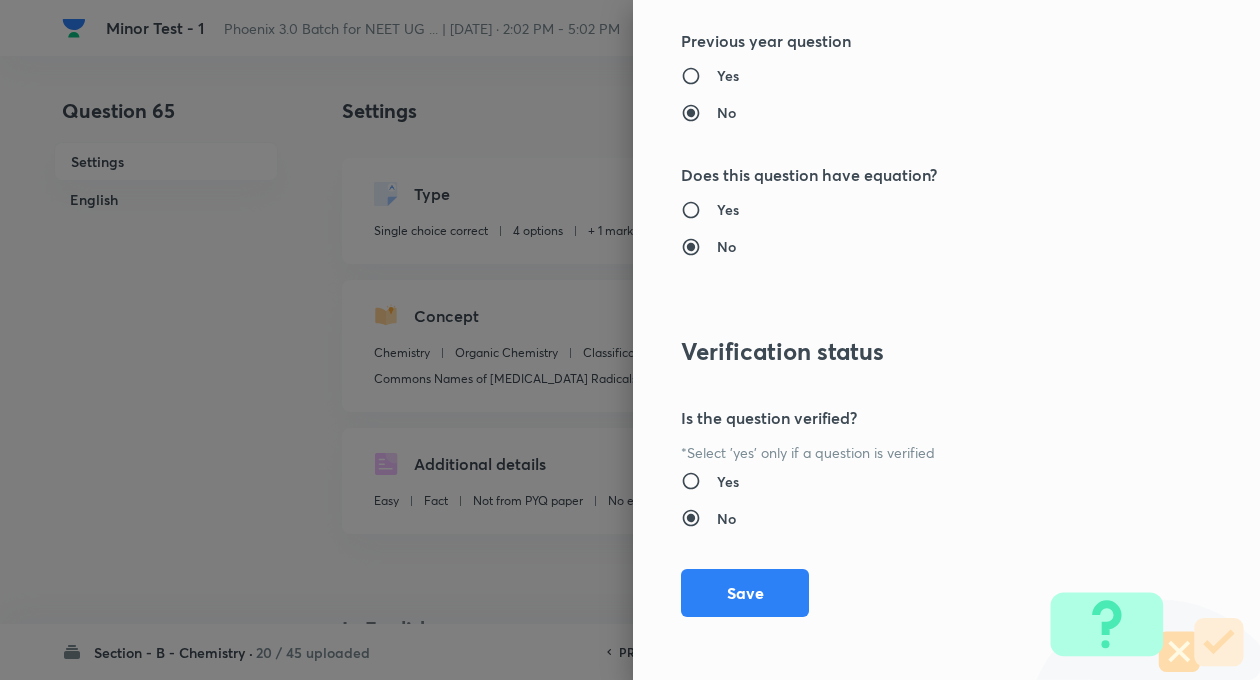 scroll, scrollTop: 2046, scrollLeft: 0, axis: vertical 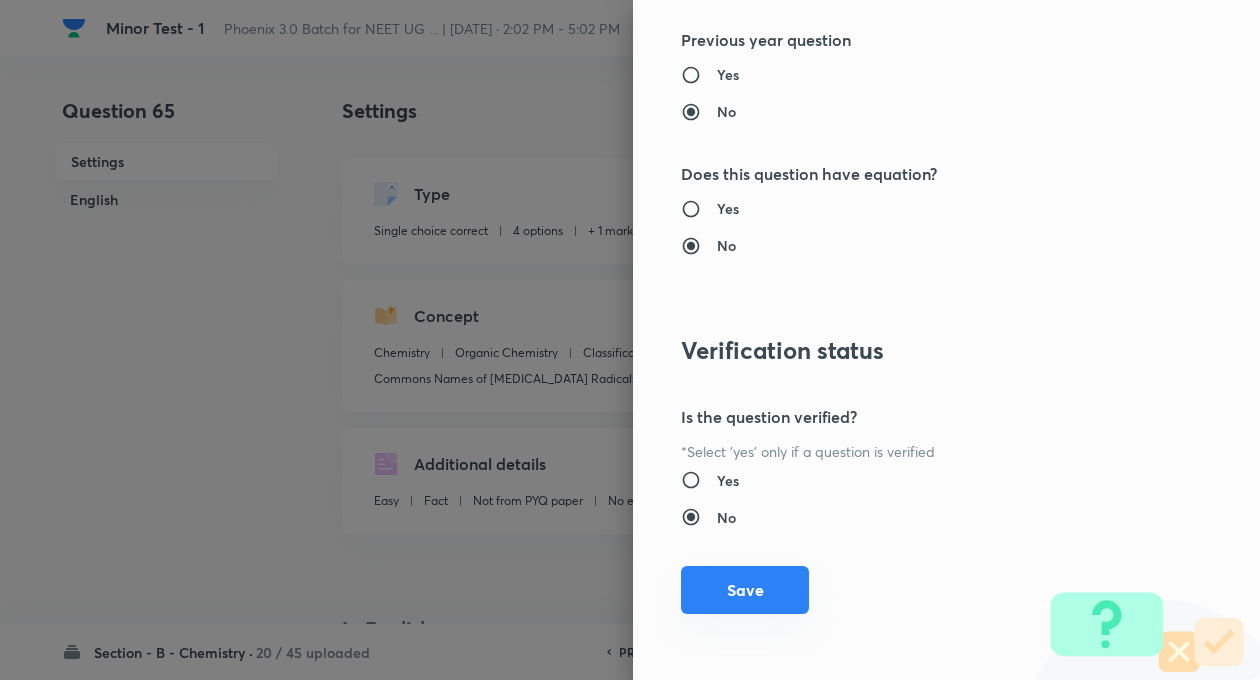 click on "Save" at bounding box center (745, 590) 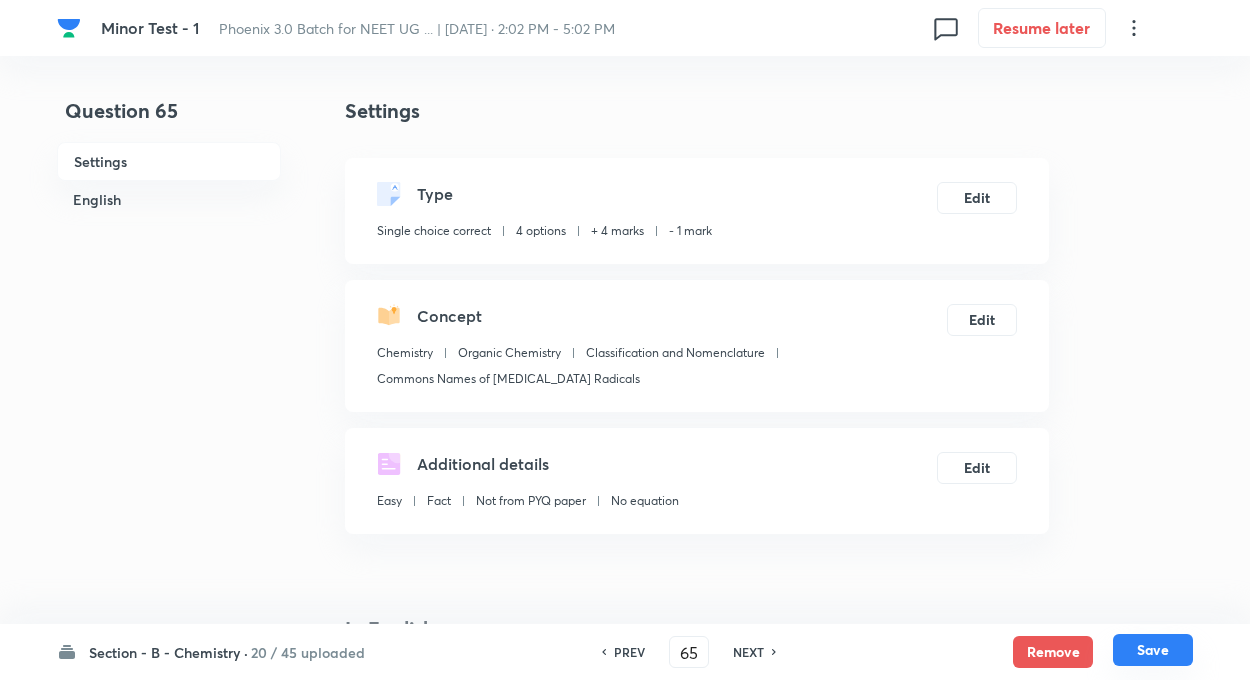 click on "Save" at bounding box center (1153, 650) 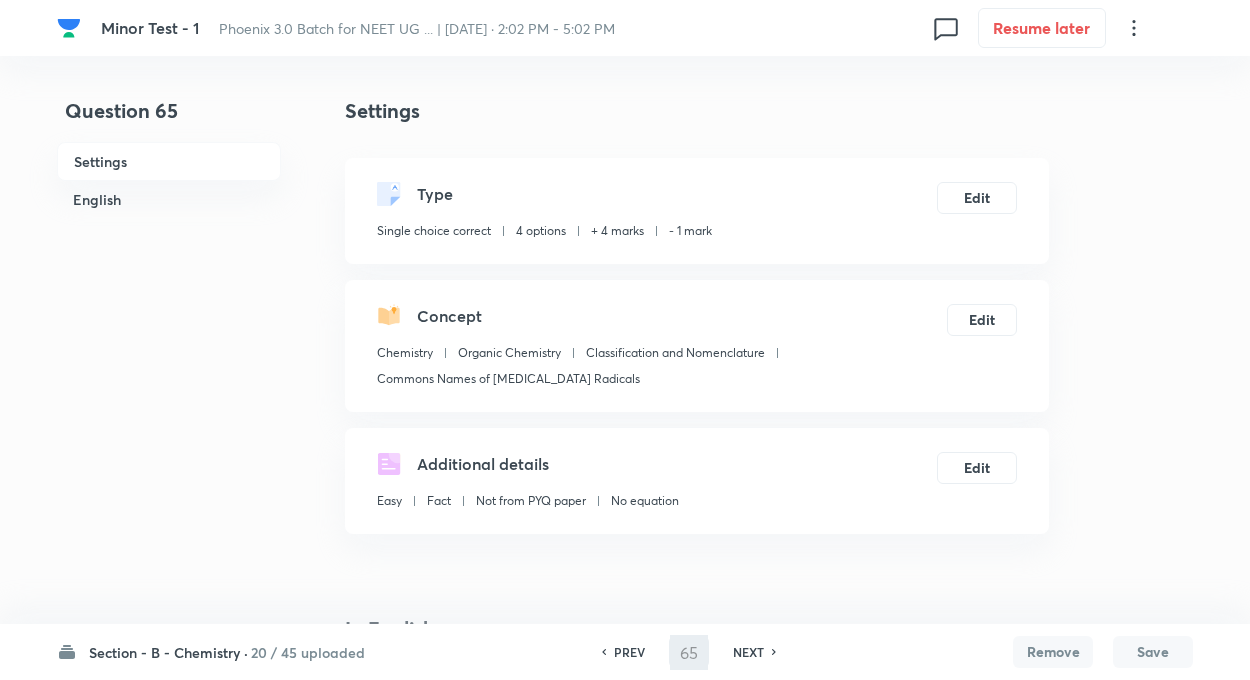 type on "66" 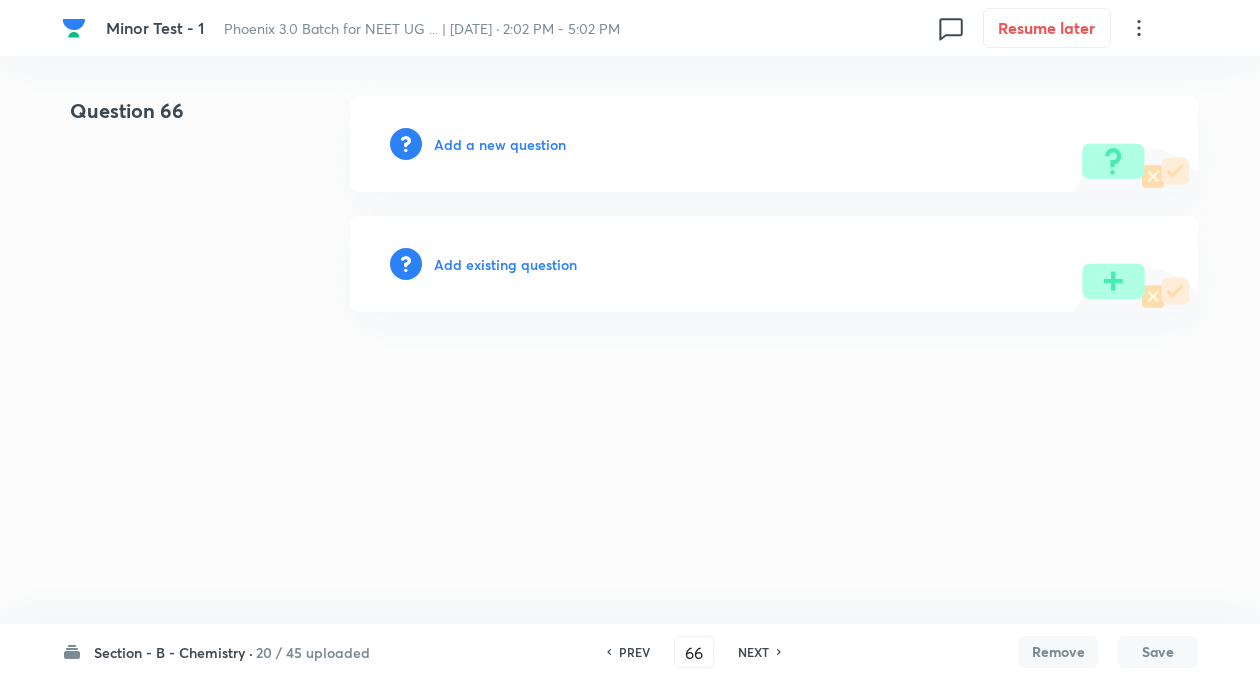 click on "Add existing question" at bounding box center [505, 264] 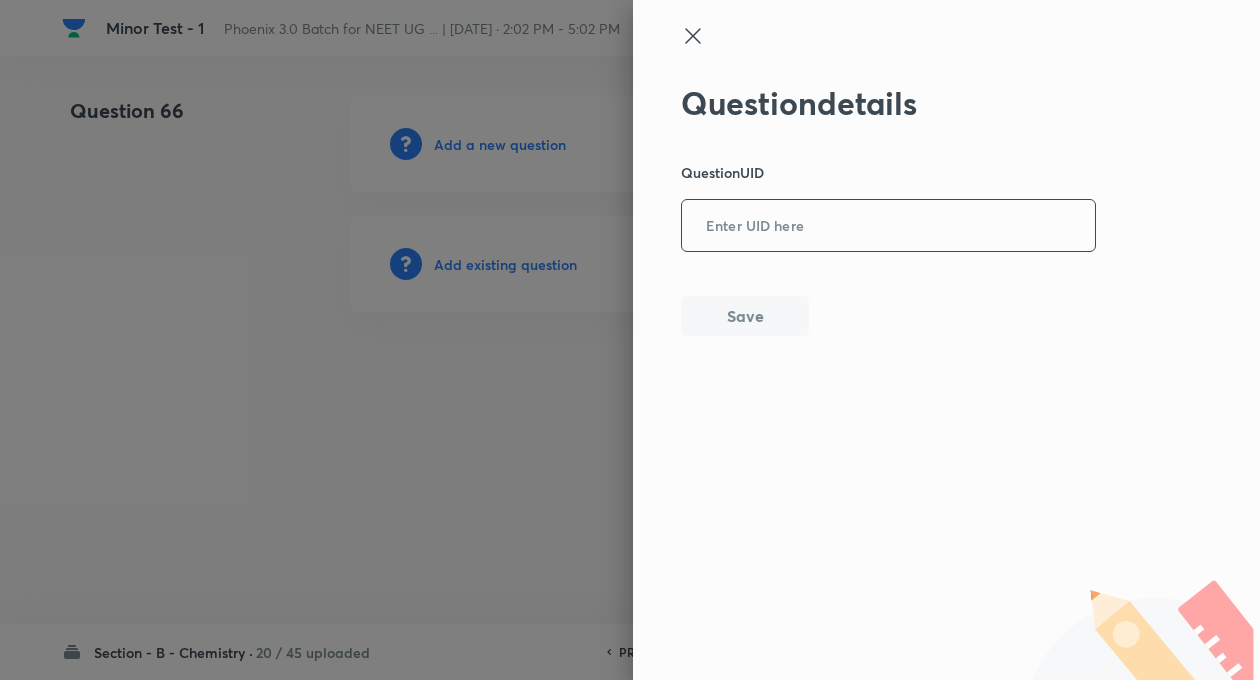 click at bounding box center [888, 226] 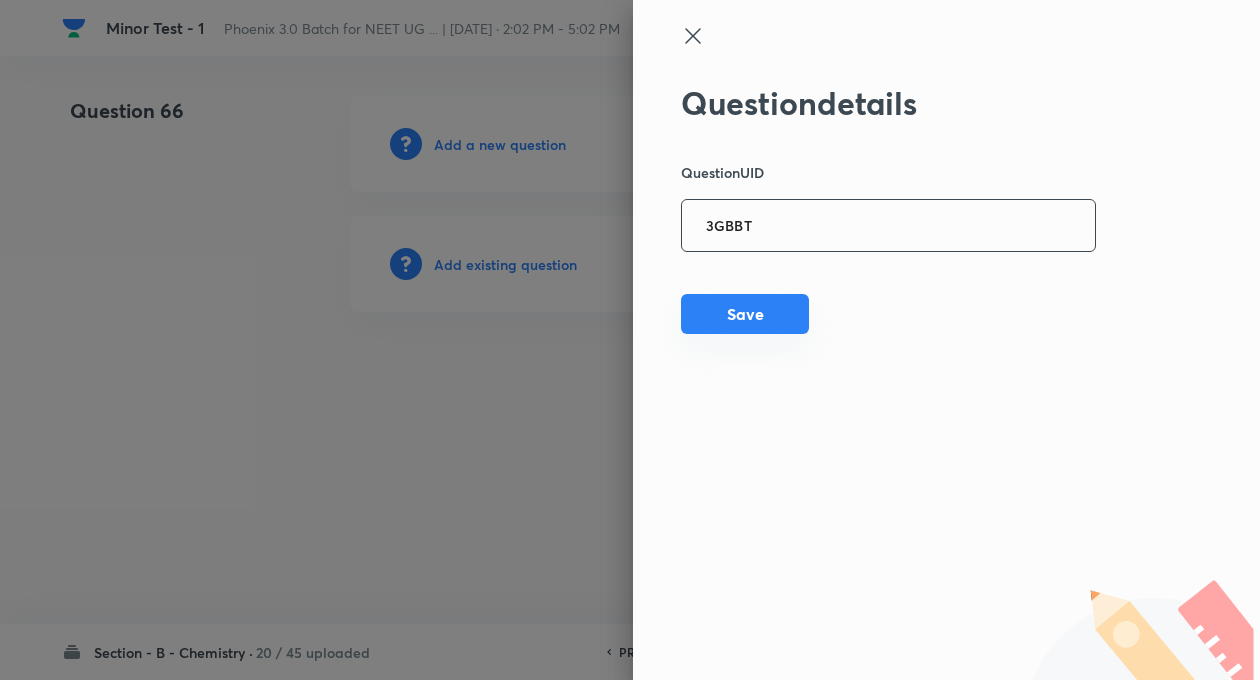 type on "3GBBT" 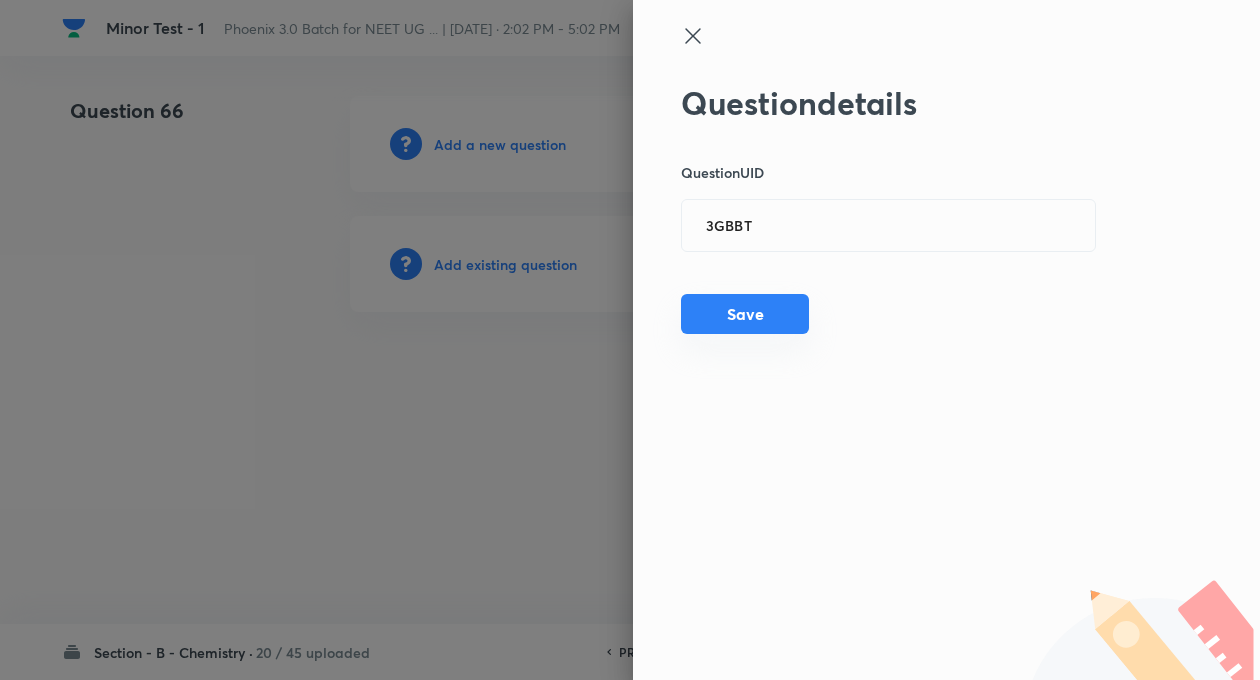 click on "Save" at bounding box center [745, 314] 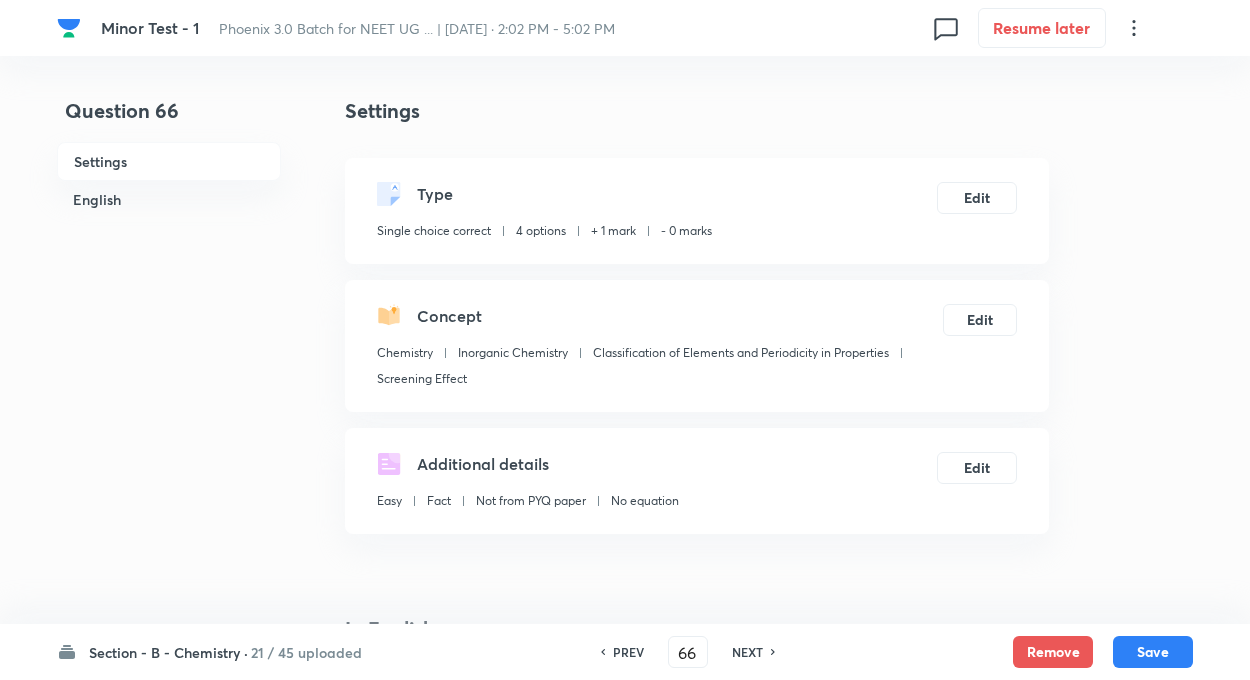 checkbox on "true" 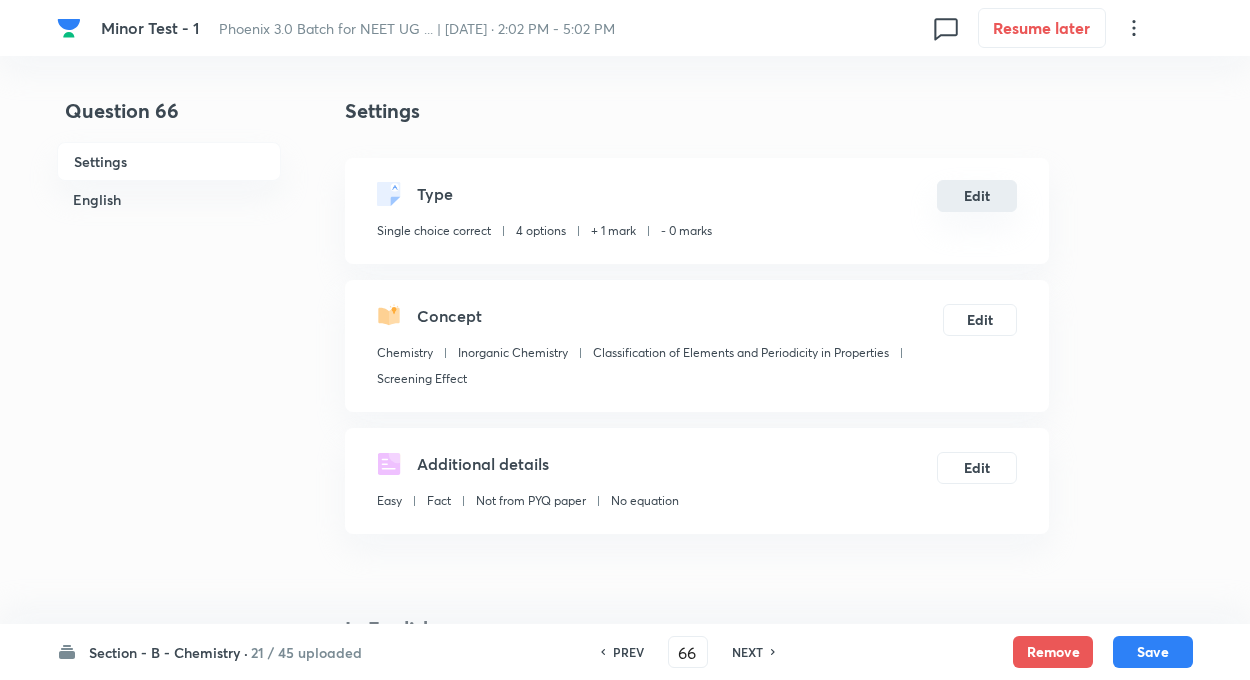 click on "Edit" at bounding box center [977, 196] 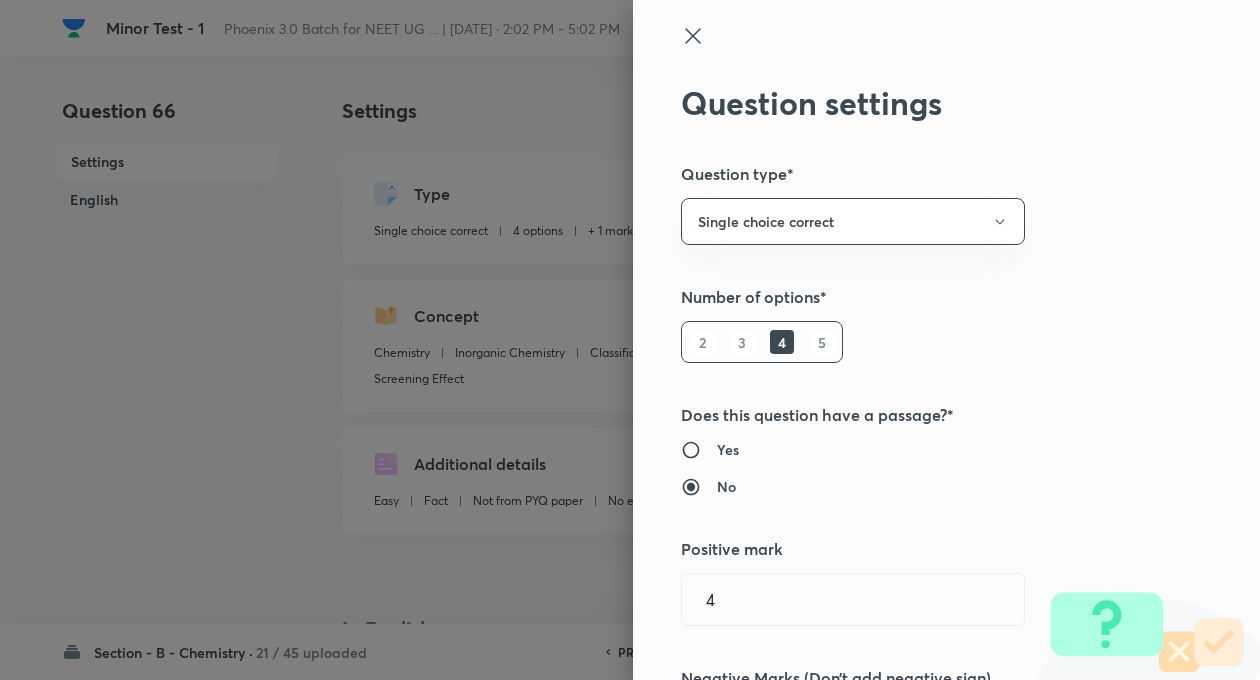 type on "1" 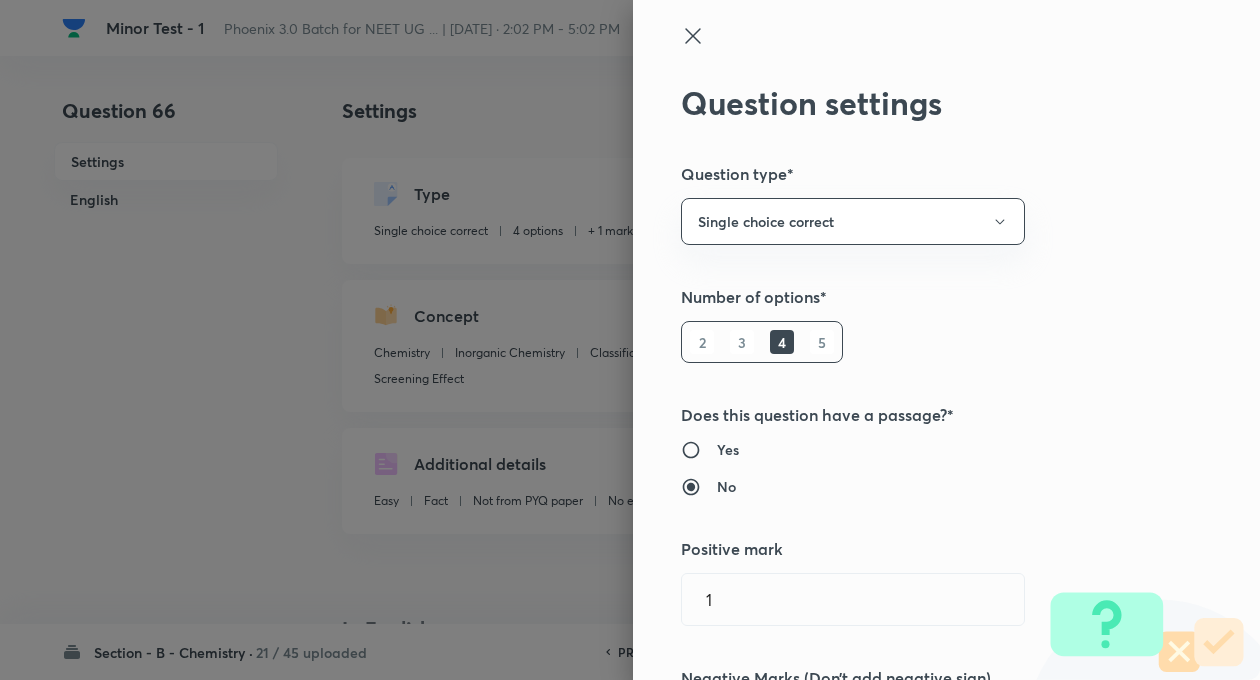 type on "0" 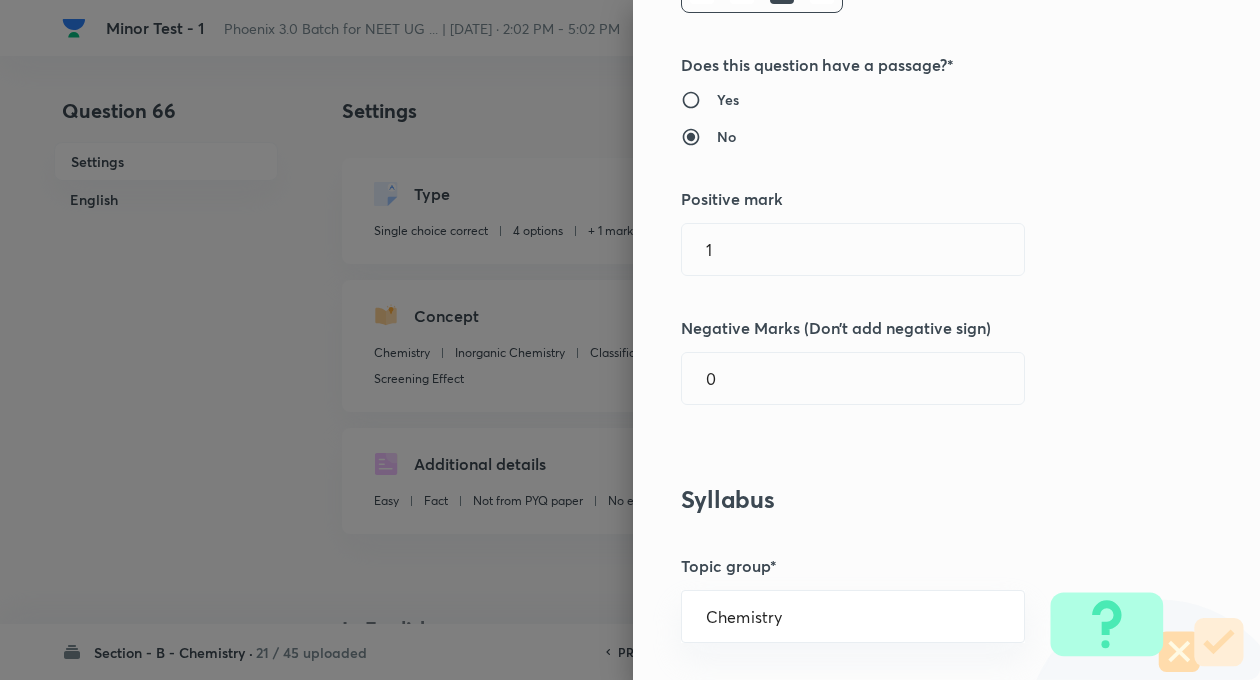 scroll, scrollTop: 360, scrollLeft: 0, axis: vertical 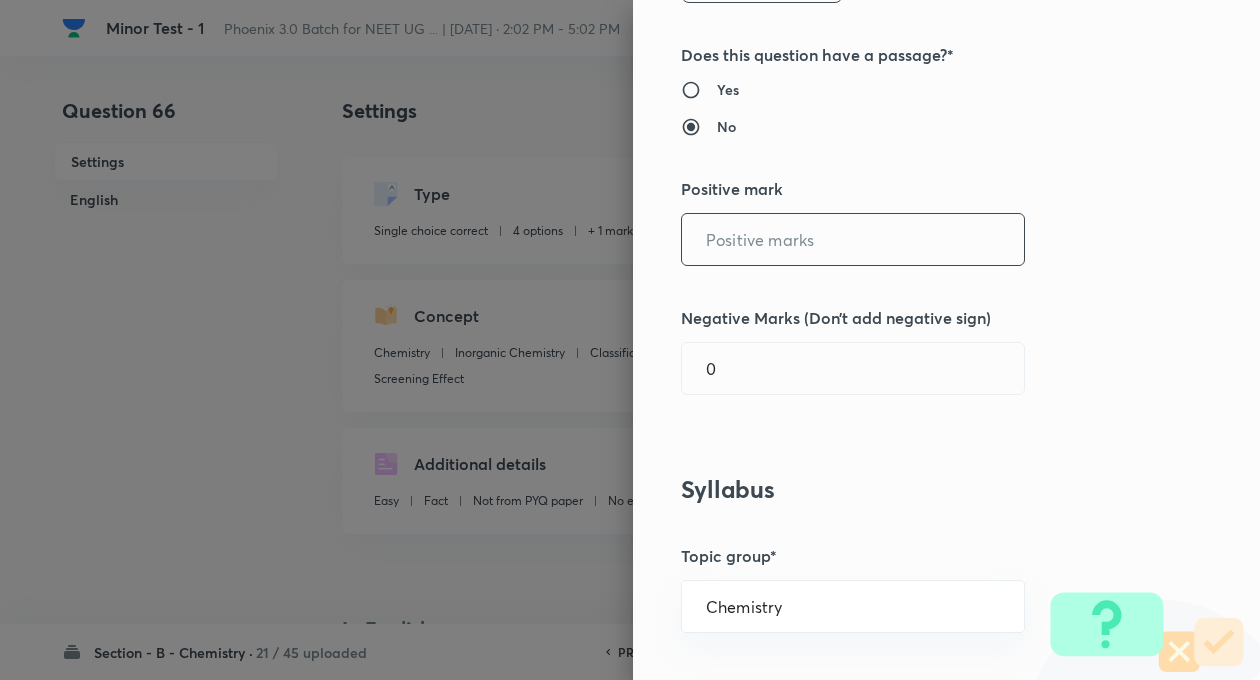 click at bounding box center [853, 239] 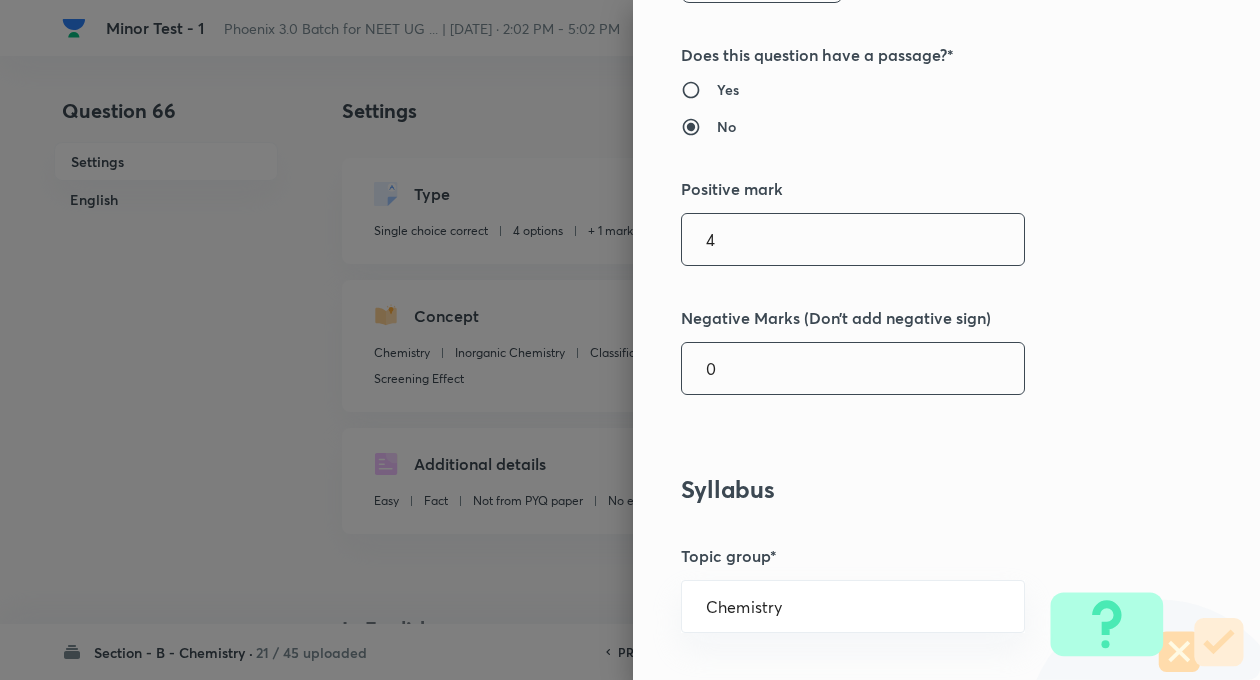 type on "4" 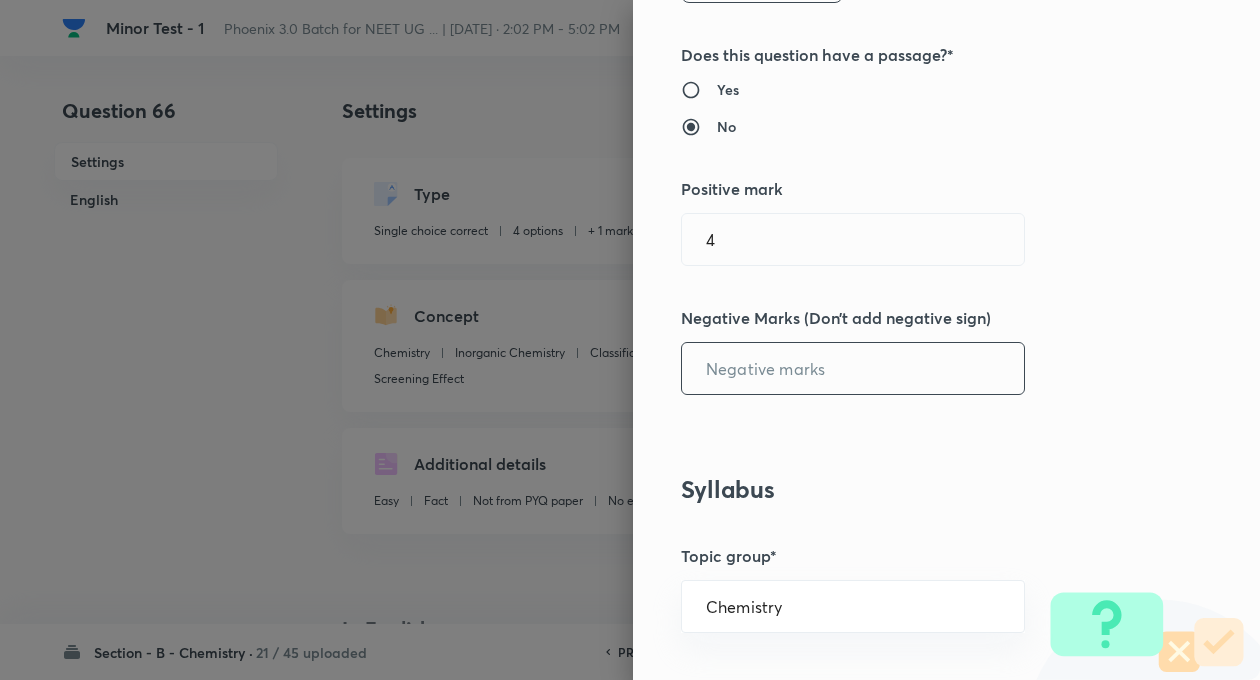 click at bounding box center (853, 368) 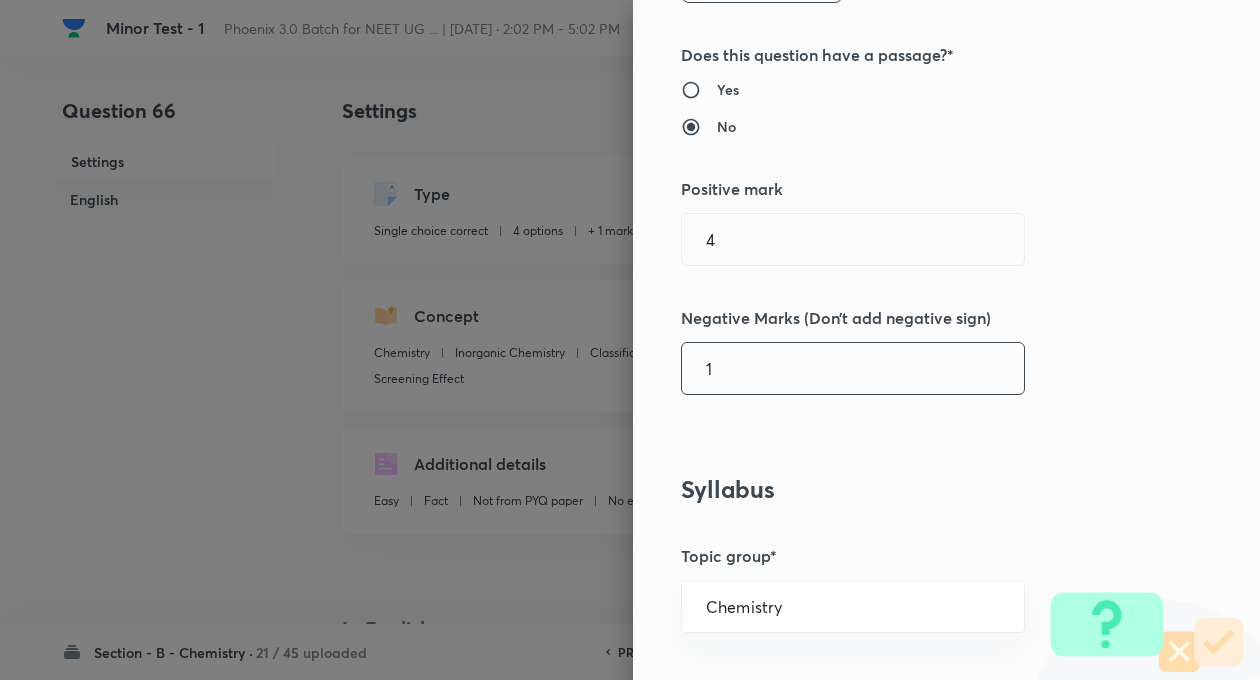 type on "1" 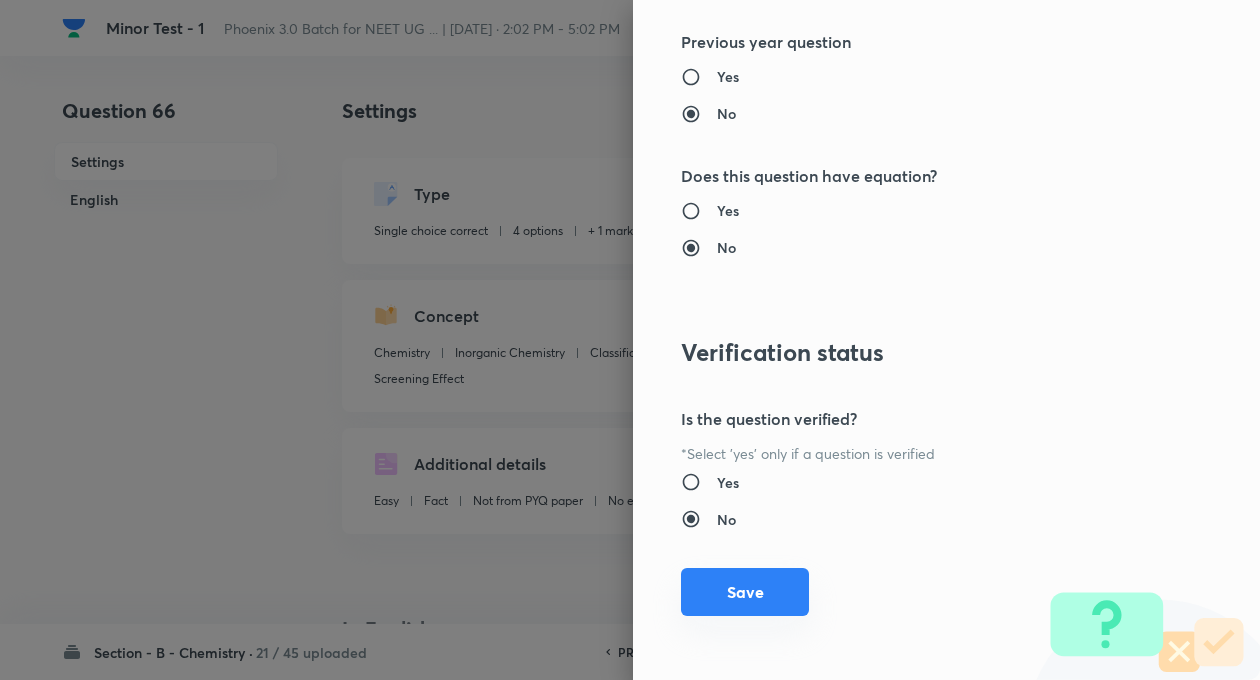 scroll, scrollTop: 2046, scrollLeft: 0, axis: vertical 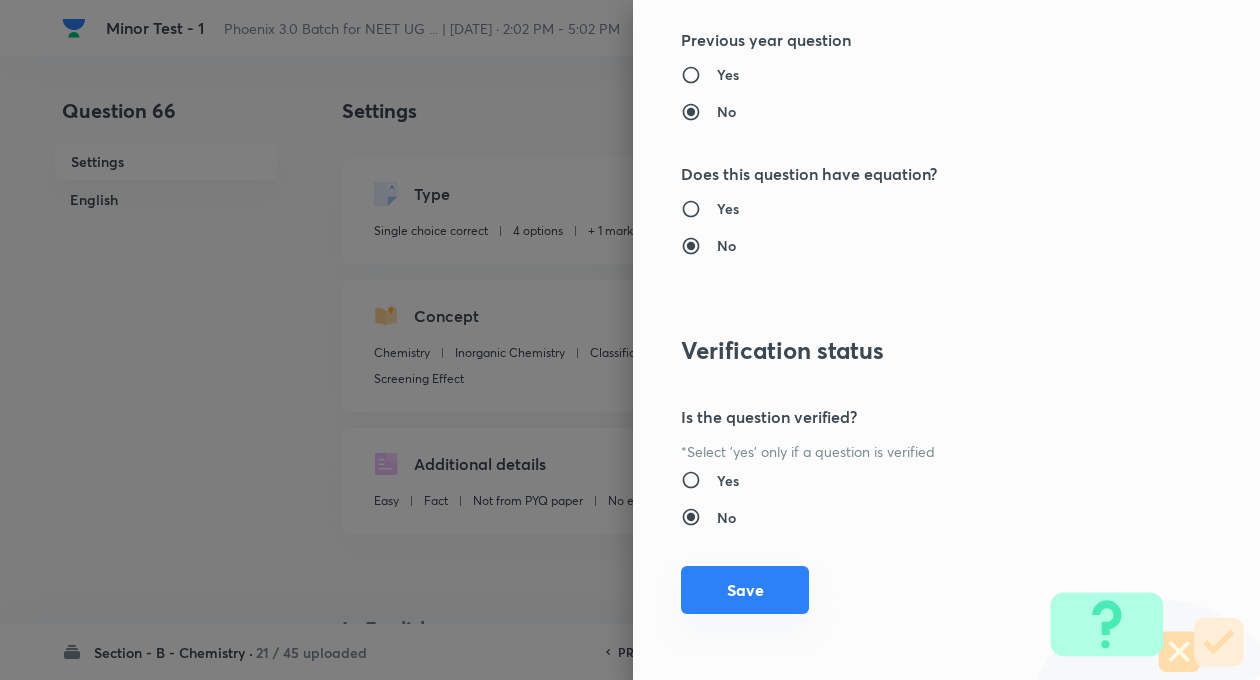 click on "Save" at bounding box center [745, 590] 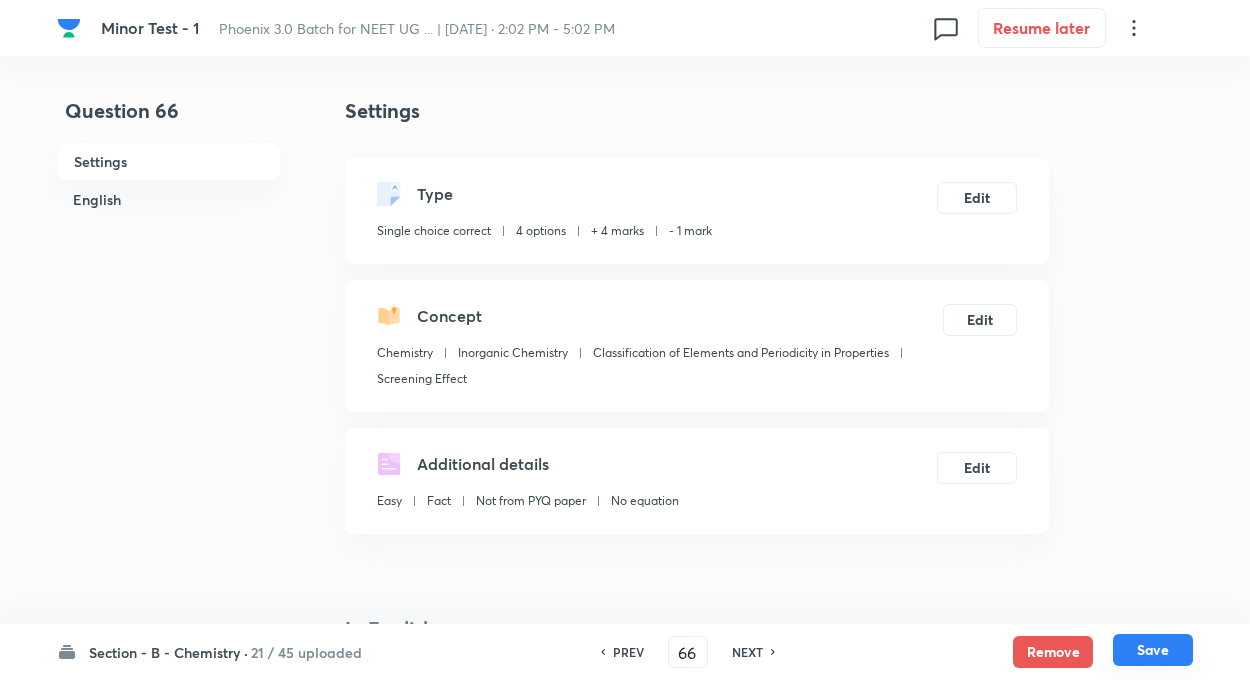 click on "Save" at bounding box center [1153, 650] 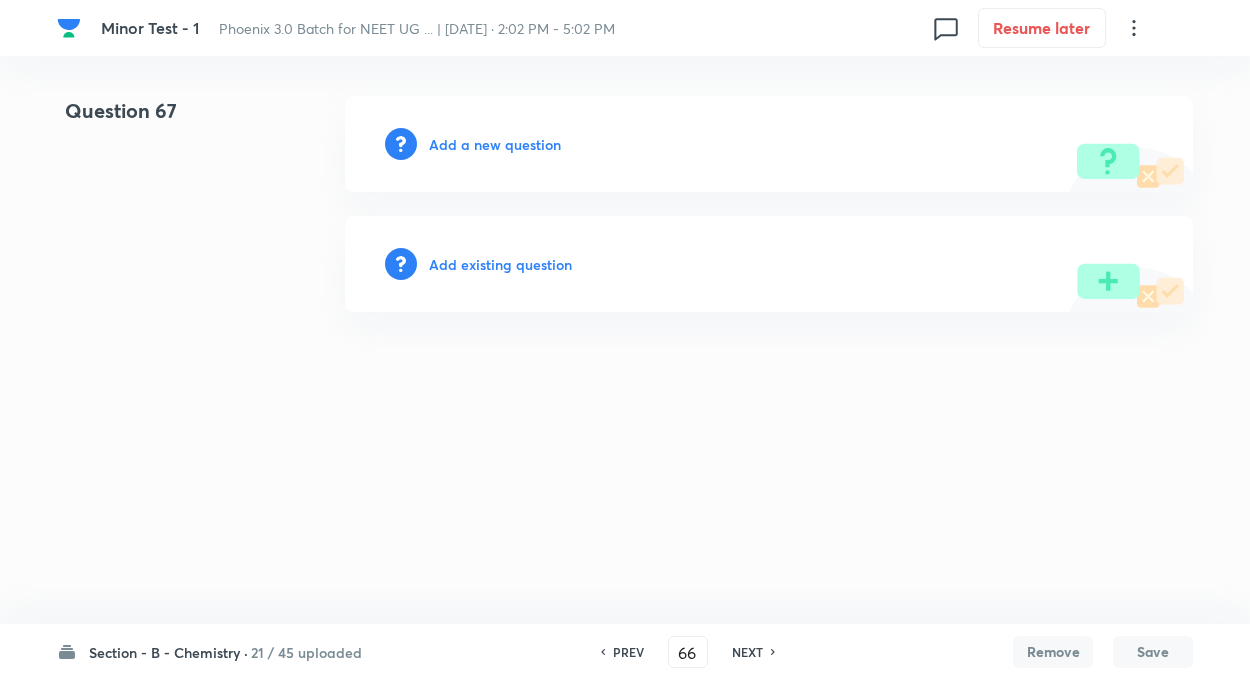 type on "67" 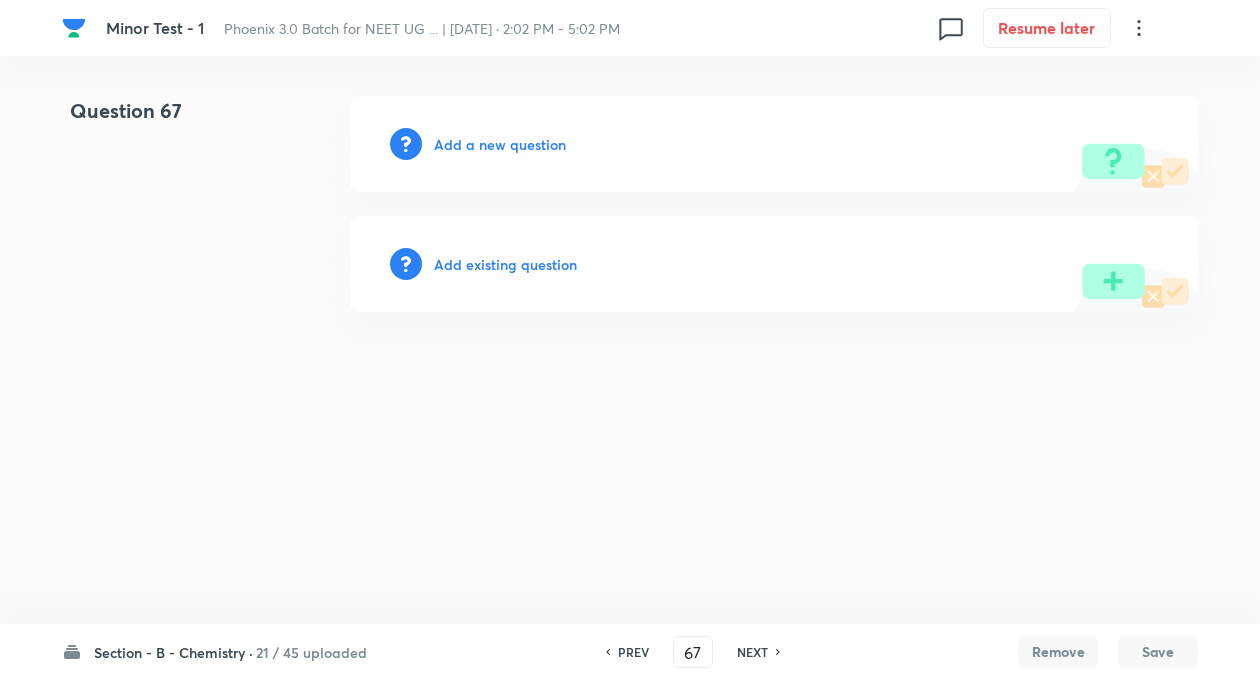 click on "Add existing question" at bounding box center [505, 264] 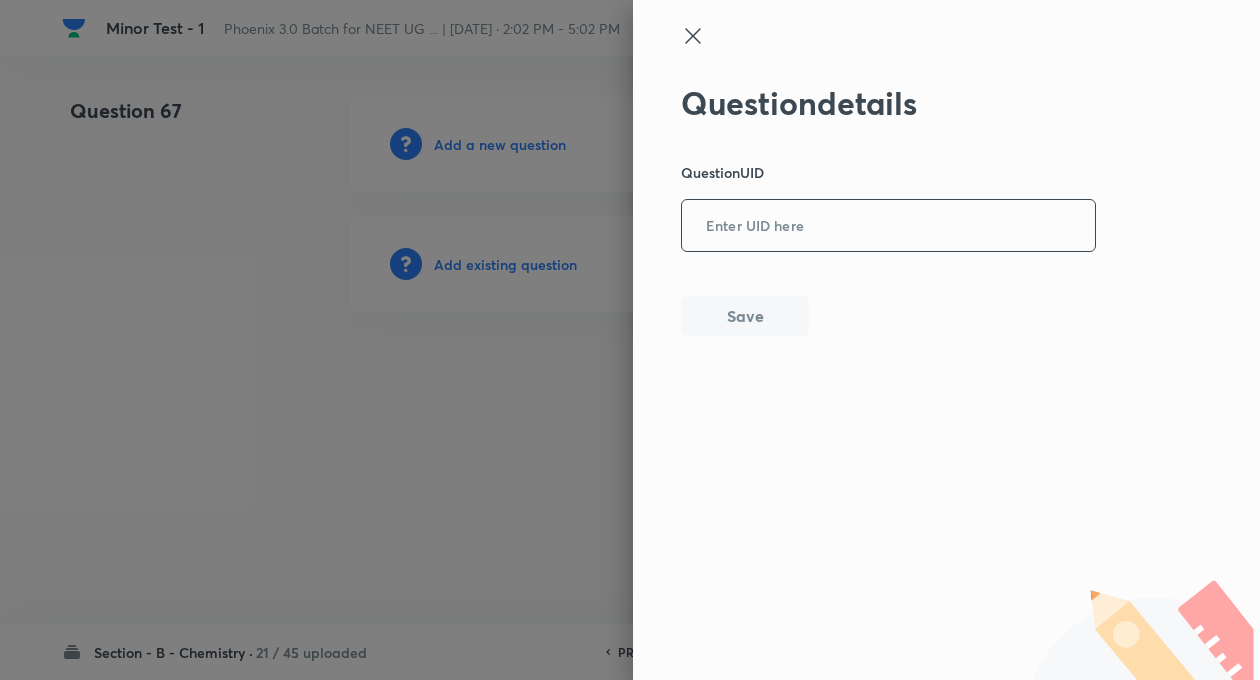 click at bounding box center [888, 226] 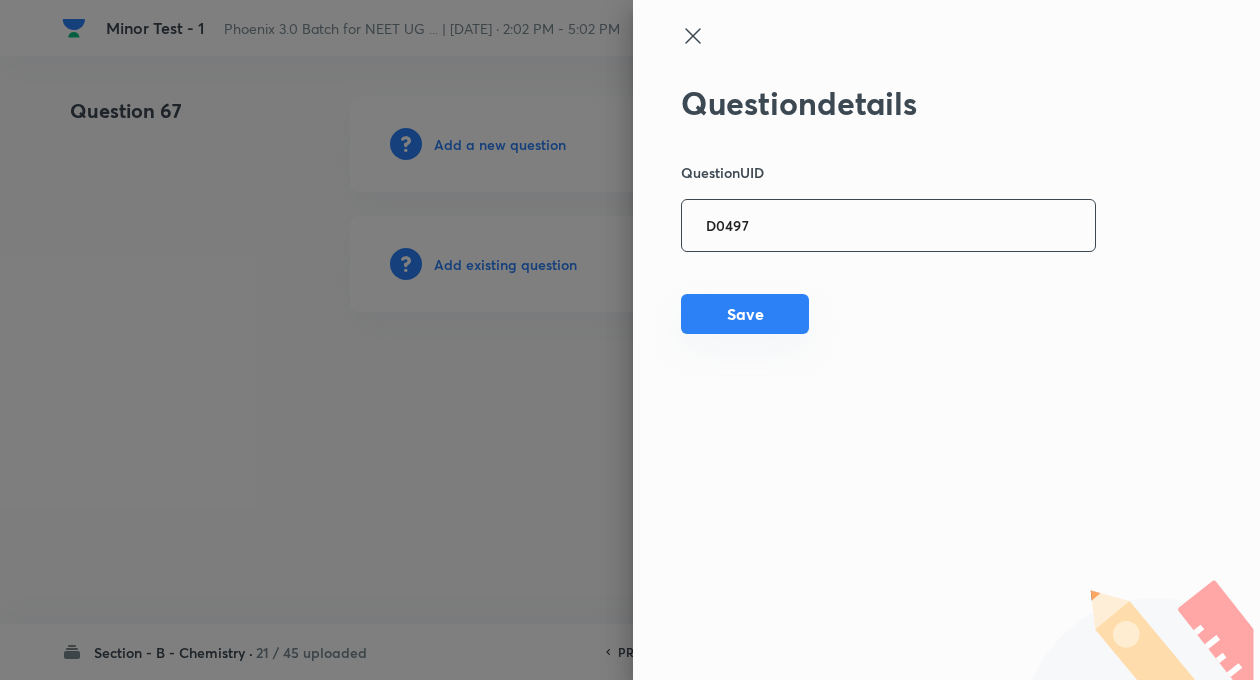 type on "D0497" 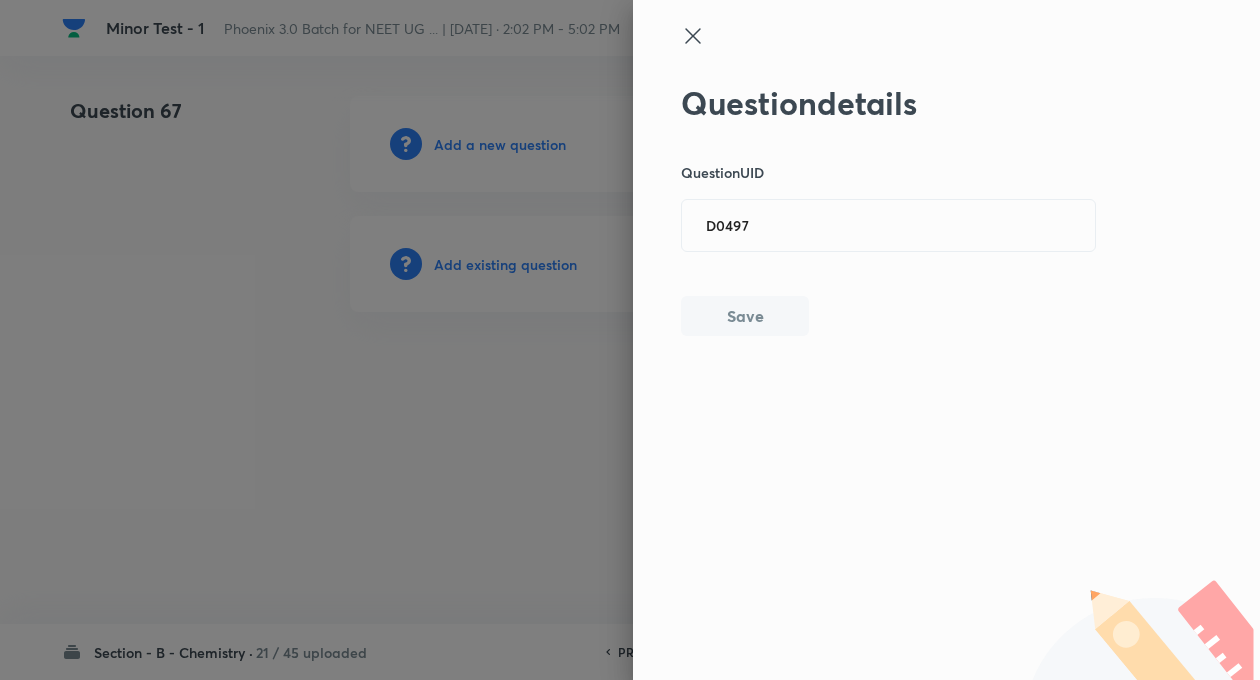 type 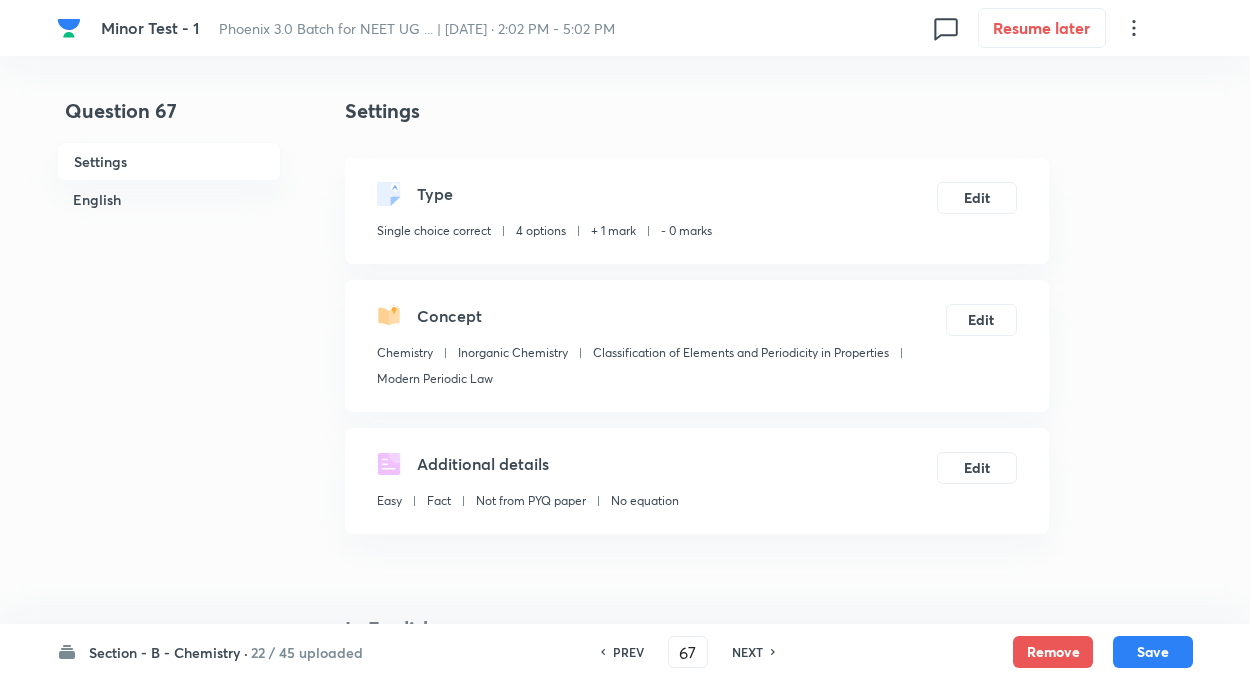 checkbox on "true" 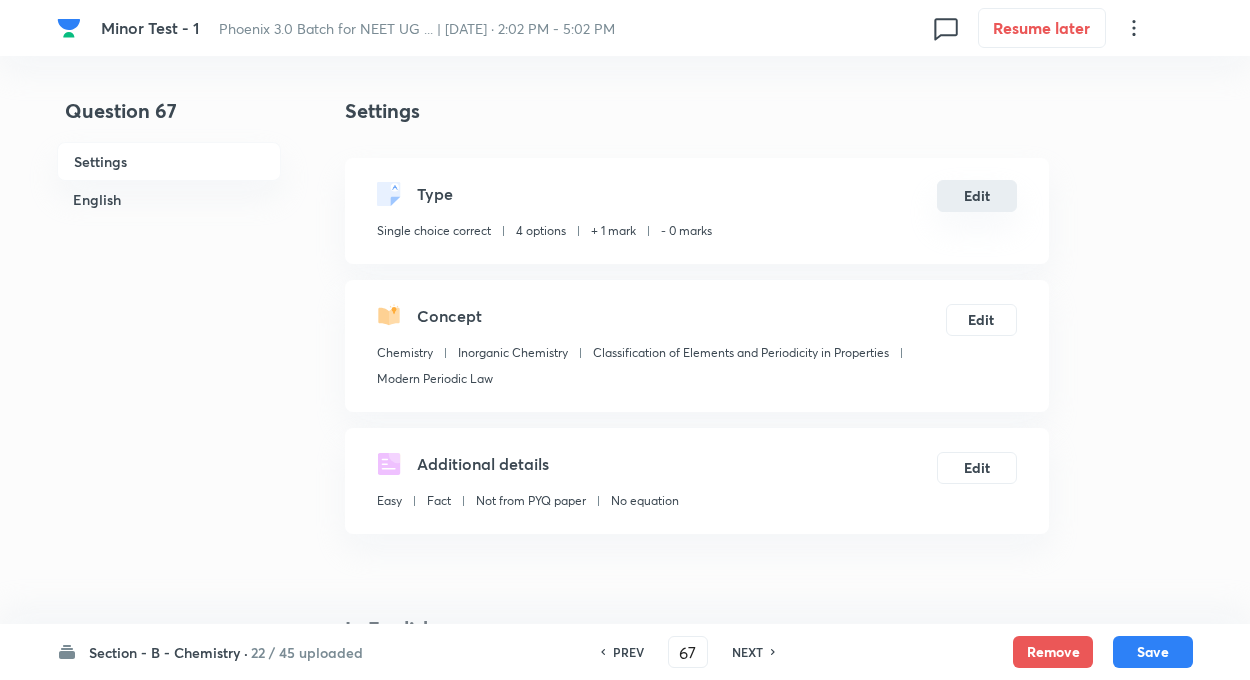 click on "Edit" at bounding box center [977, 196] 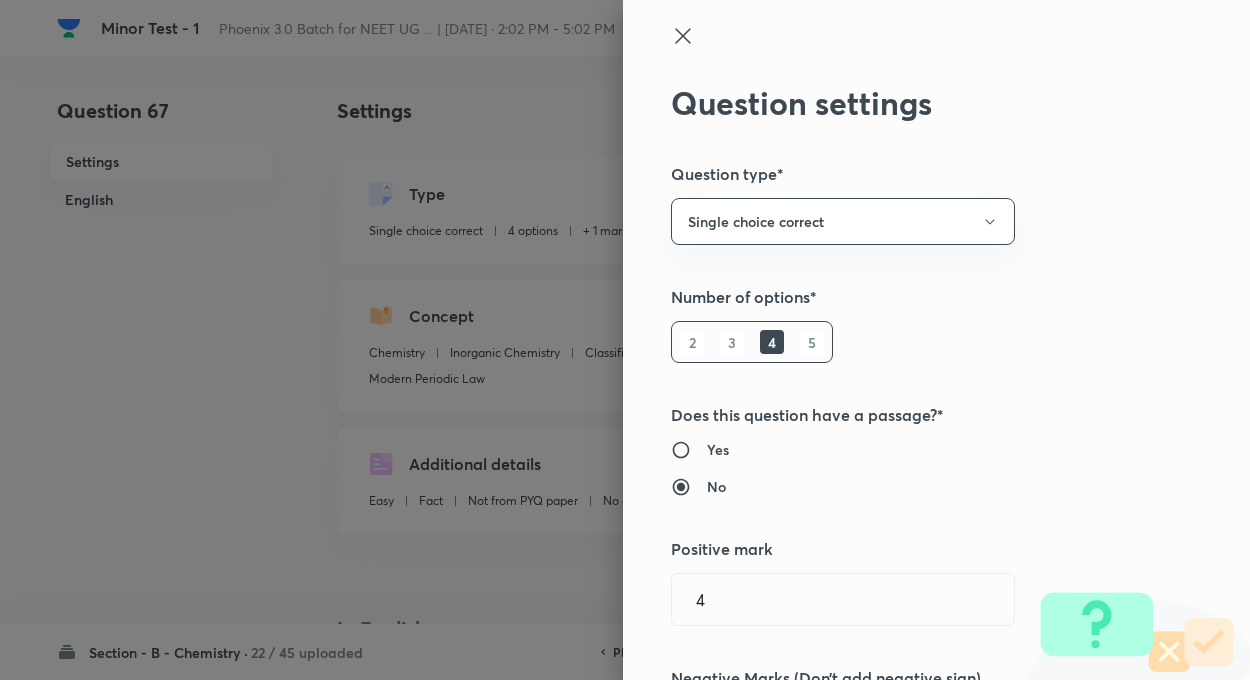type on "1" 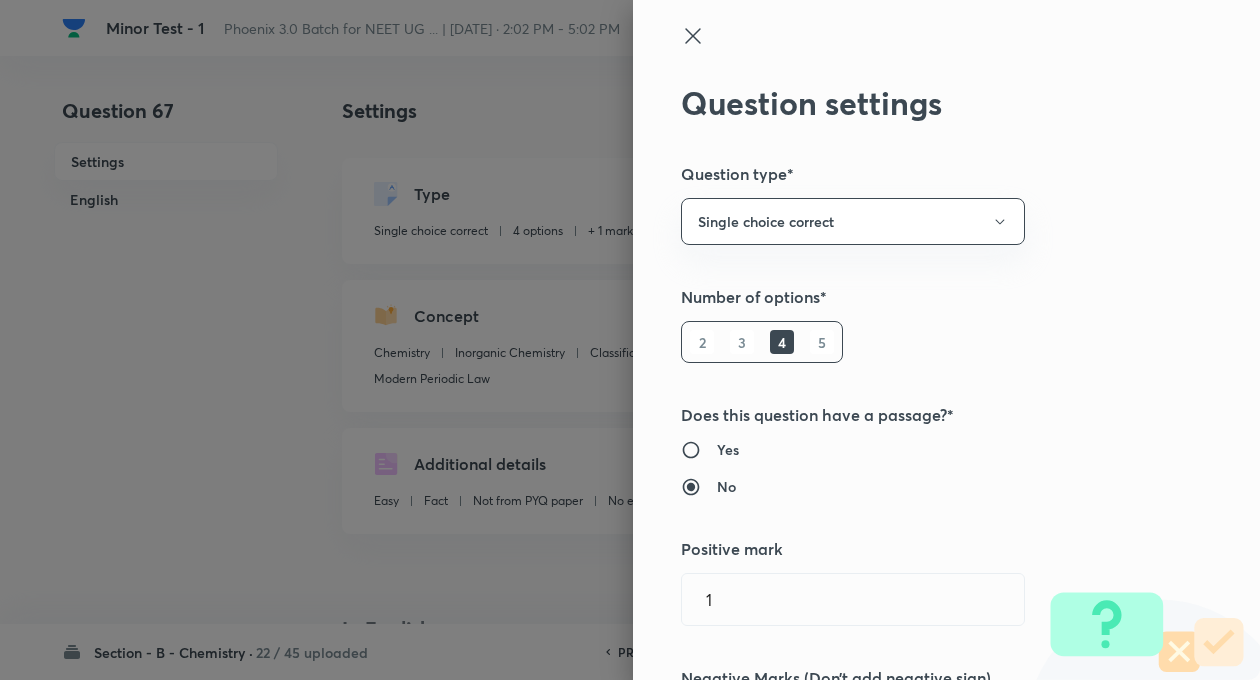 click on "Question settings Question type* Single choice correct Number of options* 2 3 4 5 Does this question have a passage?* Yes No Positive mark 1 ​ Negative Marks (Don’t add negative sign) 0 ​ Syllabus Topic group* Chemistry ​ Topic* Inorganic Chemistry ​ Concept* Classification of Elements and Periodicity in Properties ​ Sub-concept* Modern Periodic Law ​ Concept-field ​ Additional details Question Difficulty Very easy Easy Moderate Hard Very hard Question is based on Fact Numerical Concept Previous year question Yes No Does this question have equation? Yes No Verification status Is the question verified? *Select 'yes' only if a question is verified Yes No Save" at bounding box center (946, 340) 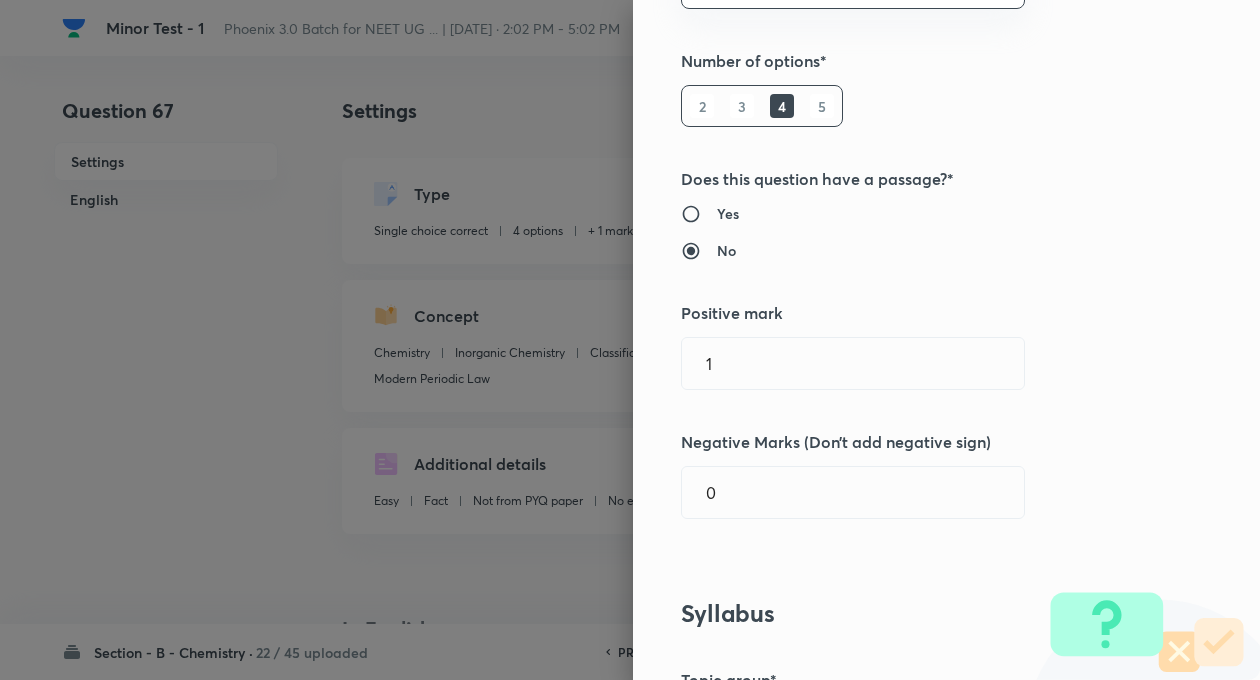 scroll, scrollTop: 280, scrollLeft: 0, axis: vertical 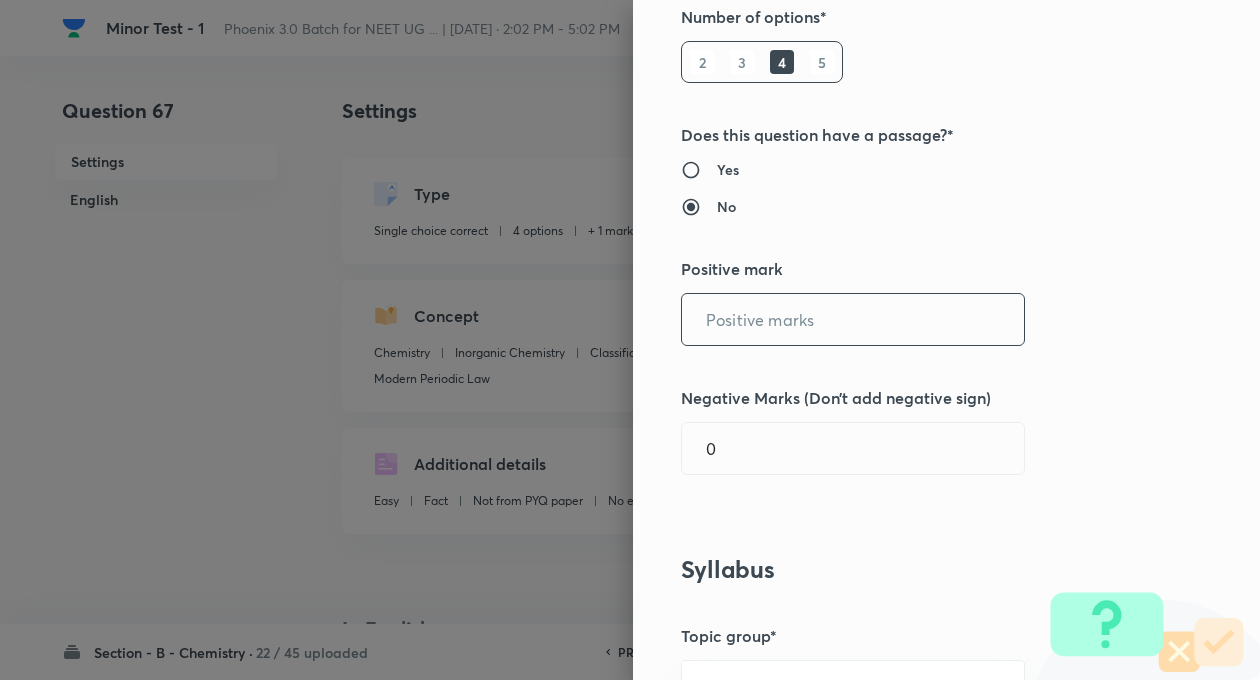 click at bounding box center [853, 319] 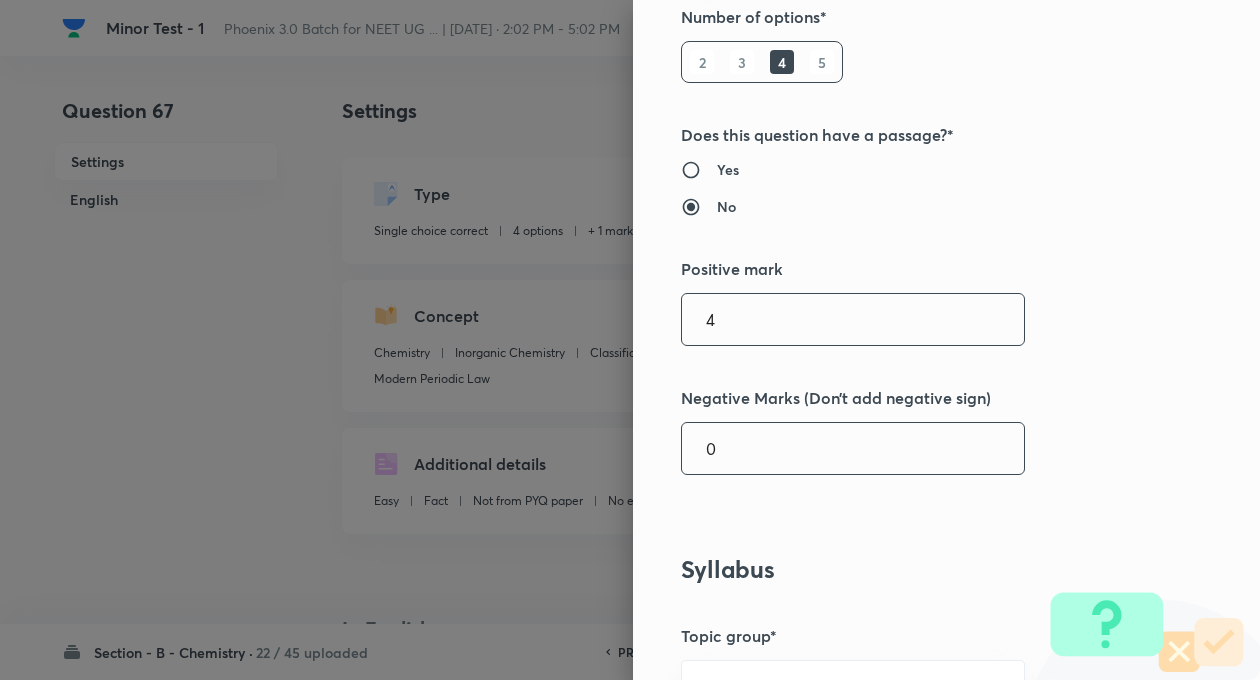 type on "4" 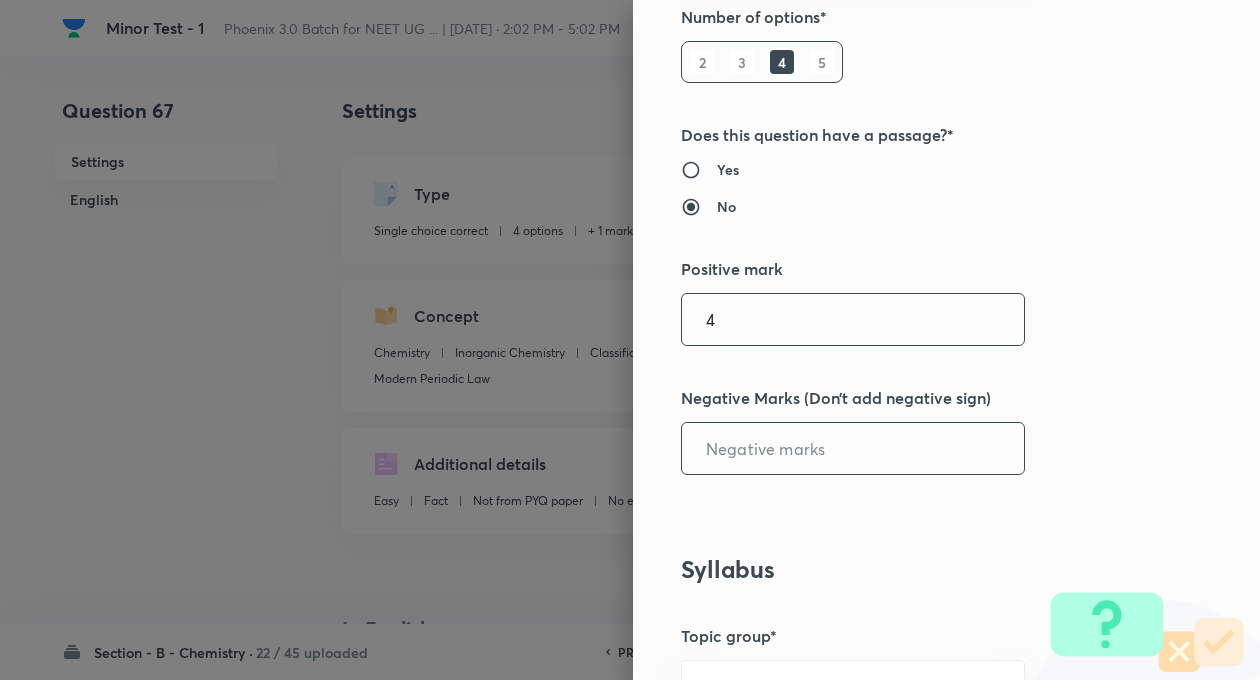 click at bounding box center [853, 448] 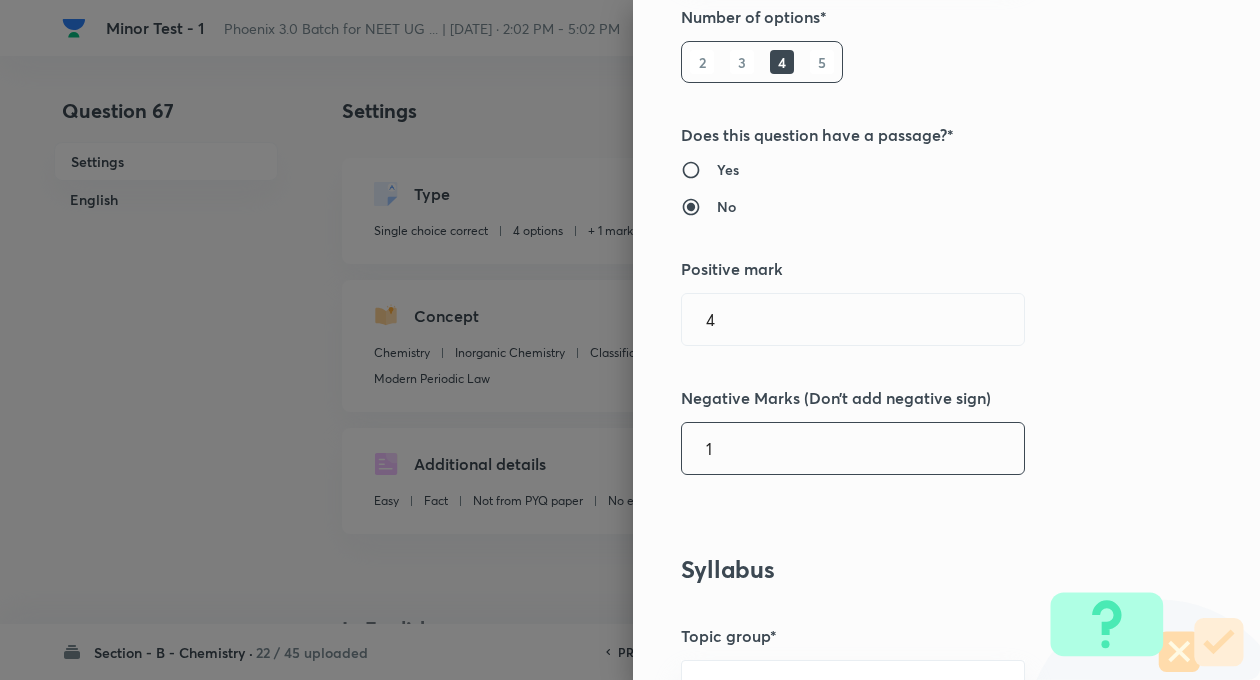 type on "1" 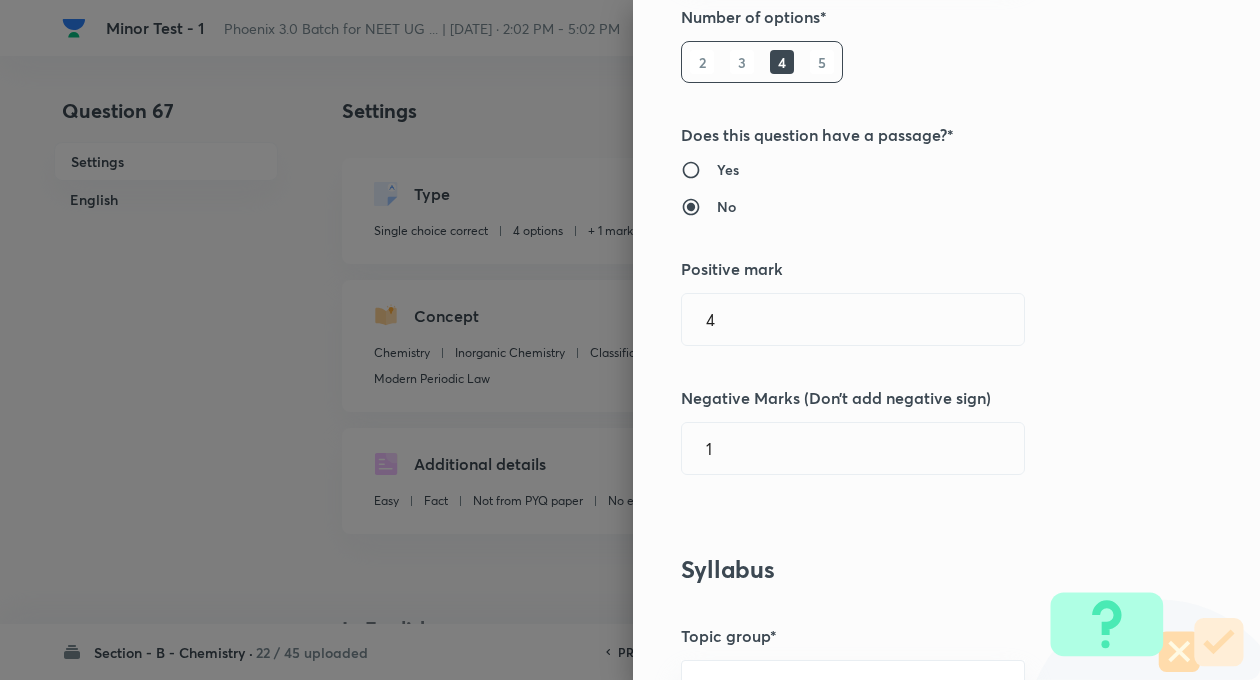click on "Question settings Question type* Single choice correct Number of options* 2 3 4 5 Does this question have a passage?* Yes No Positive mark 4 ​ Negative Marks (Don’t add negative sign) 1 ​ Syllabus Topic group* Chemistry ​ Topic* Inorganic Chemistry ​ Concept* Classification of Elements and Periodicity in Properties ​ Sub-concept* Modern Periodic Law ​ Concept-field ​ Additional details Question Difficulty Very easy Easy Moderate Hard Very hard Question is based on Fact Numerical Concept Previous year question Yes No Does this question have equation? Yes No Verification status Is the question verified? *Select 'yes' only if a question is verified Yes No Save" at bounding box center (946, 340) 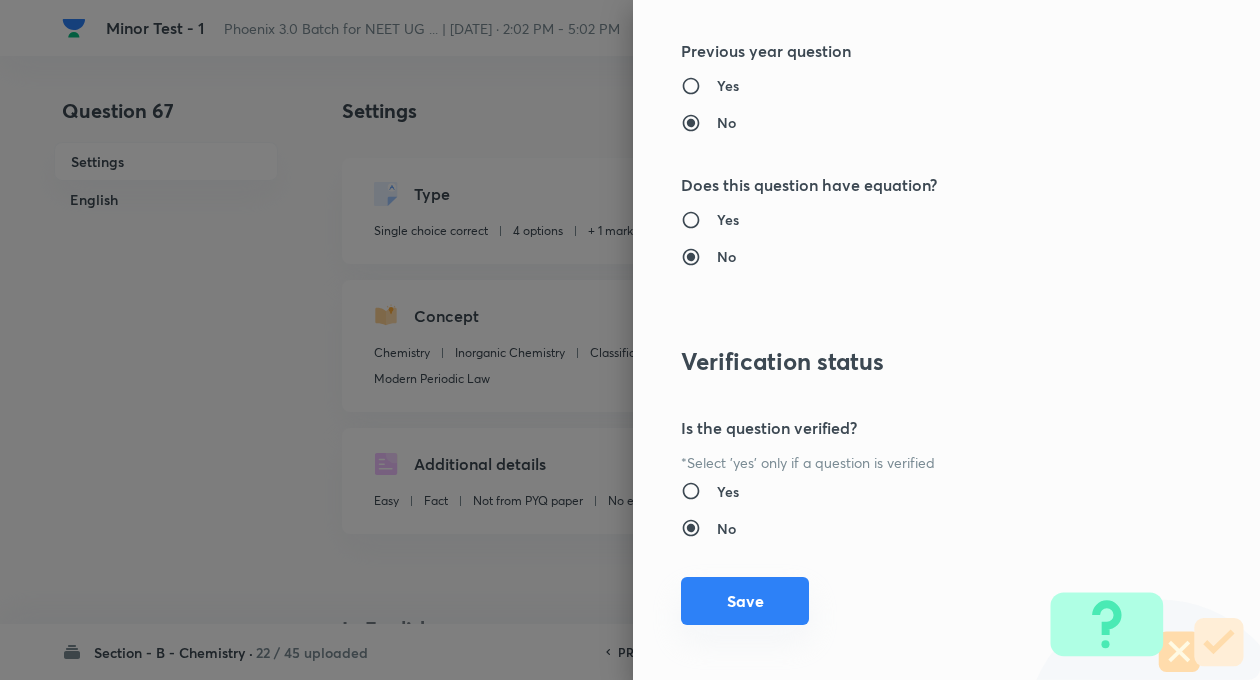 scroll, scrollTop: 2046, scrollLeft: 0, axis: vertical 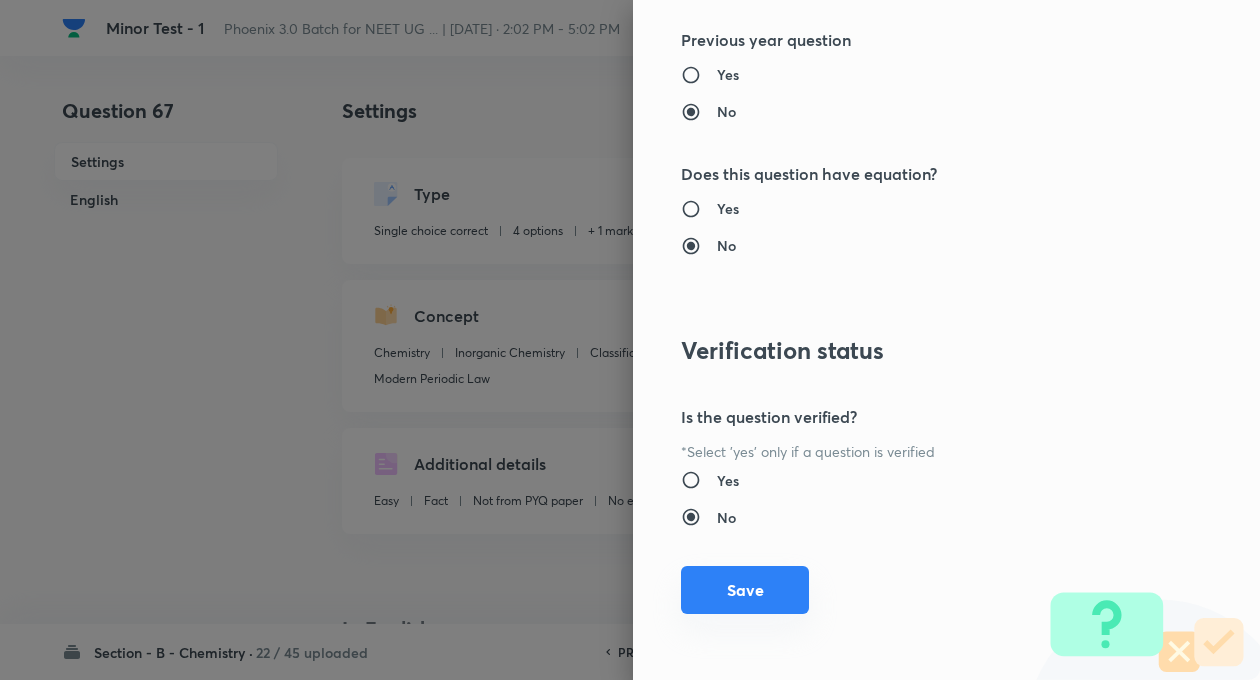 click on "Save" at bounding box center [745, 590] 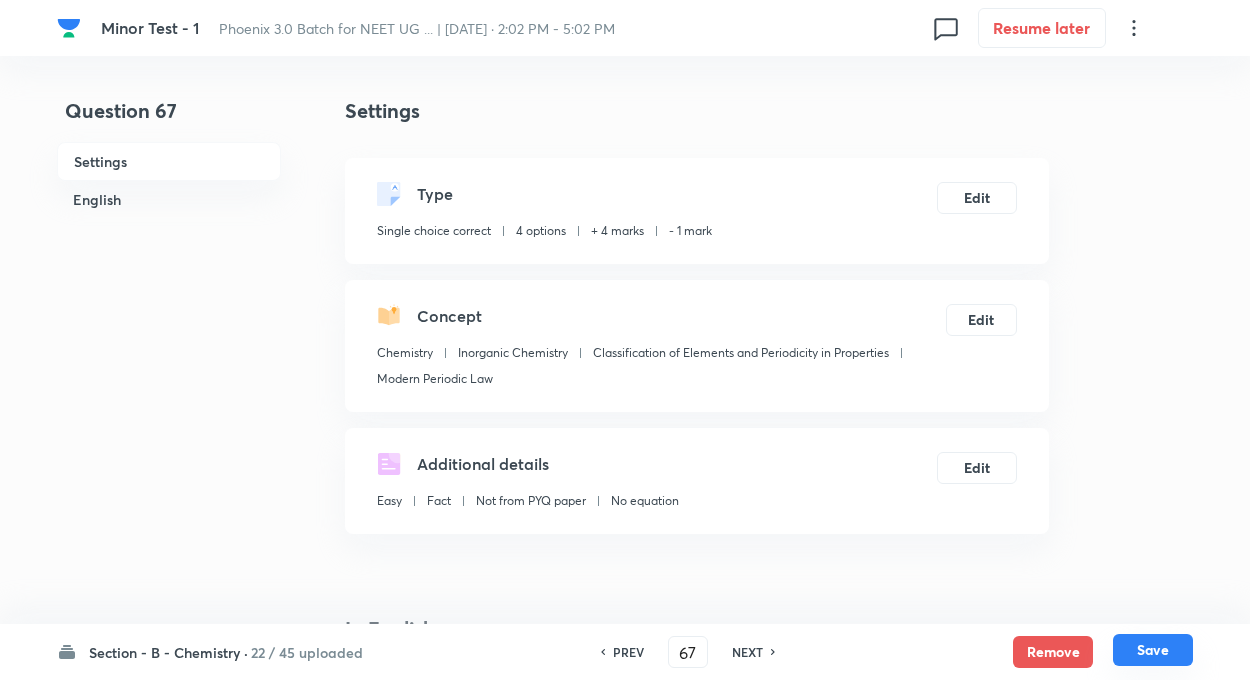 click on "Save" at bounding box center [1153, 650] 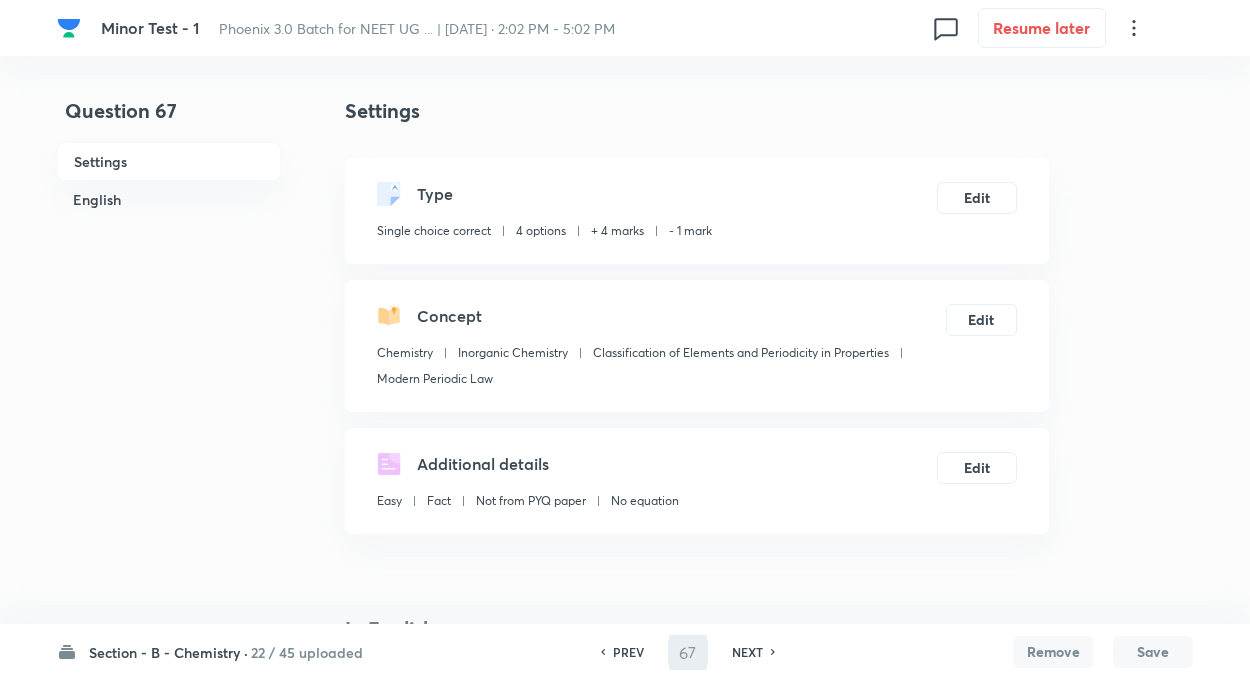 type on "68" 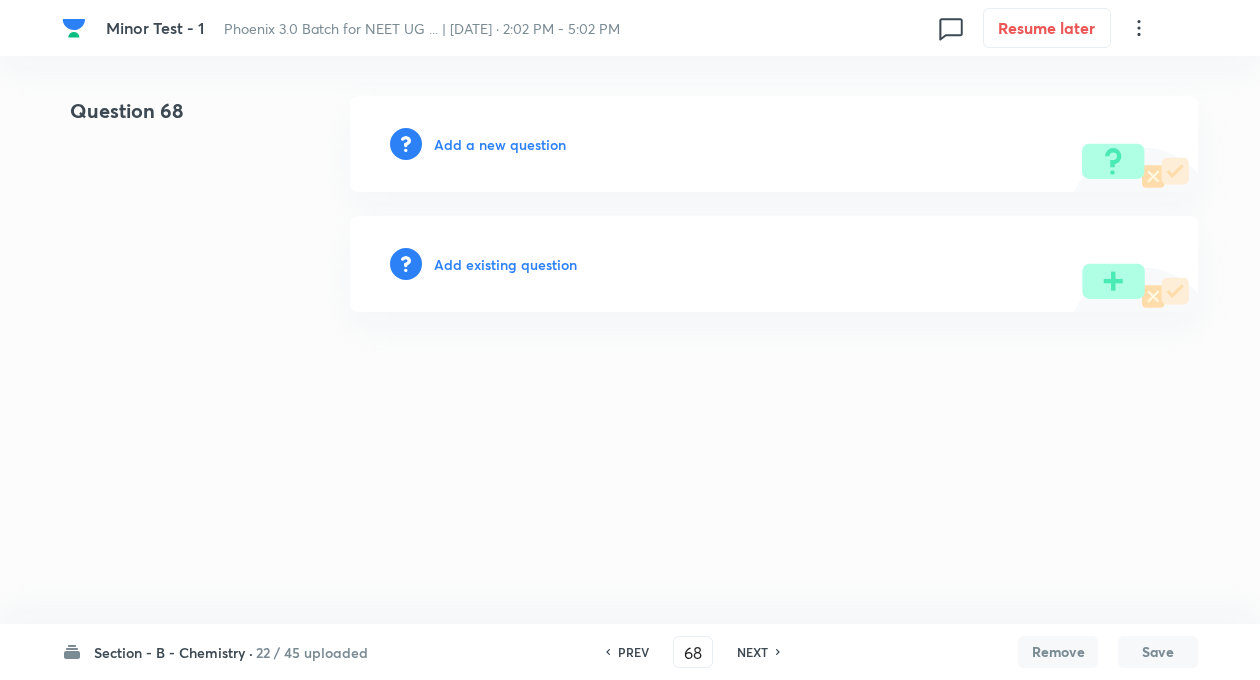 click on "Add existing question" at bounding box center (505, 264) 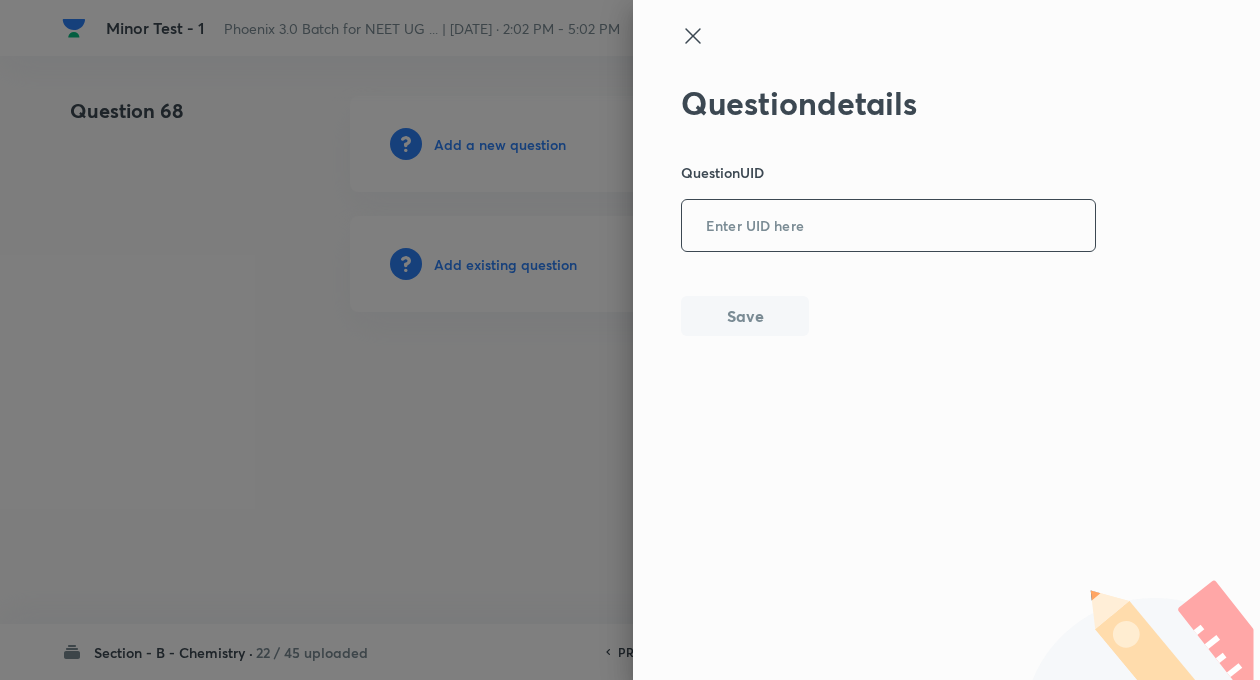 click at bounding box center (888, 226) 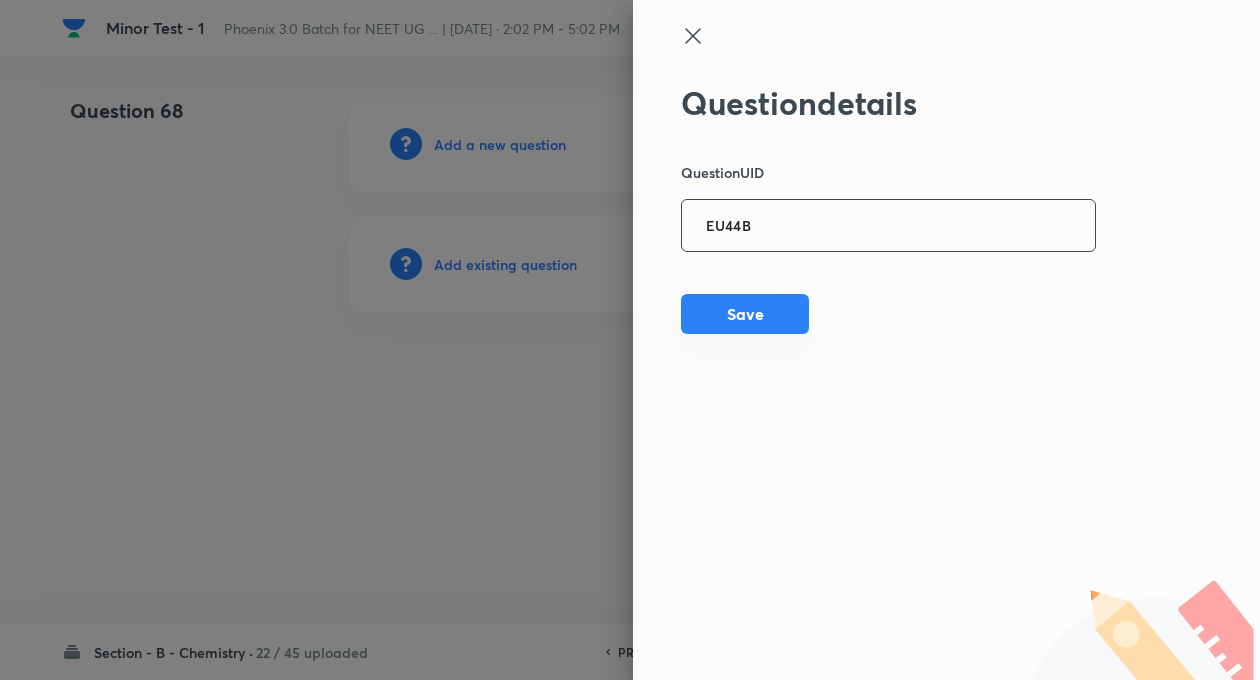 type on "EU44B" 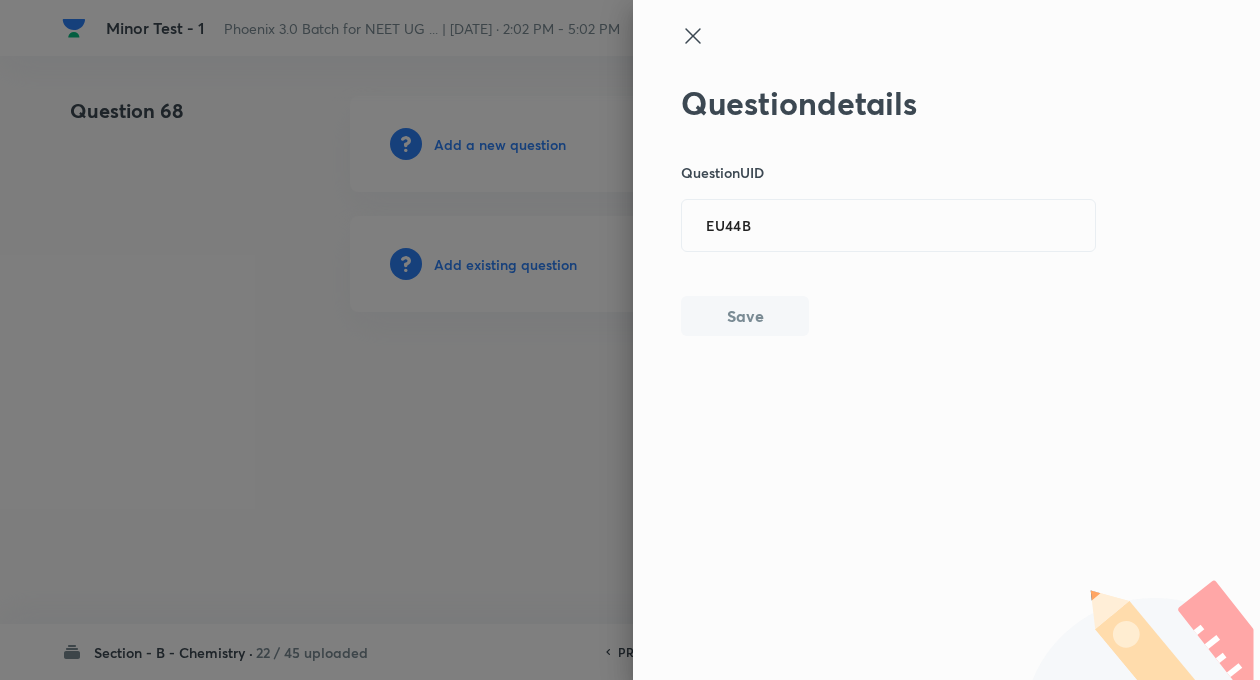 type 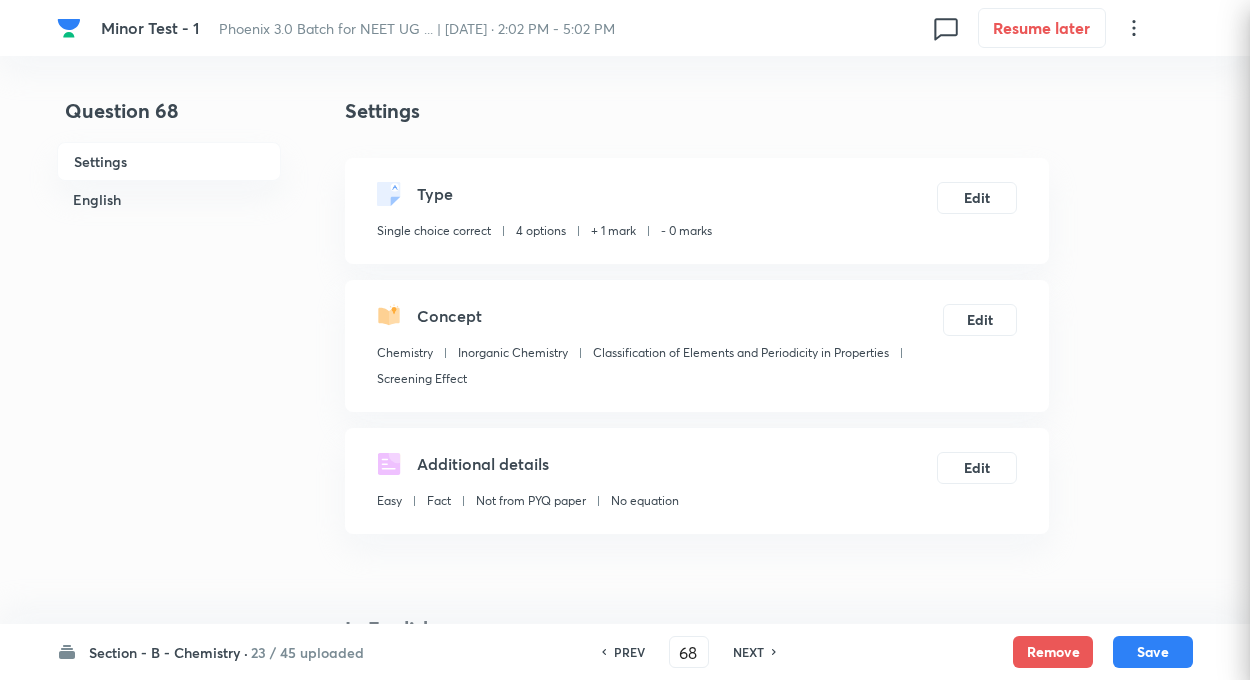 checkbox on "true" 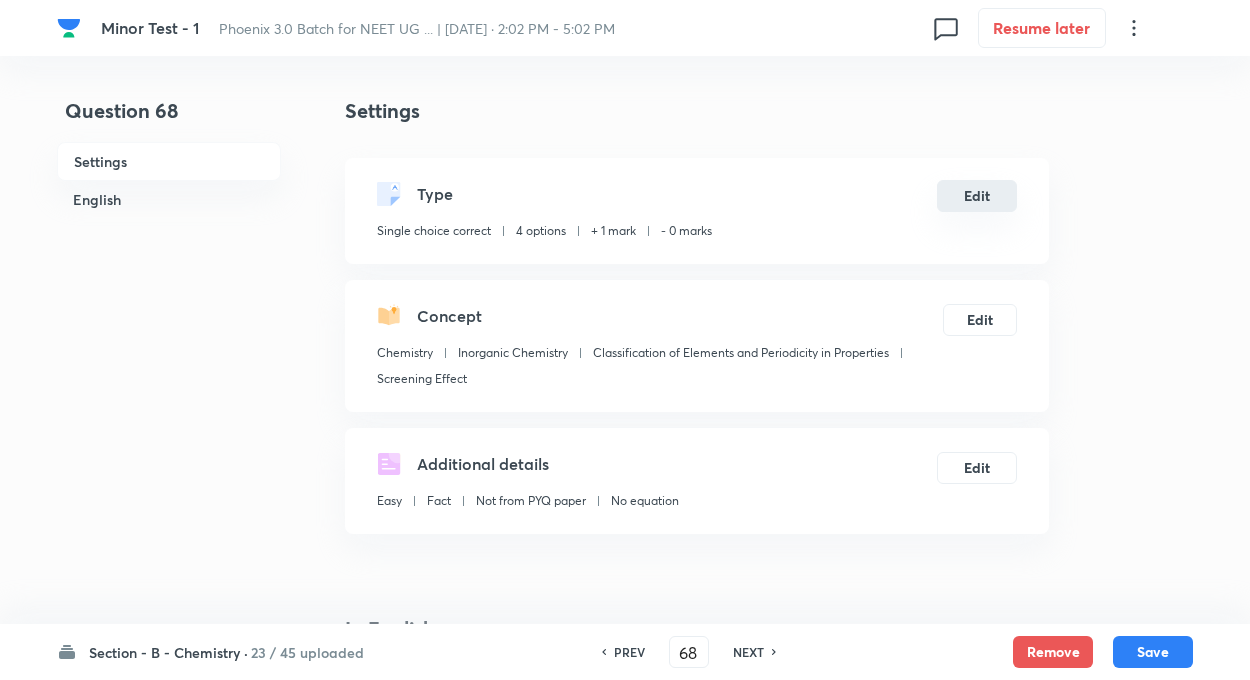 click on "Edit" at bounding box center (977, 196) 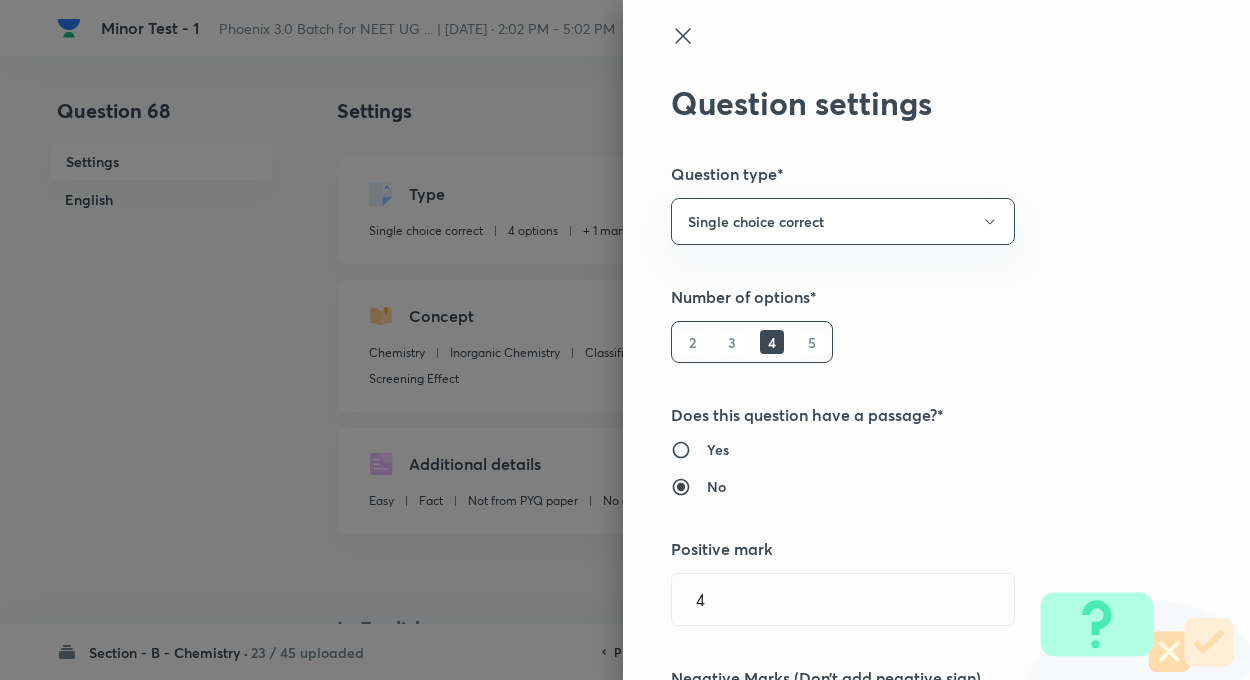 type on "1" 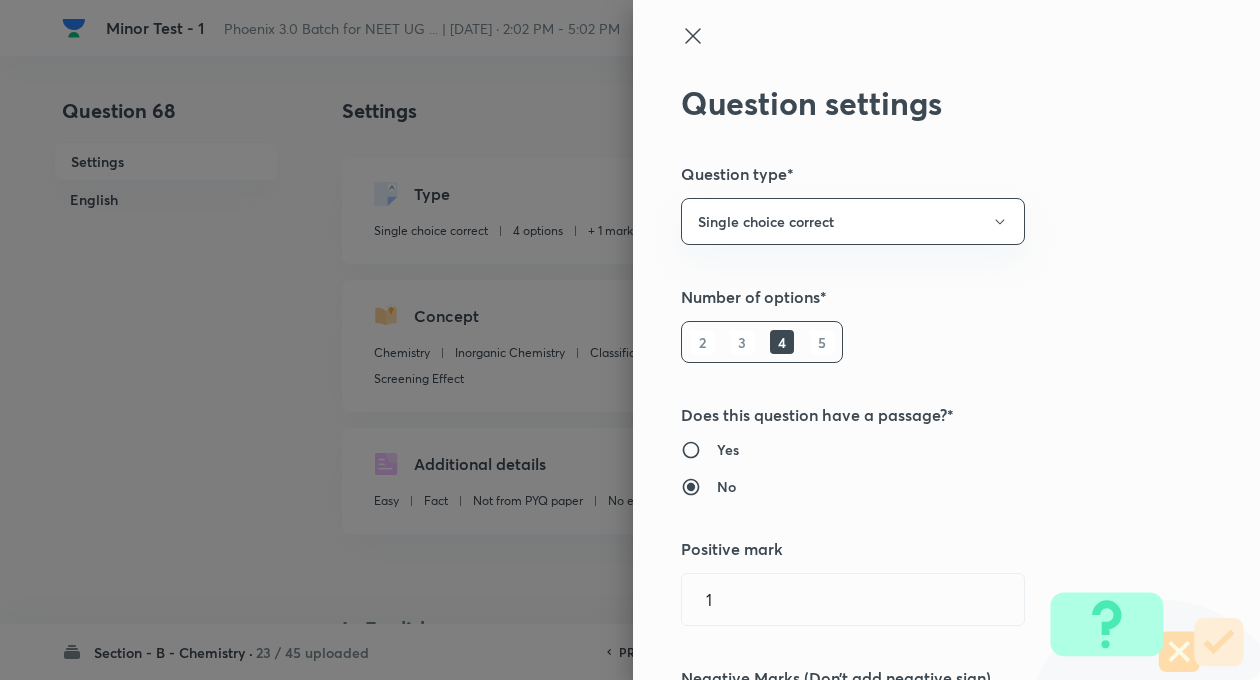 click on "Question settings Question type* Single choice correct Number of options* 2 3 4 5 Does this question have a passage?* Yes No Positive mark 1 ​ Negative Marks (Don’t add negative sign) 0 ​ Syllabus Topic group* Chemistry ​ Topic* Inorganic Chemistry ​ Concept* Classification of Elements and Periodicity in Properties ​ Sub-concept* Screening Effect ​ Concept-field ​ Additional details Question Difficulty Very easy Easy Moderate Hard Very hard Question is based on Fact Numerical Concept Previous year question Yes No Does this question have equation? Yes No Verification status Is the question verified? *Select 'yes' only if a question is verified Yes No Save" at bounding box center [946, 340] 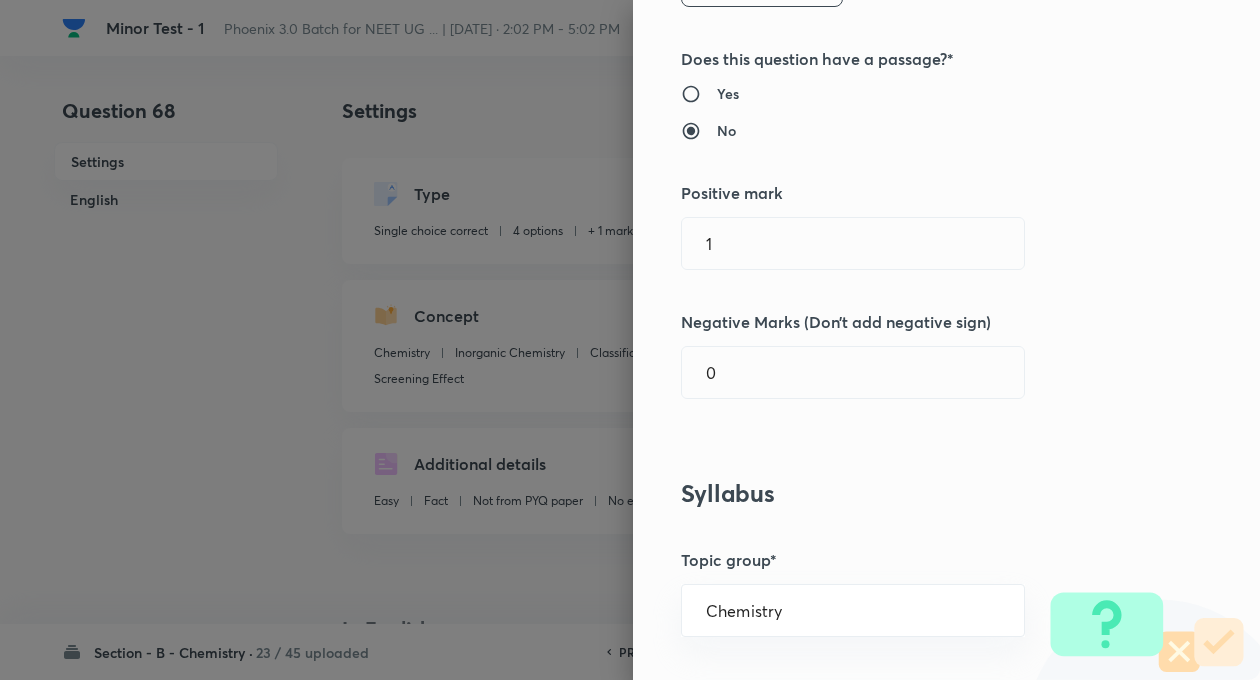 scroll, scrollTop: 360, scrollLeft: 0, axis: vertical 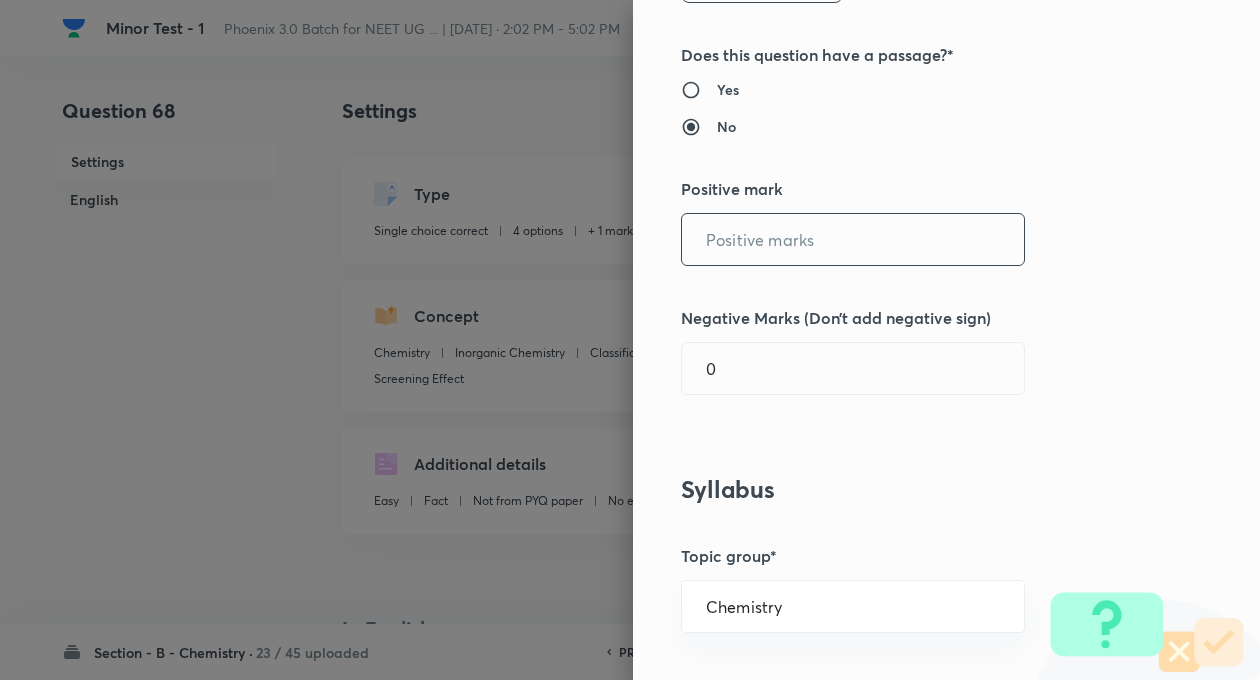 click at bounding box center [853, 239] 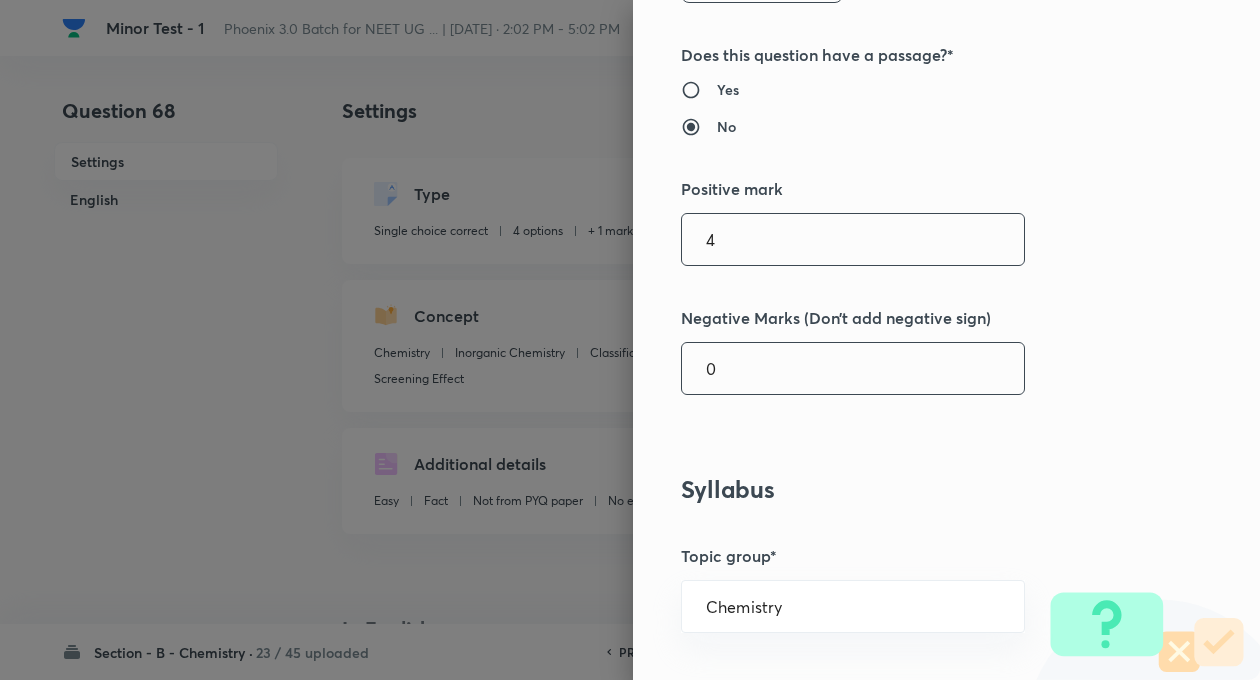 type on "4" 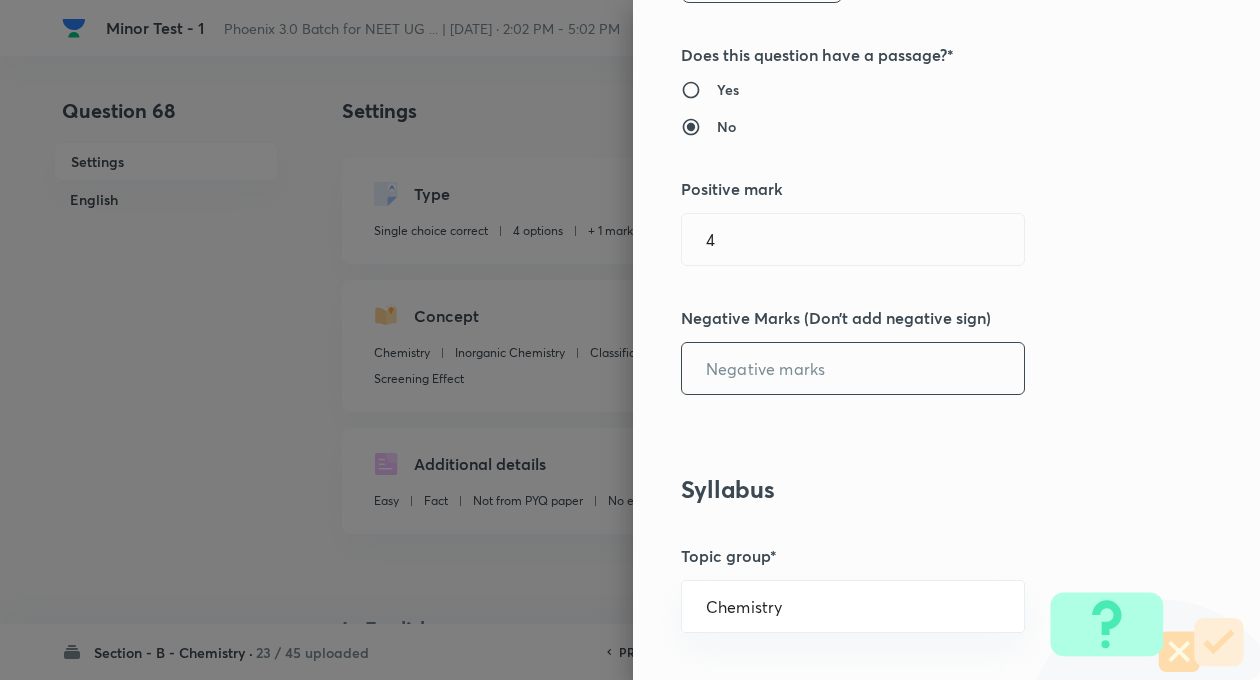 click at bounding box center (853, 368) 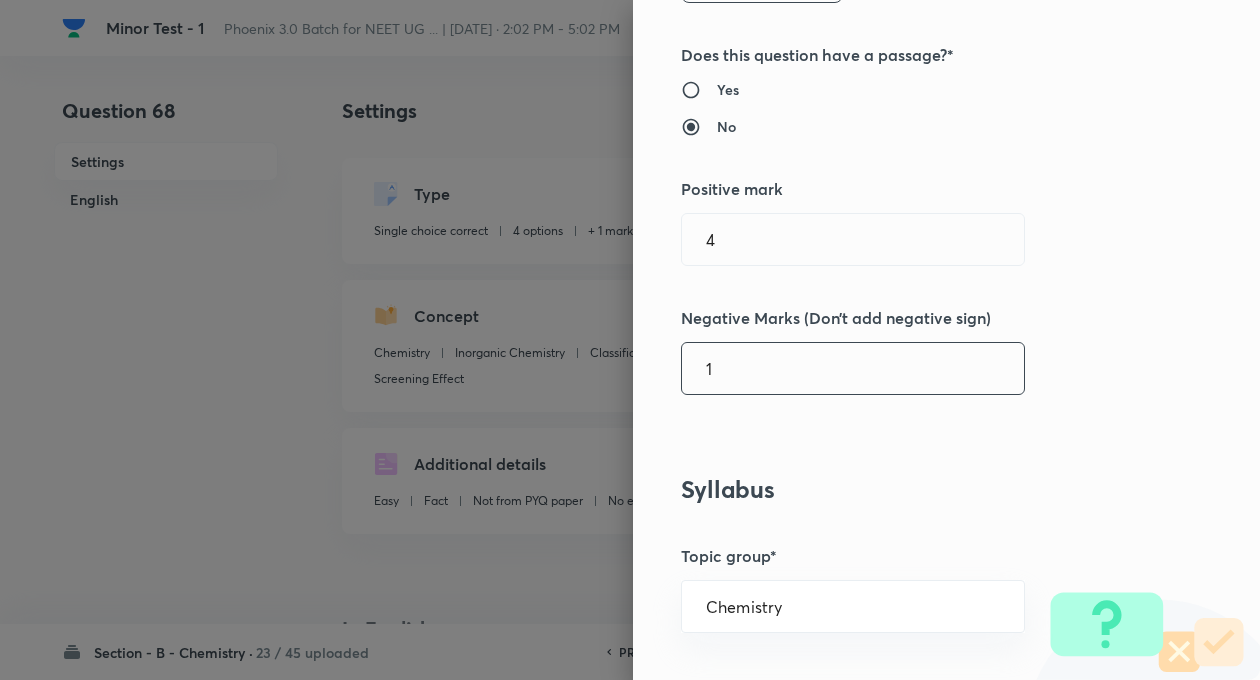 type on "1" 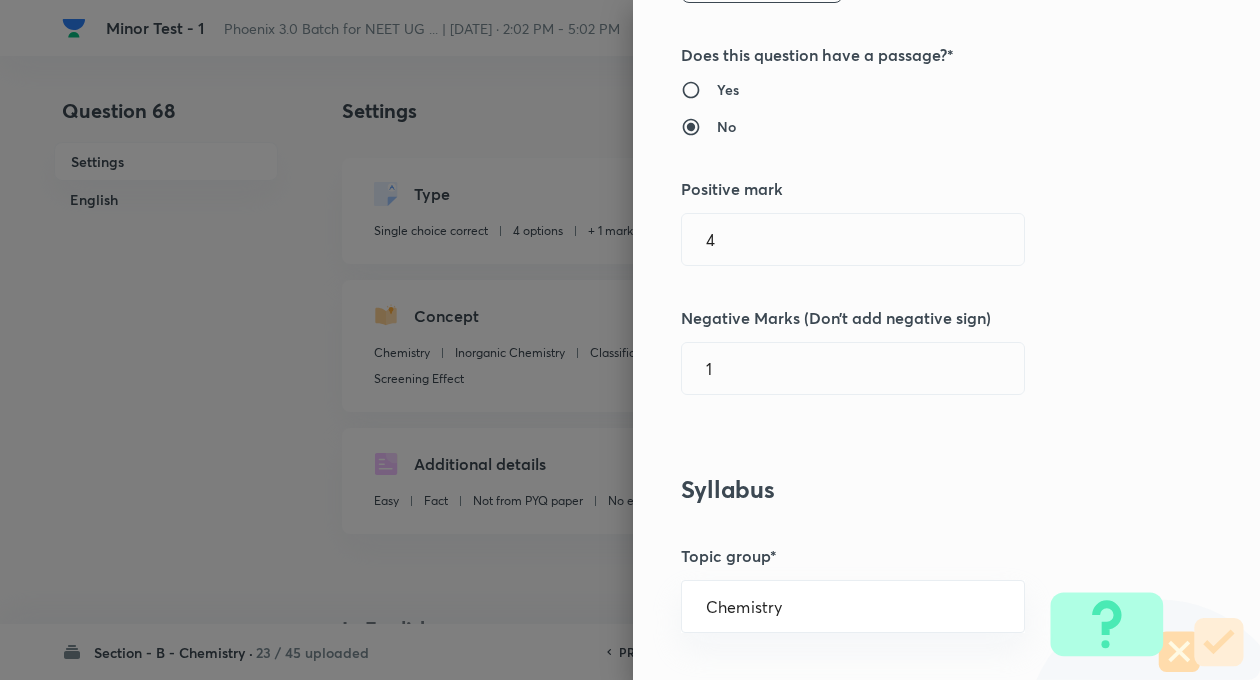 click on "Question settings Question type* Single choice correct Number of options* 2 3 4 5 Does this question have a passage?* Yes No Positive mark 4 ​ Negative Marks (Don’t add negative sign) 1 ​ Syllabus Topic group* Chemistry ​ Topic* Inorganic Chemistry ​ Concept* Classification of Elements and Periodicity in Properties ​ Sub-concept* Screening Effect ​ Concept-field ​ Additional details Question Difficulty Very easy Easy Moderate Hard Very hard Question is based on Fact Numerical Concept Previous year question Yes No Does this question have equation? Yes No Verification status Is the question verified? *Select 'yes' only if a question is verified Yes No Save" at bounding box center [946, 340] 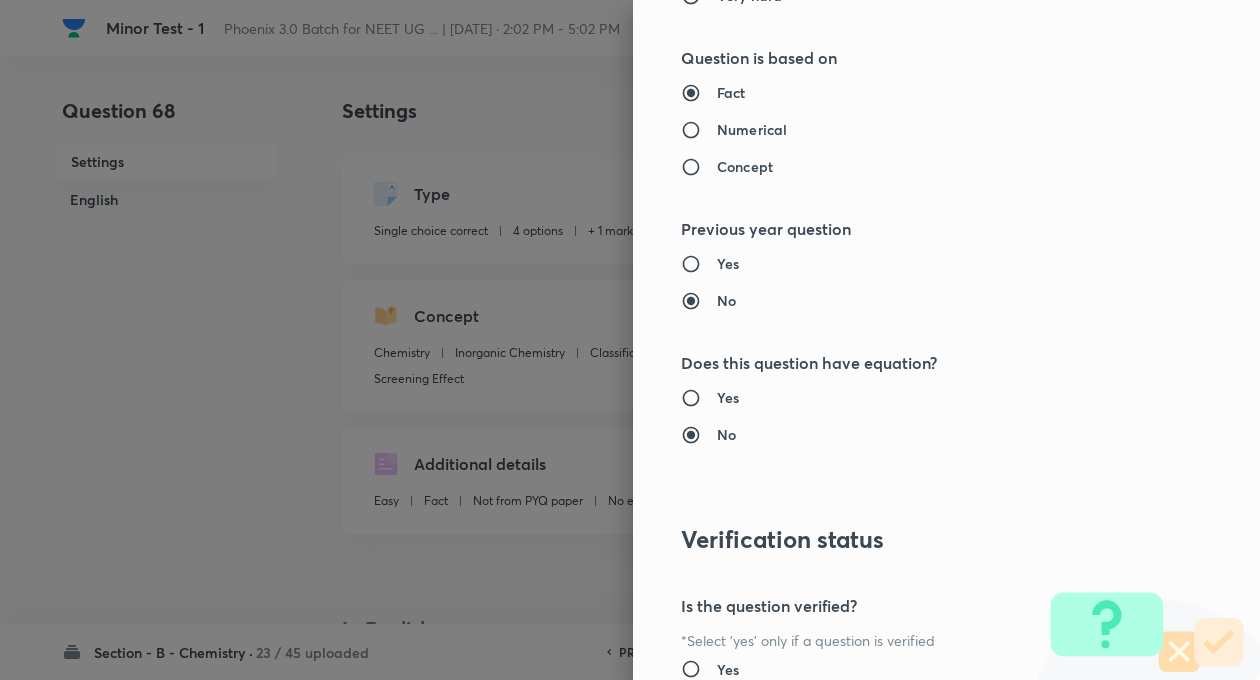 scroll, scrollTop: 2046, scrollLeft: 0, axis: vertical 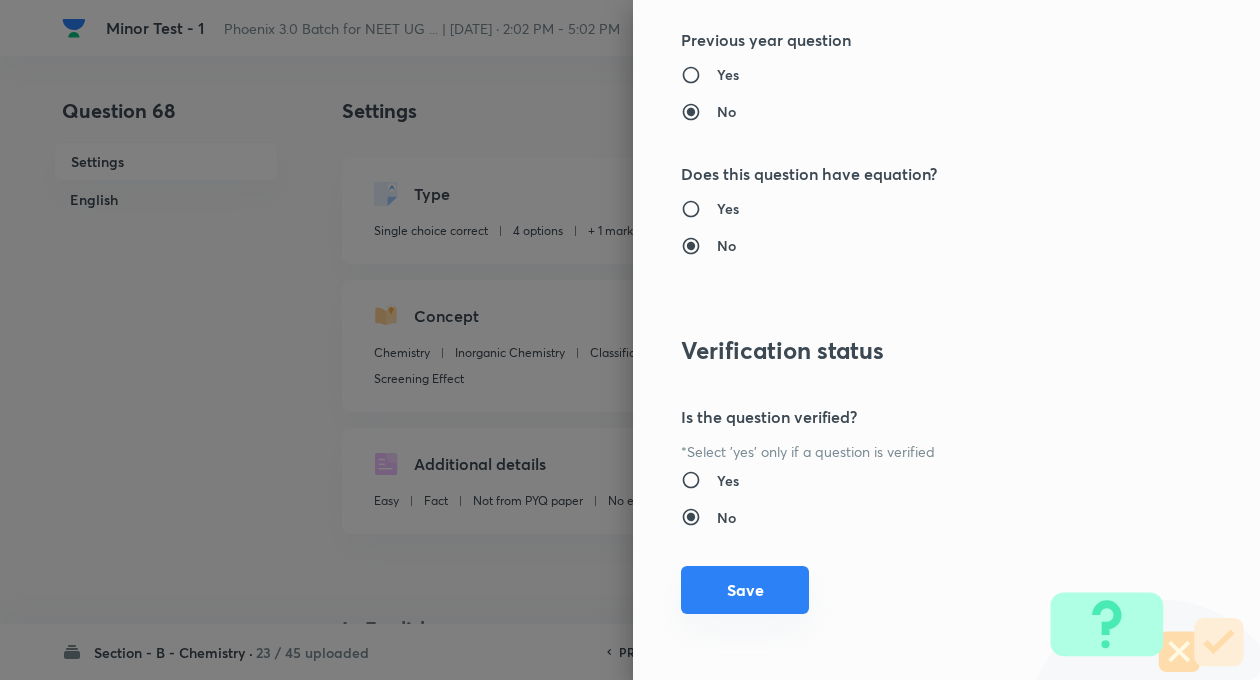 click on "Save" at bounding box center [745, 590] 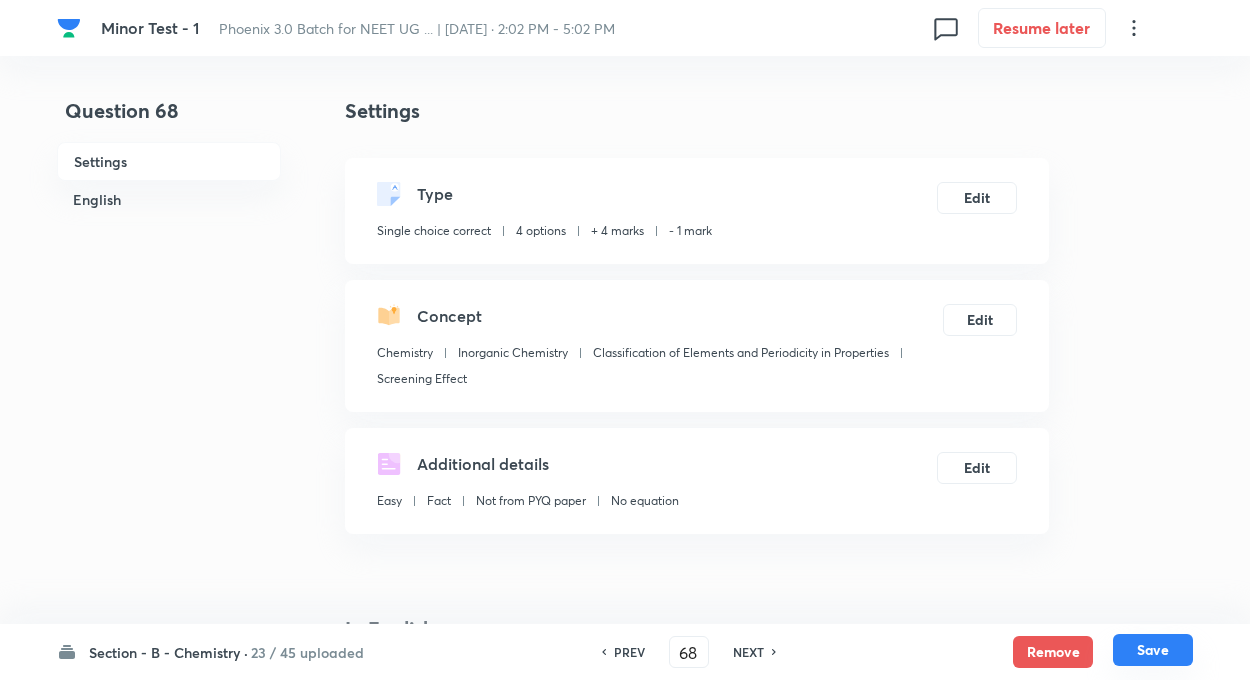 click on "Save" at bounding box center [1153, 650] 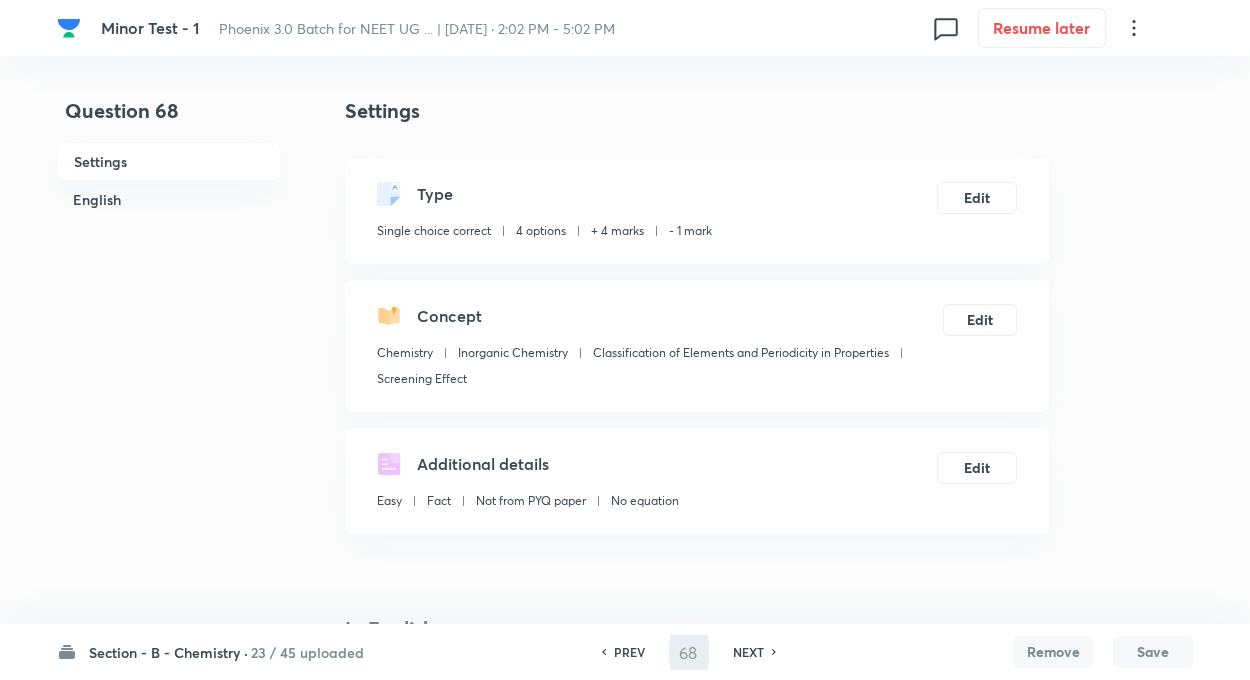 type on "69" 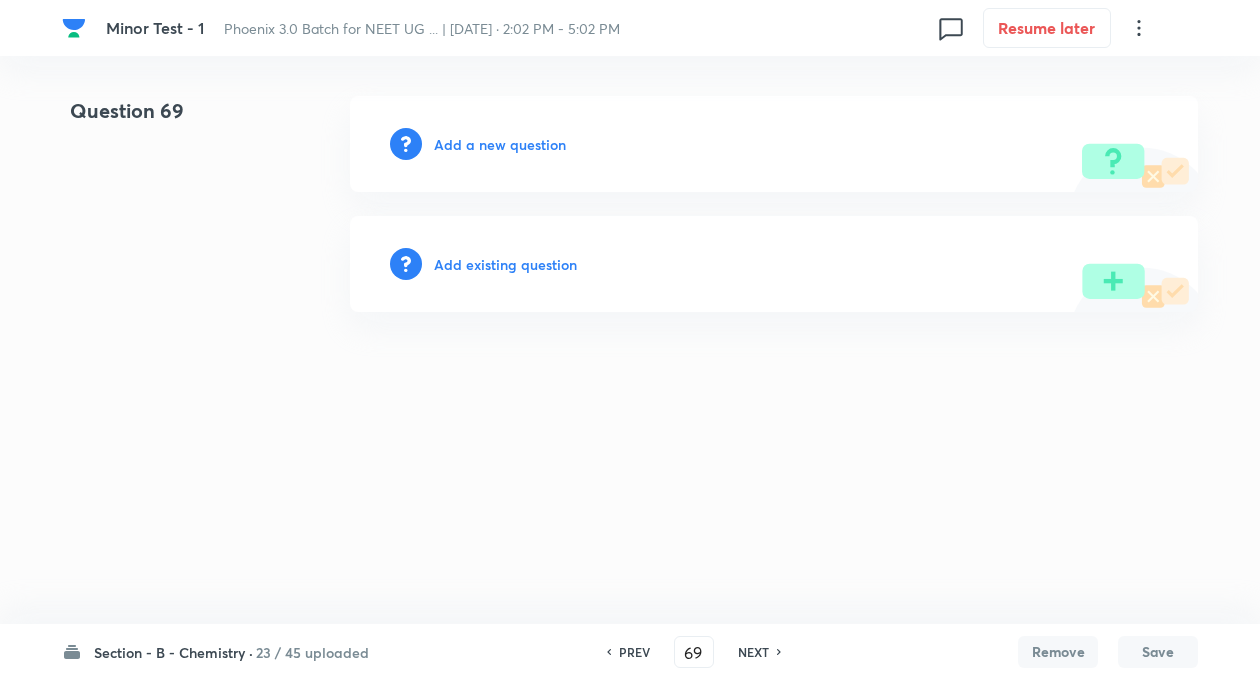 click on "Add existing question" at bounding box center [505, 264] 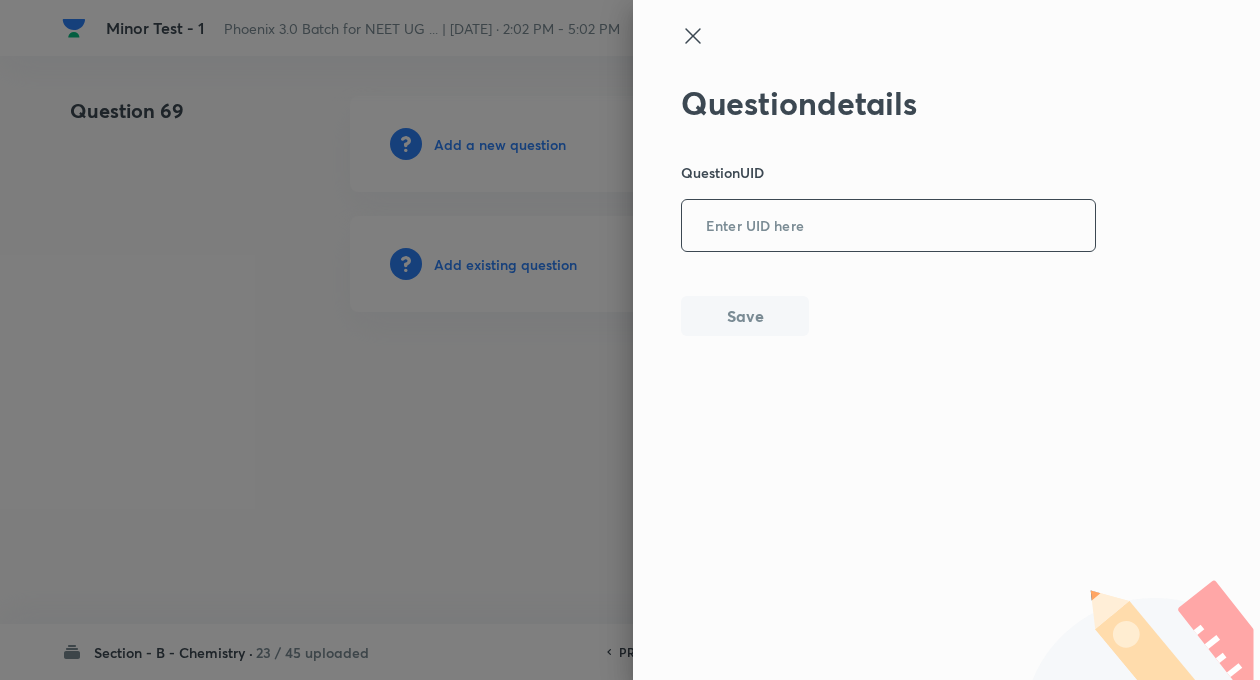 click at bounding box center [888, 226] 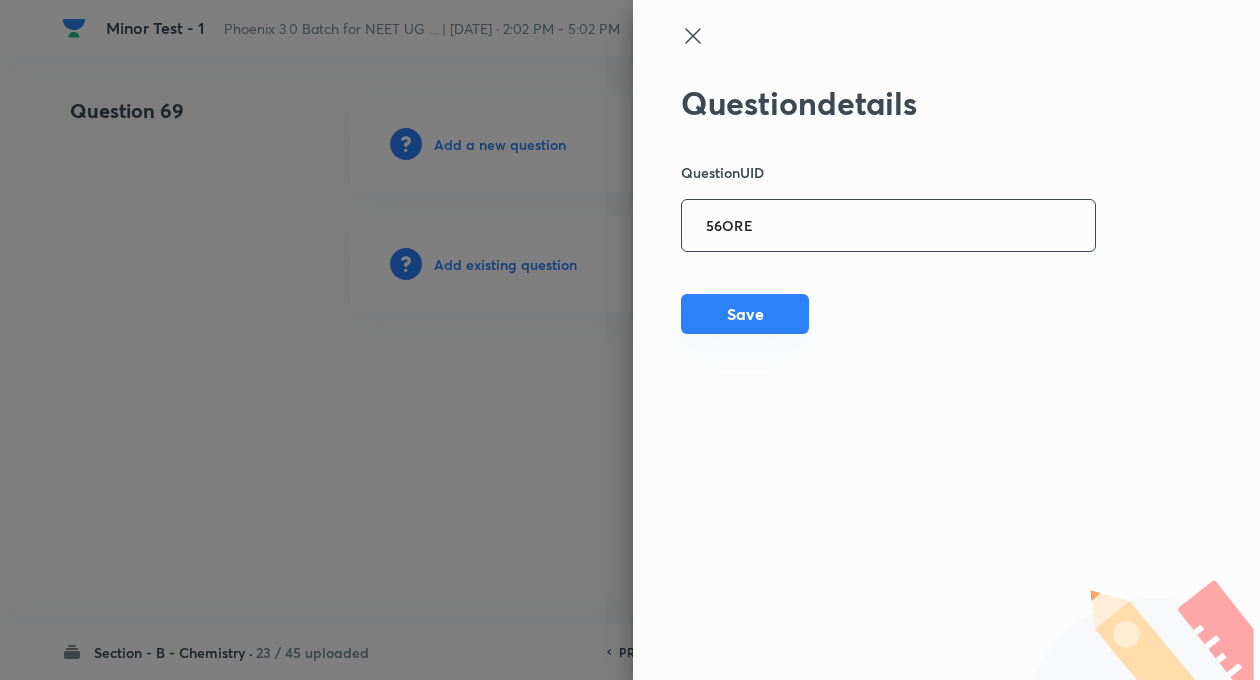 type on "56ORE" 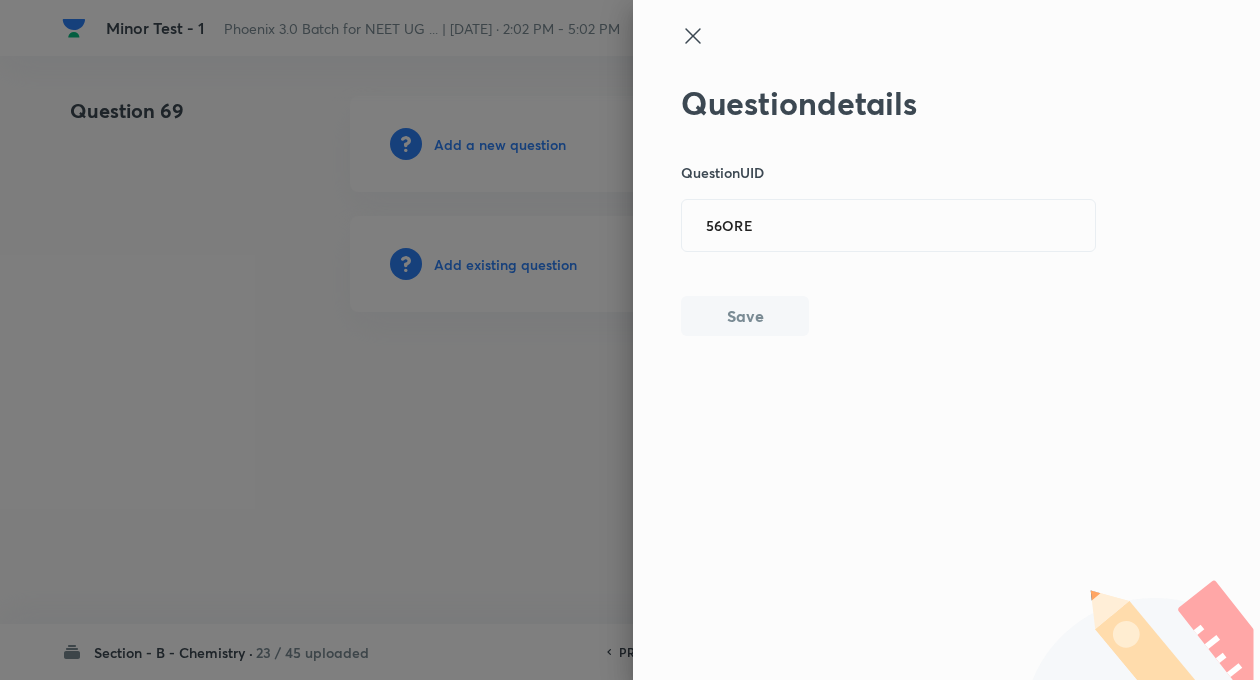type 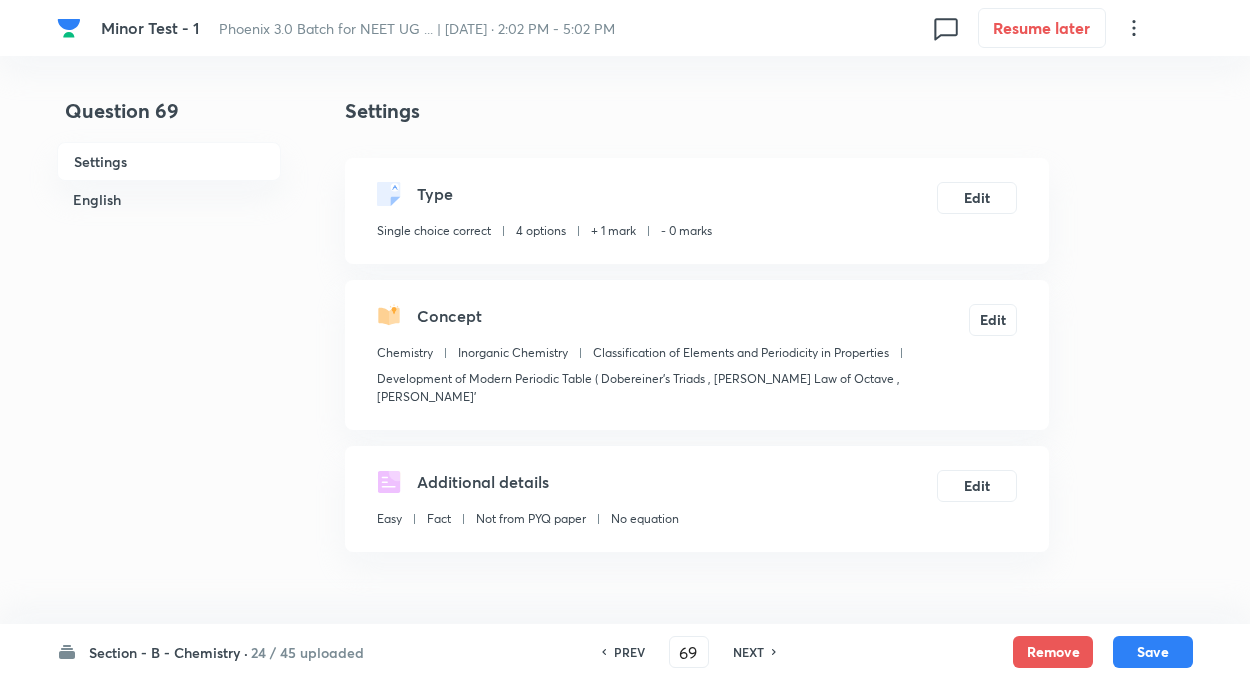 checkbox on "true" 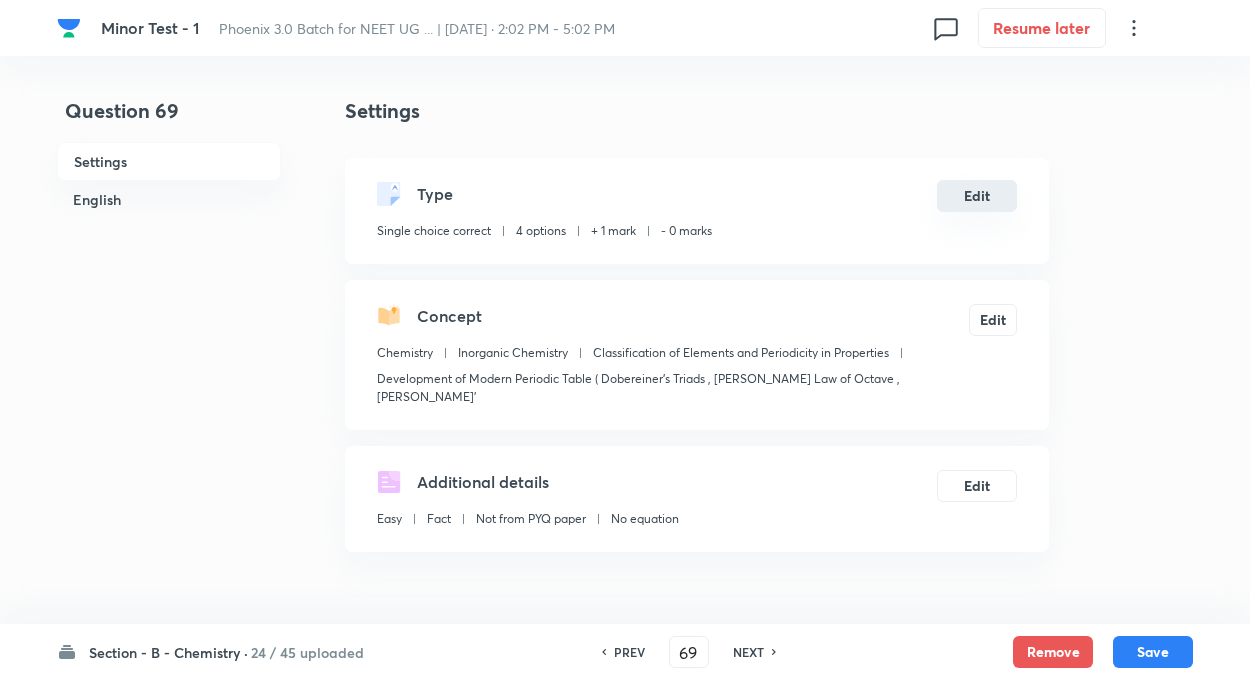 click on "Edit" at bounding box center [977, 196] 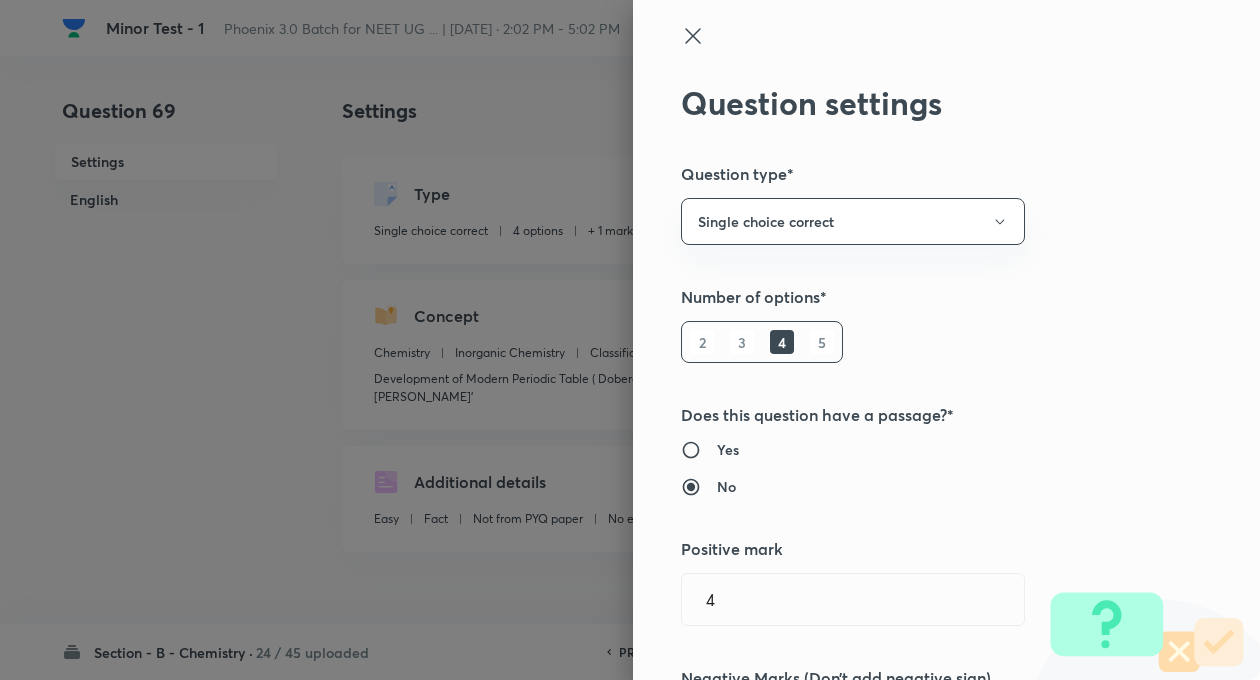 type on "1" 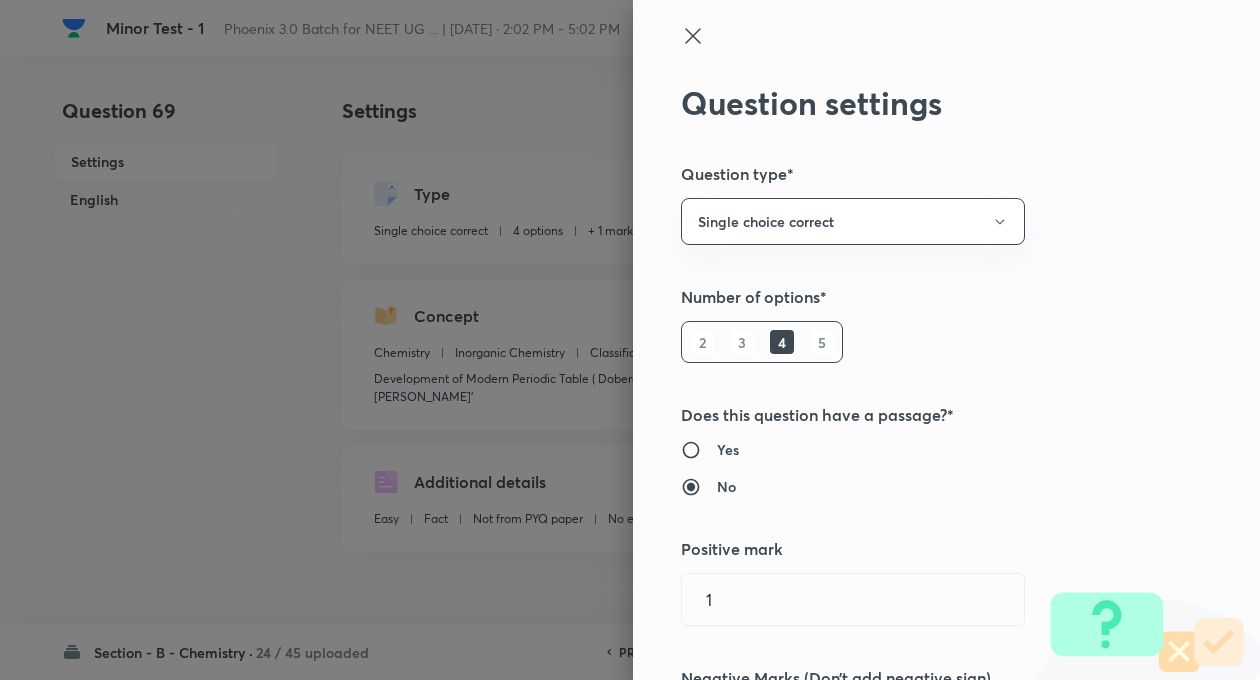click on "Number of options*" at bounding box center (913, 297) 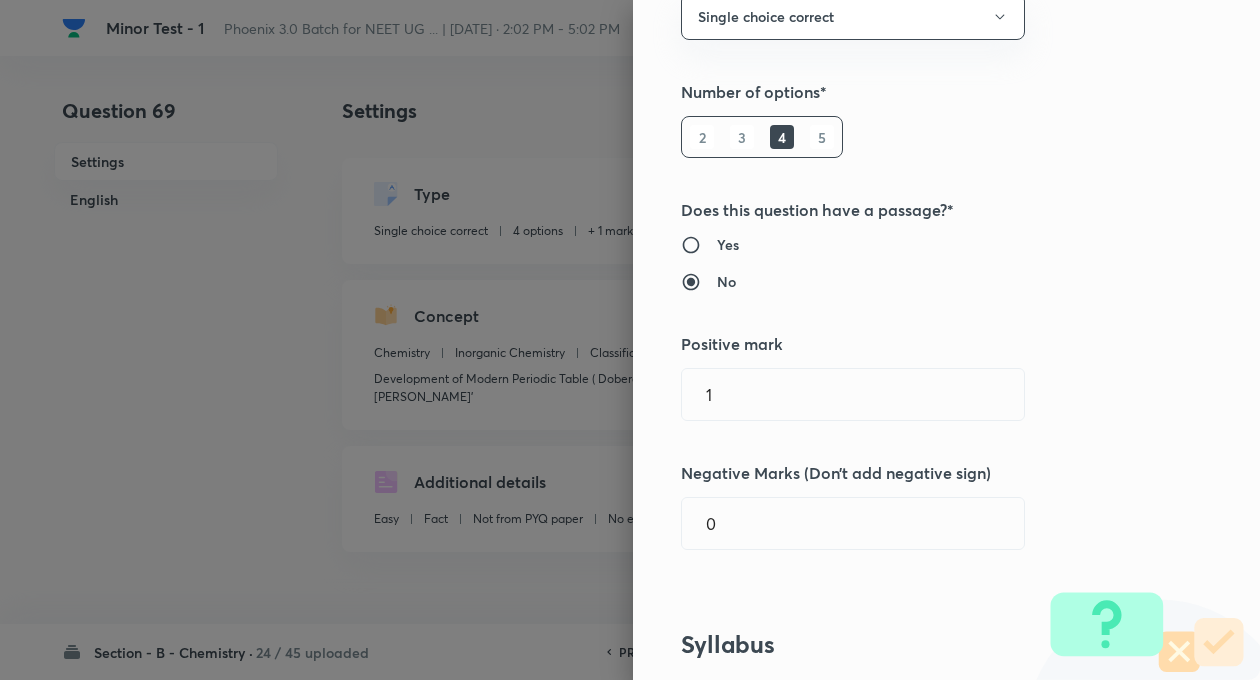 scroll, scrollTop: 280, scrollLeft: 0, axis: vertical 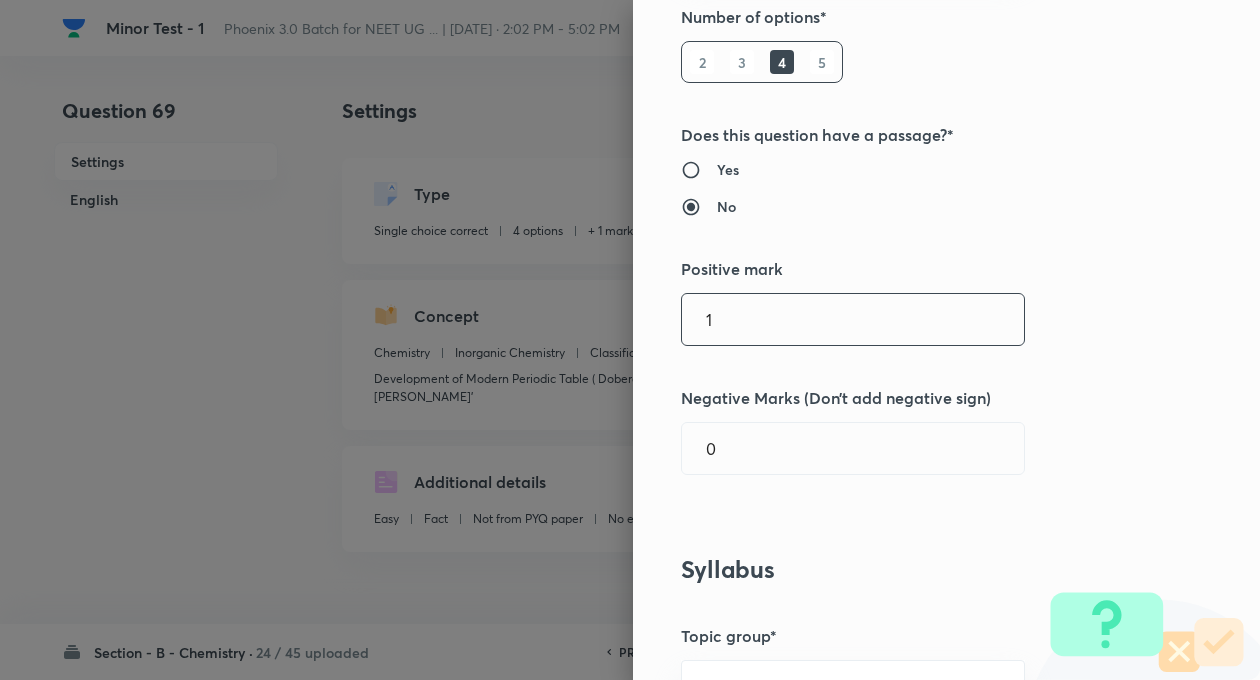 click on "1" at bounding box center (853, 319) 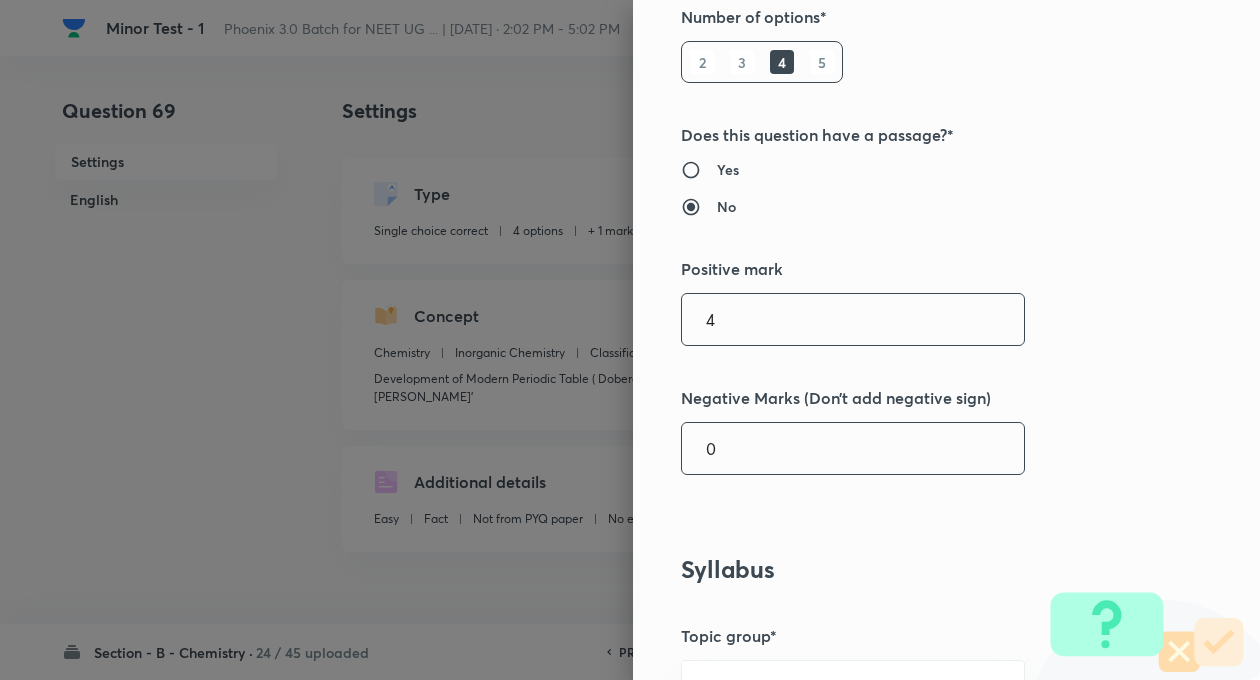 type on "4" 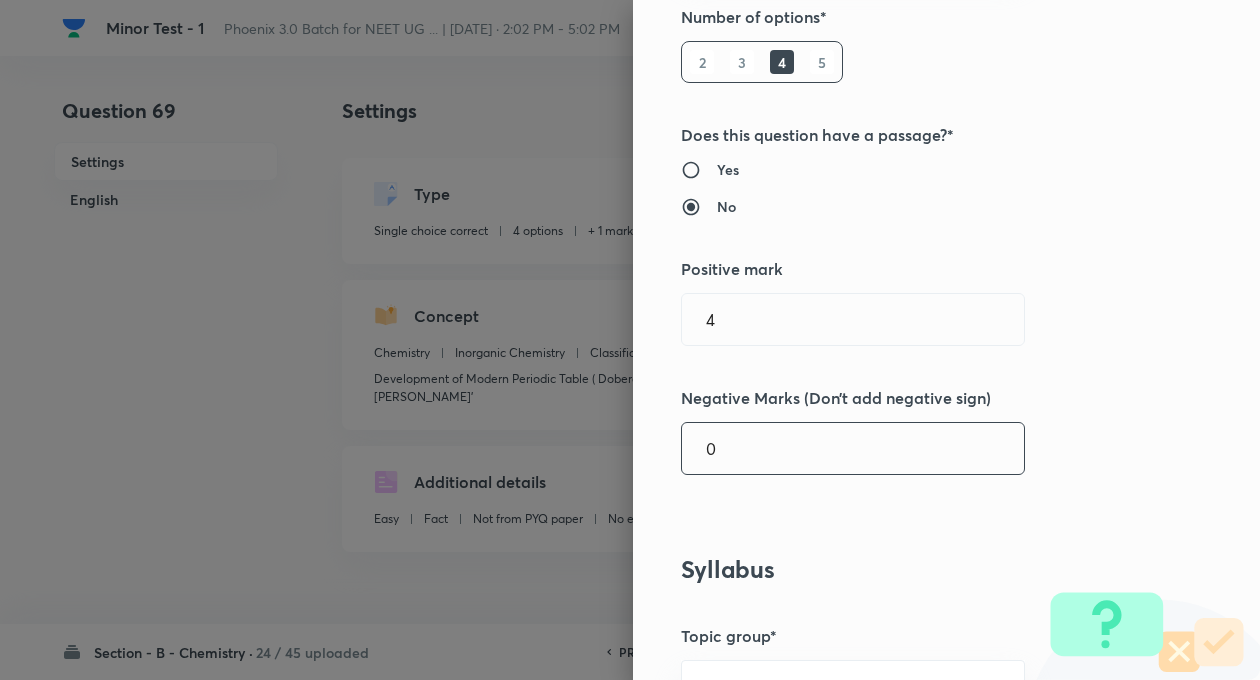 click on "0" at bounding box center (853, 448) 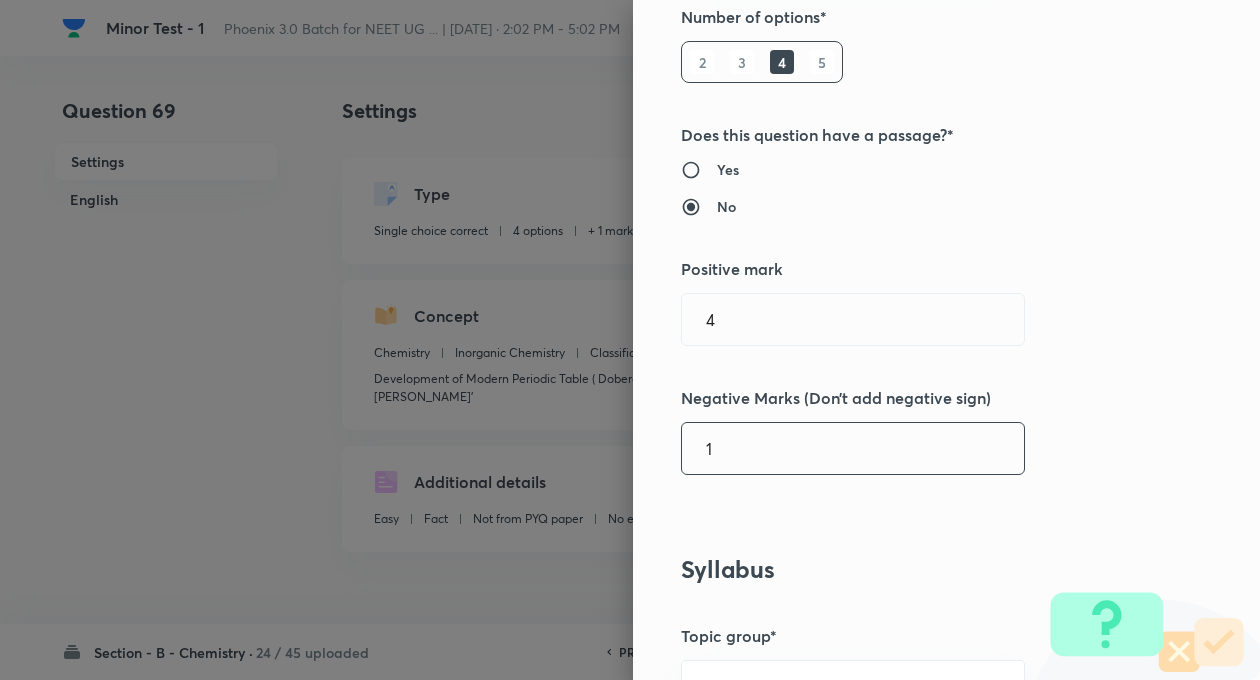 type on "1" 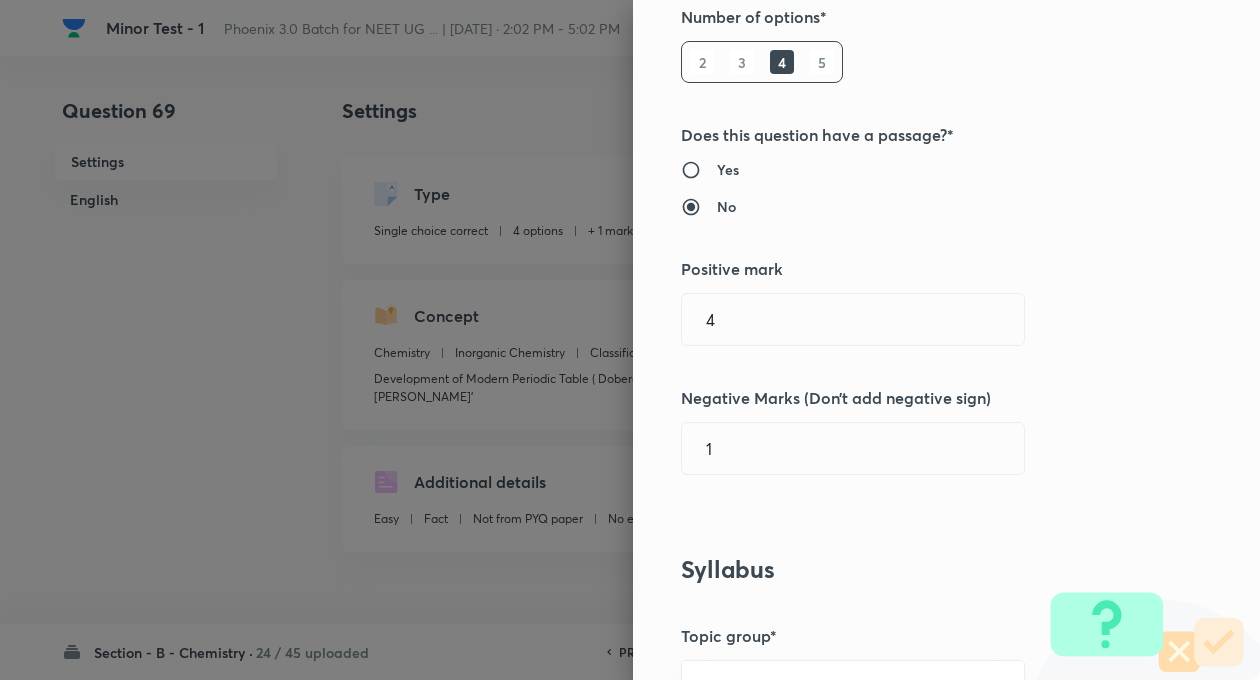 click on "Question settings Question type* Single choice correct Number of options* 2 3 4 5 Does this question have a passage?* Yes No Positive mark 4 ​ Negative Marks (Don’t add negative sign) 1 ​ Syllabus Topic group* Chemistry ​ Topic* Inorganic Chemistry ​ Concept* Classification of Elements and Periodicity in Properties ​ Sub-concept* Development of Modern Periodic Table ( Dobereiner's Triads , [PERSON_NAME] Law of Octave , [PERSON_NAME]' ​ Concept-field ​ Additional details Question Difficulty Very easy Easy Moderate Hard Very hard Question is based on Fact Numerical Concept Previous year question Yes No Does this question have equation? Yes No Verification status Is the question verified? *Select 'yes' only if a question is verified Yes No Save" at bounding box center (946, 340) 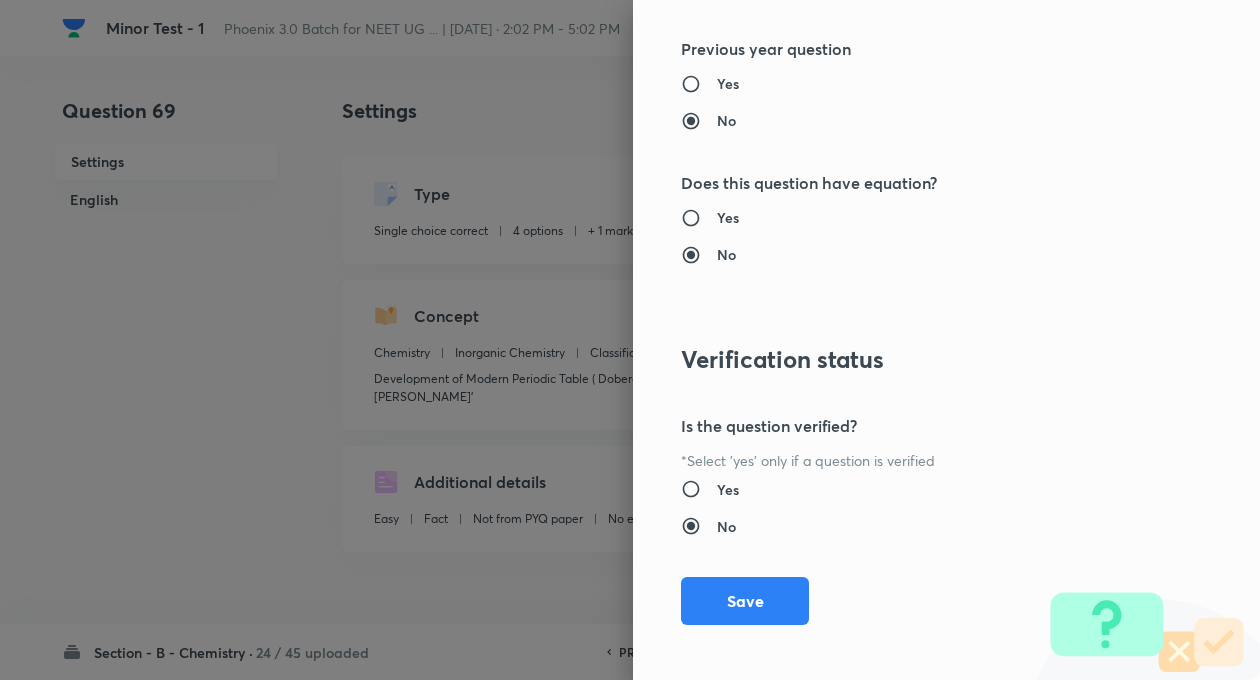 scroll, scrollTop: 2046, scrollLeft: 0, axis: vertical 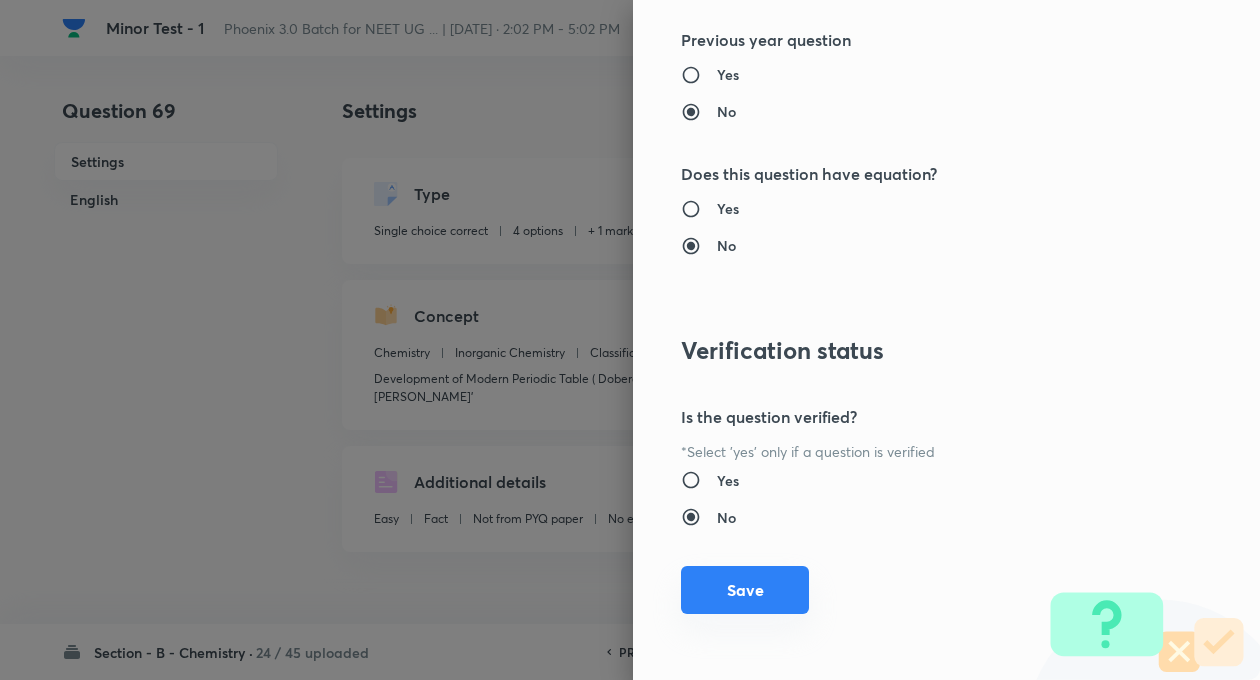click on "Save" at bounding box center (745, 590) 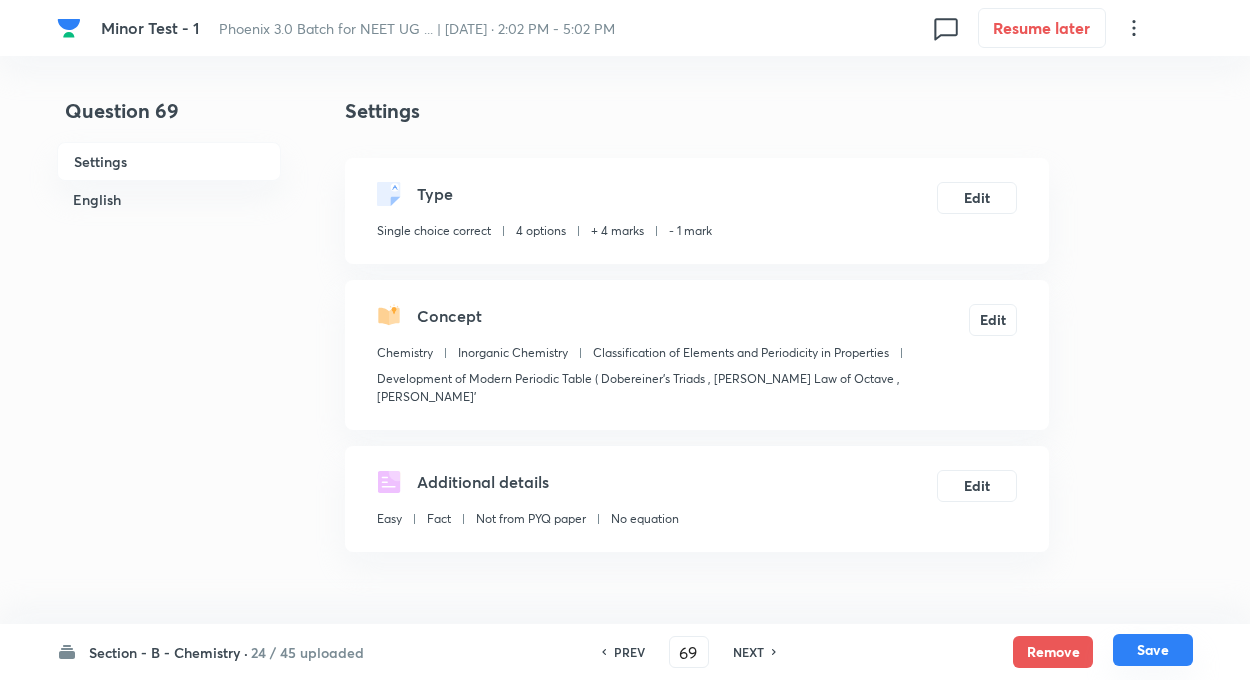 click on "Save" at bounding box center [1153, 650] 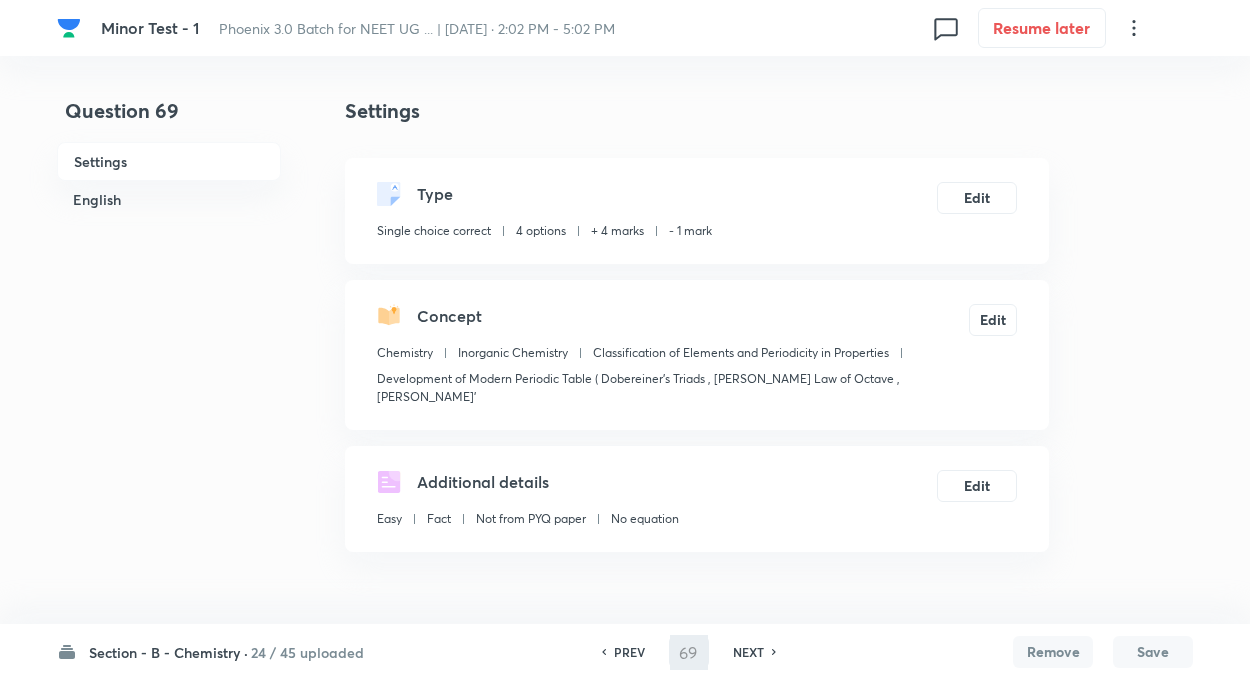 type on "70" 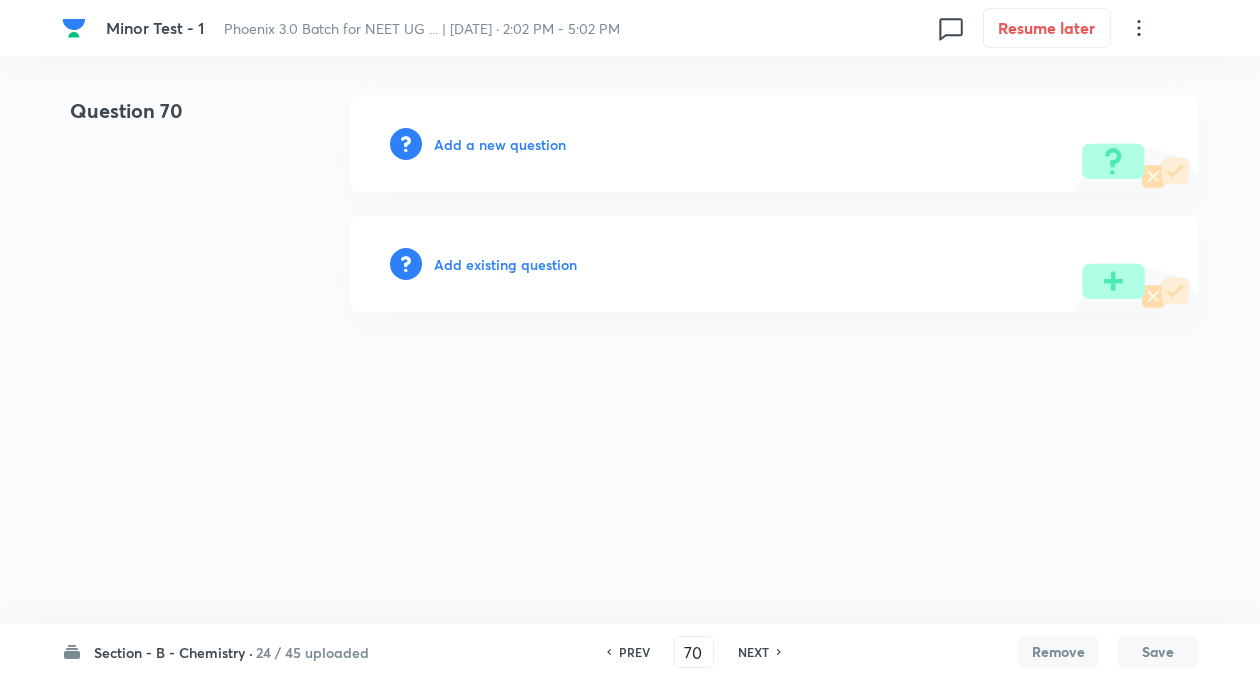 click on "Add existing question" at bounding box center (505, 264) 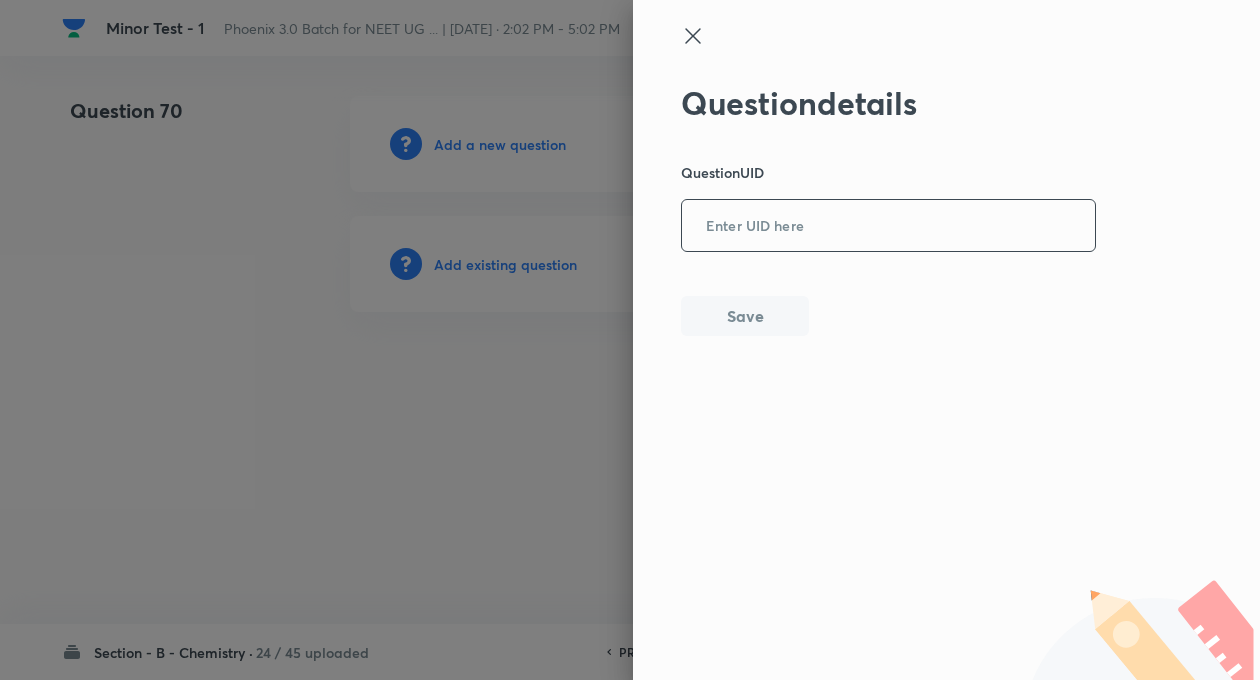 click at bounding box center [888, 226] 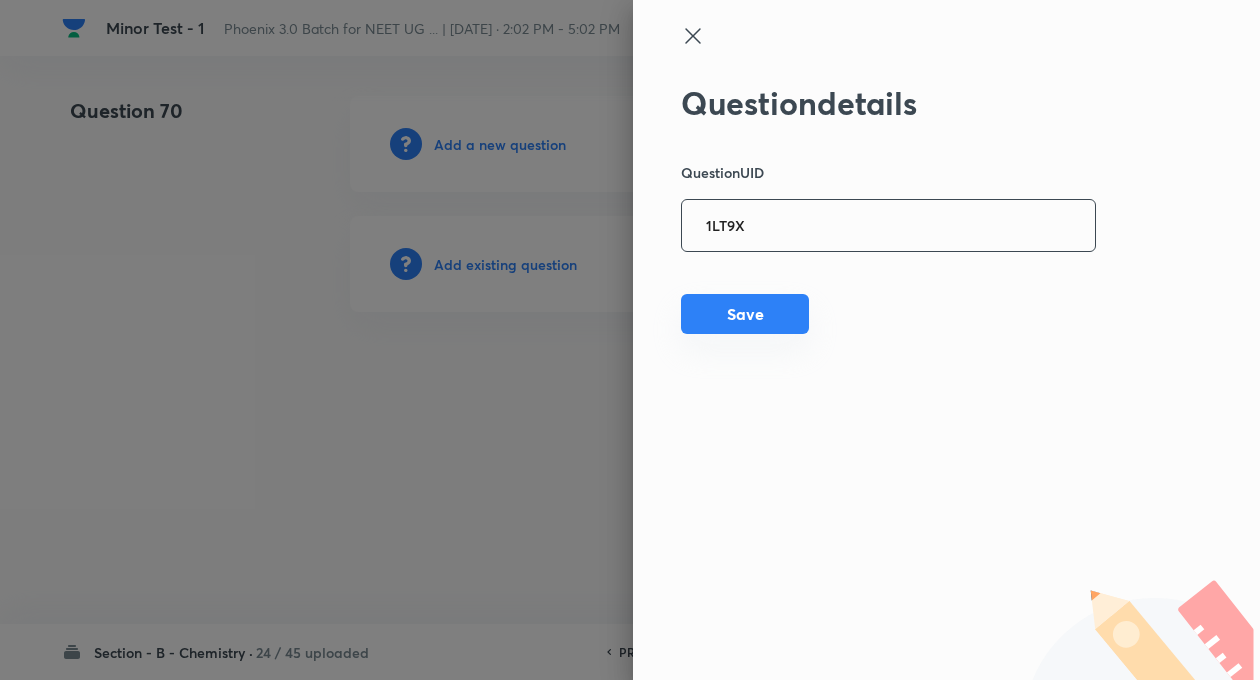 type on "1LT9X" 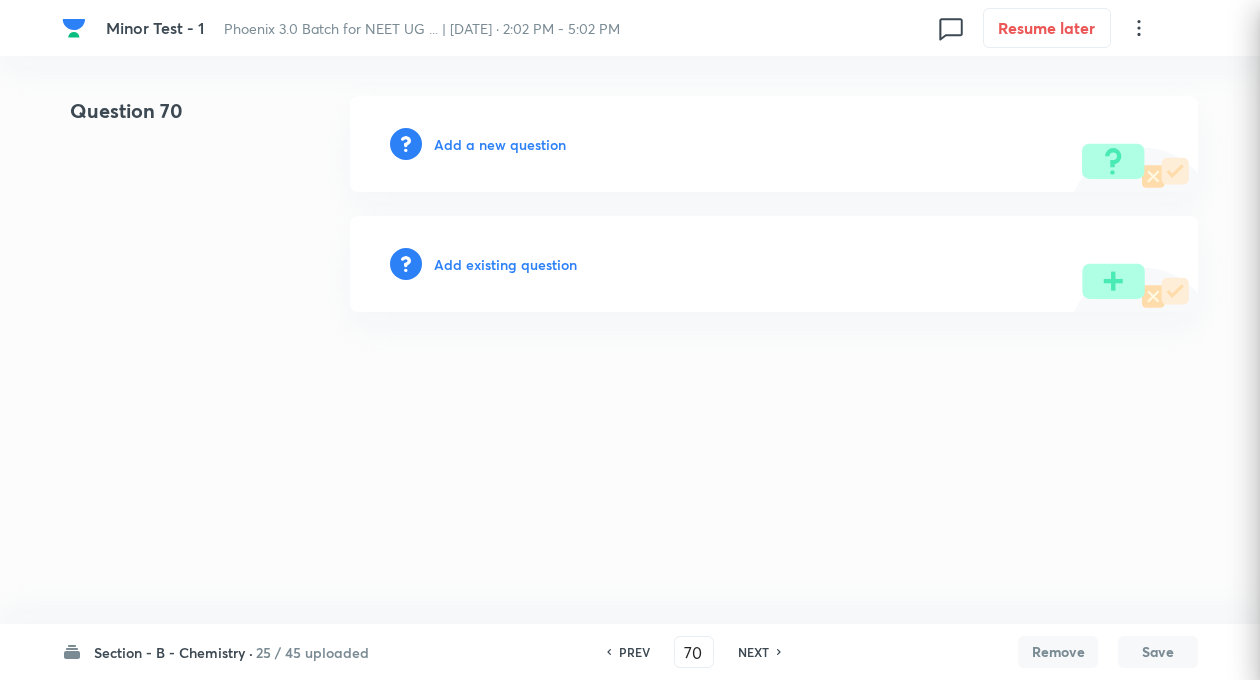 type 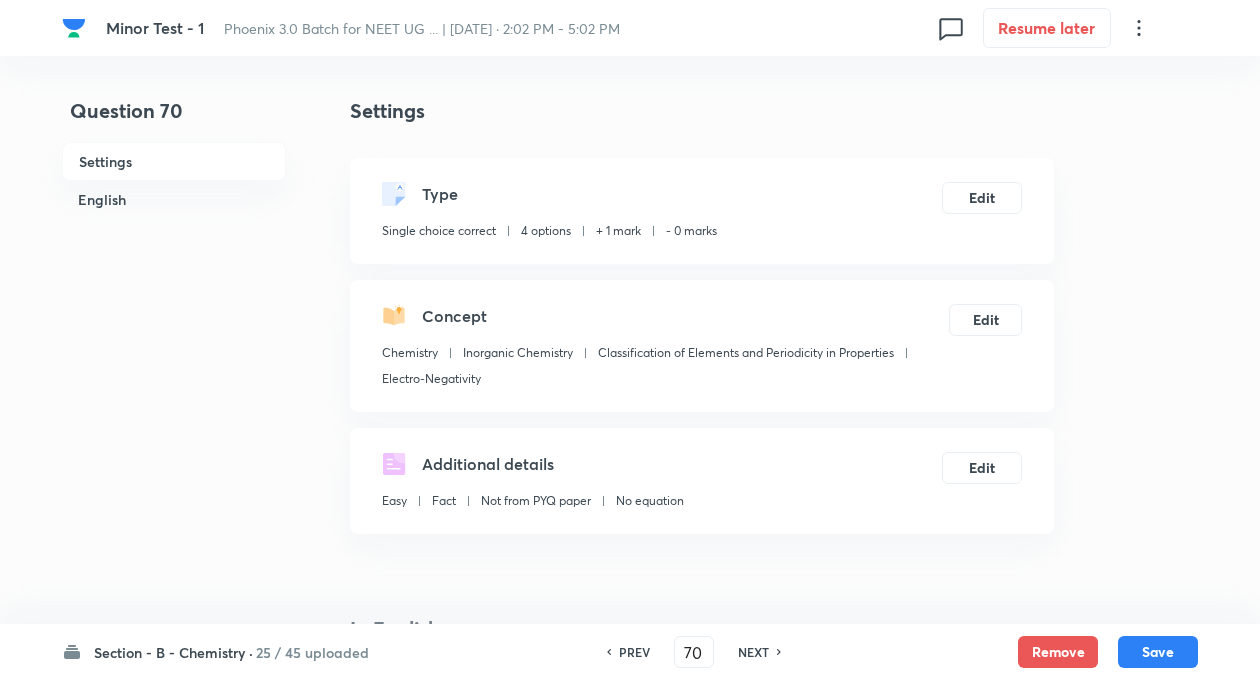 checkbox on "true" 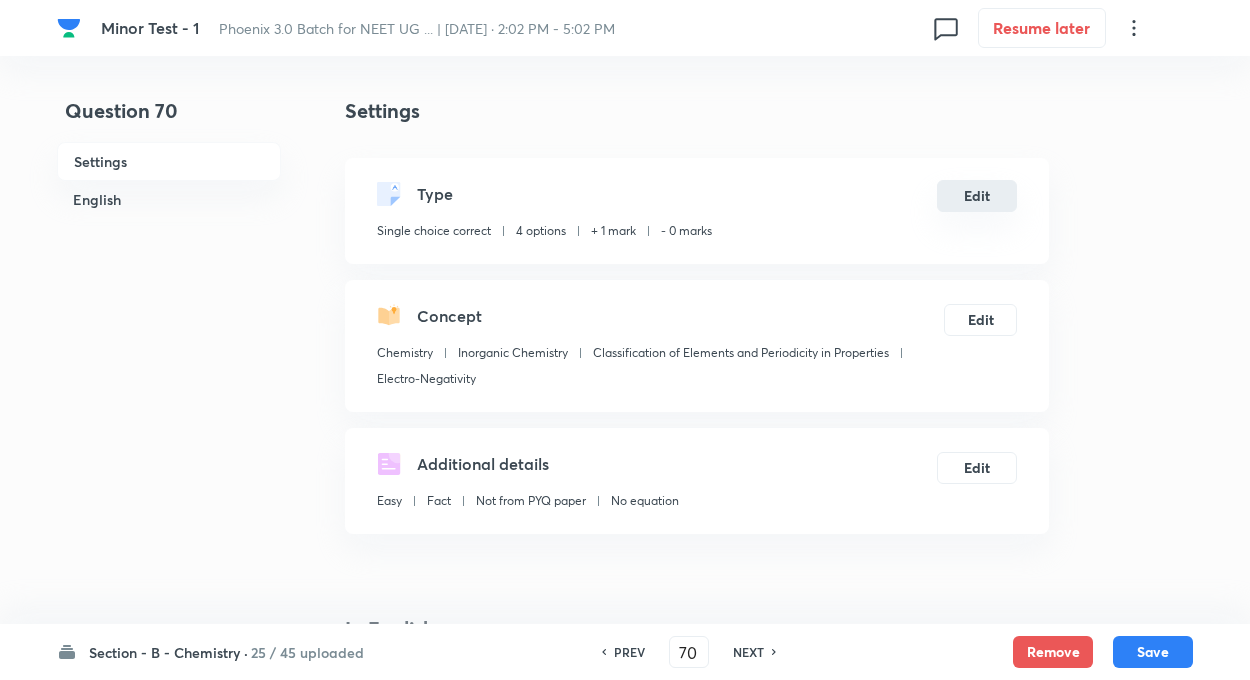 click on "Edit" at bounding box center [977, 196] 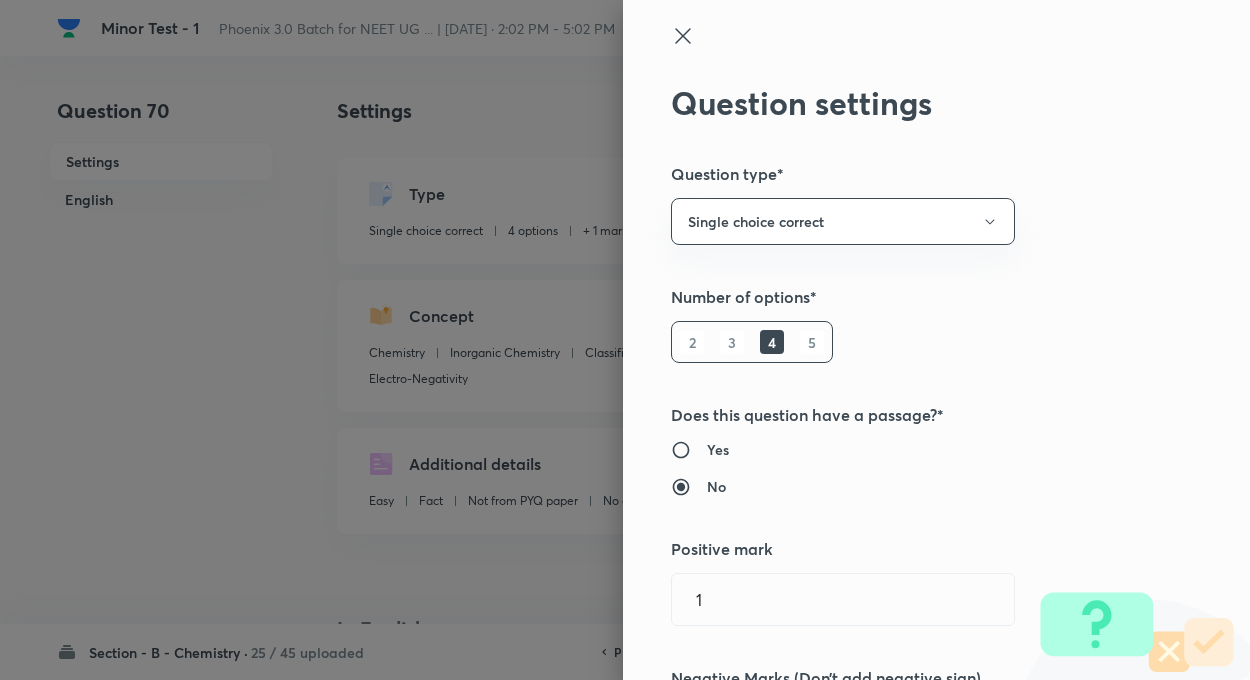 type on "1" 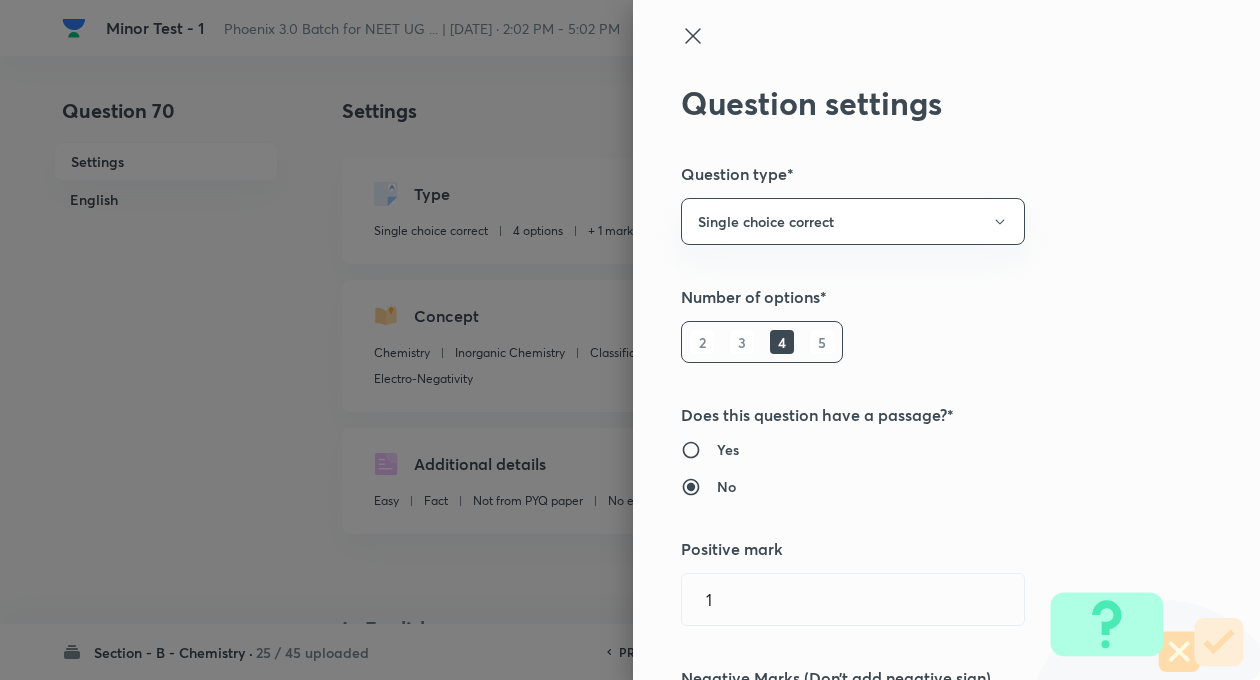 click on "Question settings Question type* Single choice correct Number of options* 2 3 4 5 Does this question have a passage?* Yes No Positive mark 1 ​ Negative Marks (Don’t add negative sign) 0 ​ Syllabus Topic group* Chemistry ​ Topic* Inorganic Chemistry ​ Concept* Classification of Elements and Periodicity in Properties ​ Sub-concept* Electro-Negativity ​ Concept-field ​ Additional details Question Difficulty Very easy Easy Moderate Hard Very hard Question is based on Fact Numerical Concept Previous year question Yes No Does this question have equation? Yes No Verification status Is the question verified? *Select 'yes' only if a question is verified Yes No Save" at bounding box center (946, 340) 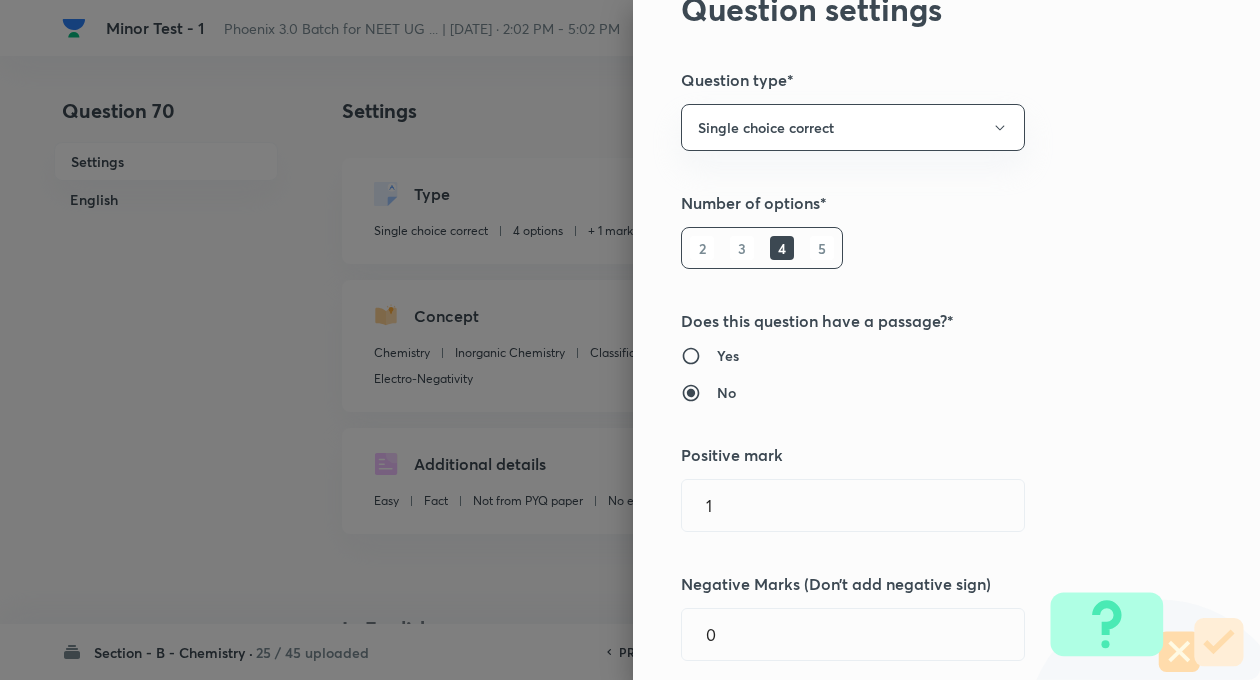 scroll, scrollTop: 320, scrollLeft: 0, axis: vertical 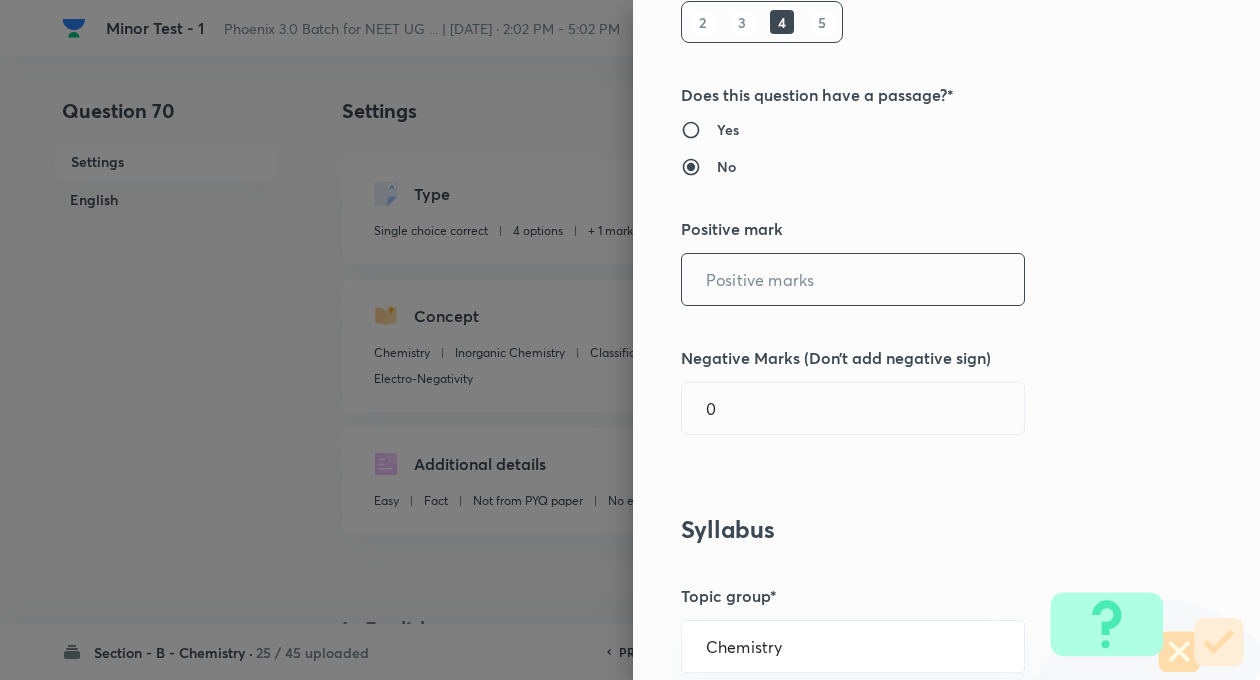 click at bounding box center (853, 279) 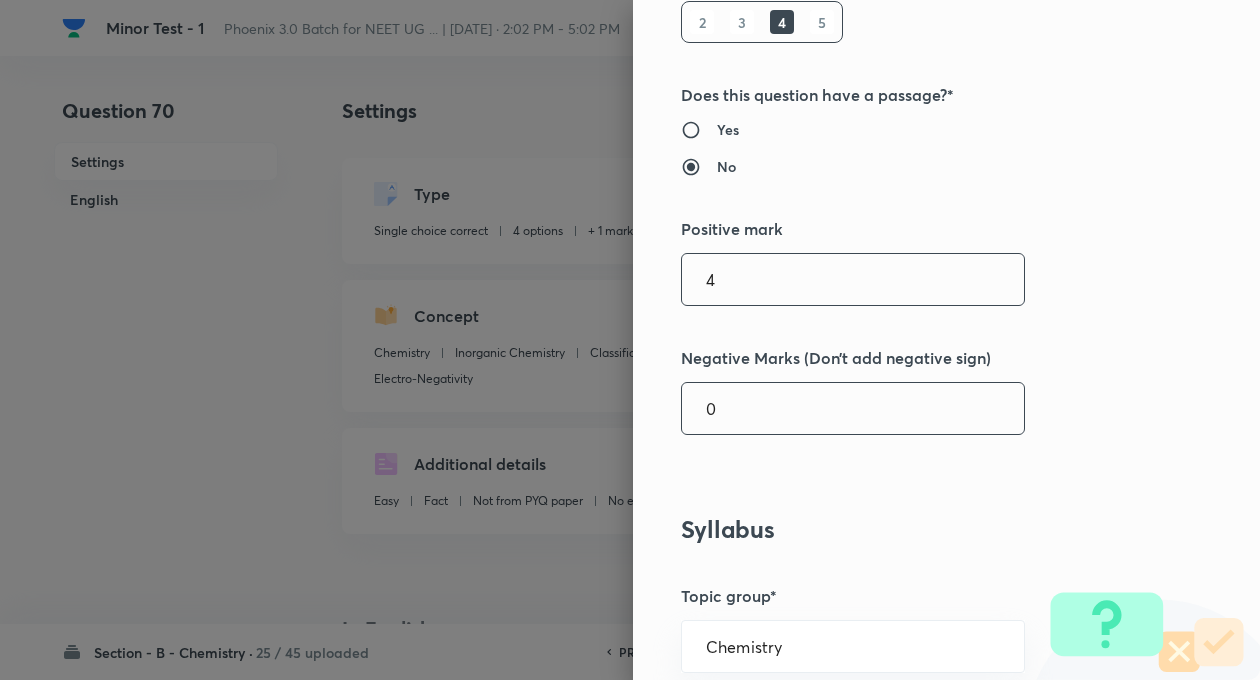 type on "4" 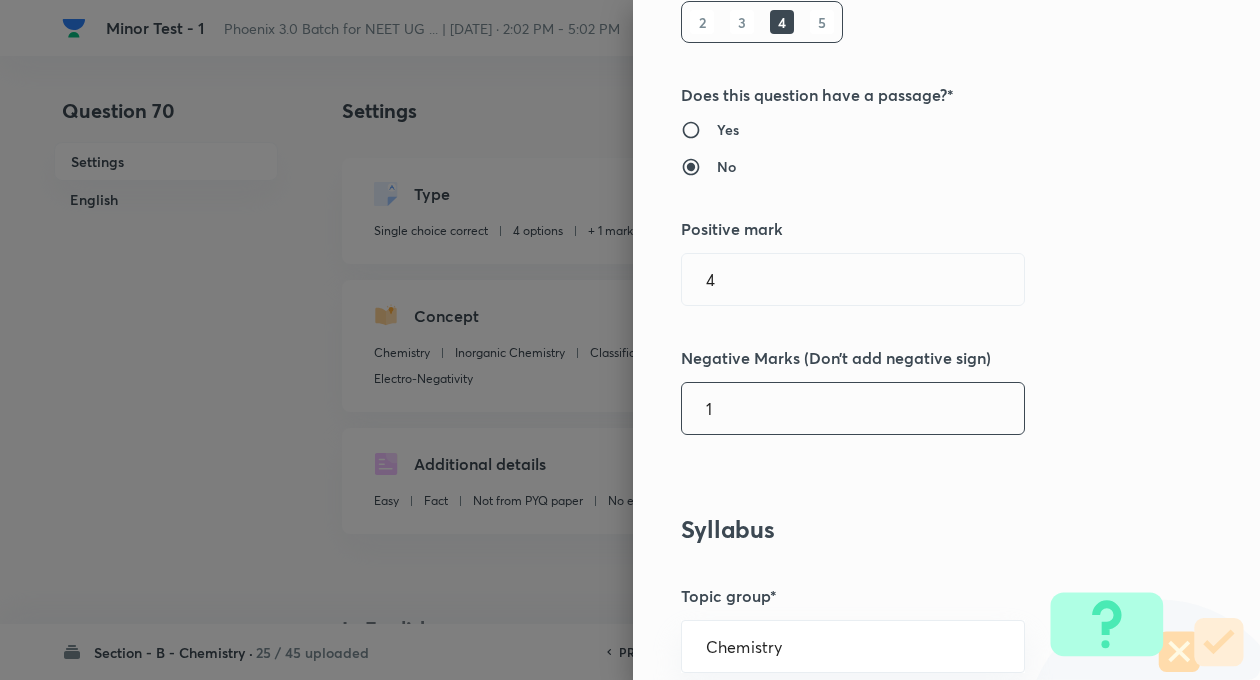 type on "1" 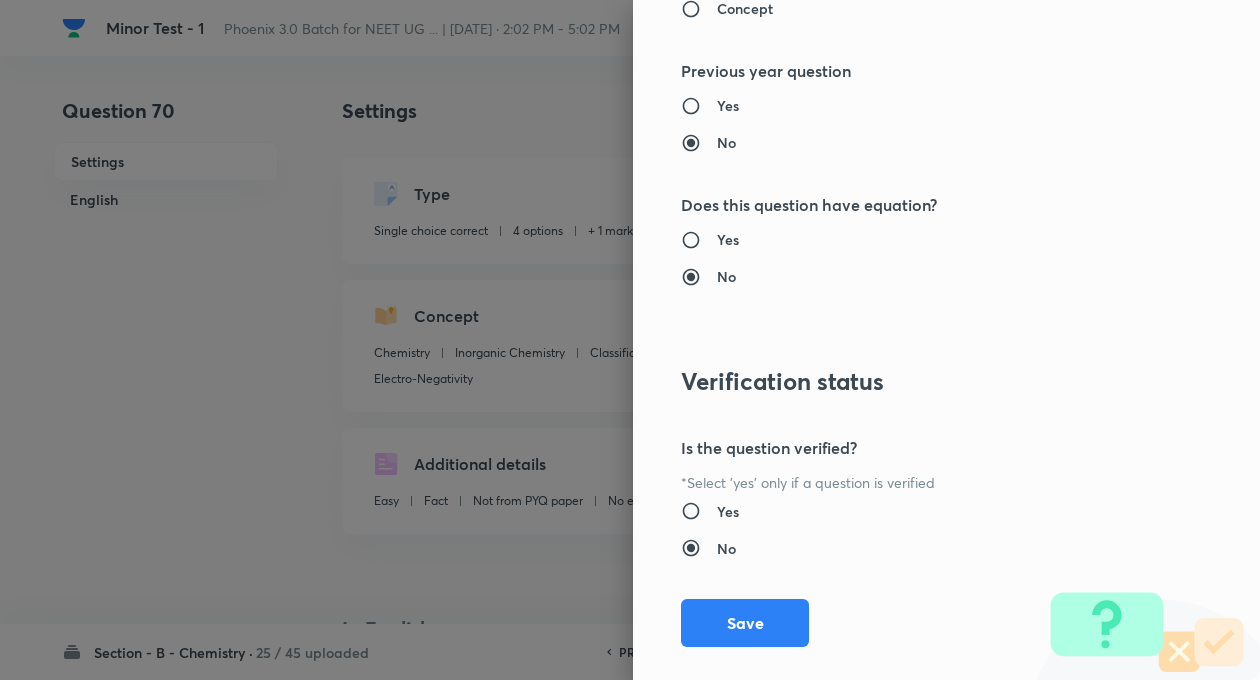 scroll, scrollTop: 2046, scrollLeft: 0, axis: vertical 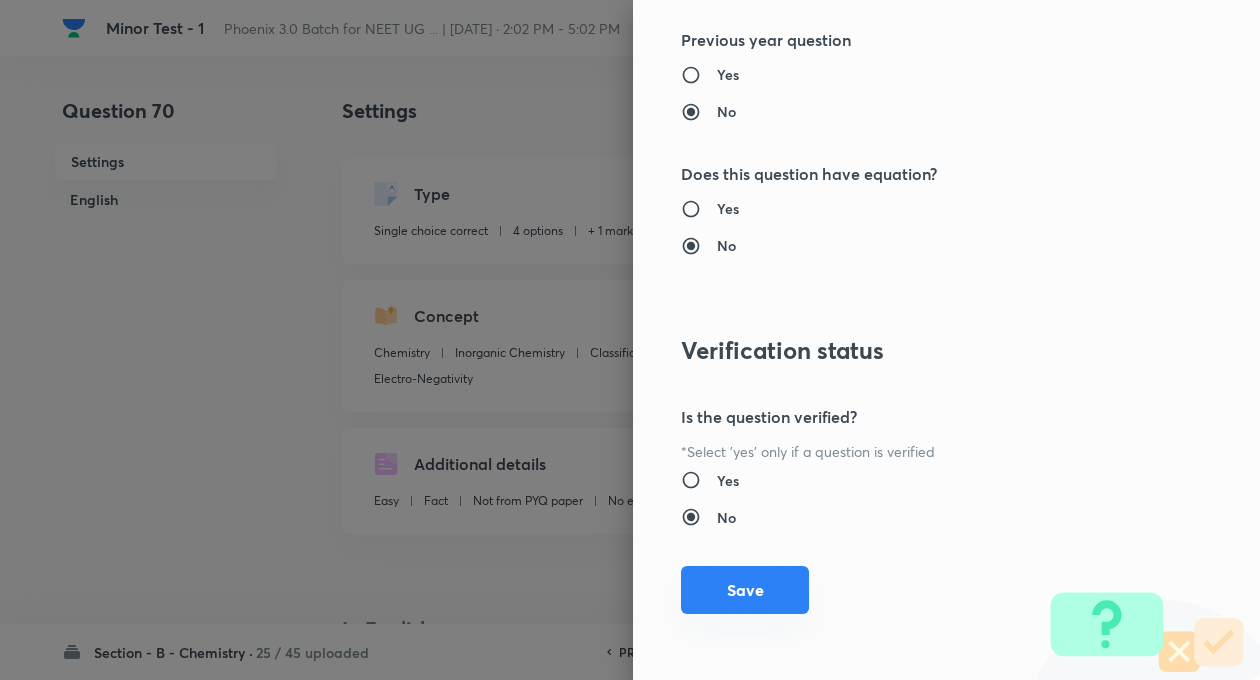 click on "Save" at bounding box center (745, 590) 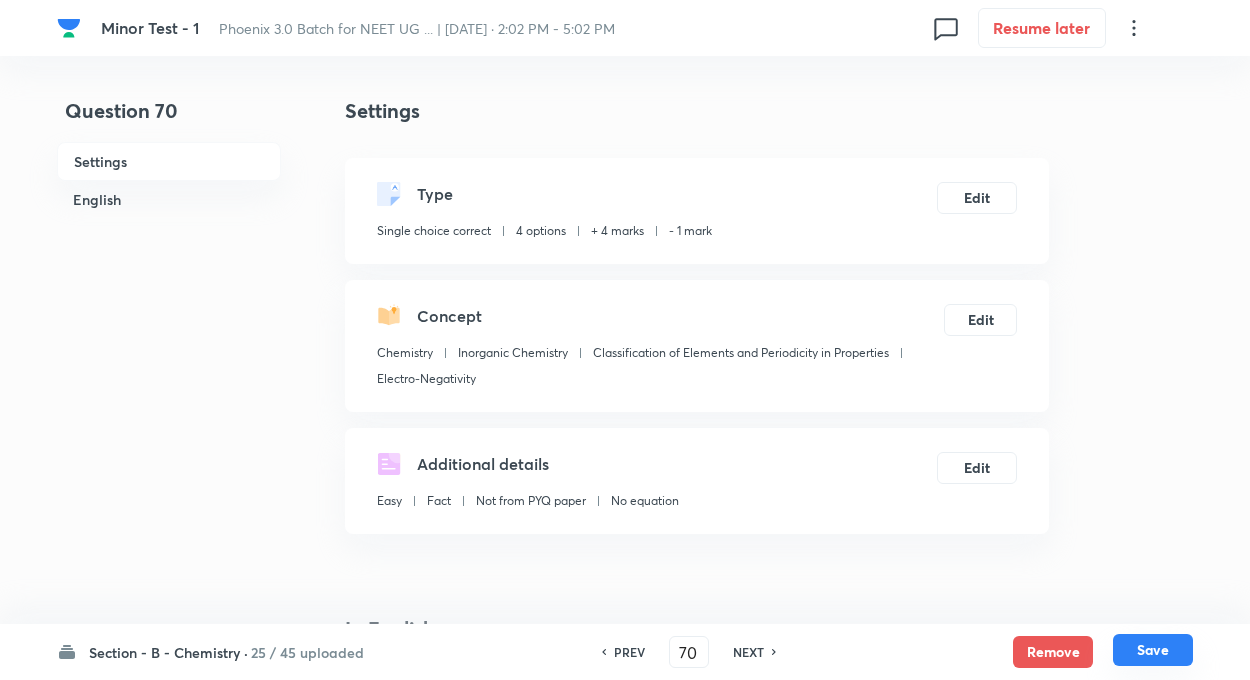 click on "Save" at bounding box center (1153, 650) 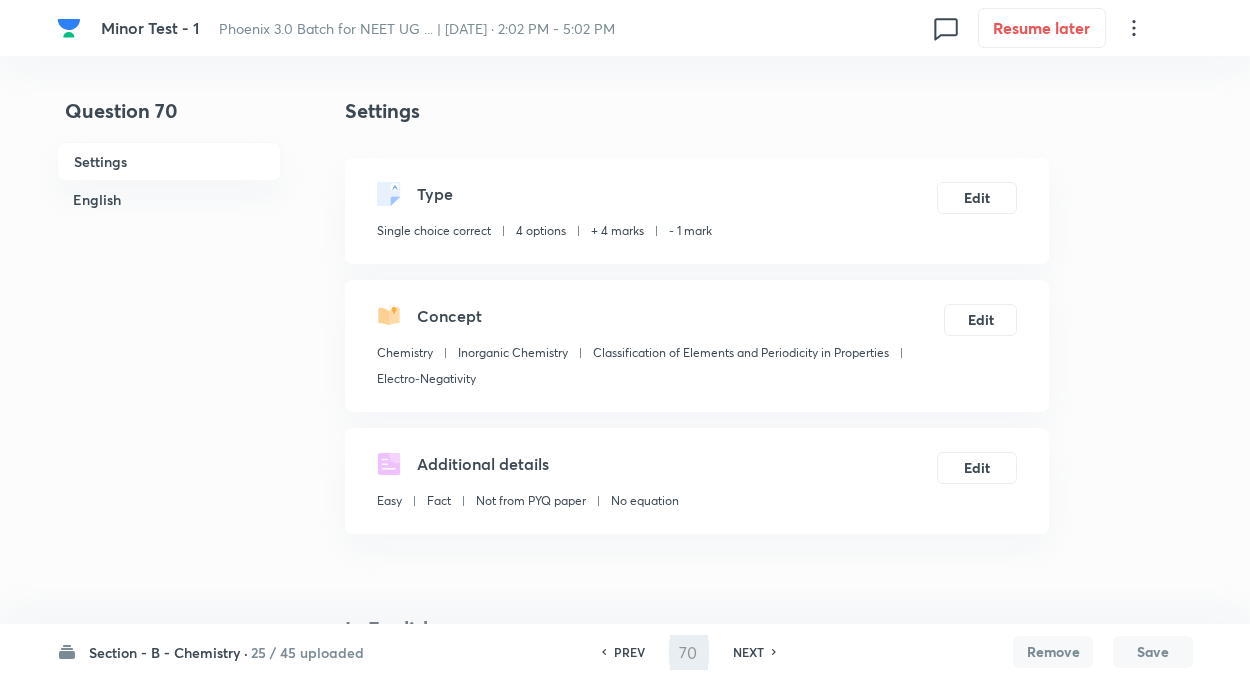 type on "71" 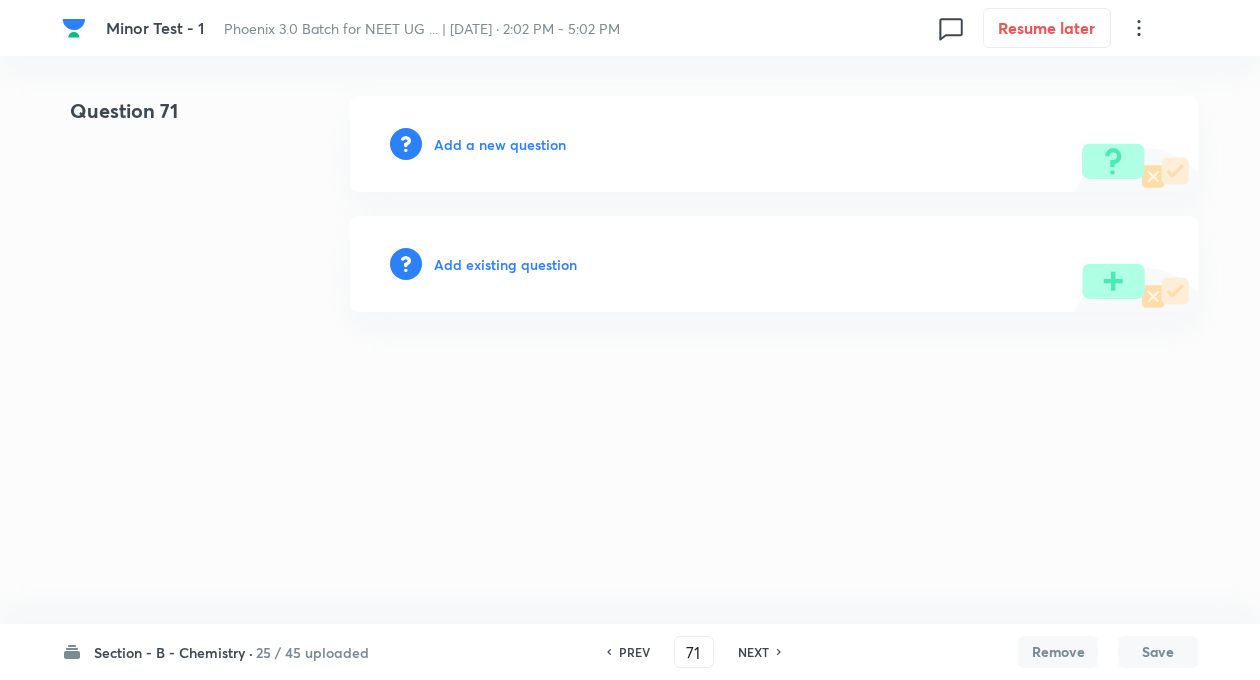 click on "Add existing question" at bounding box center [505, 264] 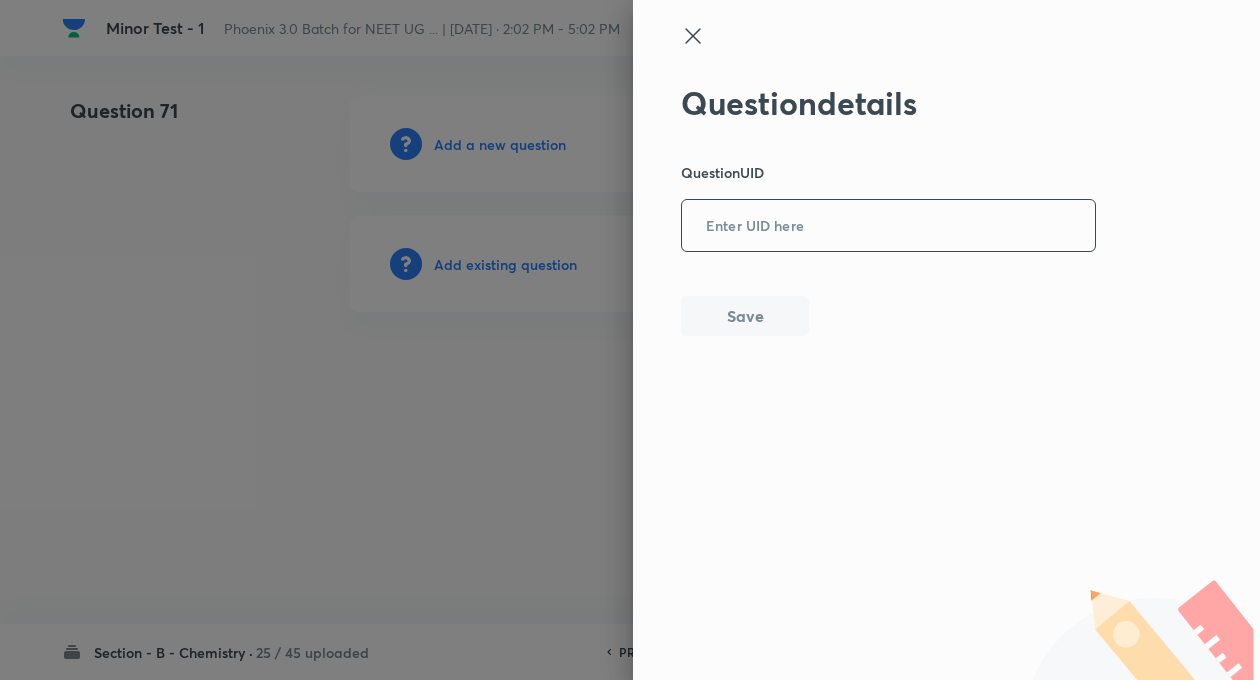 click on "​" at bounding box center (888, 225) 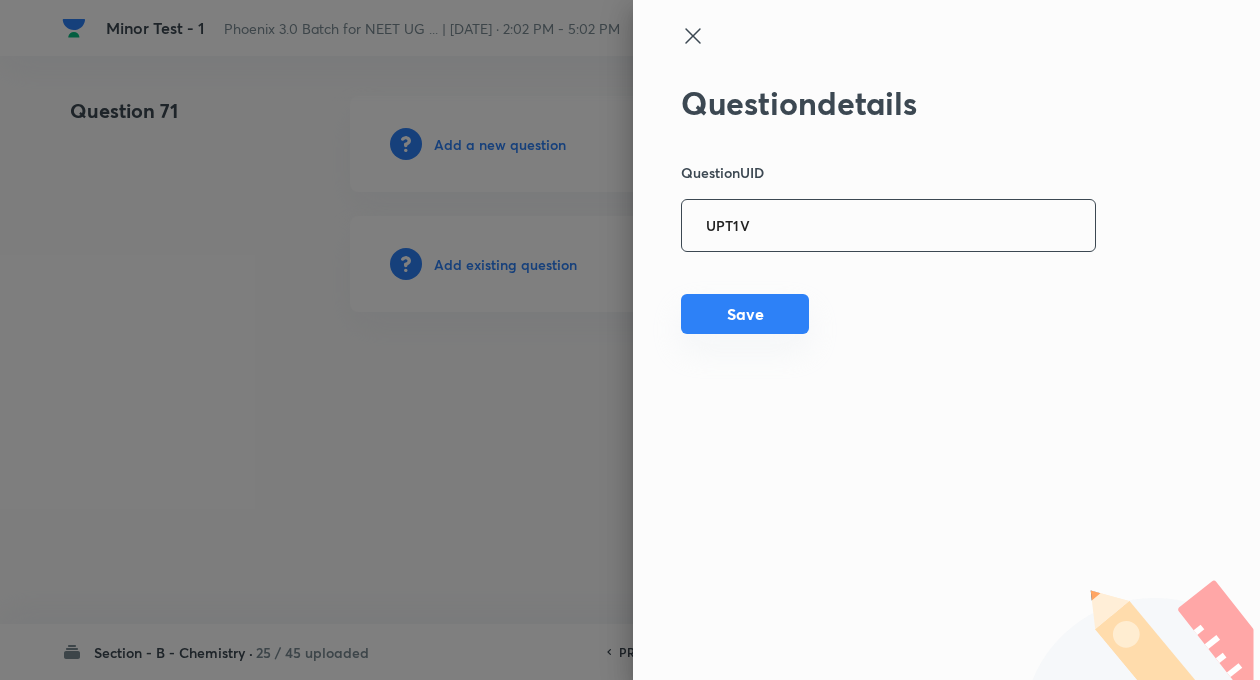 type on "UPT1V" 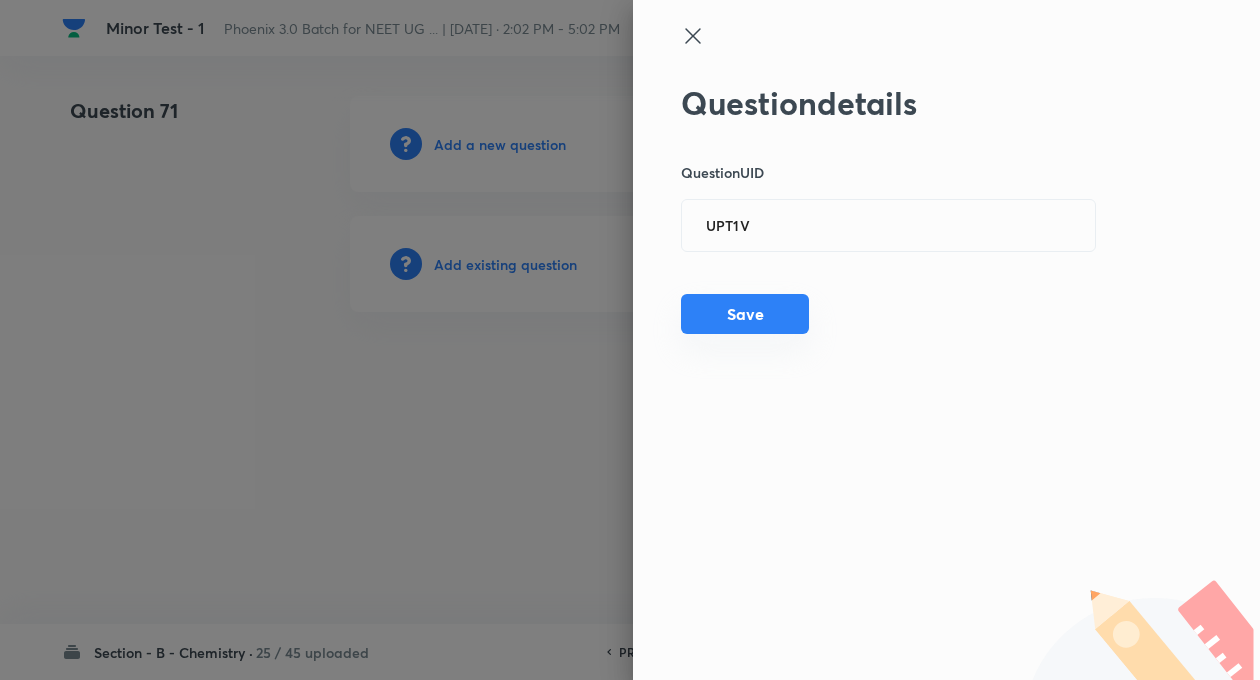 click on "Save" at bounding box center [745, 314] 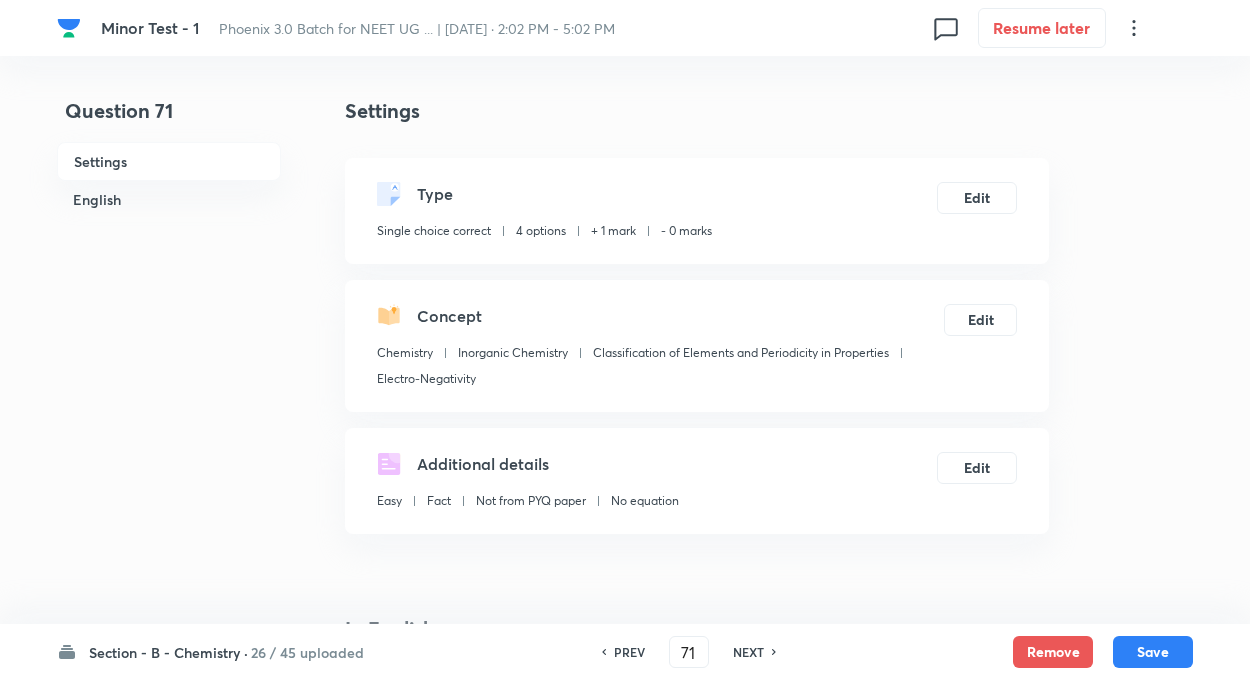 checkbox on "true" 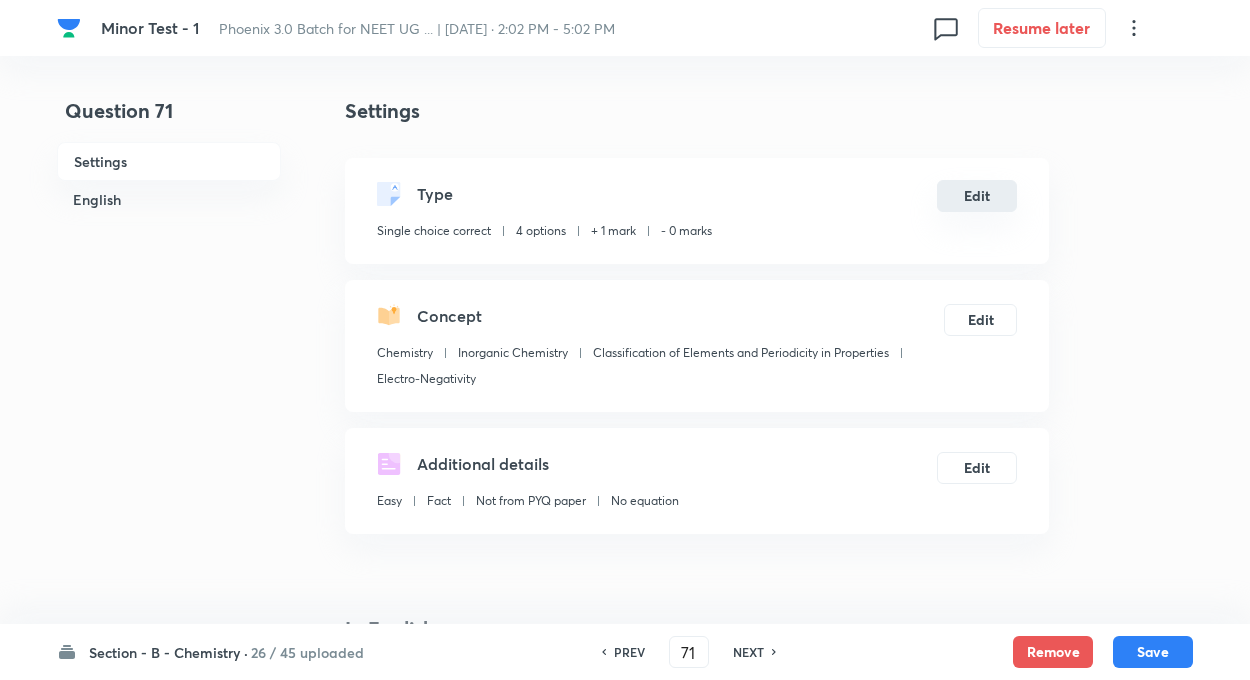 click on "Edit" at bounding box center (977, 196) 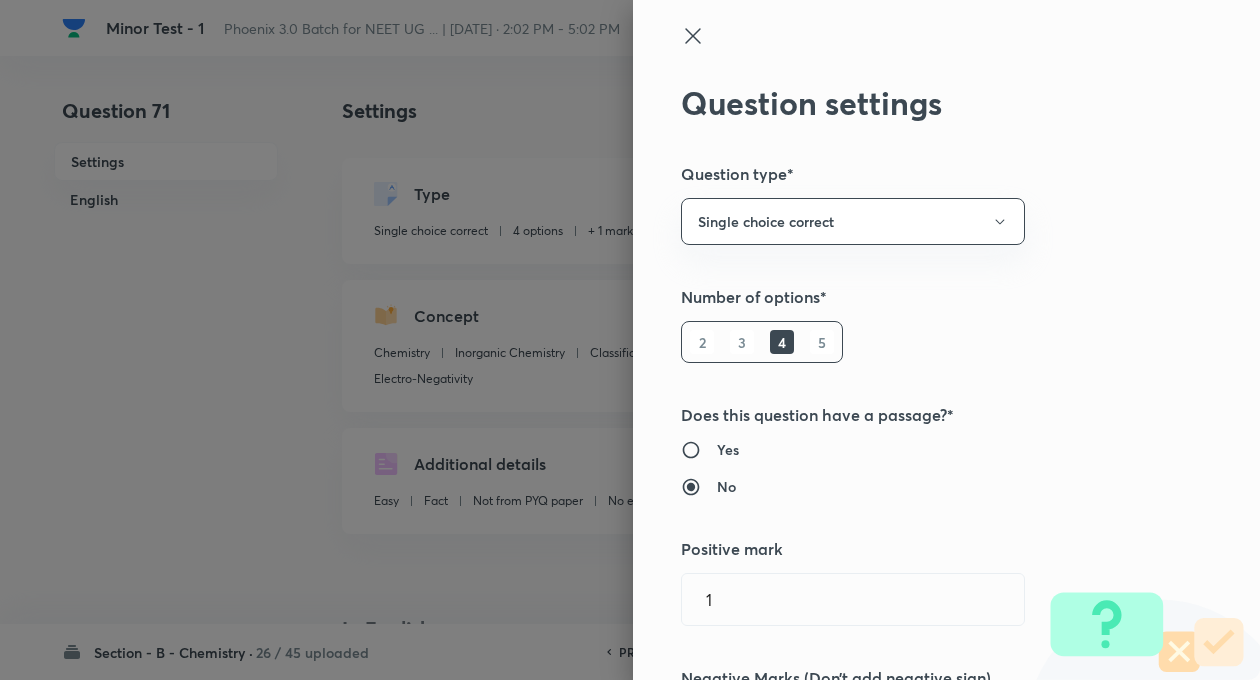type on "1" 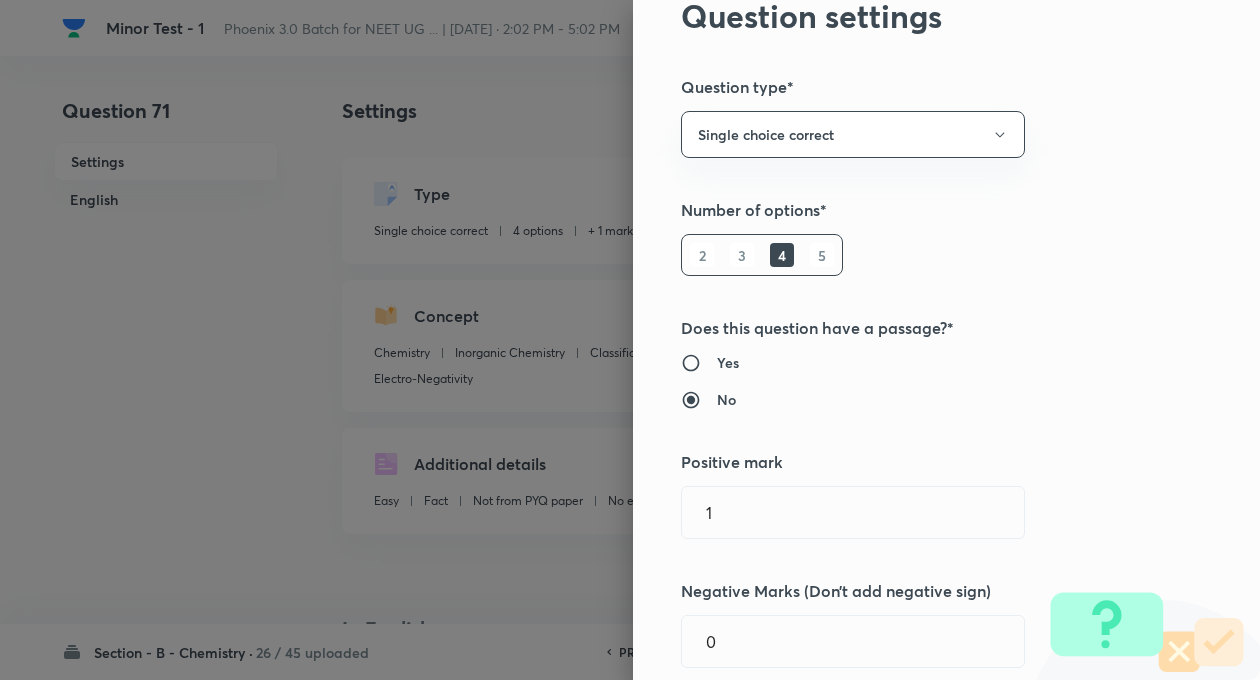scroll, scrollTop: 280, scrollLeft: 0, axis: vertical 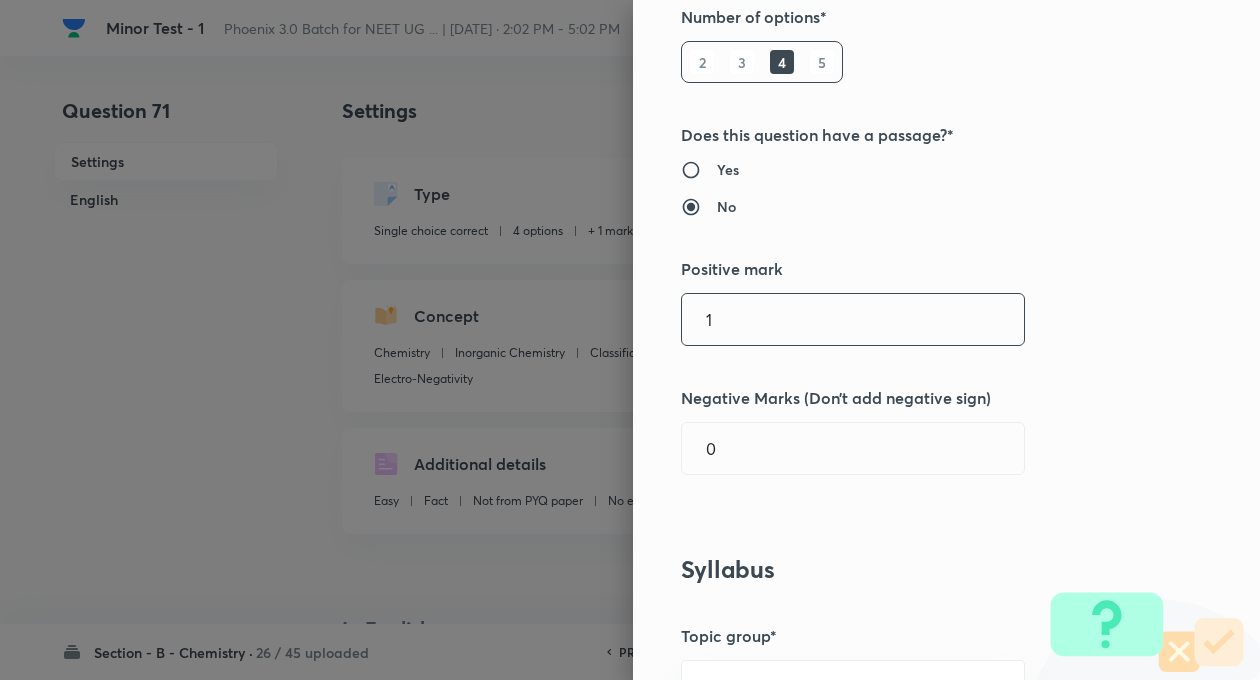 click on "1" at bounding box center (853, 319) 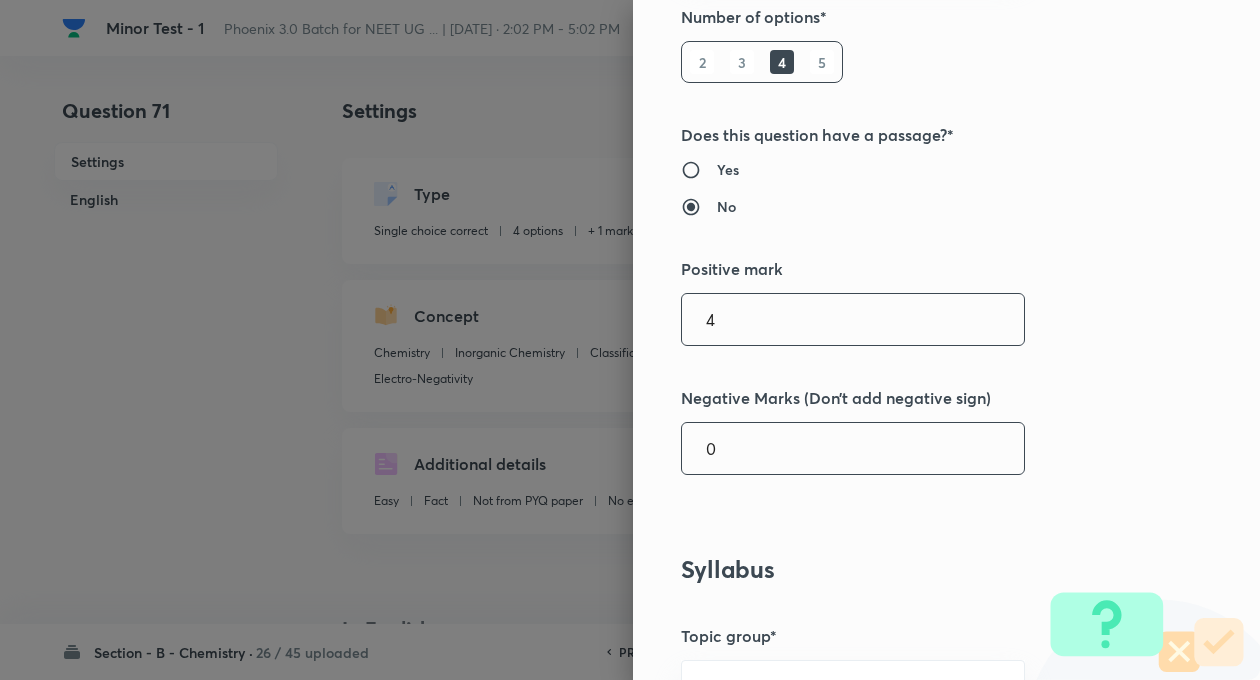 type on "4" 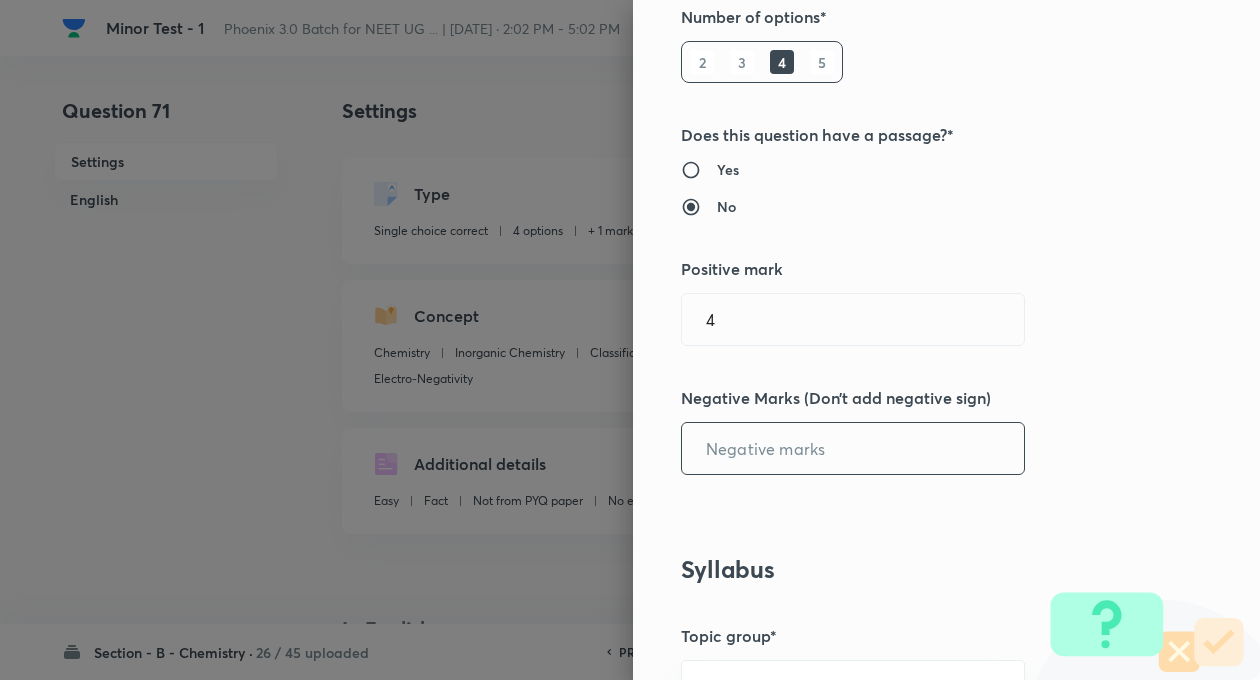 click at bounding box center (853, 448) 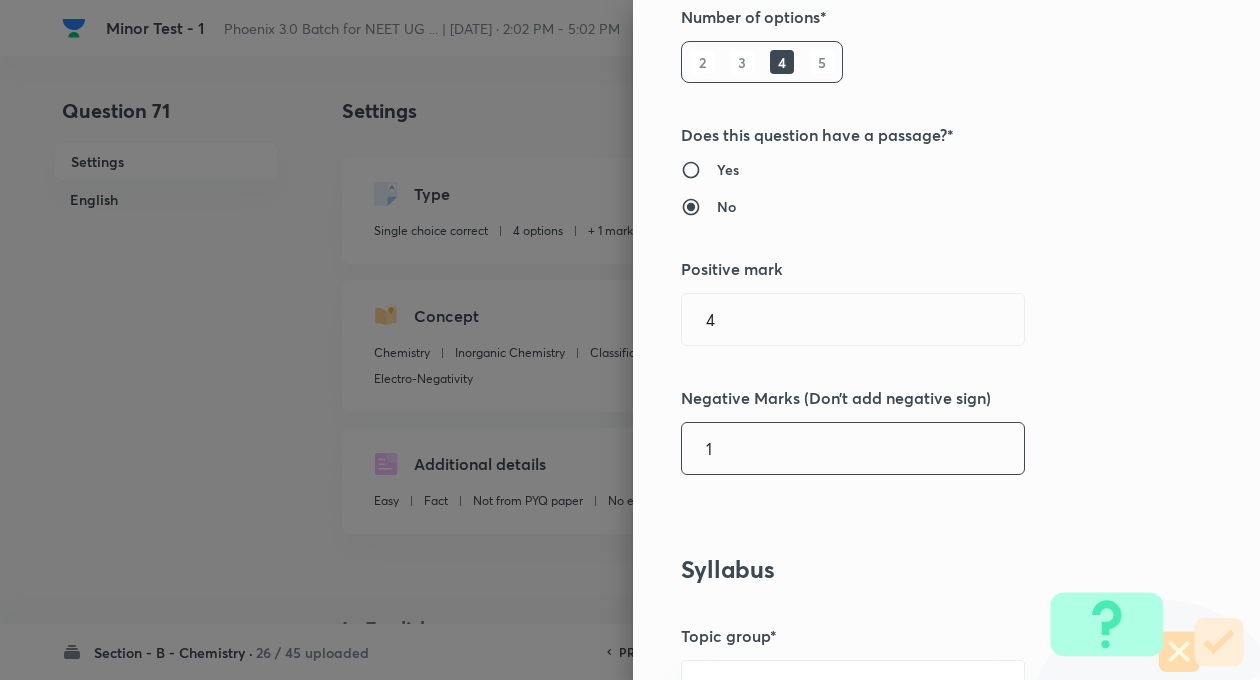 type on "1" 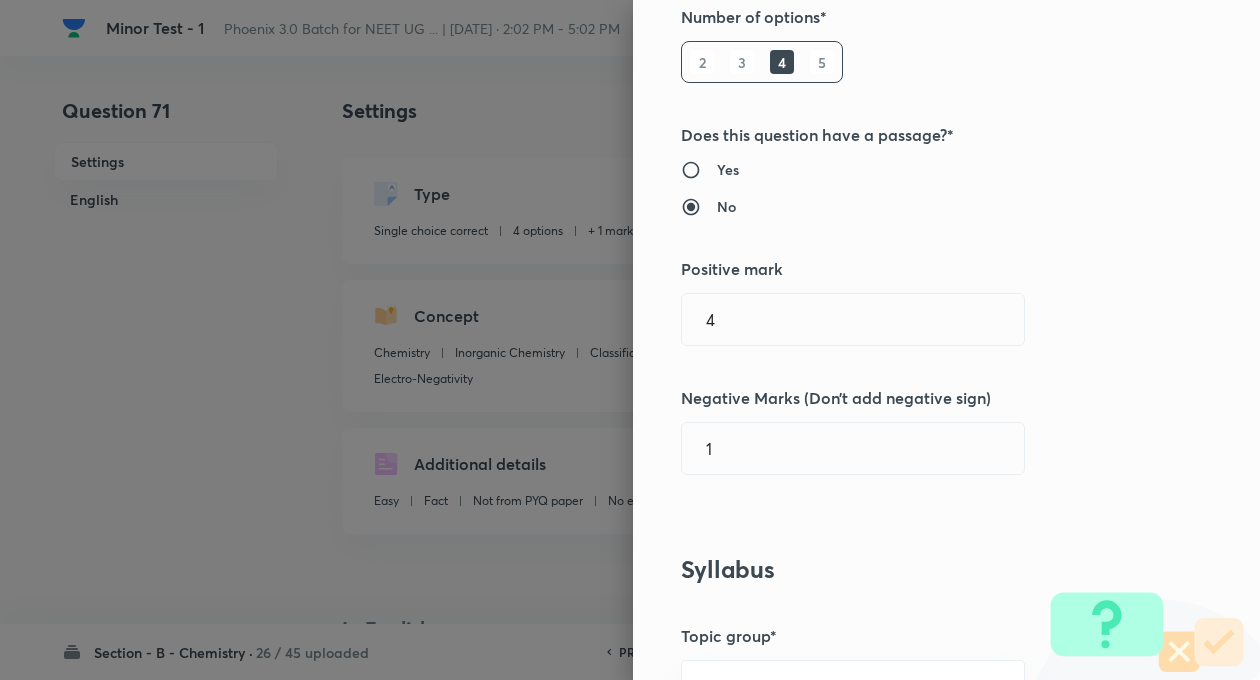 click on "Syllabus" at bounding box center (913, 569) 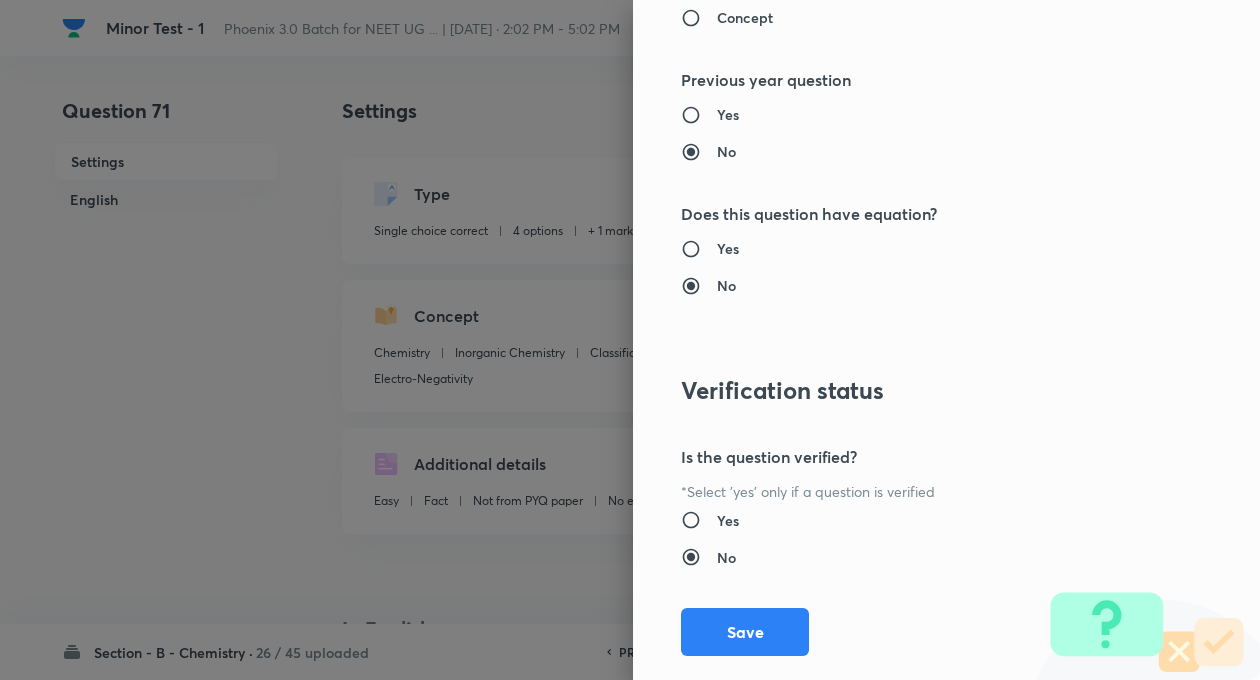 scroll, scrollTop: 2046, scrollLeft: 0, axis: vertical 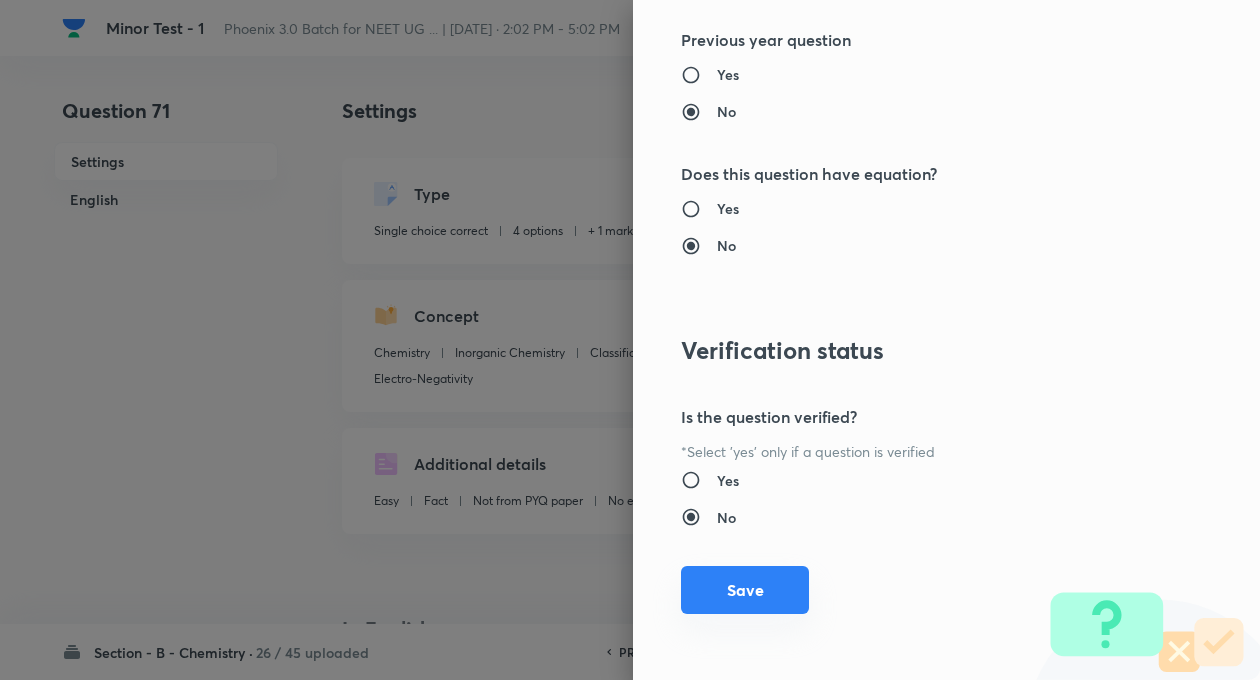 click on "Save" at bounding box center [745, 590] 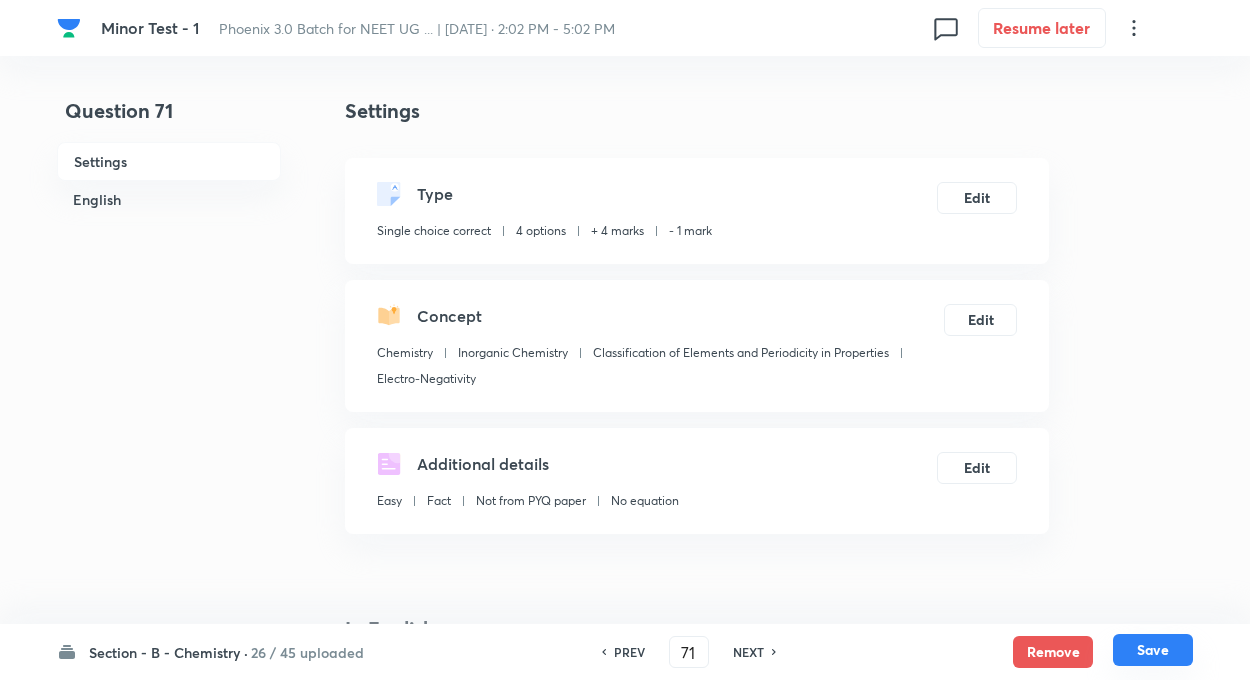 click on "Save" at bounding box center (1153, 650) 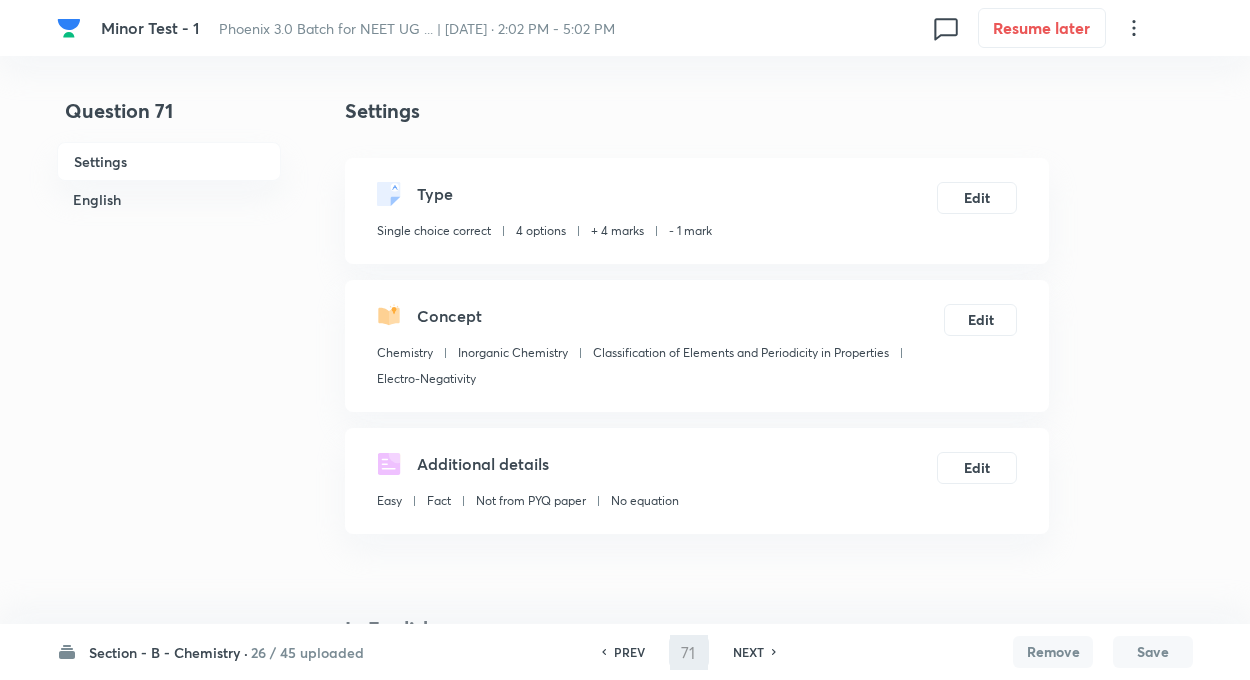 type on "72" 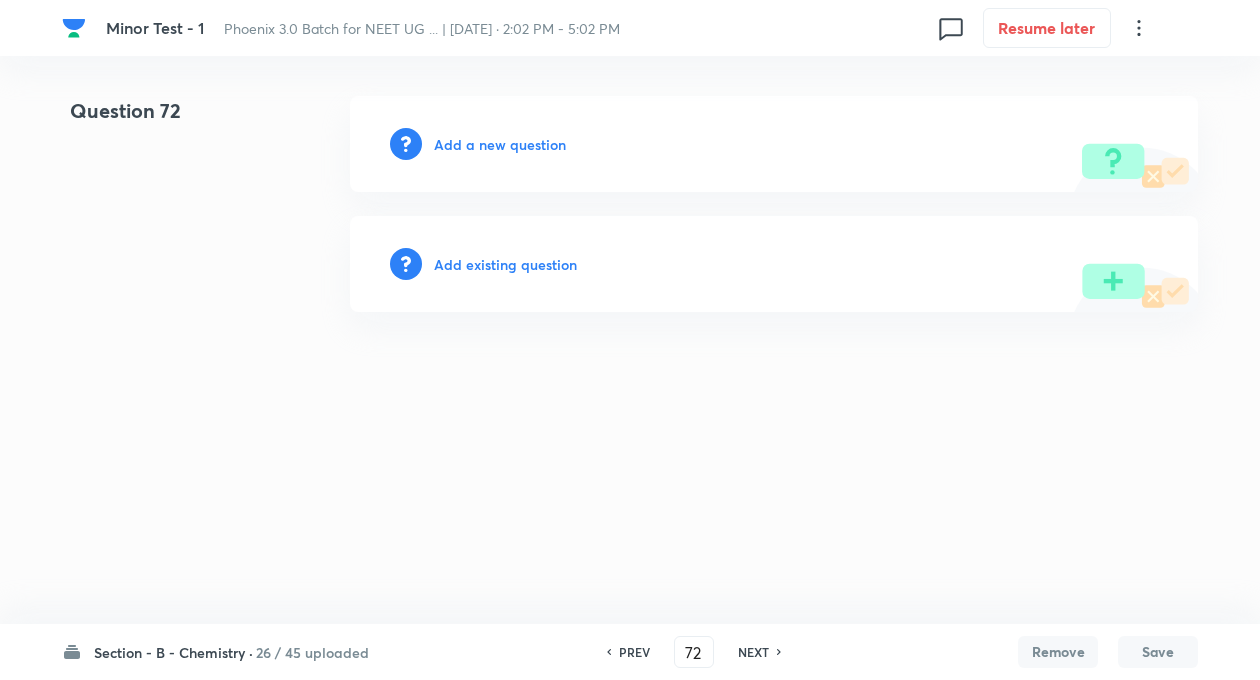 click on "Add existing question" at bounding box center [505, 264] 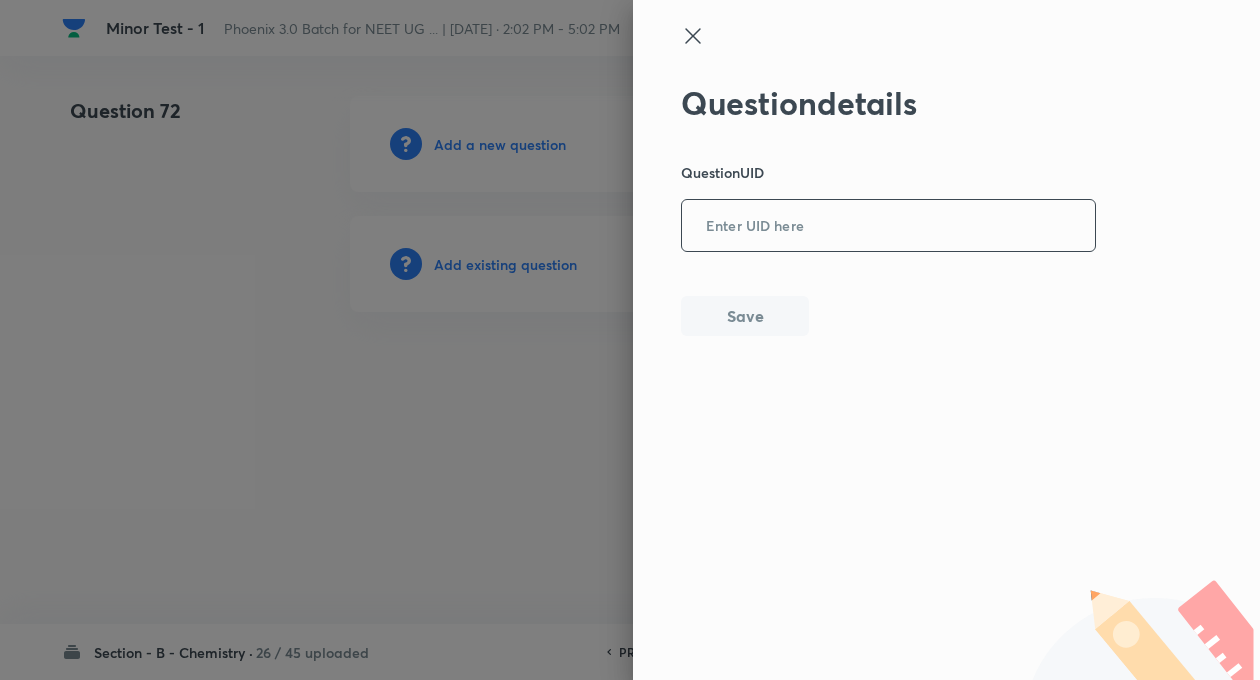 click at bounding box center (888, 226) 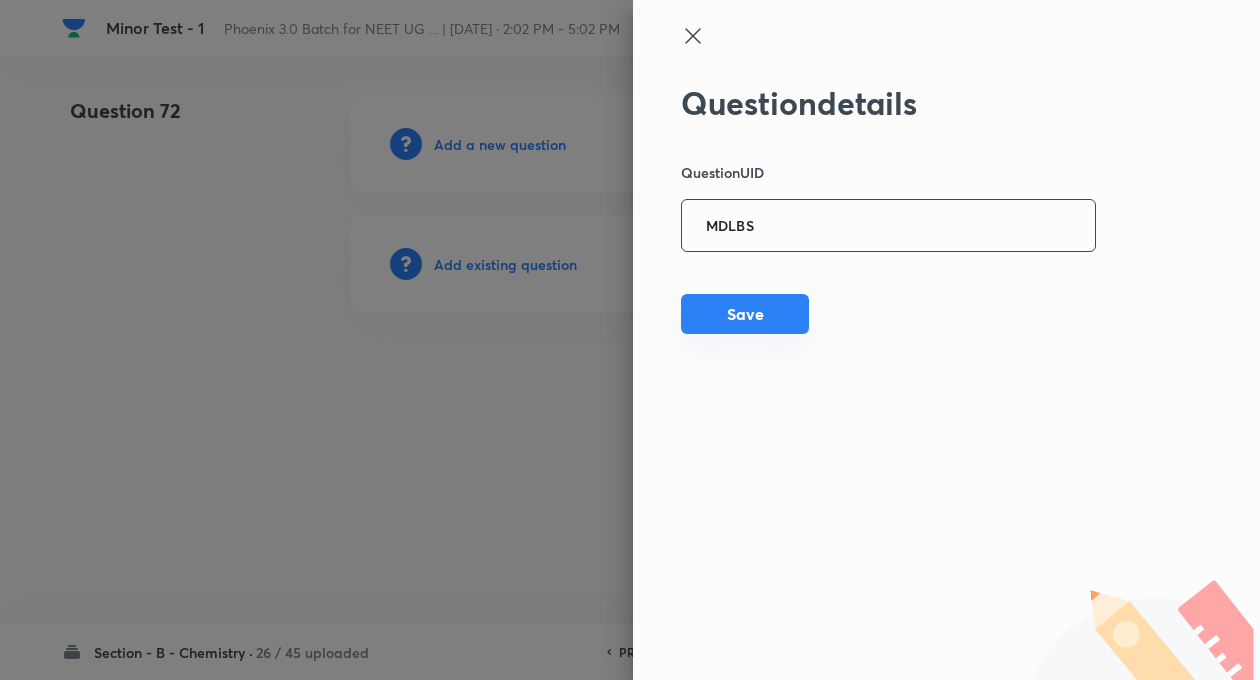 type on "MDLBS" 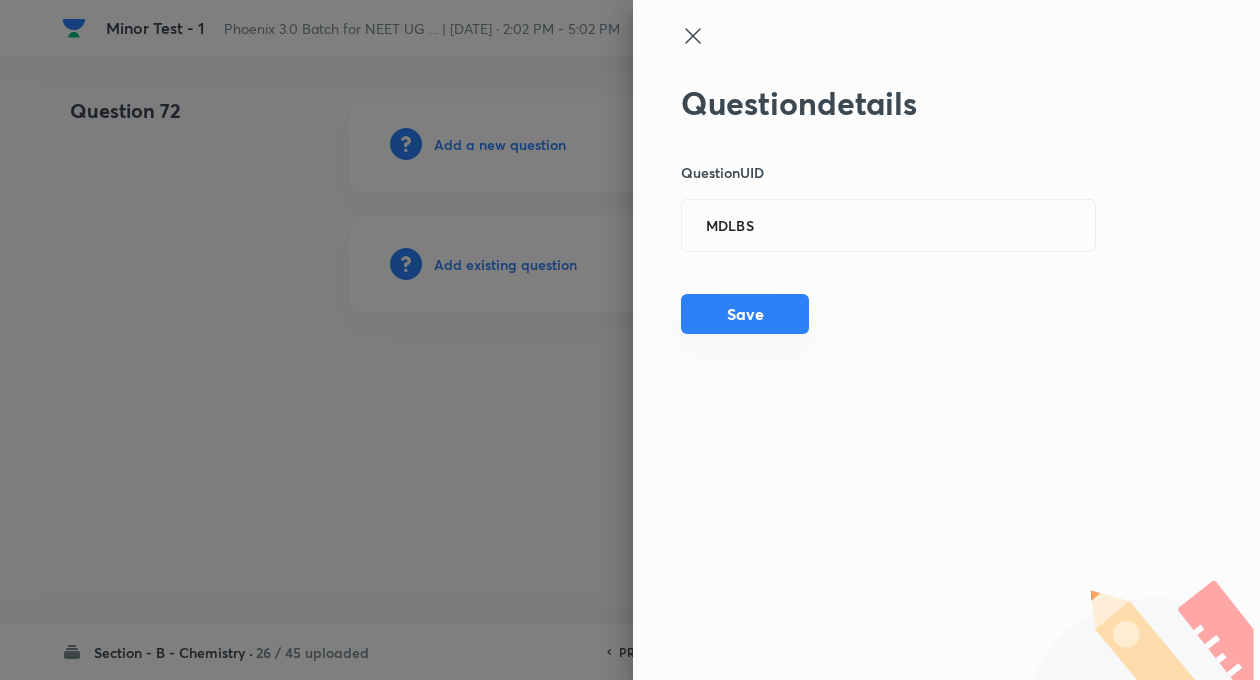 click on "Save" at bounding box center (745, 314) 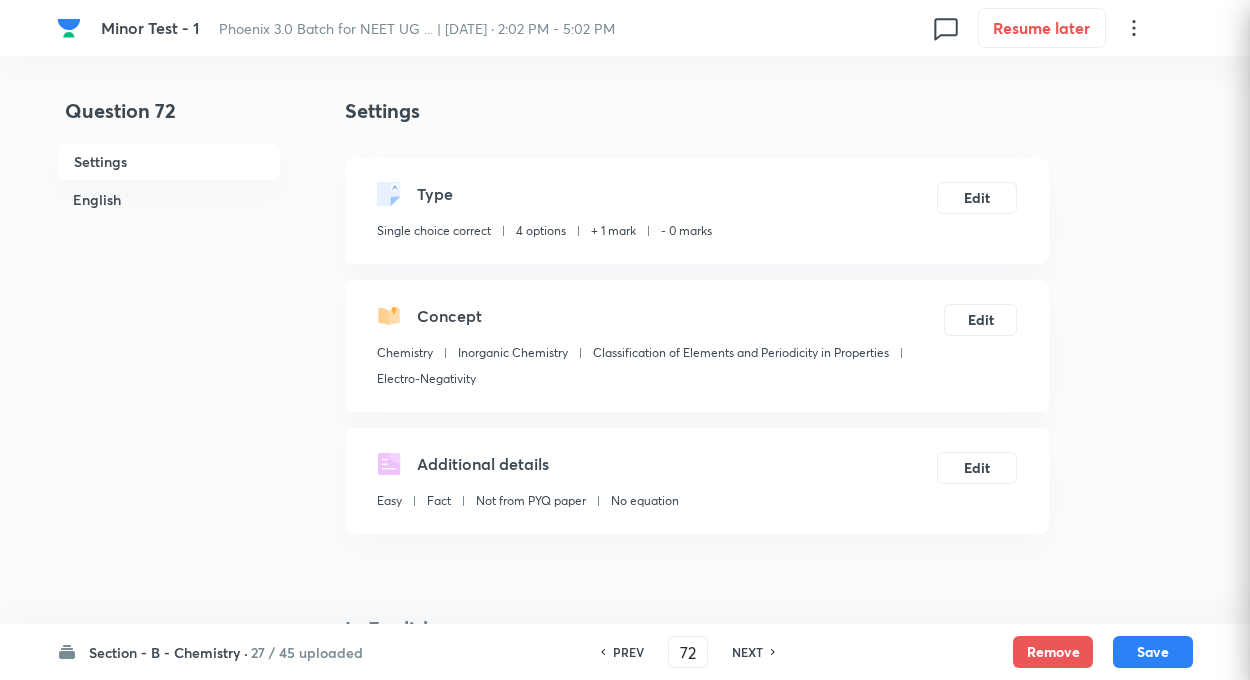 checkbox on "true" 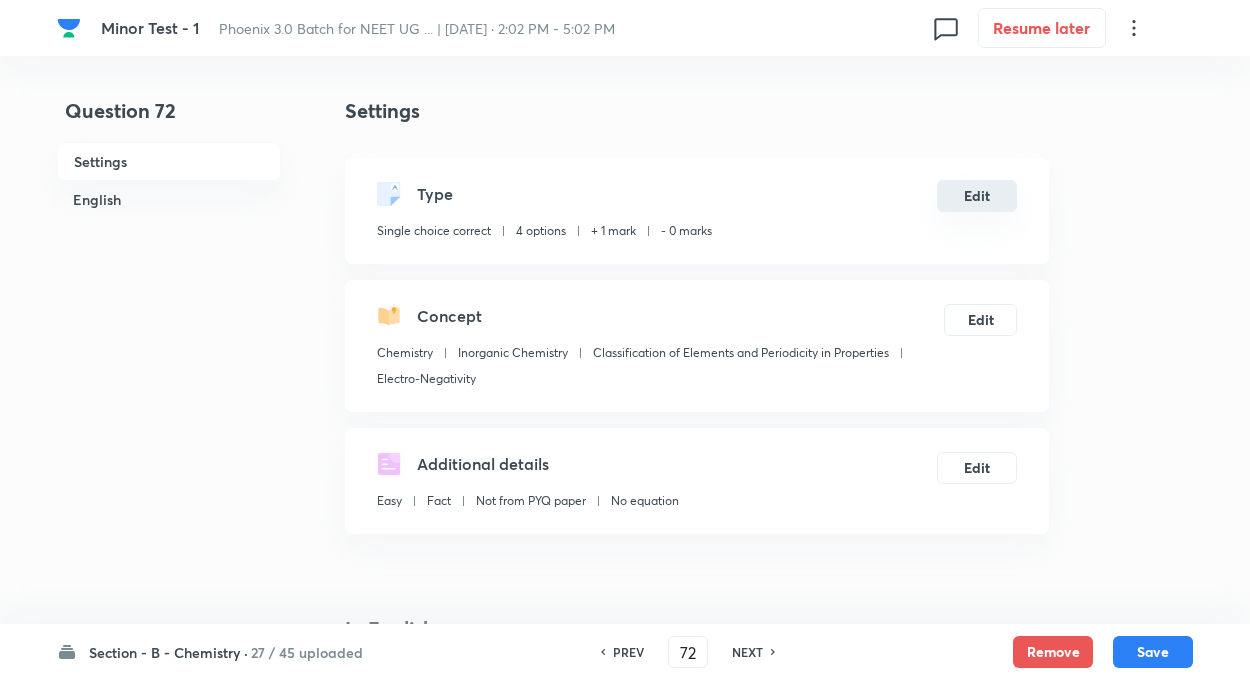 click on "Edit" at bounding box center (977, 196) 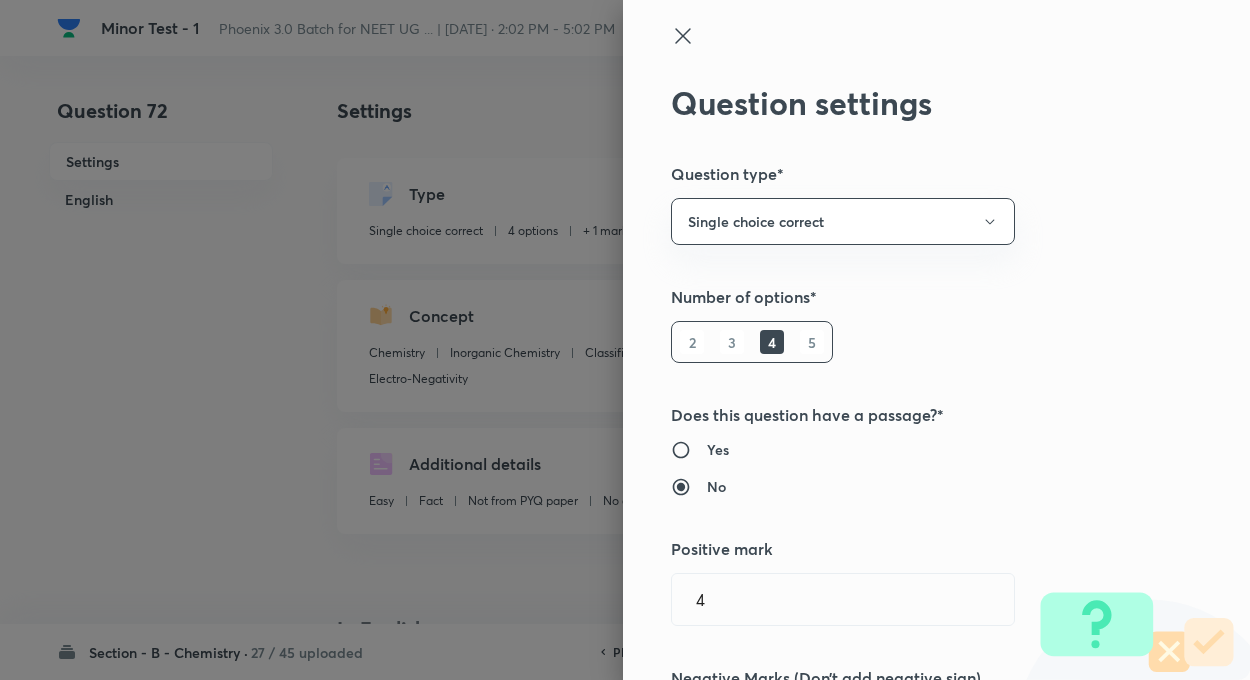 type on "1" 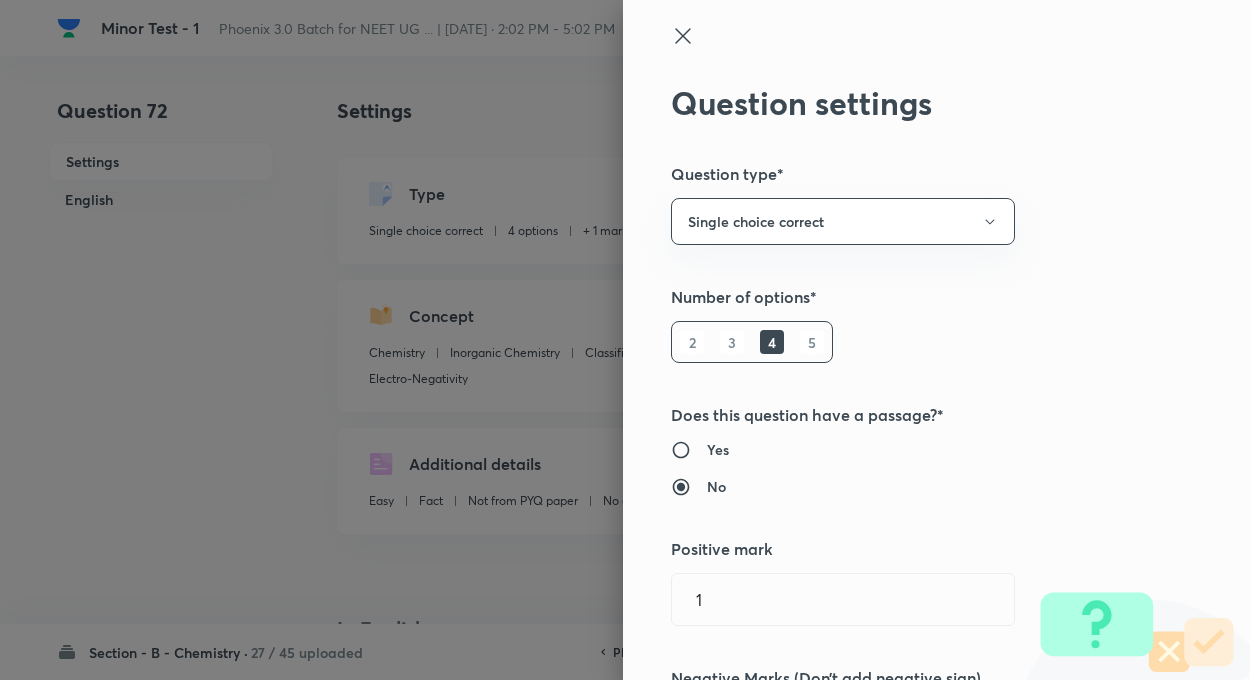 type on "0" 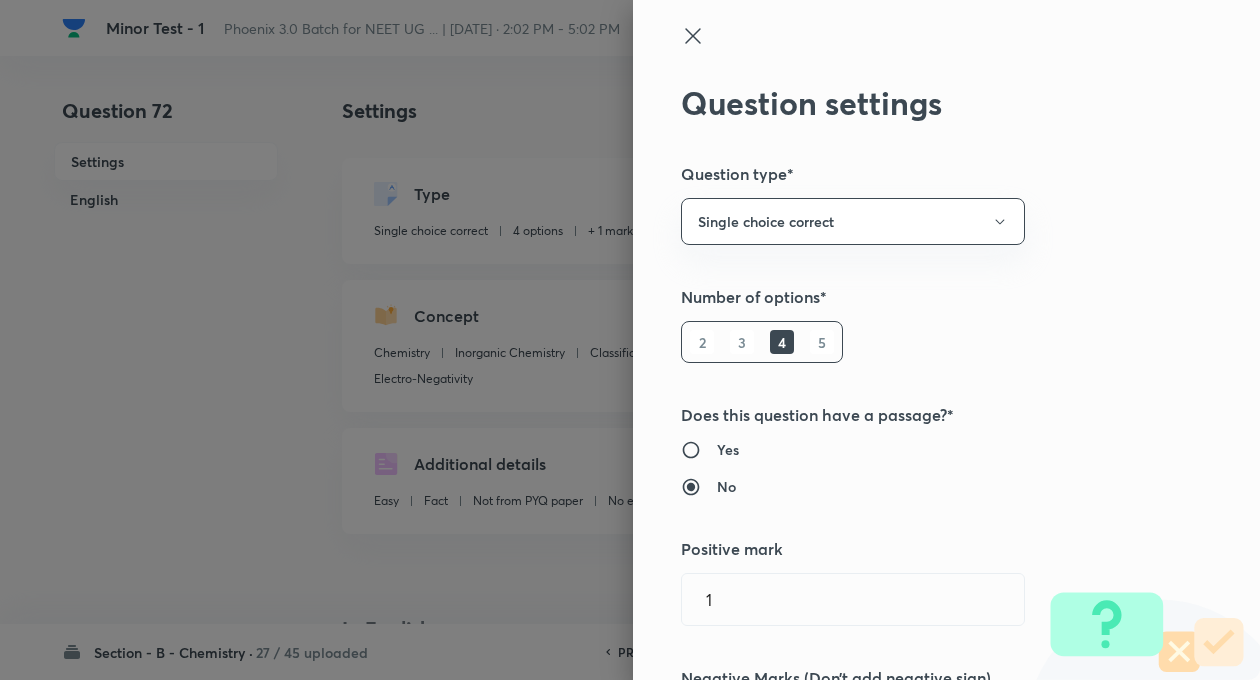 click on "Question settings Question type* Single choice correct Number of options* 2 3 4 5 Does this question have a passage?* Yes No Positive mark 1 ​ Negative Marks (Don’t add negative sign) 0 ​ Syllabus Topic group* Chemistry ​ Topic* Inorganic Chemistry ​ Concept* Classification of Elements and Periodicity in Properties ​ Sub-concept* Electro-Negativity ​ Concept-field ​ Additional details Question Difficulty Very easy Easy Moderate Hard Very hard Question is based on Fact Numerical Concept Previous year question Yes No Does this question have equation? Yes No Verification status Is the question verified? *Select 'yes' only if a question is verified Yes No Save" at bounding box center (946, 340) 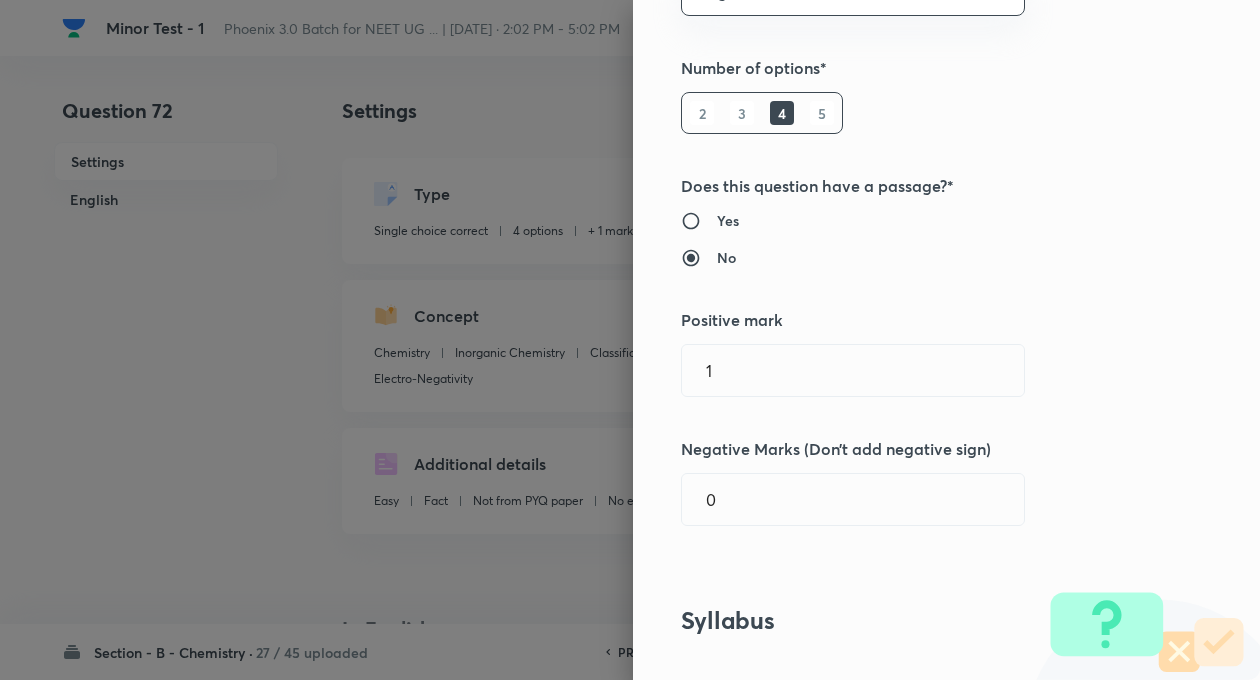 scroll, scrollTop: 320, scrollLeft: 0, axis: vertical 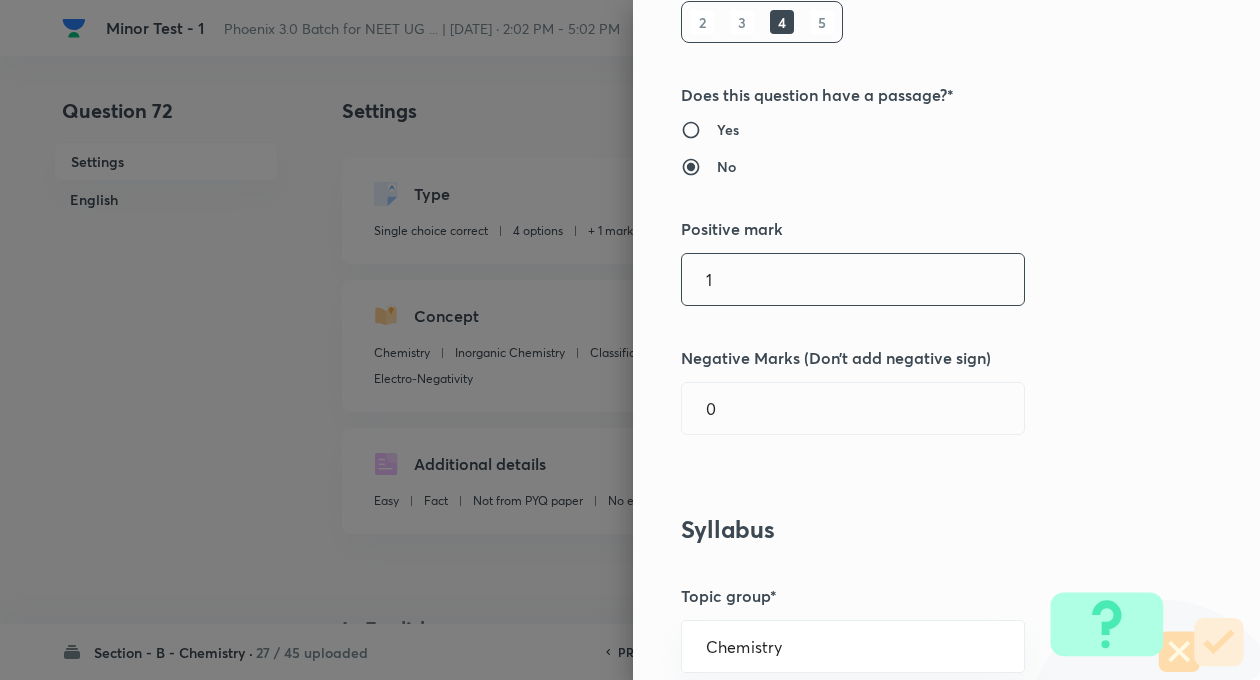 click on "1" at bounding box center [853, 279] 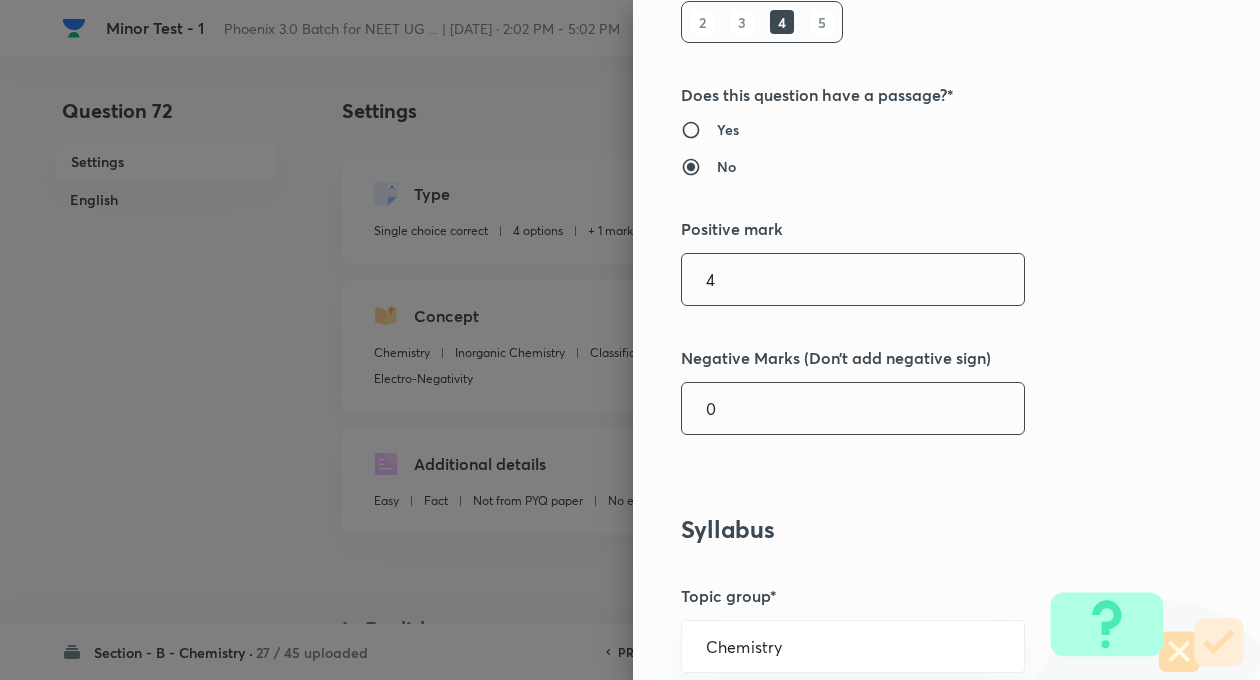 type on "4" 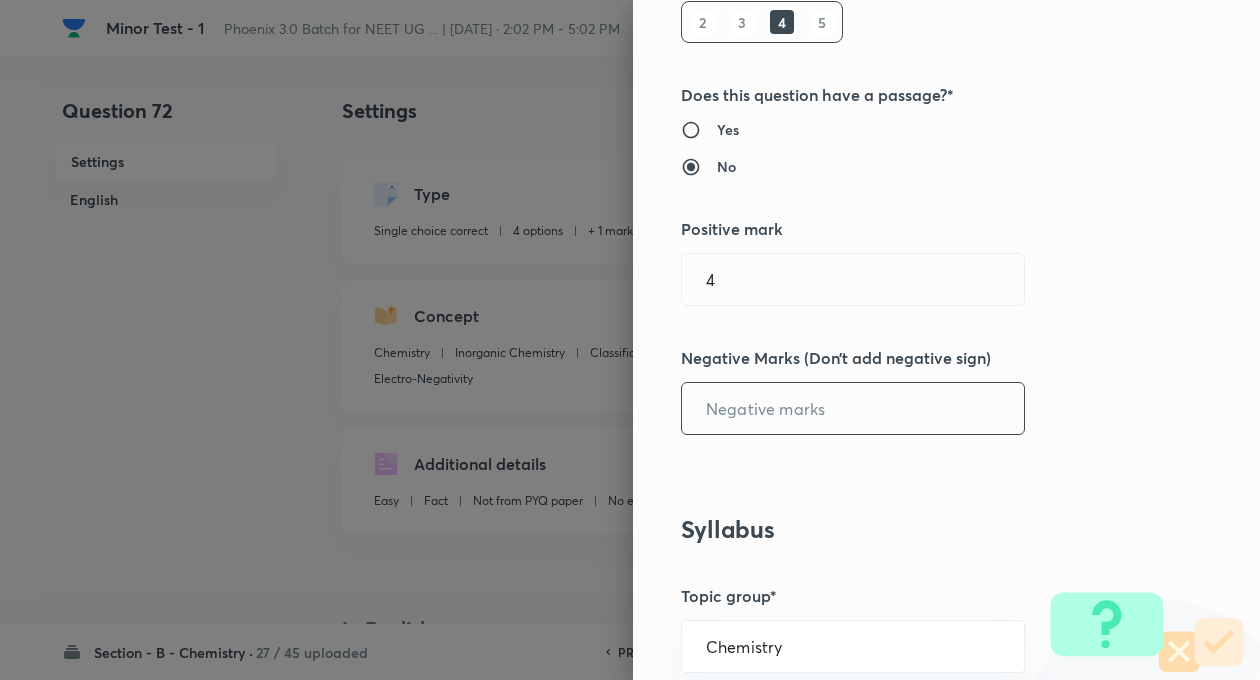 click at bounding box center [853, 408] 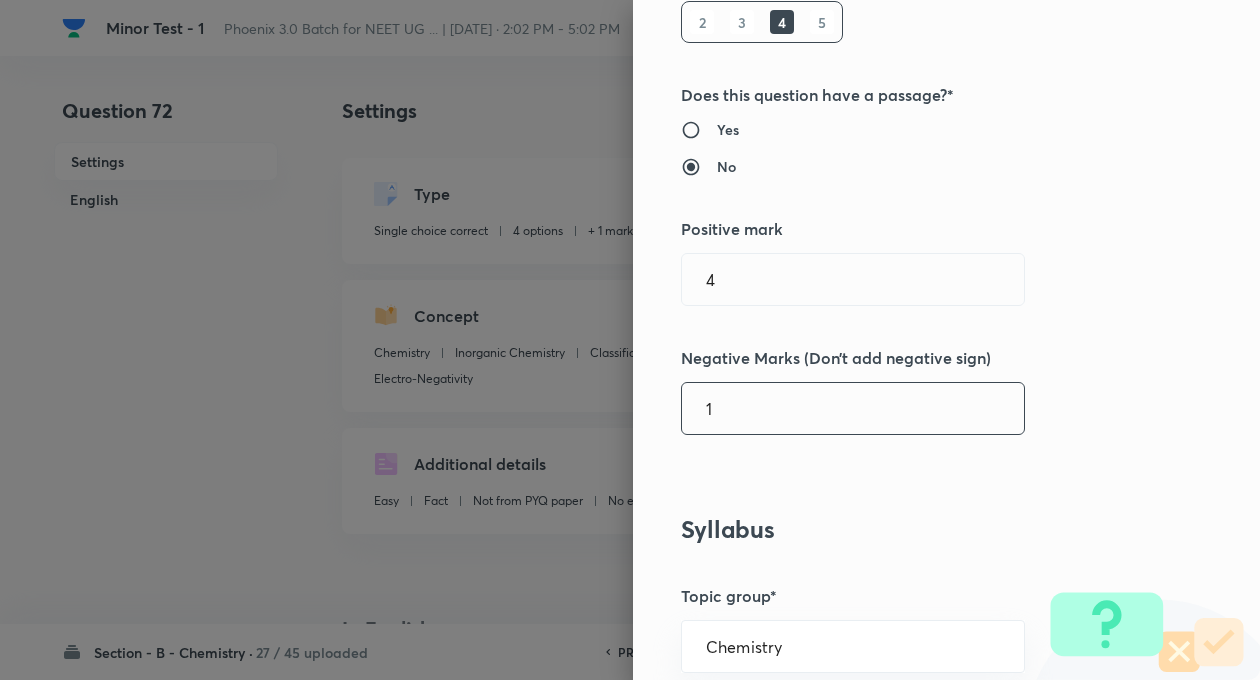 type on "1" 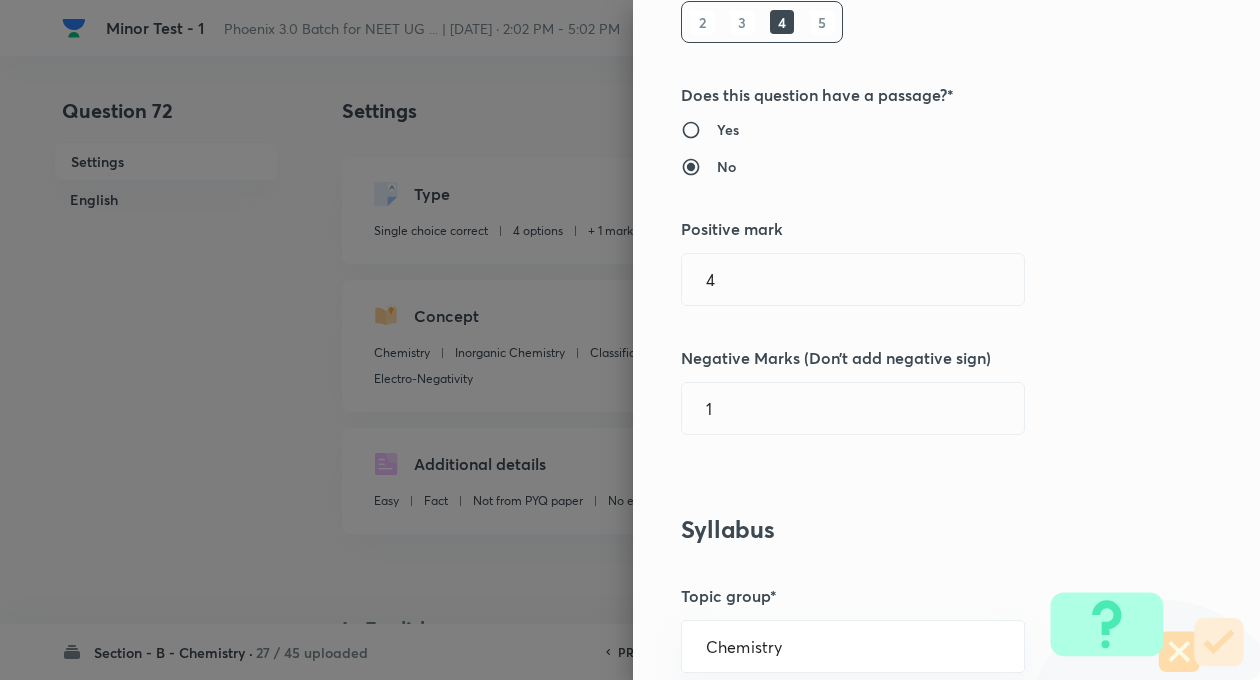 click on "Syllabus" at bounding box center (913, 529) 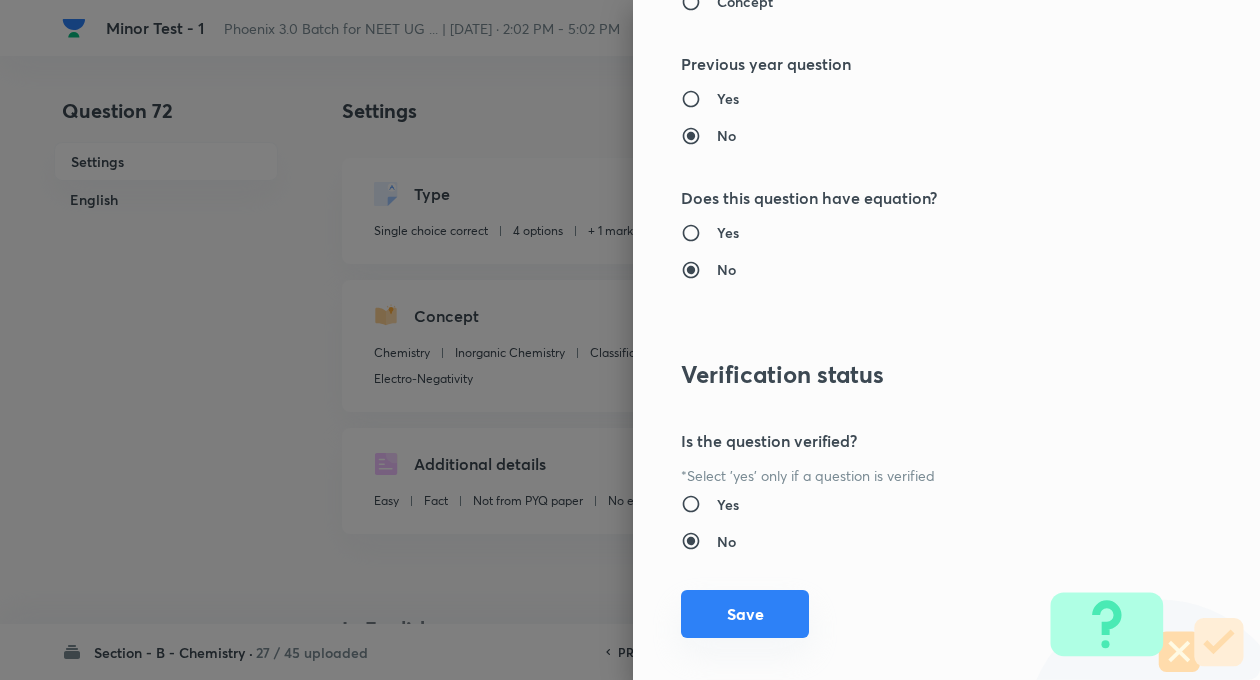 scroll, scrollTop: 2046, scrollLeft: 0, axis: vertical 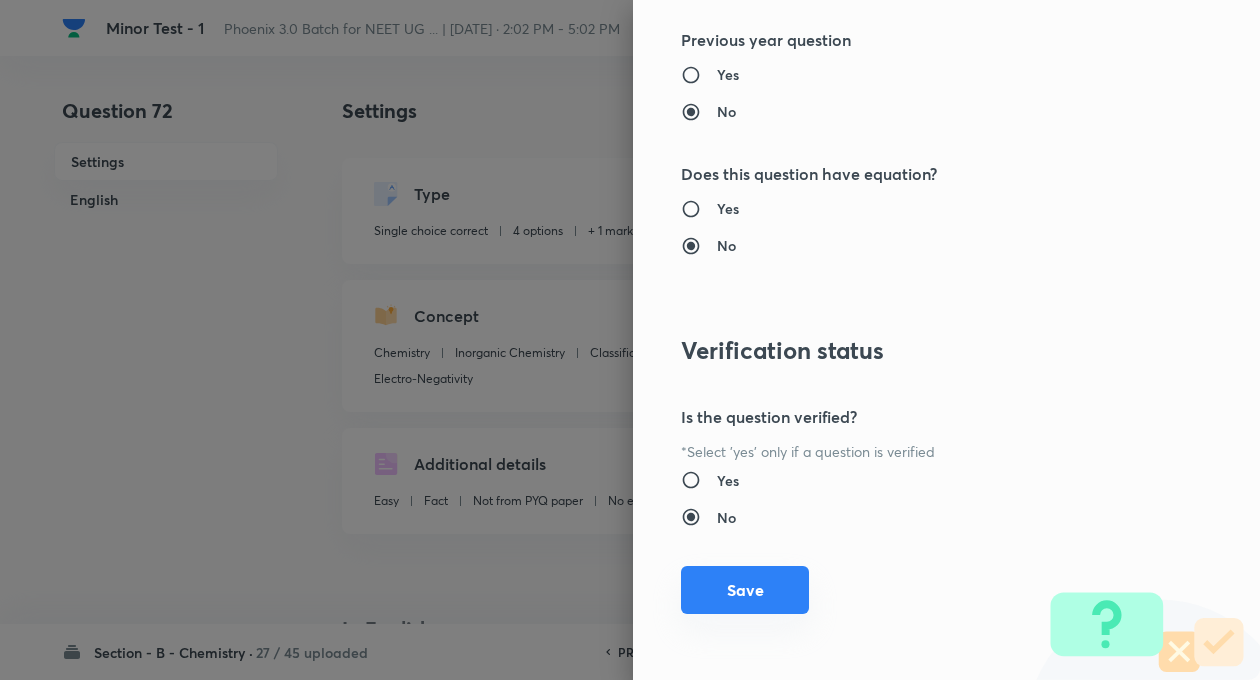 click on "Save" at bounding box center (745, 590) 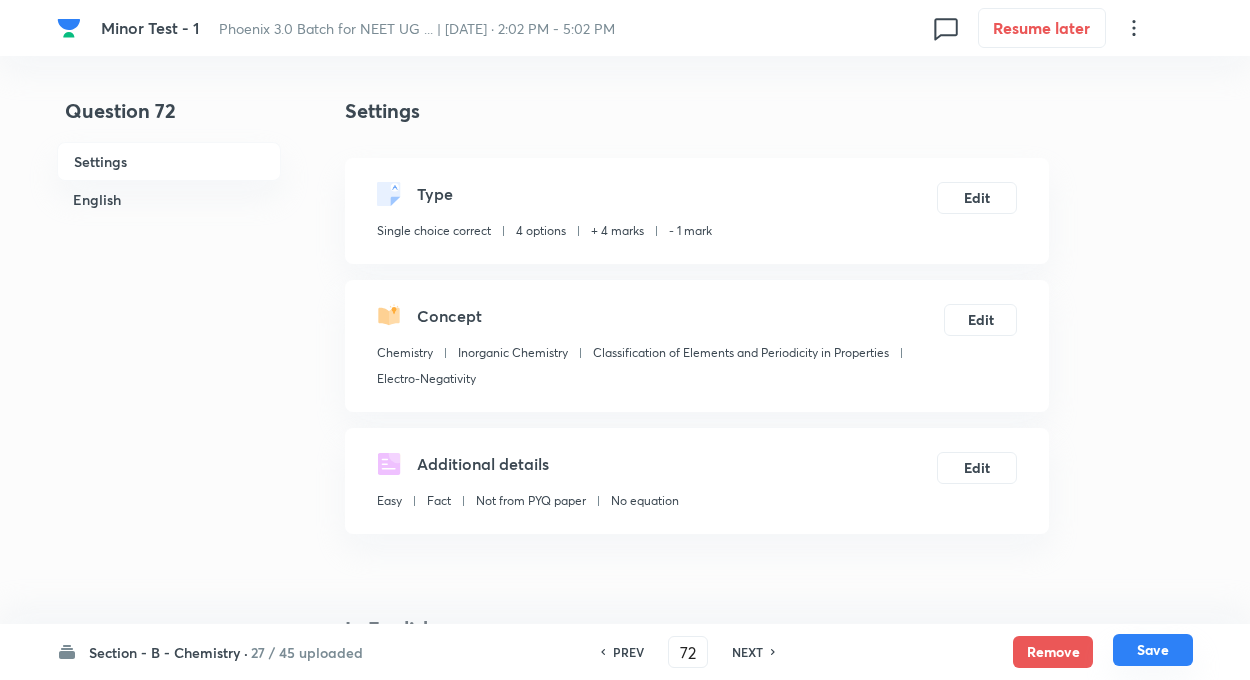 click on "Save" at bounding box center (1153, 650) 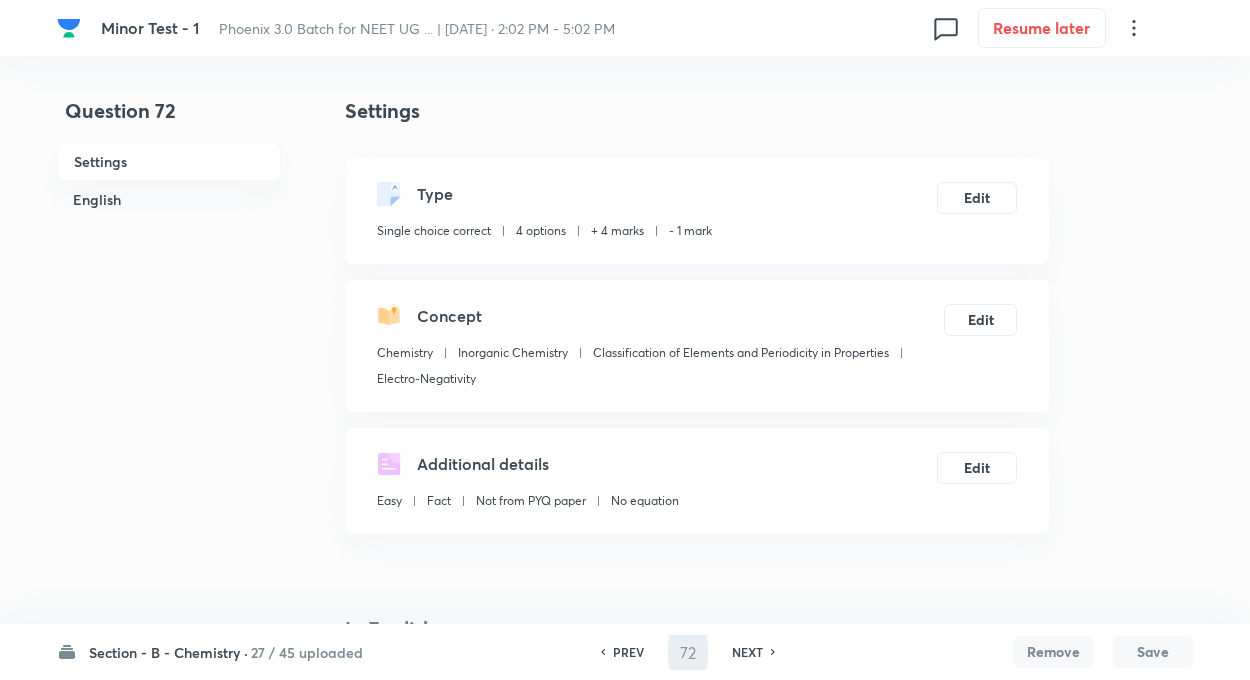 type on "73" 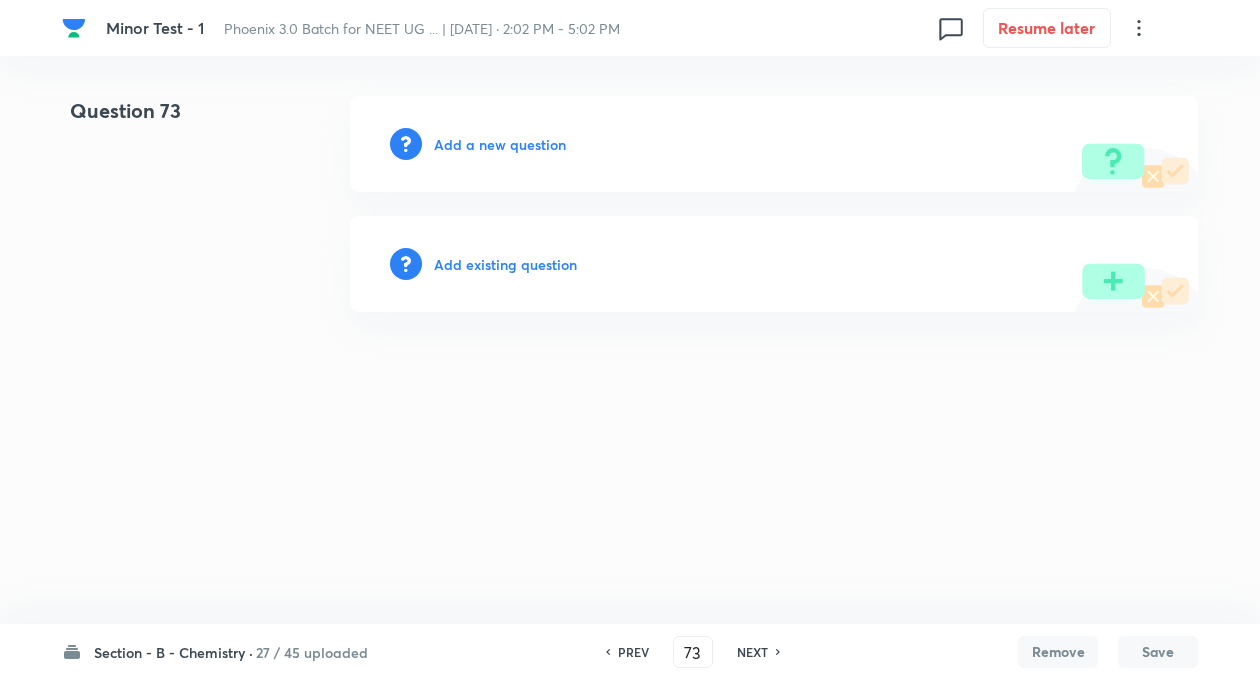 click on "Add existing question" at bounding box center (505, 264) 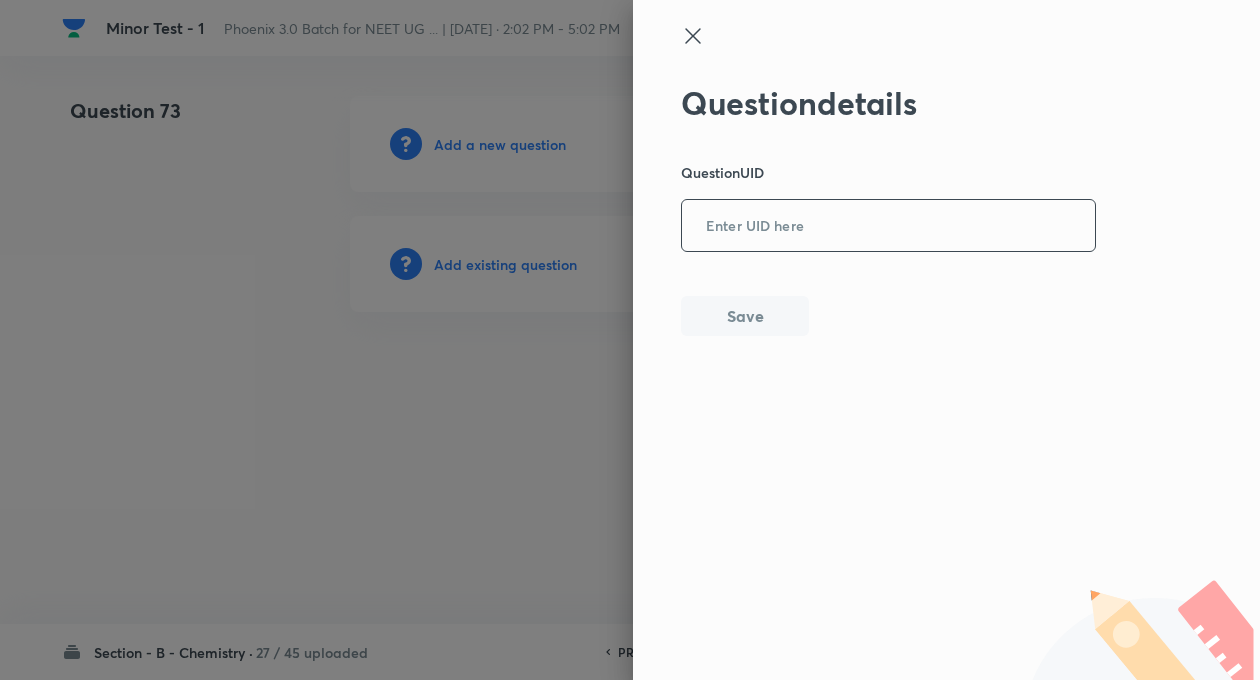 click at bounding box center (888, 226) 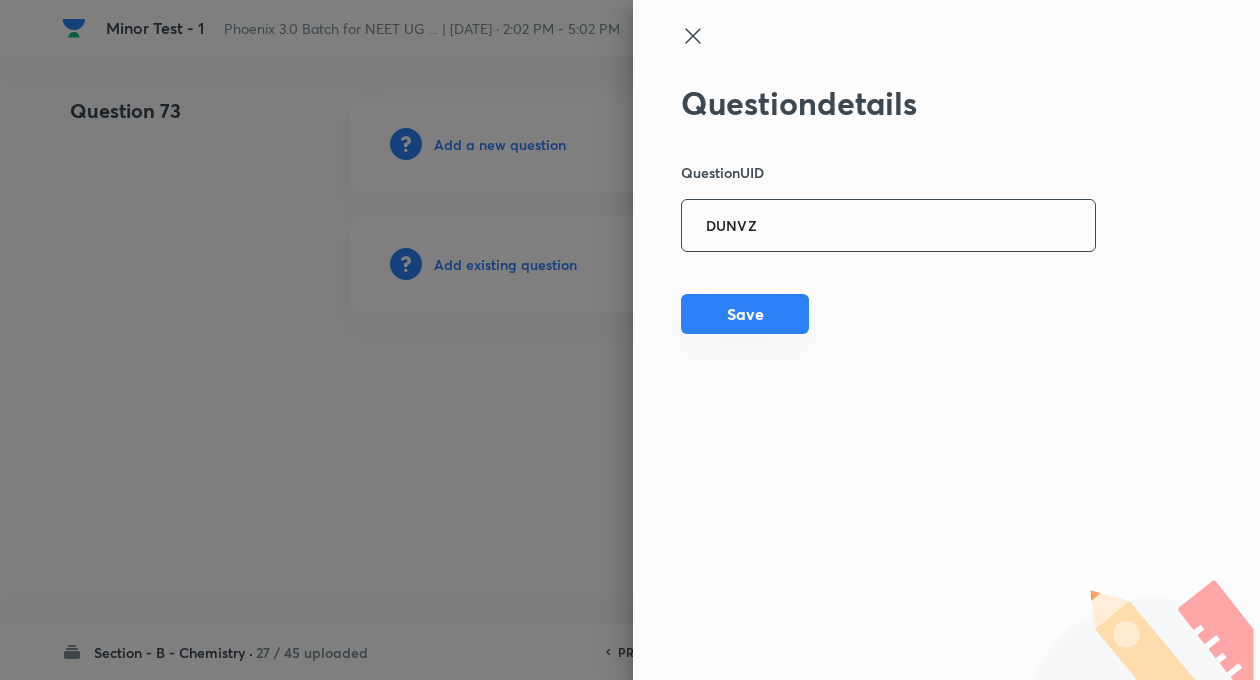 type on "DUNVZ" 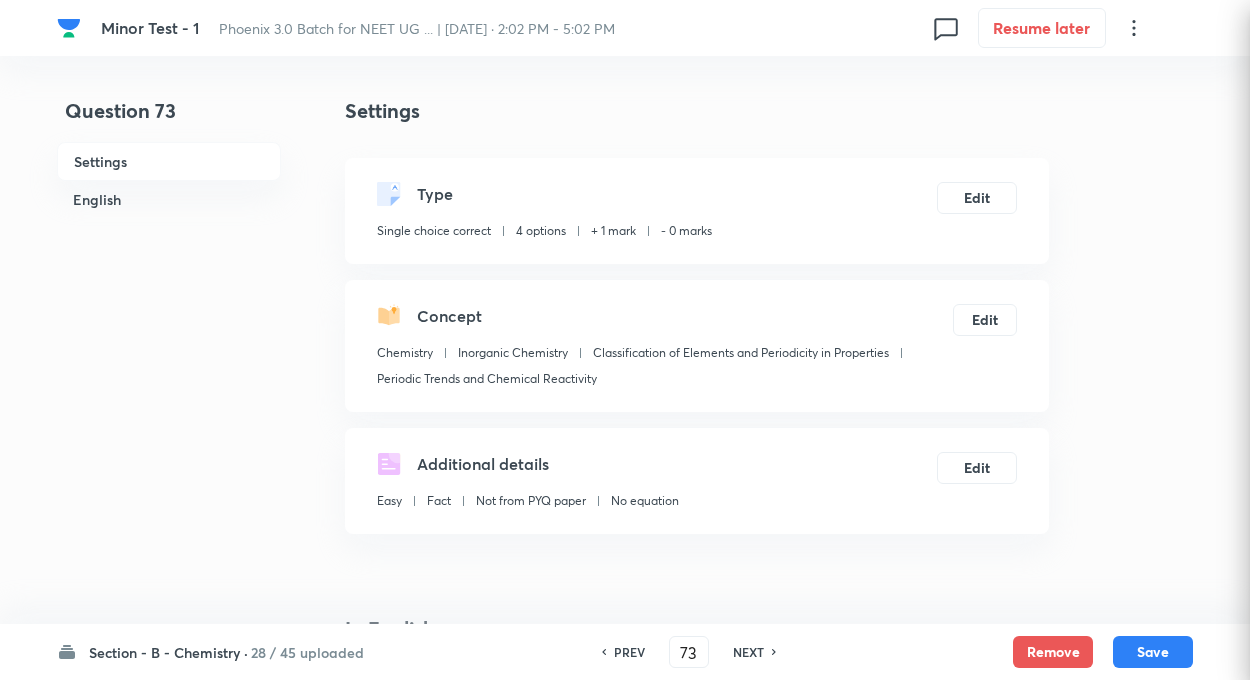 checkbox on "true" 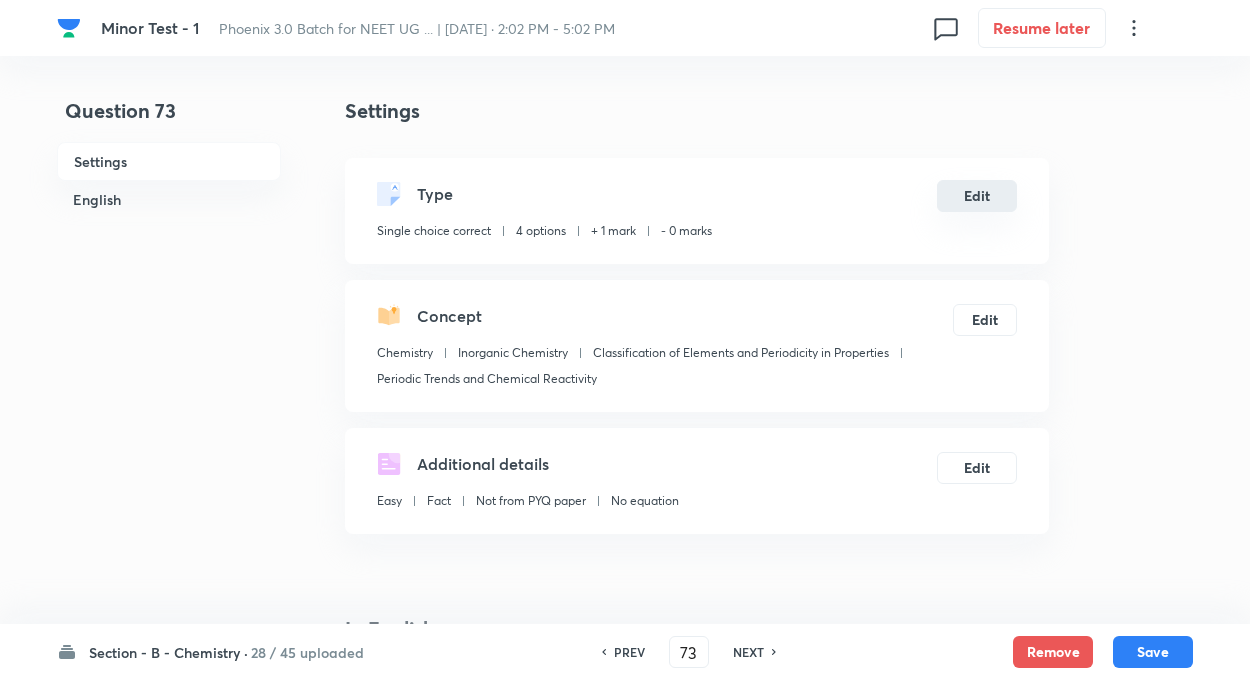 click on "Edit" at bounding box center [977, 196] 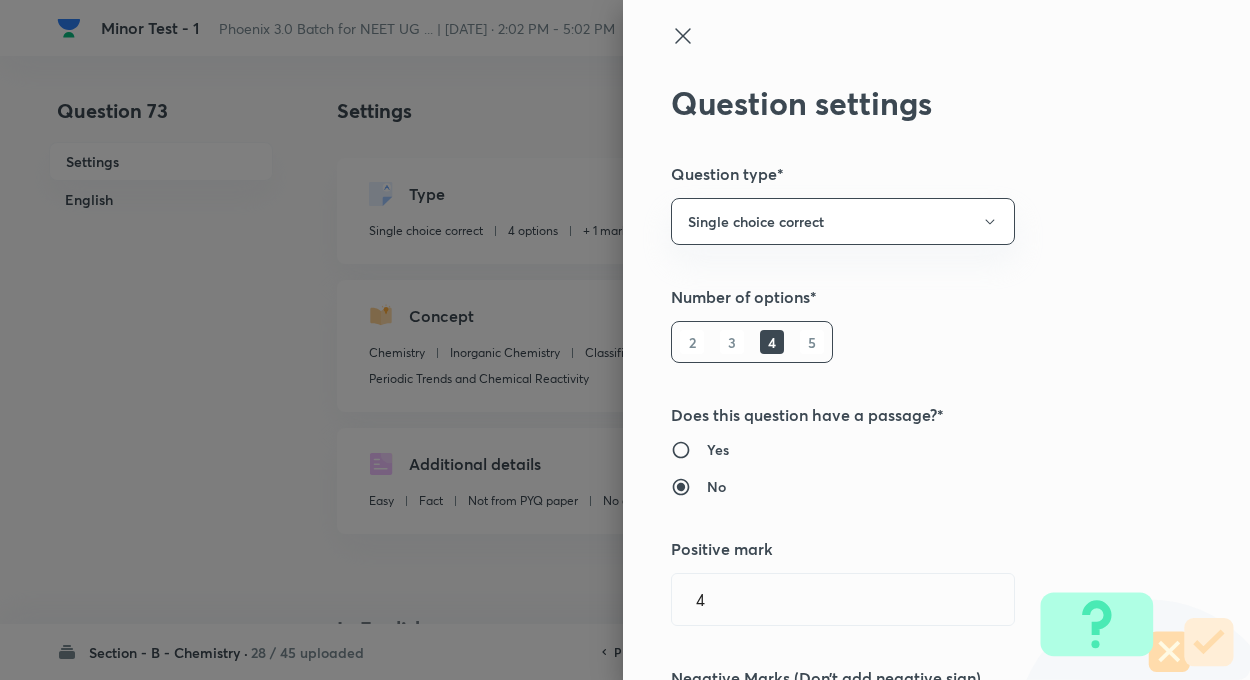 type on "1" 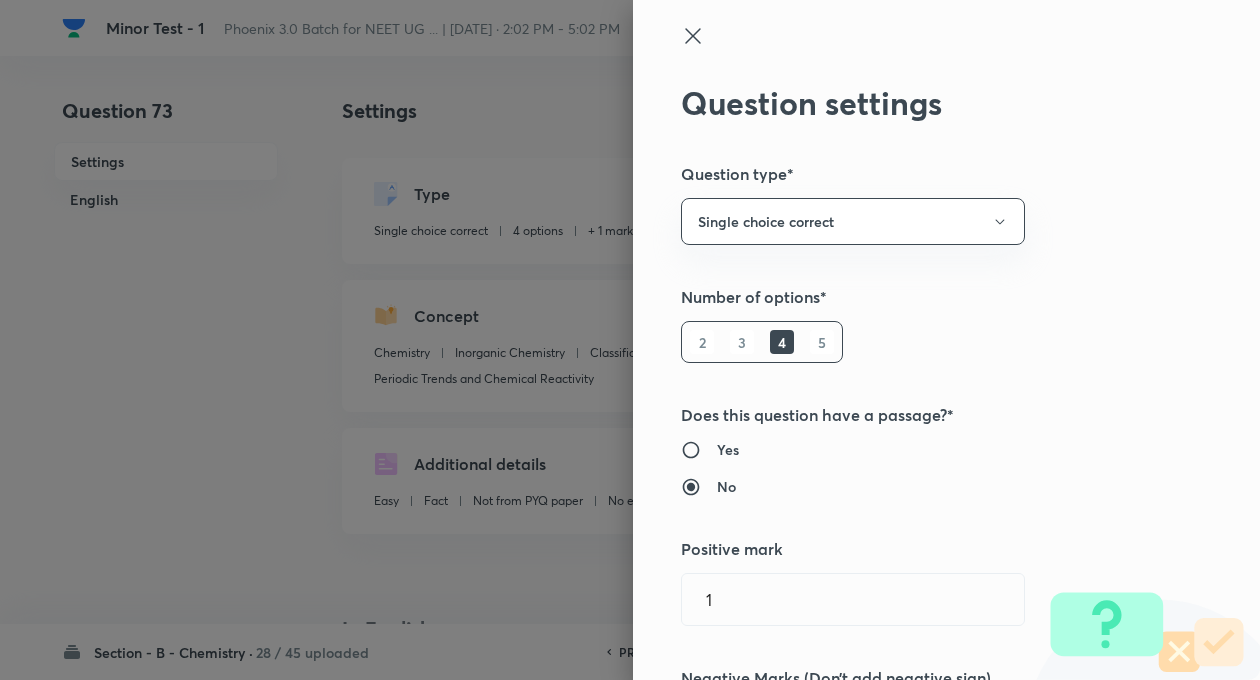 click on "Question settings Question type* Single choice correct Number of options* 2 3 4 5 Does this question have a passage?* Yes No Positive mark 1 ​ Negative Marks (Don’t add negative sign) 0 ​ Syllabus Topic group* Chemistry ​ Topic* Inorganic Chemistry ​ Concept* Classification of Elements and Periodicity in Properties ​ Sub-concept* Periodic Trends and Chemical Reactivity ​ Concept-field ​ Additional details Question Difficulty Very easy Easy Moderate Hard Very hard Question is based on Fact Numerical Concept Previous year question Yes No Does this question have equation? Yes No Verification status Is the question verified? *Select 'yes' only if a question is verified Yes No Save" at bounding box center [946, 340] 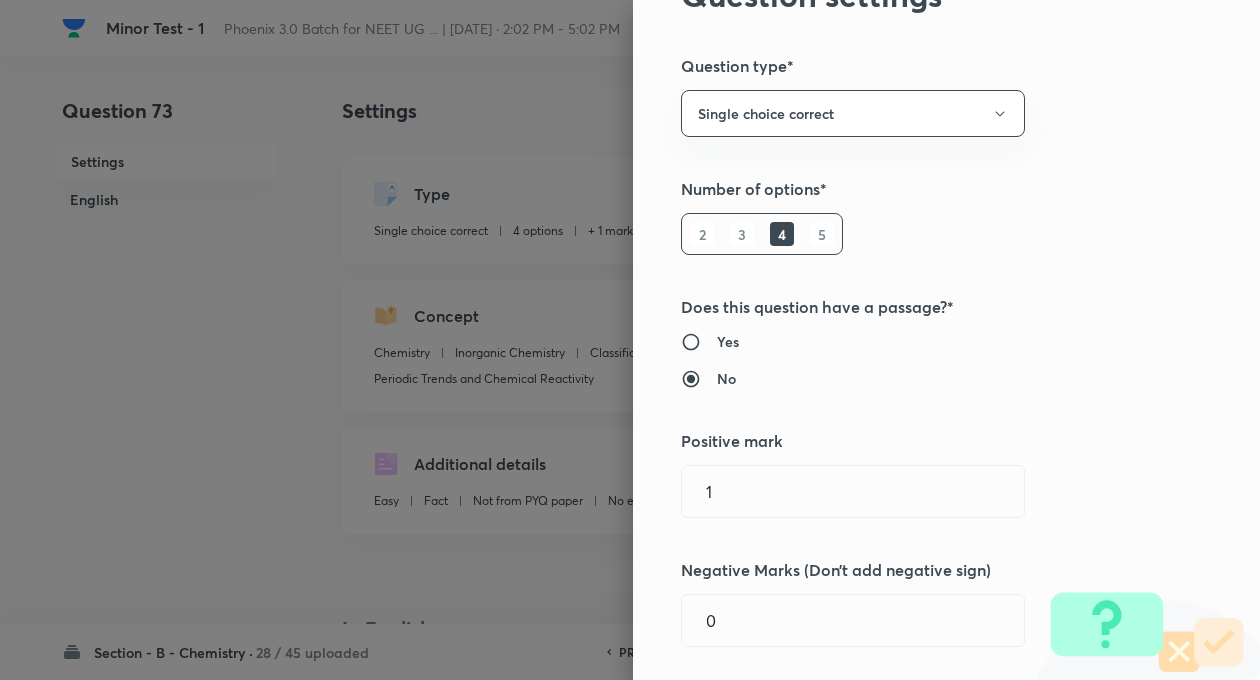 scroll, scrollTop: 280, scrollLeft: 0, axis: vertical 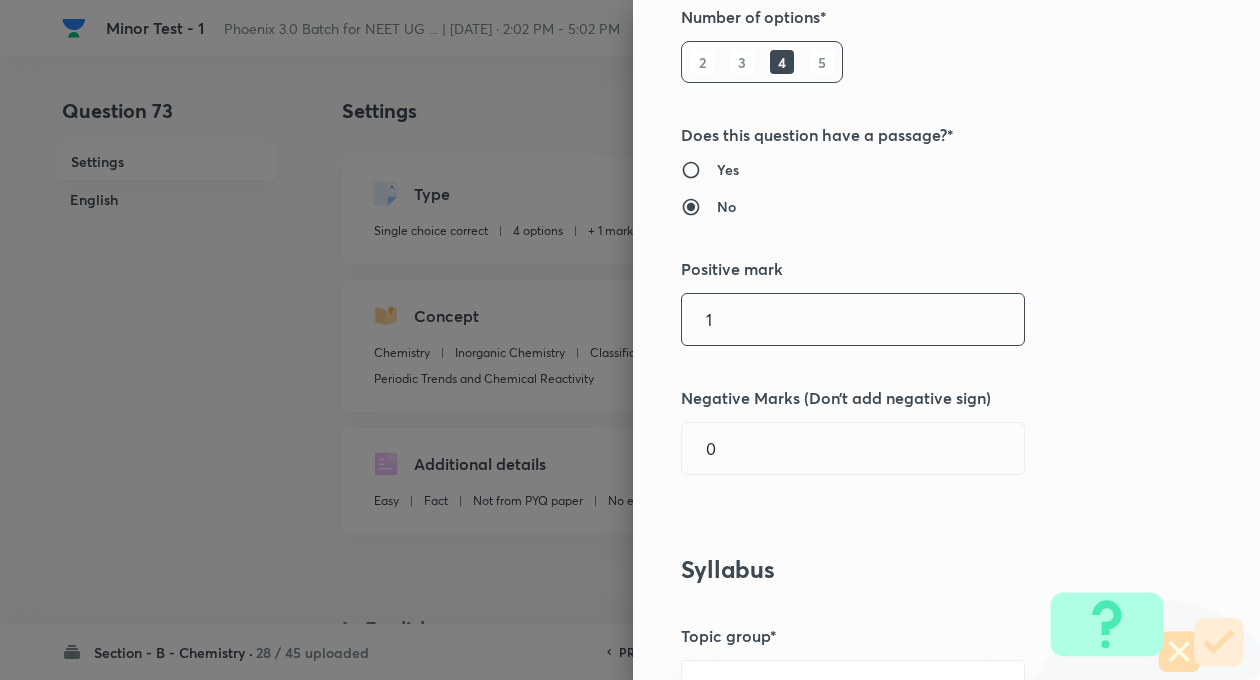 click on "1" at bounding box center (853, 319) 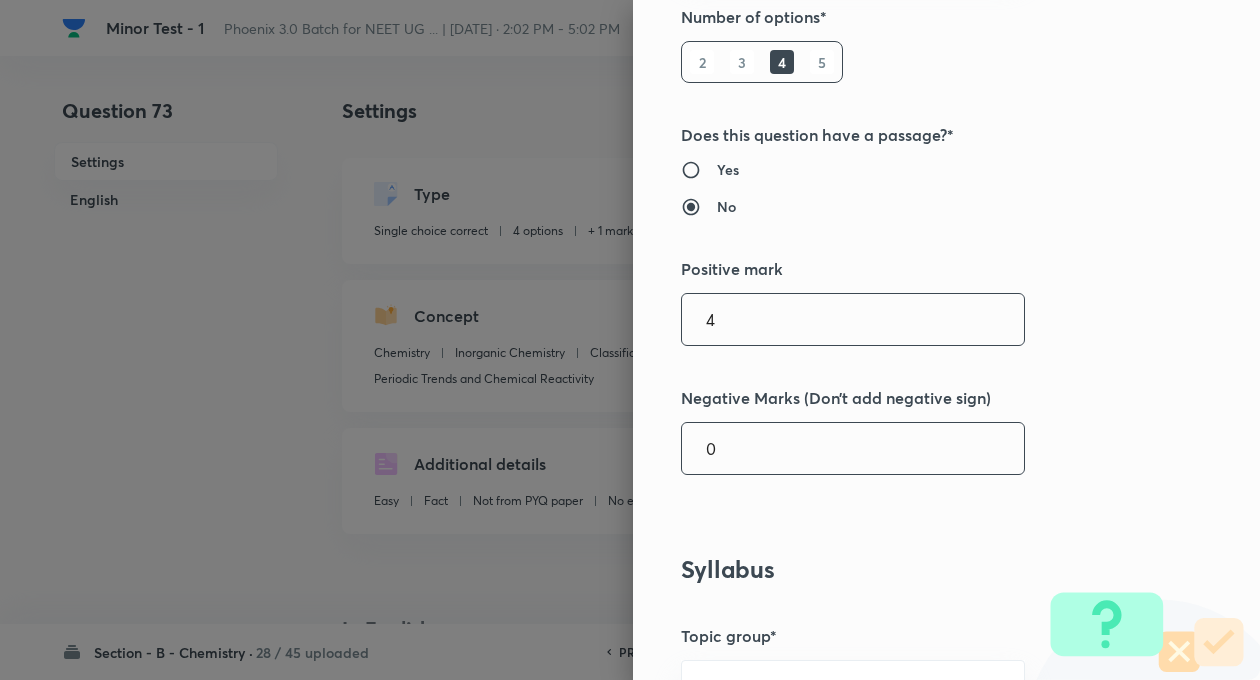 type on "4" 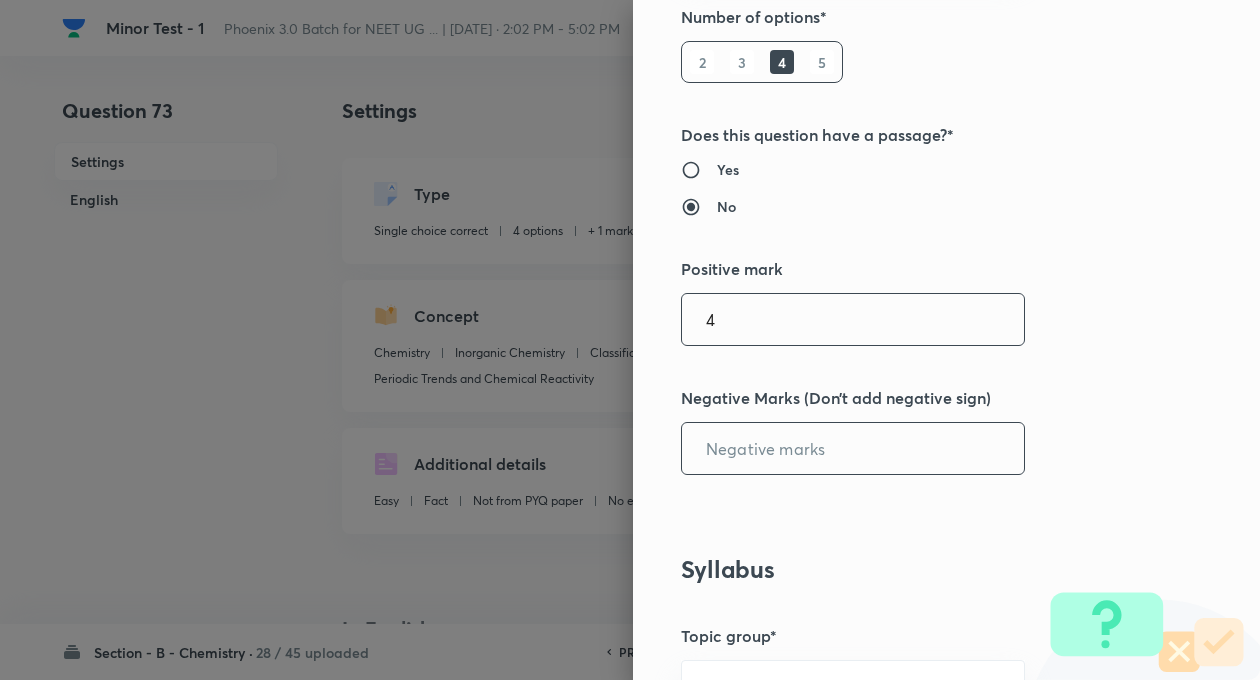 click at bounding box center (853, 448) 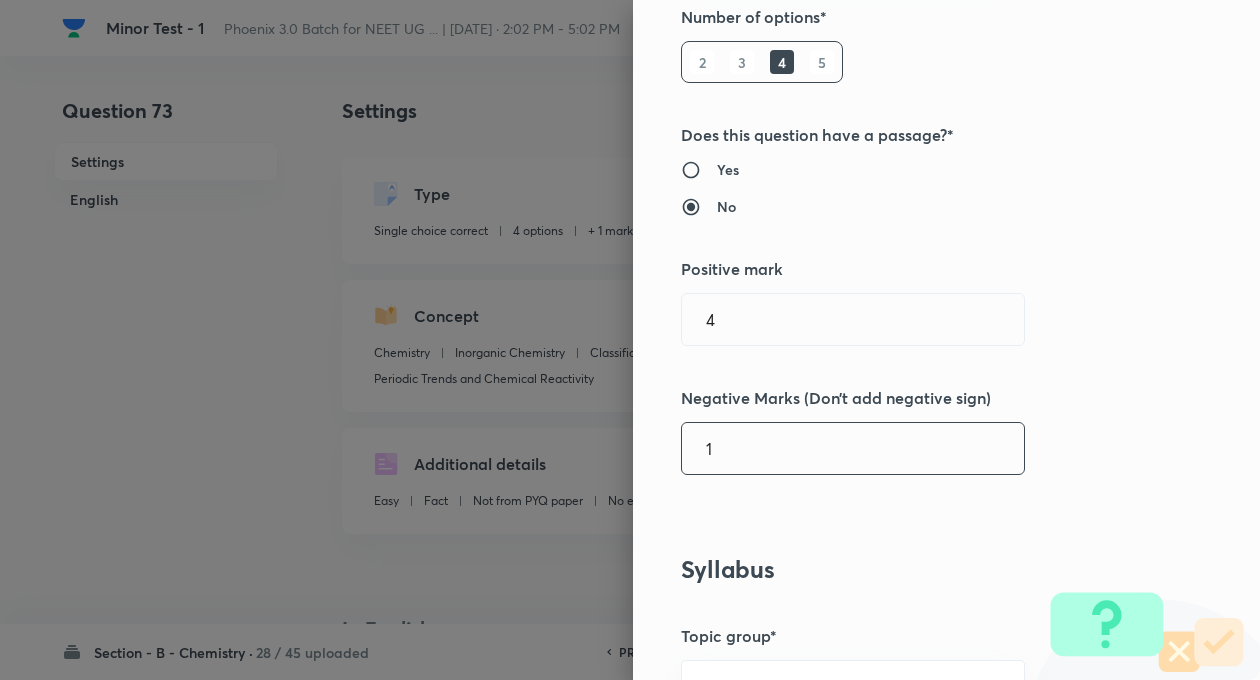 type on "1" 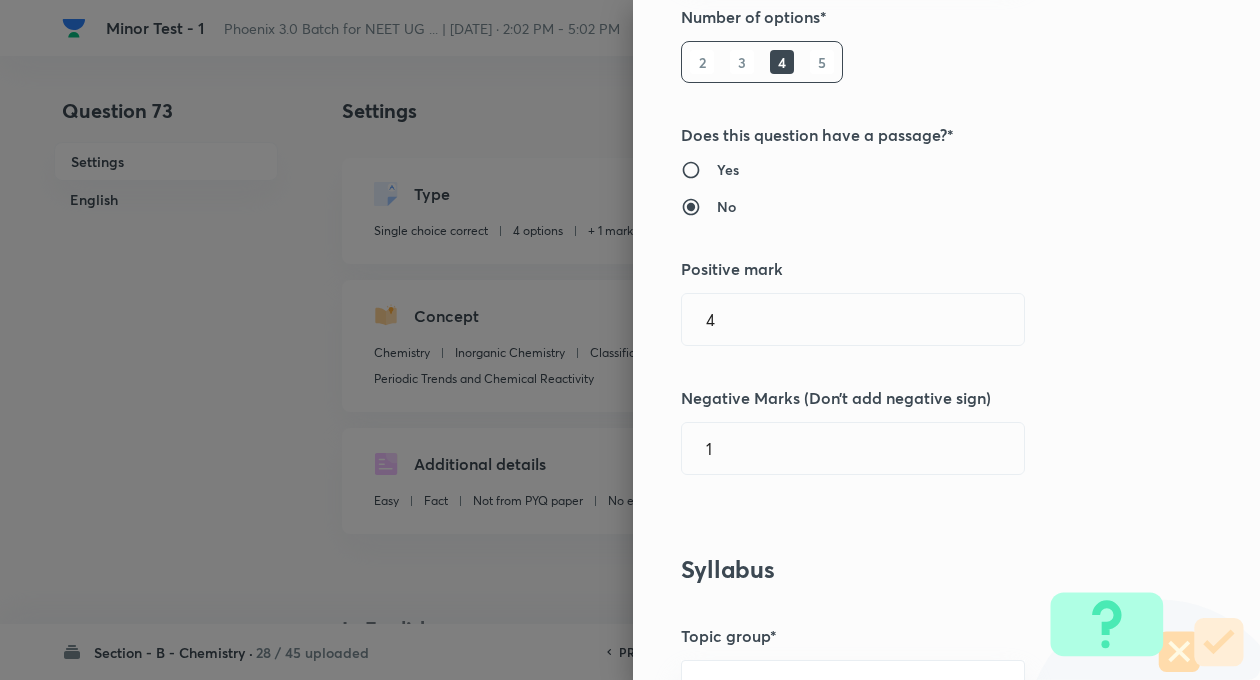 click on "Question settings Question type* Single choice correct Number of options* 2 3 4 5 Does this question have a passage?* Yes No Positive mark 4 ​ Negative Marks (Don’t add negative sign) 1 ​ Syllabus Topic group* Chemistry ​ Topic* Inorganic Chemistry ​ Concept* Classification of Elements and Periodicity in Properties ​ Sub-concept* Periodic Trends and Chemical Reactivity ​ Concept-field ​ Additional details Question Difficulty Very easy Easy Moderate Hard Very hard Question is based on Fact Numerical Concept Previous year question Yes No Does this question have equation? Yes No Verification status Is the question verified? *Select 'yes' only if a question is verified Yes No Save" at bounding box center [946, 340] 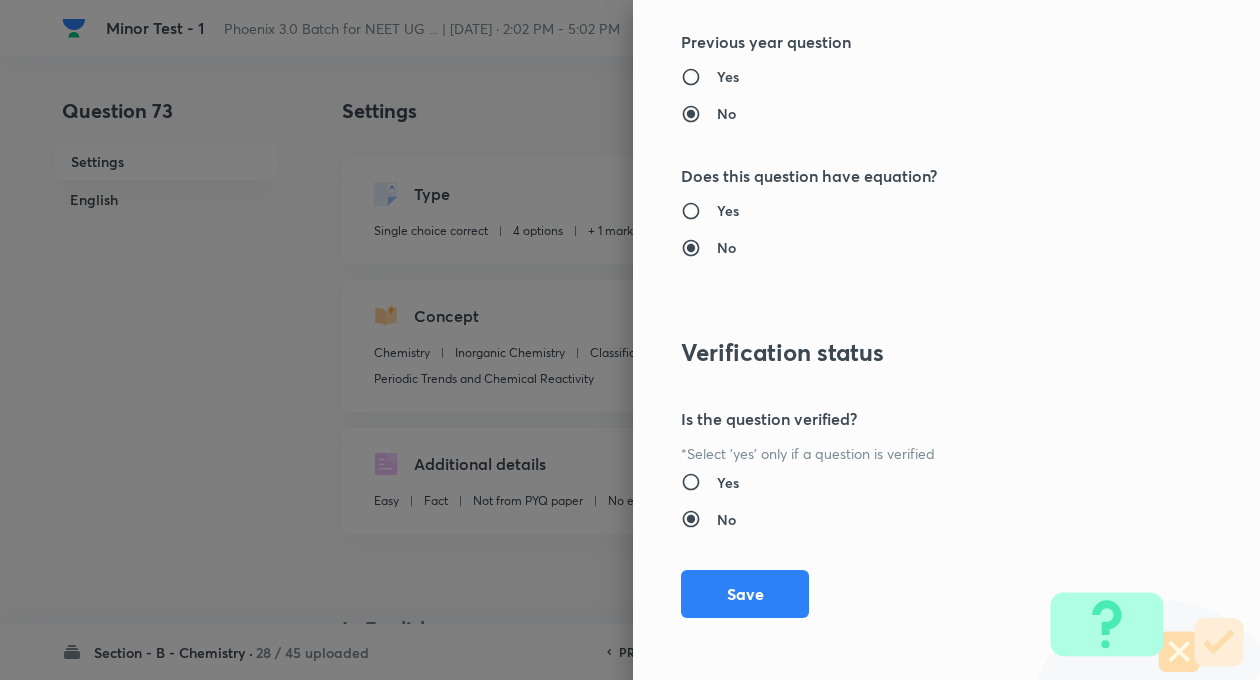scroll, scrollTop: 2046, scrollLeft: 0, axis: vertical 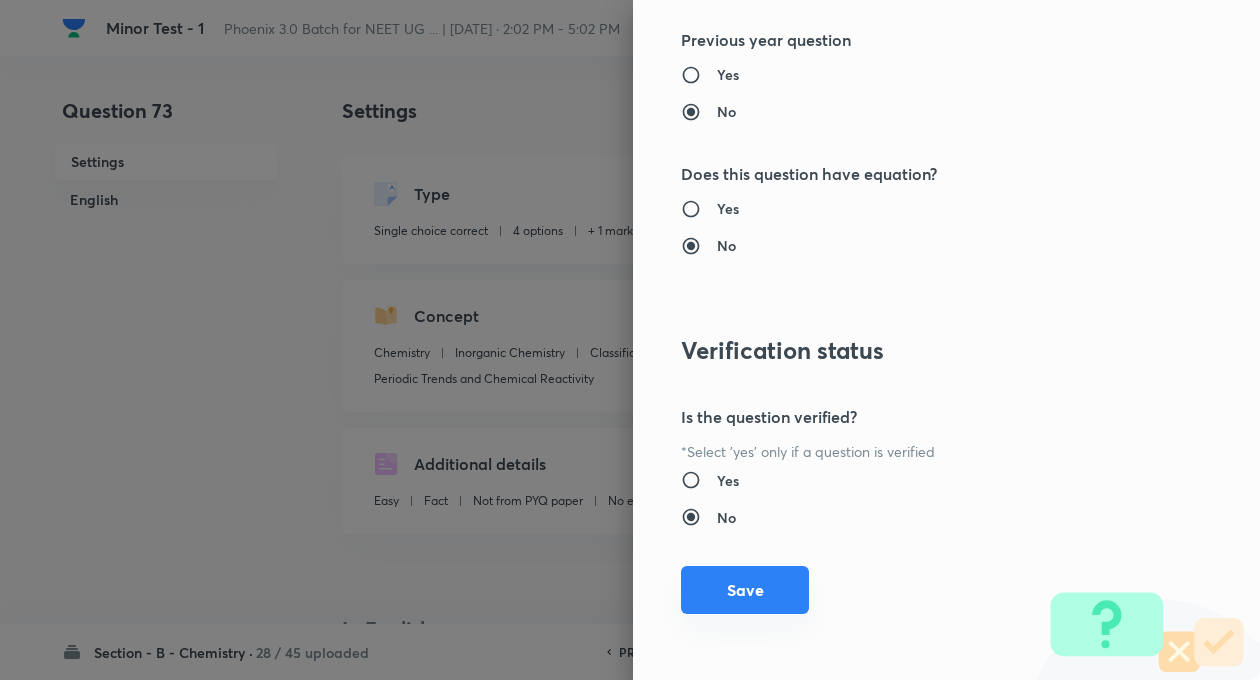click on "Save" at bounding box center [745, 590] 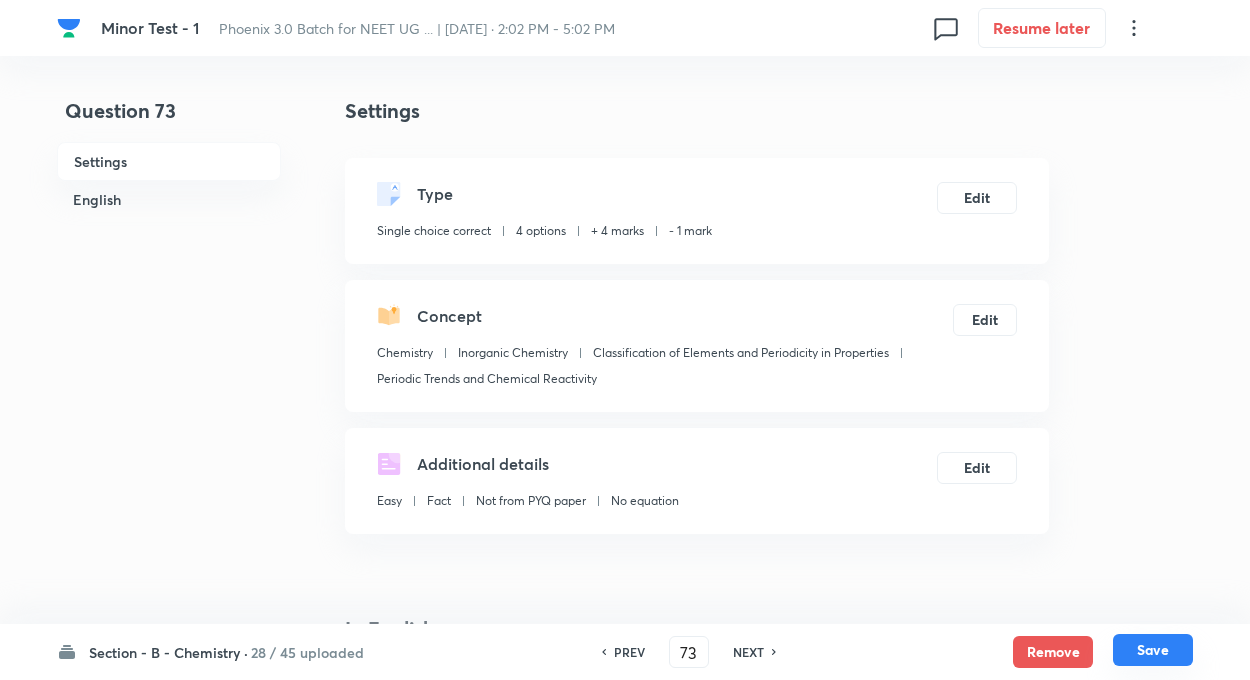 click on "Save" at bounding box center (1153, 650) 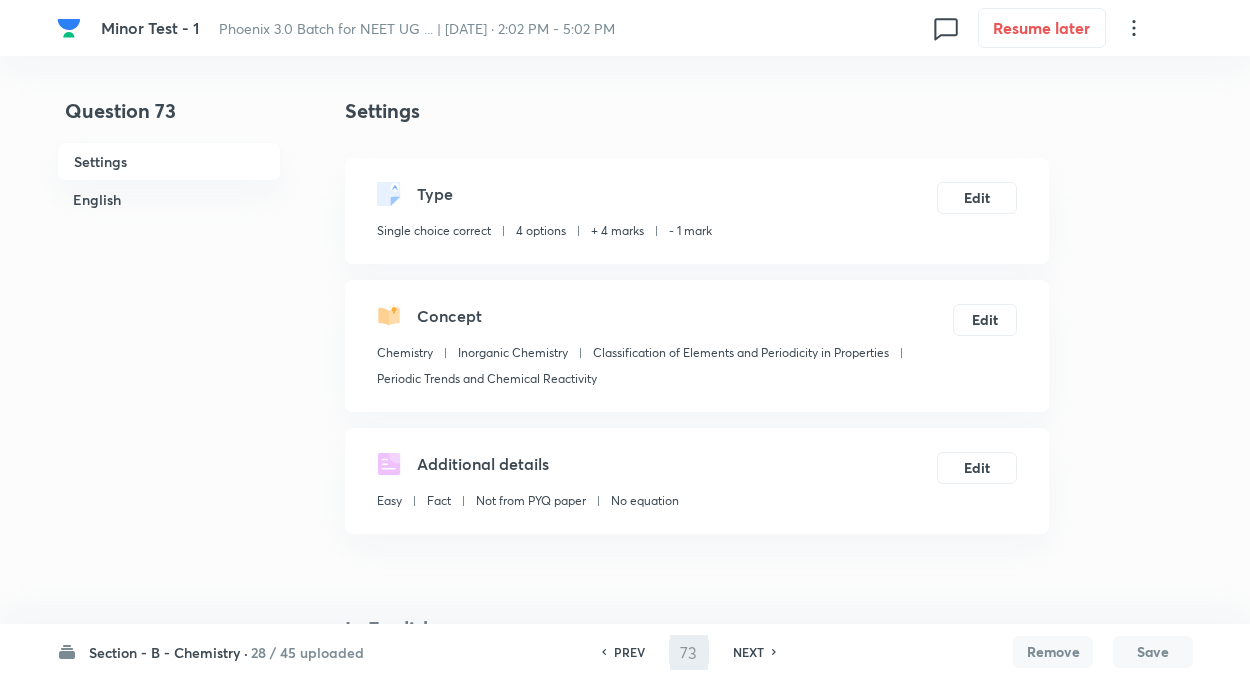 type on "74" 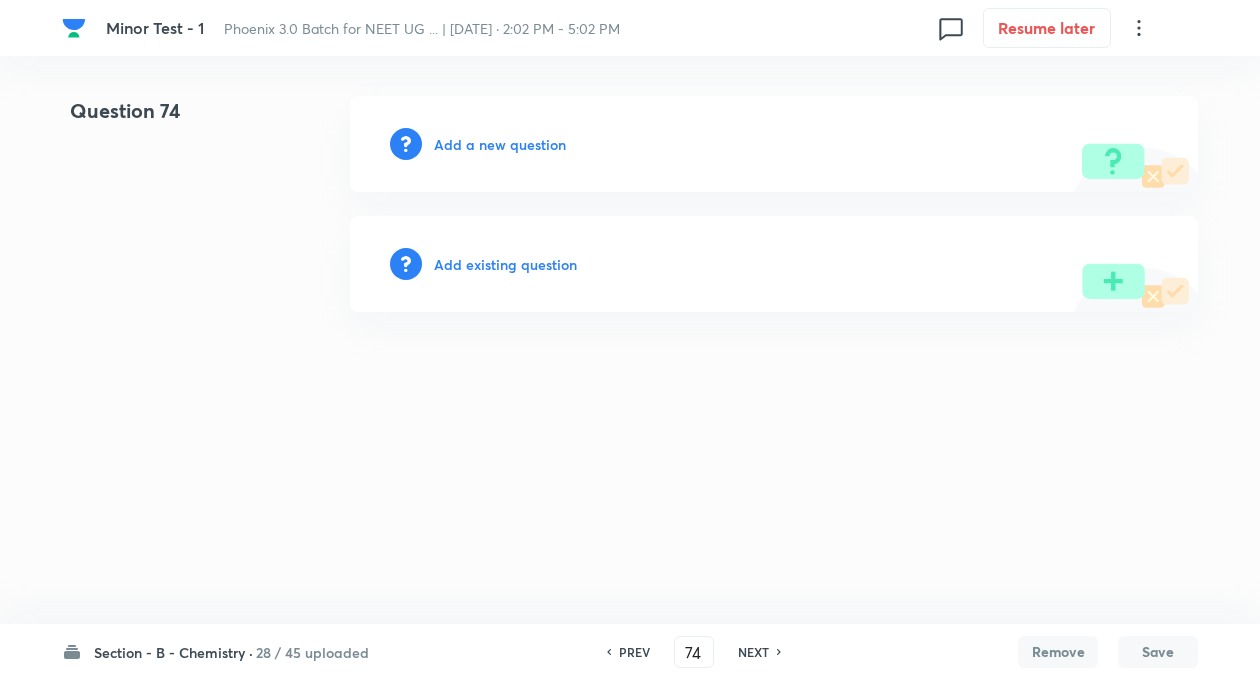 click on "Add existing question" at bounding box center [505, 264] 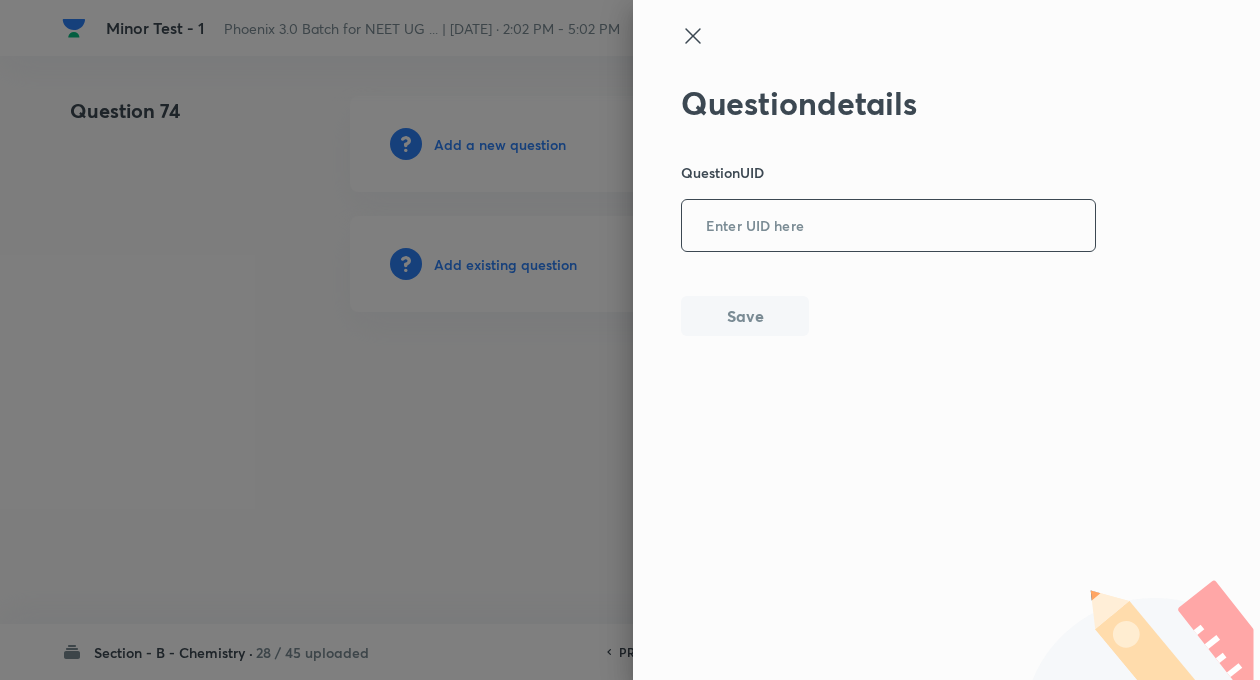 click at bounding box center (888, 226) 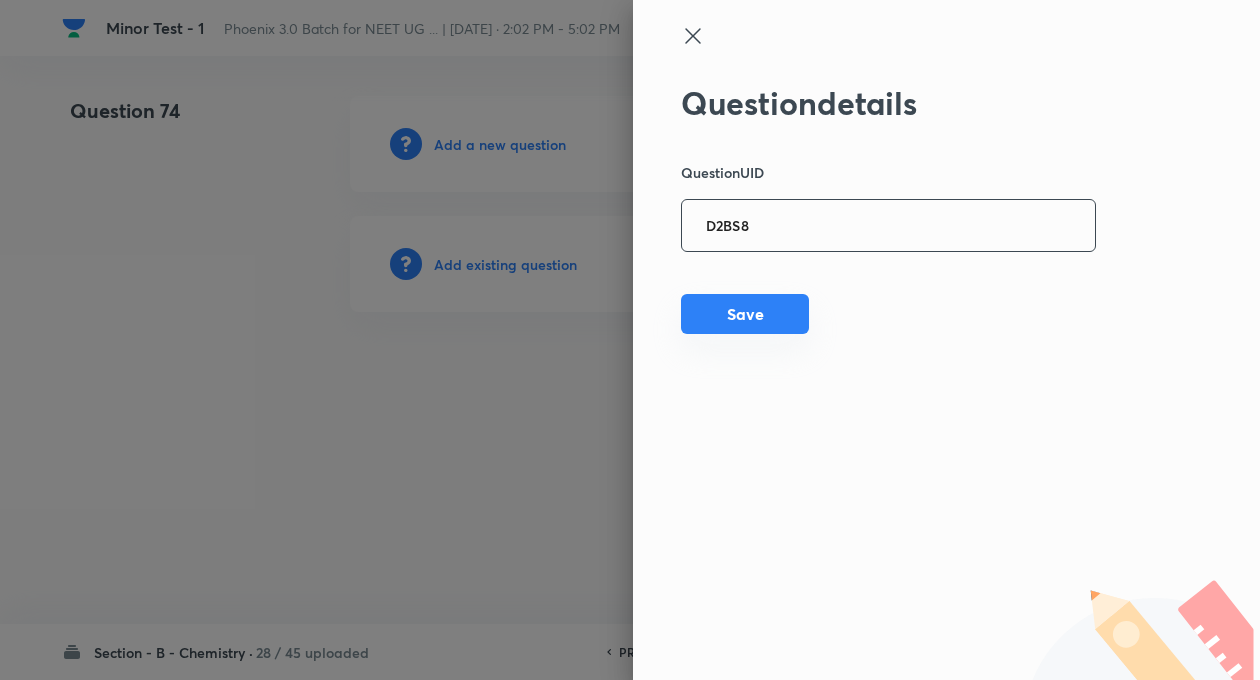 type on "D2BS8" 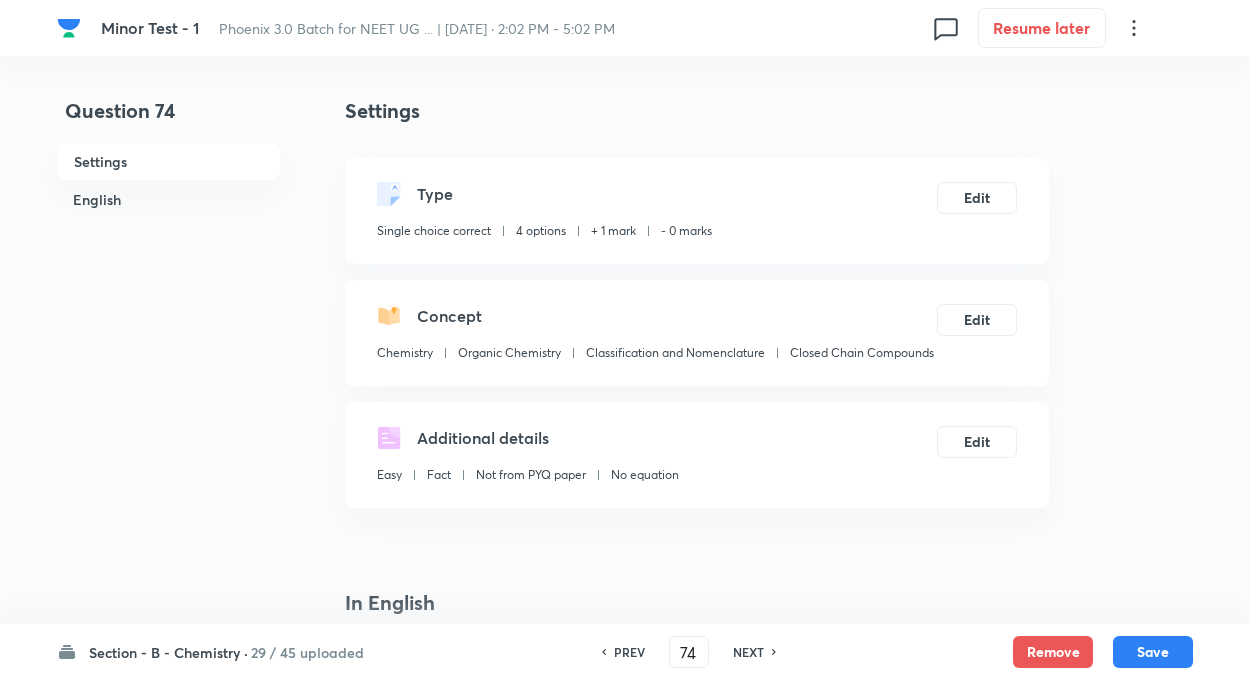 checkbox on "true" 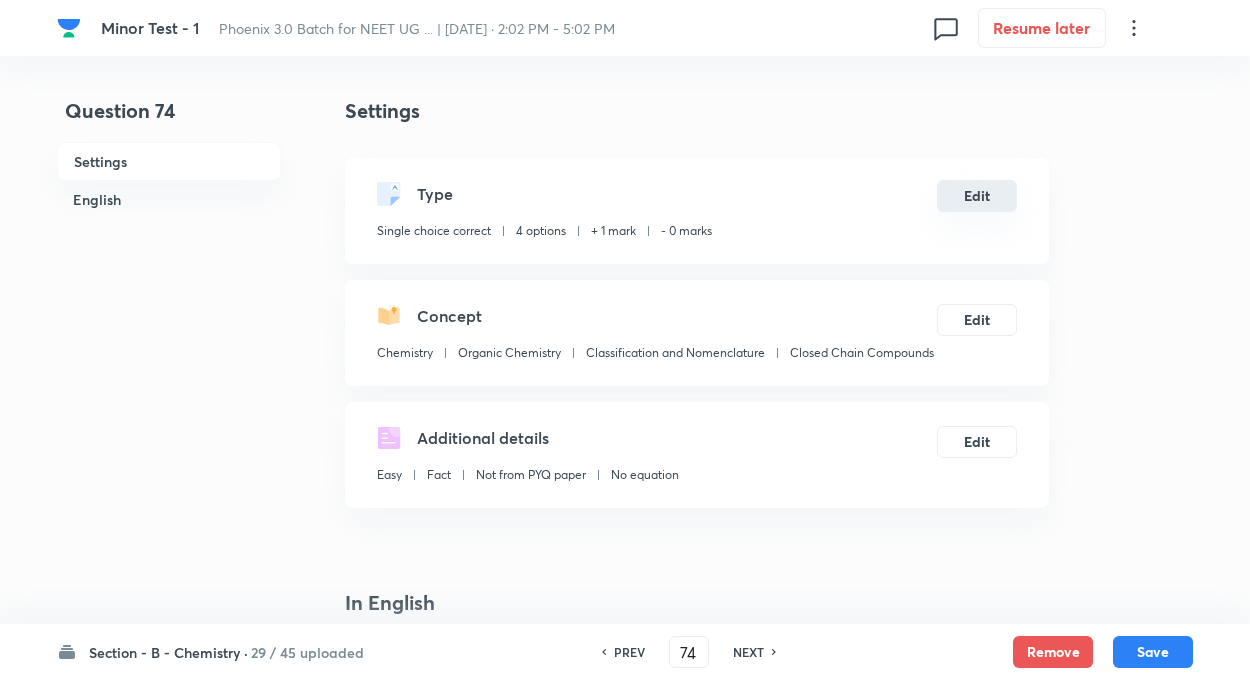 click on "Edit" at bounding box center [977, 196] 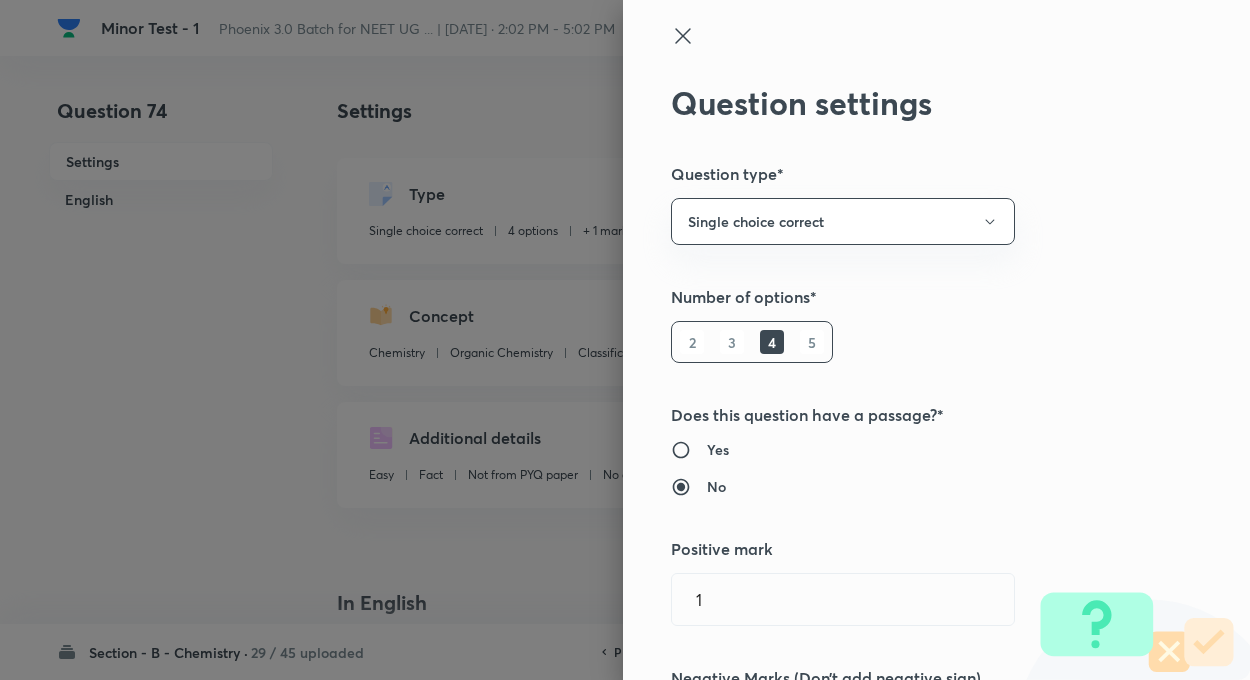 type on "1" 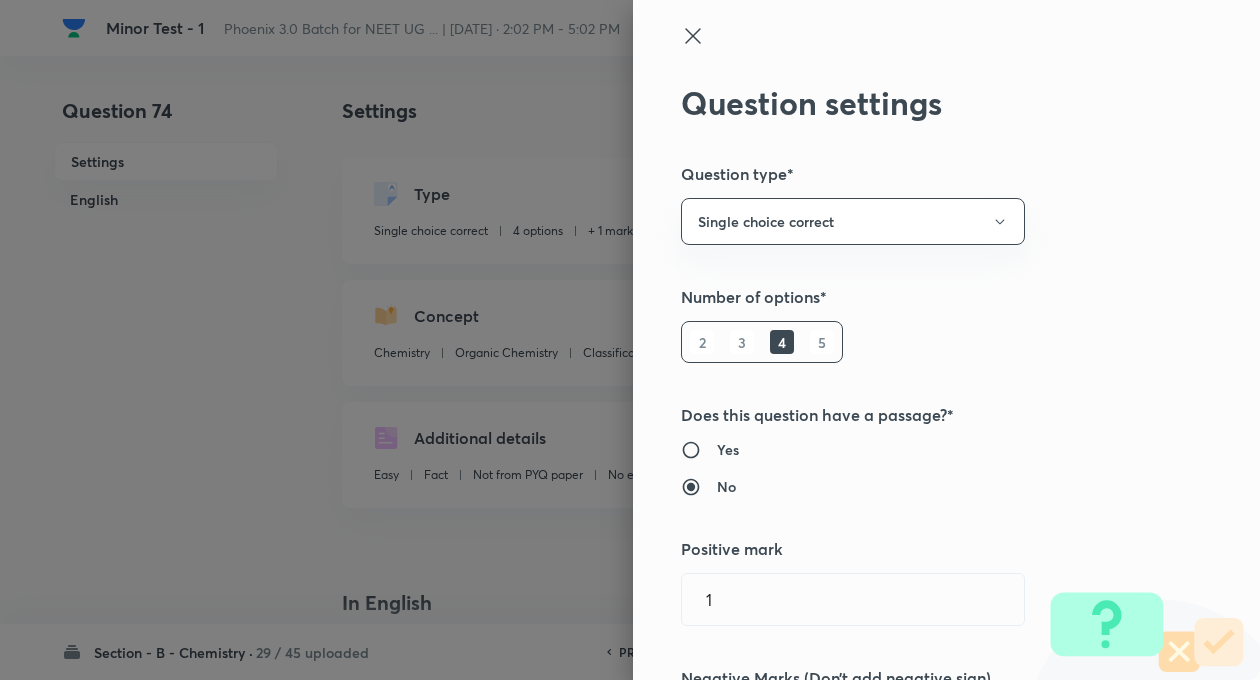 click 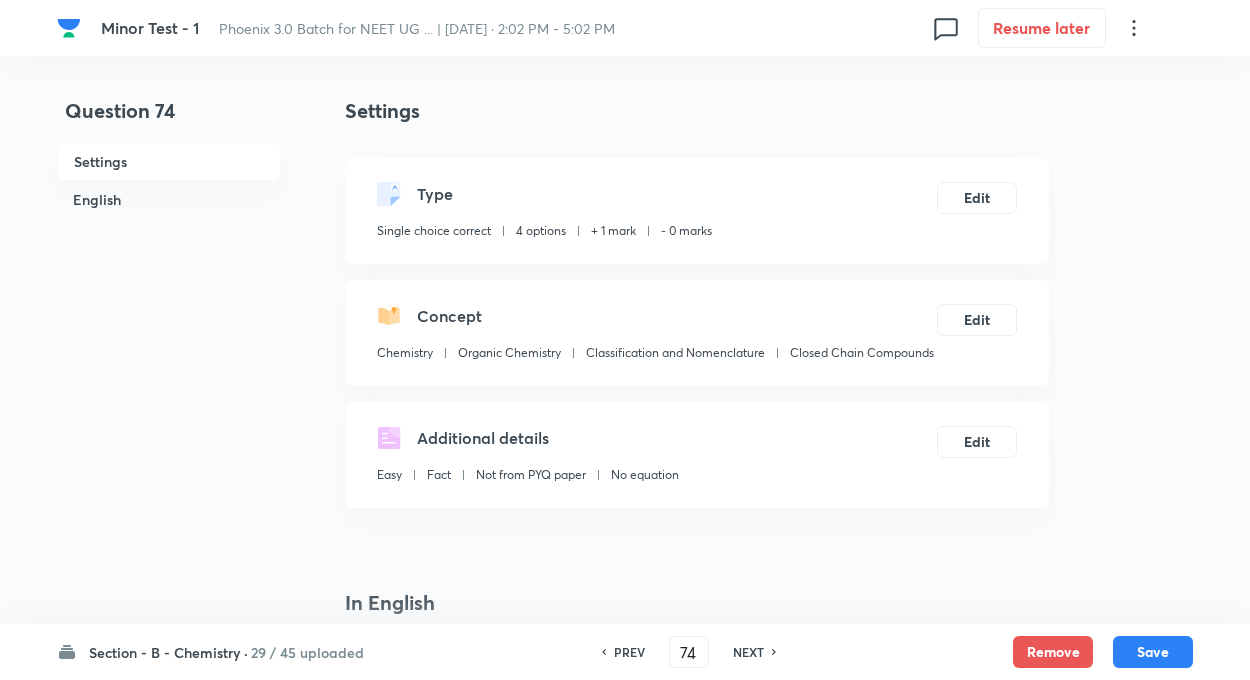 click on "Question 74 Settings English Settings Type Single choice correct 4 options + 1 mark - 0 marks Edit Concept Chemistry Organic Chemistry Classification and Nomenclature Closed Chain Compounds Edit Additional details Easy Fact Not from PYQ paper No equation Edit In English Question Hybridisation of carbon in ethene (C₂H₄)? Option A sp Mark as correct answer Option B sp²  Marked as correct Option C sp³ Mark as correct answer Option D sp³d Mark as correct answer Solution Each C is bonded to 3 atoms with 1 double bond →  sp²" at bounding box center (625, 1354) 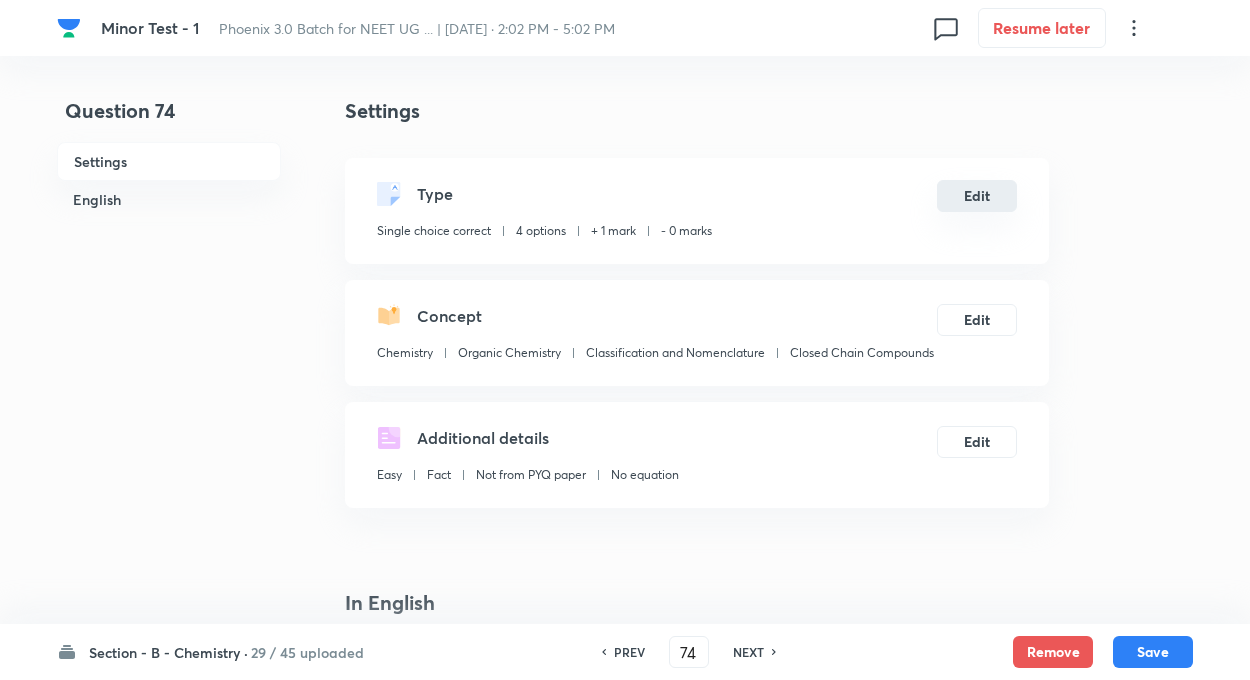 click on "Edit" at bounding box center (977, 196) 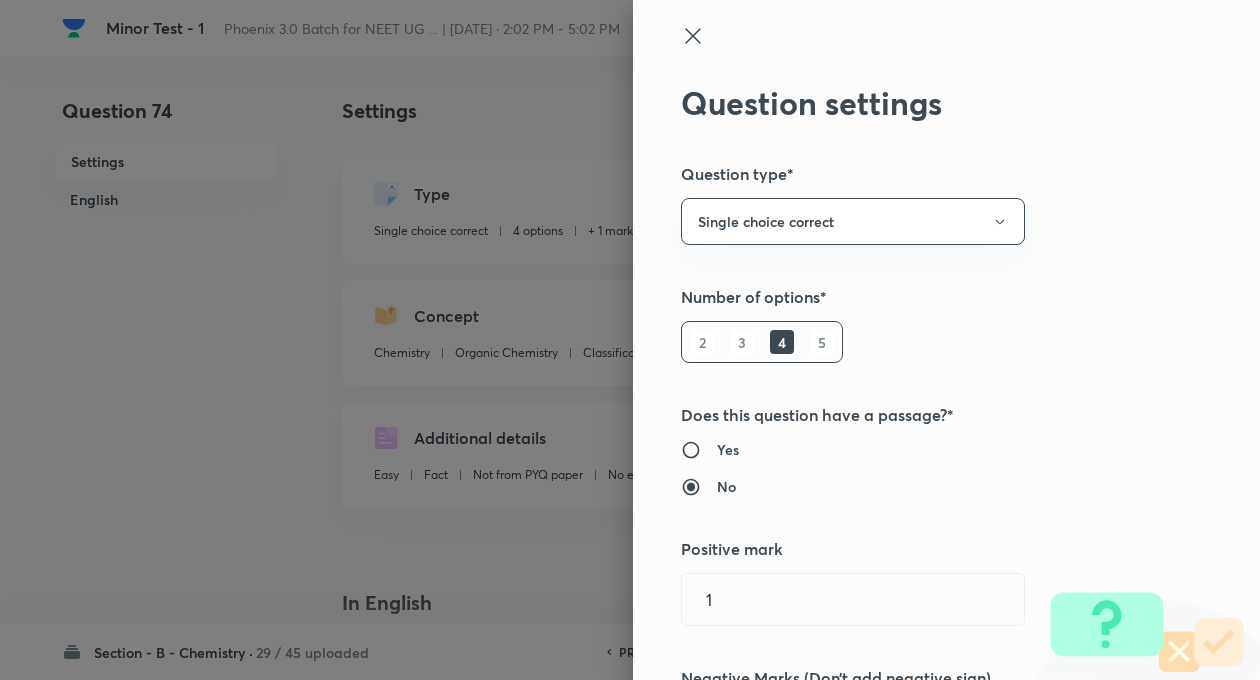 click on "Question type*" at bounding box center (913, 174) 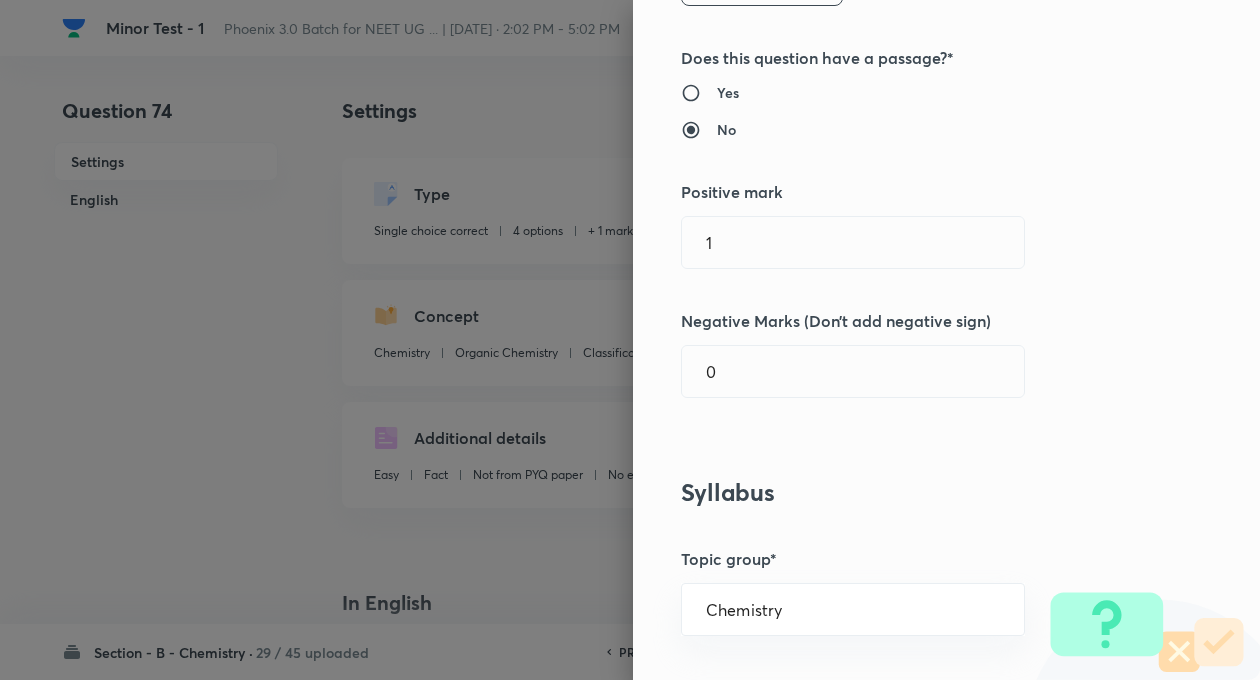 scroll, scrollTop: 400, scrollLeft: 0, axis: vertical 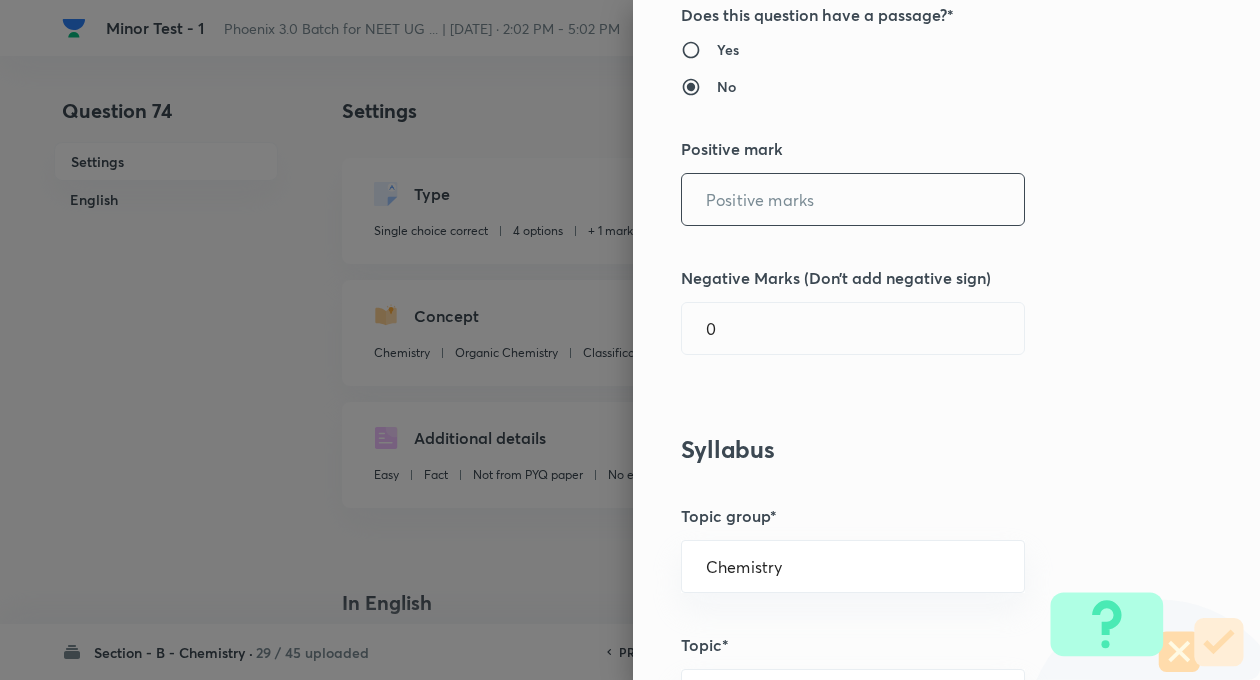 click at bounding box center (853, 199) 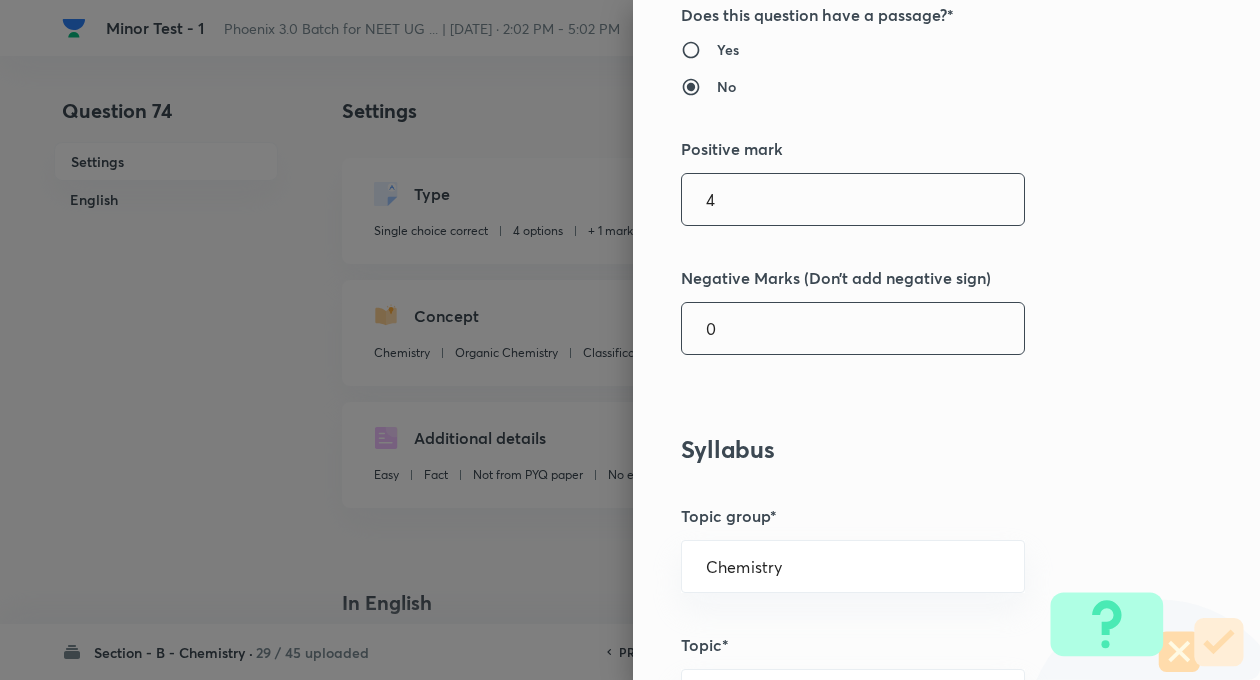 type on "4" 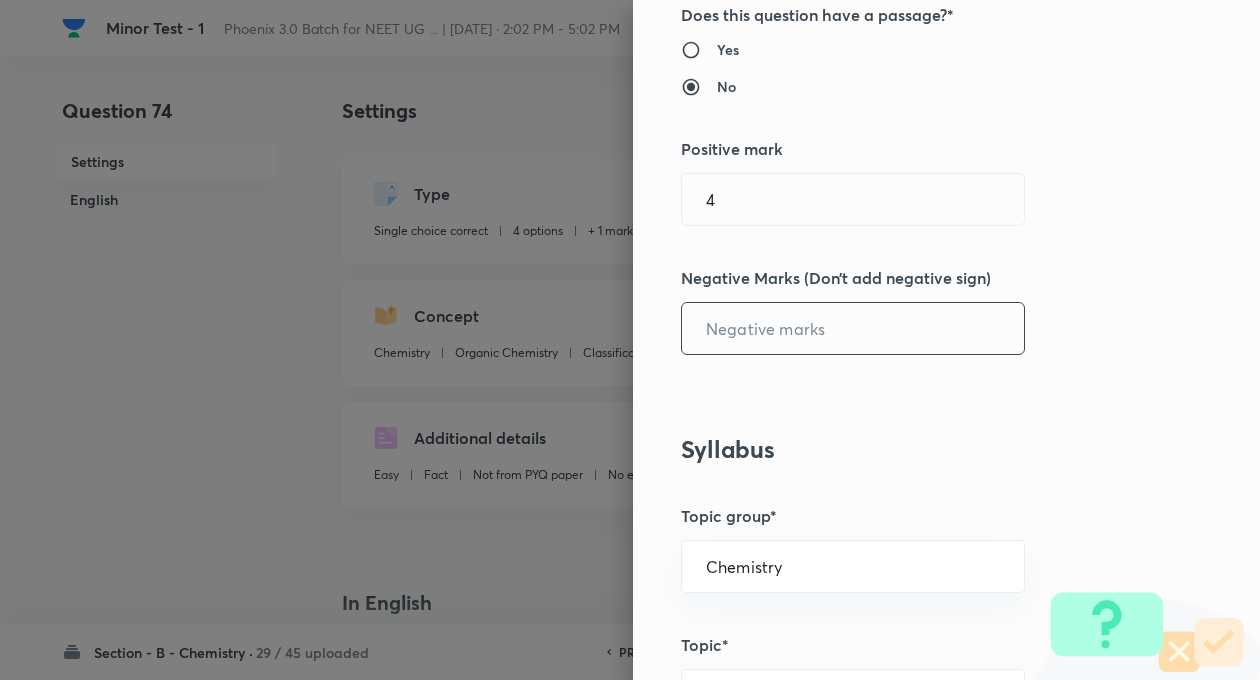 click at bounding box center (853, 328) 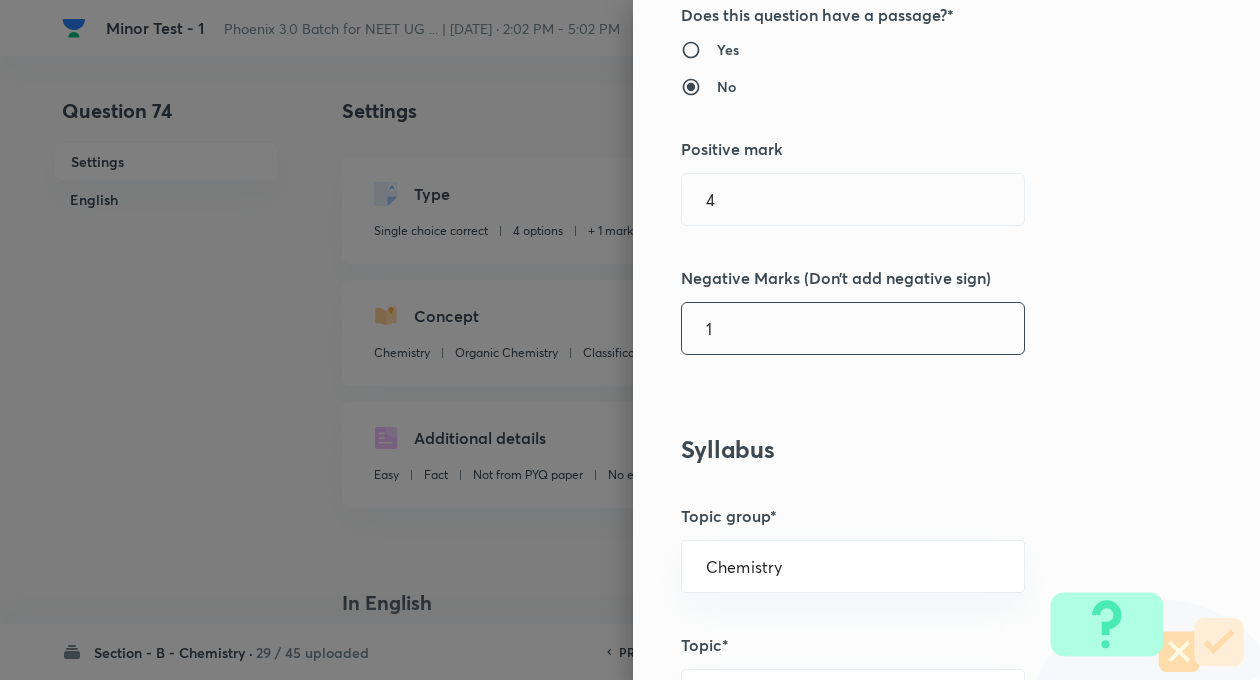 type on "1" 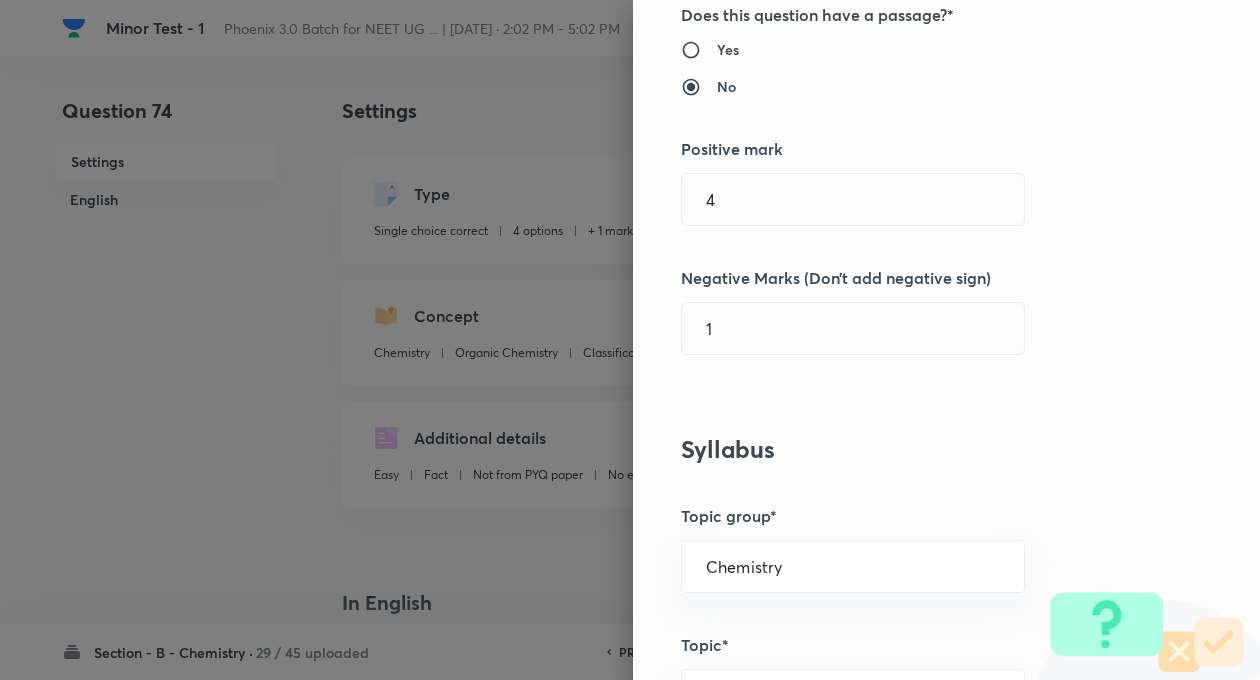 click on "Question settings Question type* Single choice correct Number of options* 2 3 4 5 Does this question have a passage?* Yes No Positive mark 4 ​ Negative Marks (Don’t add negative sign) 1 ​ Syllabus Topic group* Chemistry ​ Topic* Organic Chemistry ​ Concept* Classification and Nomenclature ​ Sub-concept* Closed Chain Compounds ​ Concept-field ​ Additional details Question Difficulty Very easy Easy Moderate Hard Very hard Question is based on Fact Numerical Concept Previous year question Yes No Does this question have equation? Yes No Verification status Is the question verified? *Select 'yes' only if a question is verified Yes No Save" at bounding box center (946, 340) 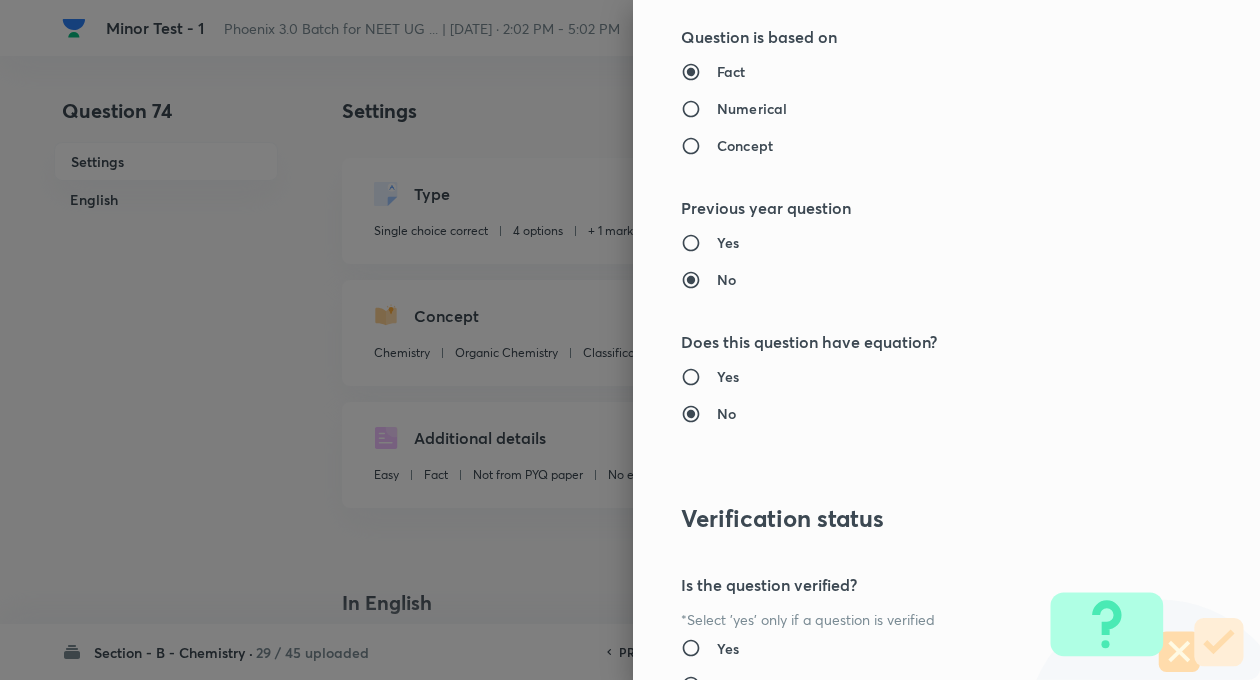 scroll, scrollTop: 2046, scrollLeft: 0, axis: vertical 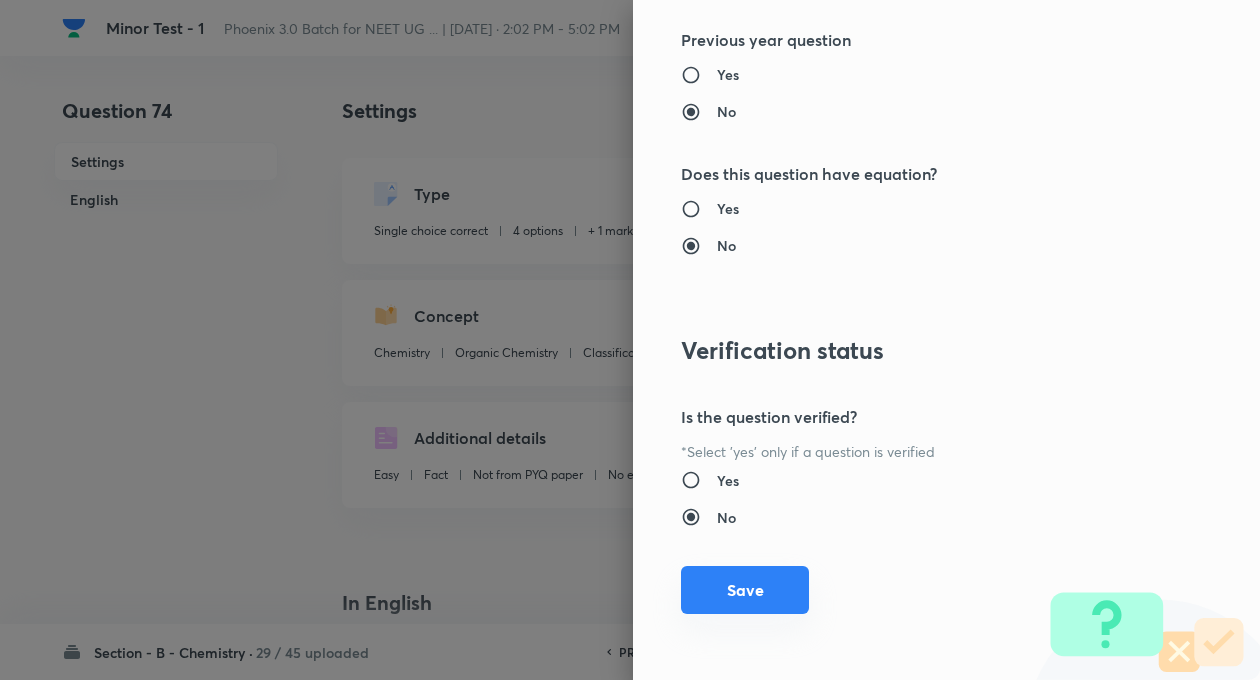 click on "Save" at bounding box center [745, 590] 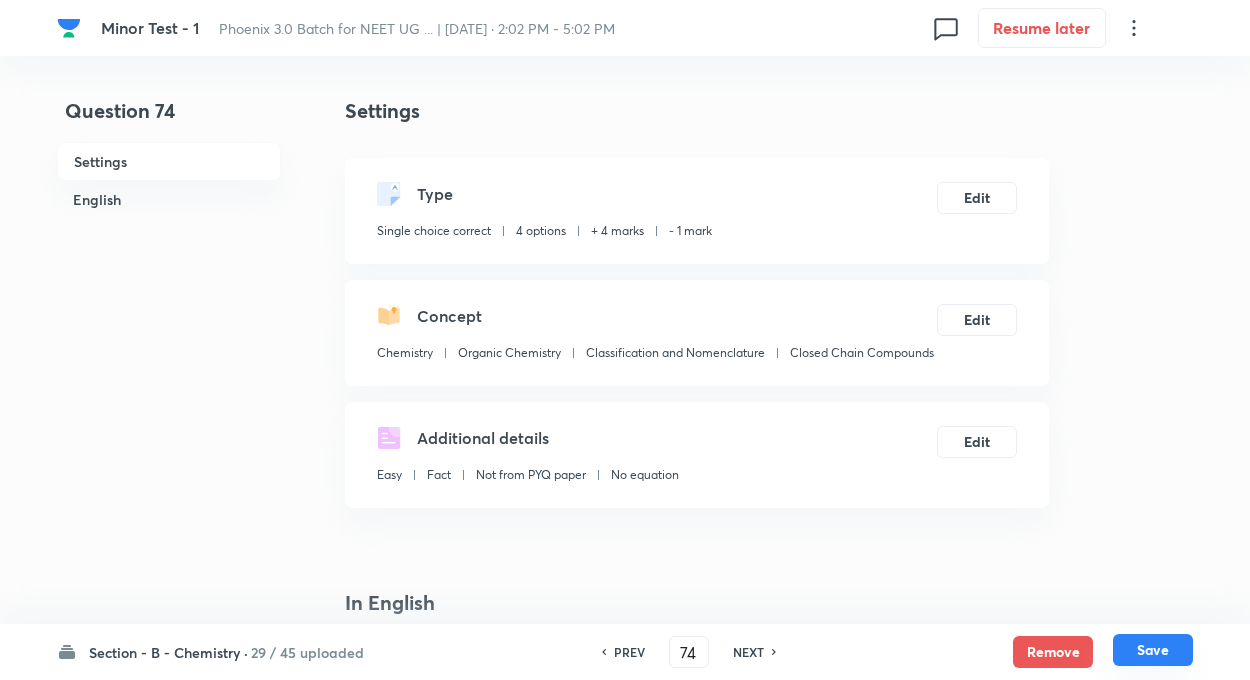 click on "Save" at bounding box center (1153, 650) 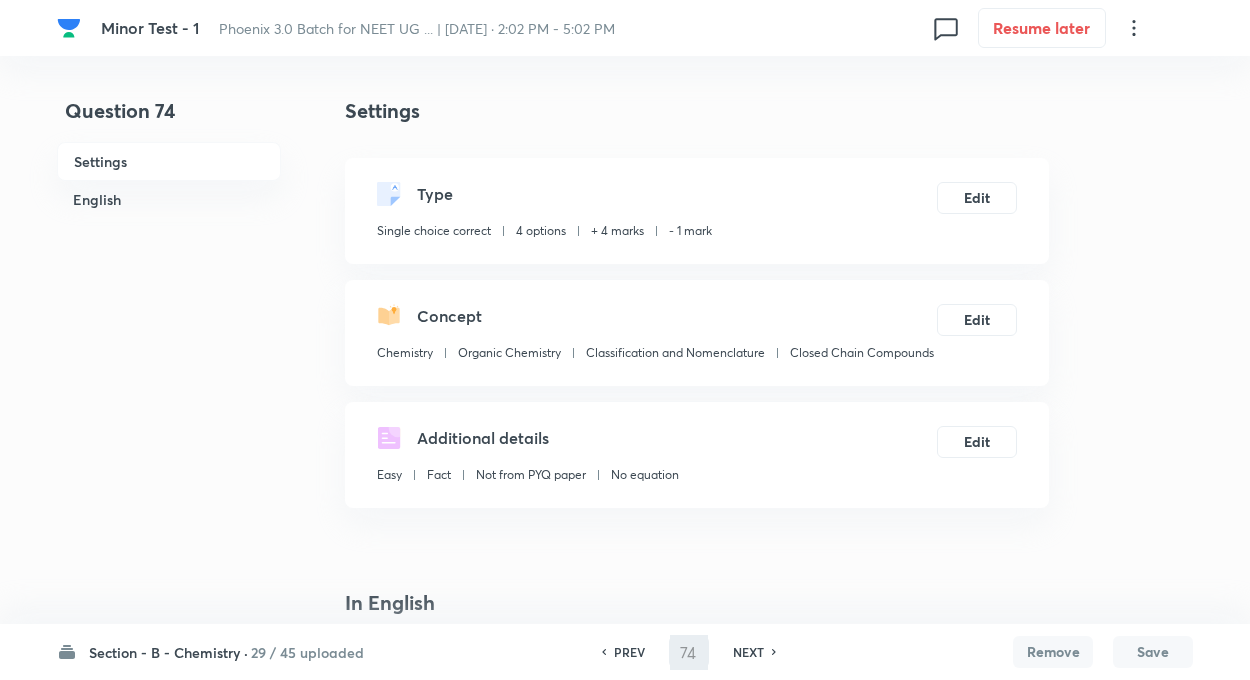 type on "75" 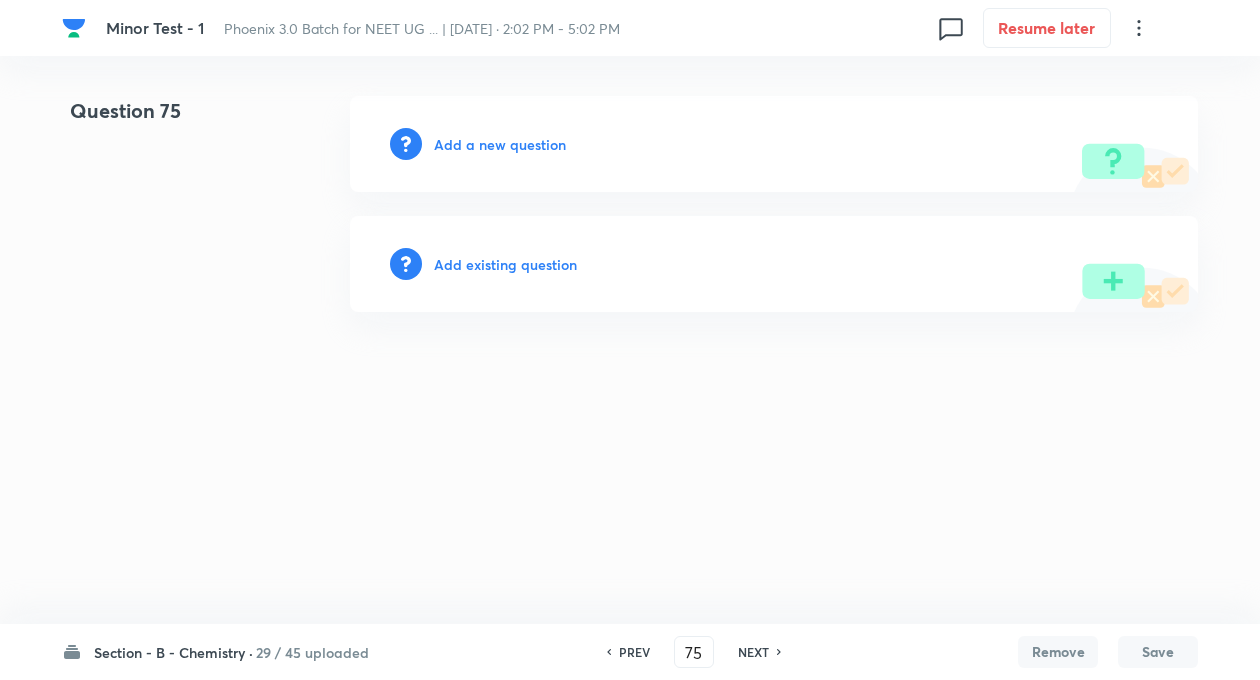click on "Add existing question" at bounding box center (505, 264) 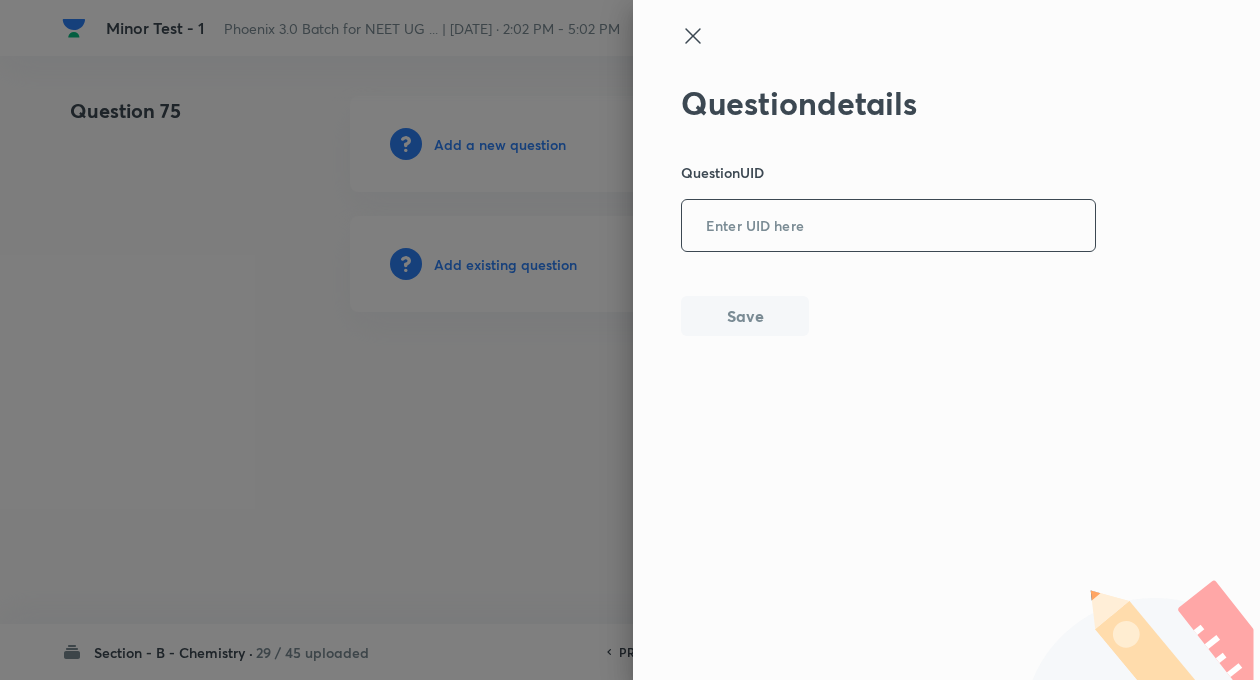 click at bounding box center [888, 226] 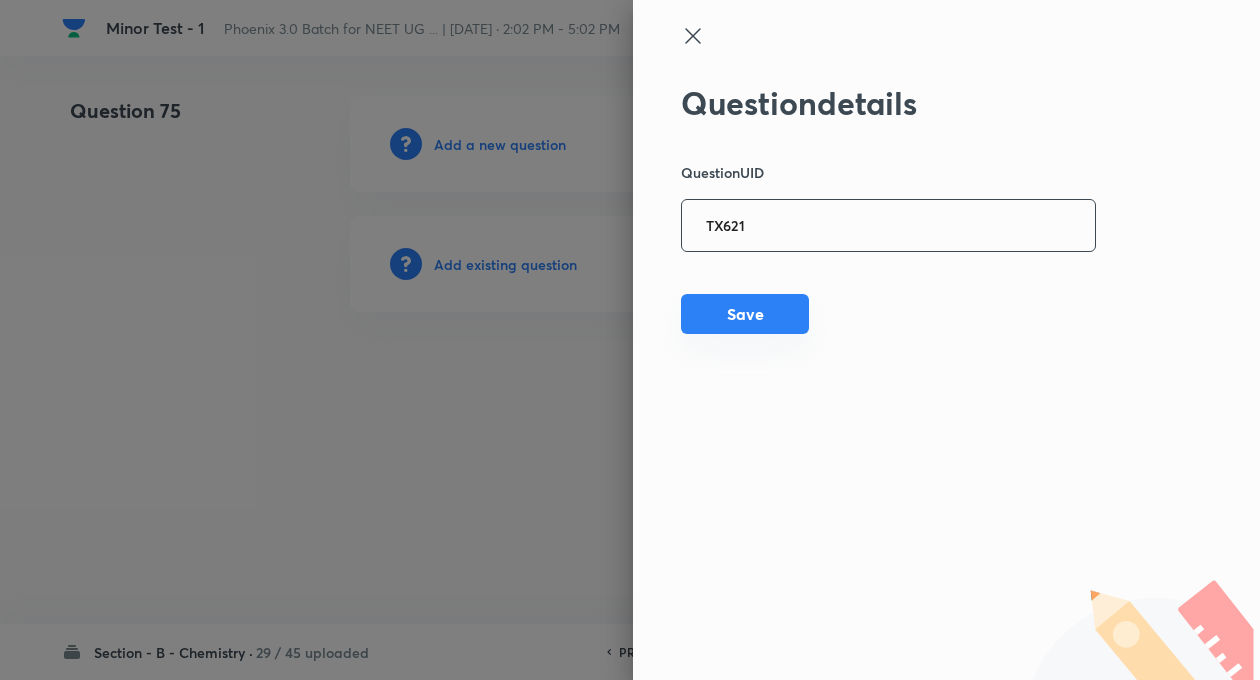 type on "TX621" 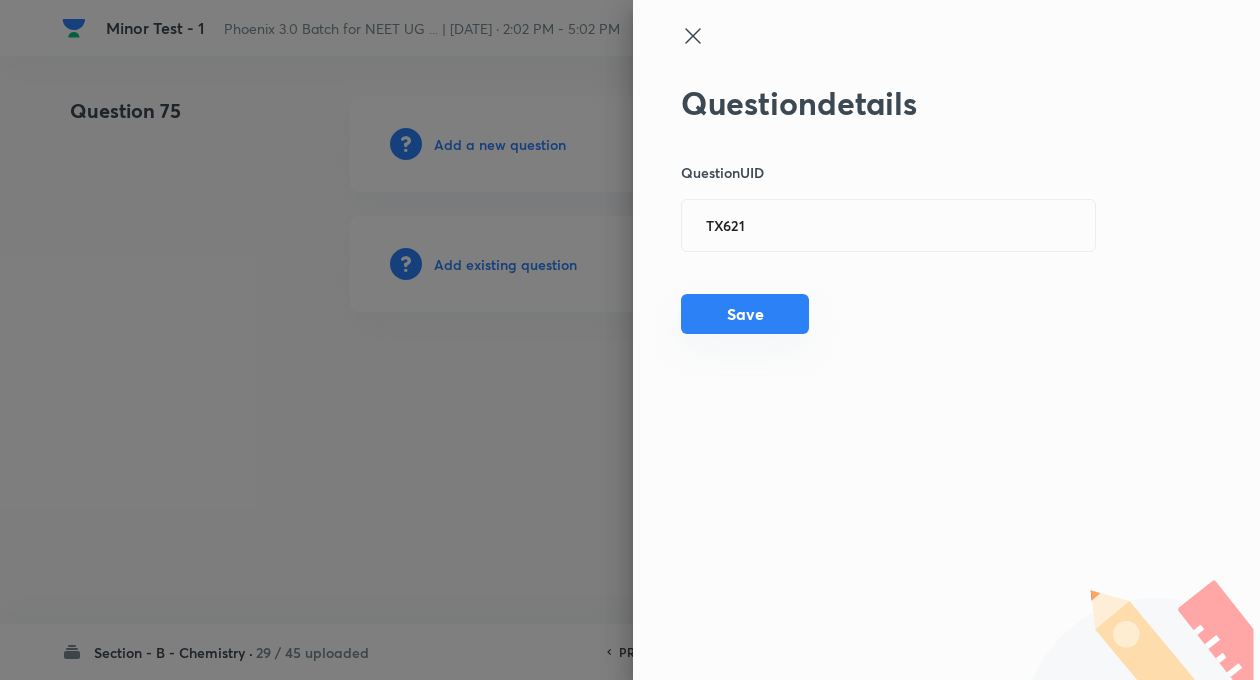 click on "Save" at bounding box center (745, 314) 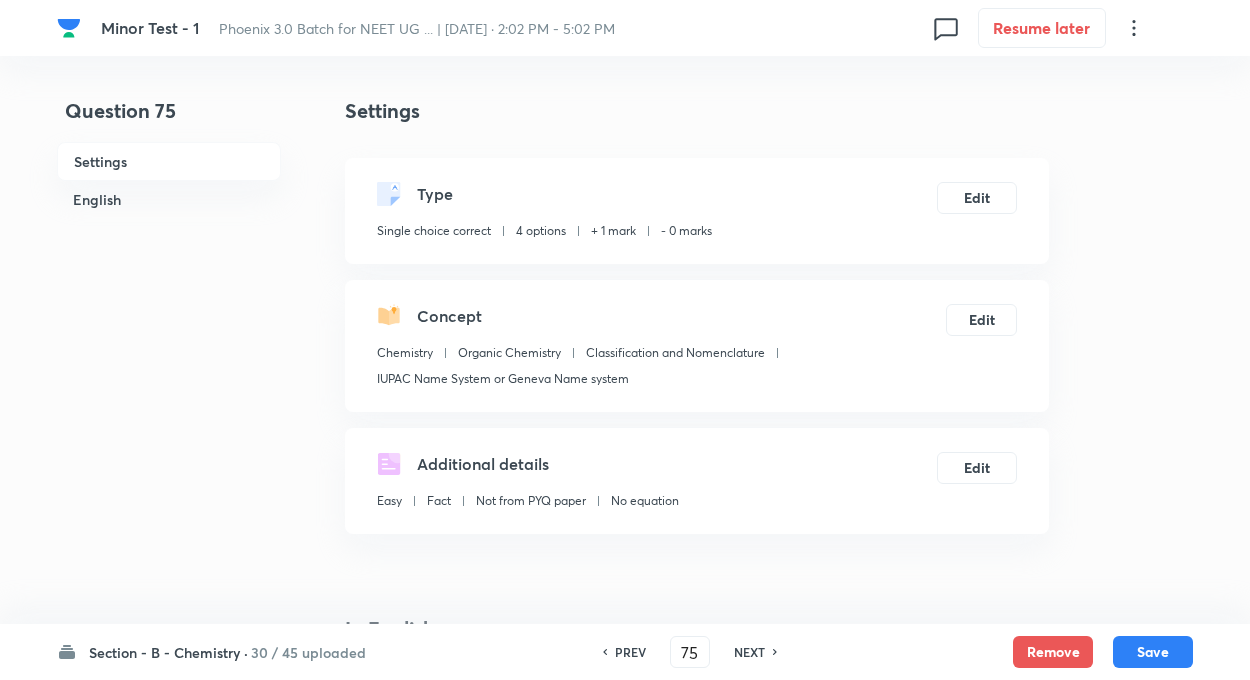 checkbox on "true" 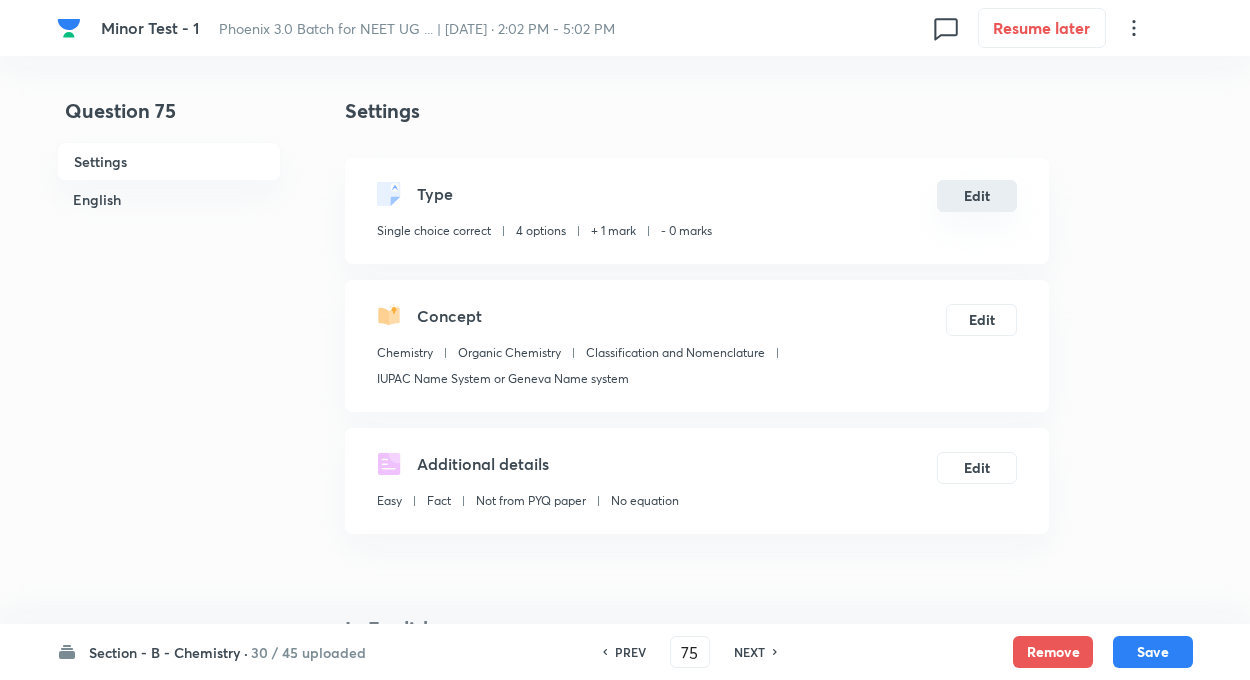 click on "Edit" at bounding box center [977, 196] 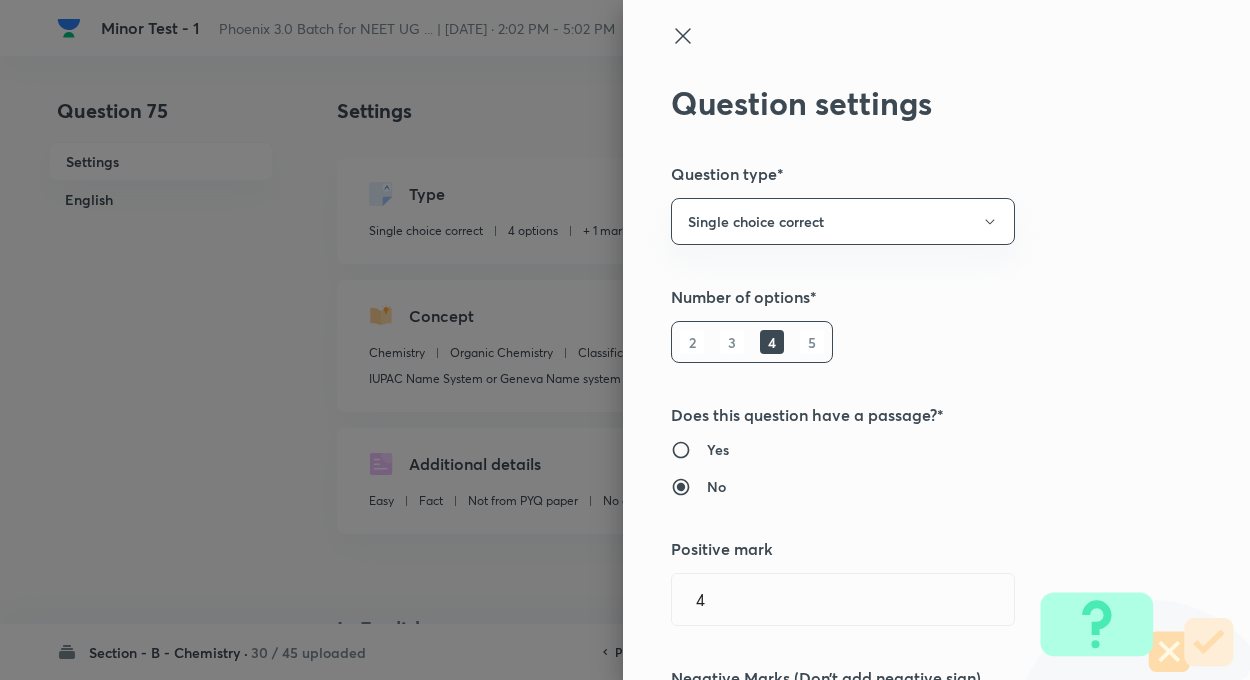 click on "Question settings Question type* Single choice correct Number of options* 2 3 4 5 Does this question have a passage?* Yes No Positive mark 4 ​ Negative Marks (Don’t add negative sign) 1 ​ Syllabus Topic group* Chemistry ​ Topic* Organic Chemistry ​ Concept* Classification and Nomenclature ​ Sub-concept* Closed Chain Compounds ​ Concept-field ​ Additional details Question Difficulty Very easy Easy Moderate Hard Very hard Question is based on Fact Numerical Concept Previous year question Yes No Does this question have equation? Yes No Verification status Is the question verified? *Select 'yes' only if a question is verified Yes No Save" at bounding box center [625, 340] 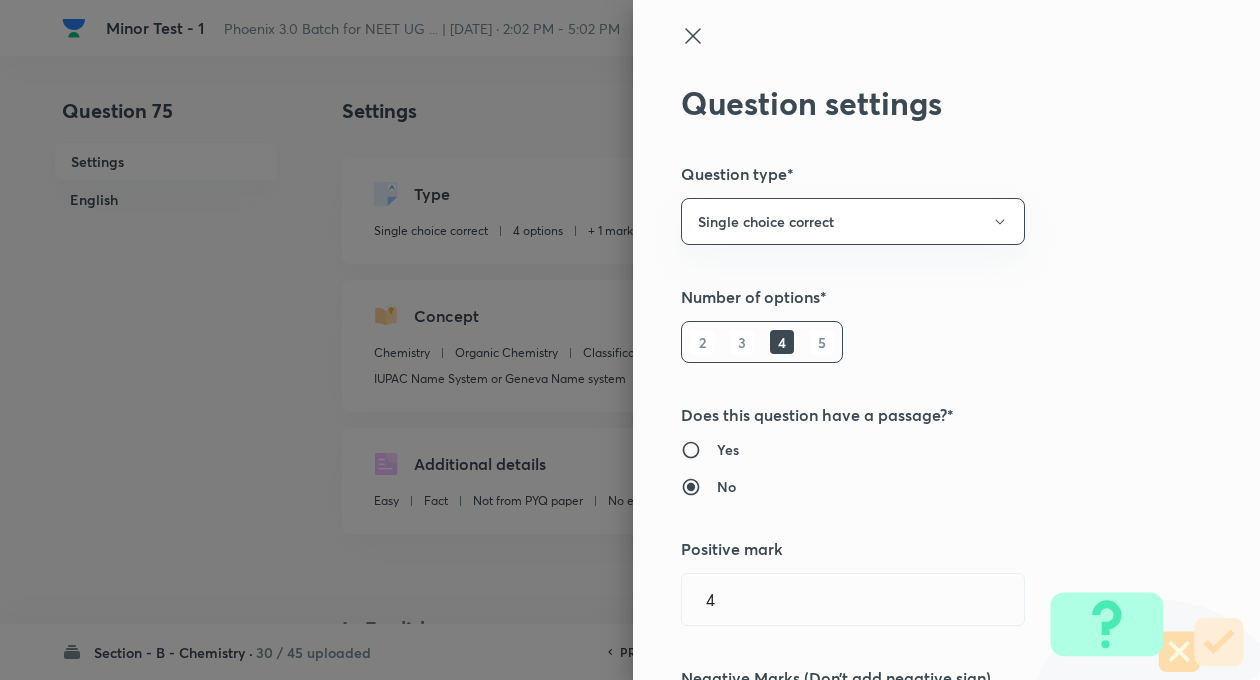 type on "1" 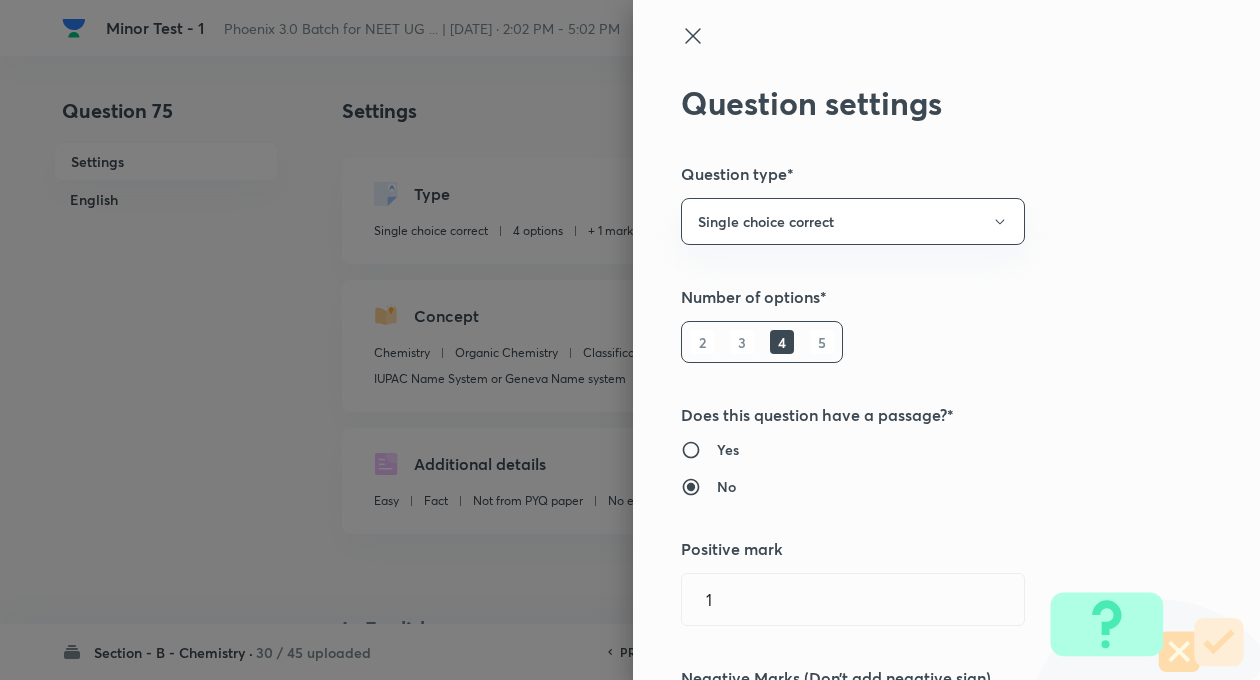 type on "IUPAC Name System or Geneva Name system" 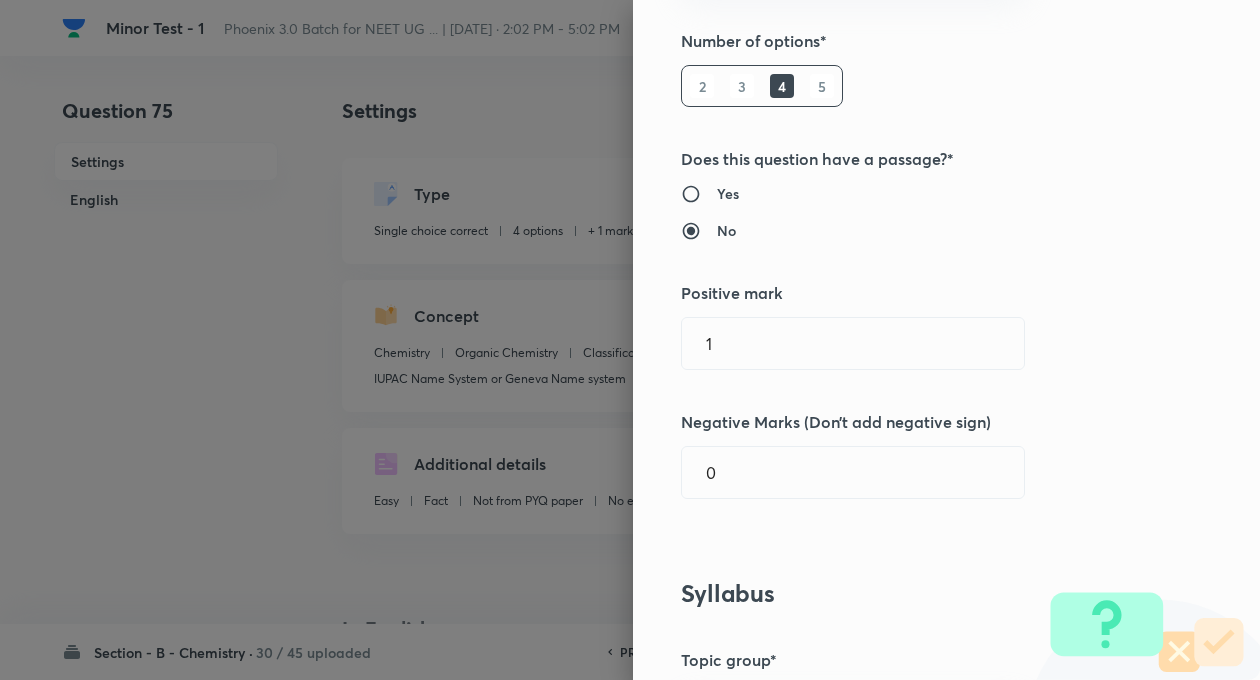 scroll, scrollTop: 560, scrollLeft: 0, axis: vertical 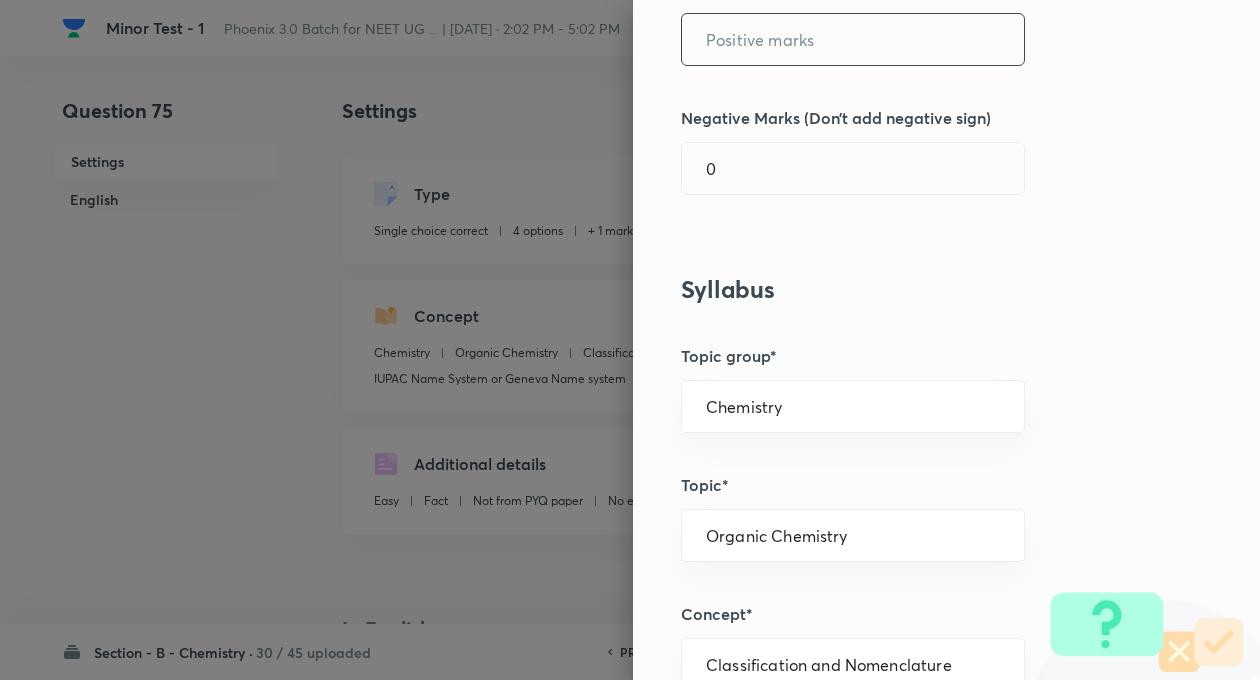 click at bounding box center [853, 39] 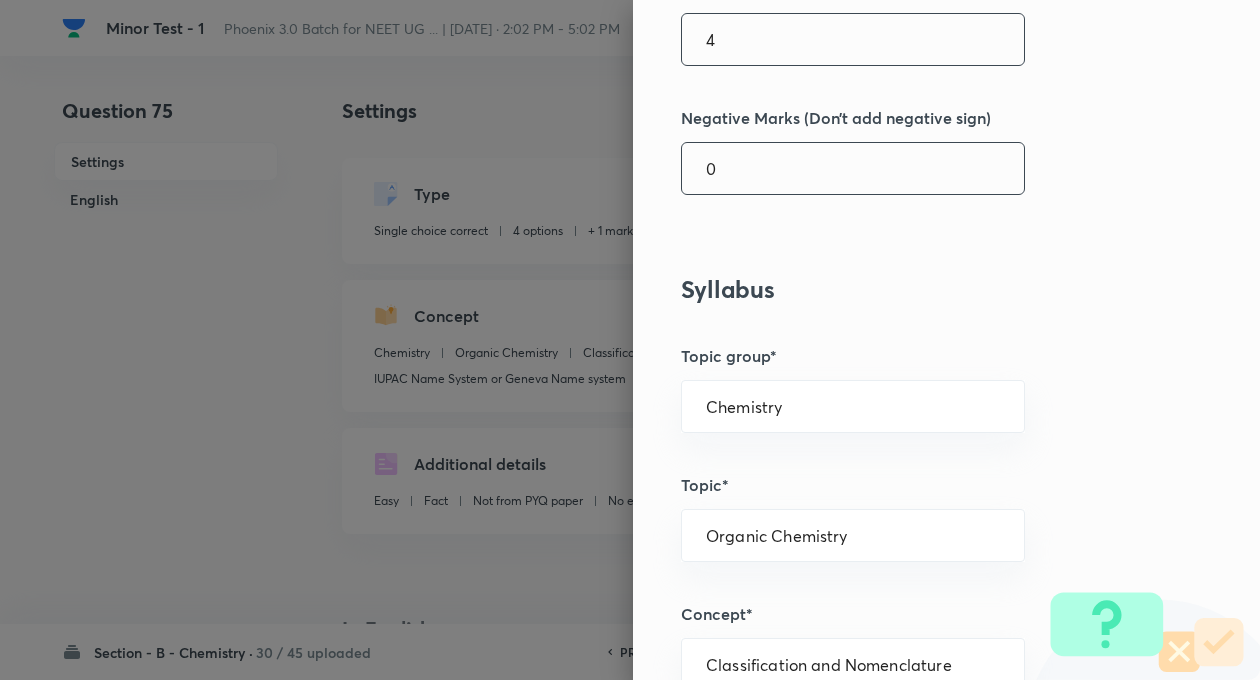 type on "4" 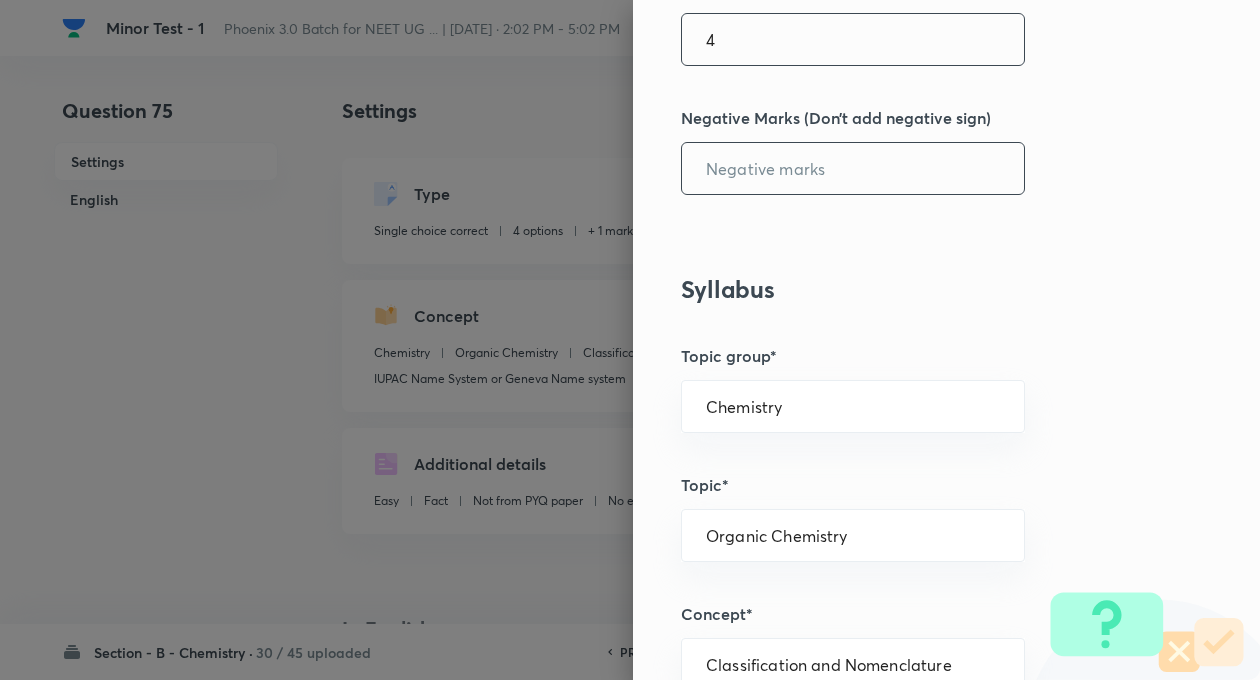 click at bounding box center (853, 168) 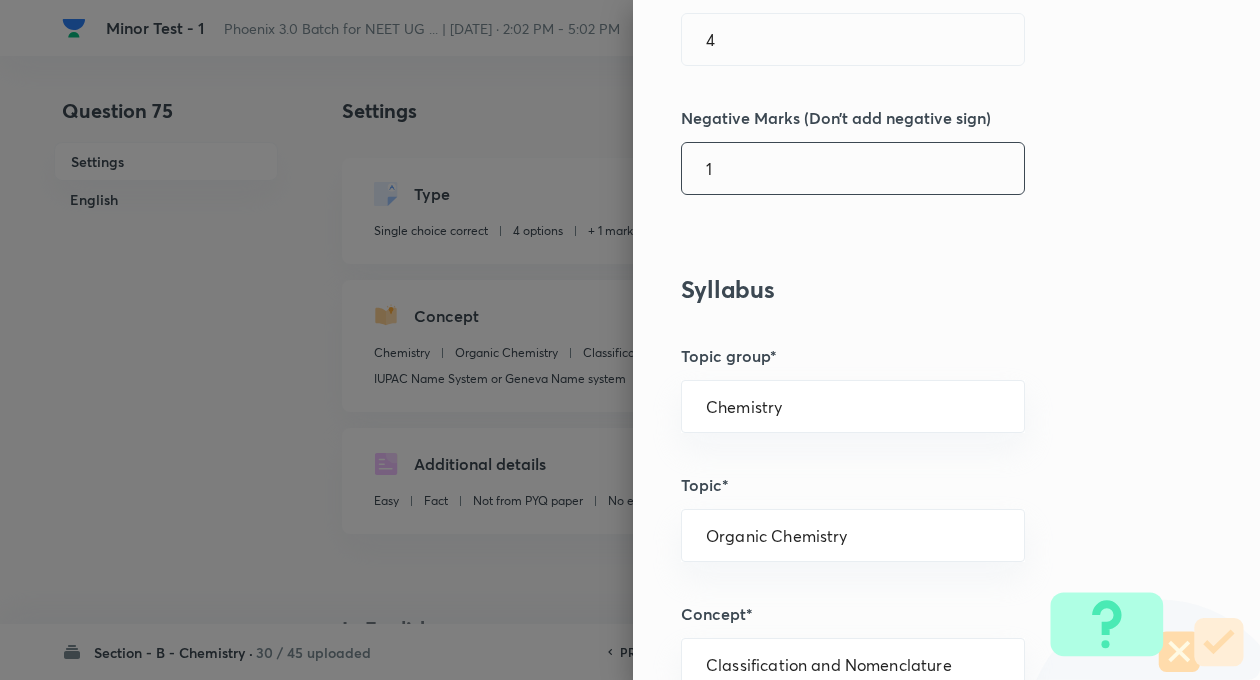 type on "1" 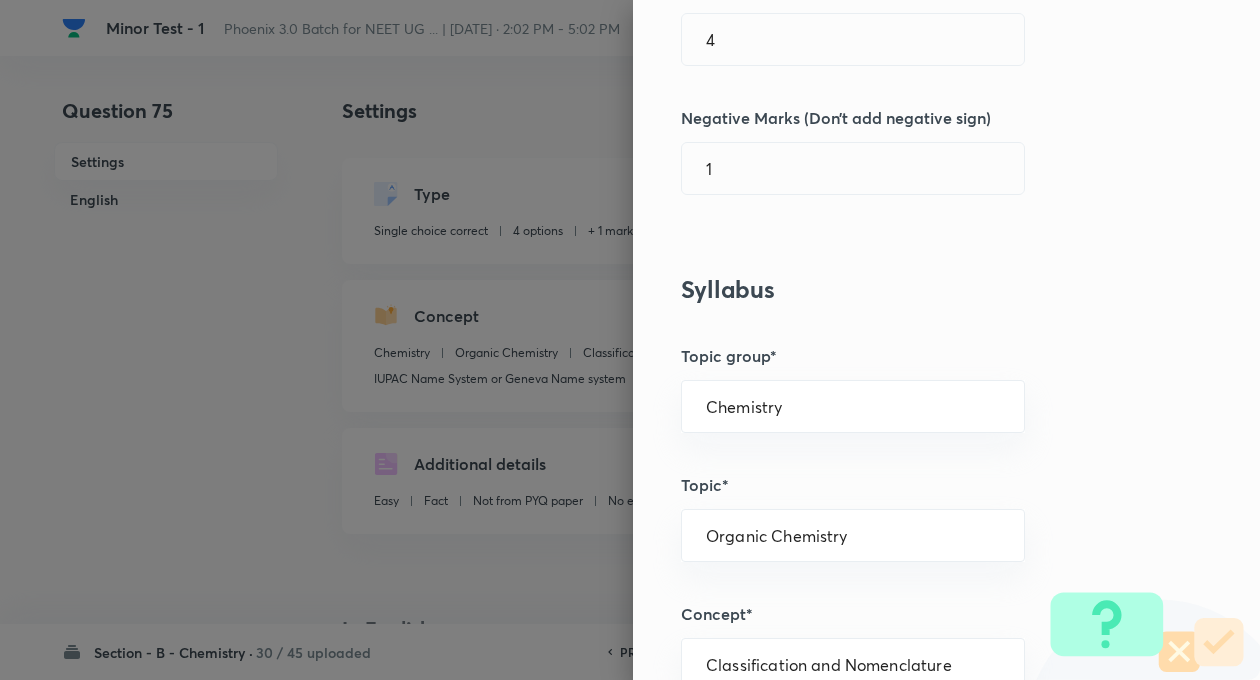 click on "Question settings Question type* Single choice correct Number of options* 2 3 4 5 Does this question have a passage?* Yes No Positive mark 4 ​ Negative Marks (Don’t add negative sign) 1 ​ Syllabus Topic group* Chemistry ​ Topic* Organic Chemistry ​ Concept* Classification and Nomenclature ​ Sub-concept* IUPAC Name System or Geneva Name system ​ Concept-field ​ Additional details Question Difficulty Very easy Easy Moderate Hard Very hard Question is based on Fact Numerical Concept Previous year question Yes No Does this question have equation? Yes No Verification status Is the question verified? *Select 'yes' only if a question is verified Yes No Save" at bounding box center [946, 340] 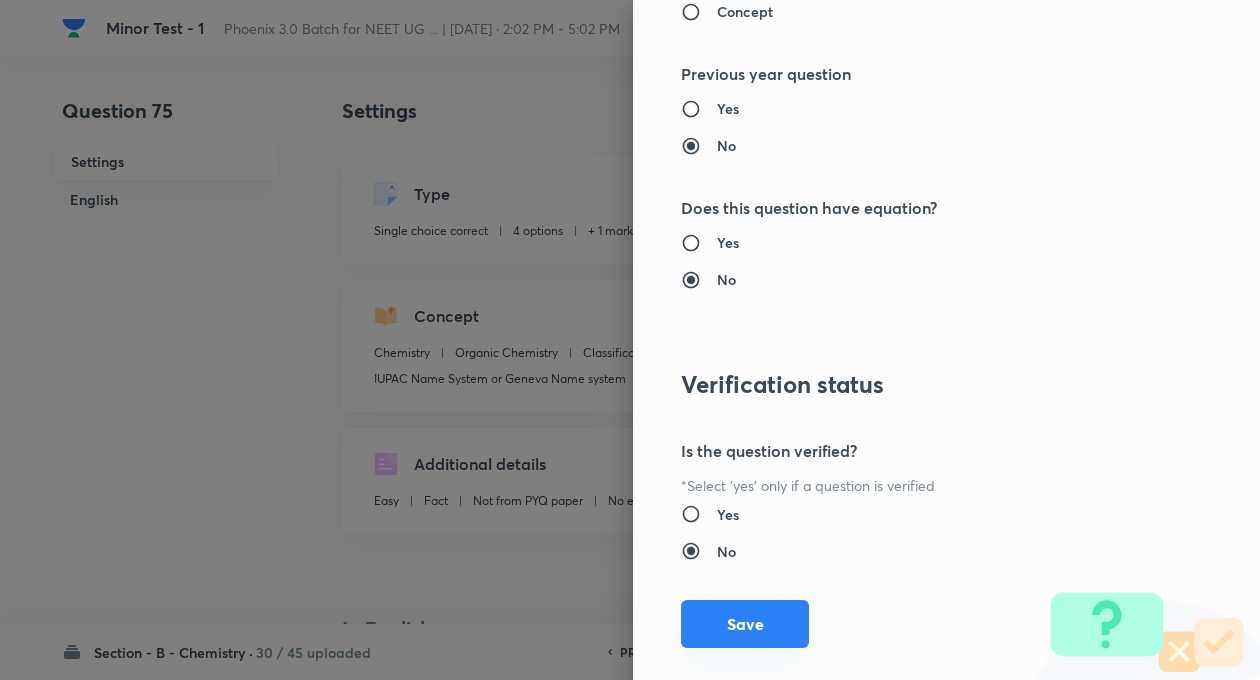 scroll, scrollTop: 2046, scrollLeft: 0, axis: vertical 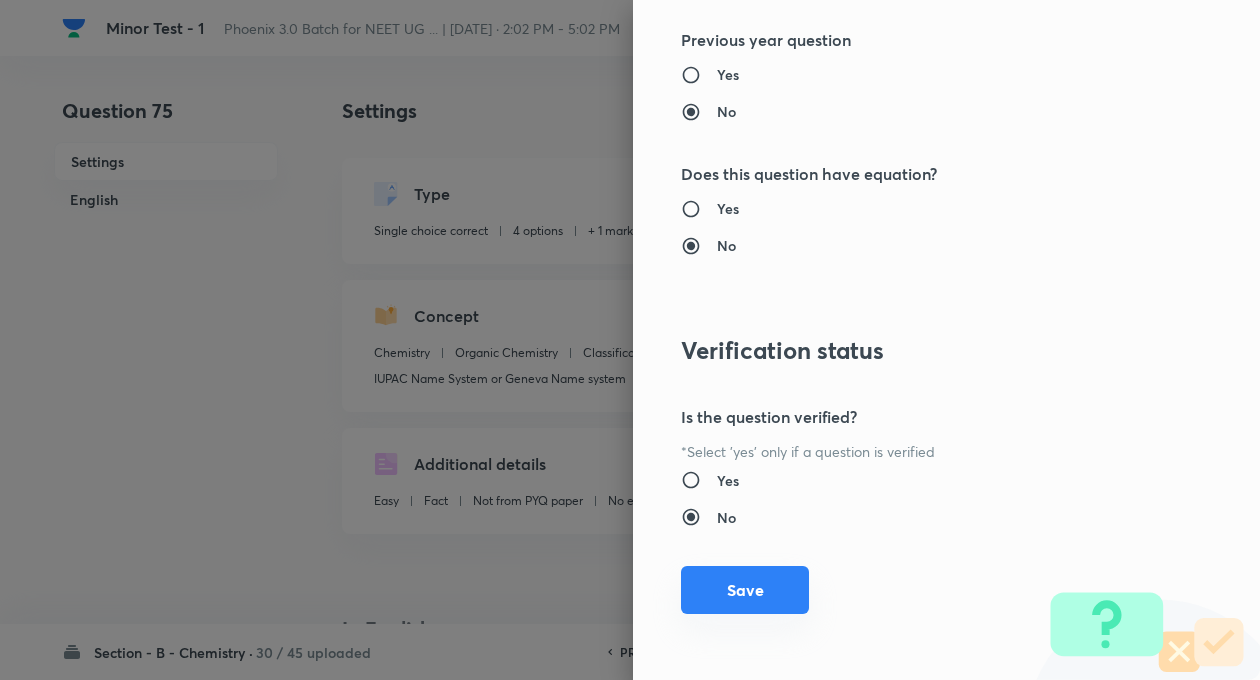 click on "Save" at bounding box center [745, 590] 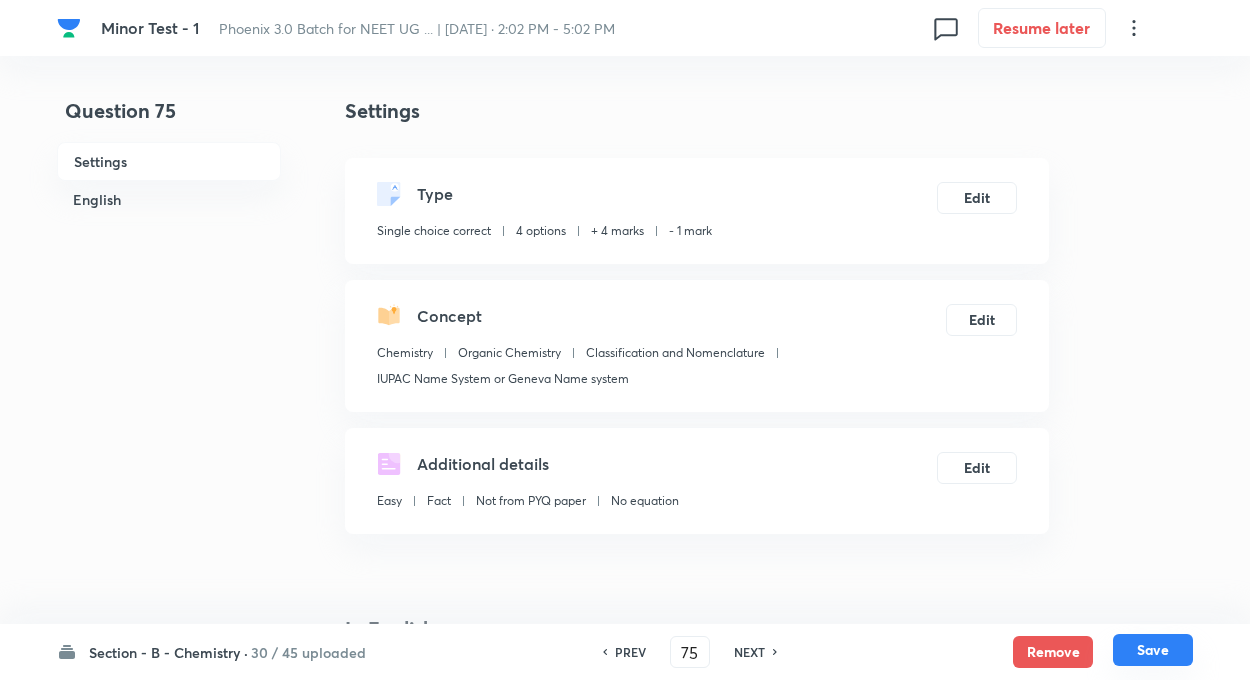 click on "Save" at bounding box center (1153, 650) 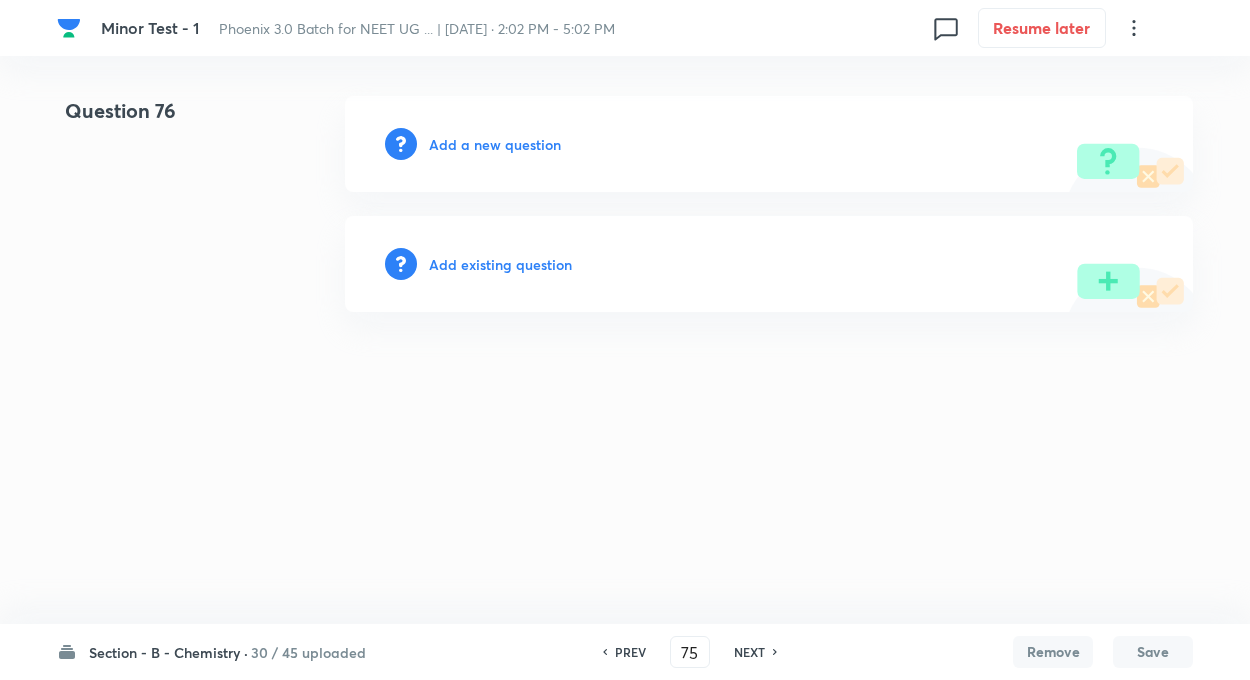 type on "76" 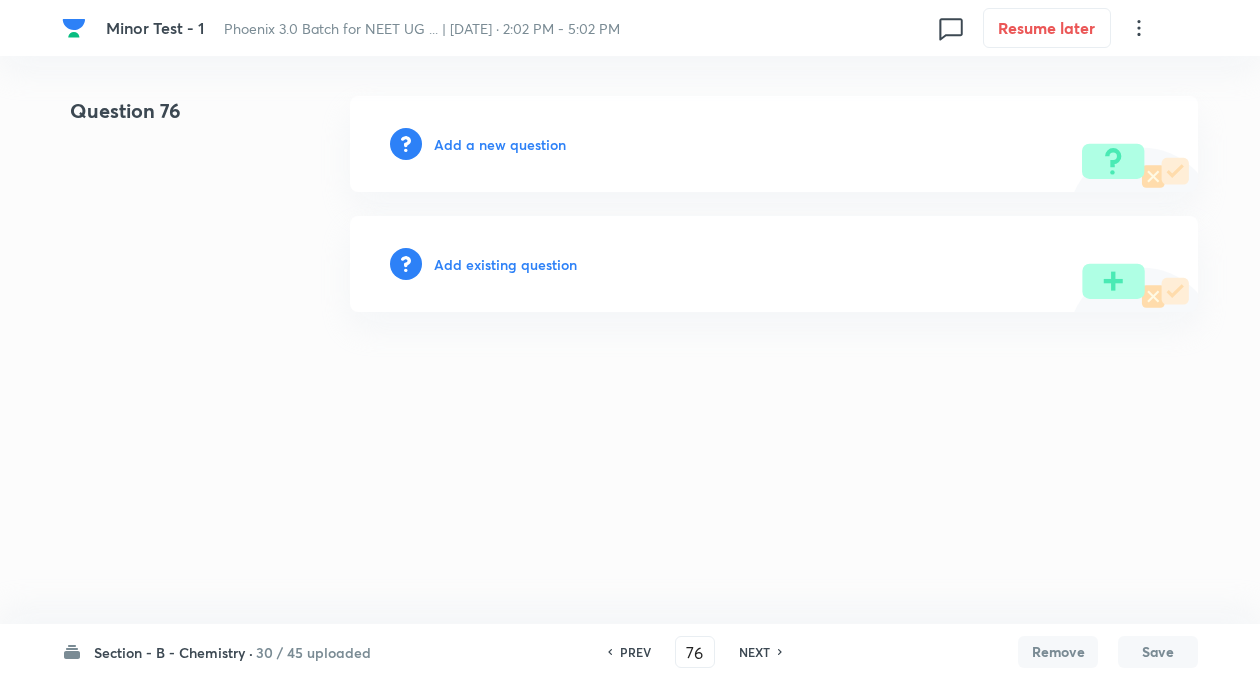 click on "Add existing question" at bounding box center (505, 264) 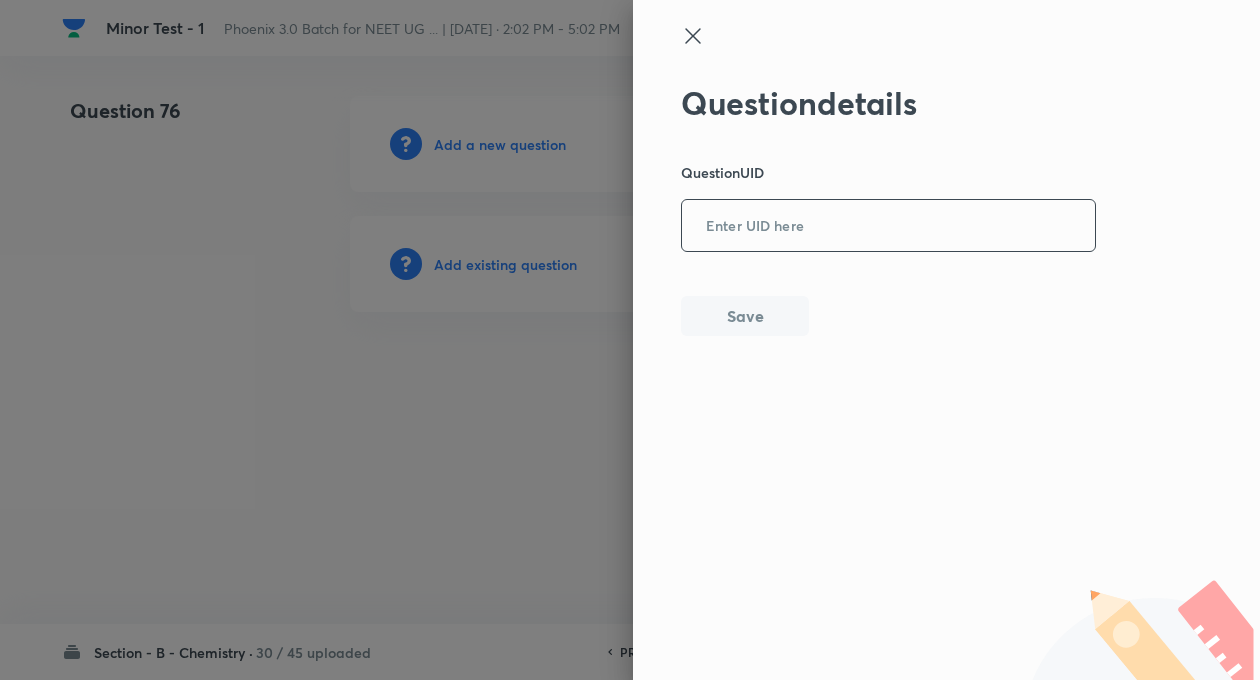 click at bounding box center (888, 226) 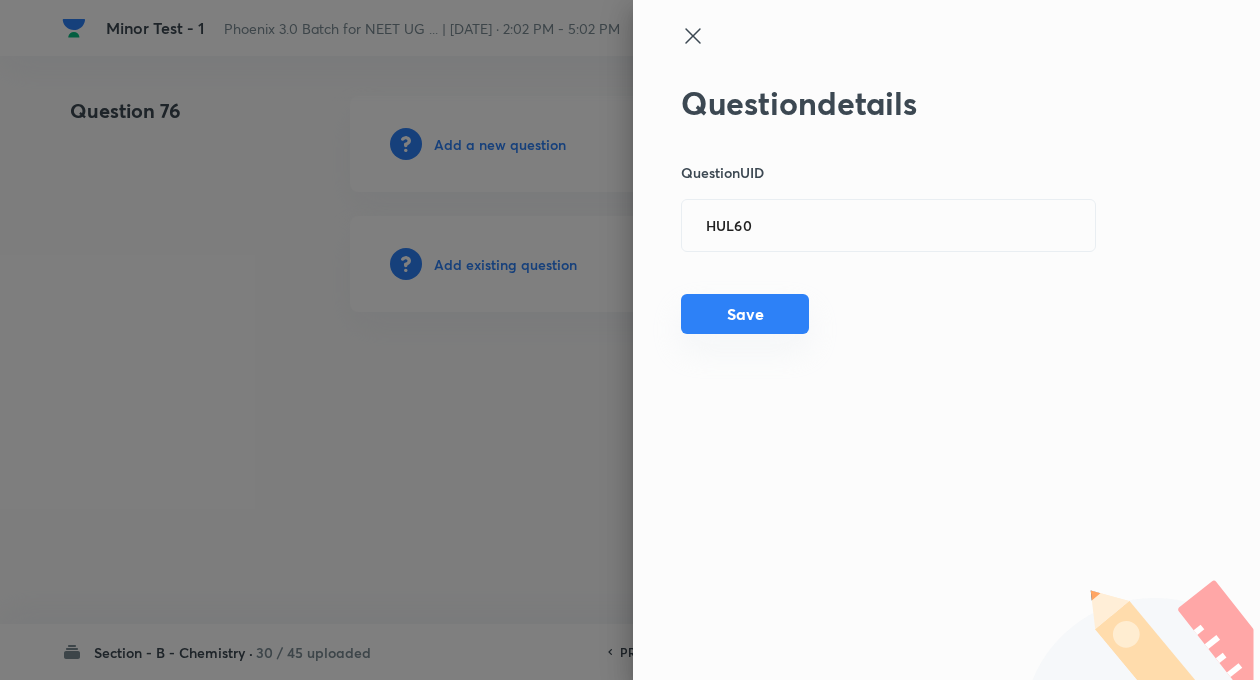 click on "Save" at bounding box center [745, 314] 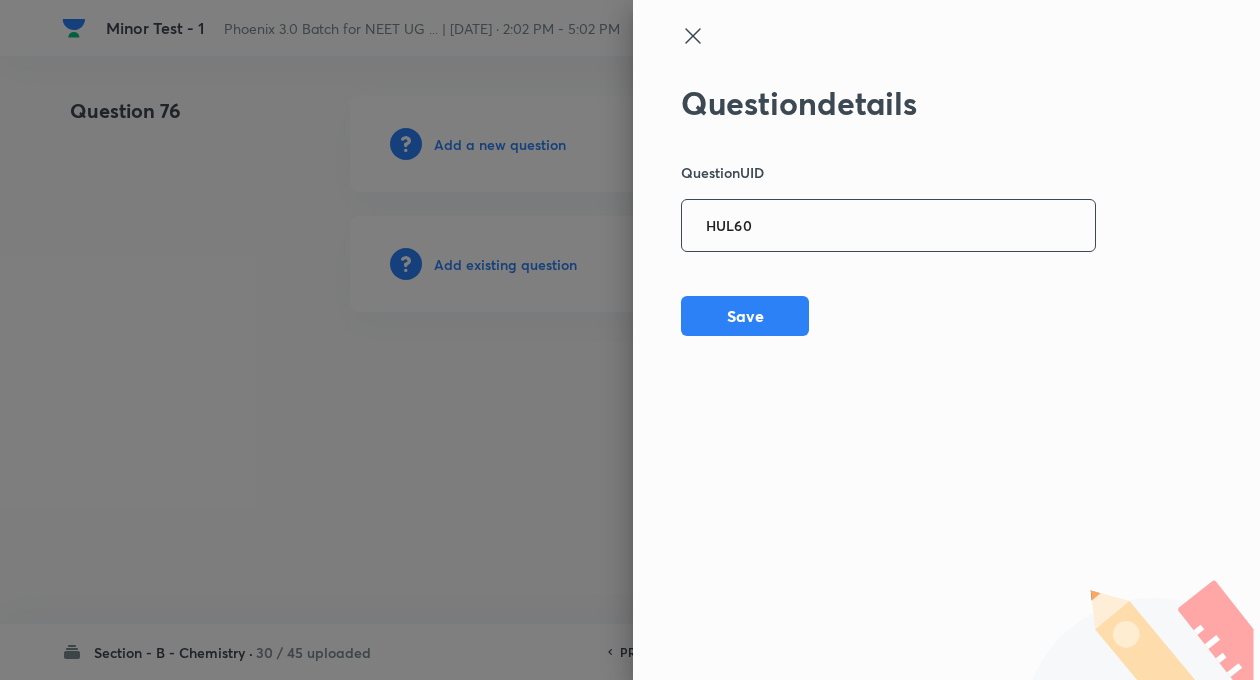 click on "HUL60" at bounding box center (888, 226) 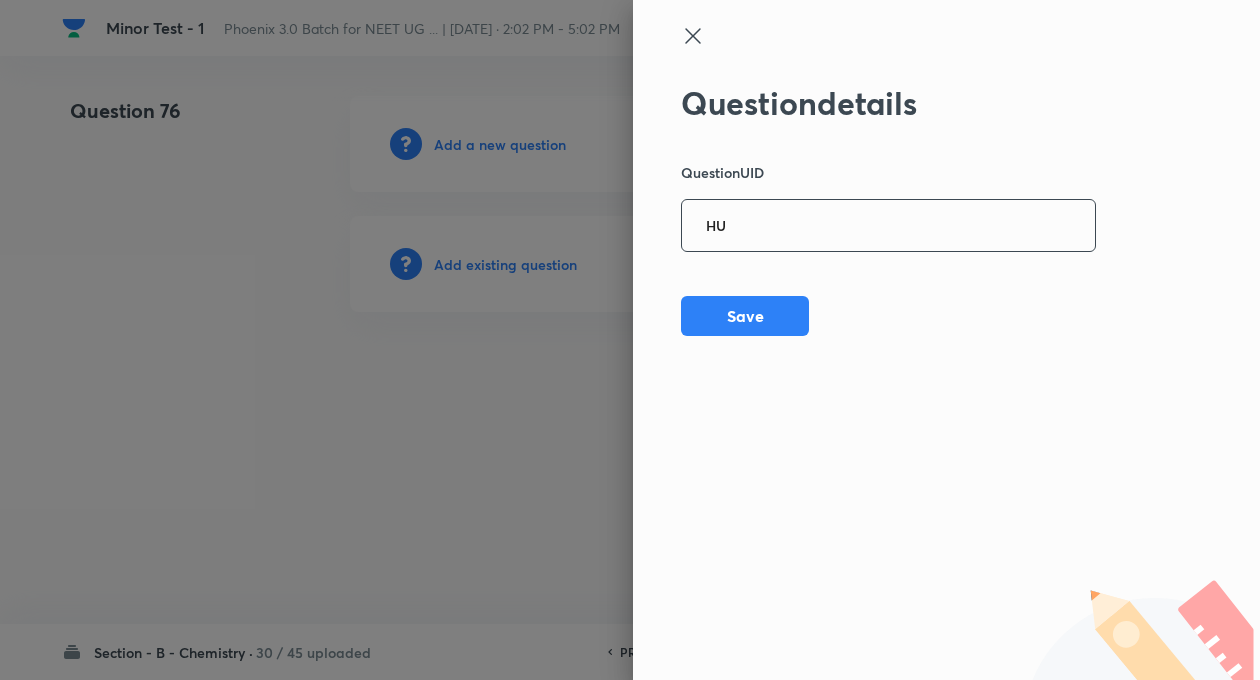 type on "H" 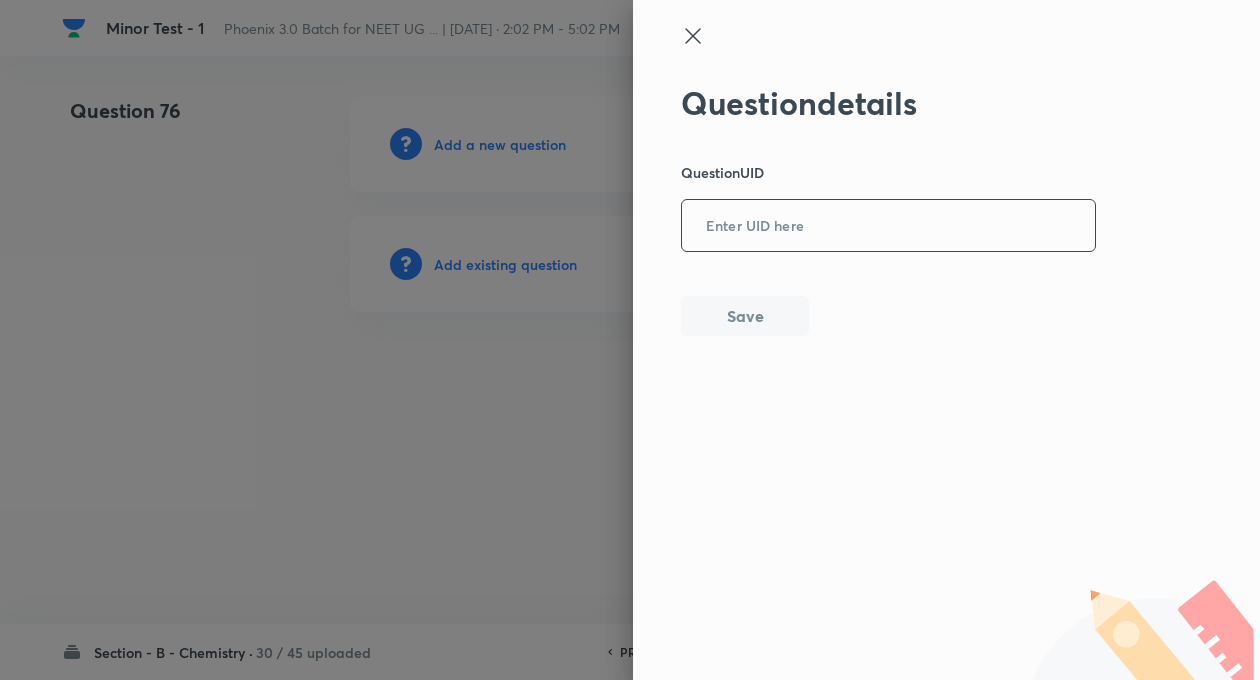 paste on "XU5M9" 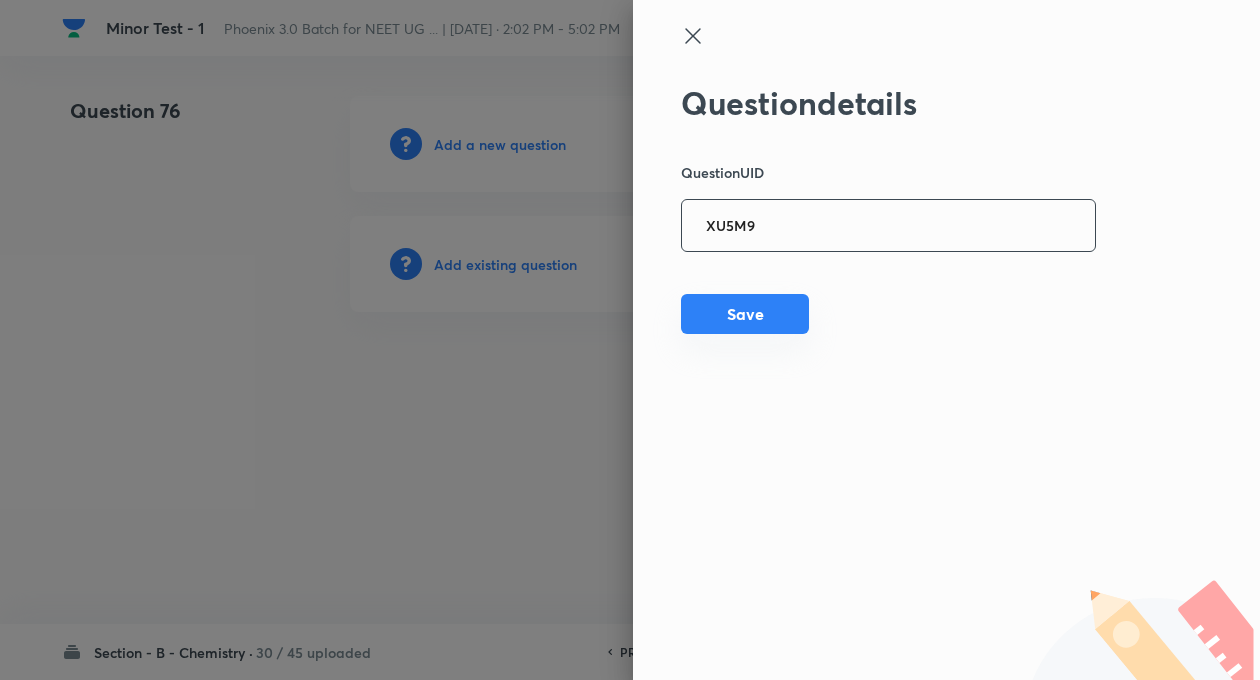 type on "XU5M9" 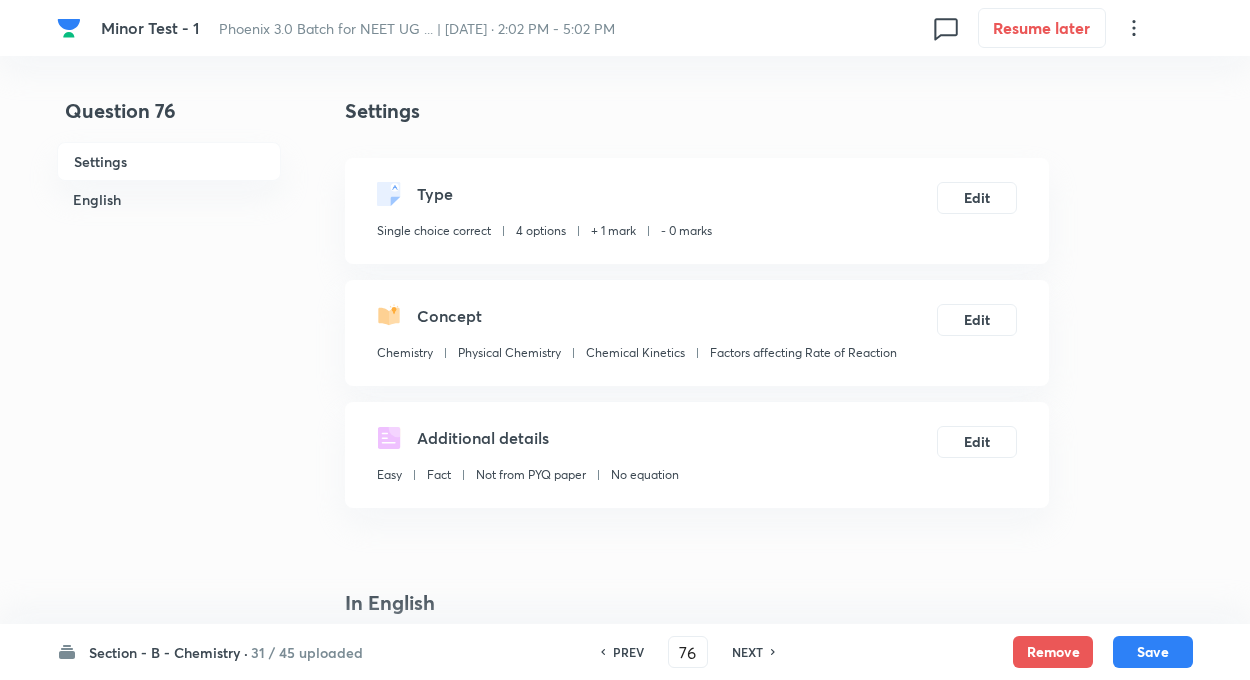 checkbox on "true" 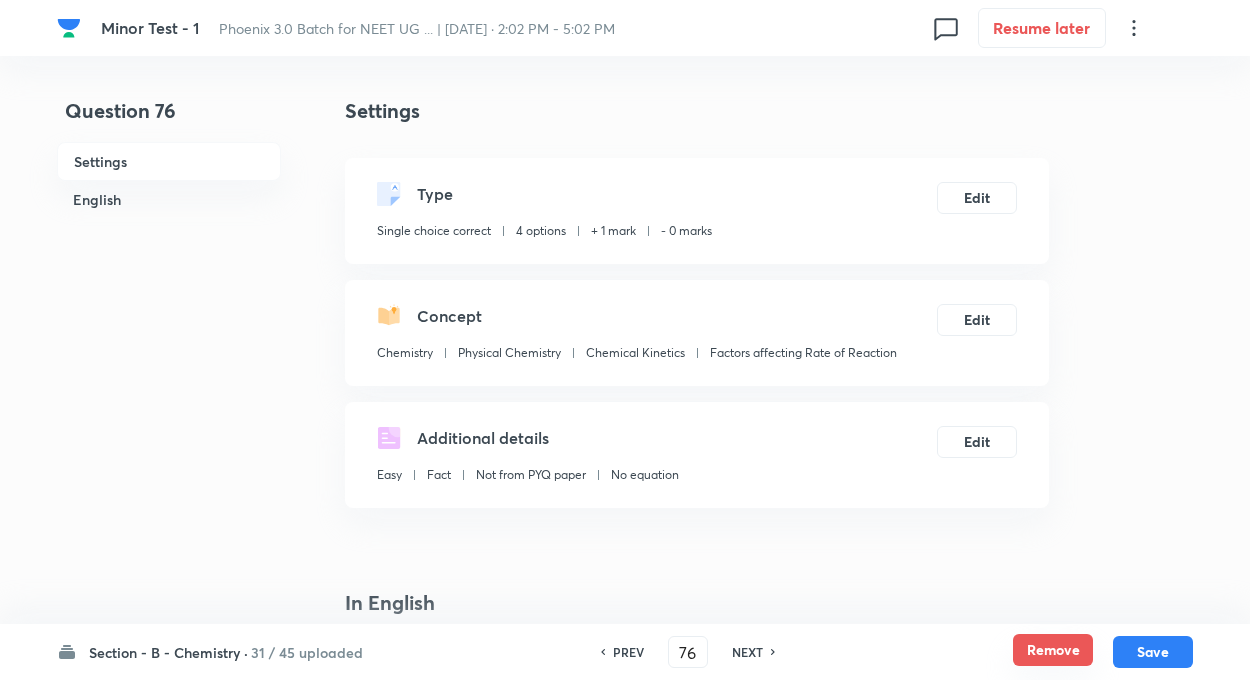 click on "Remove" at bounding box center [1053, 650] 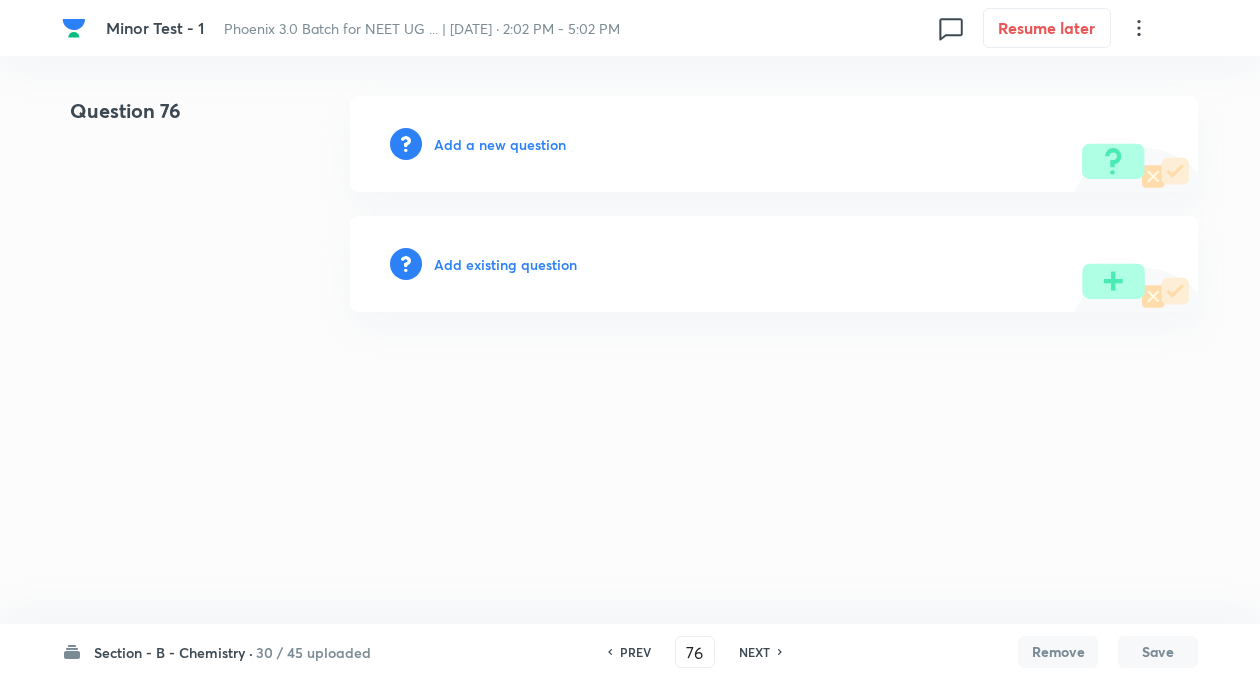 click on "Add existing question" at bounding box center [505, 264] 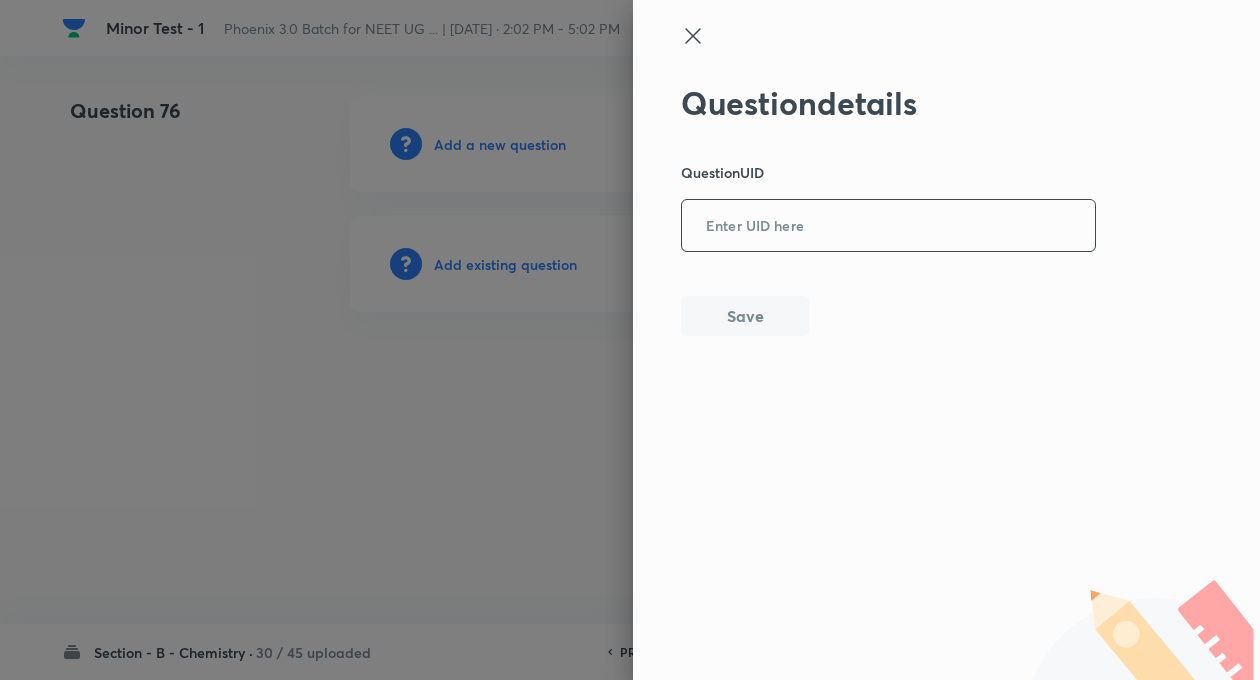 click at bounding box center [888, 226] 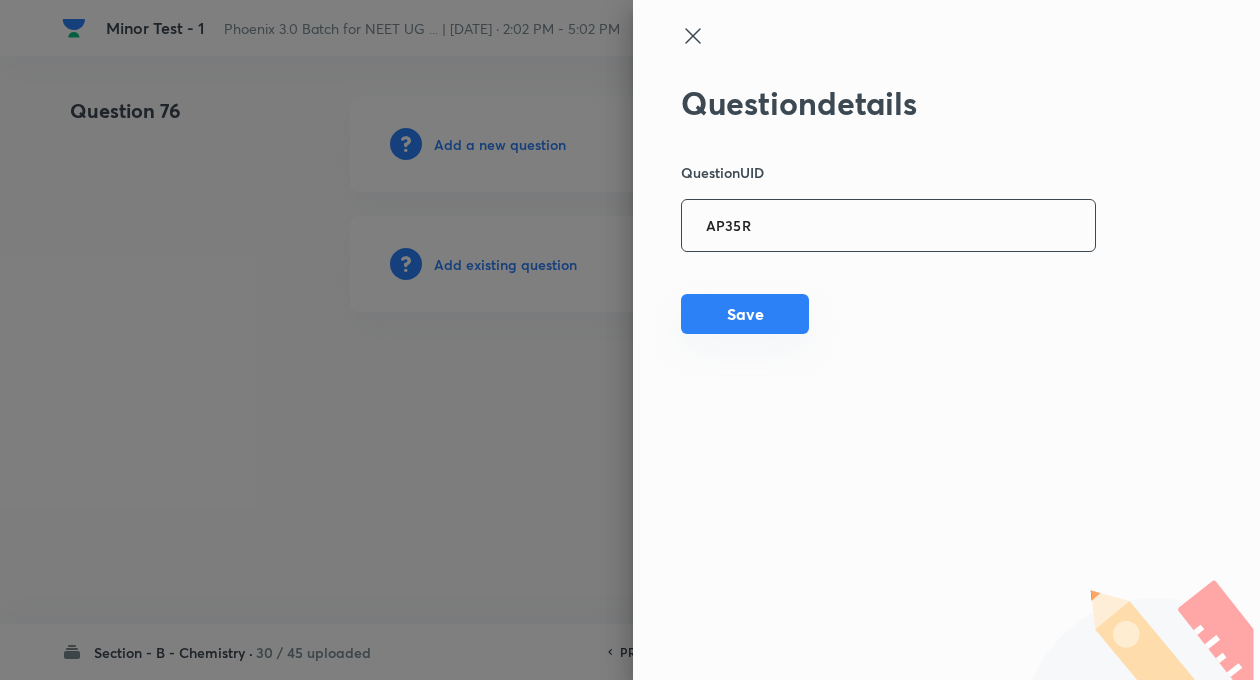 type on "AP35R" 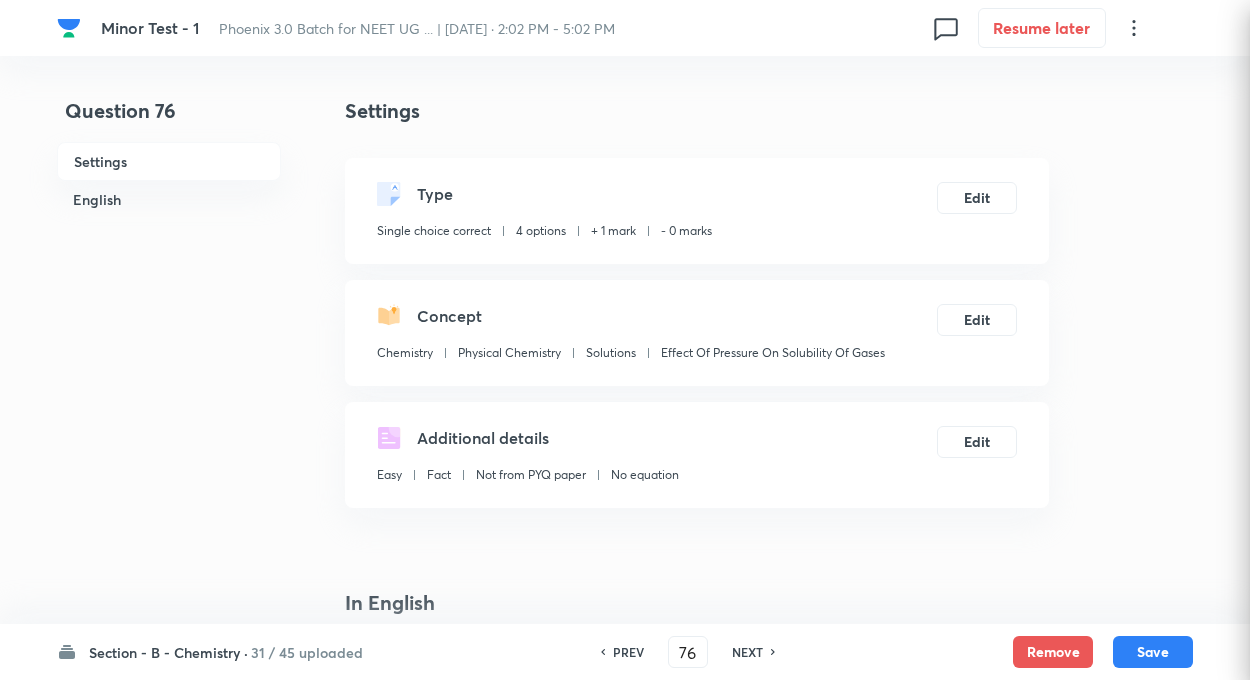 checkbox on "true" 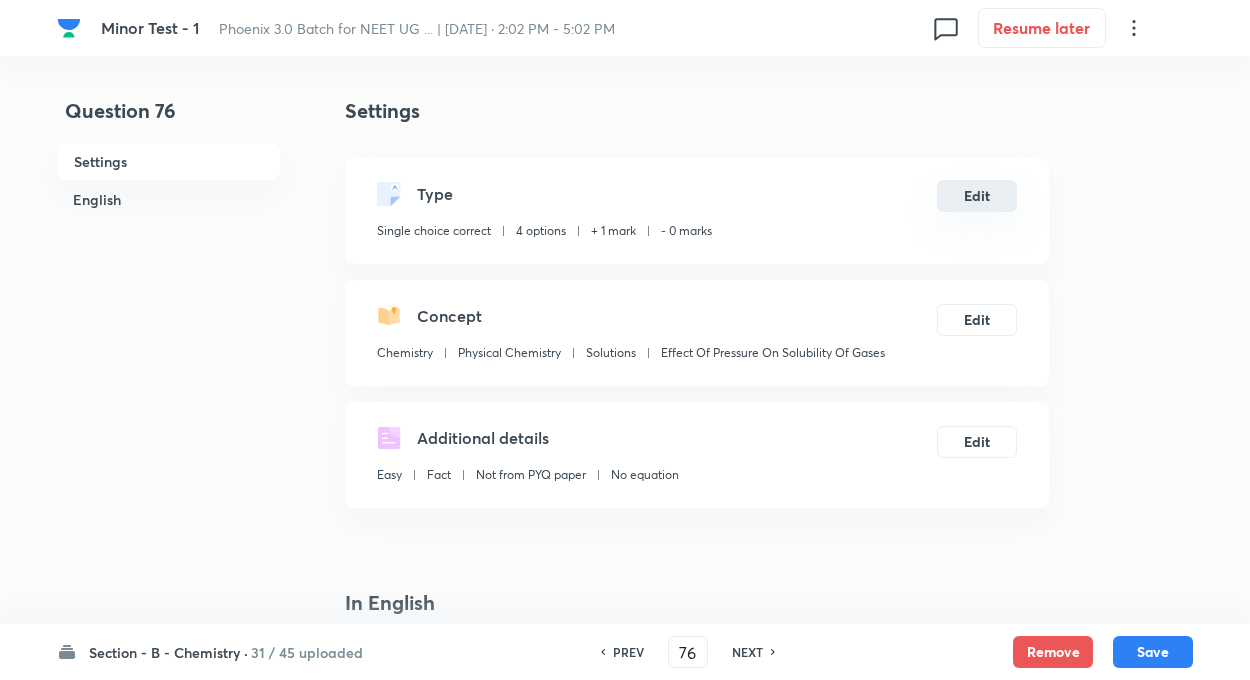 click on "Edit" at bounding box center [977, 196] 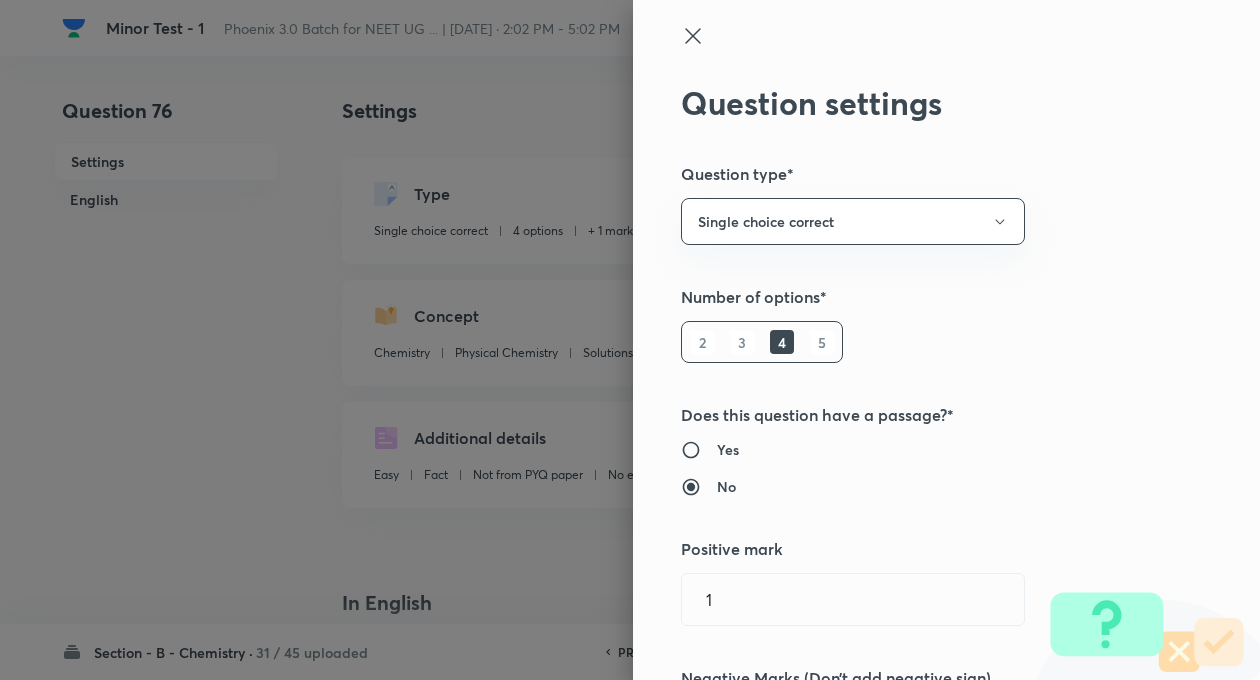 type on "1" 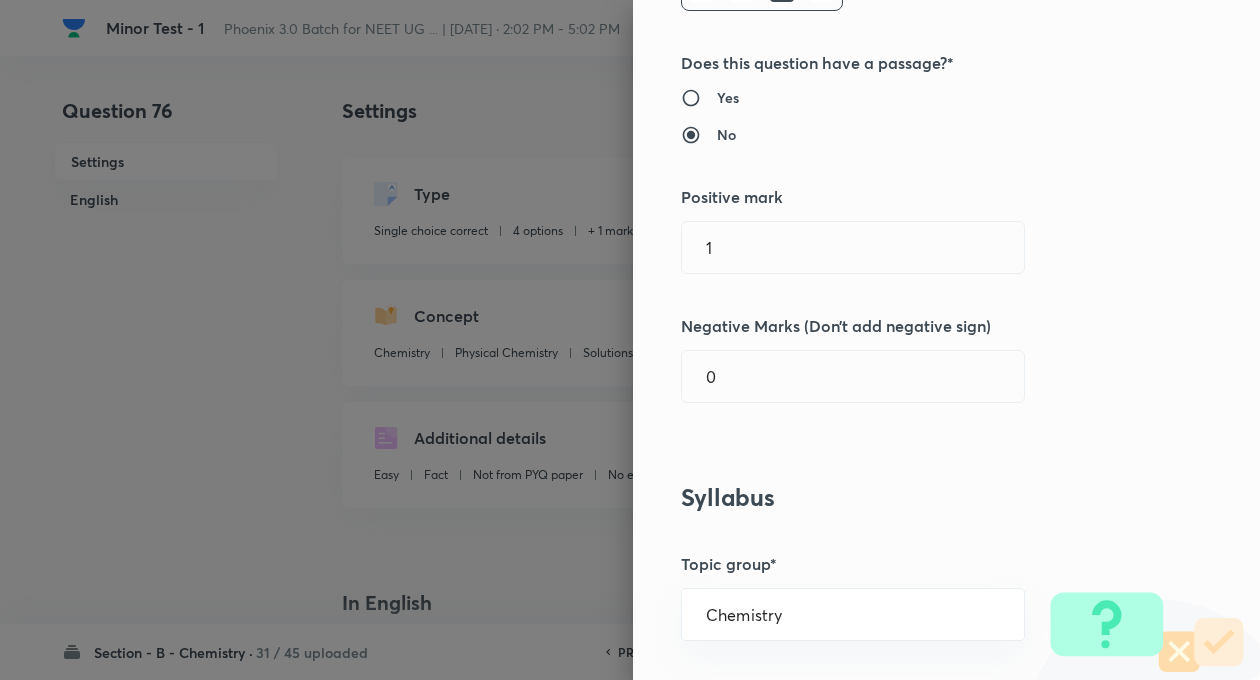 scroll, scrollTop: 400, scrollLeft: 0, axis: vertical 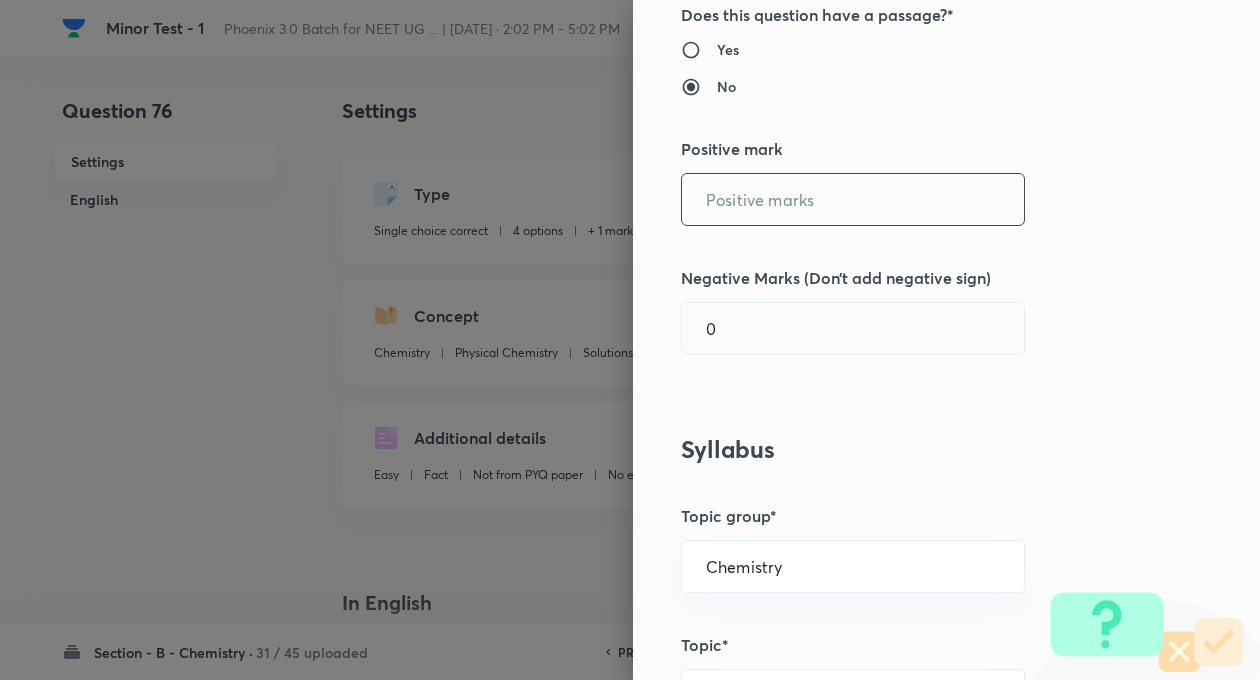 click at bounding box center (853, 199) 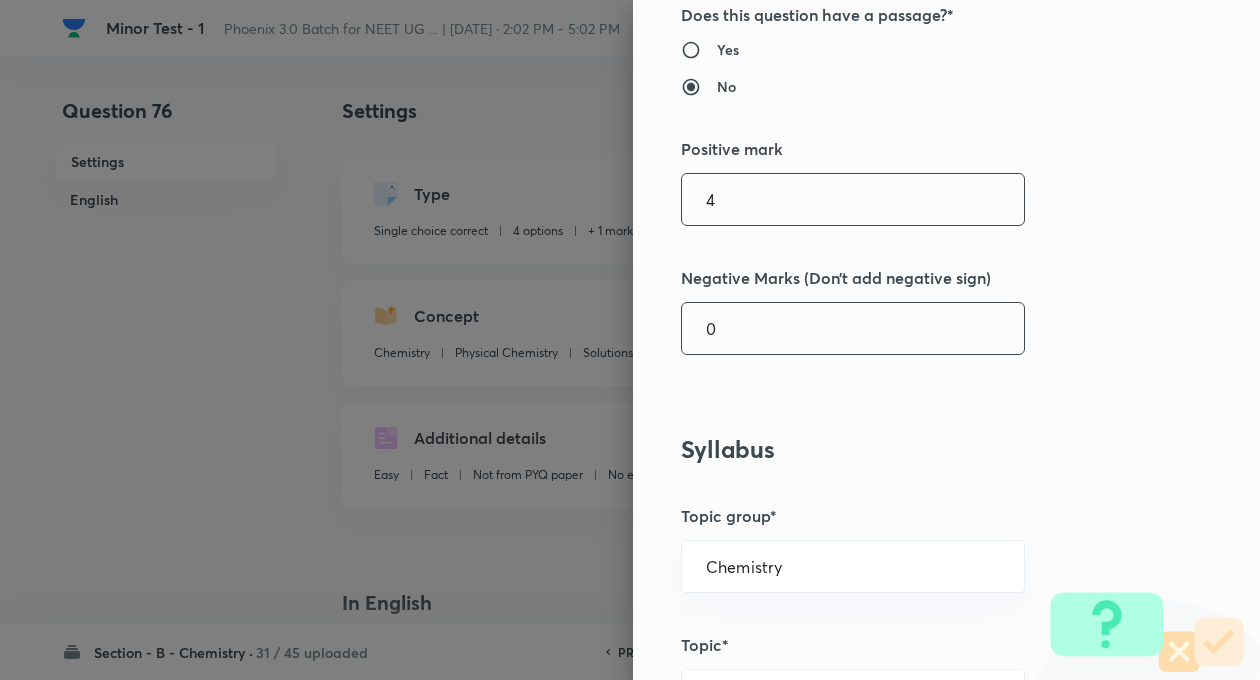 type on "4" 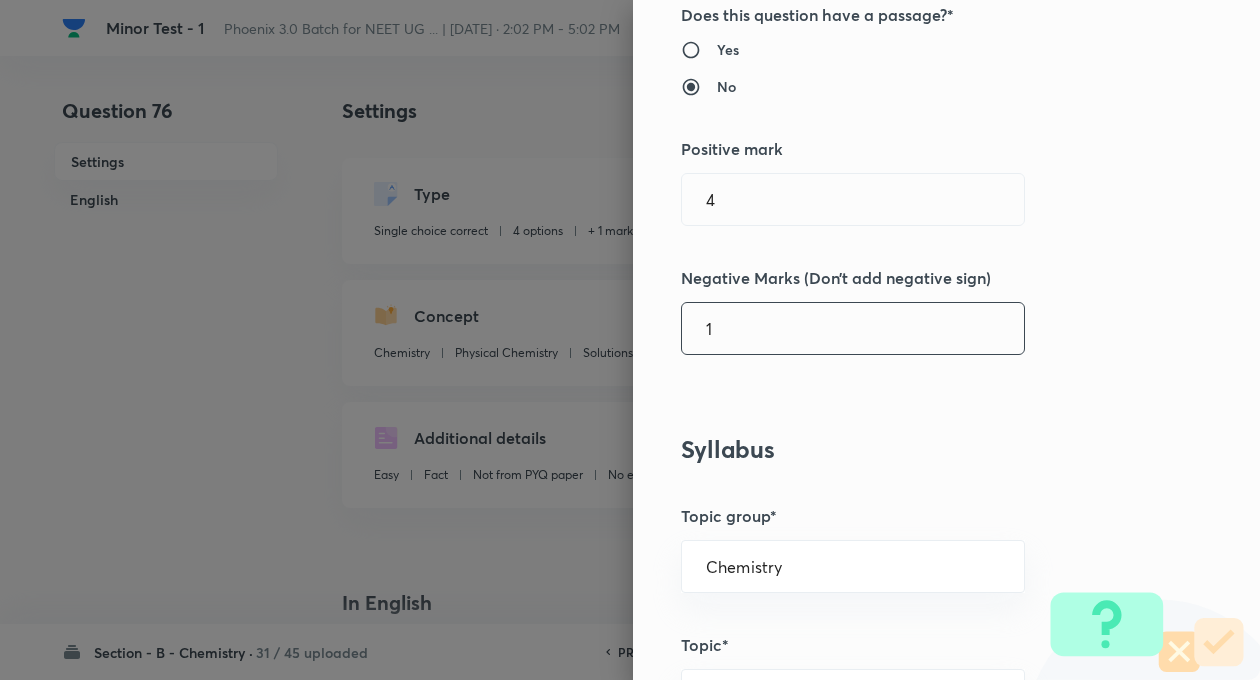 type on "1" 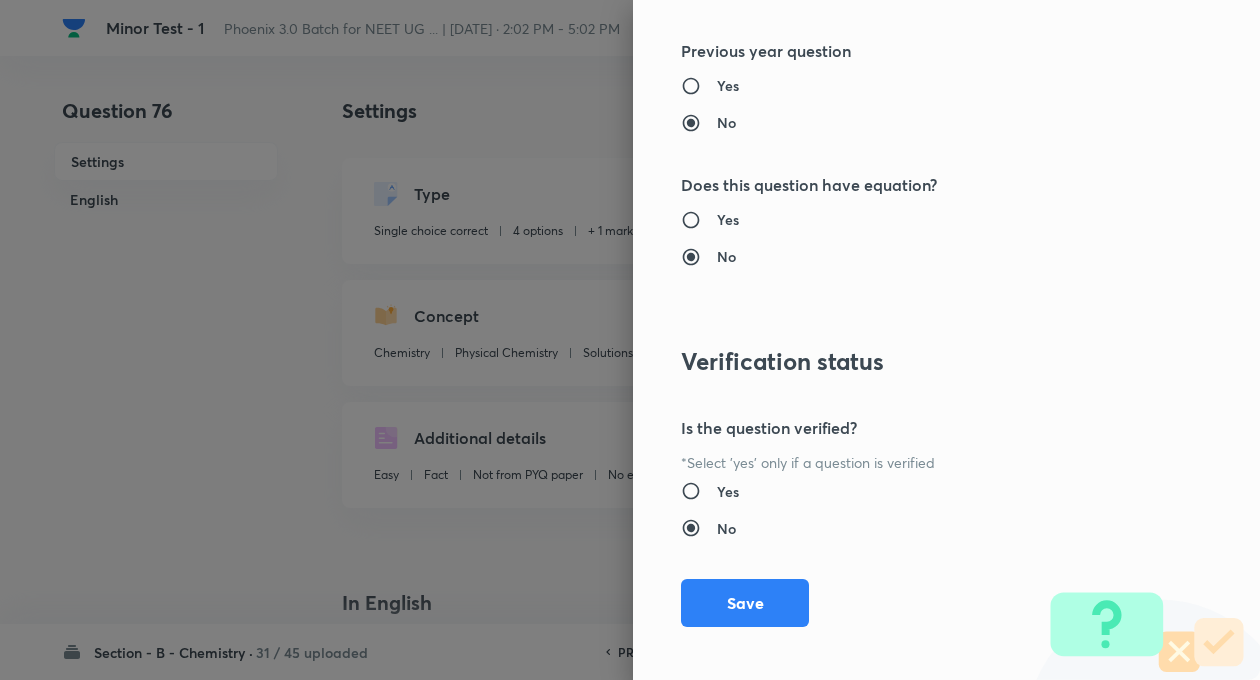 scroll, scrollTop: 2046, scrollLeft: 0, axis: vertical 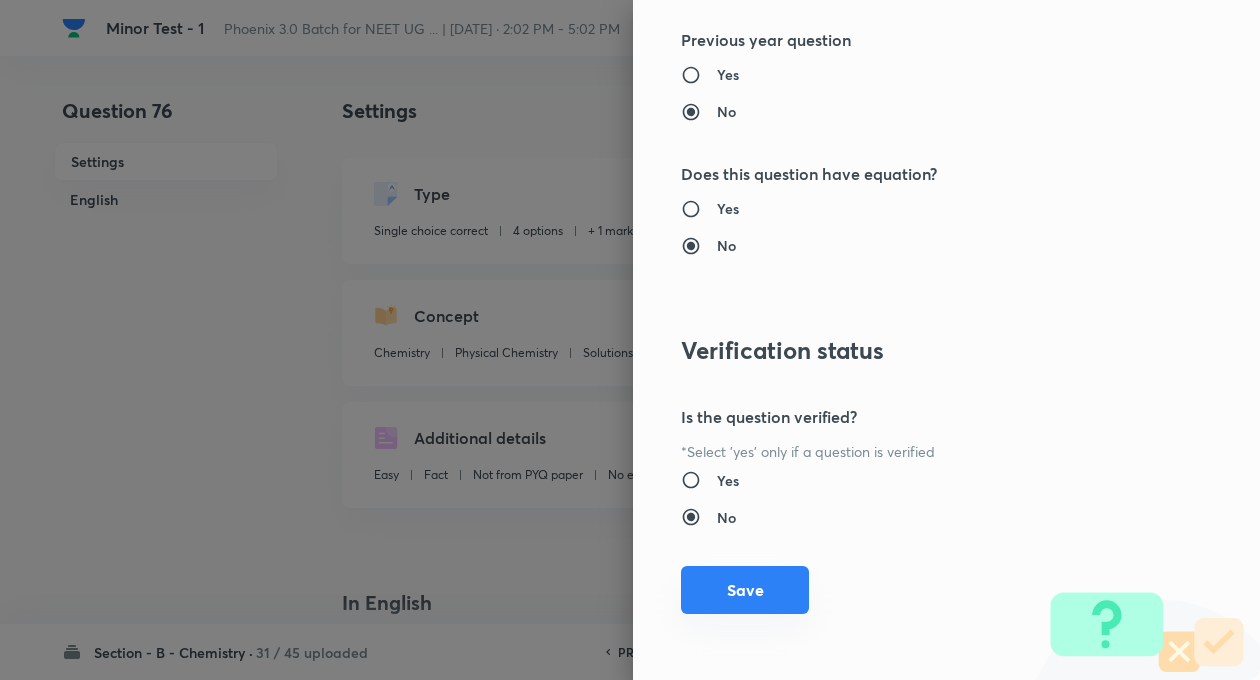 click on "Save" at bounding box center [745, 590] 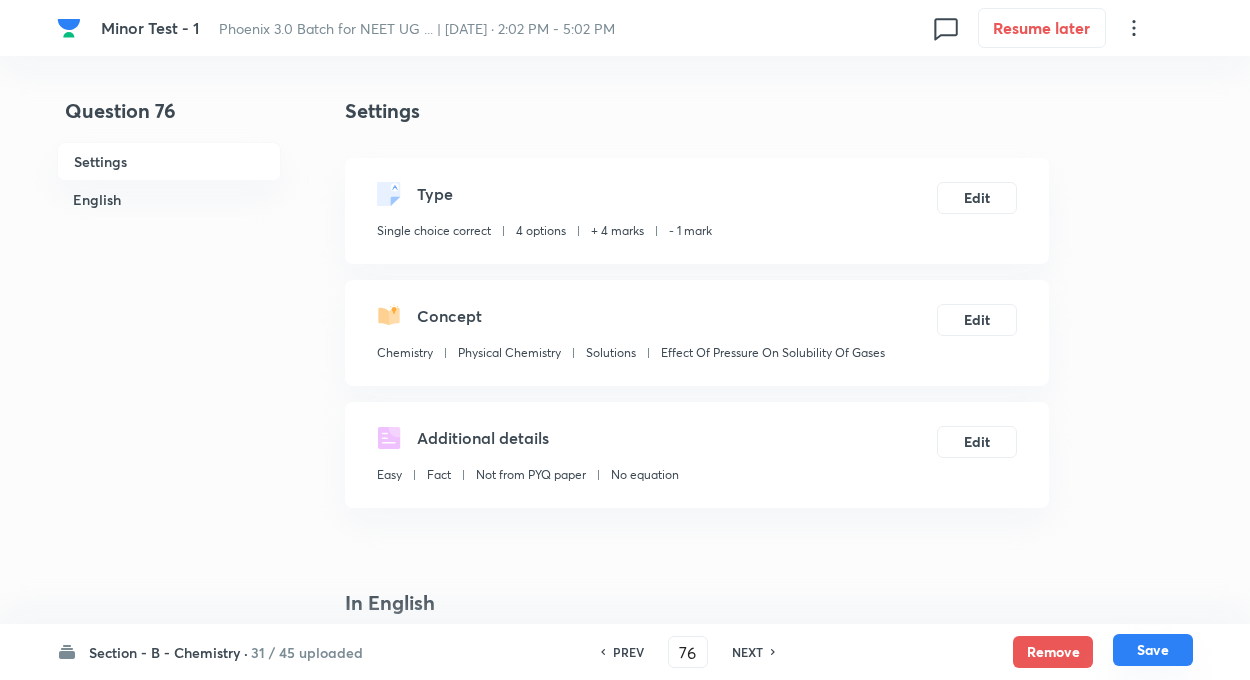 click on "Save" at bounding box center (1153, 650) 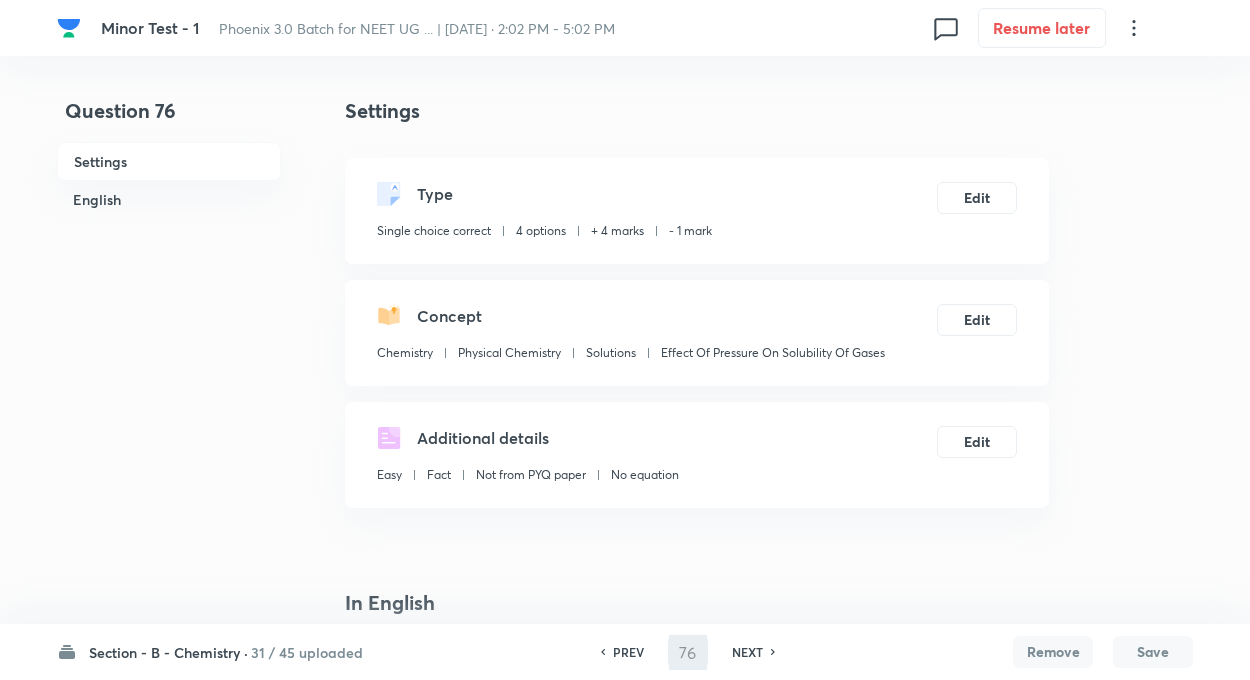 type on "77" 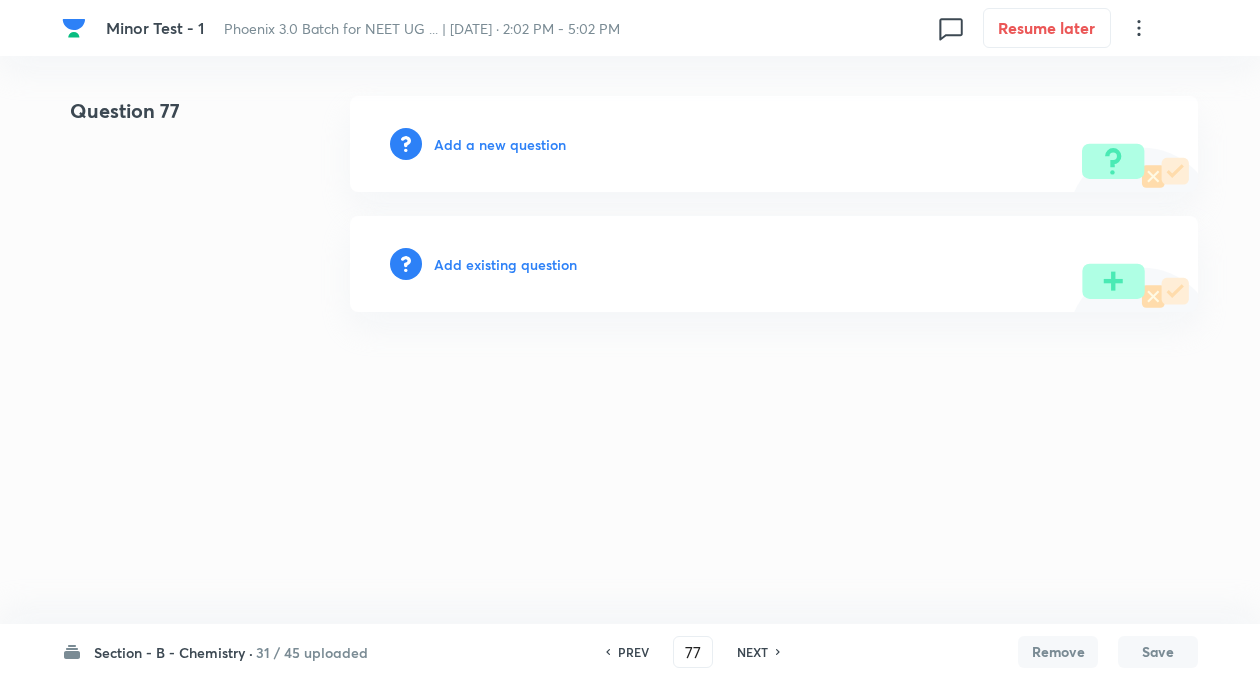 click on "Add existing question" at bounding box center (505, 264) 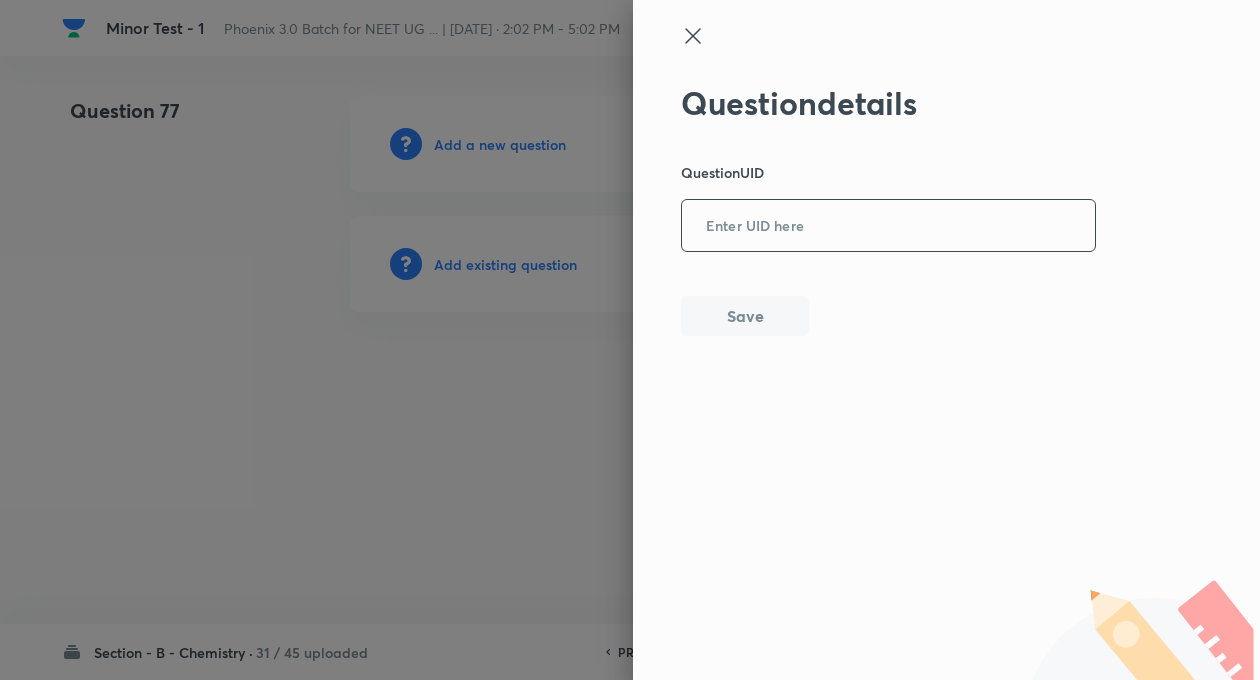 click at bounding box center [888, 226] 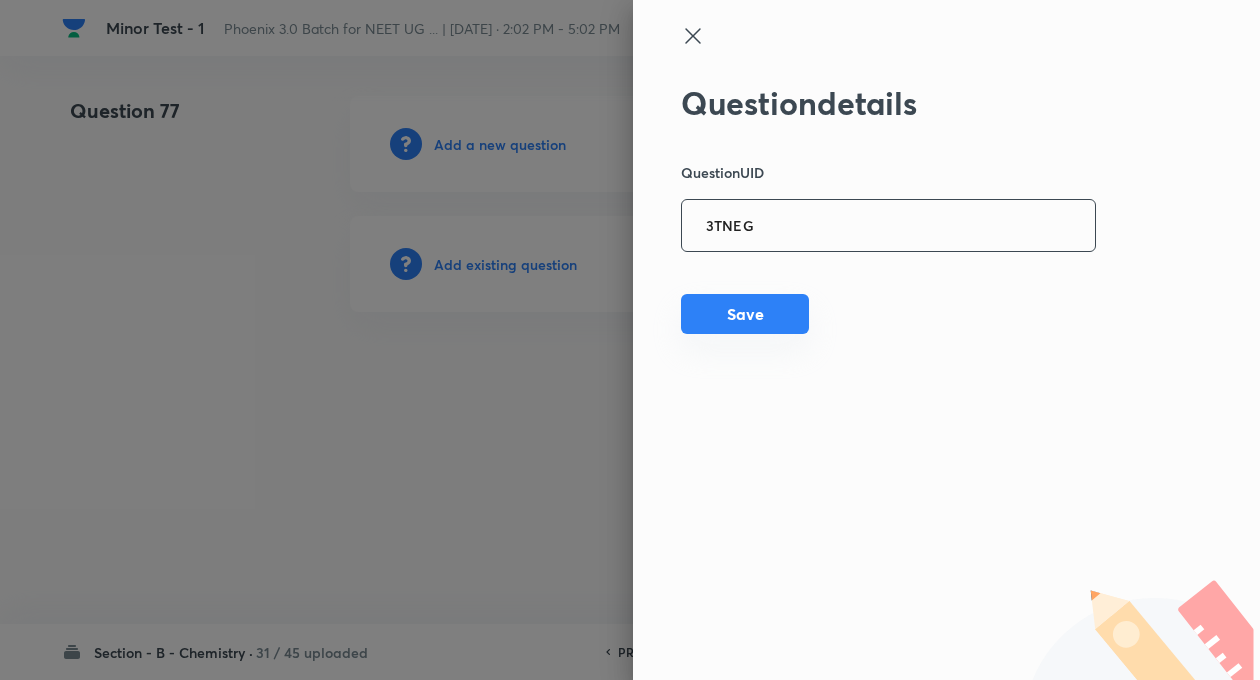type on "3TNEG" 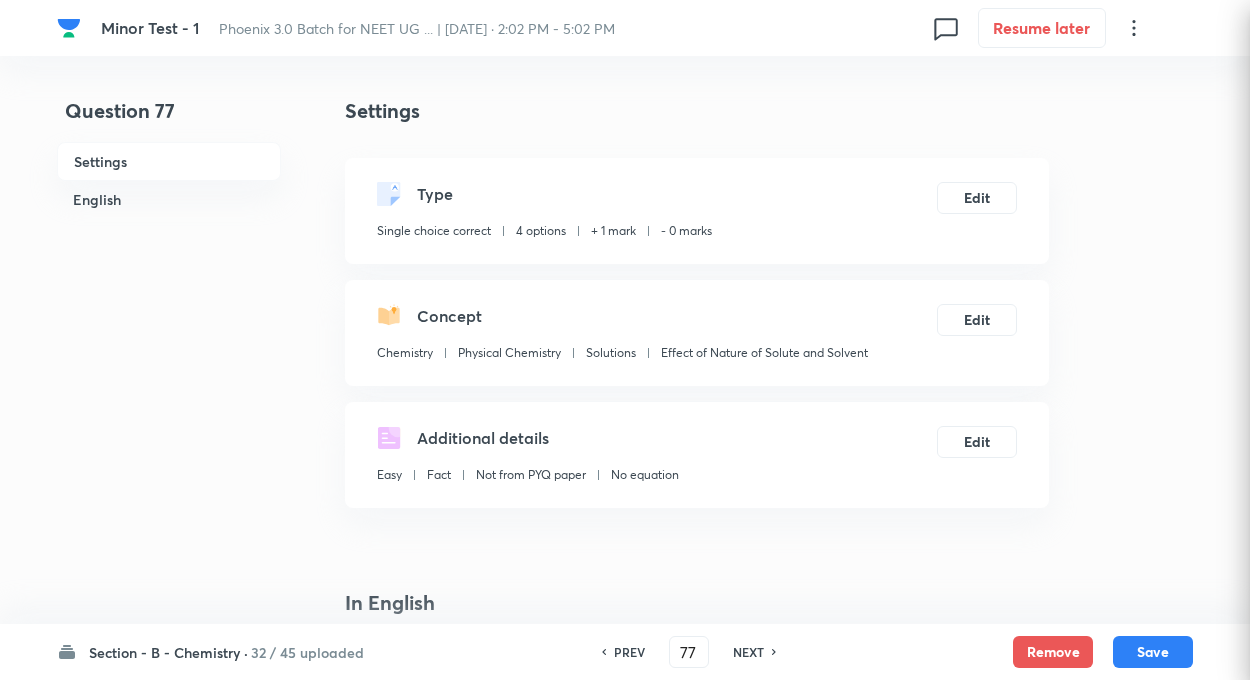 checkbox on "true" 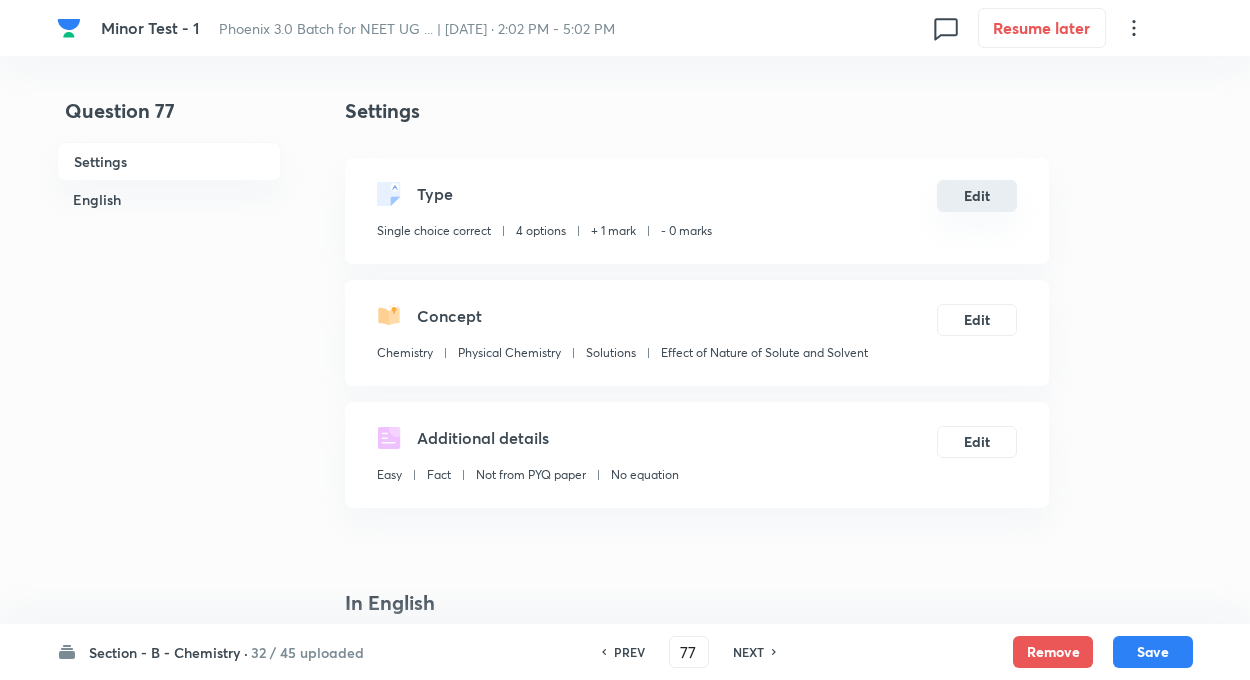 click on "Edit" at bounding box center (977, 196) 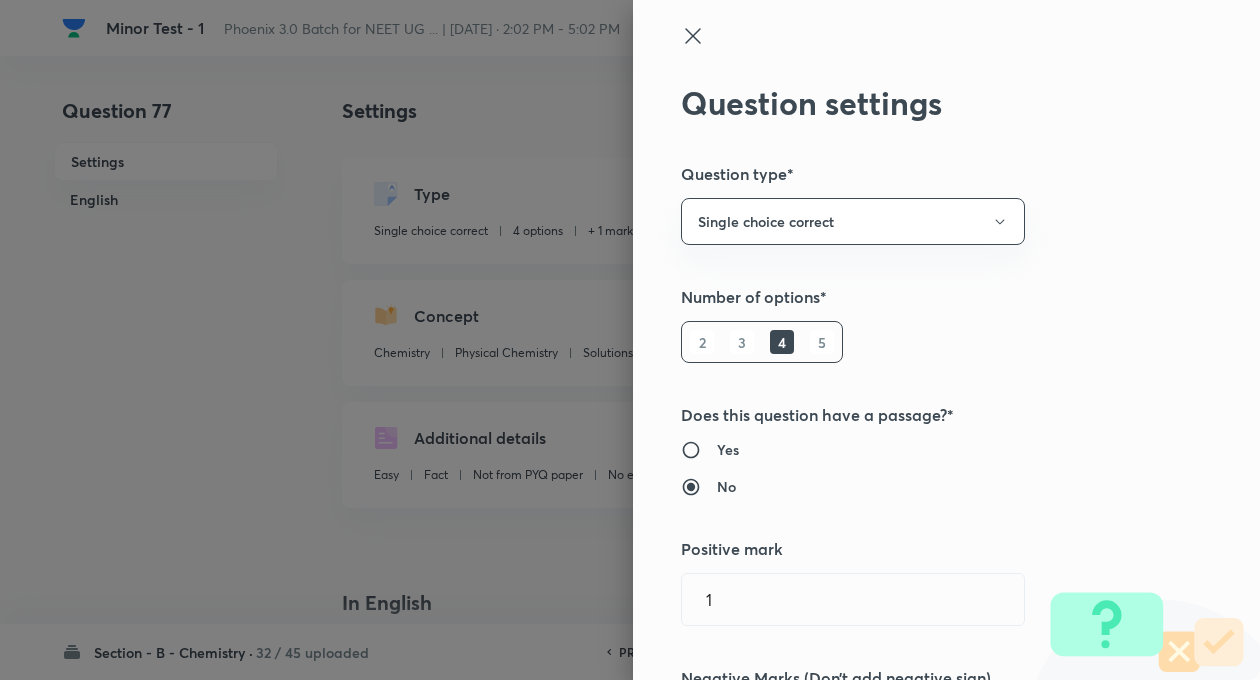 type on "1" 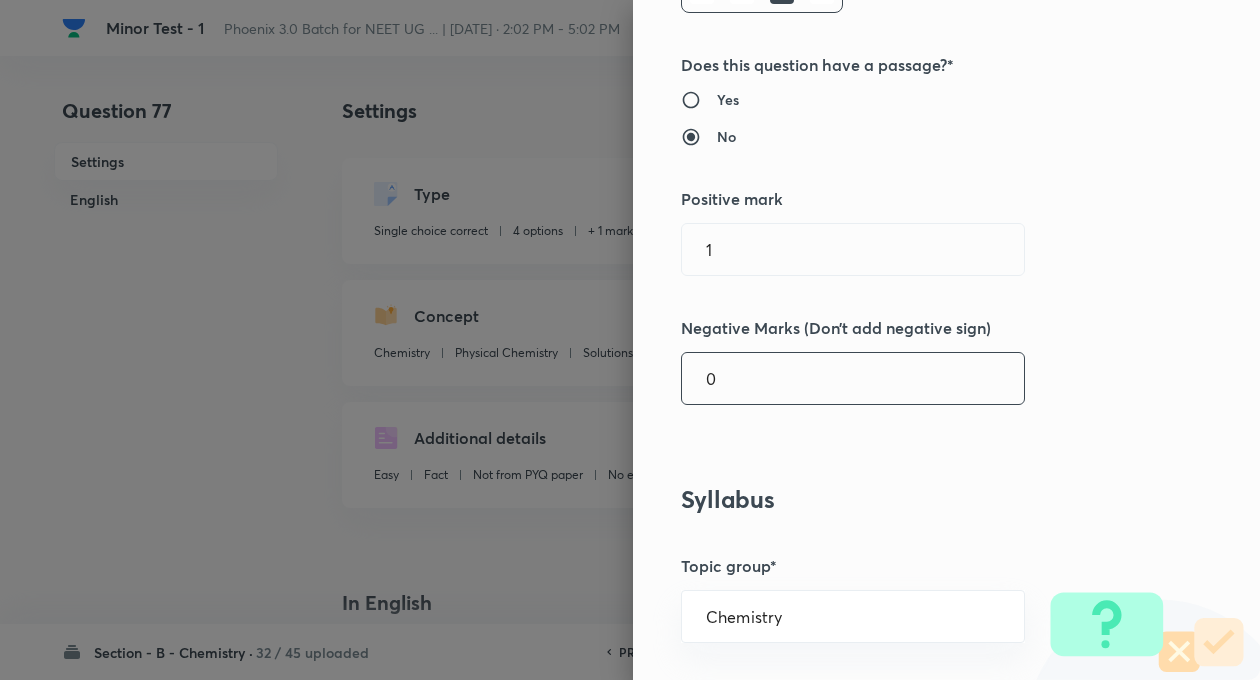 scroll, scrollTop: 360, scrollLeft: 0, axis: vertical 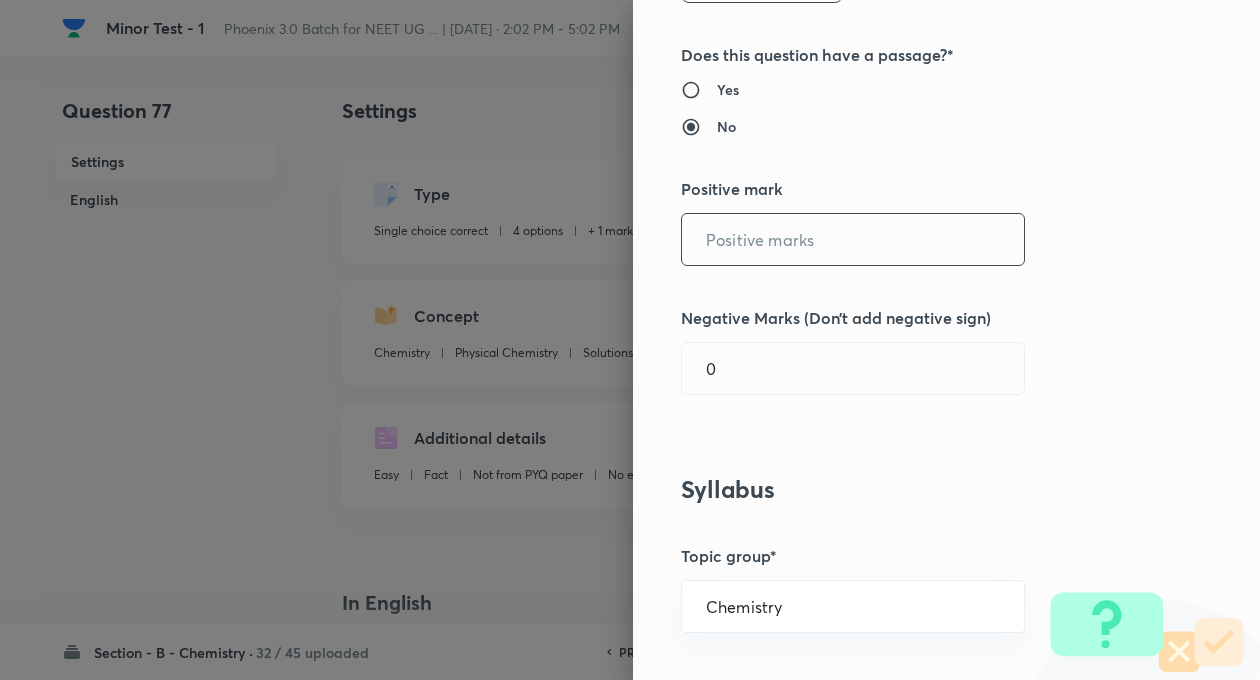 click at bounding box center (853, 239) 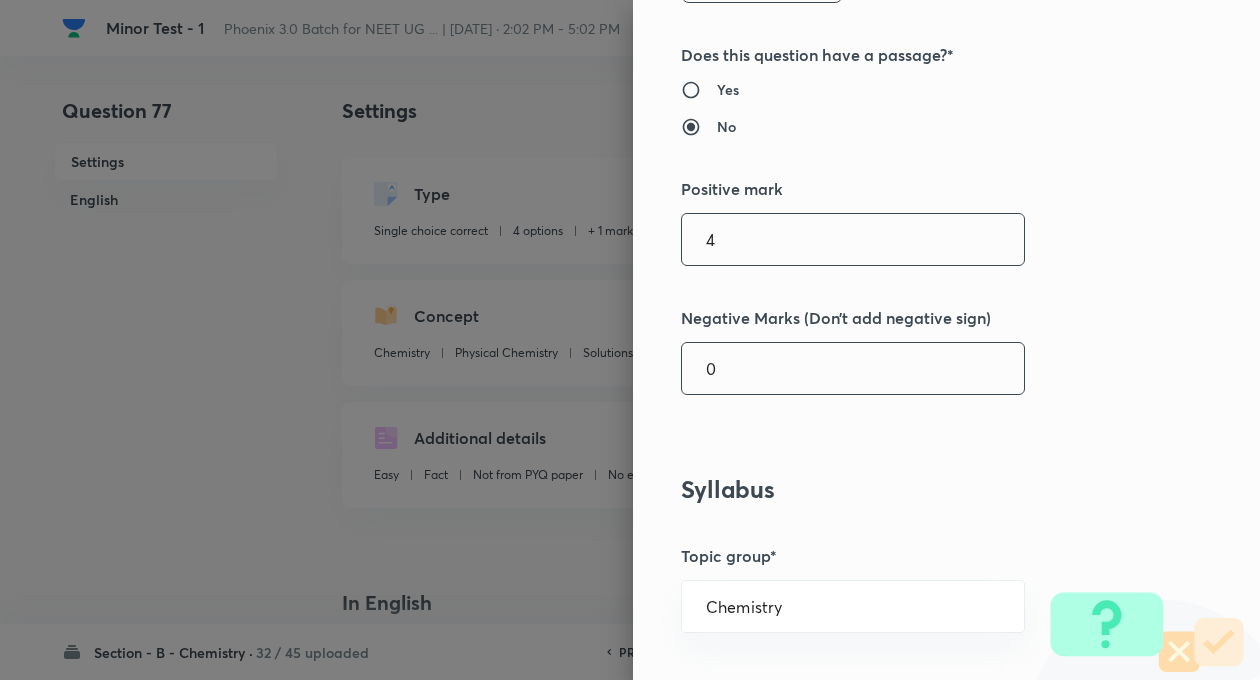 type on "4" 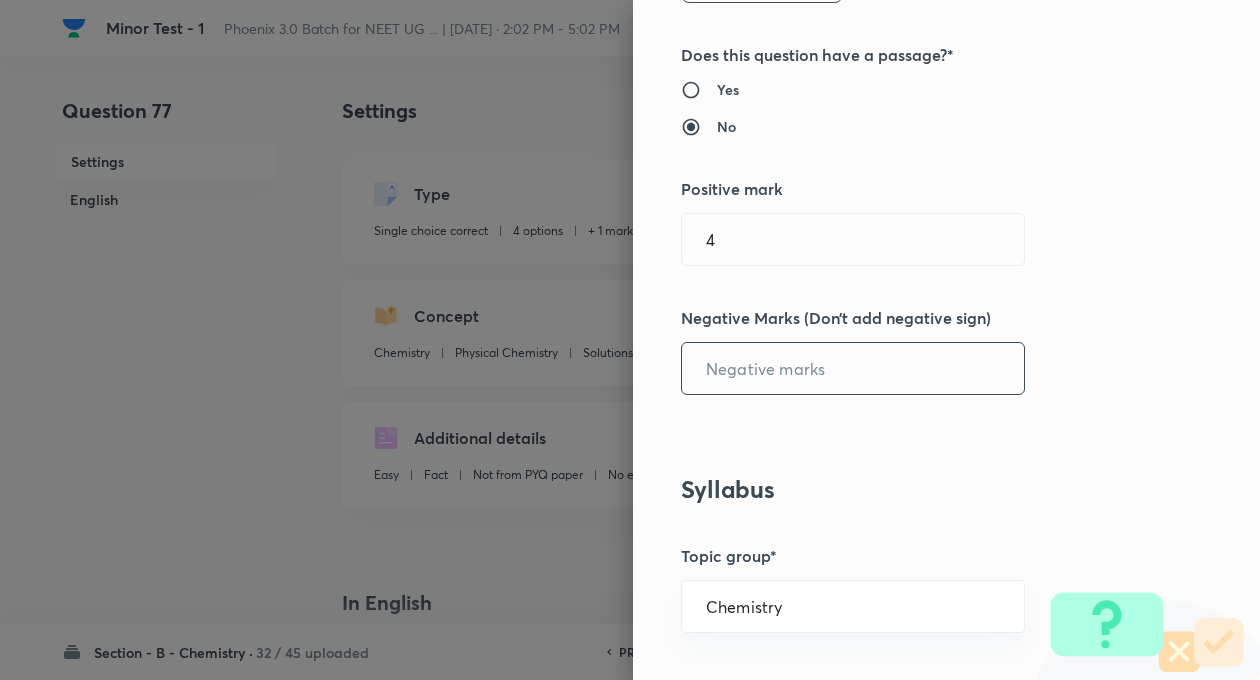 click at bounding box center [853, 368] 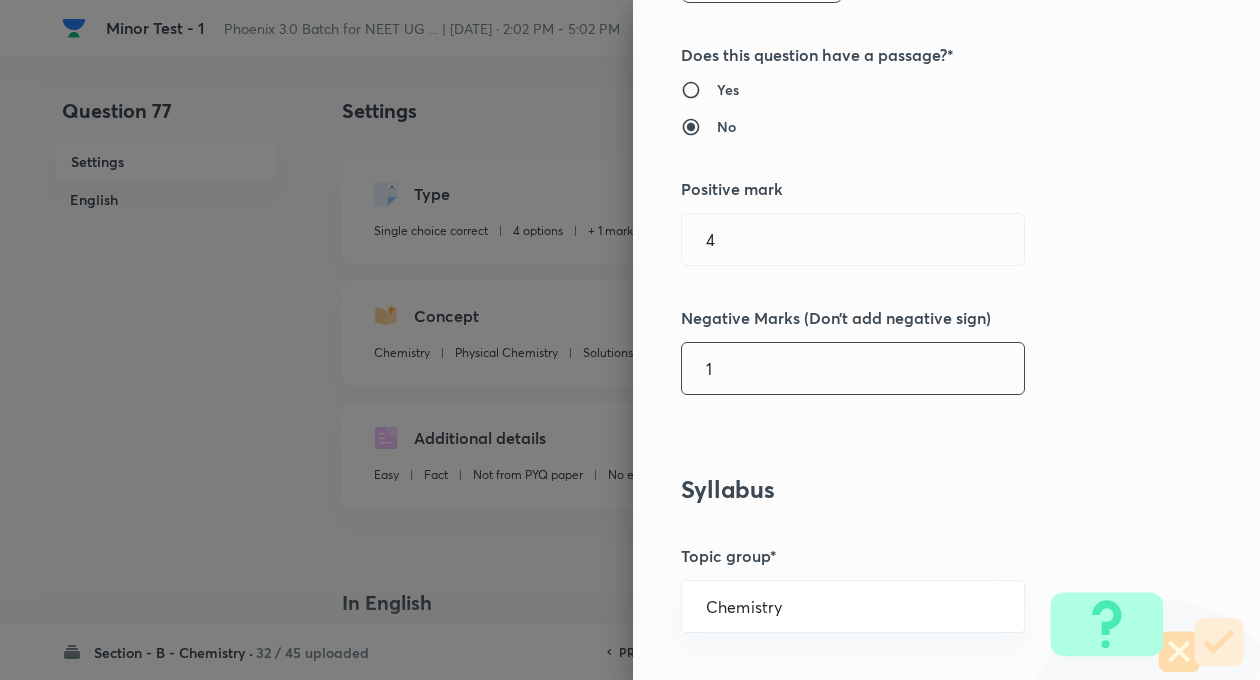 type on "1" 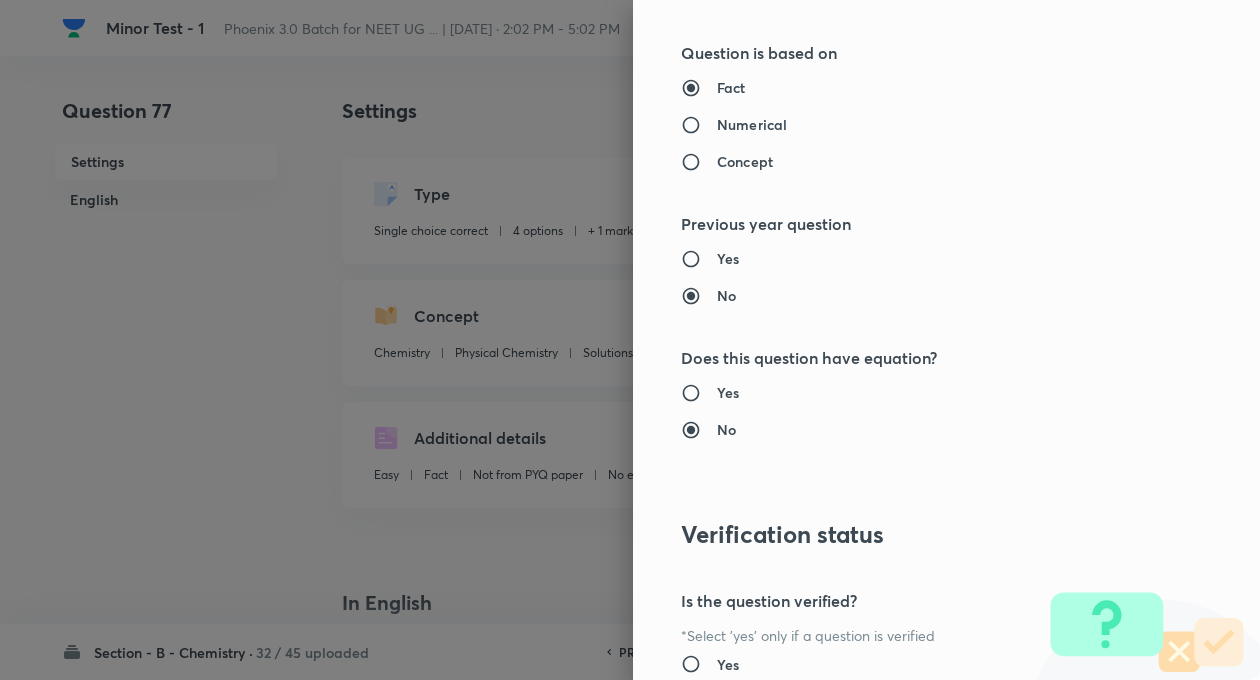 scroll, scrollTop: 2046, scrollLeft: 0, axis: vertical 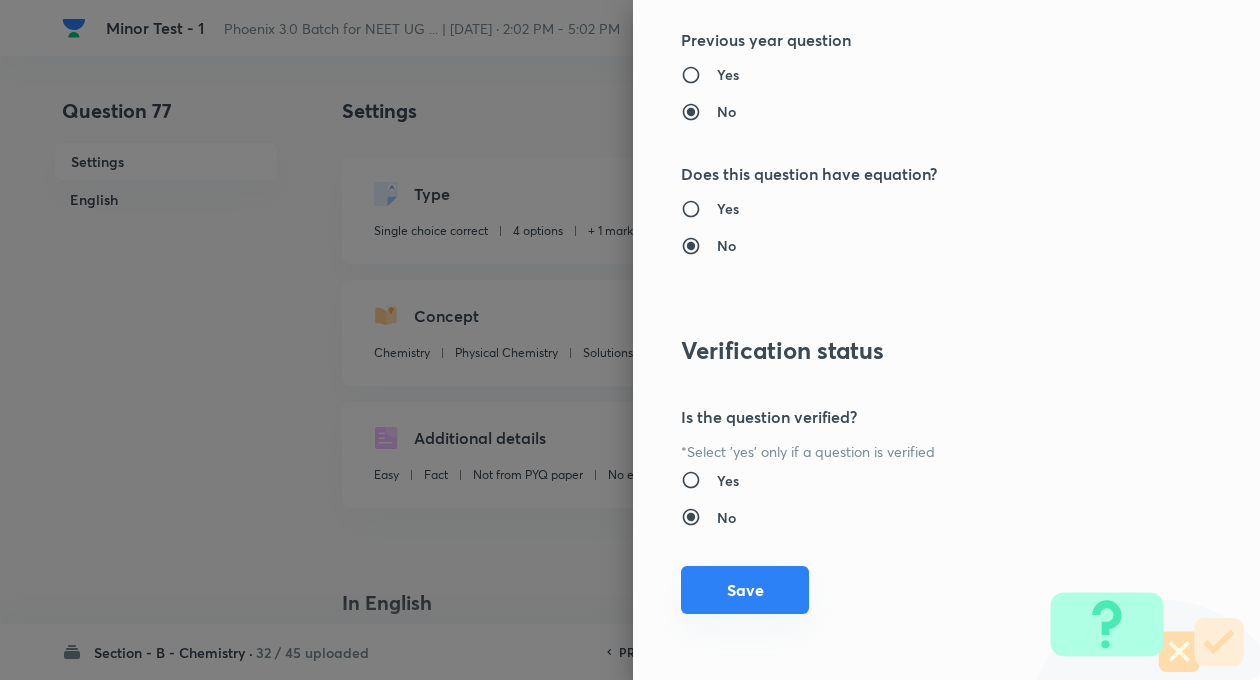click on "Save" at bounding box center (745, 590) 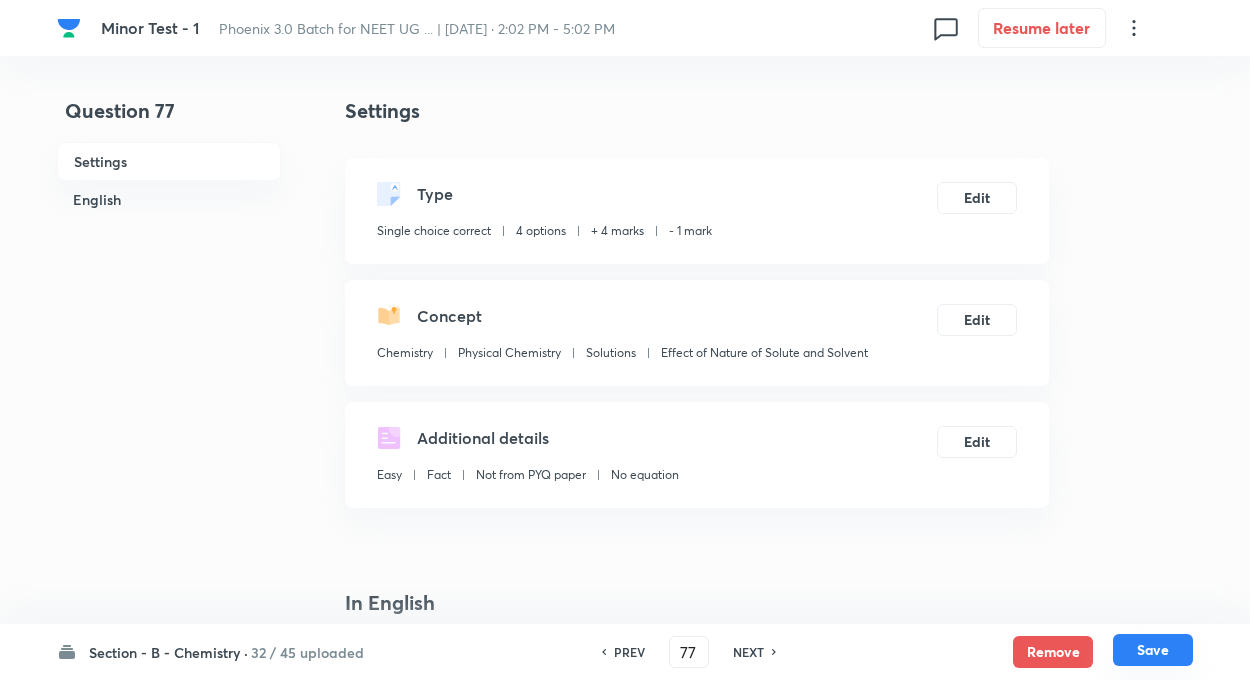 click on "Save" at bounding box center (1153, 650) 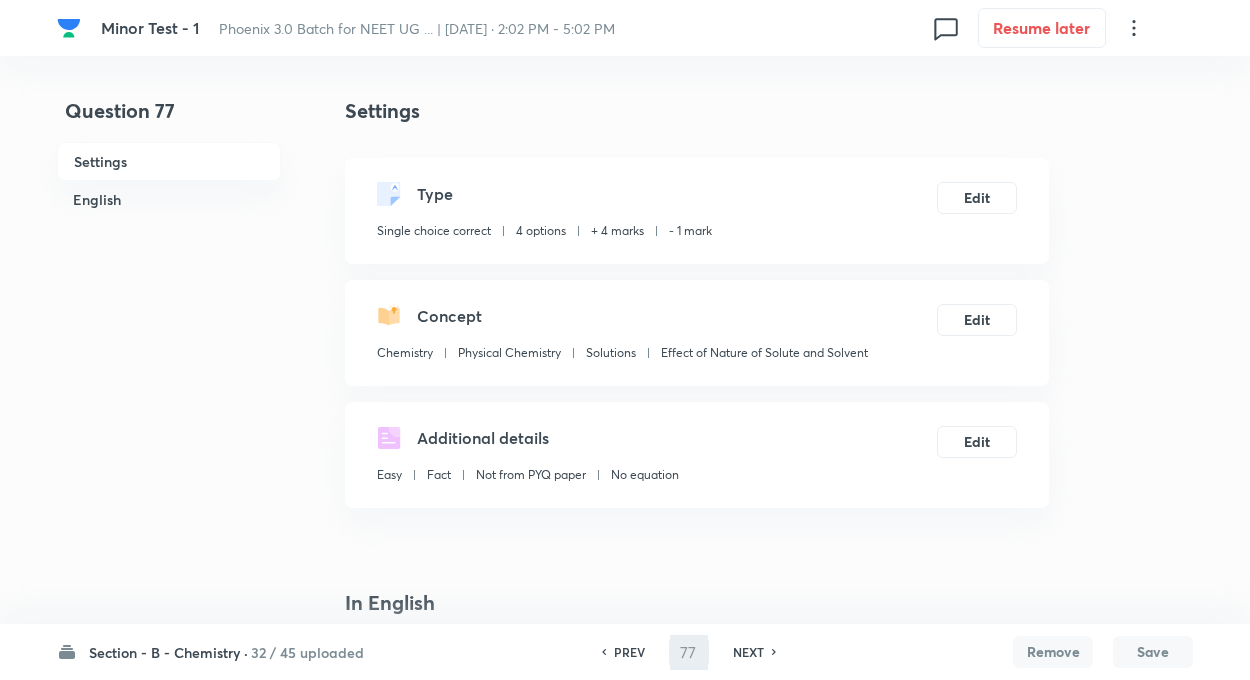 type on "78" 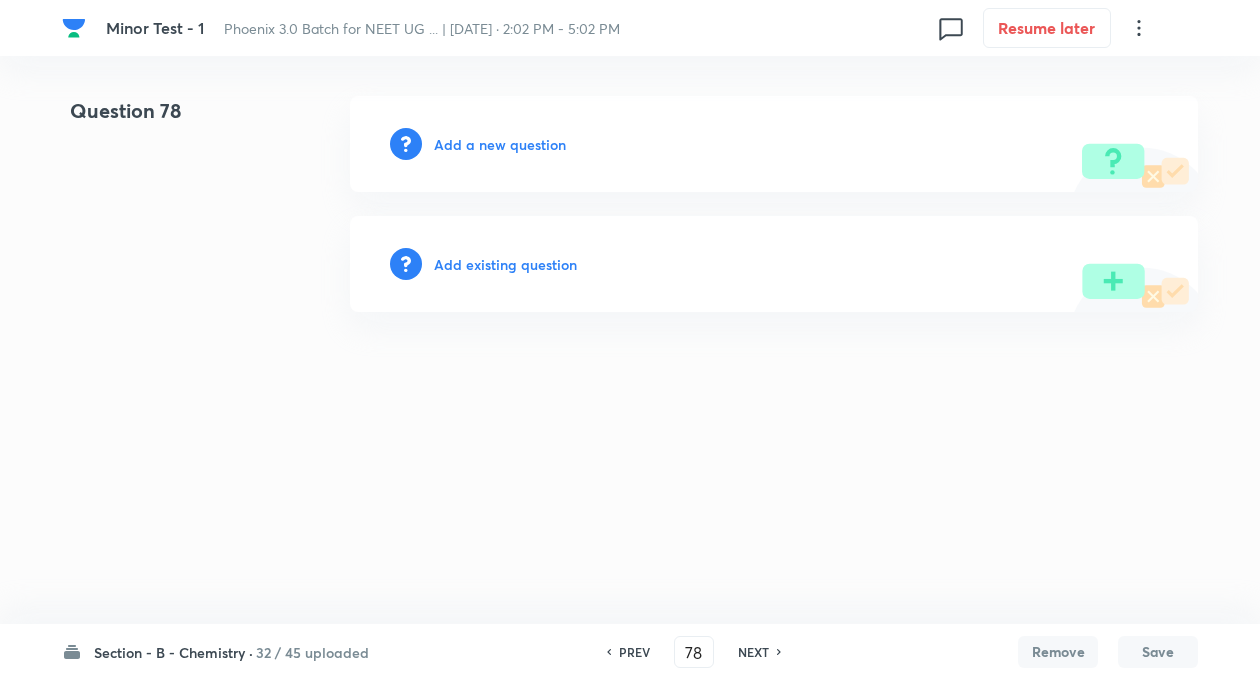 click on "Add existing question" at bounding box center (505, 264) 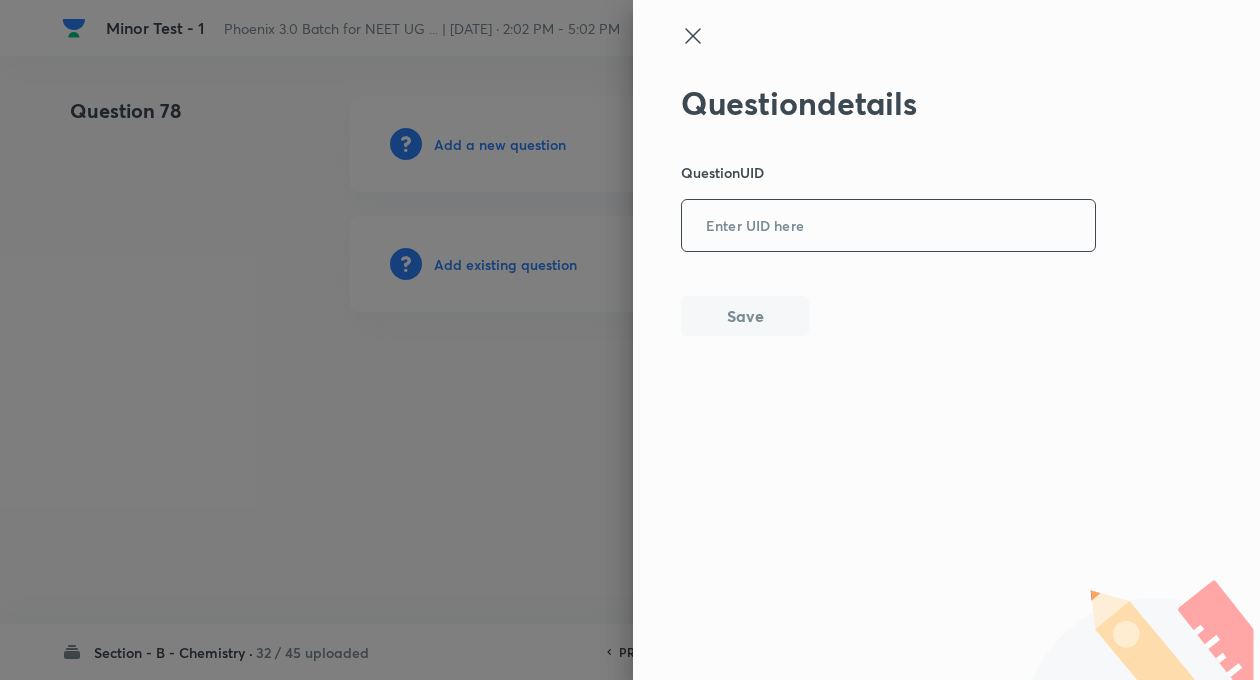 click at bounding box center [888, 226] 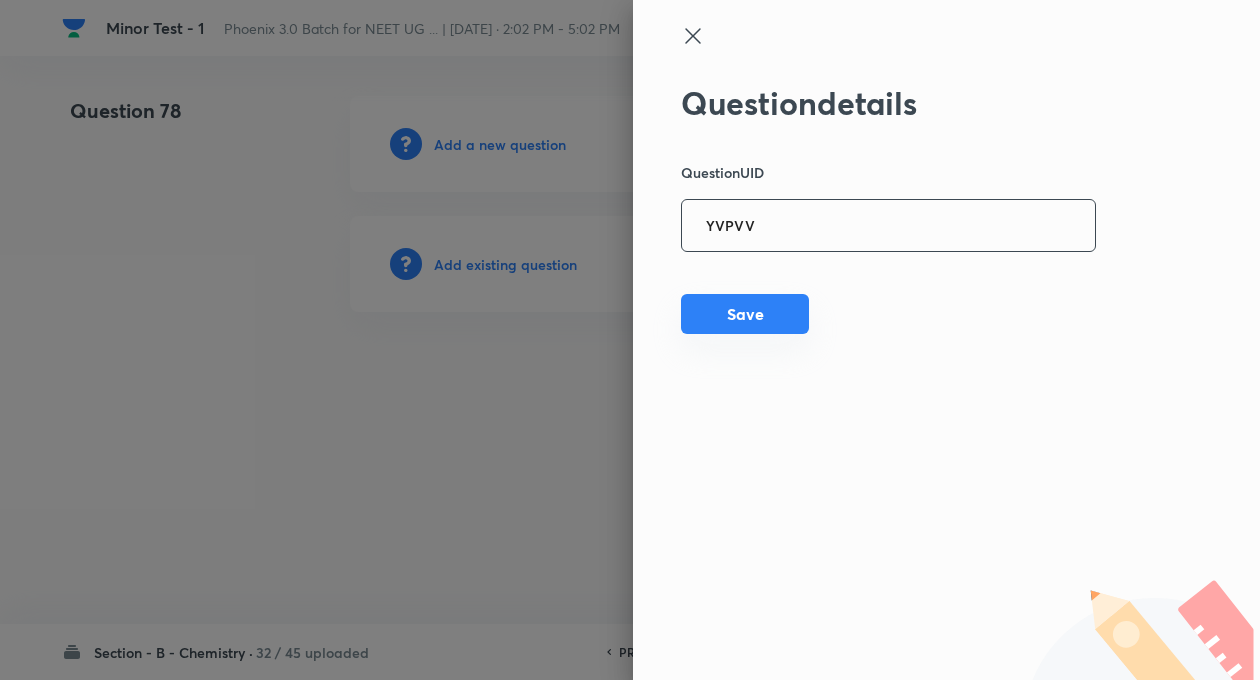 type on "YVPVV" 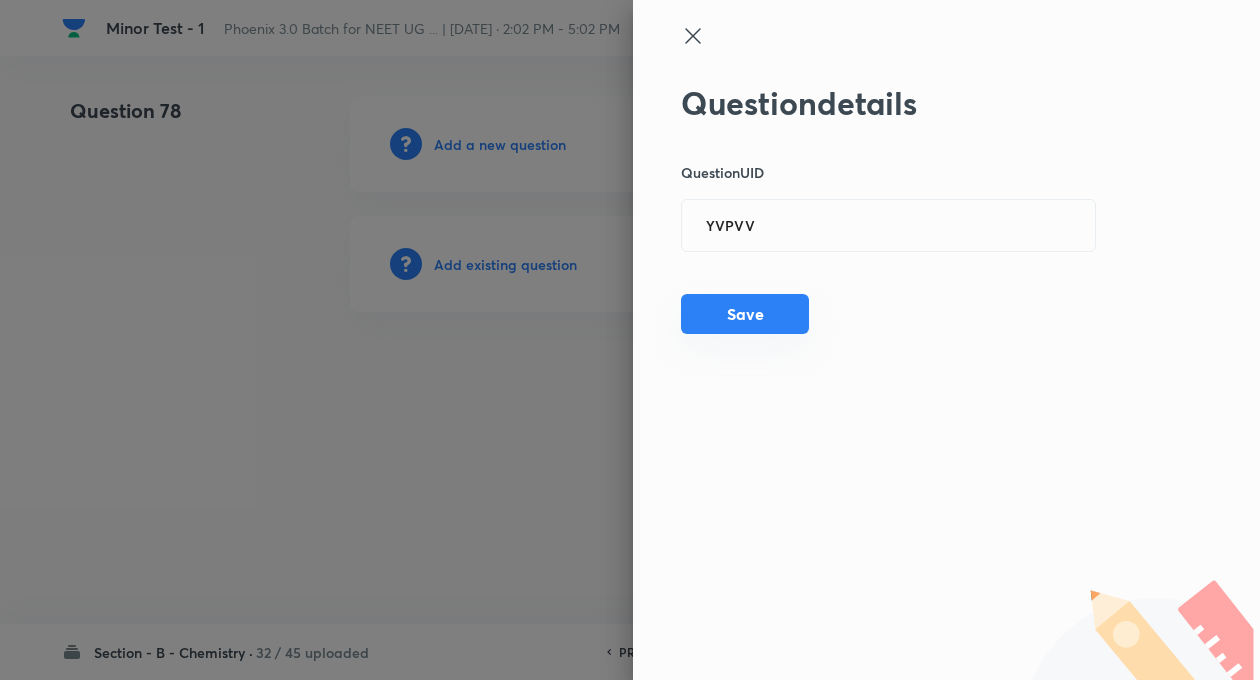 click on "Save" at bounding box center [745, 314] 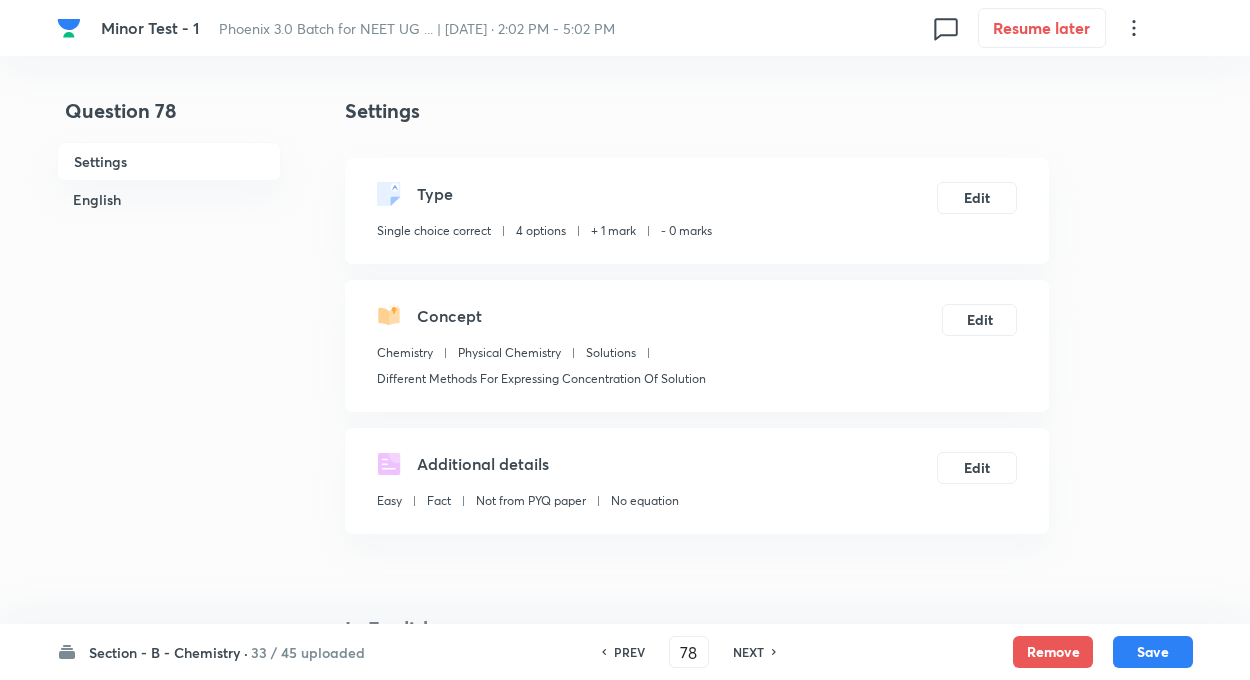 checkbox on "true" 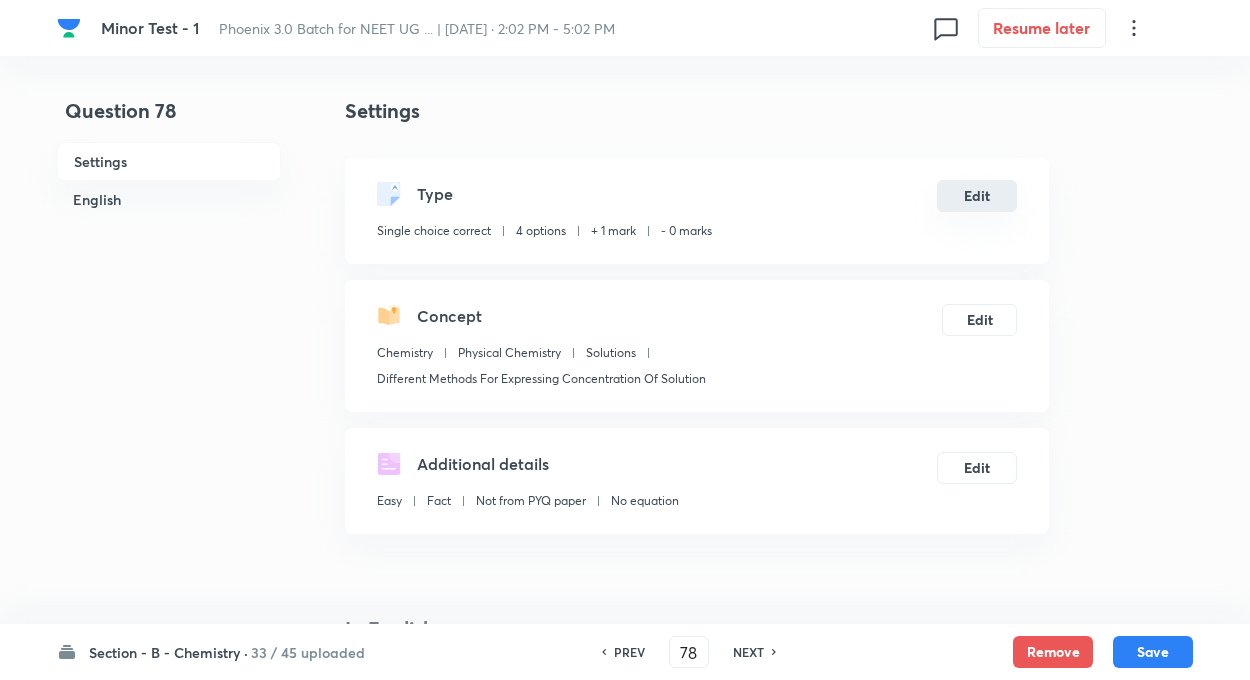click on "Edit" at bounding box center (977, 196) 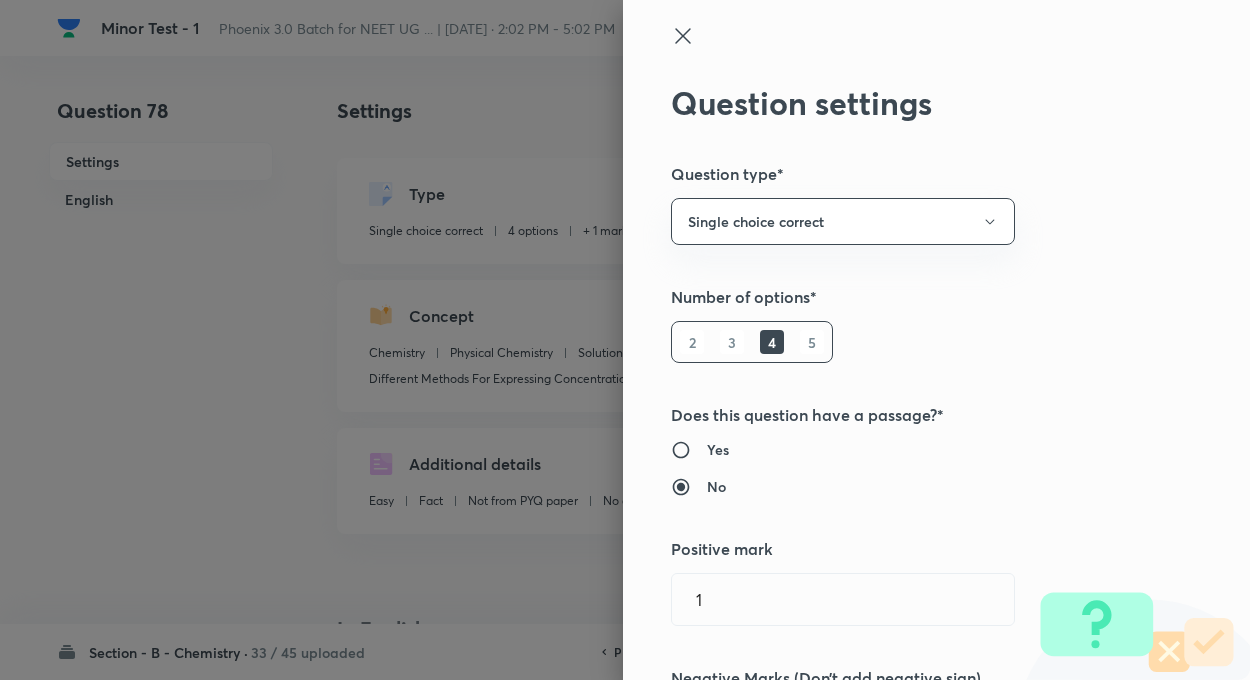 type on "1" 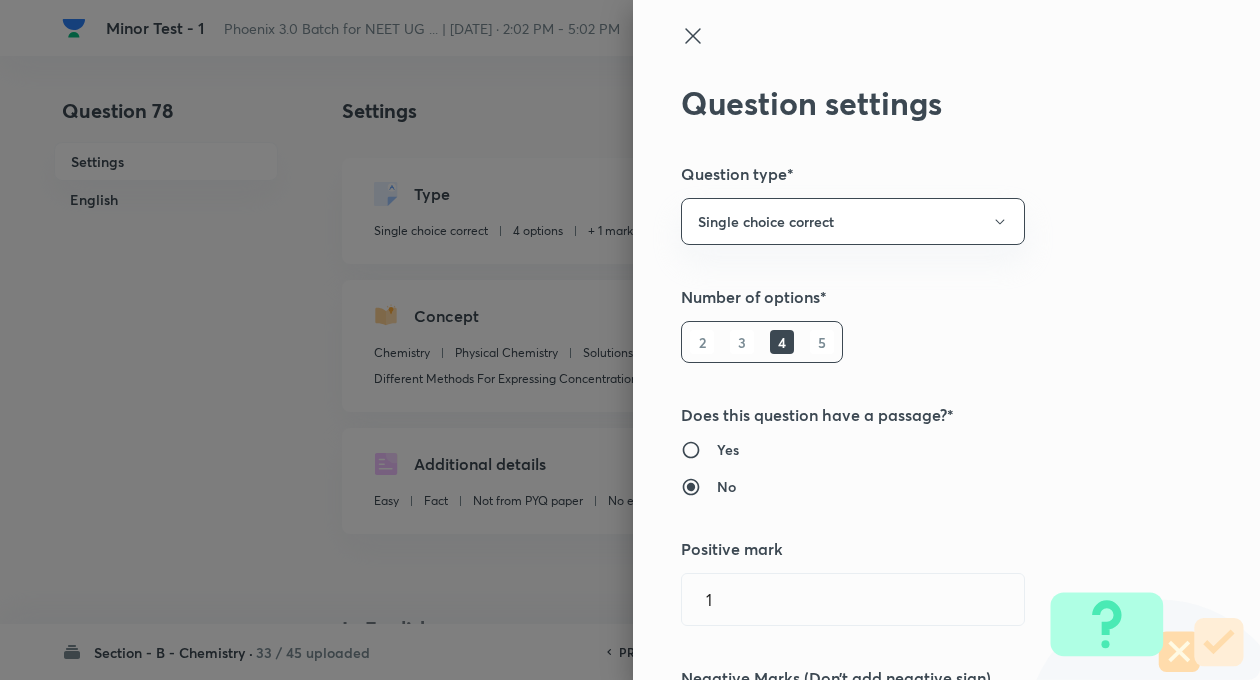 click on "Question settings Question type* Single choice correct Number of options* 2 3 4 5 Does this question have a passage?* Yes No Positive mark 1 ​ Negative Marks (Don’t add negative sign) 0 ​ Syllabus Topic group* Chemistry ​ Topic* Physical Chemistry ​ Concept* Solutions ​ Sub-concept* Different Methods For Expressing Concentration Of Solution ​ Concept-field ​ Additional details Question Difficulty Very easy Easy Moderate Hard Very hard Question is based on Fact Numerical Concept Previous year question Yes No Does this question have equation? Yes No Verification status Is the question verified? *Select 'yes' only if a question is verified Yes No Save" at bounding box center (946, 340) 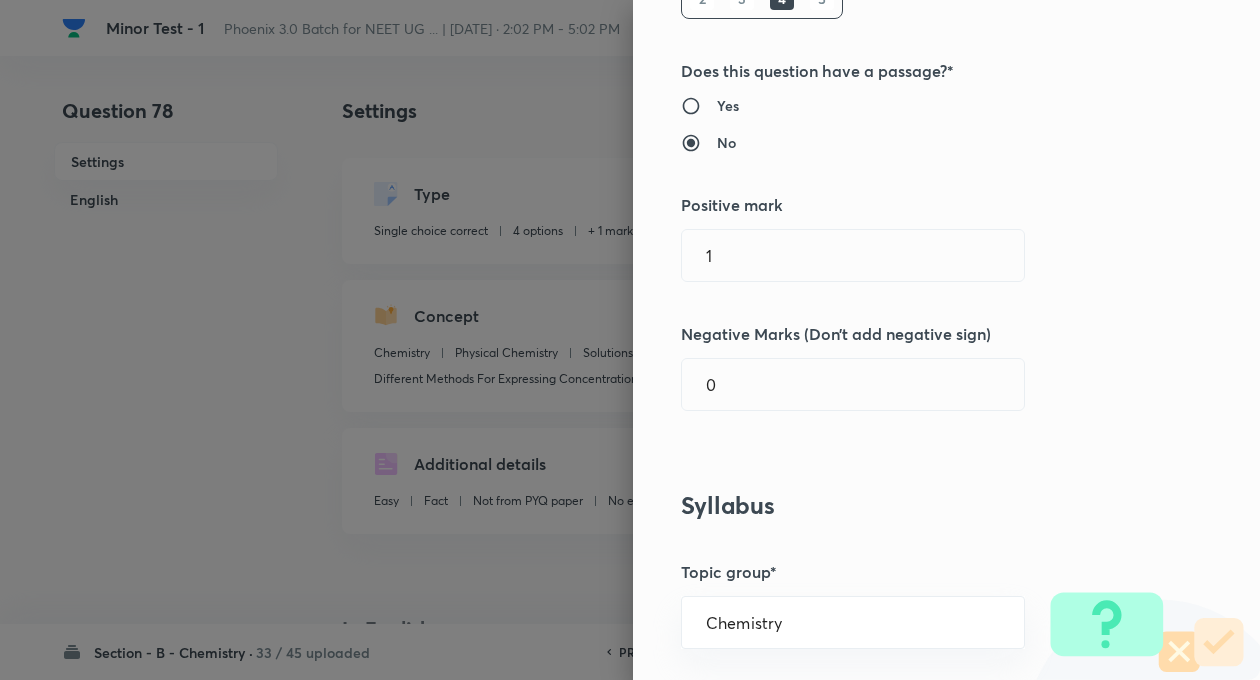 scroll, scrollTop: 360, scrollLeft: 0, axis: vertical 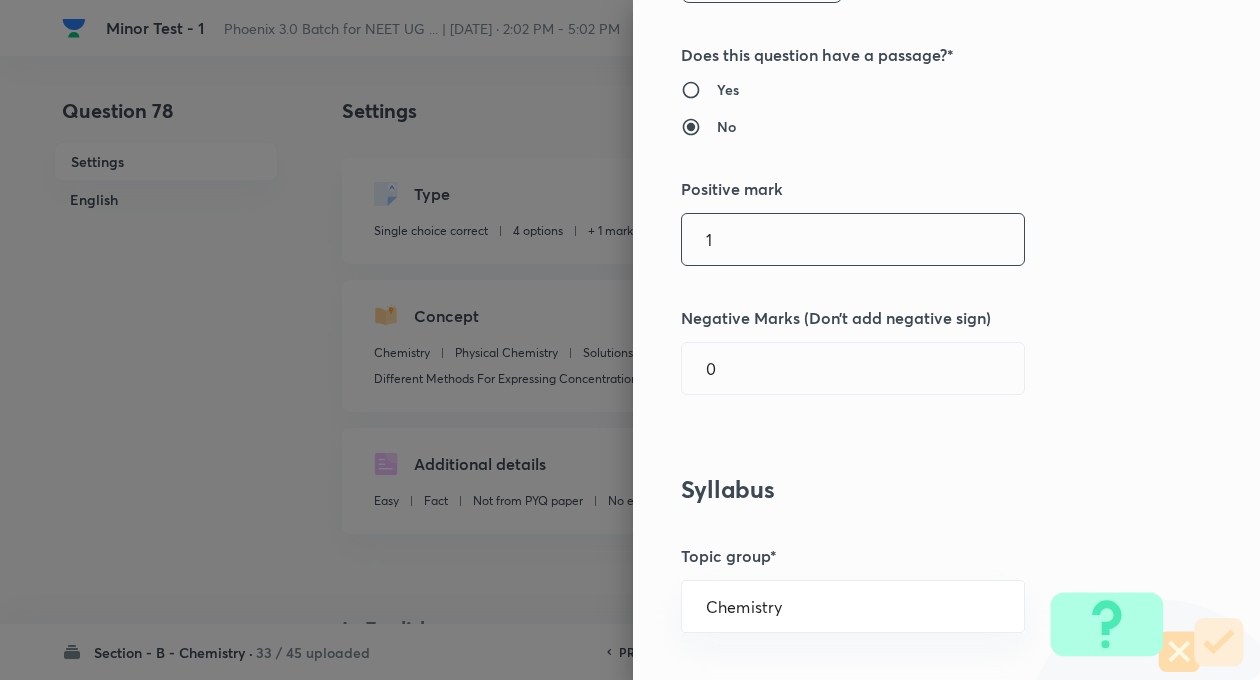 click on "1" at bounding box center (853, 239) 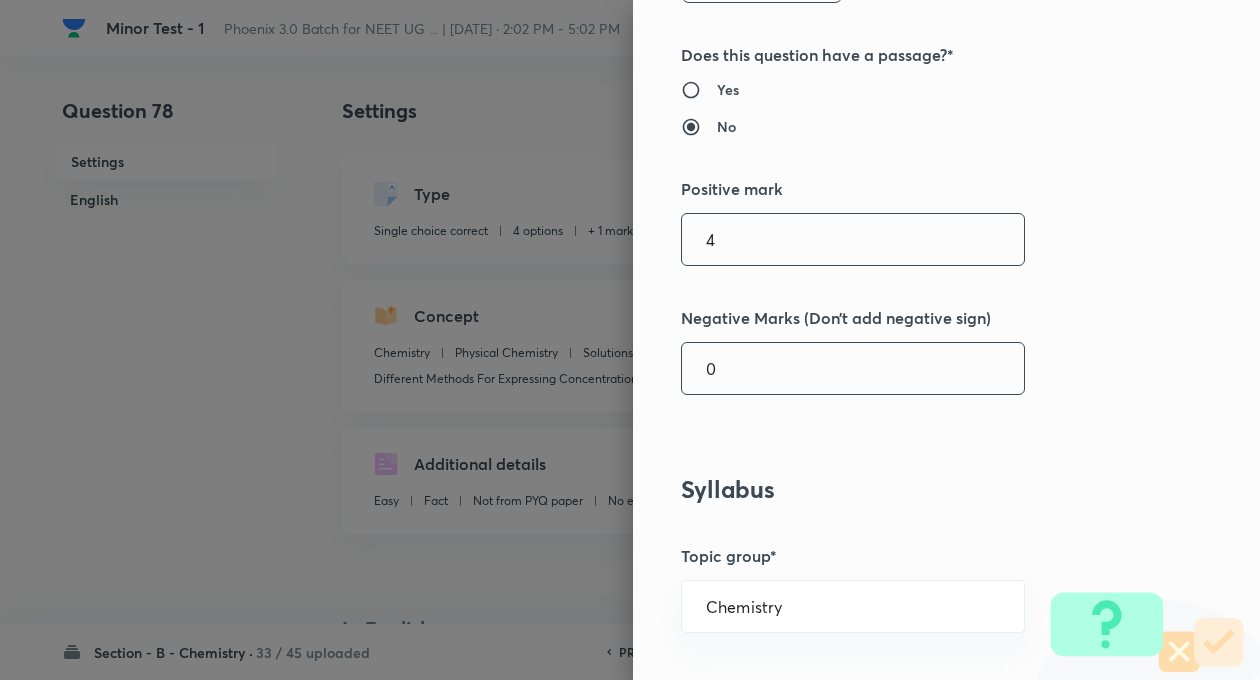 type on "4" 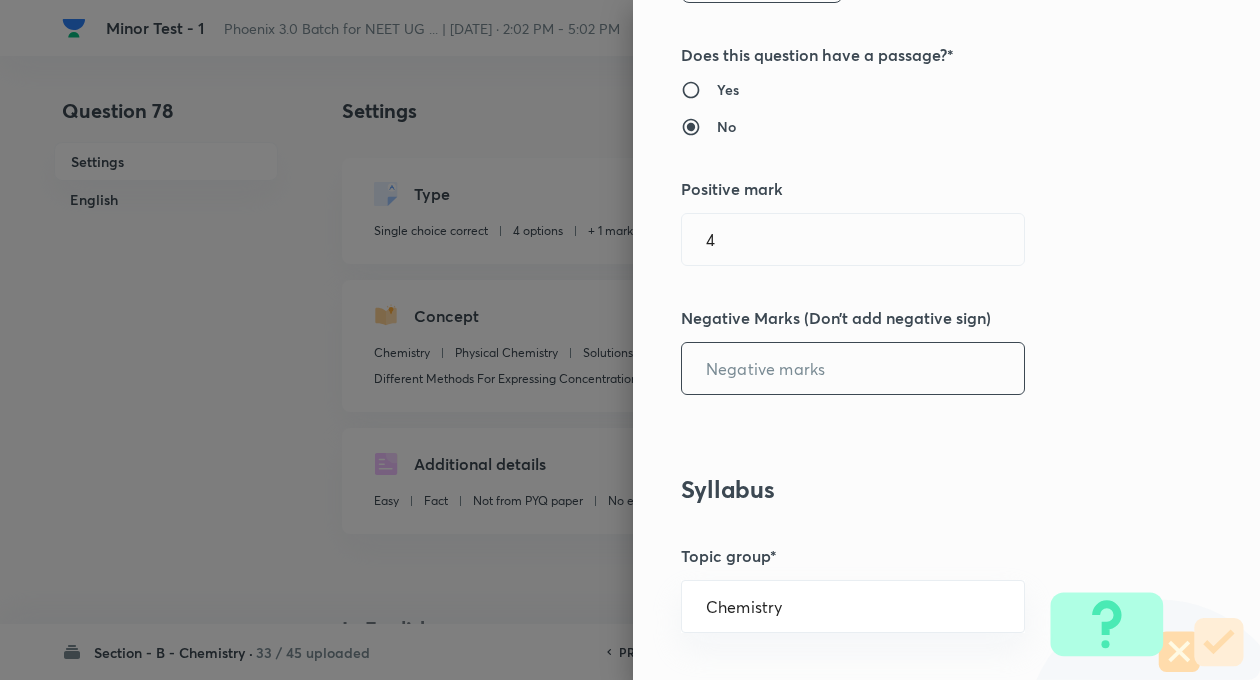 click at bounding box center [853, 368] 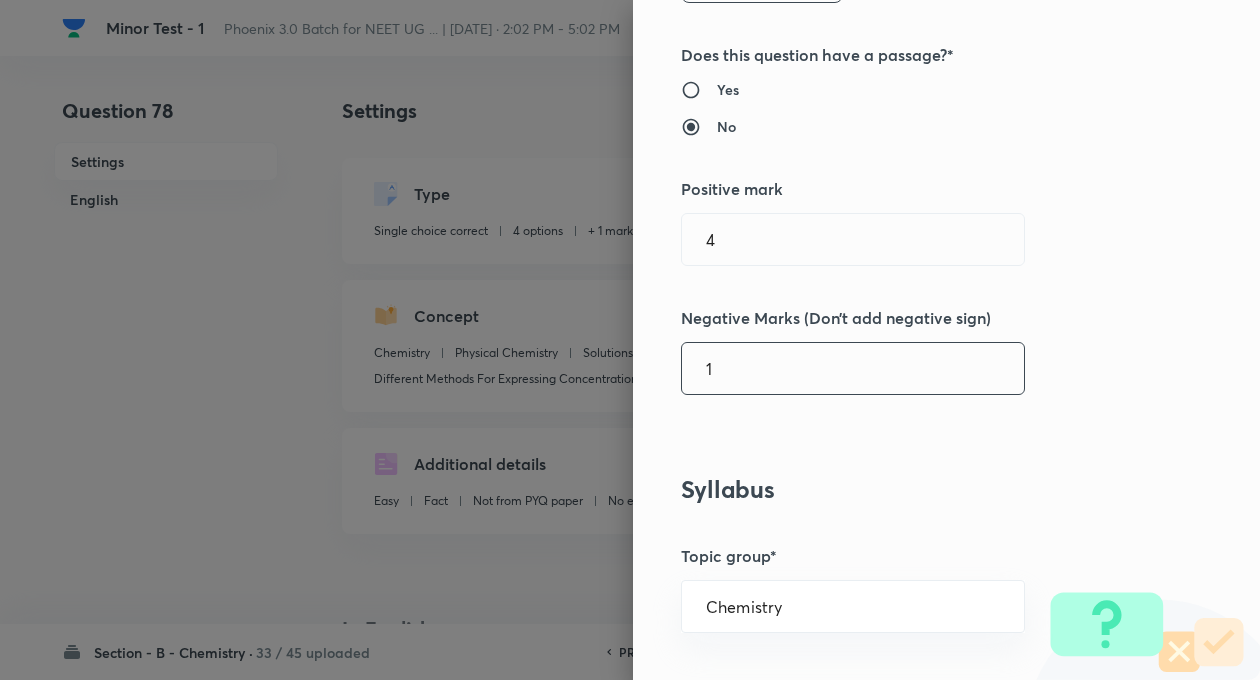 type on "1" 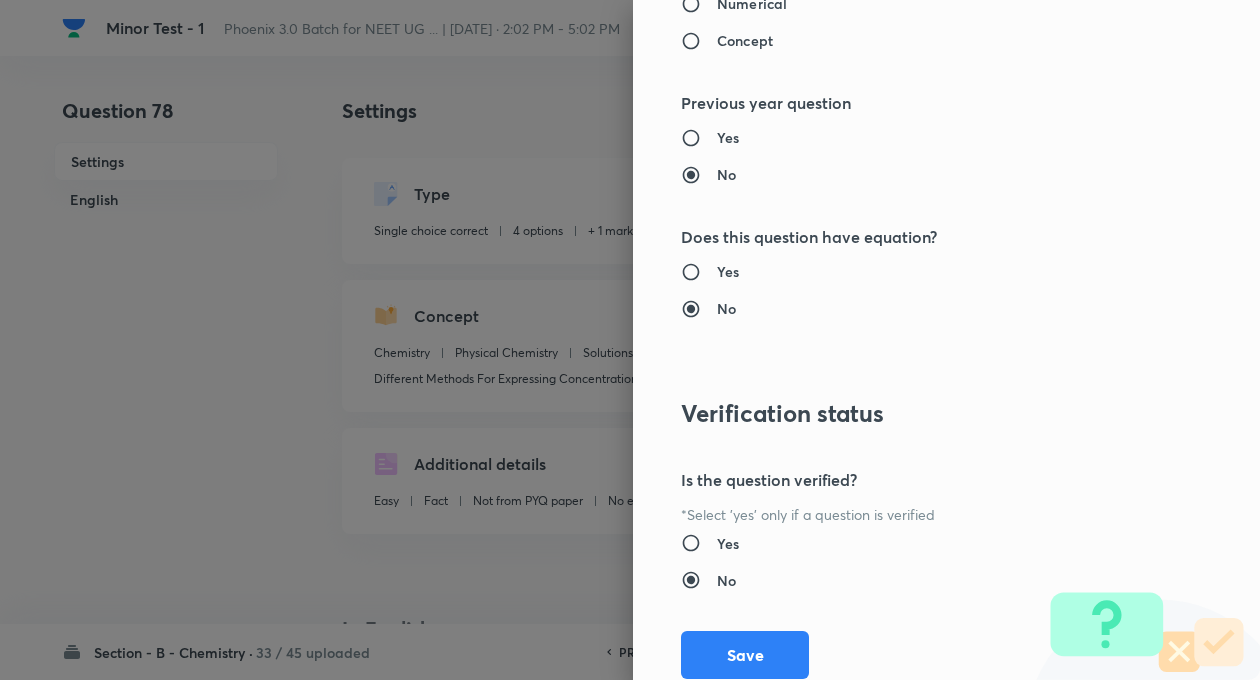 scroll, scrollTop: 2046, scrollLeft: 0, axis: vertical 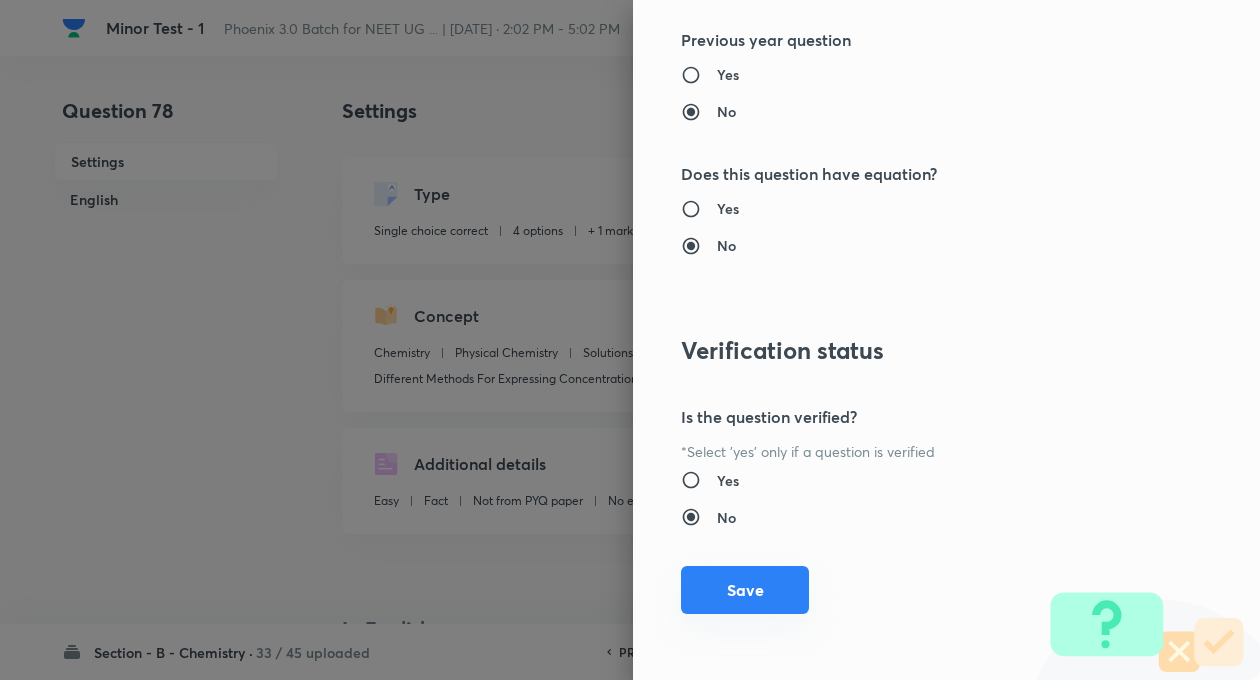 click on "Save" at bounding box center (745, 590) 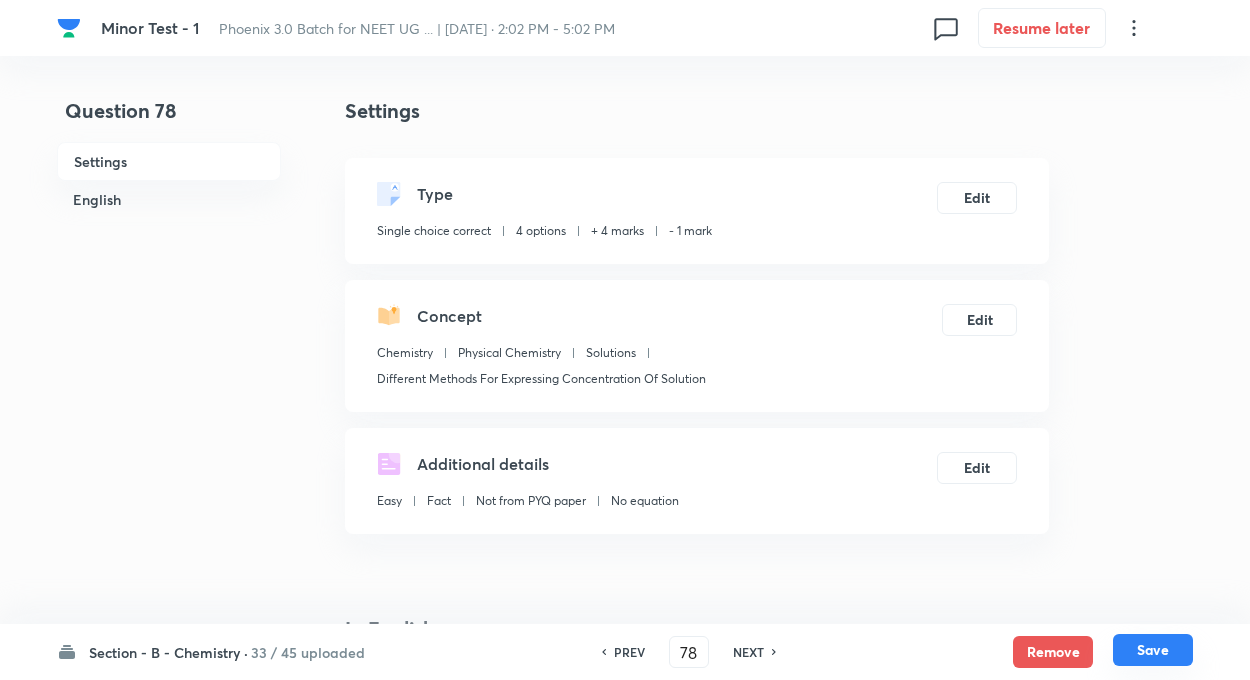 click on "Save" at bounding box center [1153, 650] 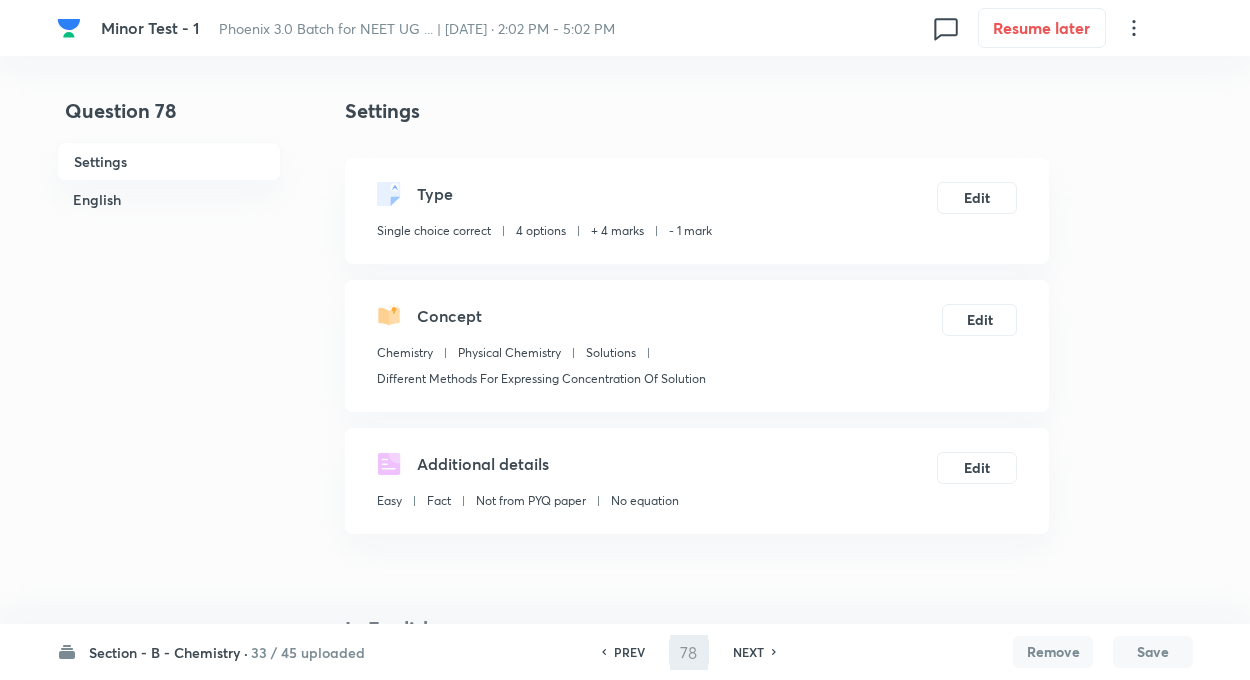 type on "79" 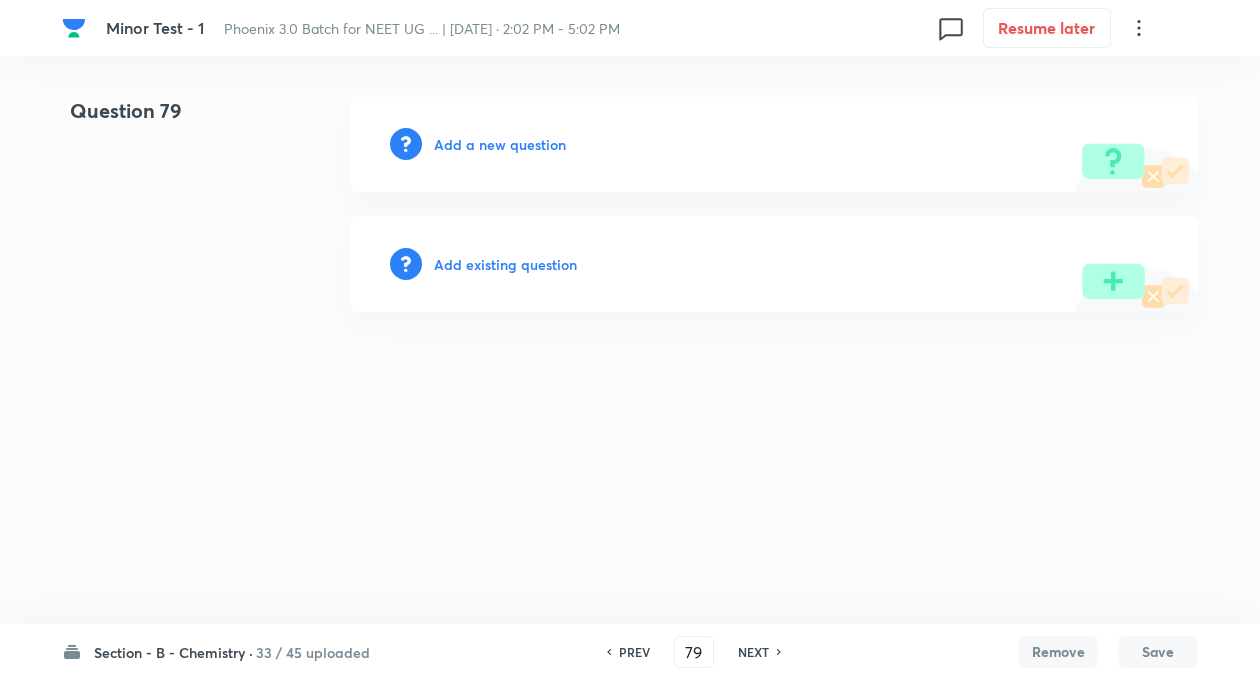 click on "Add existing question" at bounding box center [505, 264] 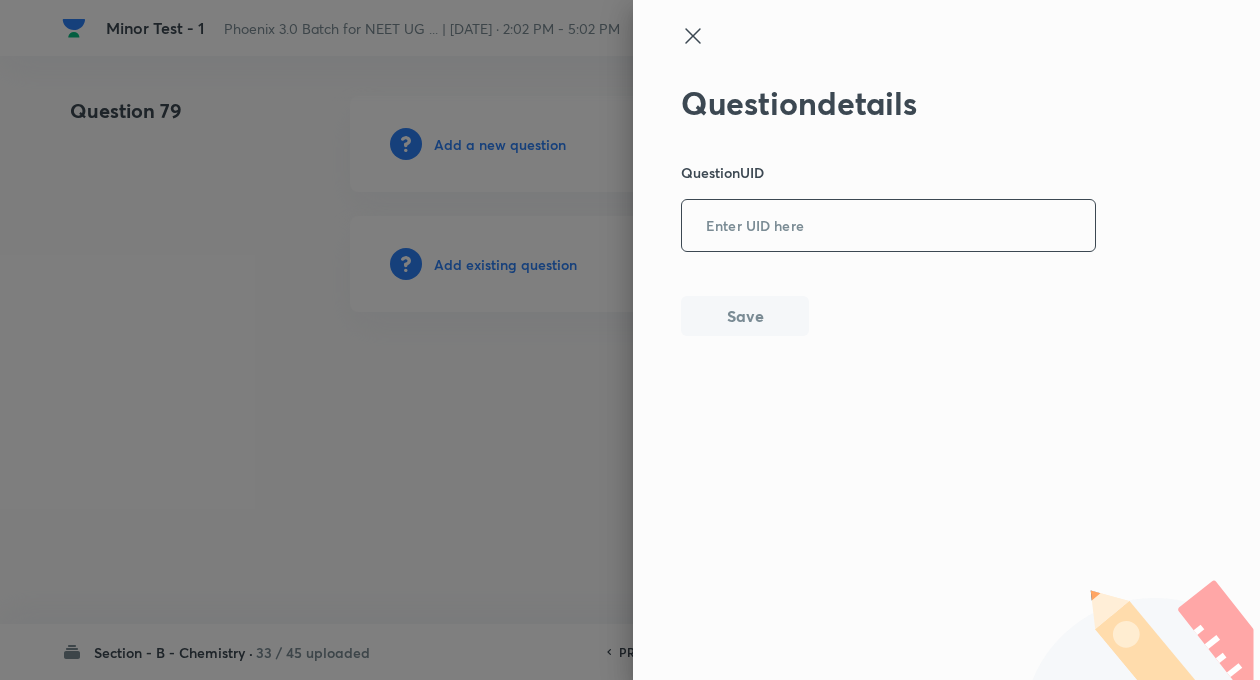 click at bounding box center [888, 226] 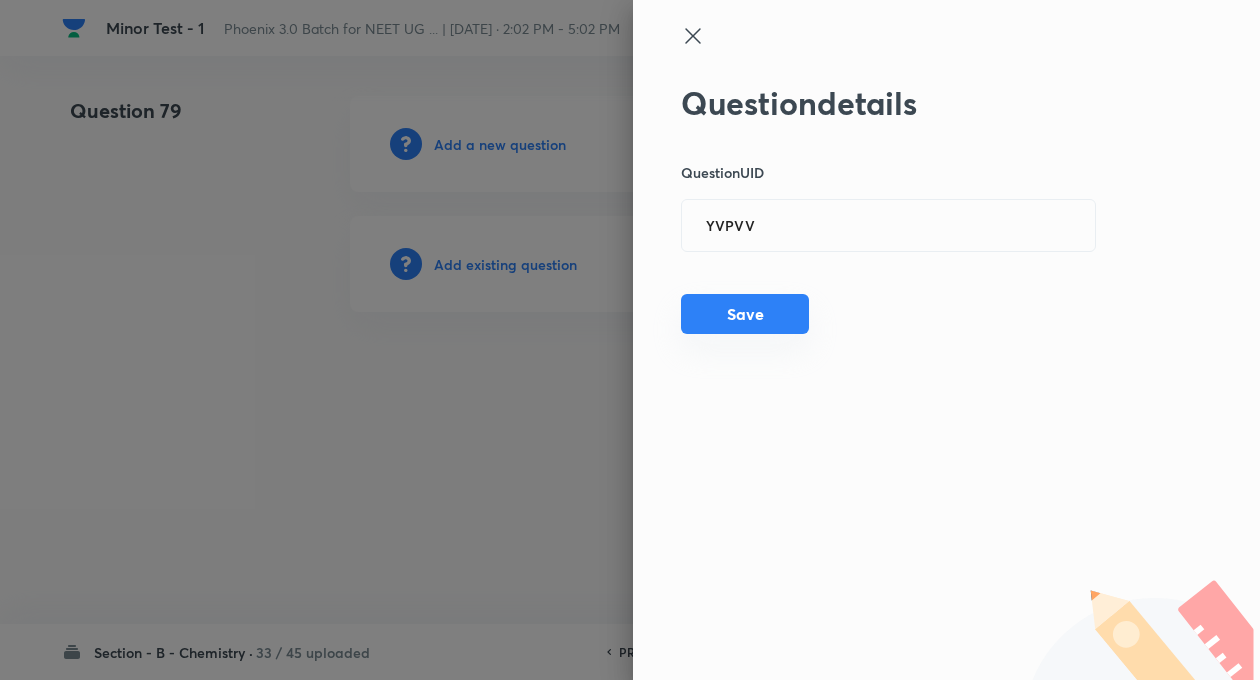 click on "Save" at bounding box center (745, 314) 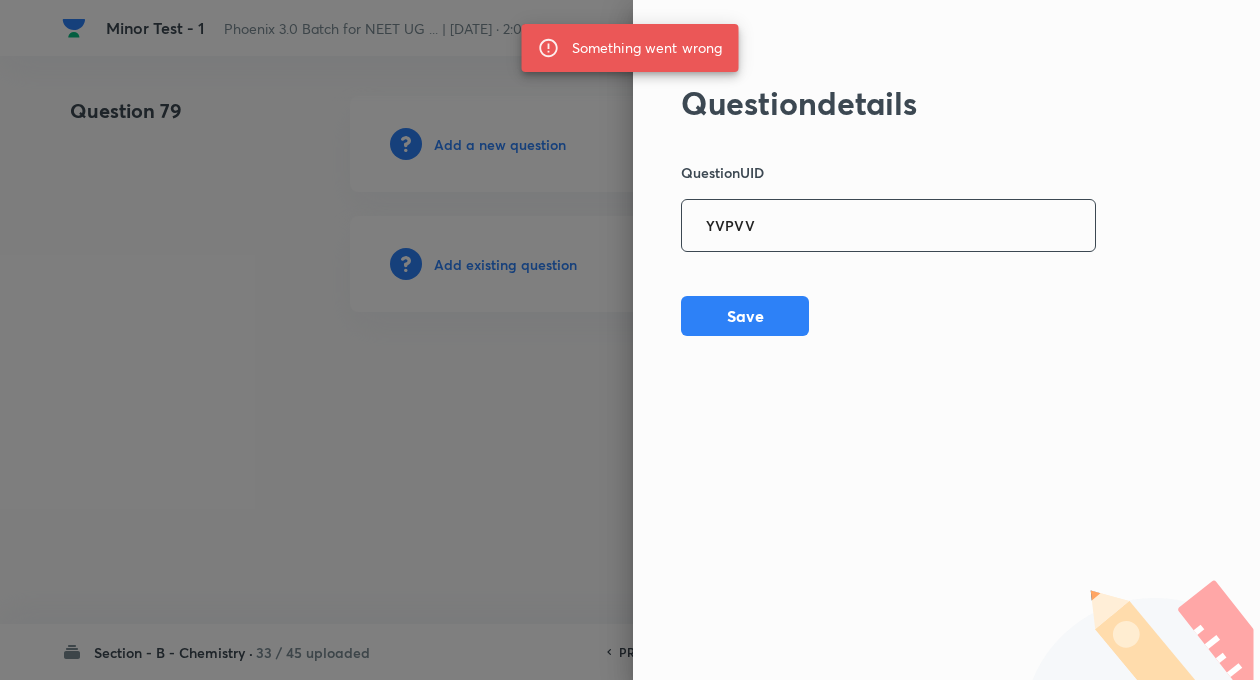 click on "YVPVV" at bounding box center [888, 226] 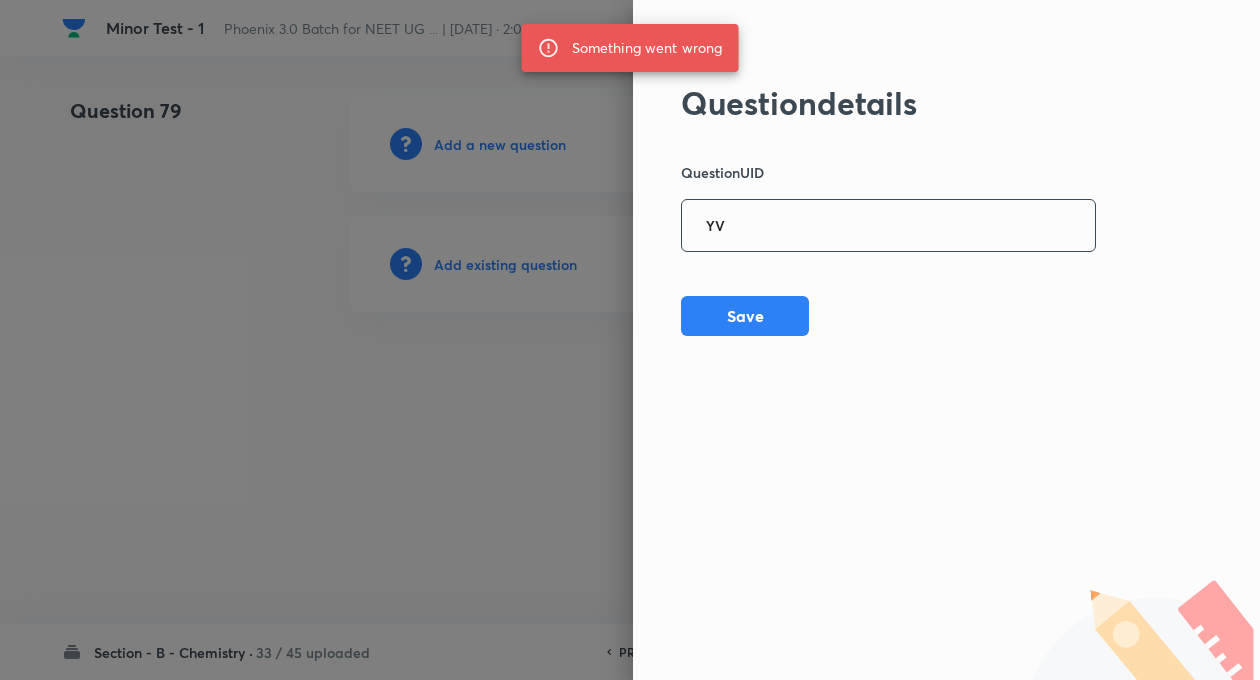 type on "Y" 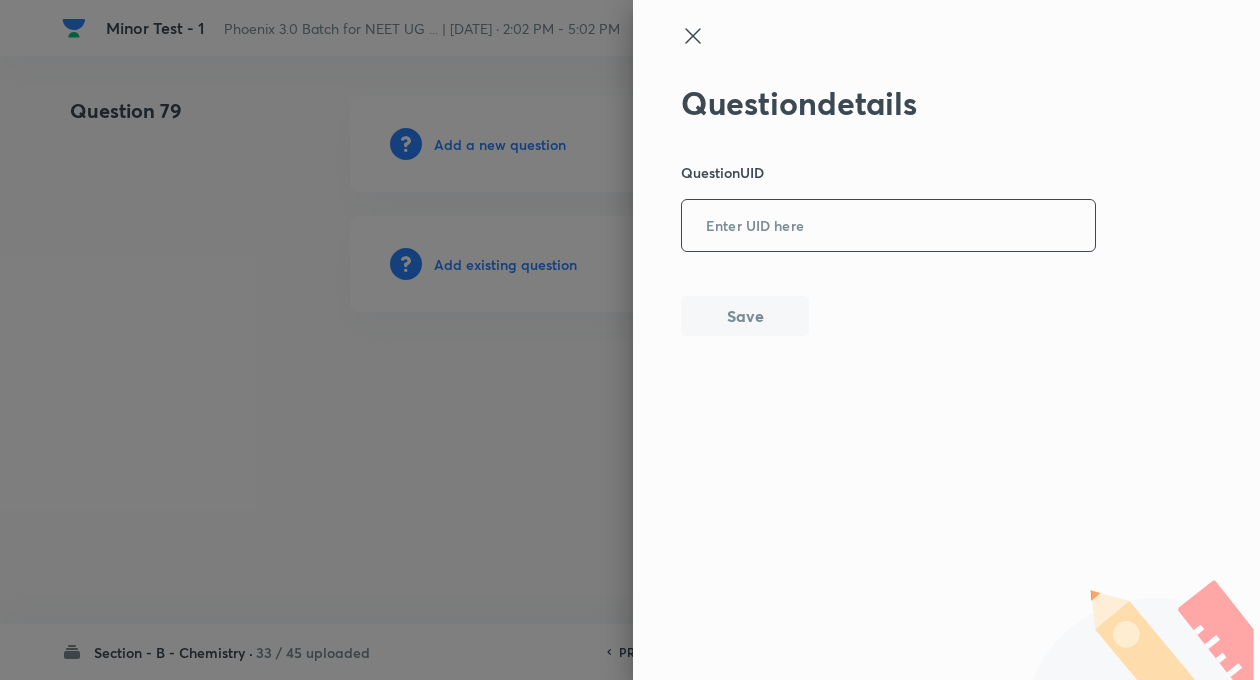 paste on "2Q2KJ" 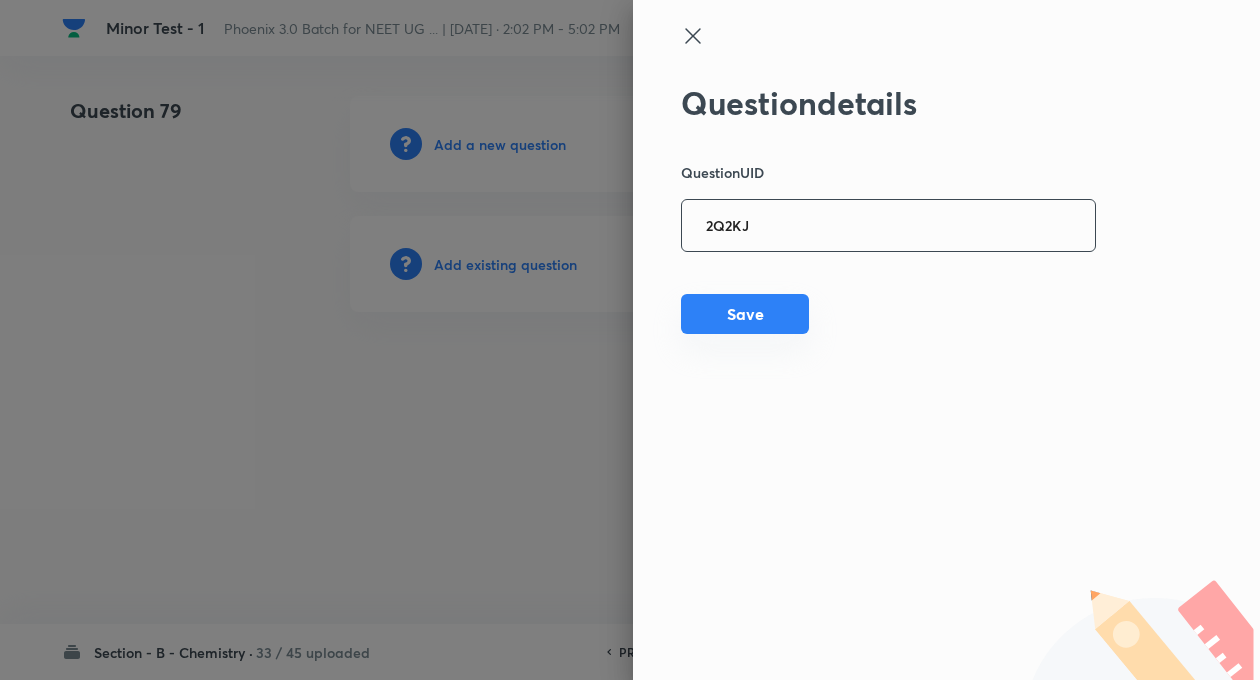 type on "2Q2KJ" 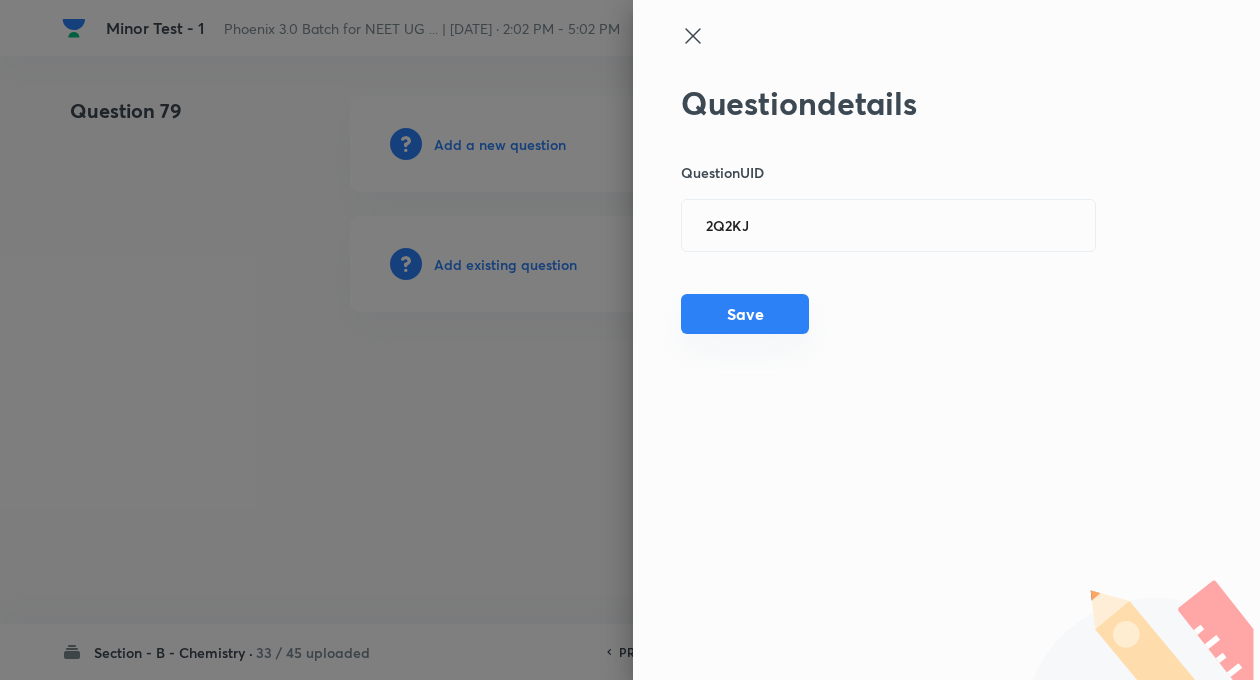 click on "Save" at bounding box center (745, 314) 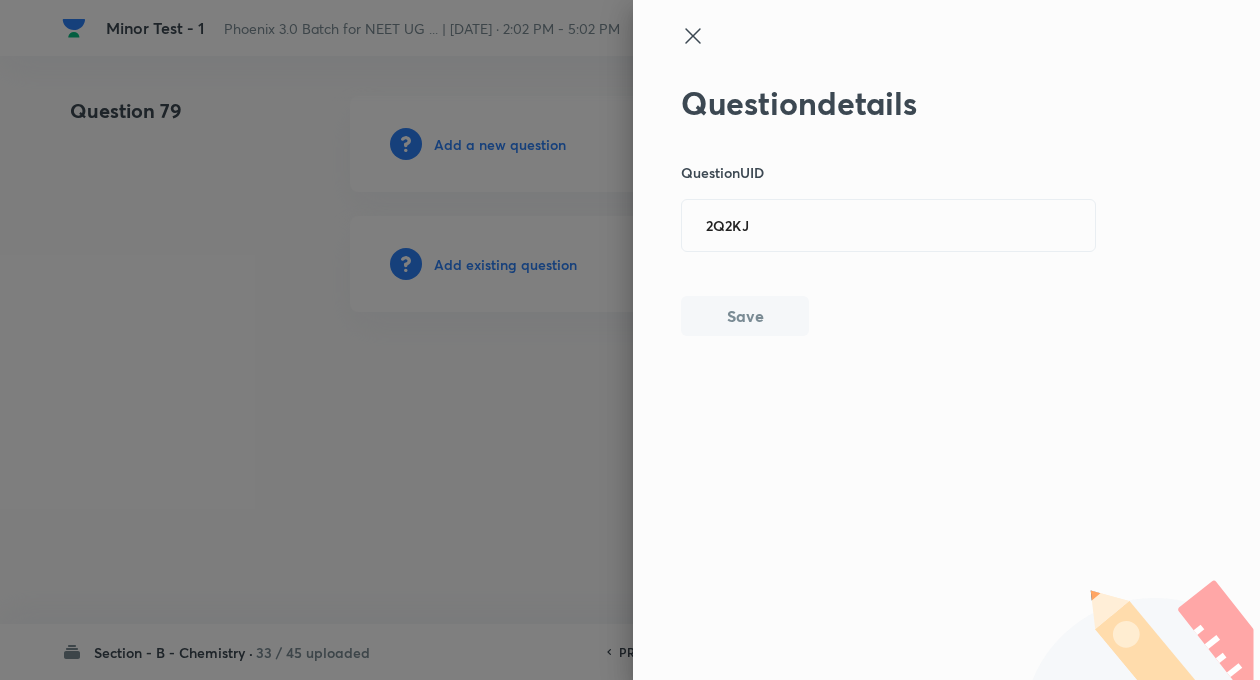 type 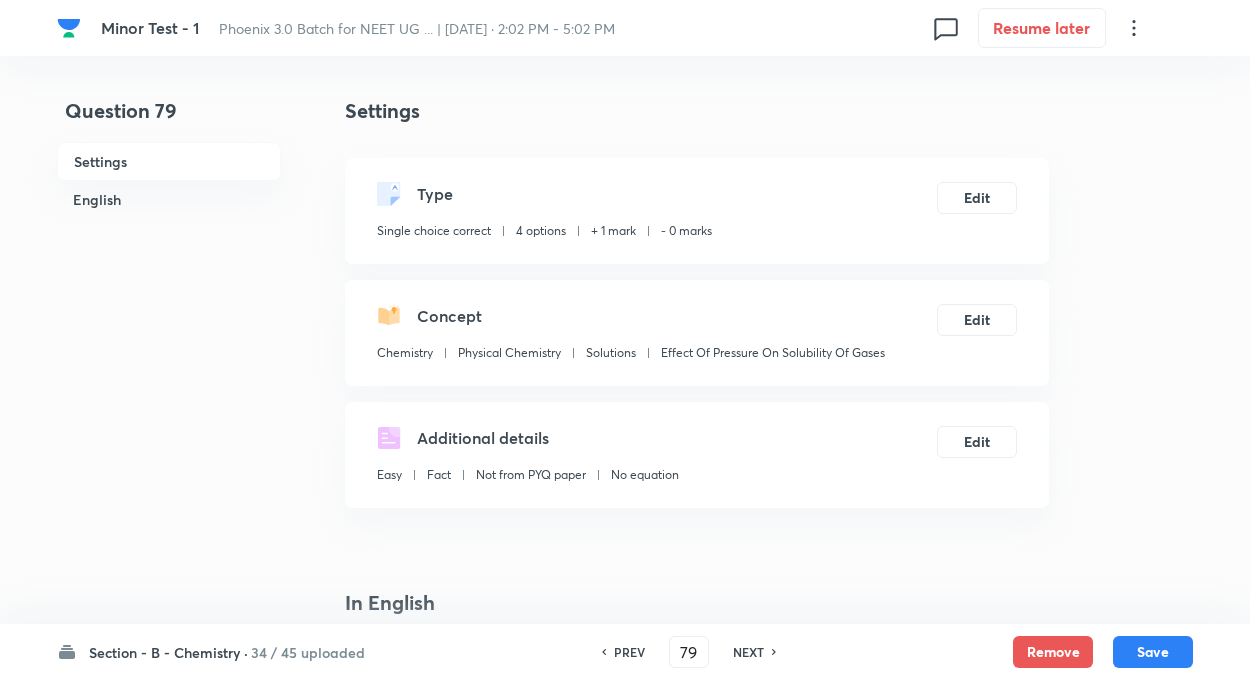 checkbox on "true" 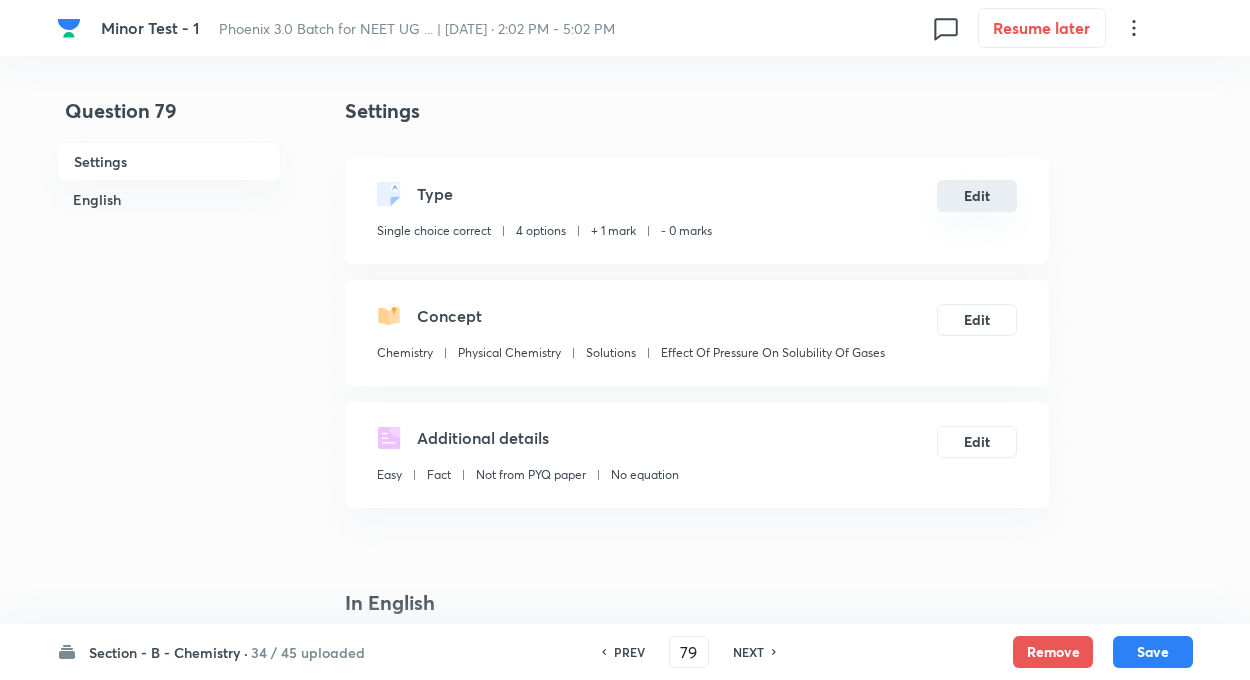 click on "Edit" at bounding box center (977, 196) 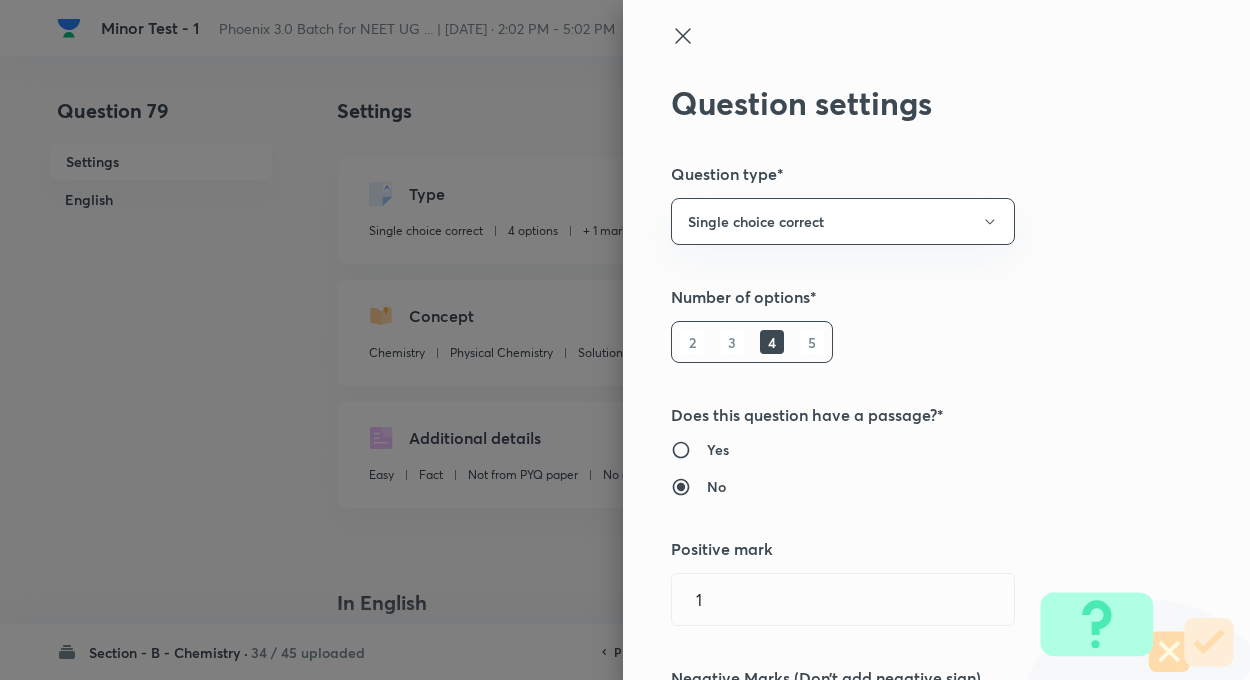 type on "1" 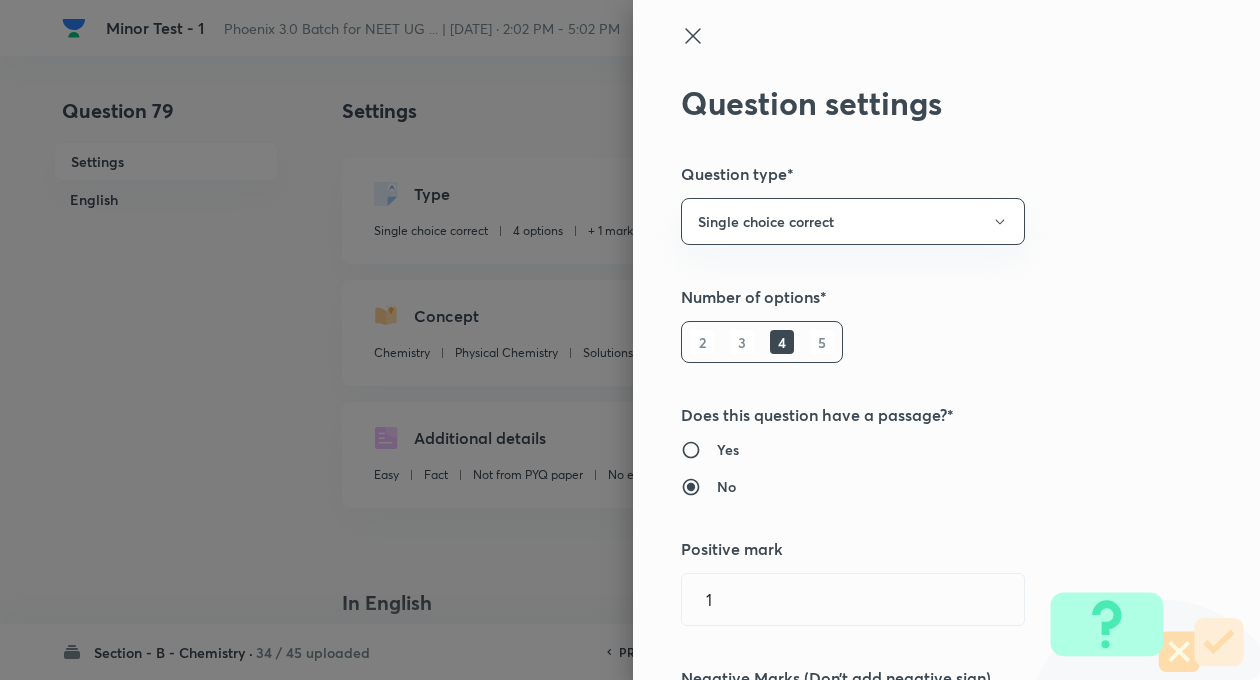 click on "Question settings Question type* Single choice correct Number of options* 2 3 4 5 Does this question have a passage?* Yes No Positive mark 1 ​ Negative Marks (Don’t add negative sign) 0 ​ Syllabus Topic group* Chemistry ​ Topic* Physical Chemistry ​ Concept* Solutions ​ Sub-concept* Effect Of Pressure On Solubility Of Gases ​ Concept-field ​ Additional details Question Difficulty Very easy Easy Moderate Hard Very hard Question is based on Fact Numerical Concept Previous year question Yes No Does this question have equation? Yes No Verification status Is the question verified? *Select 'yes' only if a question is verified Yes No Save" at bounding box center (946, 340) 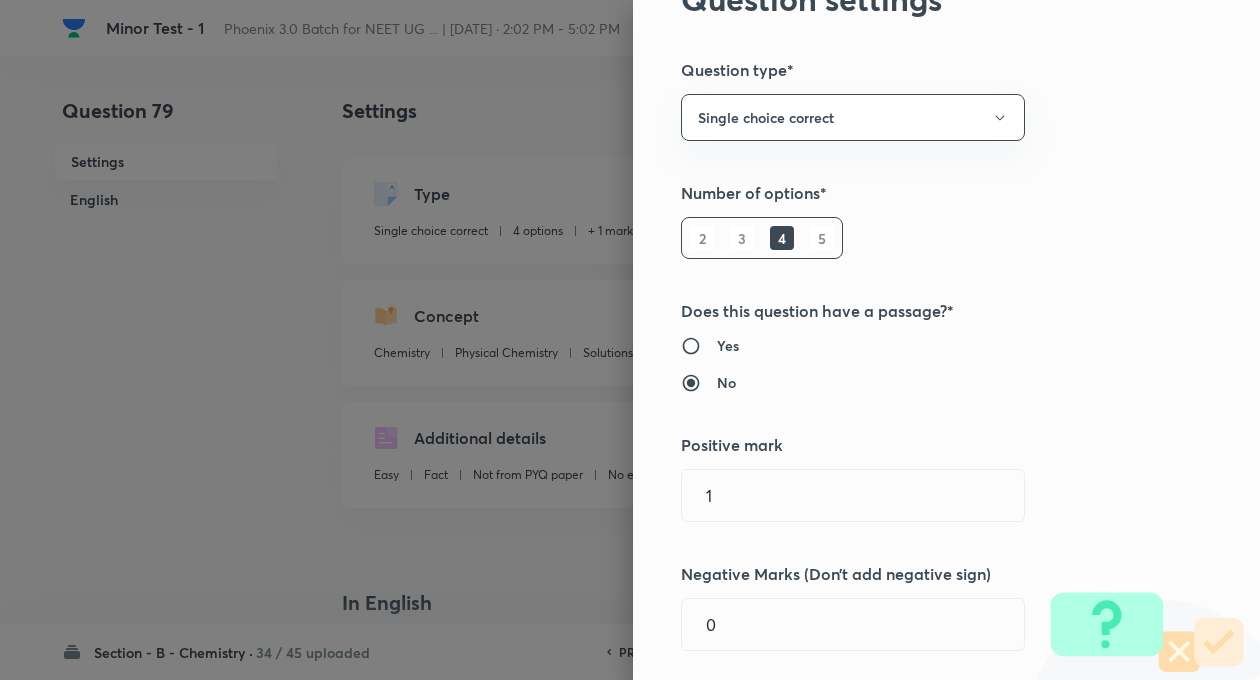 scroll, scrollTop: 280, scrollLeft: 0, axis: vertical 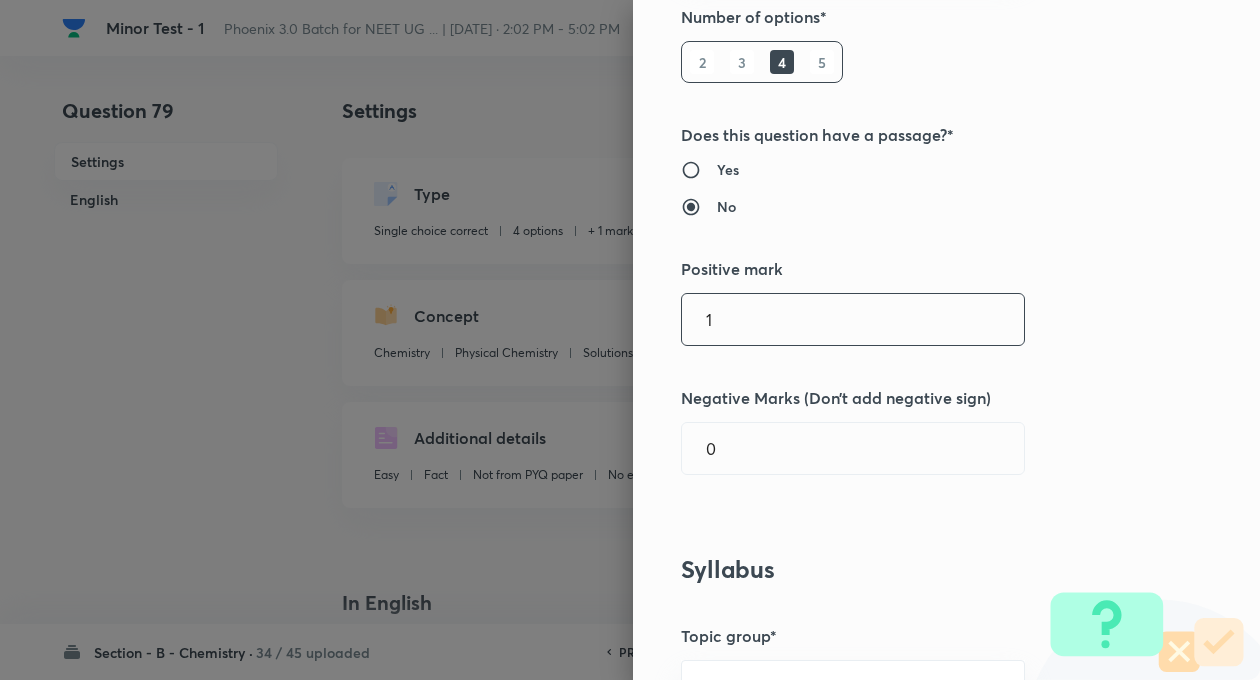 click on "1" at bounding box center [853, 319] 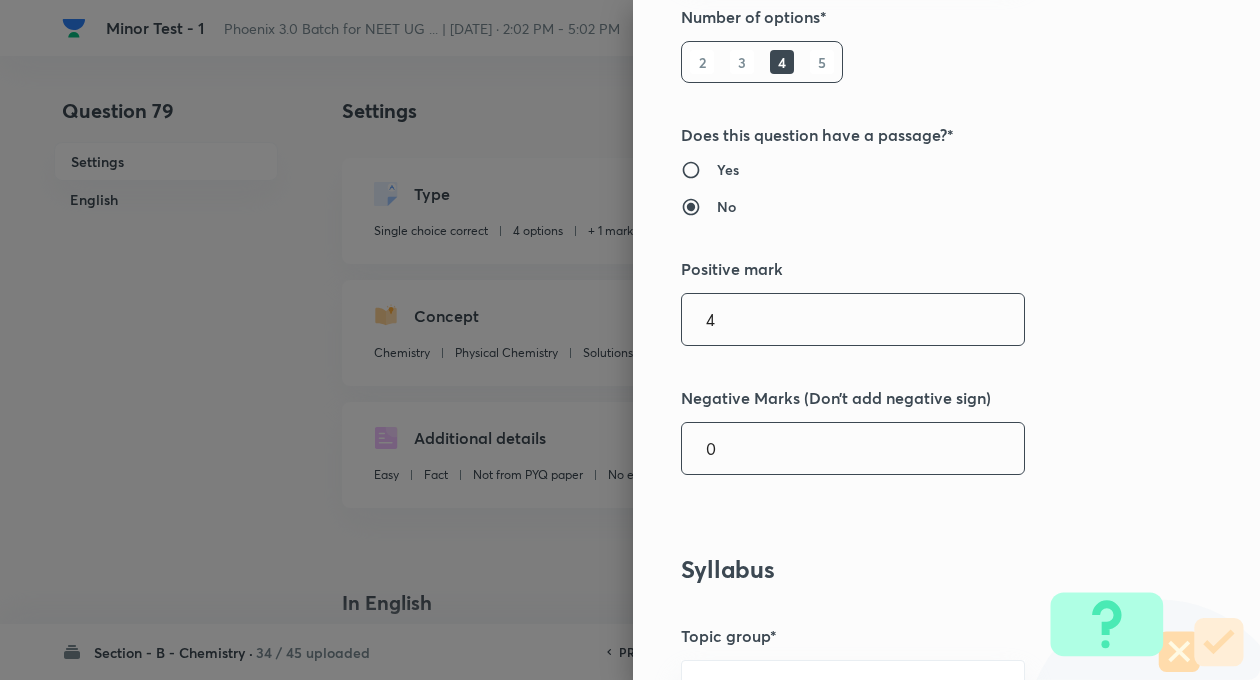 type on "4" 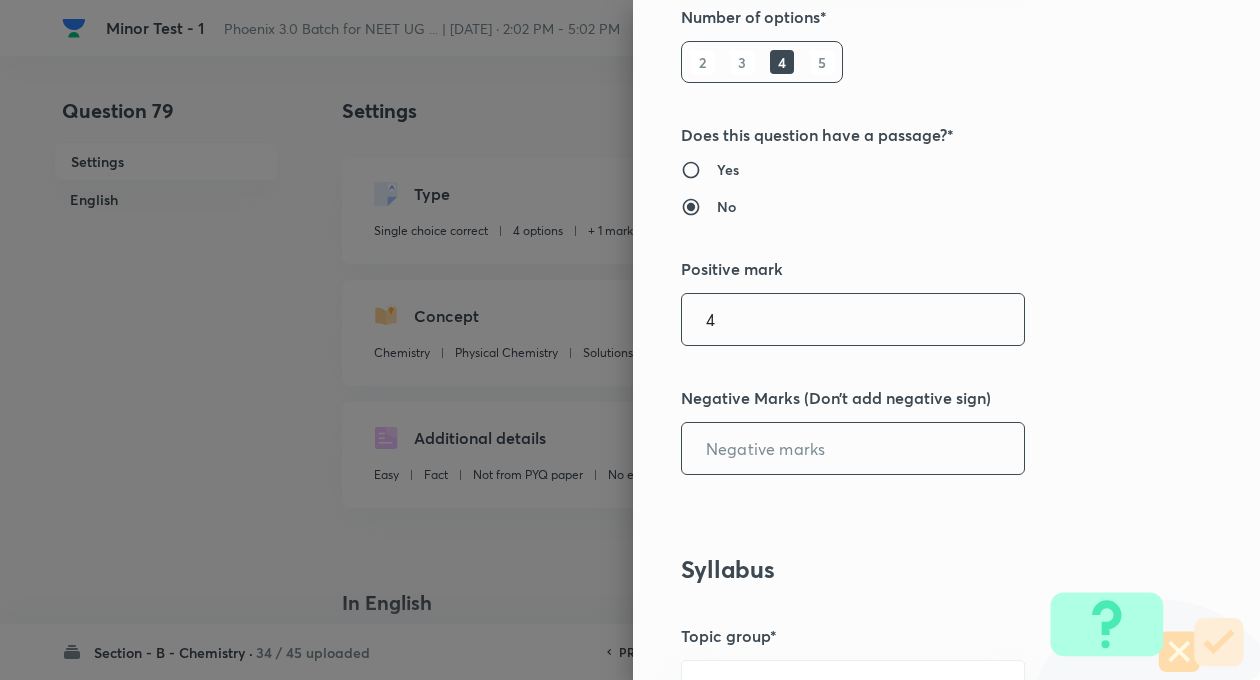 click at bounding box center [853, 448] 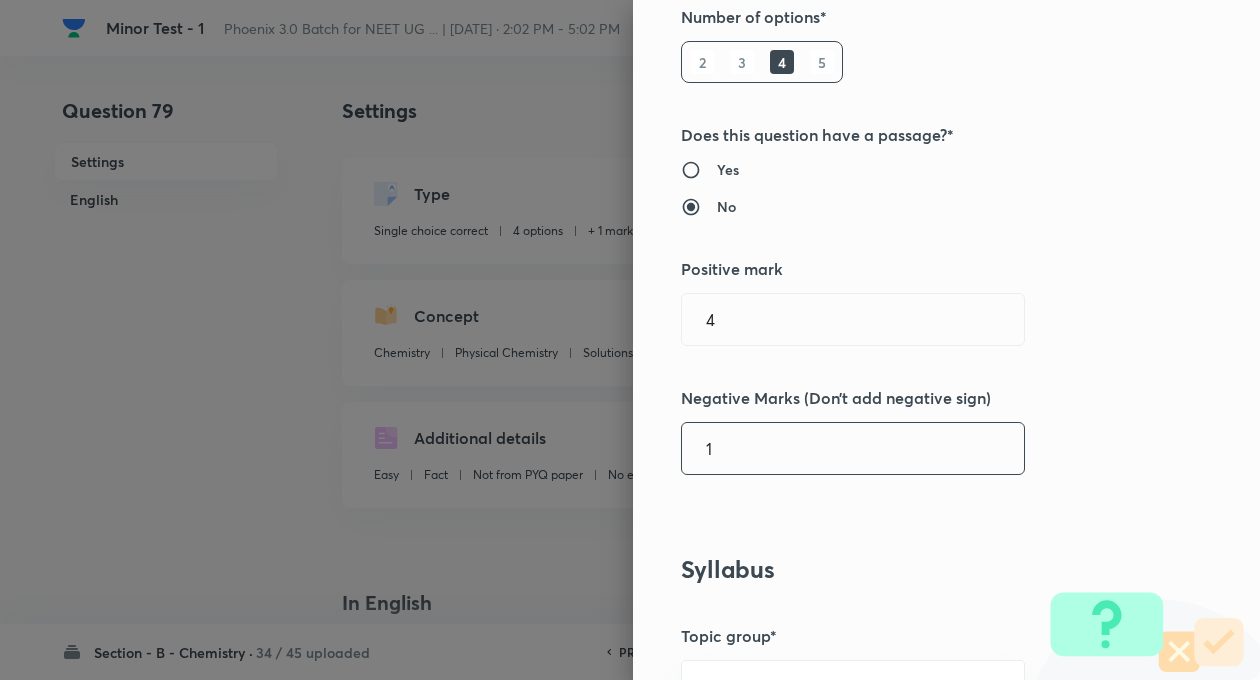 type on "1" 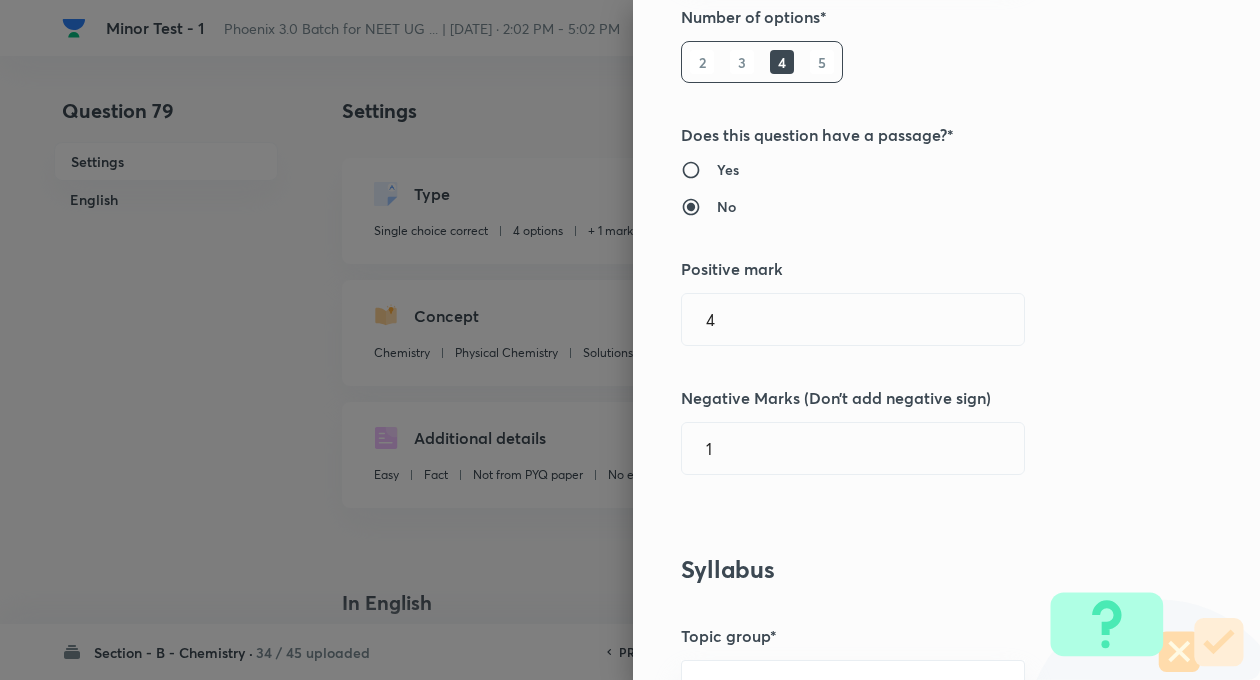 click on "Question settings Question type* Single choice correct Number of options* 2 3 4 5 Does this question have a passage?* Yes No Positive mark 4 ​ Negative Marks (Don’t add negative sign) 1 ​ Syllabus Topic group* Chemistry ​ Topic* Physical Chemistry ​ Concept* Solutions ​ Sub-concept* Effect Of Pressure On Solubility Of Gases ​ Concept-field ​ Additional details Question Difficulty Very easy Easy Moderate Hard Very hard Question is based on Fact Numerical Concept Previous year question Yes No Does this question have equation? Yes No Verification status Is the question verified? *Select 'yes' only if a question is verified Yes No Save" at bounding box center (946, 340) 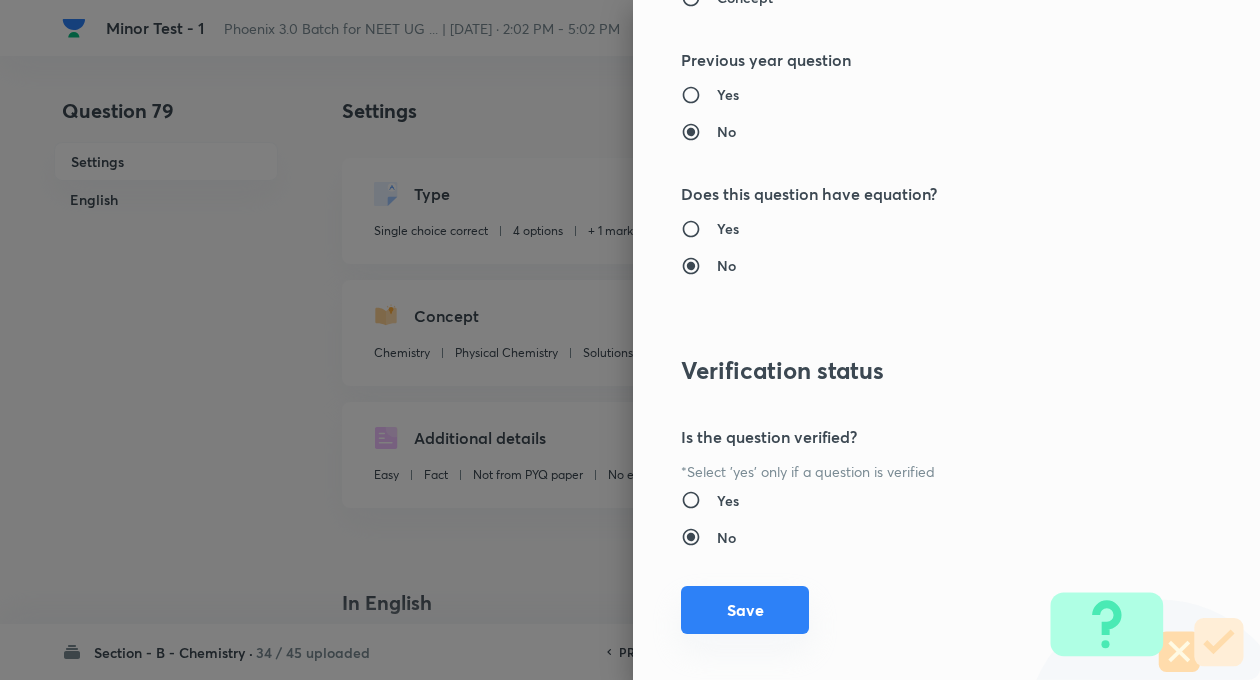 scroll, scrollTop: 2046, scrollLeft: 0, axis: vertical 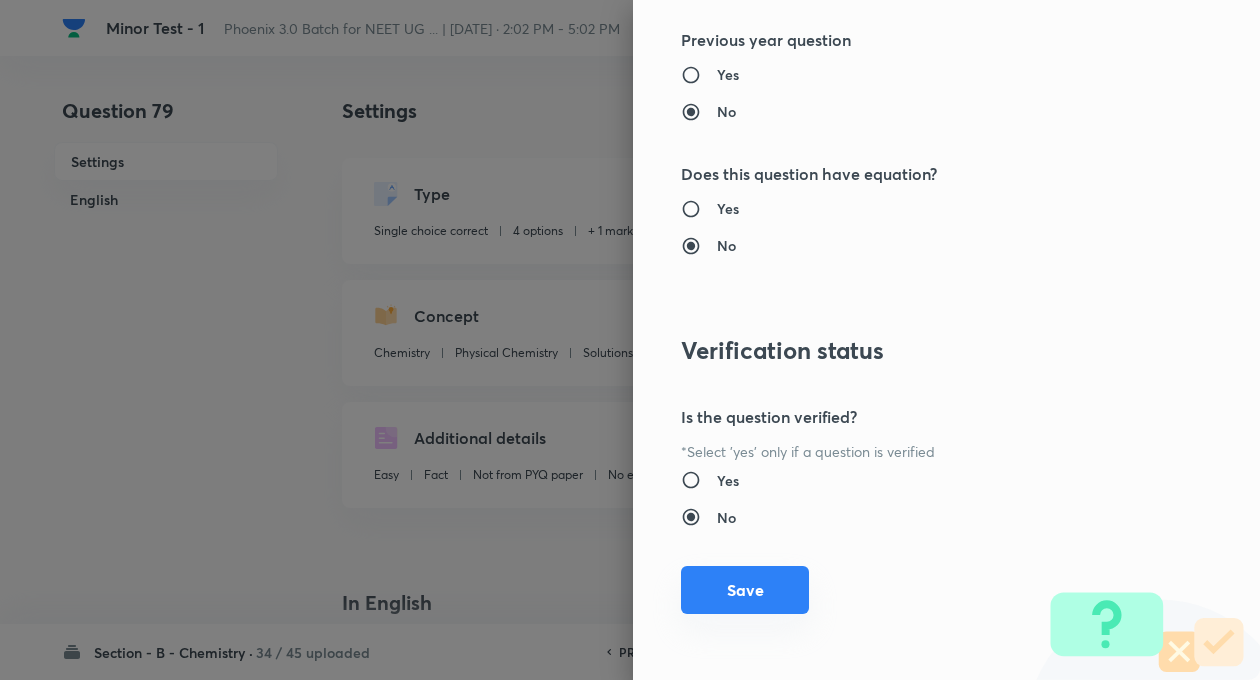 click on "Save" at bounding box center (745, 590) 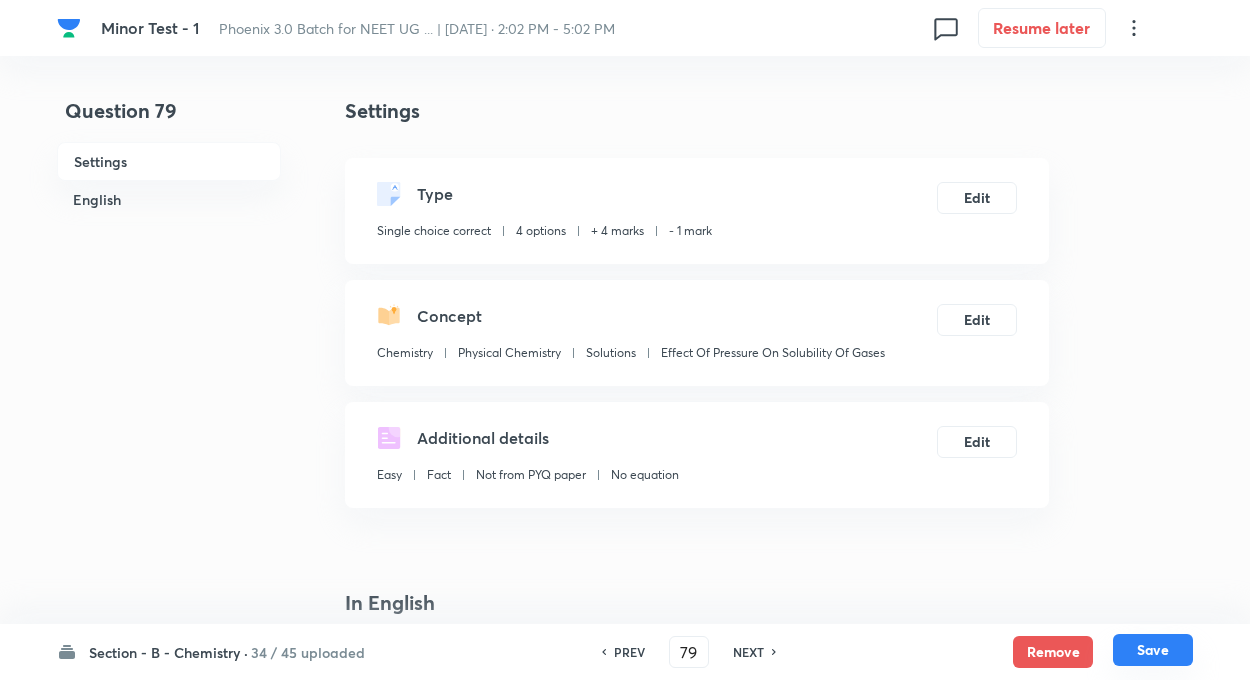 click on "Save" at bounding box center (1153, 650) 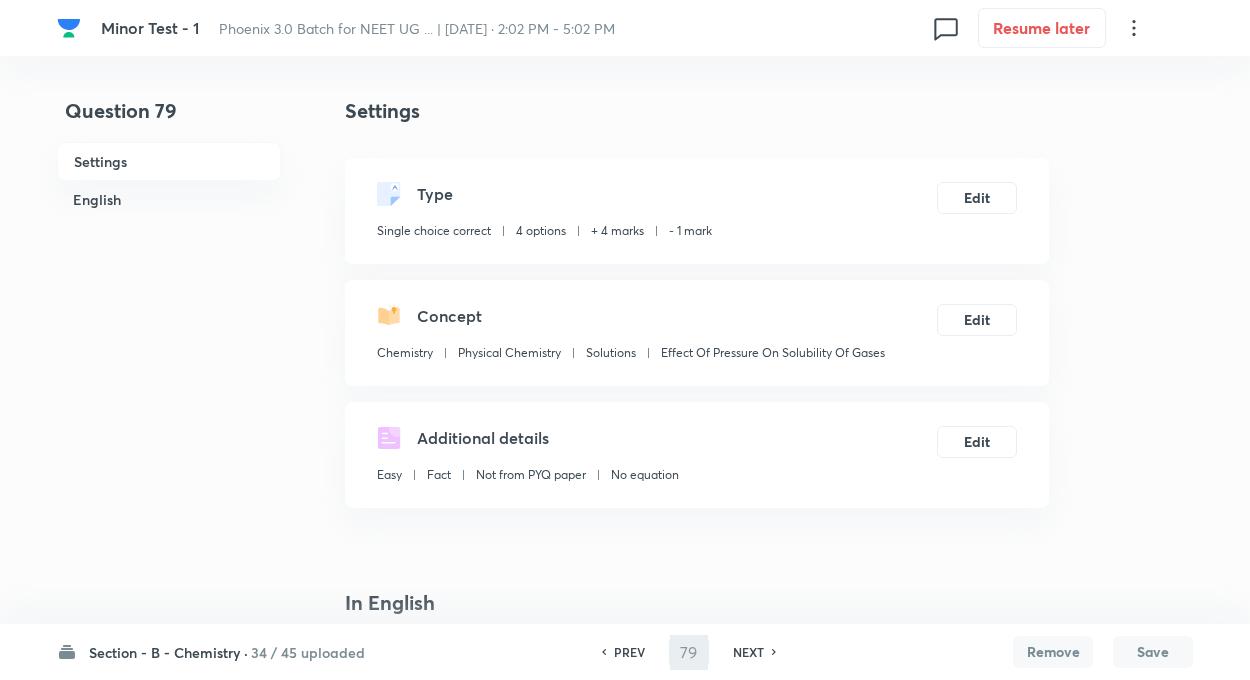 type on "80" 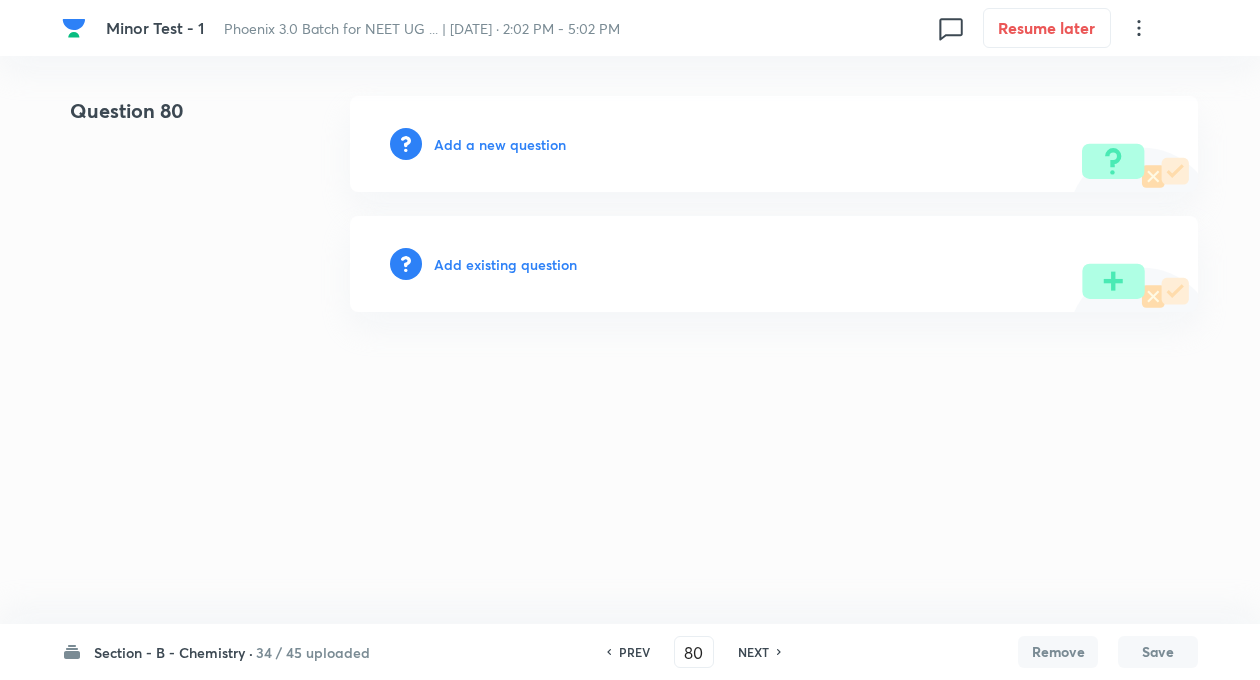click on "Add existing question" at bounding box center (505, 264) 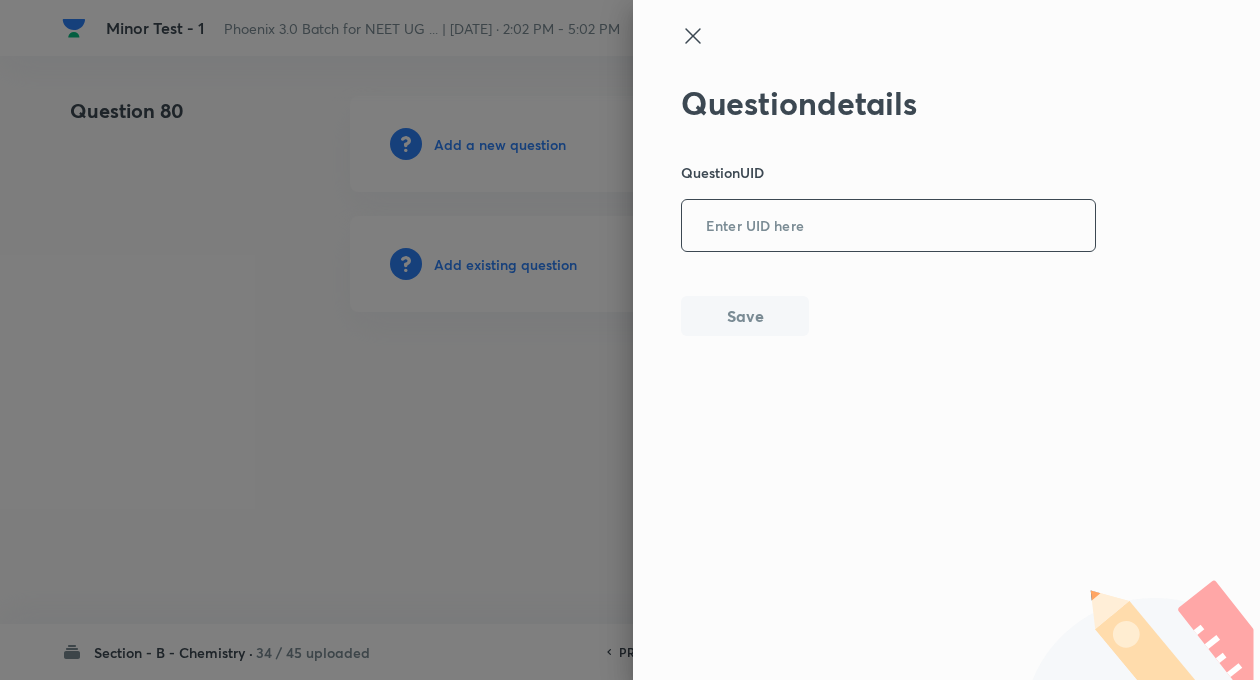 click at bounding box center (888, 226) 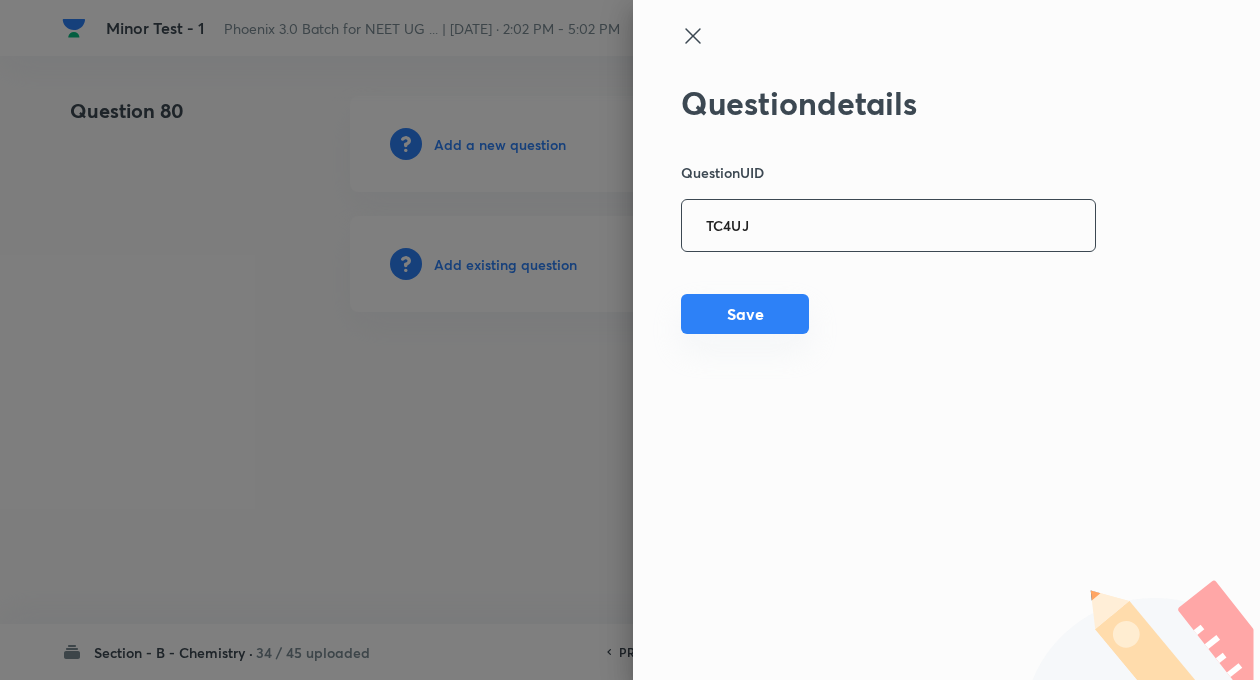 type on "TC4UJ" 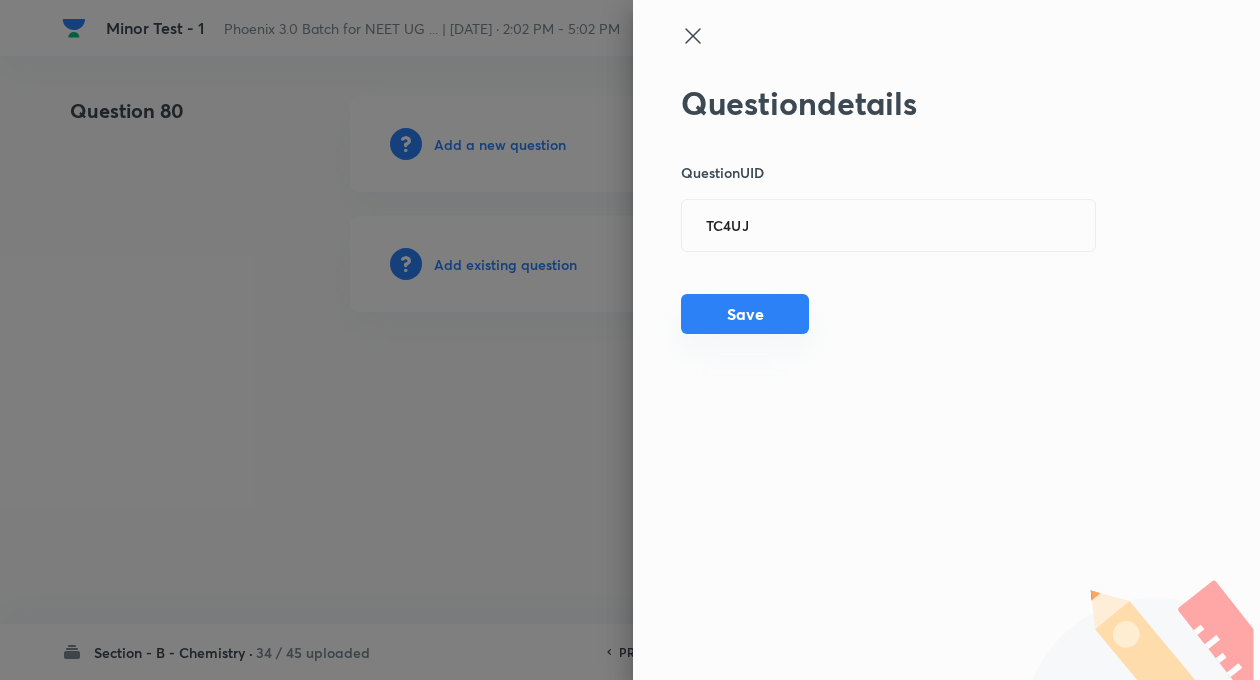 click on "Save" at bounding box center [745, 314] 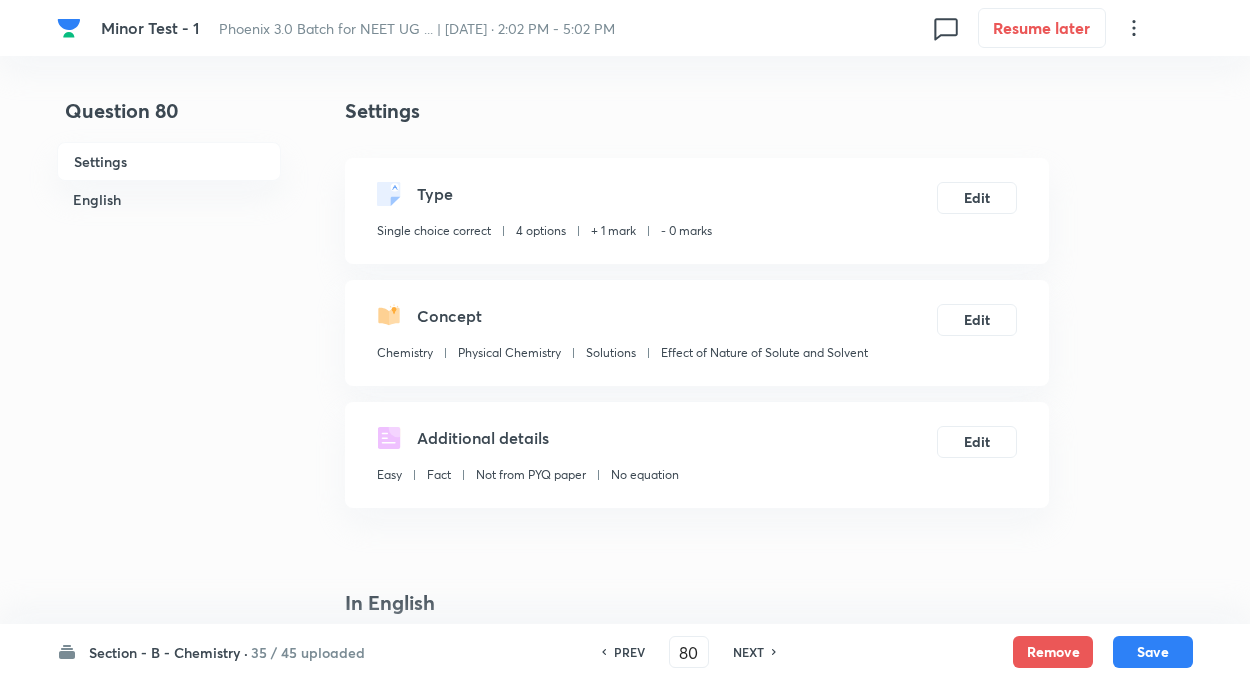 checkbox on "true" 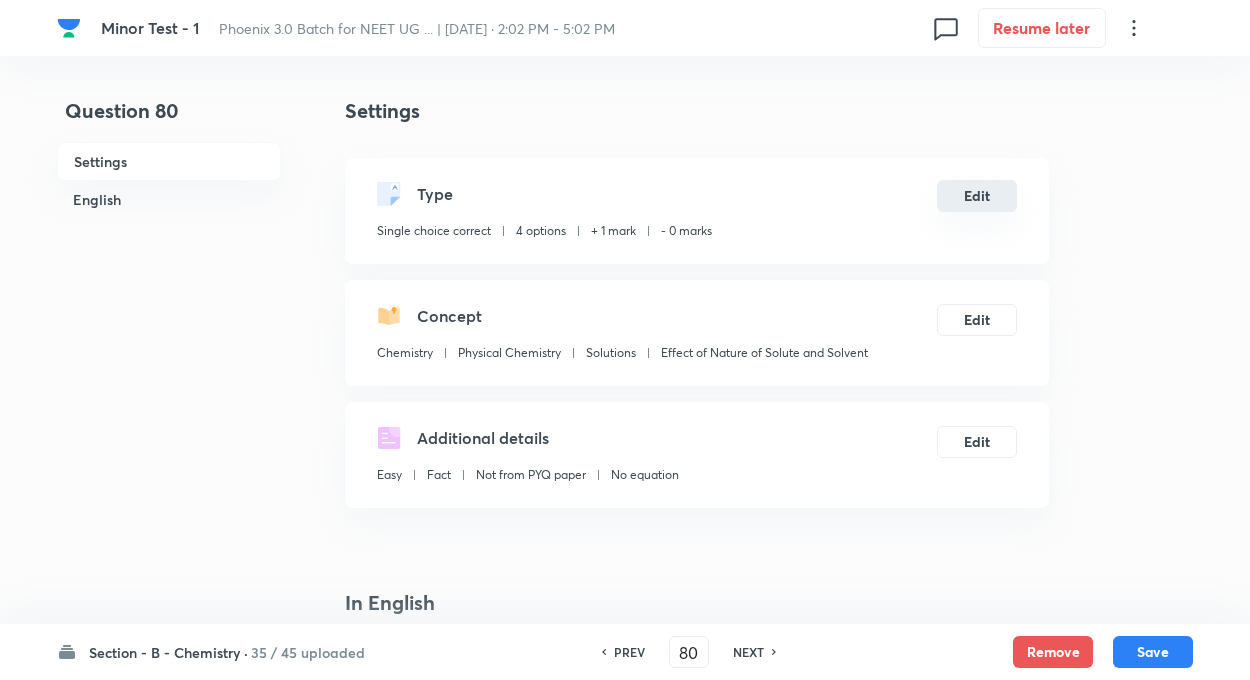 click on "Edit" at bounding box center [977, 196] 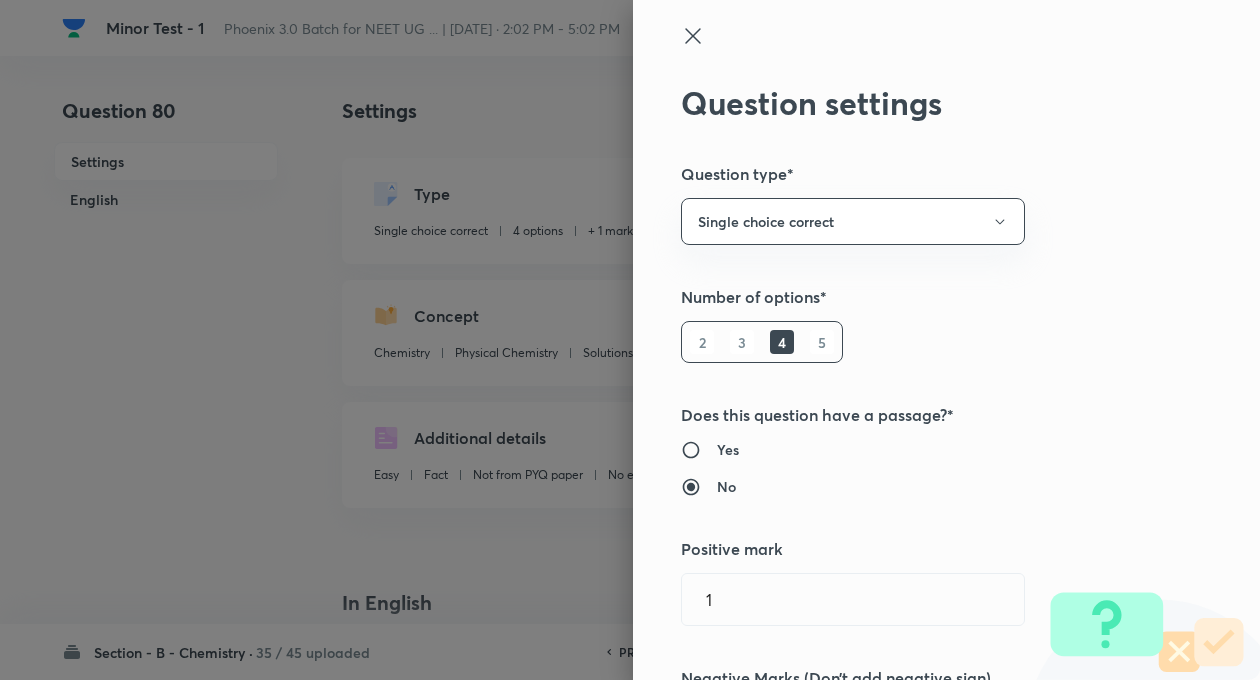 type on "1" 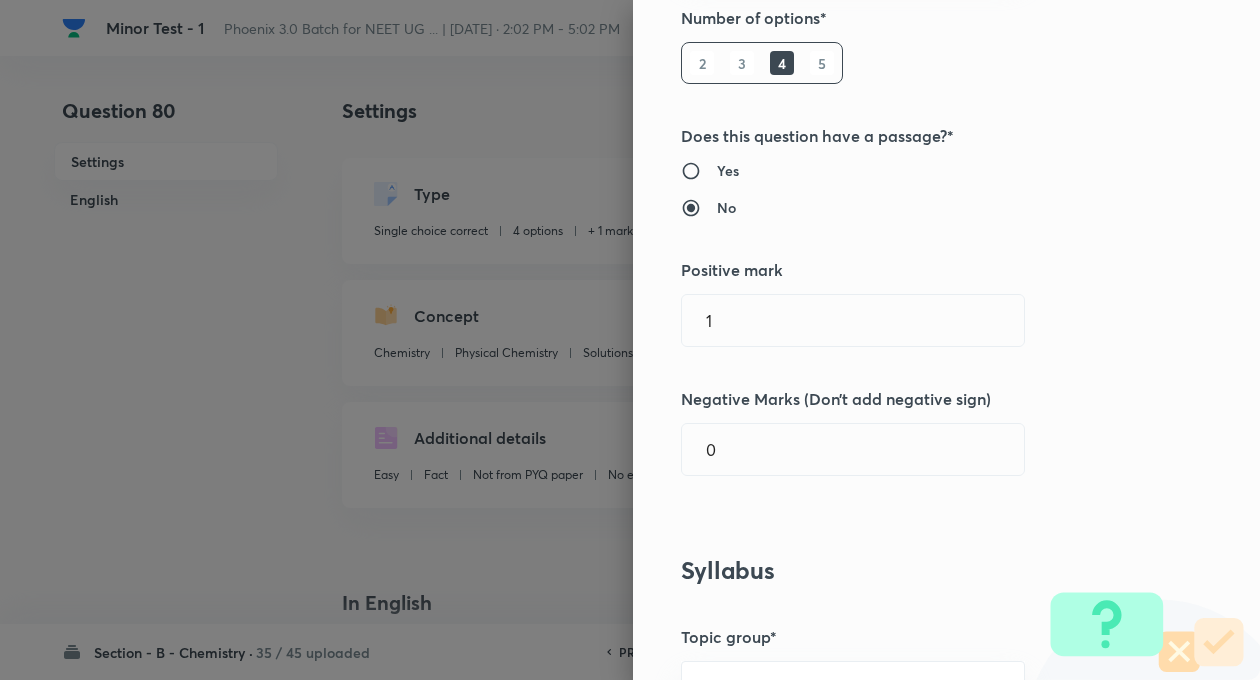 scroll, scrollTop: 280, scrollLeft: 0, axis: vertical 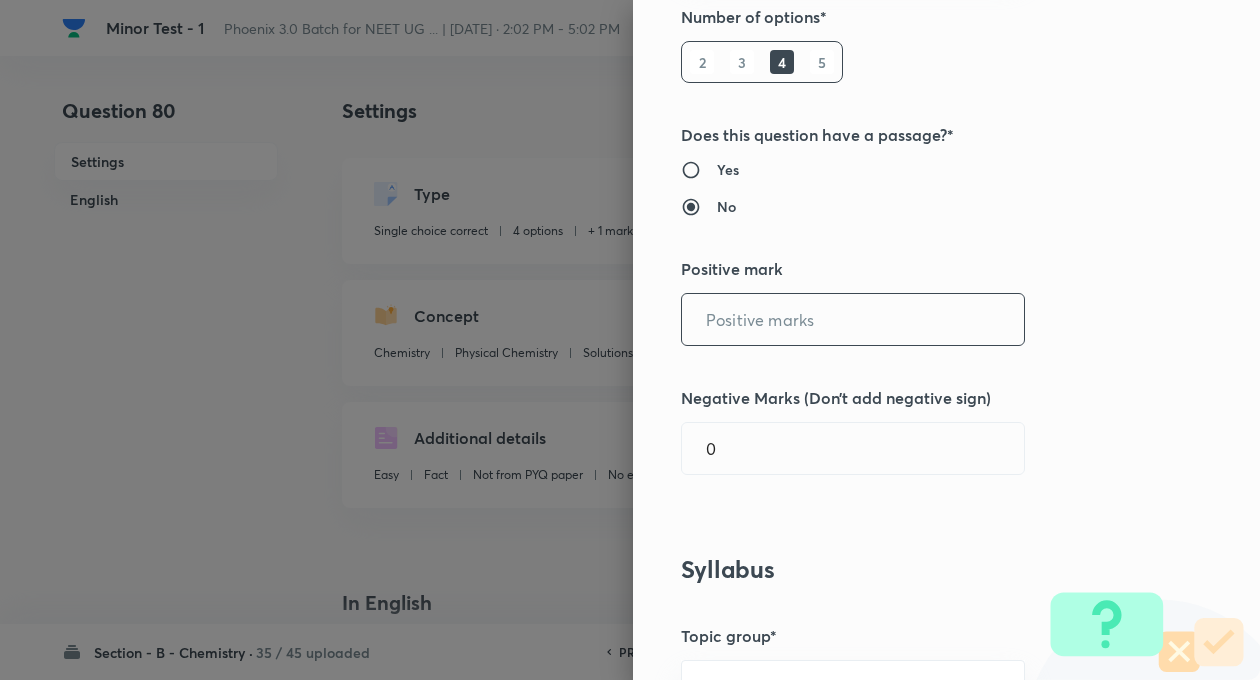 click at bounding box center [853, 319] 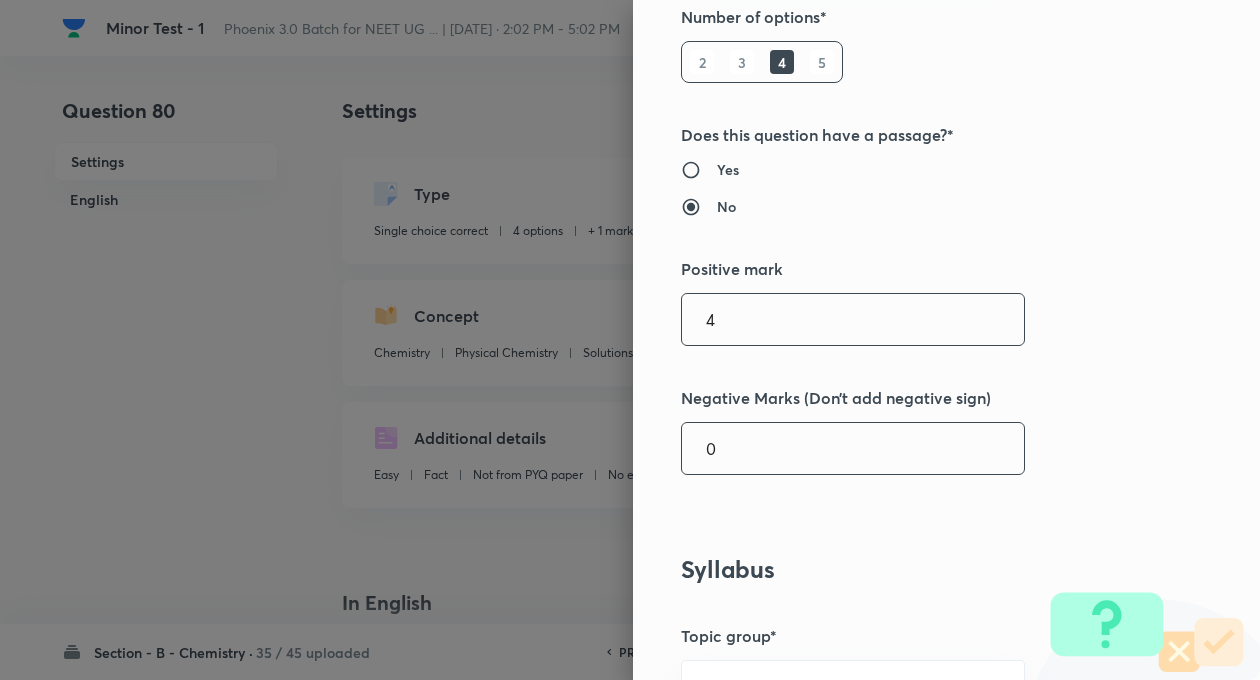 type on "4" 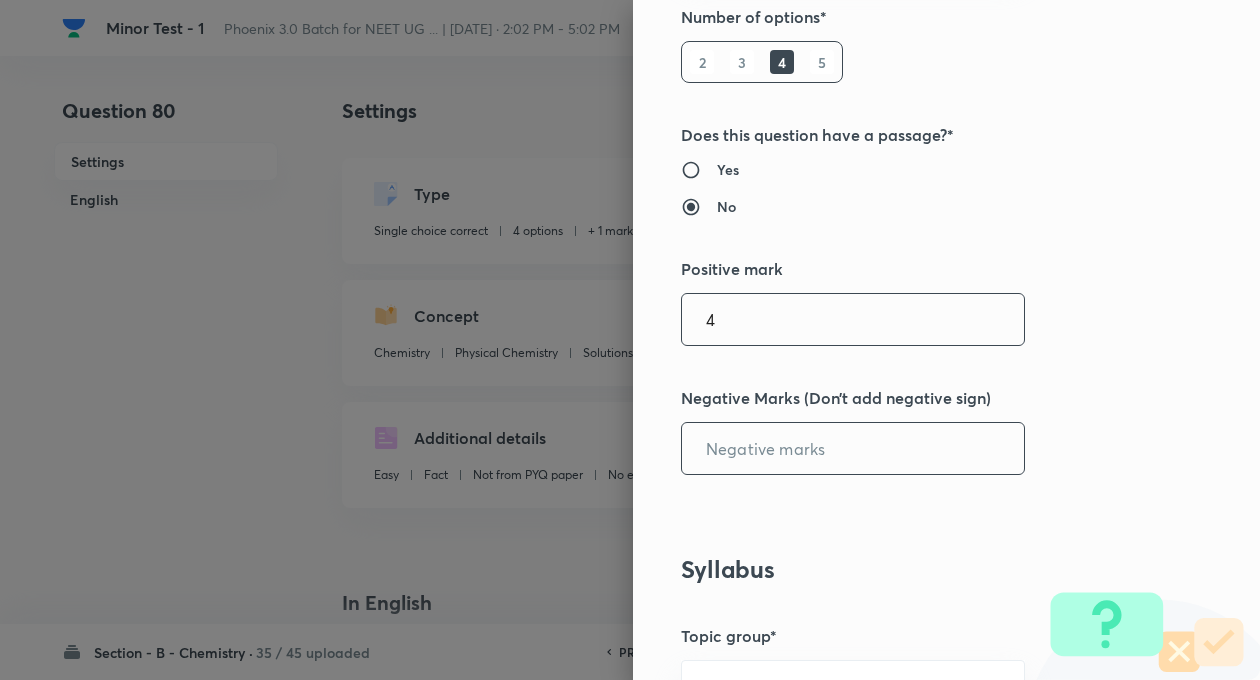 click at bounding box center (853, 448) 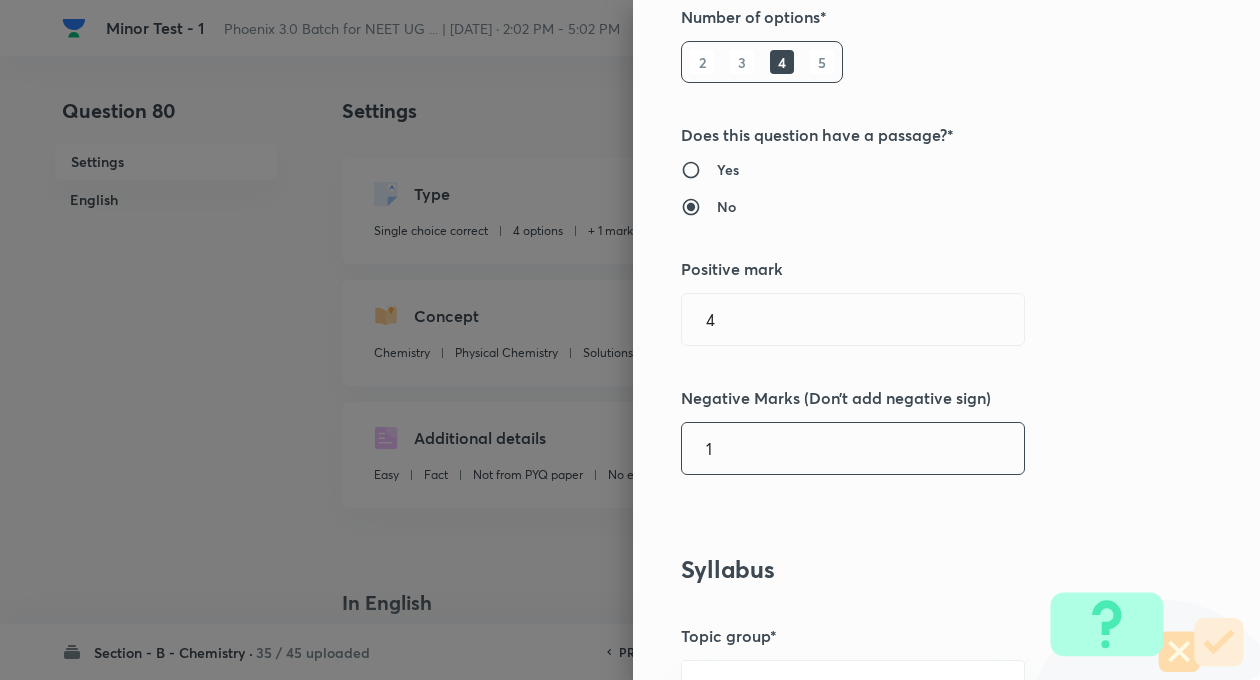 type on "1" 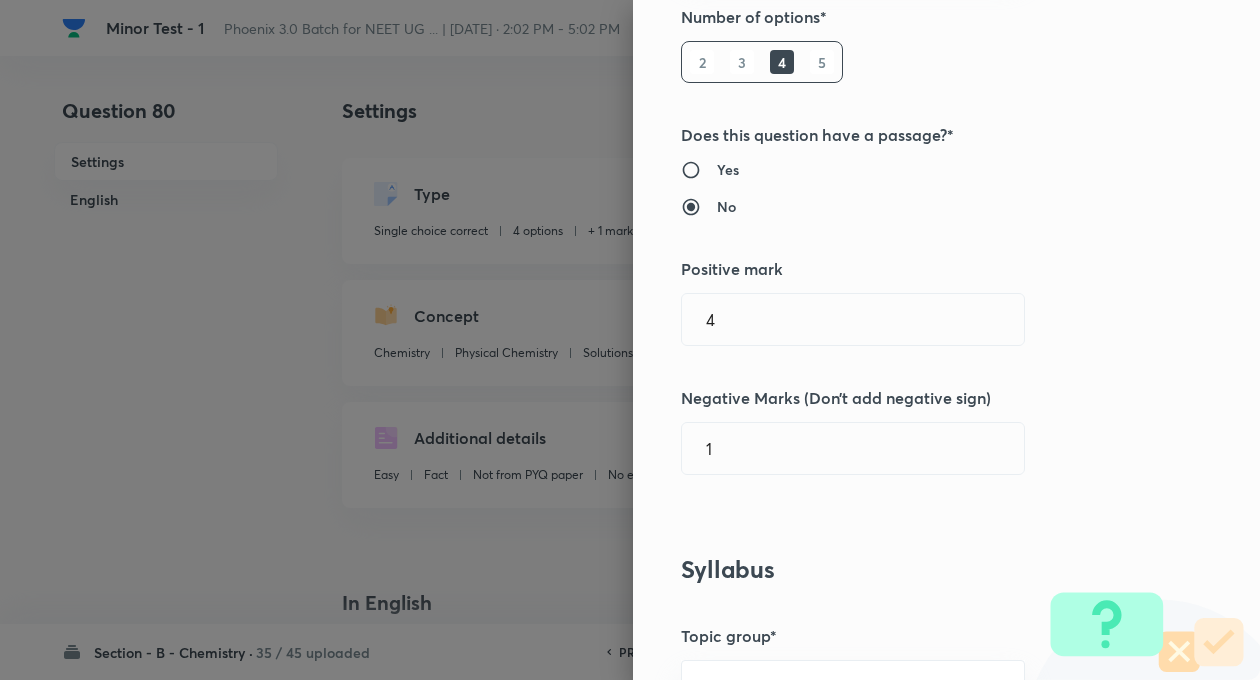 click on "Question settings Question type* Single choice correct Number of options* 2 3 4 5 Does this question have a passage?* Yes No Positive mark 4 ​ Negative Marks (Don’t add negative sign) 1 ​ Syllabus Topic group* Chemistry ​ Topic* Physical Chemistry ​ Concept* Solutions ​ Sub-concept* Effect of Nature of Solute and Solvent ​ Concept-field ​ Additional details Question Difficulty Very easy Easy Moderate Hard Very hard Question is based on Fact Numerical Concept Previous year question Yes No Does this question have equation? Yes No Verification status Is the question verified? *Select 'yes' only if a question is verified Yes No Save" at bounding box center [946, 340] 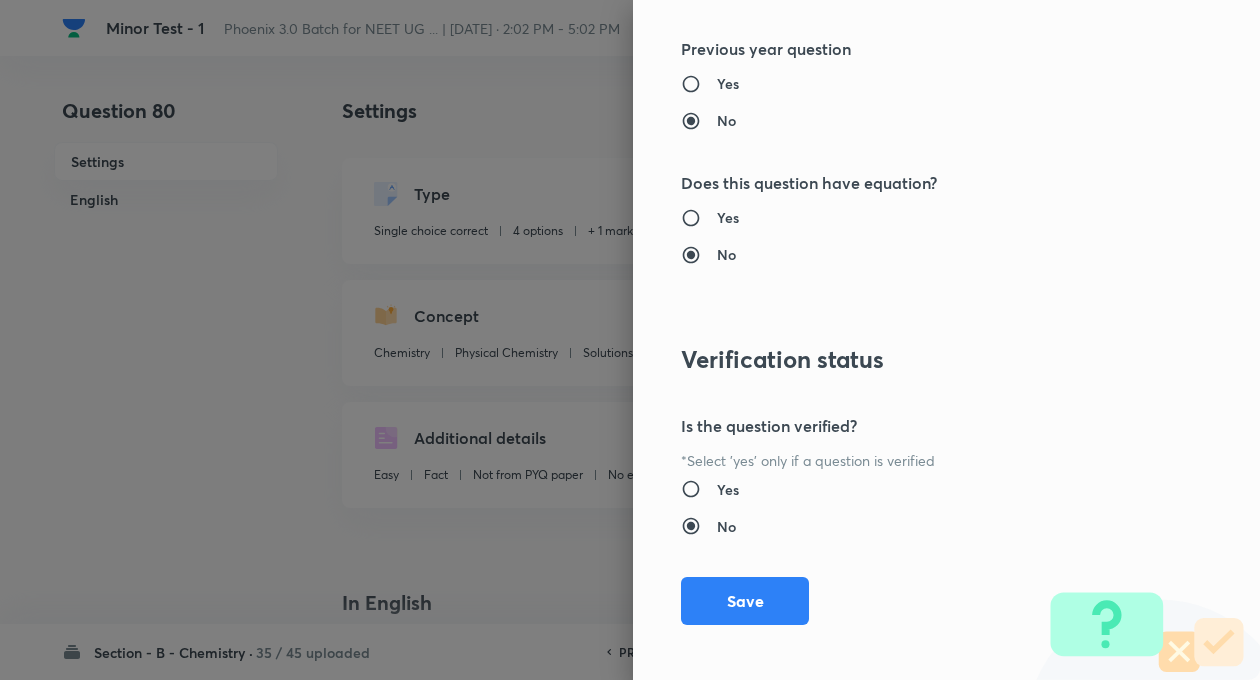 scroll, scrollTop: 2046, scrollLeft: 0, axis: vertical 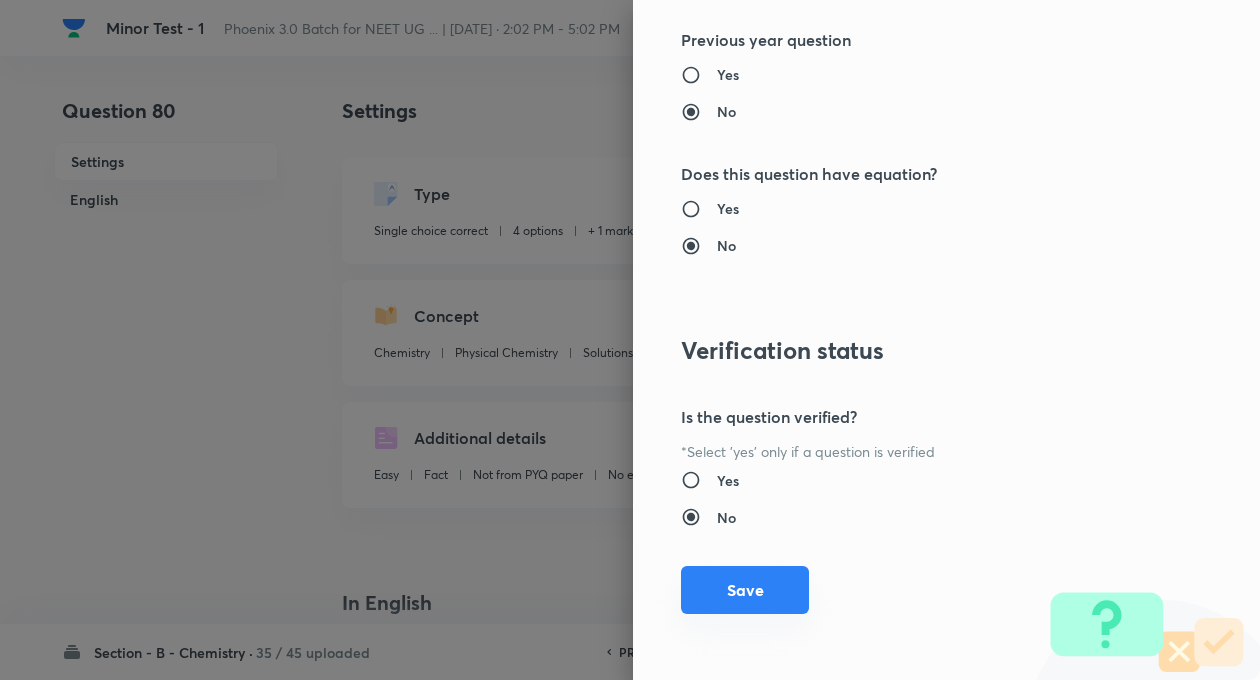 click on "Save" at bounding box center [745, 590] 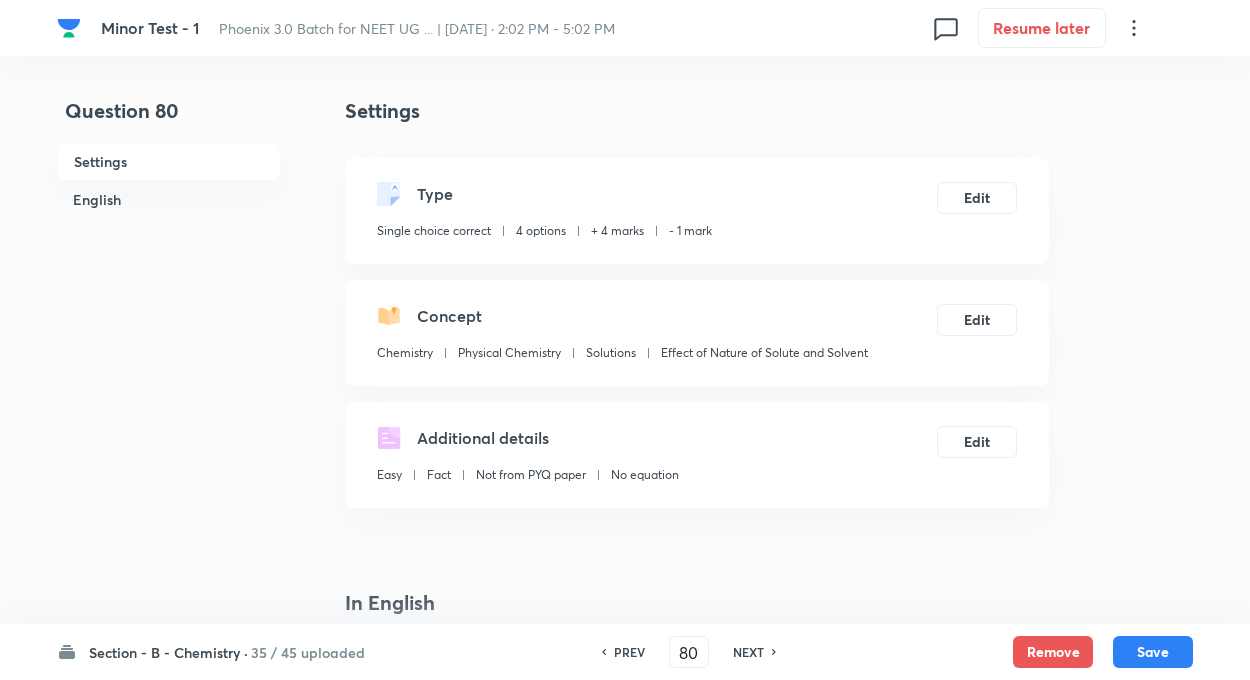 click on "Section - B - Chemistry ·
35 / 45 uploaded
PREV 80 ​ NEXT Remove Save" at bounding box center [625, 652] 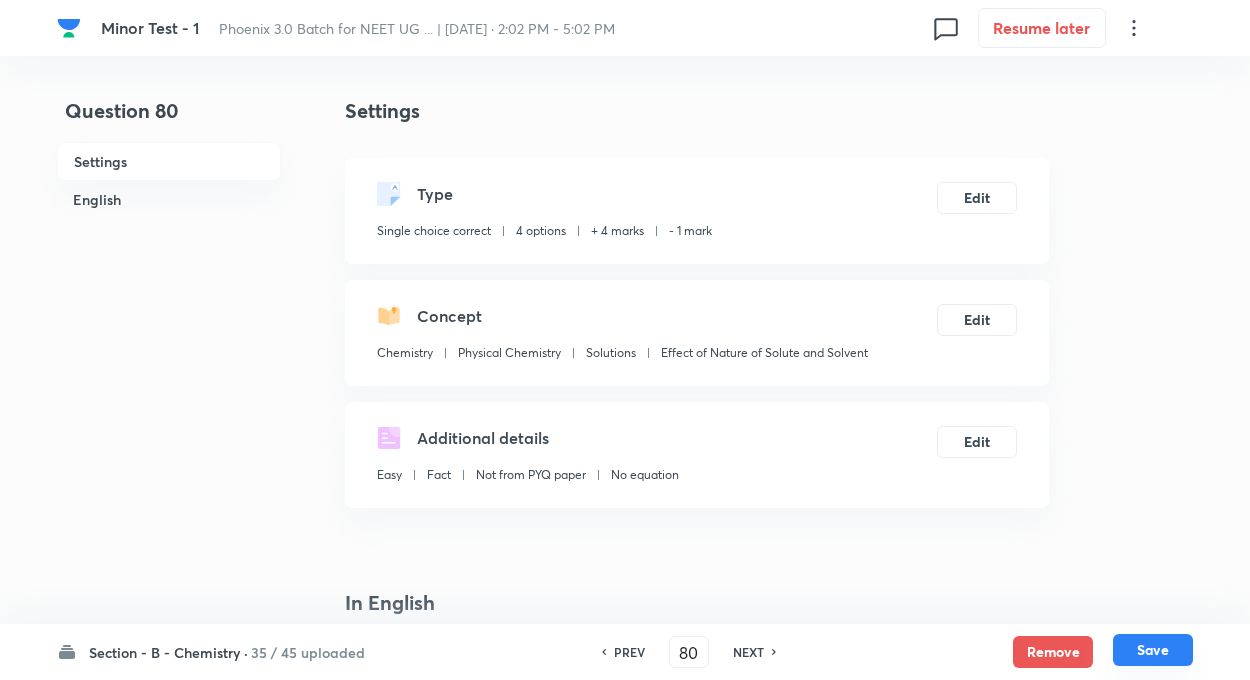 click on "Save" at bounding box center (1153, 650) 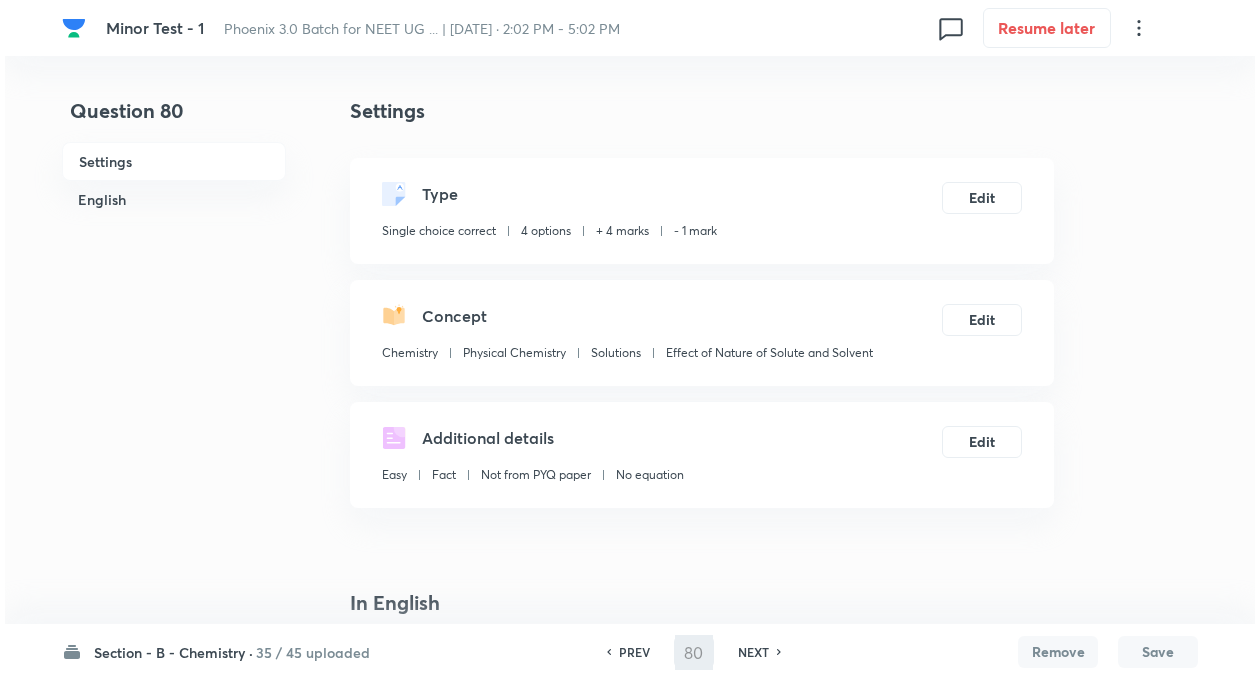 type 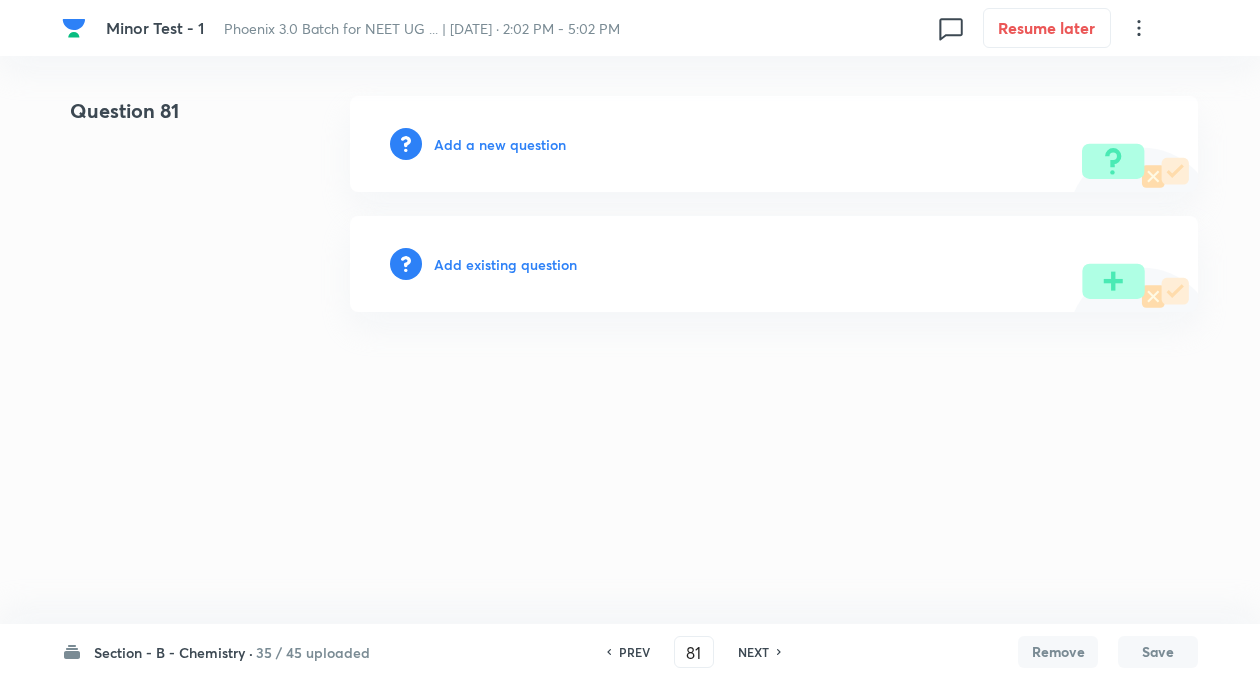 click on "Add existing question" at bounding box center (505, 264) 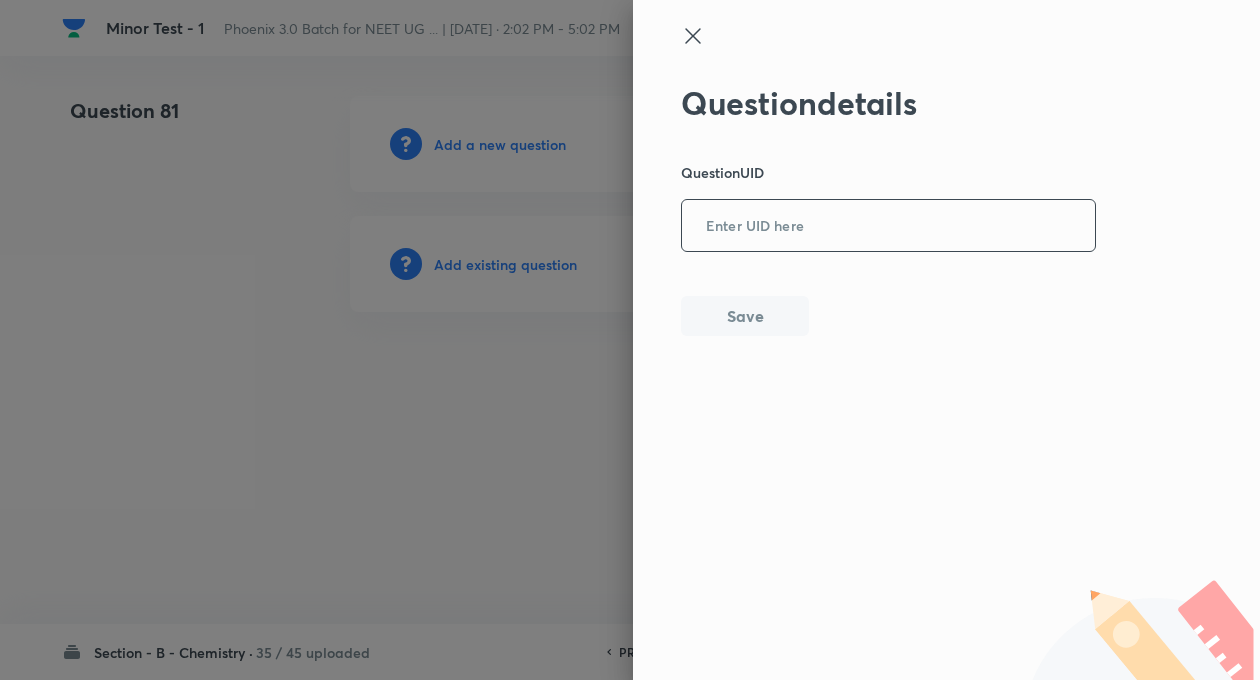 click at bounding box center (888, 226) 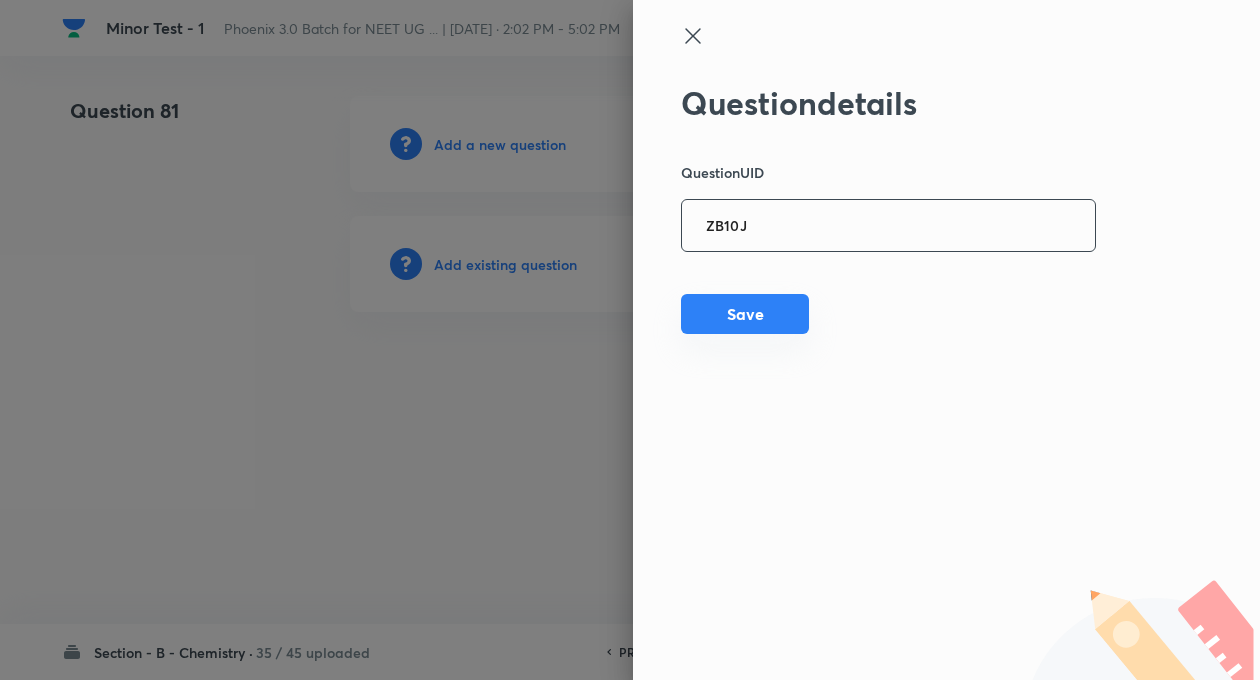 click on "Save" at bounding box center (745, 314) 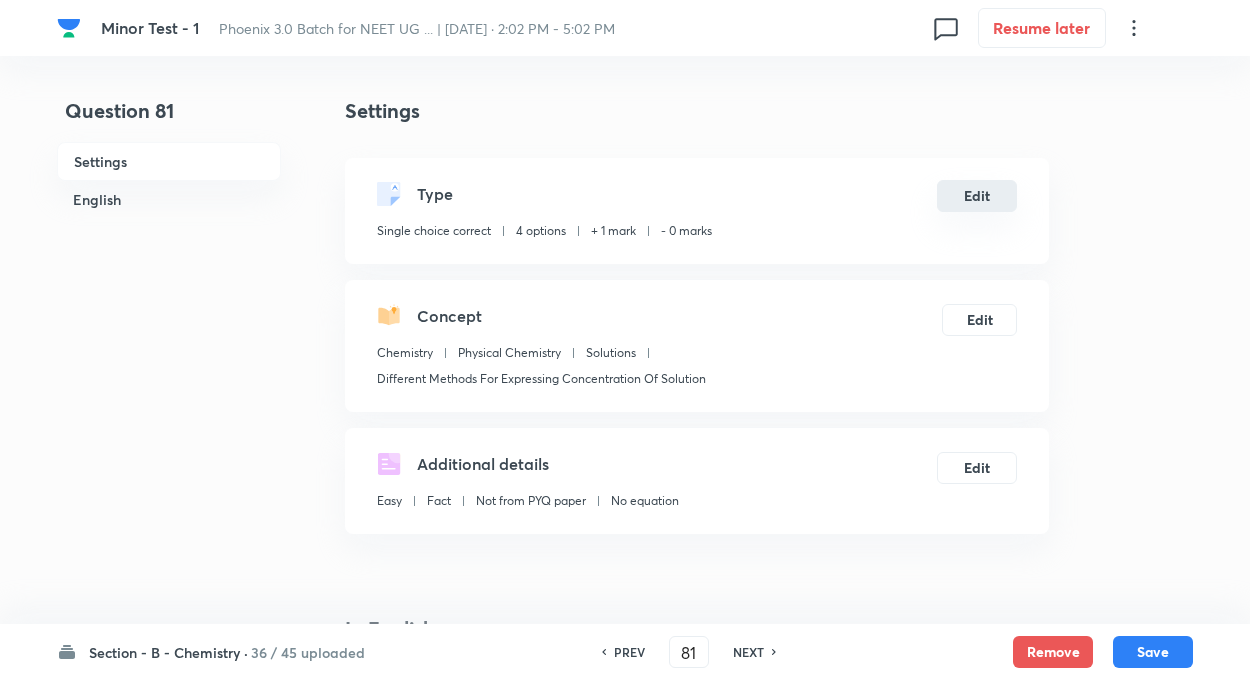 click on "Edit" at bounding box center (977, 196) 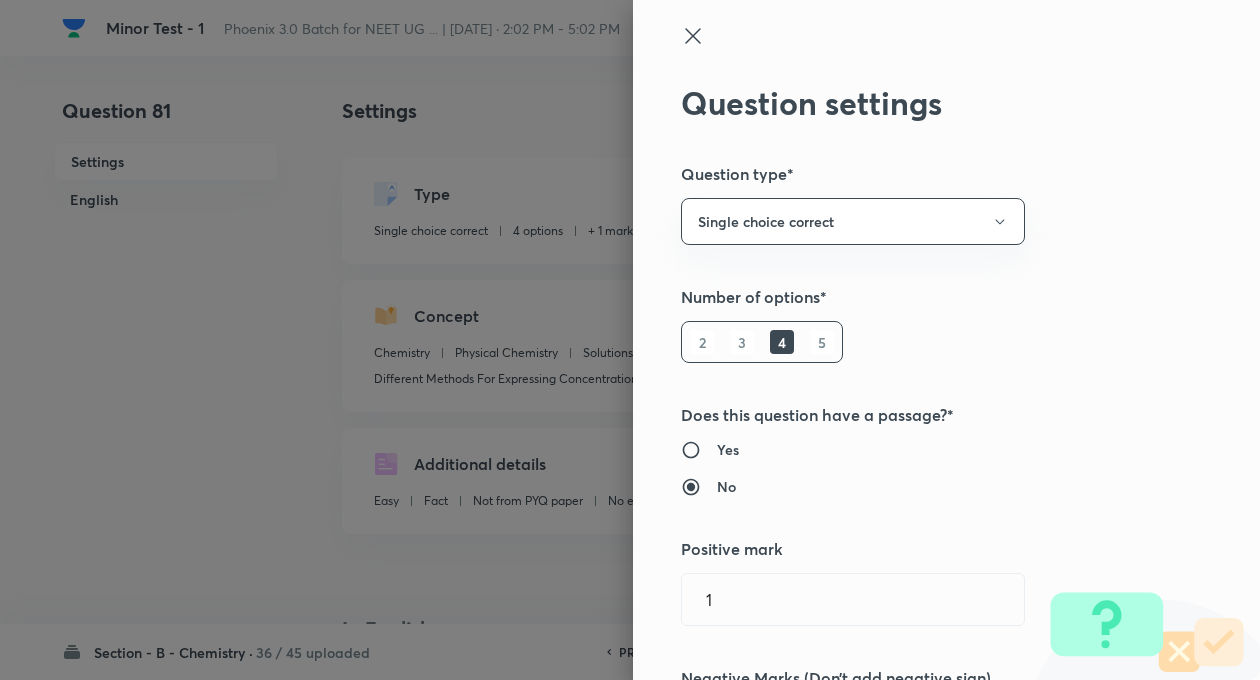 click on "Question settings Question type* Single choice correct Number of options* 2 3 4 5 Does this question have a passage?* Yes No Positive mark 1 ​ Negative Marks (Don’t add negative sign) 0 ​ Syllabus Topic group* Chemistry ​ Topic* Physical Chemistry ​ Concept* Solutions ​ Sub-concept* Different Methods For Expressing Concentration Of Solution ​ Concept-field ​ Additional details Question Difficulty Very easy Easy Moderate Hard Very hard Question is based on Fact Numerical Concept Previous year question Yes No Does this question have equation? Yes No Verification status Is the question verified? *Select 'yes' only if a question is verified Yes No Save" at bounding box center [946, 340] 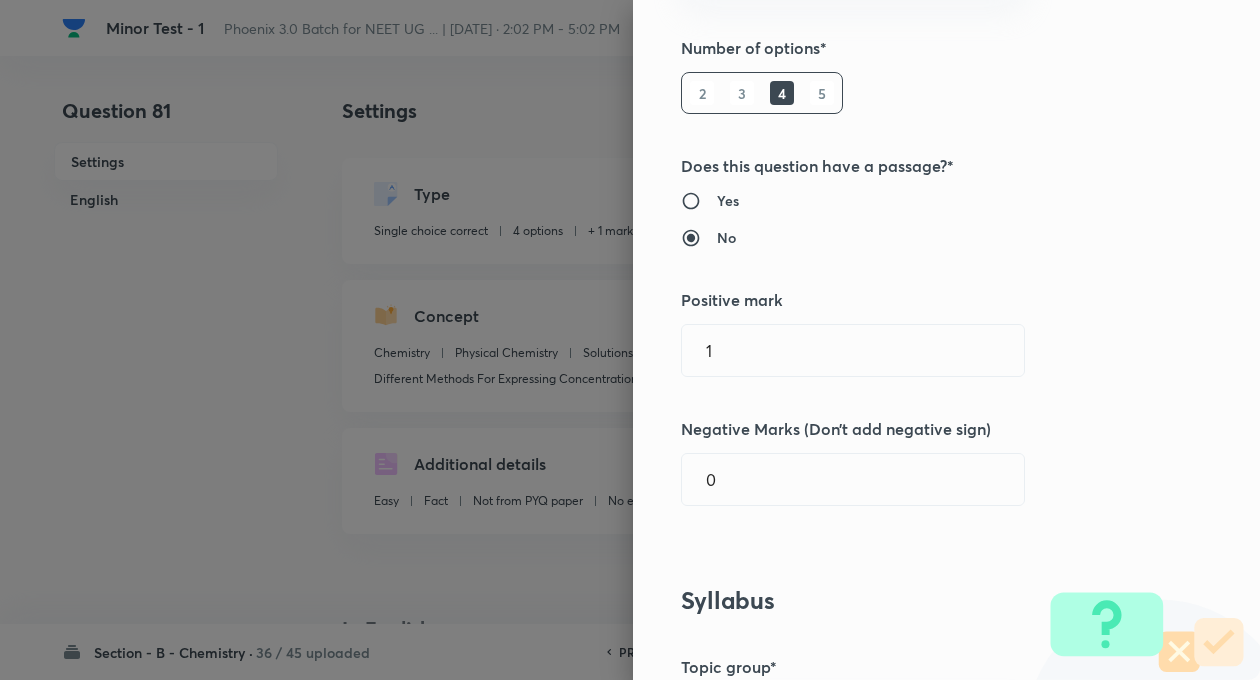 scroll, scrollTop: 360, scrollLeft: 0, axis: vertical 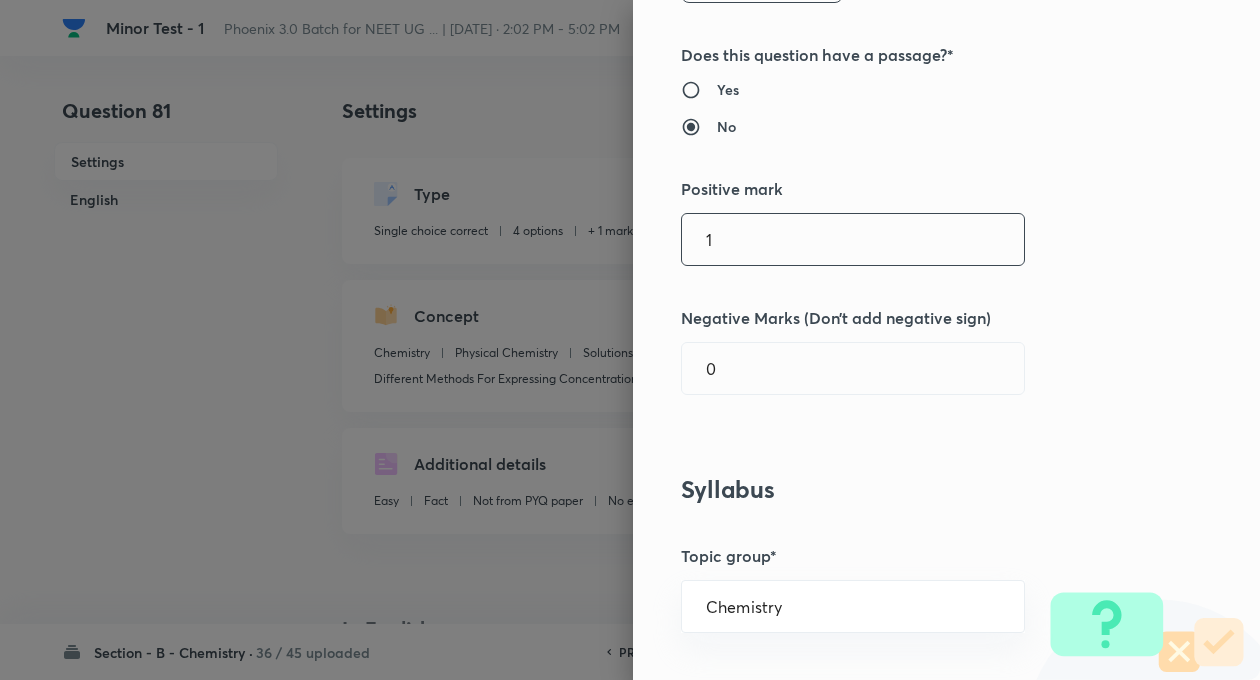 click on "1" at bounding box center [853, 239] 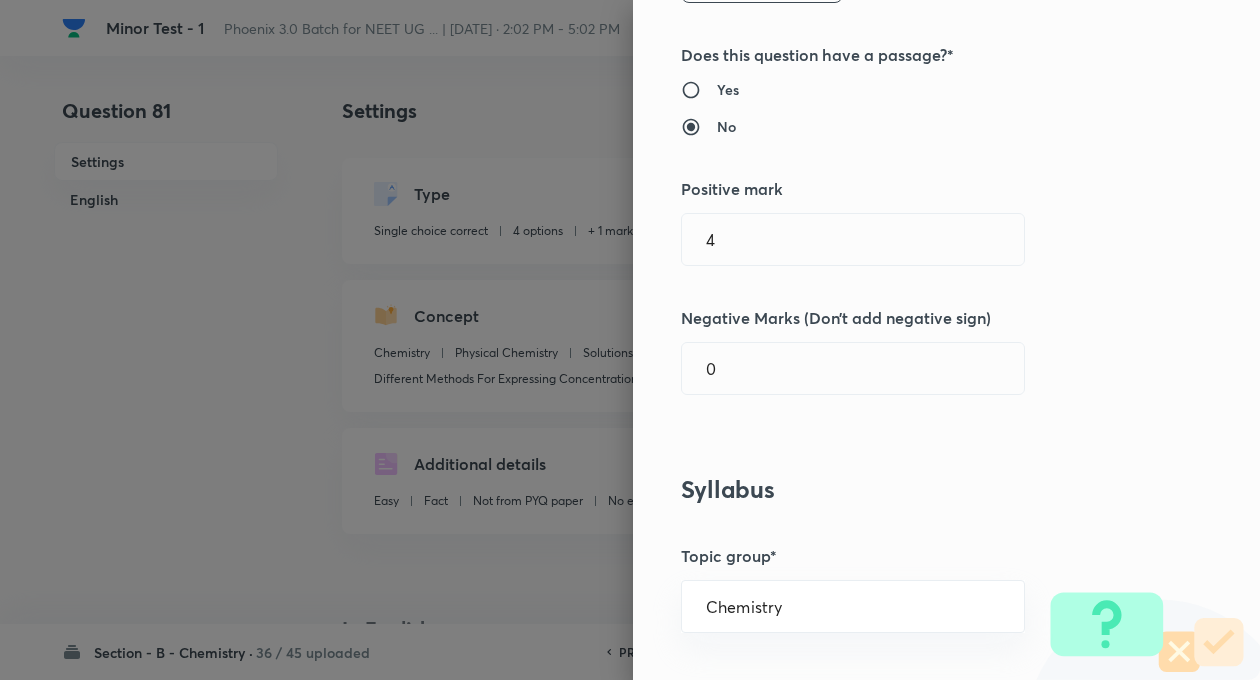 click on "Question settings Question type* Single choice correct Number of options* 2 3 4 5 Does this question have a passage?* Yes No Positive mark 4 ​ Negative Marks (Don’t add negative sign) 0 ​ Syllabus Topic group* Chemistry ​ Topic* Physical Chemistry ​ Concept* Solutions ​ Sub-concept* Different Methods For Expressing Concentration Of Solution ​ Concept-field ​ Additional details Question Difficulty Very easy Easy Moderate Hard Very hard Question is based on Fact Numerical Concept Previous year question Yes No Does this question have equation? Yes No Verification status Is the question verified? *Select 'yes' only if a question is verified Yes No Save" at bounding box center [946, 340] 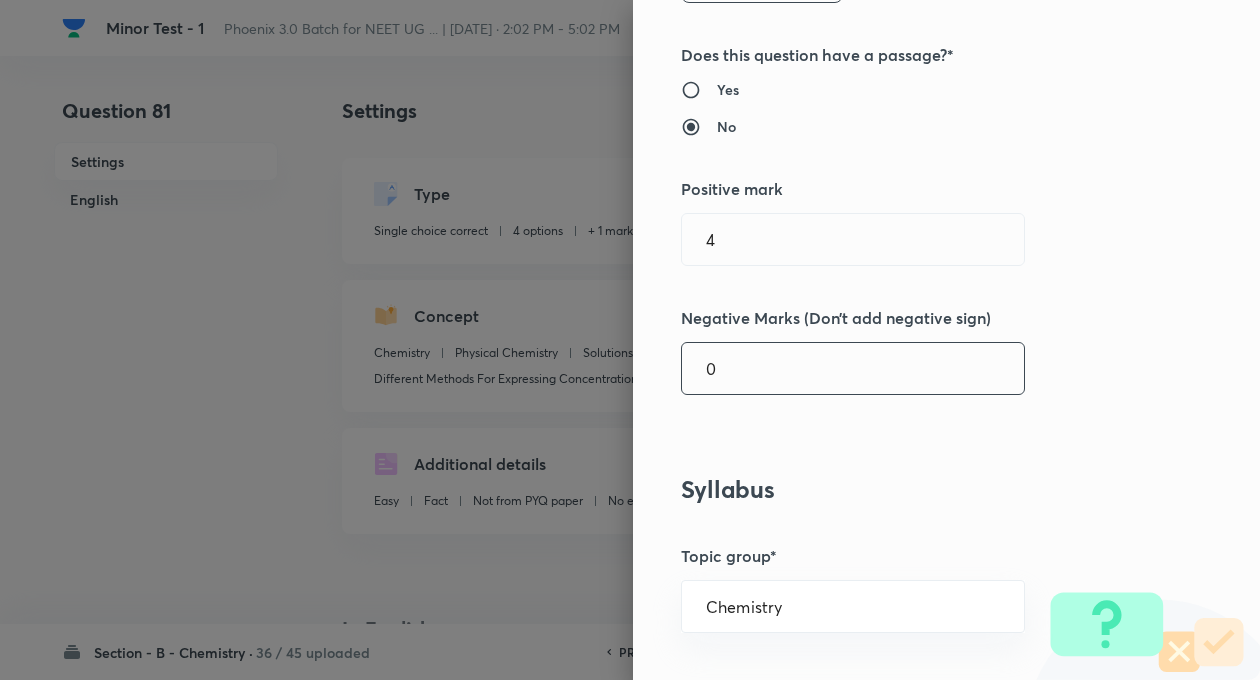 click on "0" at bounding box center [853, 368] 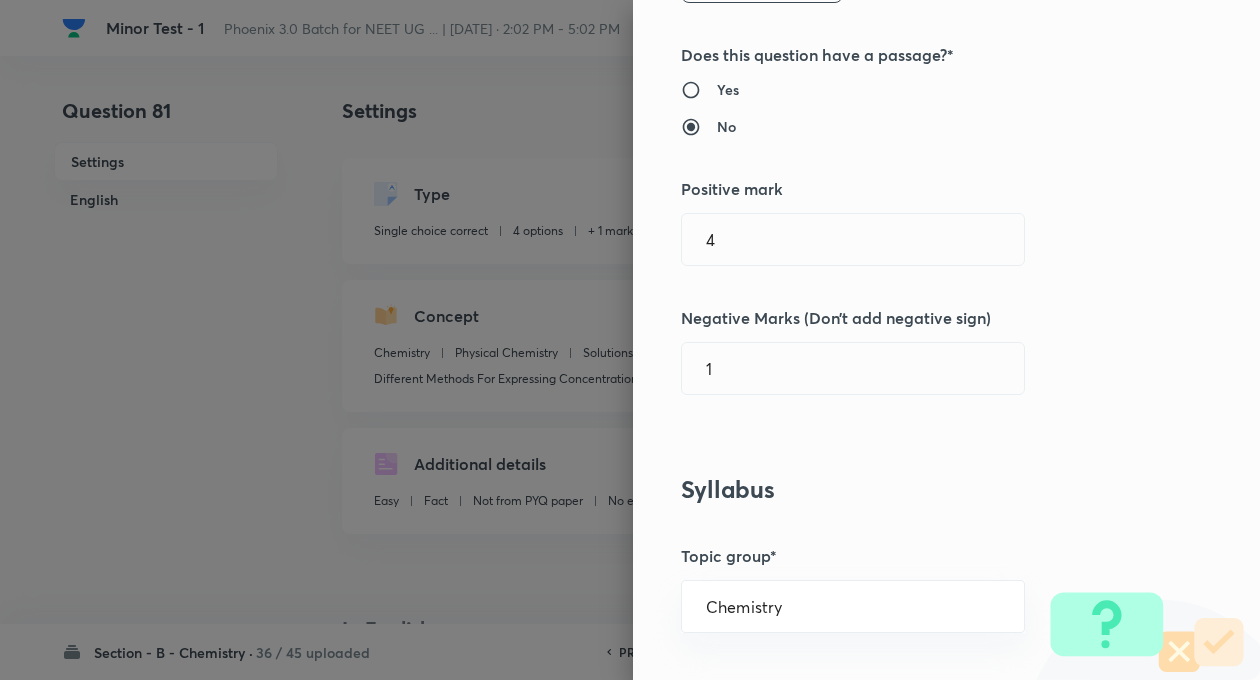 click on "Question settings Question type* Single choice correct Number of options* 2 3 4 5 Does this question have a passage?* Yes No Positive mark 4 ​ Negative Marks (Don’t add negative sign) 1 ​ Syllabus Topic group* Chemistry ​ Topic* Physical Chemistry ​ Concept* Solutions ​ Sub-concept* Different Methods For Expressing Concentration Of Solution ​ Concept-field ​ Additional details Question Difficulty Very easy Easy Moderate Hard Very hard Question is based on Fact Numerical Concept Previous year question Yes No Does this question have equation? Yes No Verification status Is the question verified? *Select 'yes' only if a question is verified Yes No Save" at bounding box center (946, 340) 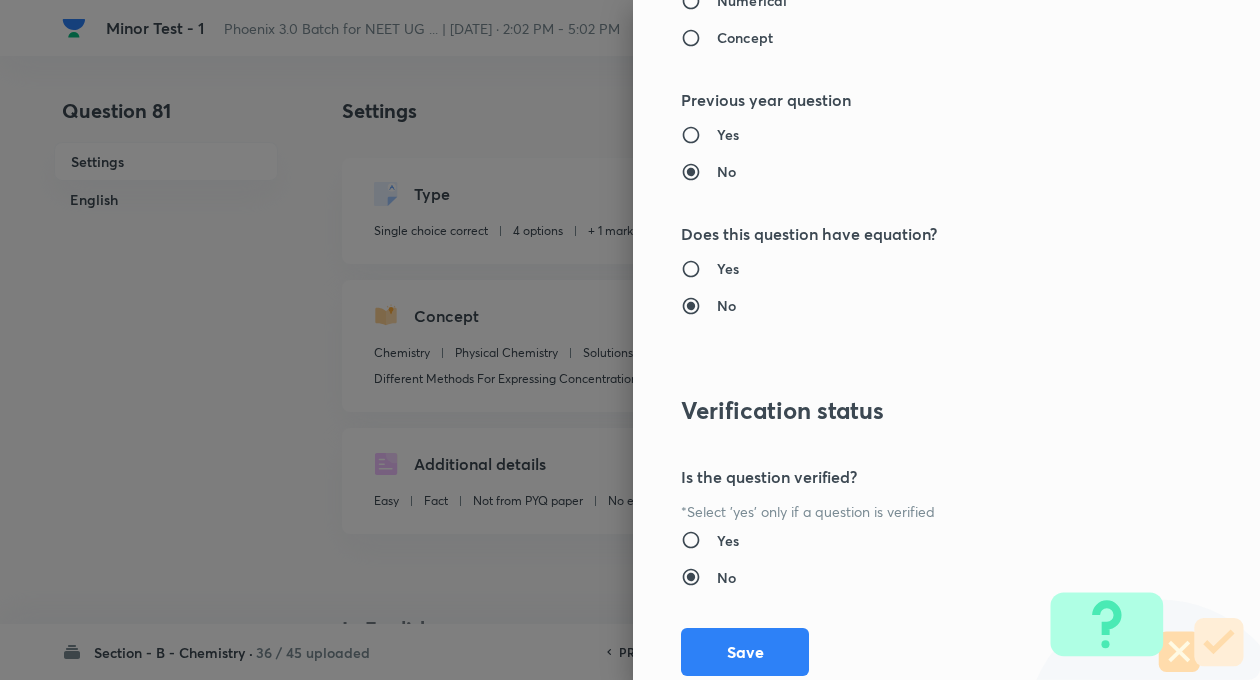 scroll, scrollTop: 2046, scrollLeft: 0, axis: vertical 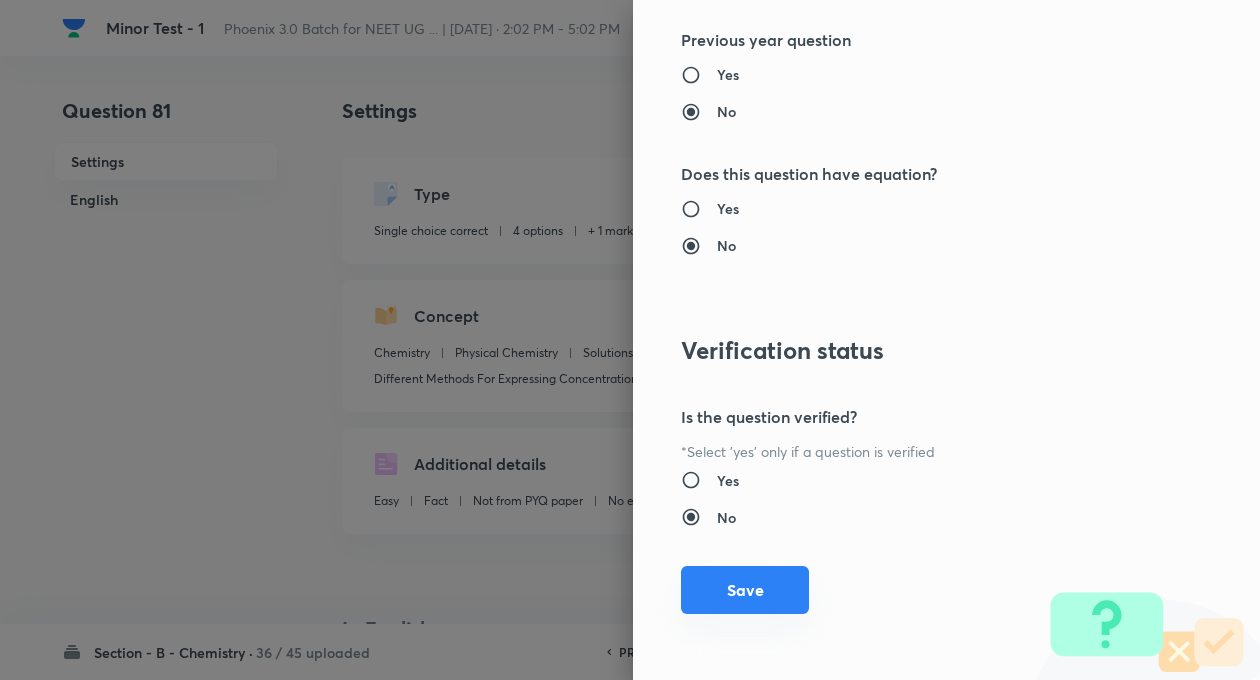 click on "Save" at bounding box center [745, 590] 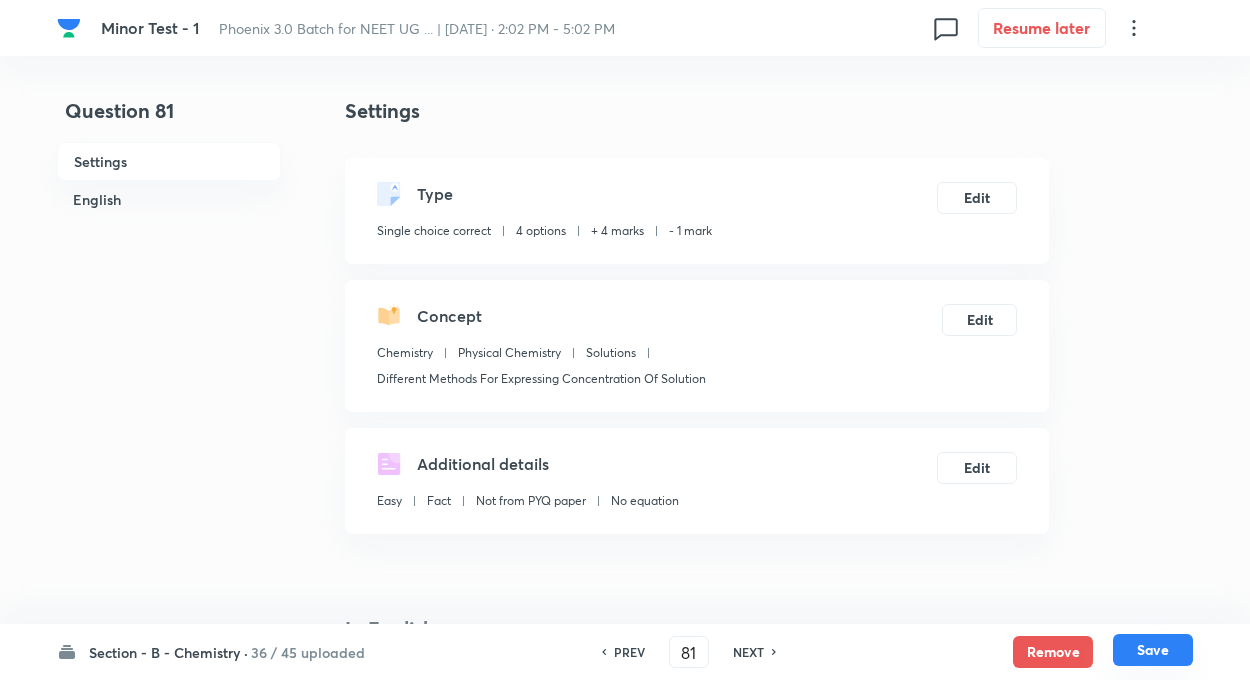 click on "Save" at bounding box center [1153, 650] 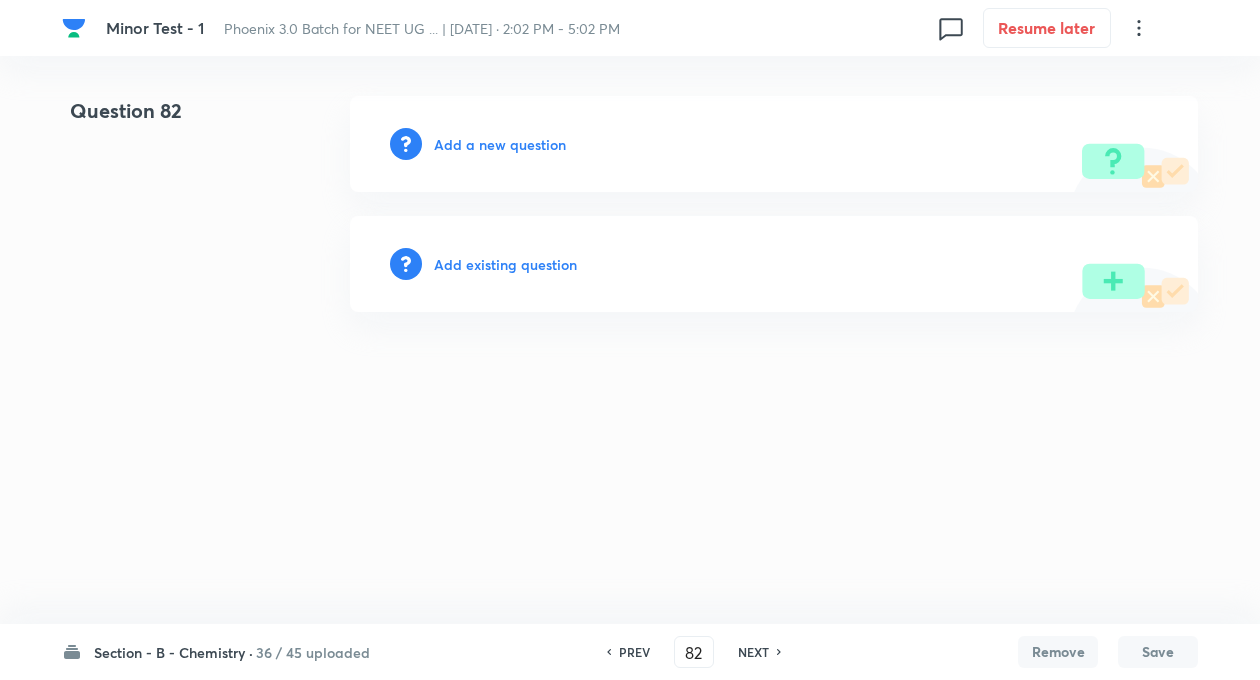click on "[MEDICAL_DATA] - 1 Phoenix 3.0 Batch for NEET UG ... | [DATE] · 2:02 PM - 5:02 PM 0 Resume later Question 82 Add a new question Add existing question Section - B - Chemistry ·
36 / 45 uploaded
PREV 82 ​ NEXT Remove Save No internet connection" at bounding box center (630, 204) 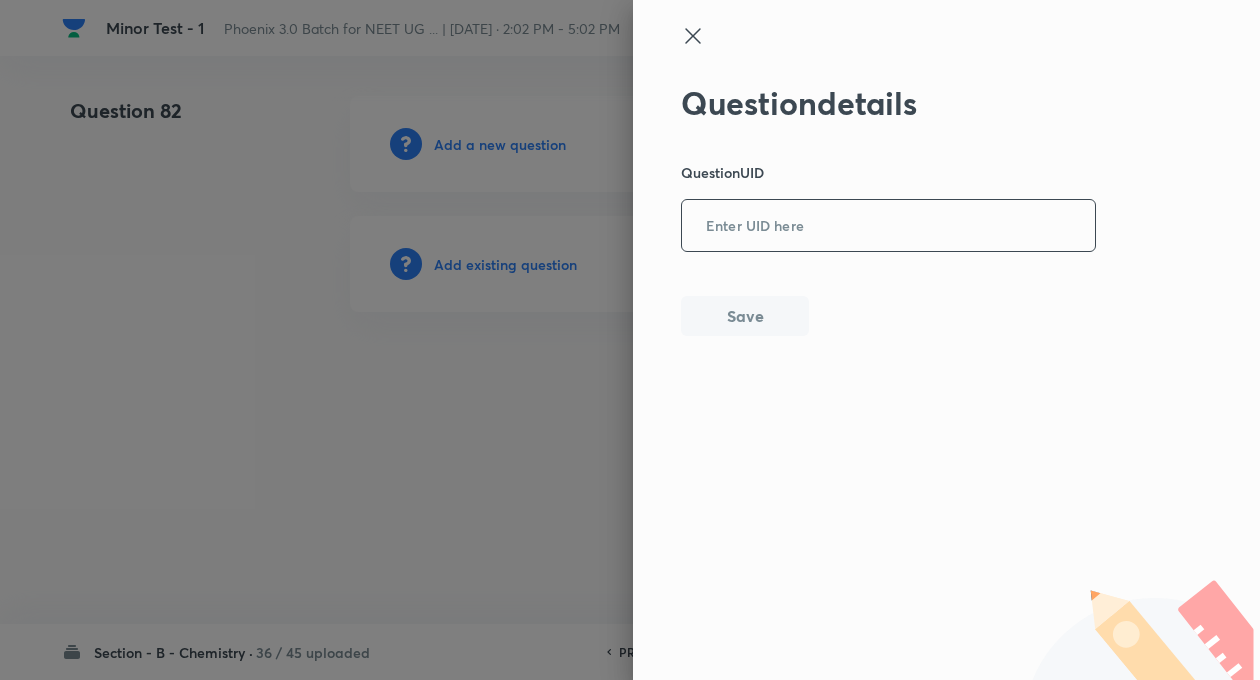 click at bounding box center [888, 226] 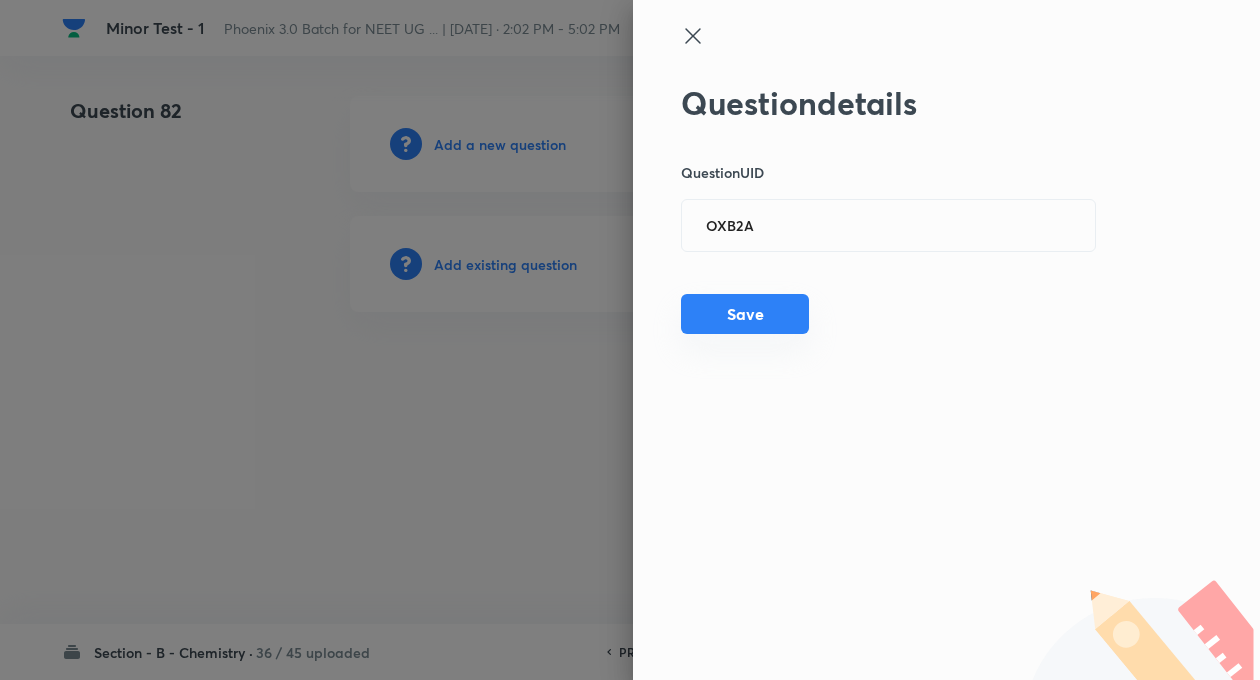 click on "Save" at bounding box center (745, 314) 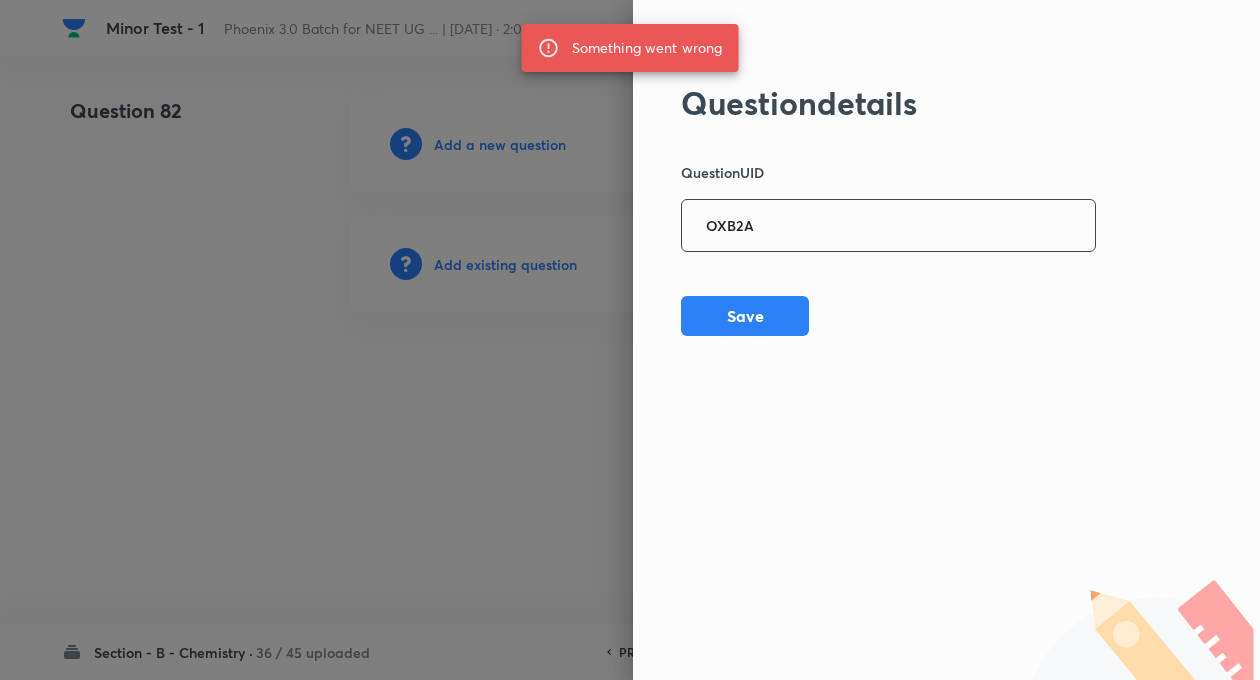 click on "OXB2A" at bounding box center [888, 226] 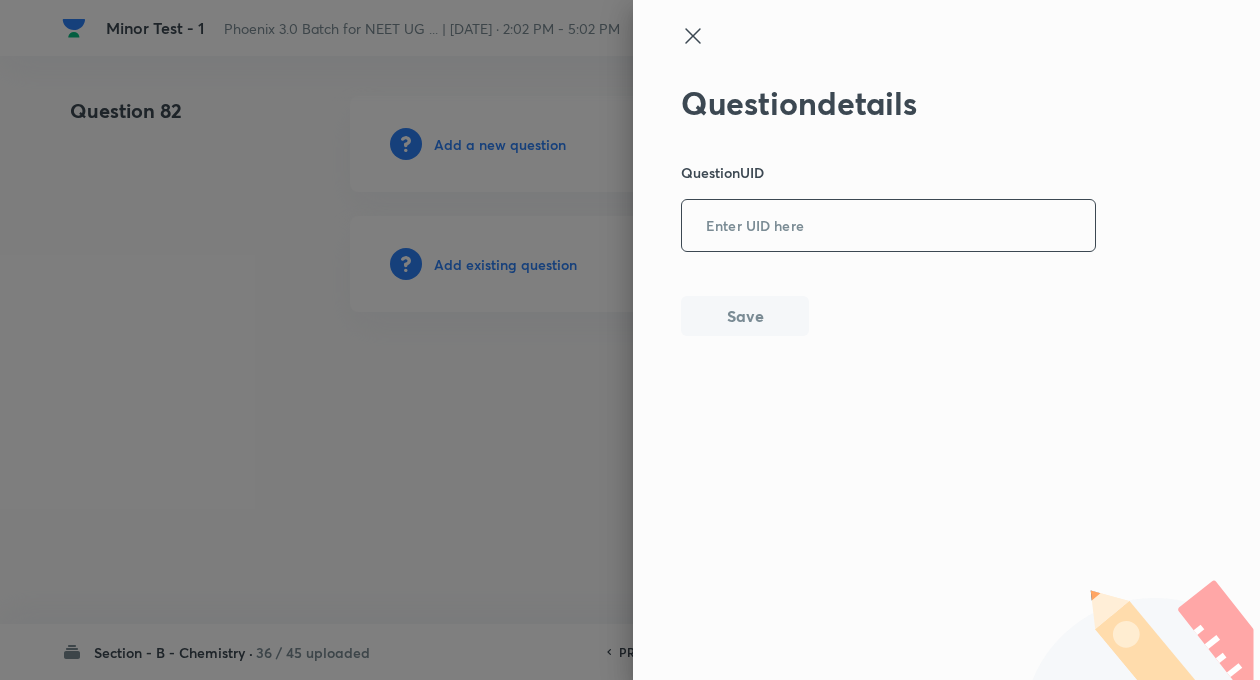 paste on "TVZCR" 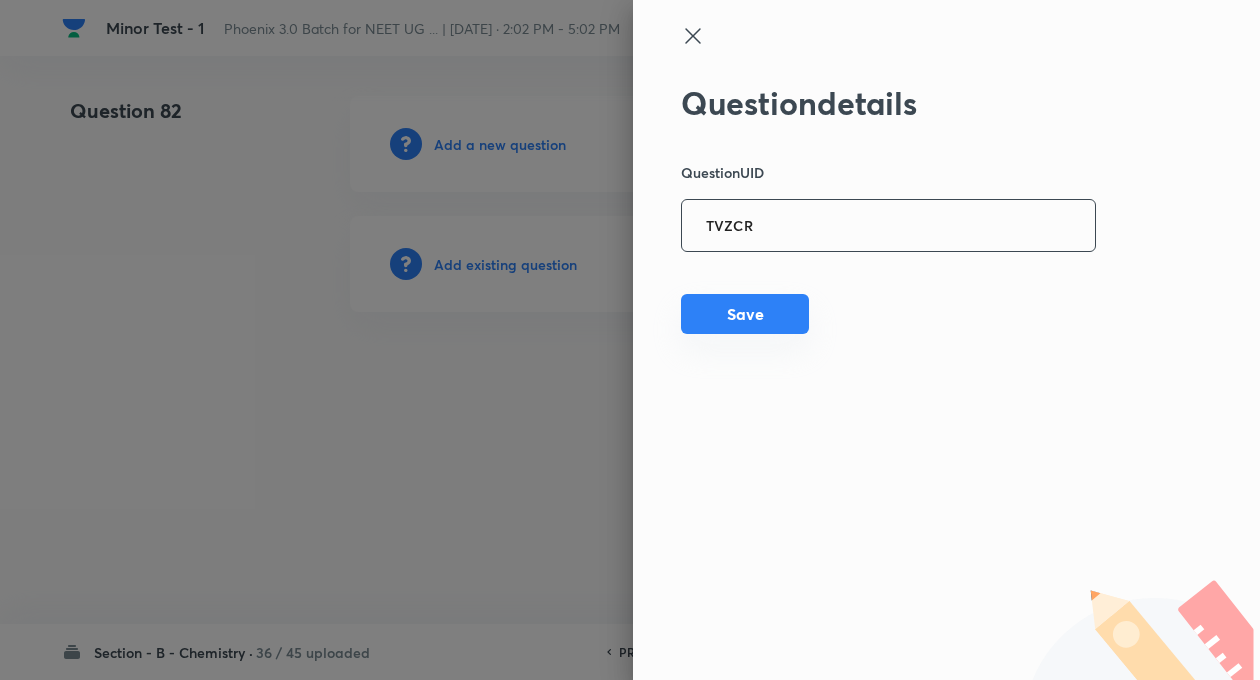 click on "Save" at bounding box center [745, 314] 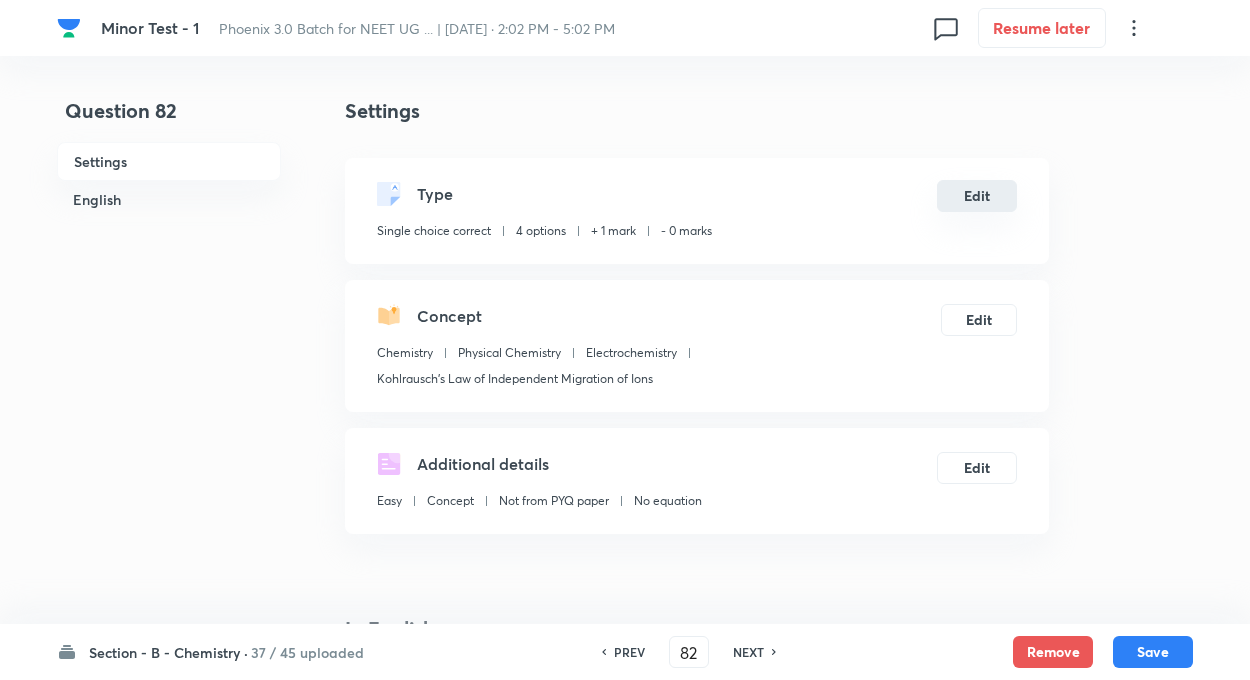 click on "Edit" at bounding box center (977, 196) 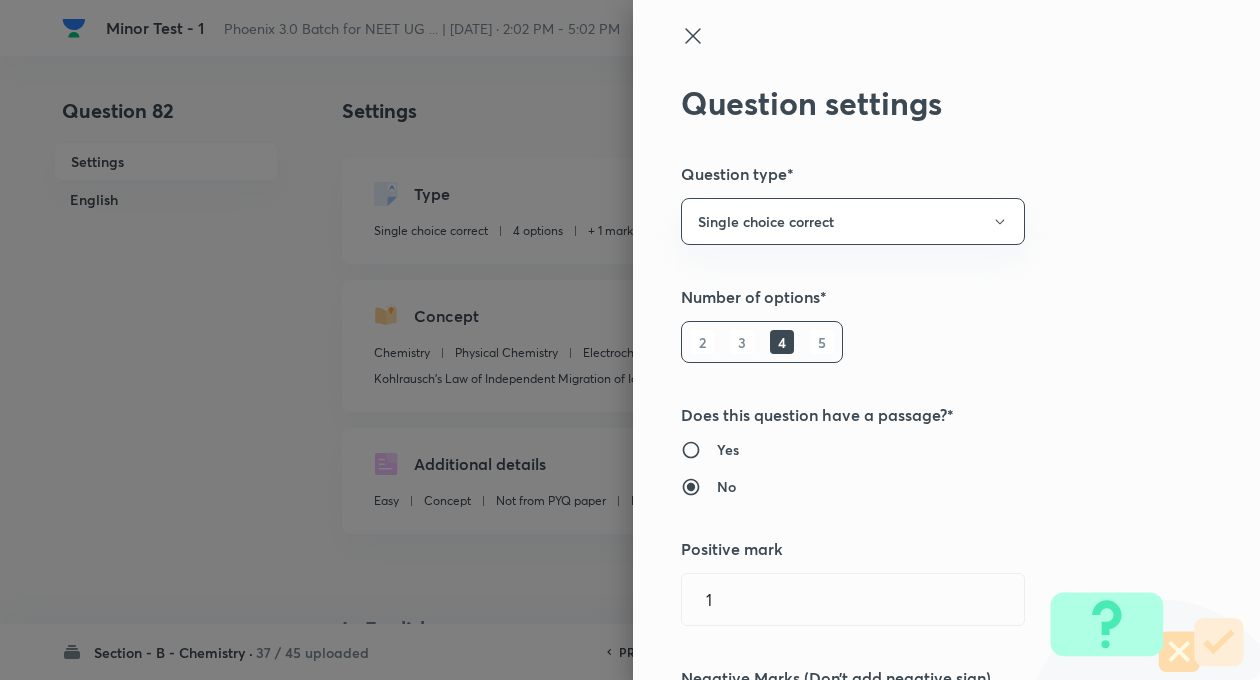 click on "Question settings Question type* Single choice correct Number of options* 2 3 4 5 Does this question have a passage?* Yes No Positive mark 1 ​ Negative Marks (Don’t add negative sign) 0 ​ Syllabus Topic group* Chemistry ​ Topic* Physical Chemistry ​ Concept* Electrochemistry ​ Sub-concept* Kohlrausch's Law of Independent Migration of Ions ​ Concept-field ​ Additional details Question Difficulty Very easy Easy Moderate Hard Very hard Question is based on Fact Numerical Concept Previous year question Yes No Does this question have equation? Yes No Verification status Is the question verified? *Select 'yes' only if a question is verified Yes No Save" at bounding box center [946, 340] 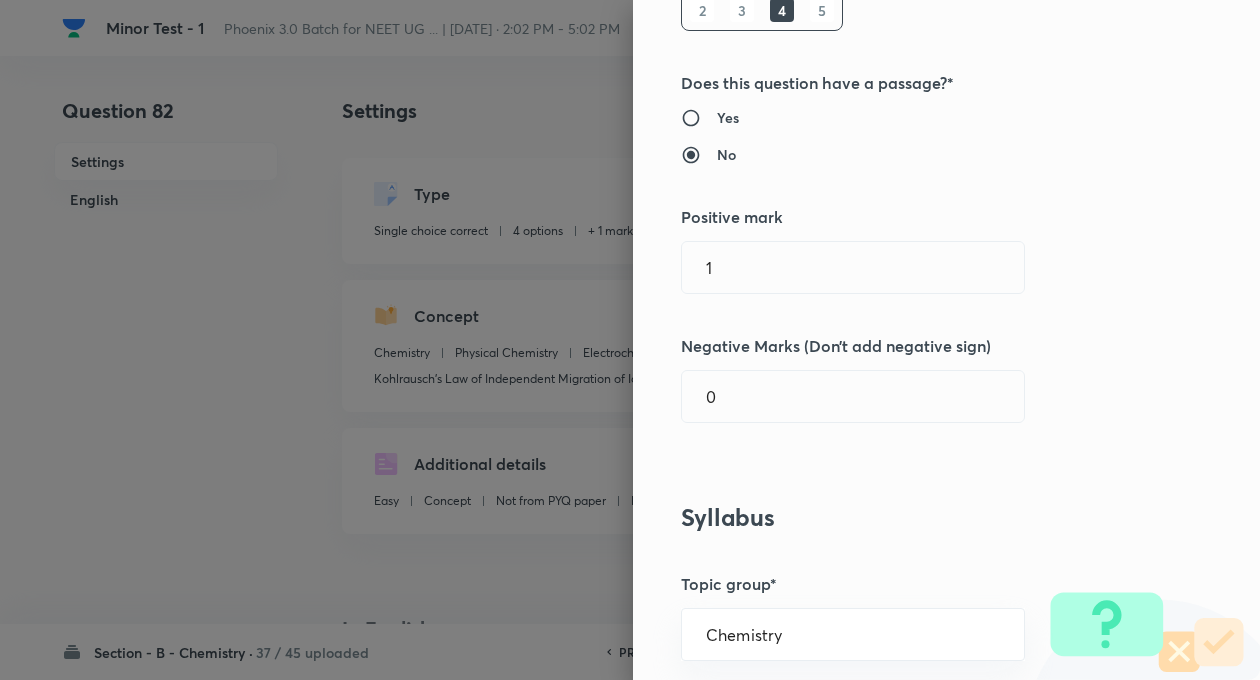 scroll, scrollTop: 360, scrollLeft: 0, axis: vertical 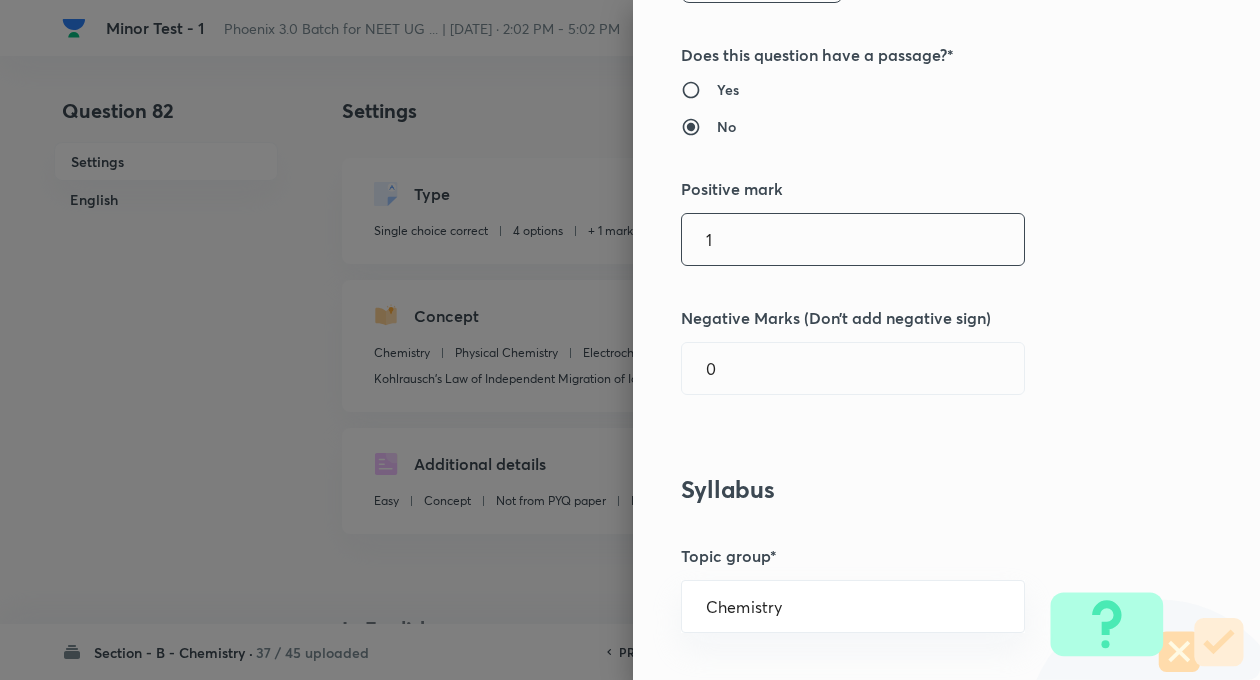 click on "1" at bounding box center [853, 239] 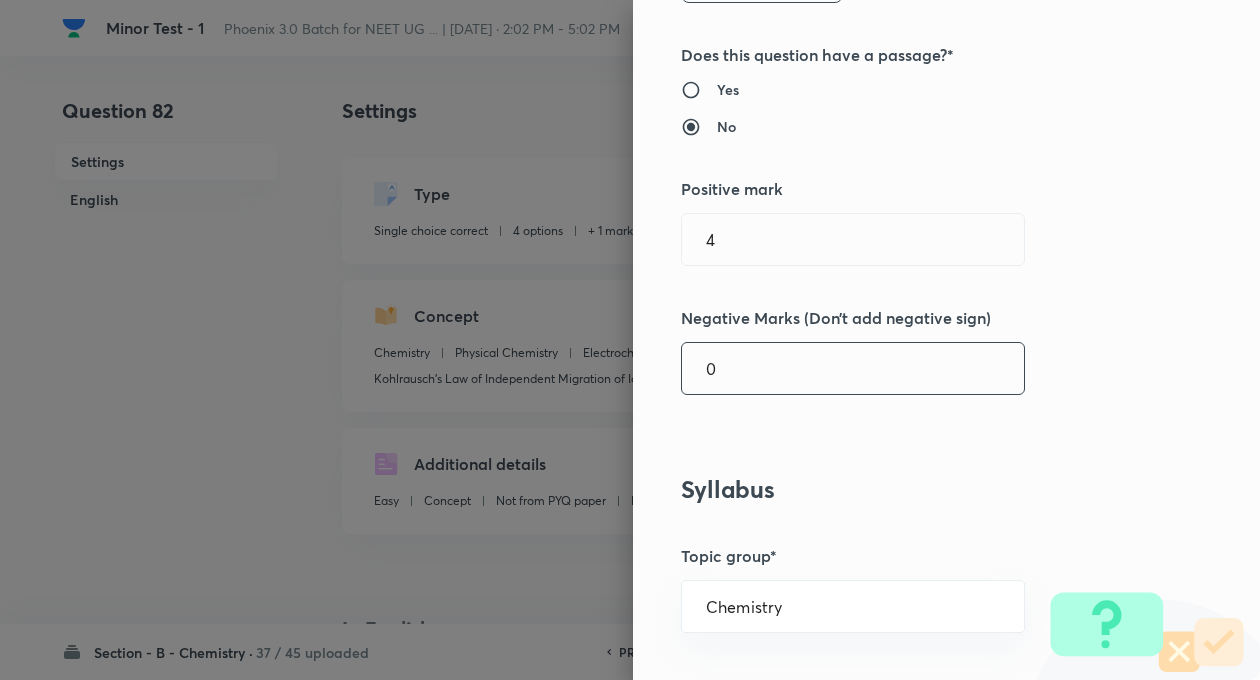 click on "0" at bounding box center (853, 368) 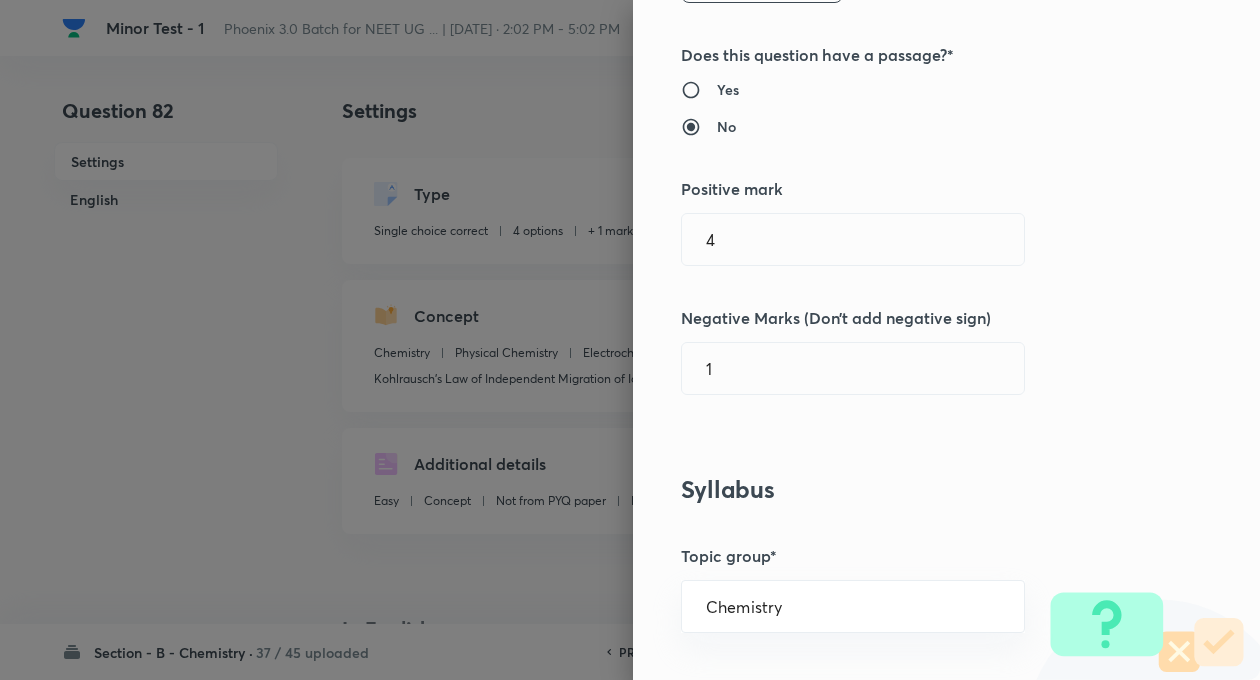 click on "Question settings Question type* Single choice correct Number of options* 2 3 4 5 Does this question have a passage?* Yes No Positive mark 4 ​ Negative Marks (Don’t add negative sign) 1 ​ Syllabus Topic group* Chemistry ​ Topic* Physical Chemistry ​ Concept* Electrochemistry ​ Sub-concept* Kohlrausch's Law of Independent Migration of Ions ​ Concept-field ​ Additional details Question Difficulty Very easy Easy Moderate Hard Very hard Question is based on Fact Numerical Concept Previous year question Yes No Does this question have equation? Yes No Verification status Is the question verified? *Select 'yes' only if a question is verified Yes No Save" at bounding box center (946, 340) 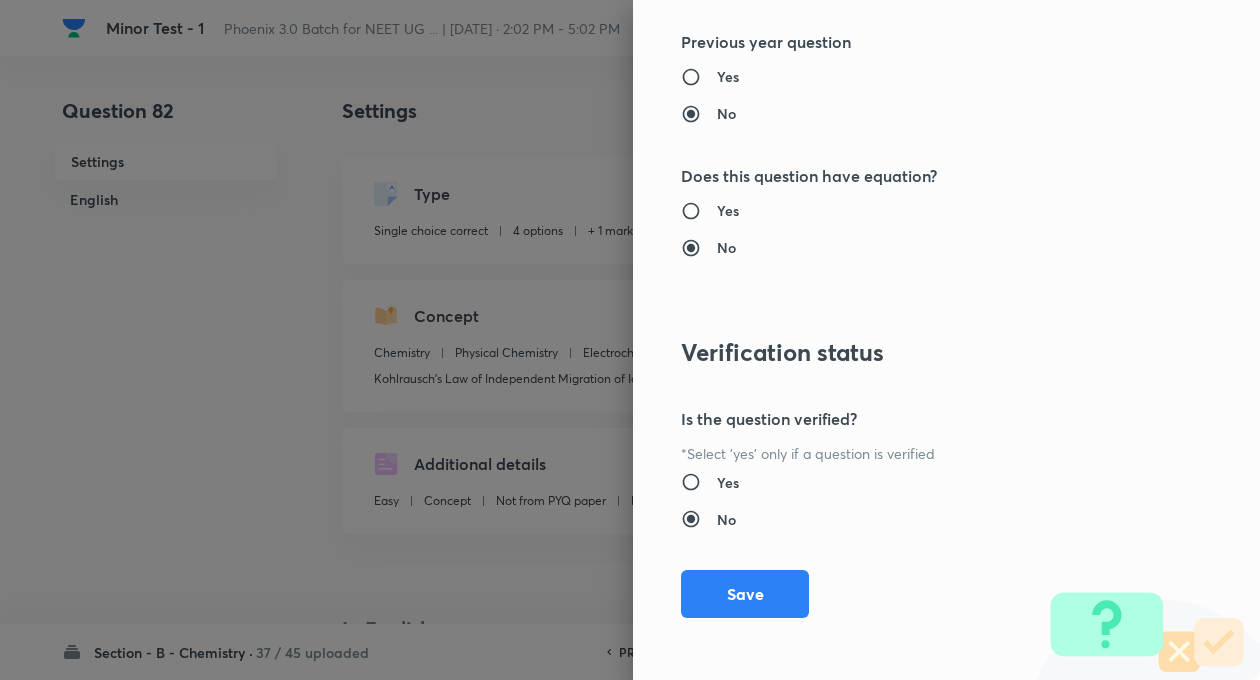 scroll, scrollTop: 2046, scrollLeft: 0, axis: vertical 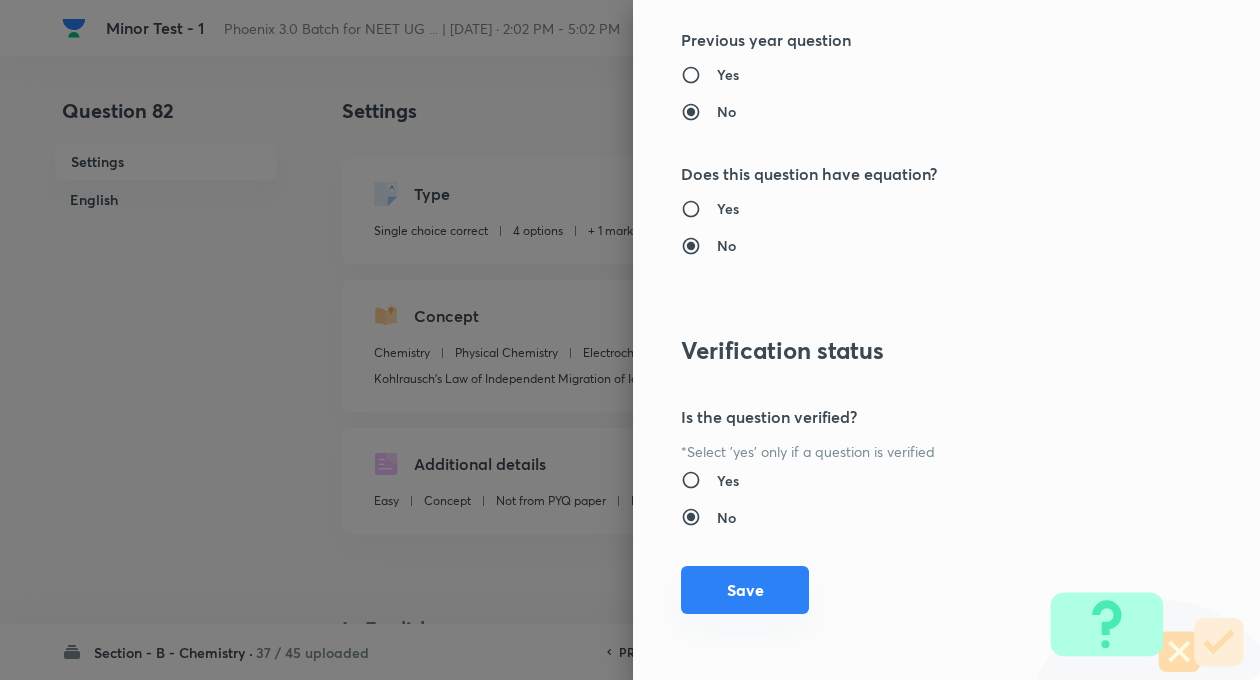 click on "Save" at bounding box center (745, 590) 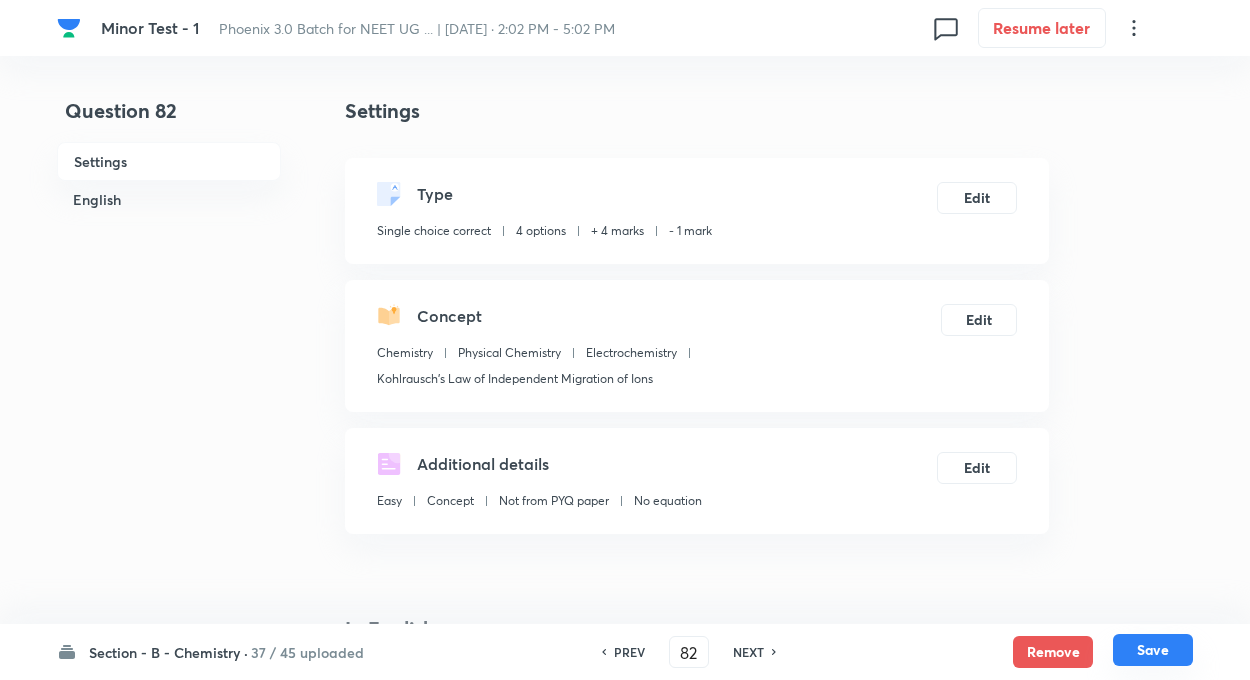 click on "Save" at bounding box center (1153, 650) 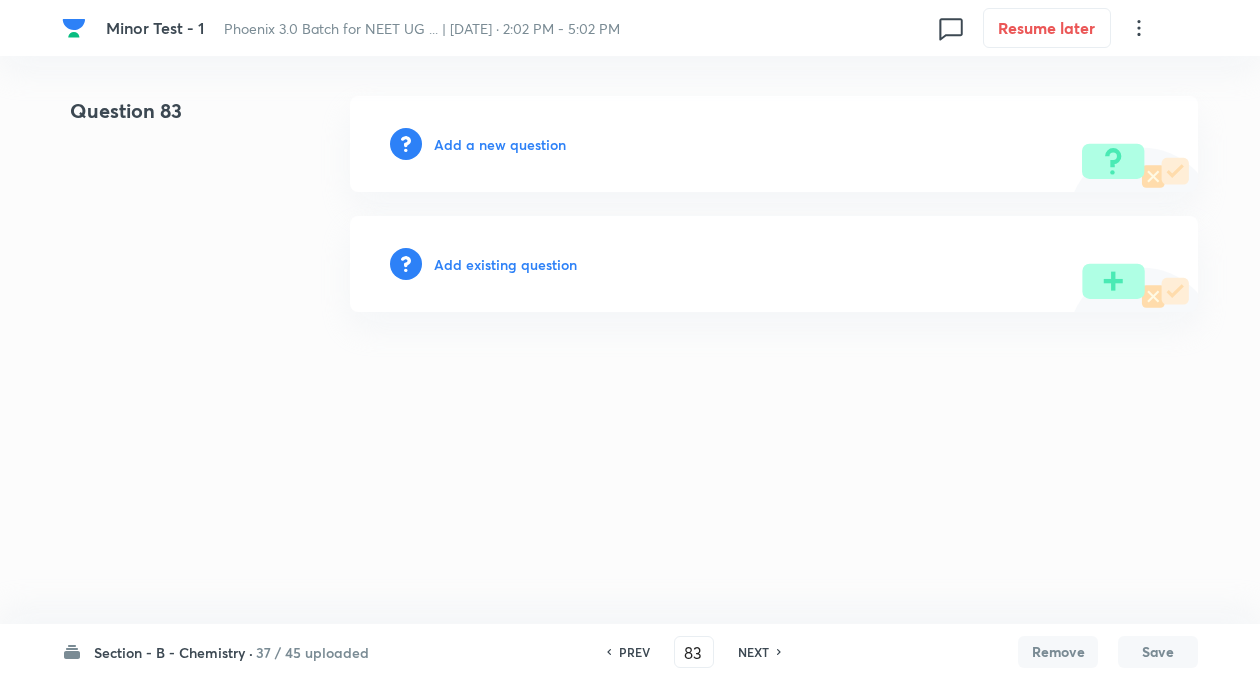 click on "Remove" at bounding box center (1058, 652) 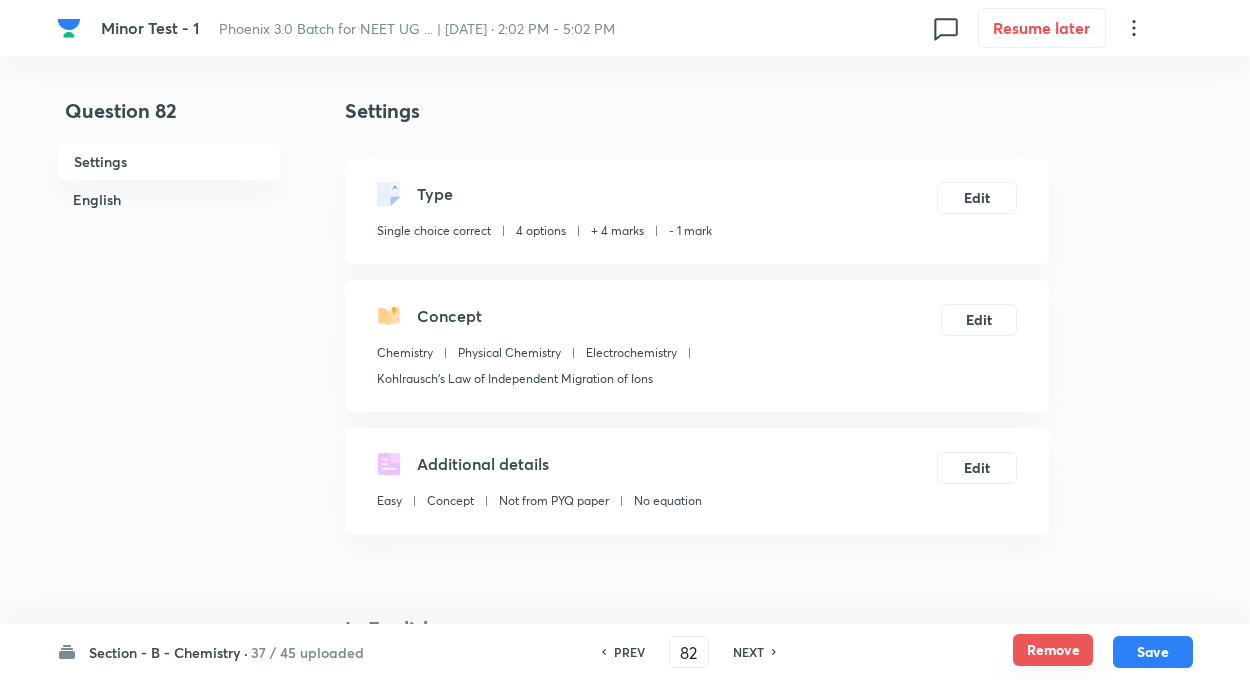 click on "Remove" at bounding box center [1053, 650] 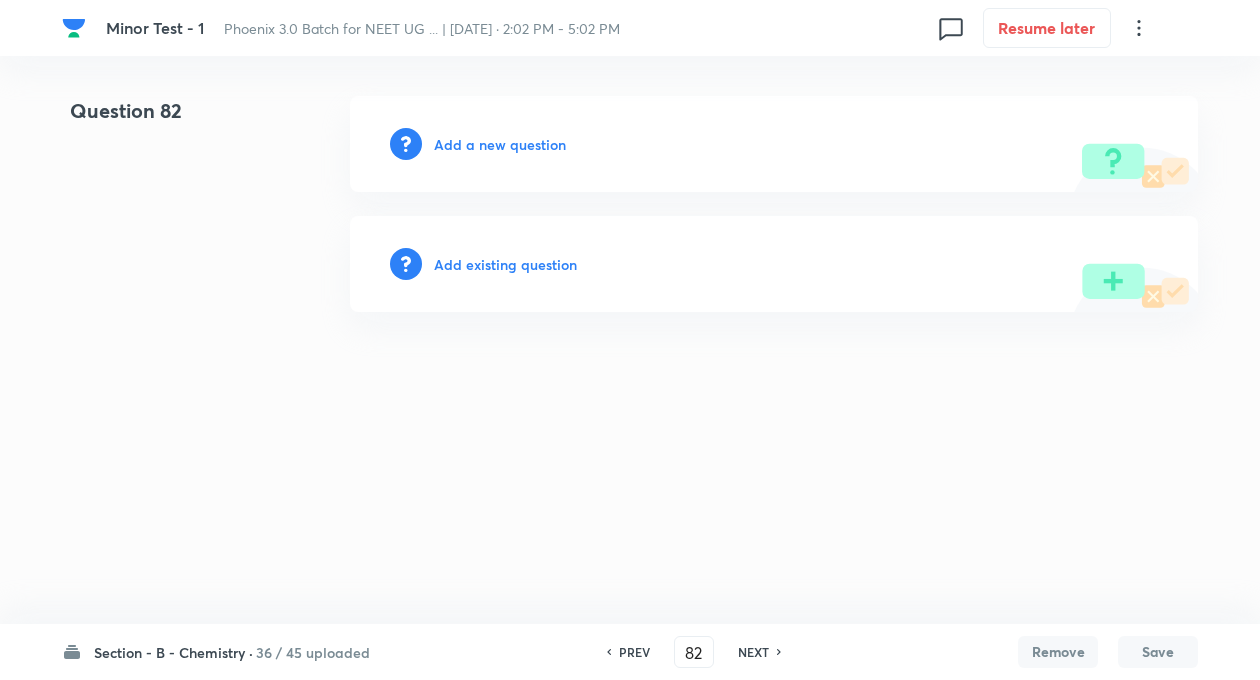 click on "Add existing question" at bounding box center [505, 264] 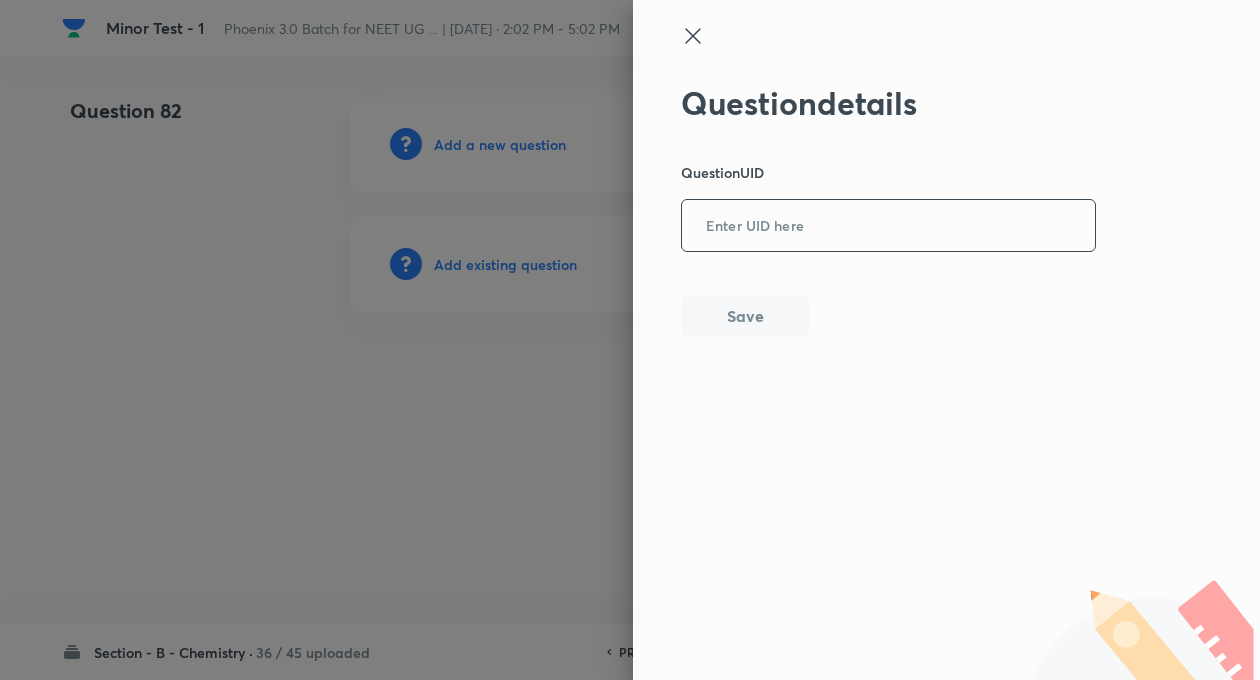 click at bounding box center (888, 226) 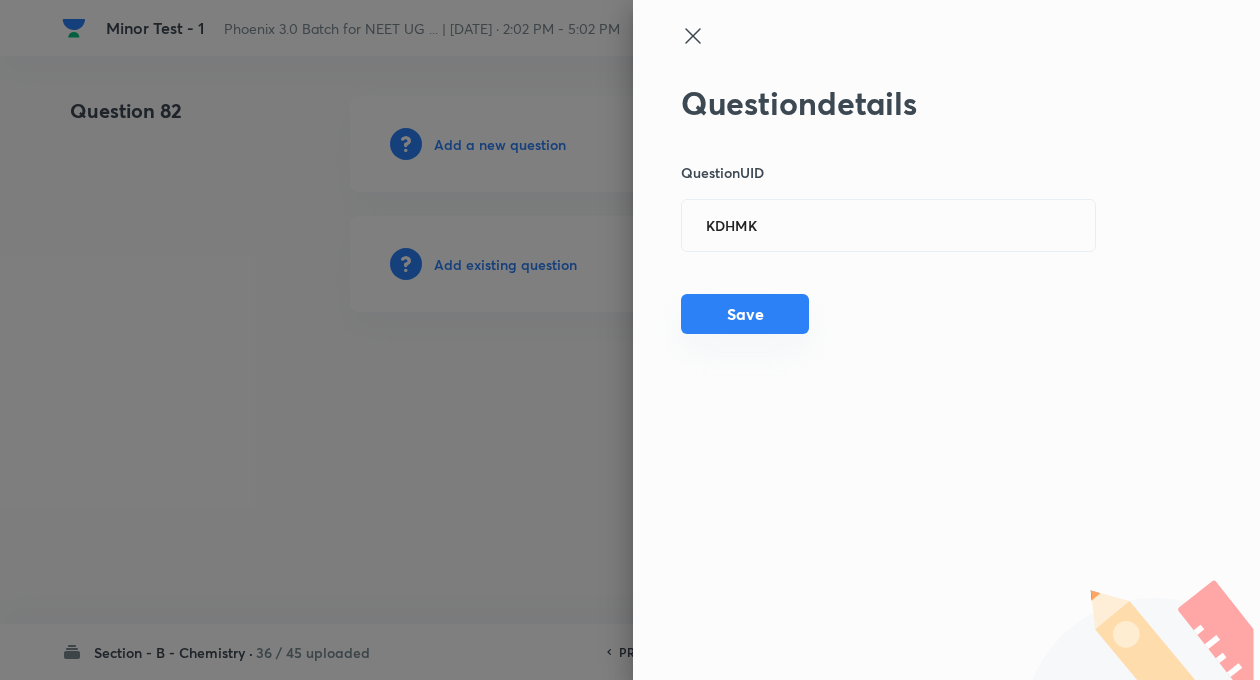 click on "Save" at bounding box center [745, 314] 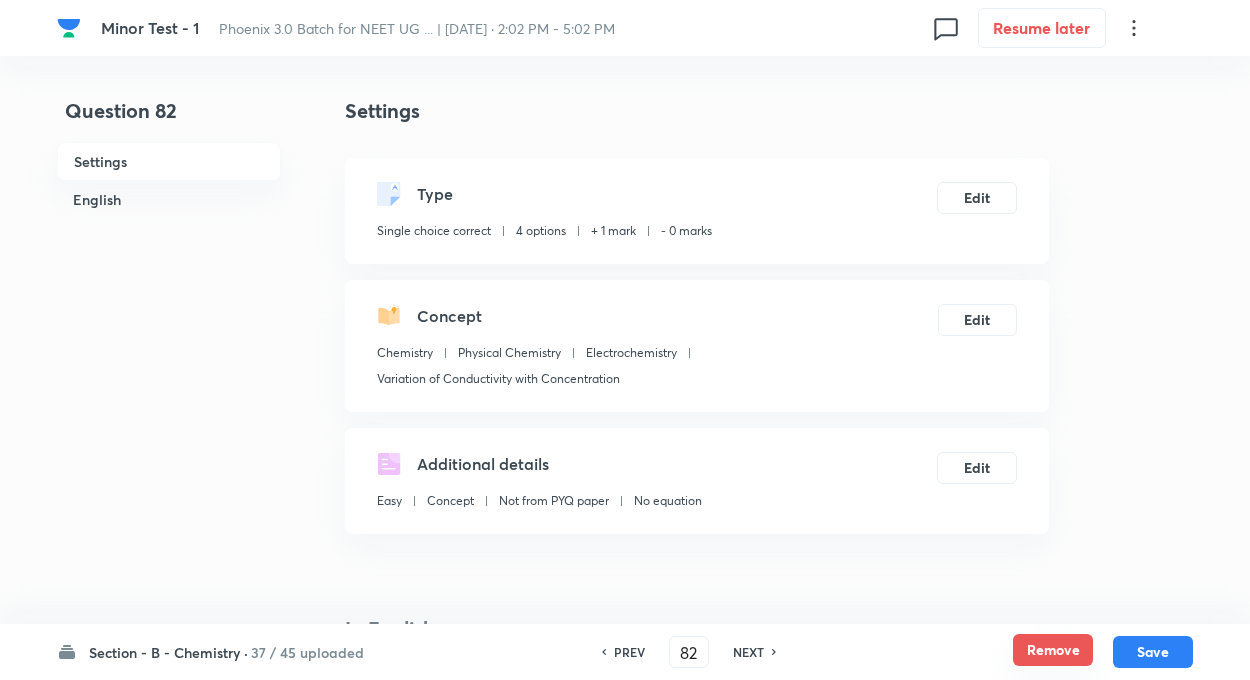 click on "Remove" at bounding box center (1053, 650) 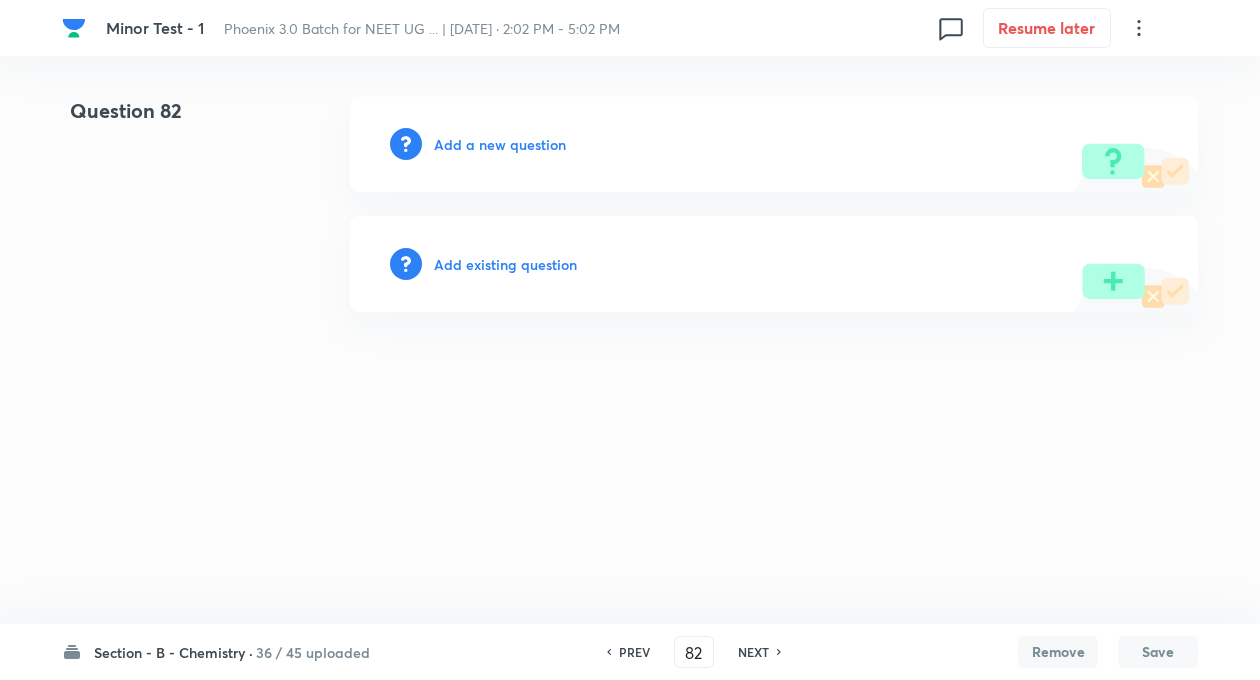 click on "Add existing question" at bounding box center [505, 264] 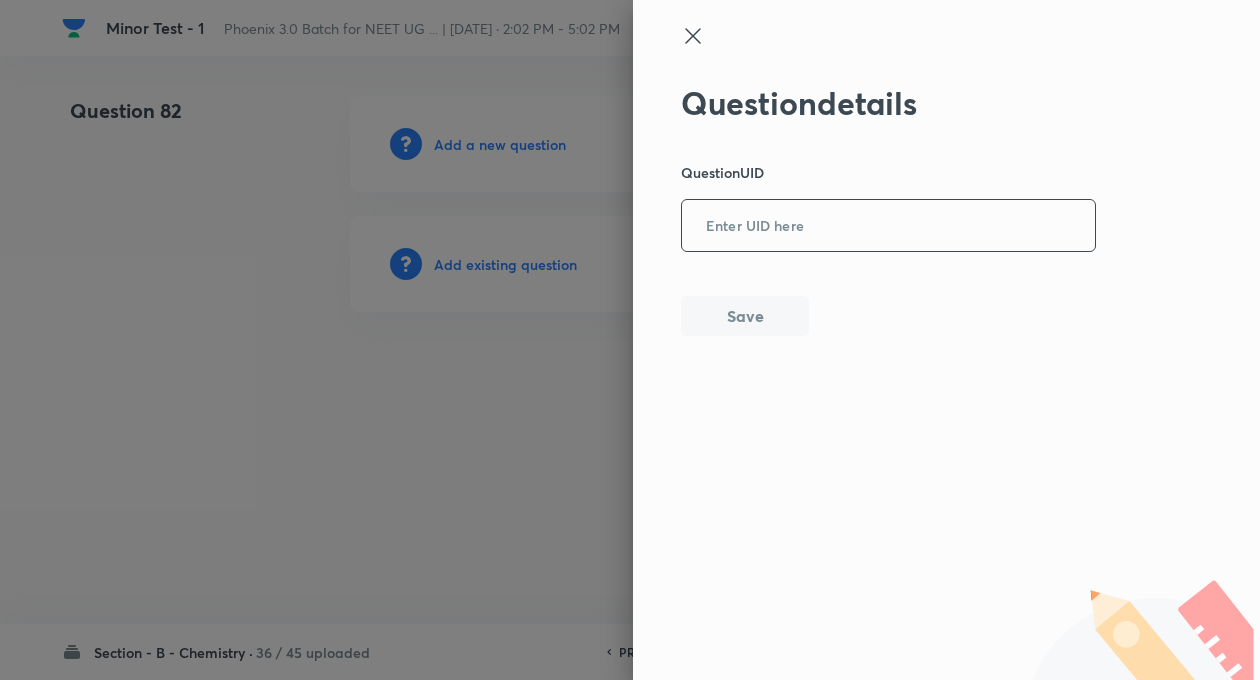 click at bounding box center [888, 226] 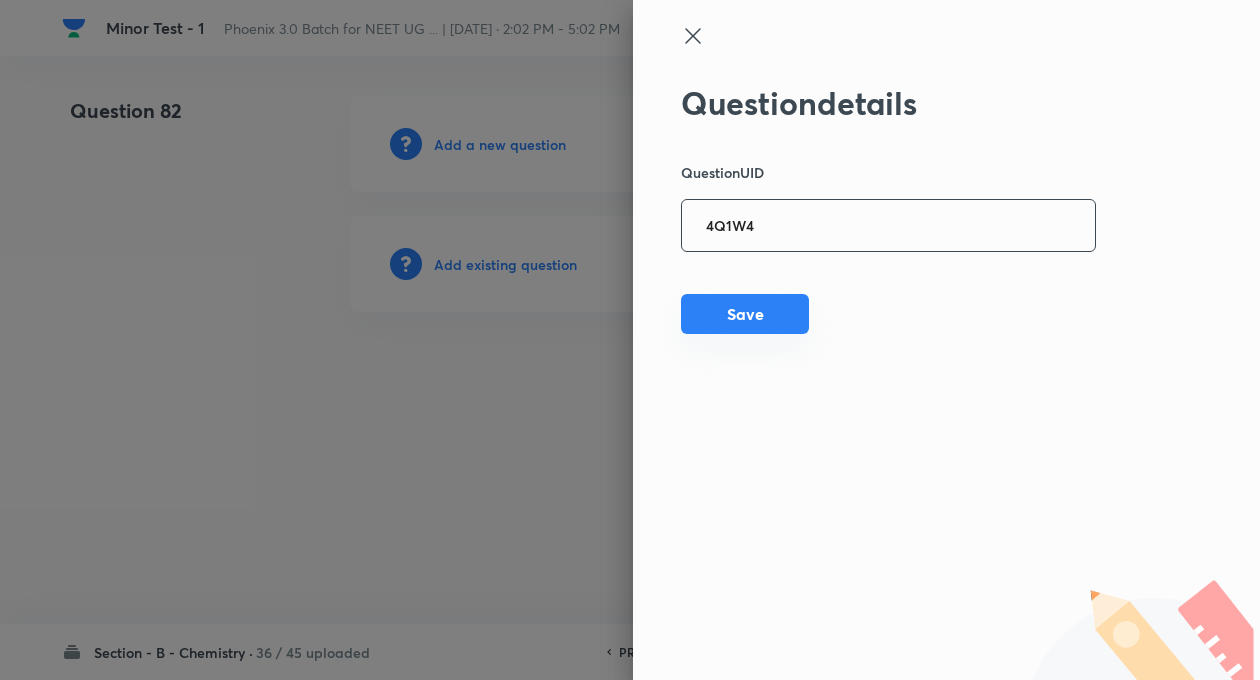 click on "Save" at bounding box center [745, 314] 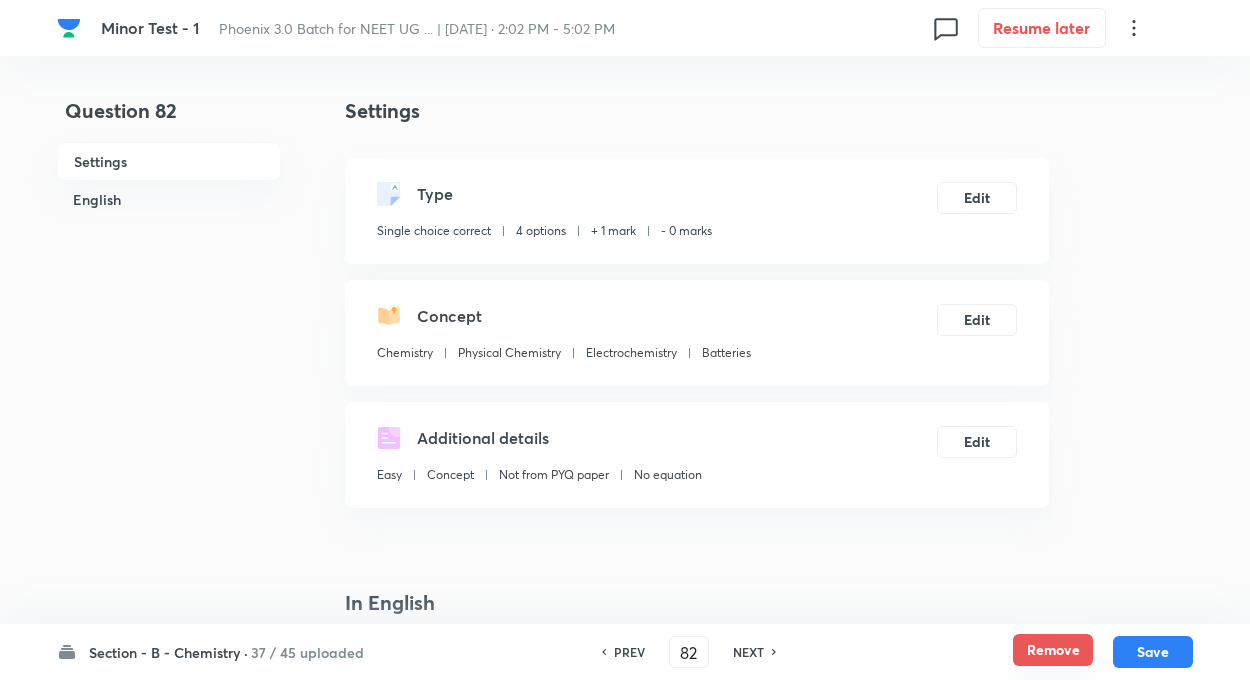 click on "Remove" at bounding box center [1053, 650] 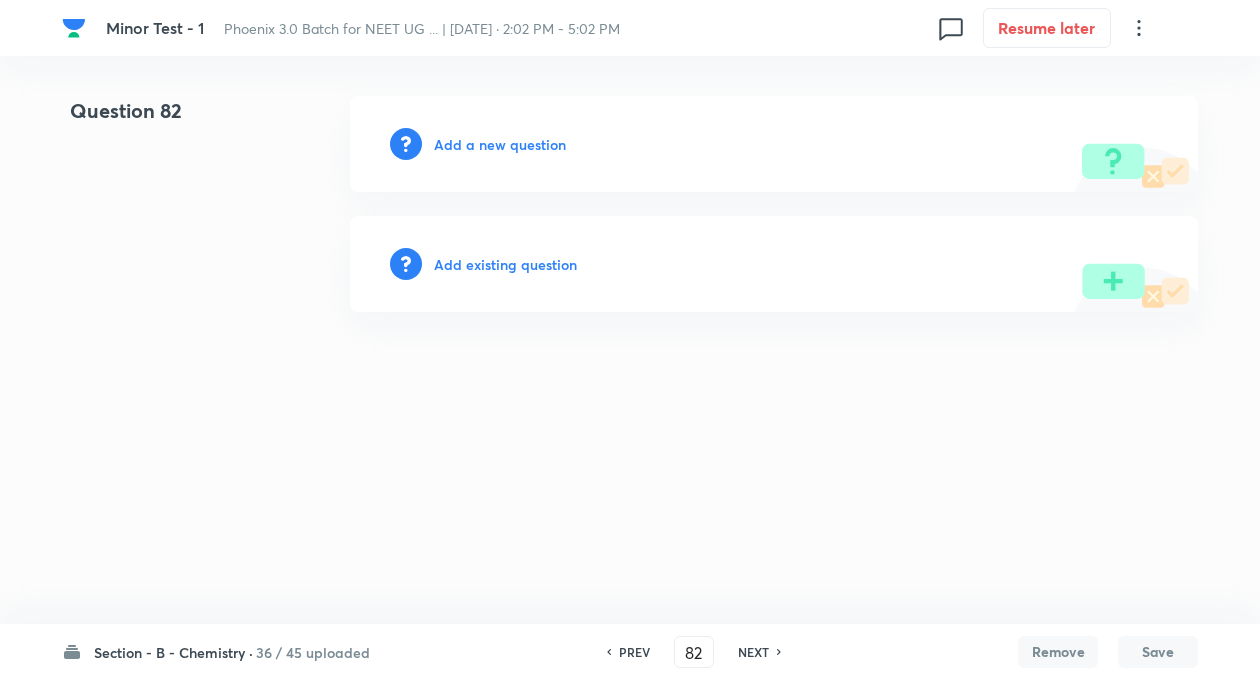 click on "Add existing question" at bounding box center [505, 264] 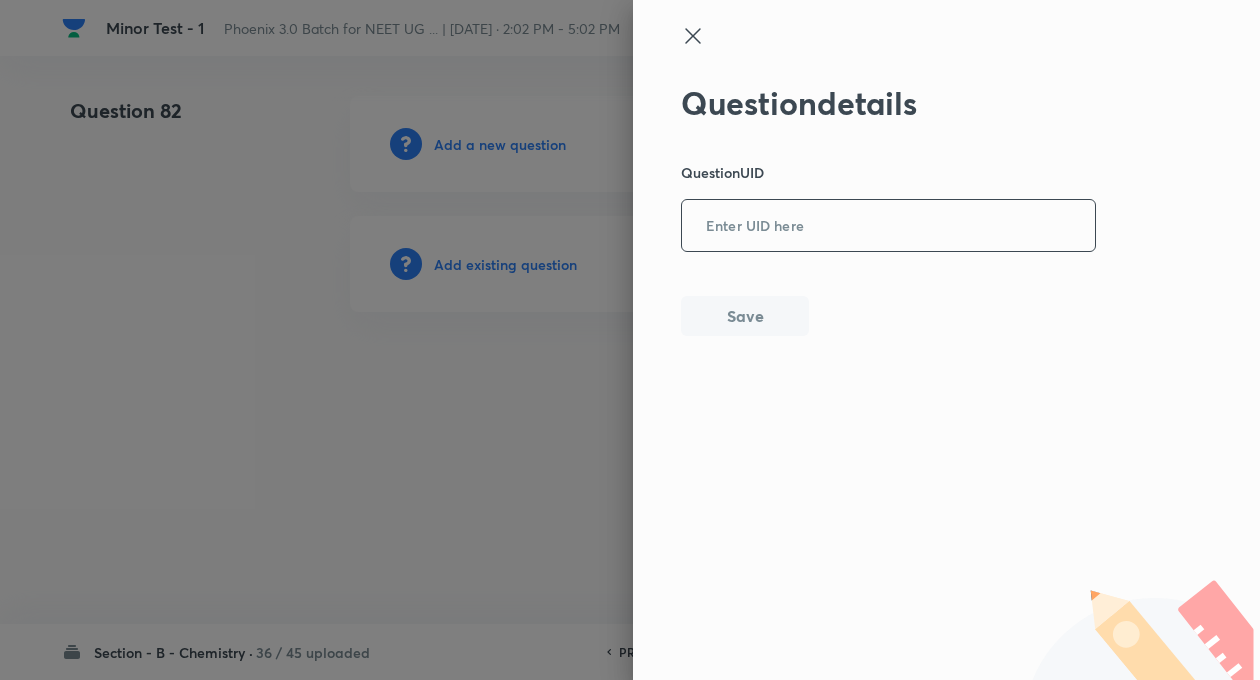 click at bounding box center [888, 226] 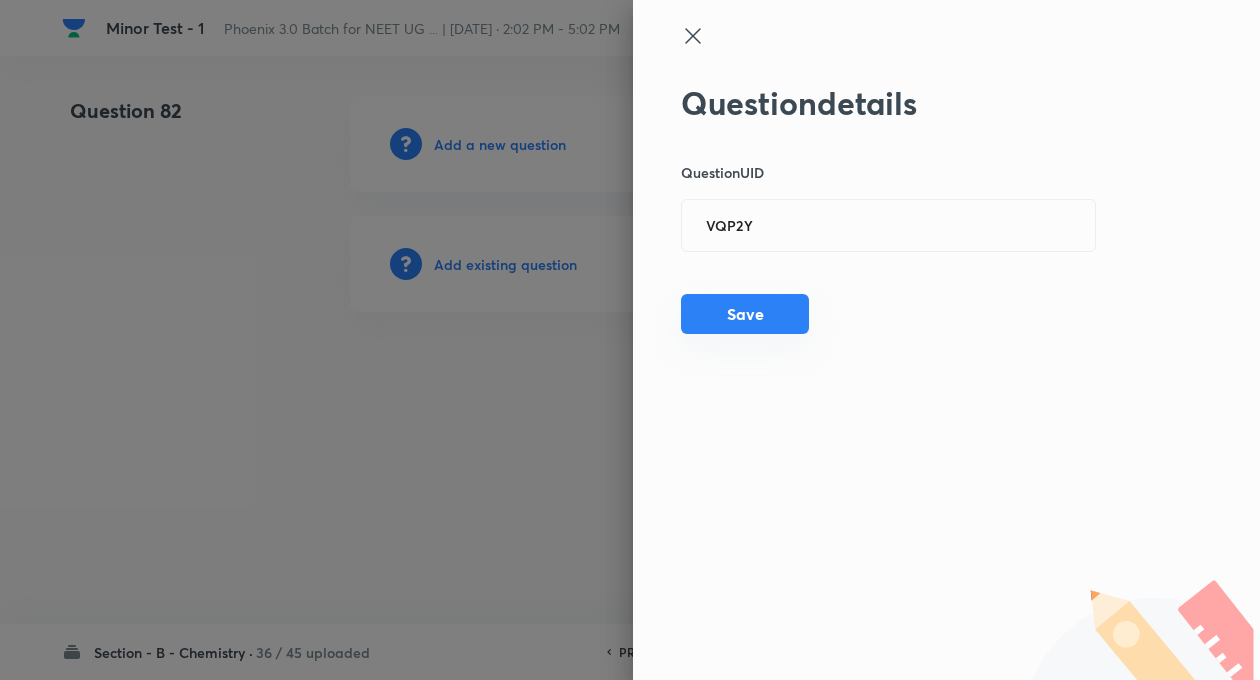 click on "Save" at bounding box center (745, 314) 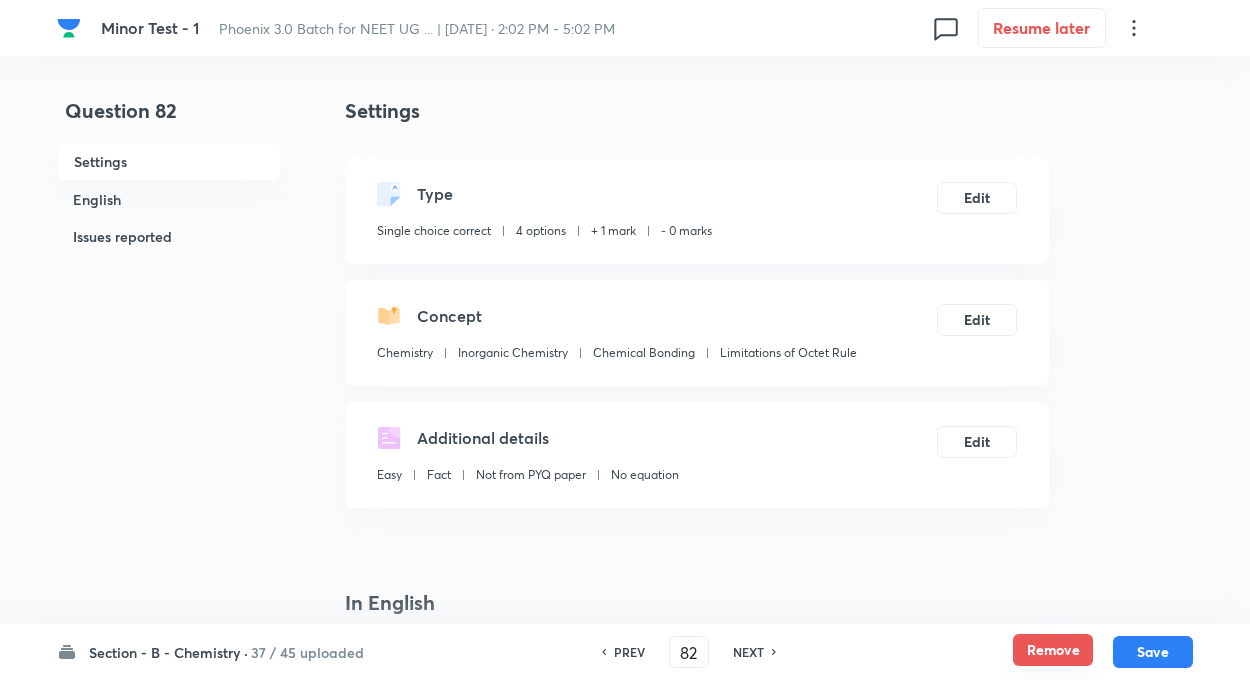 click on "Remove" at bounding box center (1053, 650) 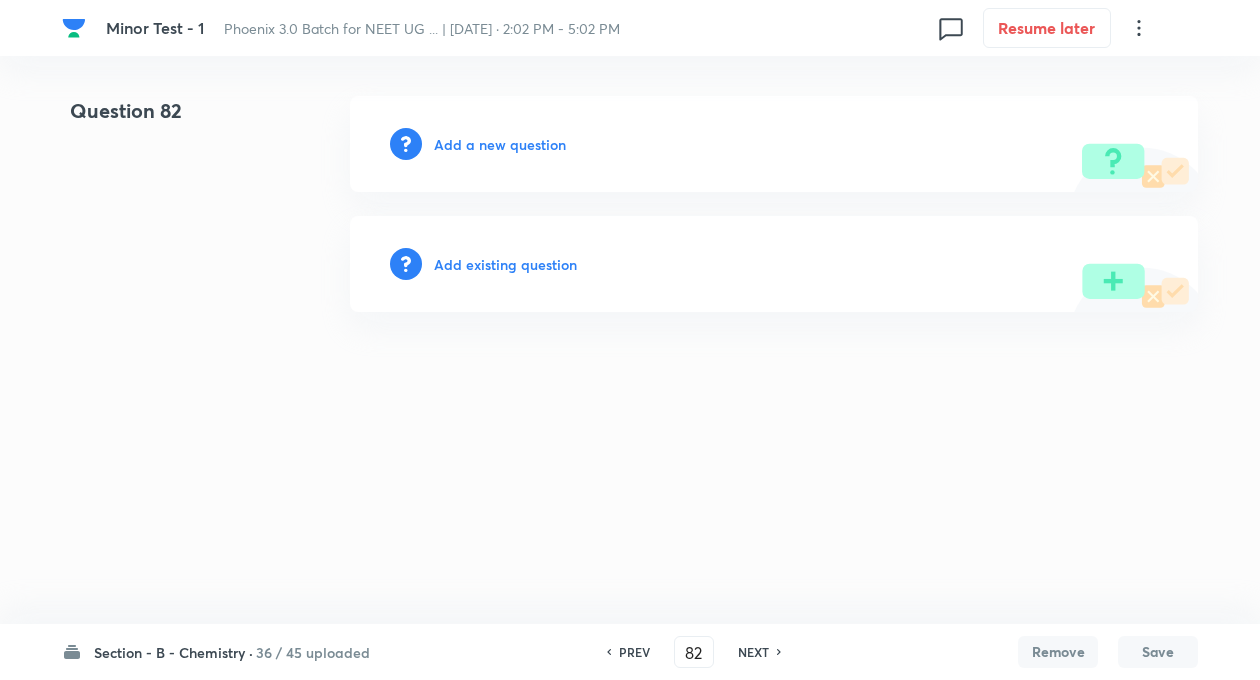 click on "Add existing question" at bounding box center [505, 264] 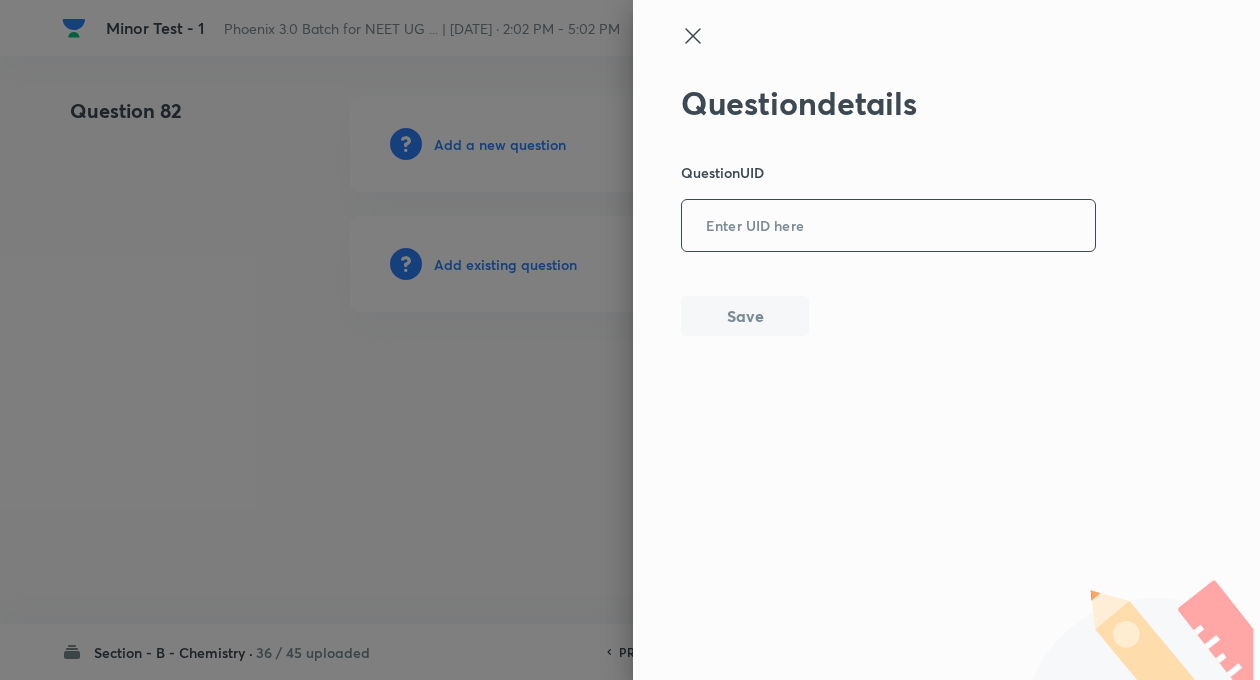 click at bounding box center (888, 226) 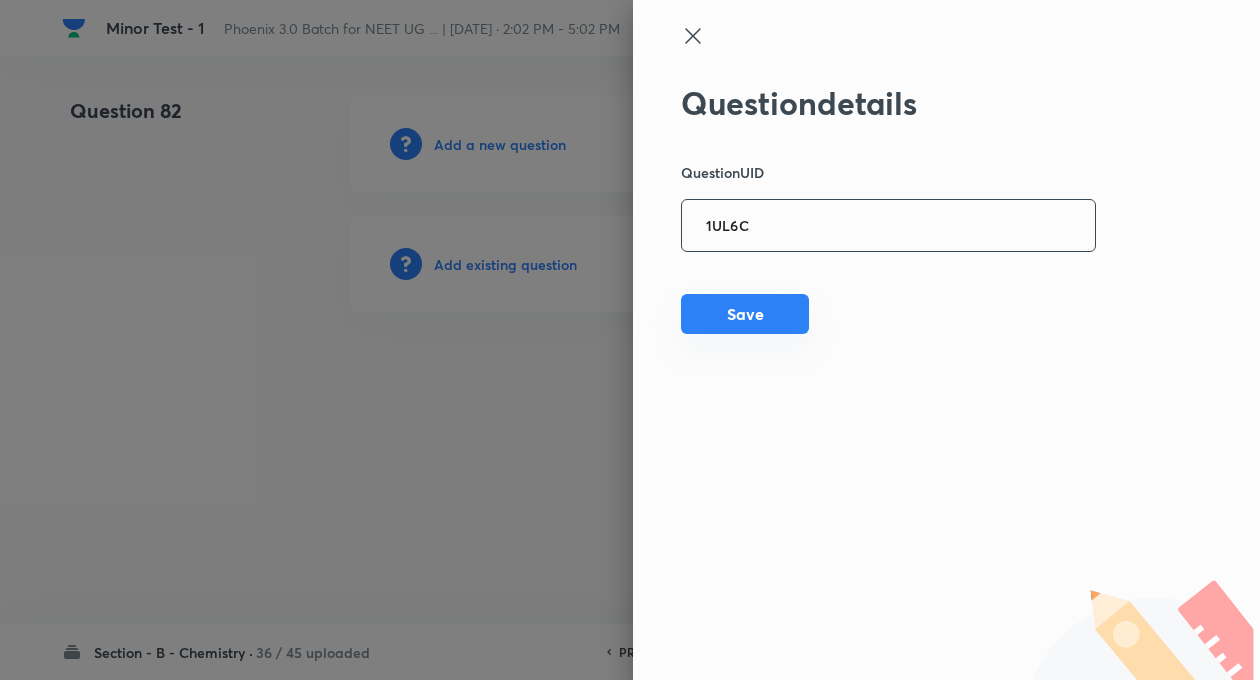 click on "Save" at bounding box center (745, 314) 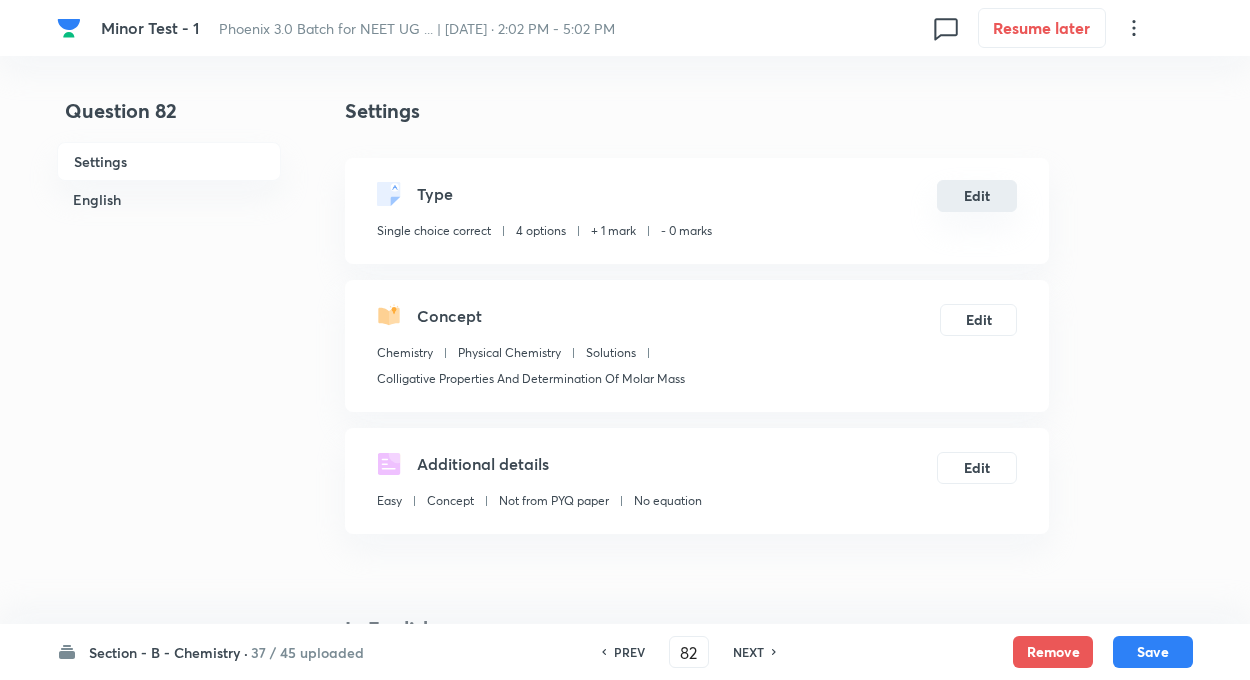 click on "Edit" at bounding box center (977, 196) 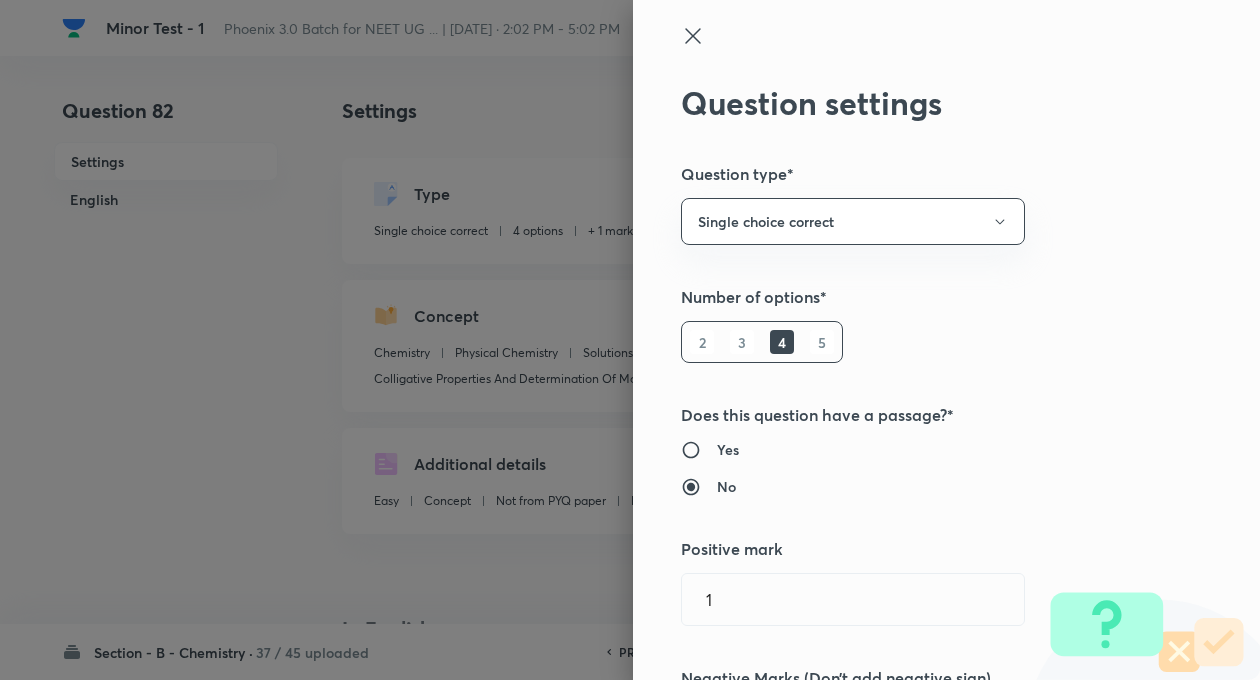 click on "Question settings Question type* Single choice correct Number of options* 2 3 4 5 Does this question have a passage?* Yes No Positive mark 1 ​ Negative Marks (Don’t add negative sign) 0 ​ Syllabus Topic group* Chemistry ​ Topic* Physical Chemistry ​ Concept* Solutions ​ Sub-concept* Colligative Properties And Determination Of [MEDICAL_DATA] Mass ​ Concept-field ​ Additional details Question Difficulty Very easy Easy Moderate Hard Very hard Question is based on Fact Numerical Concept Previous year question Yes No Does this question have equation? Yes No Verification status Is the question verified? *Select 'yes' only if a question is verified Yes No Save" at bounding box center (946, 340) 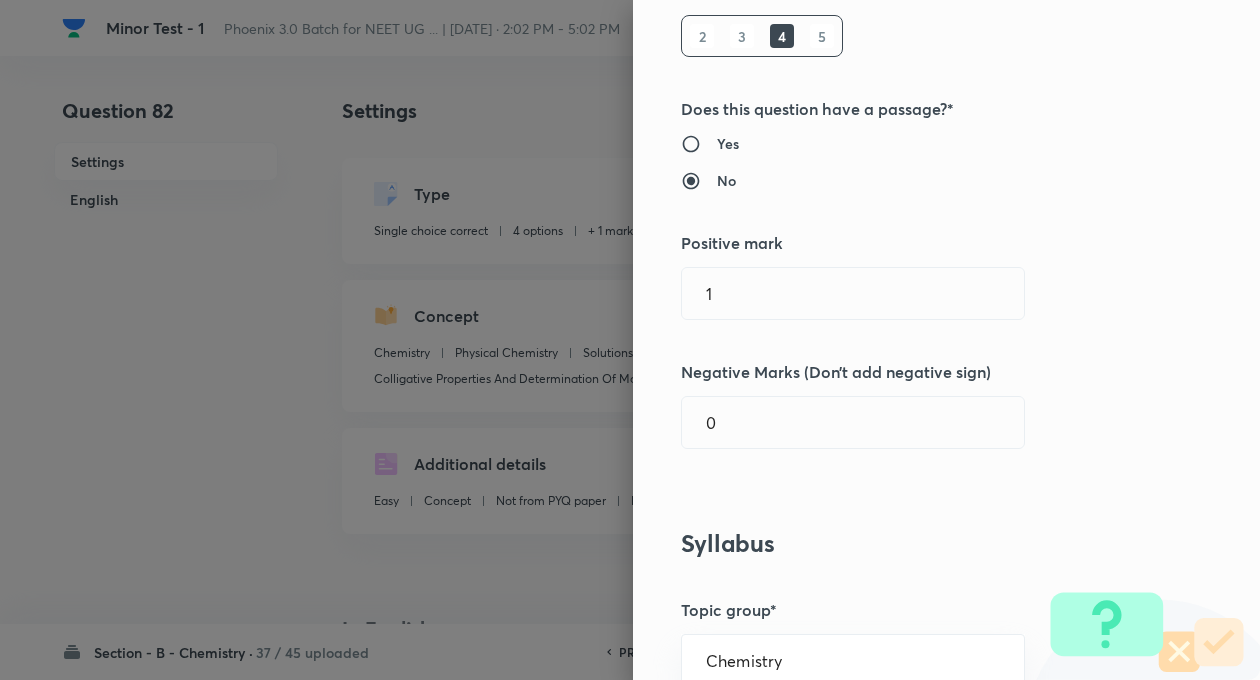 scroll, scrollTop: 320, scrollLeft: 0, axis: vertical 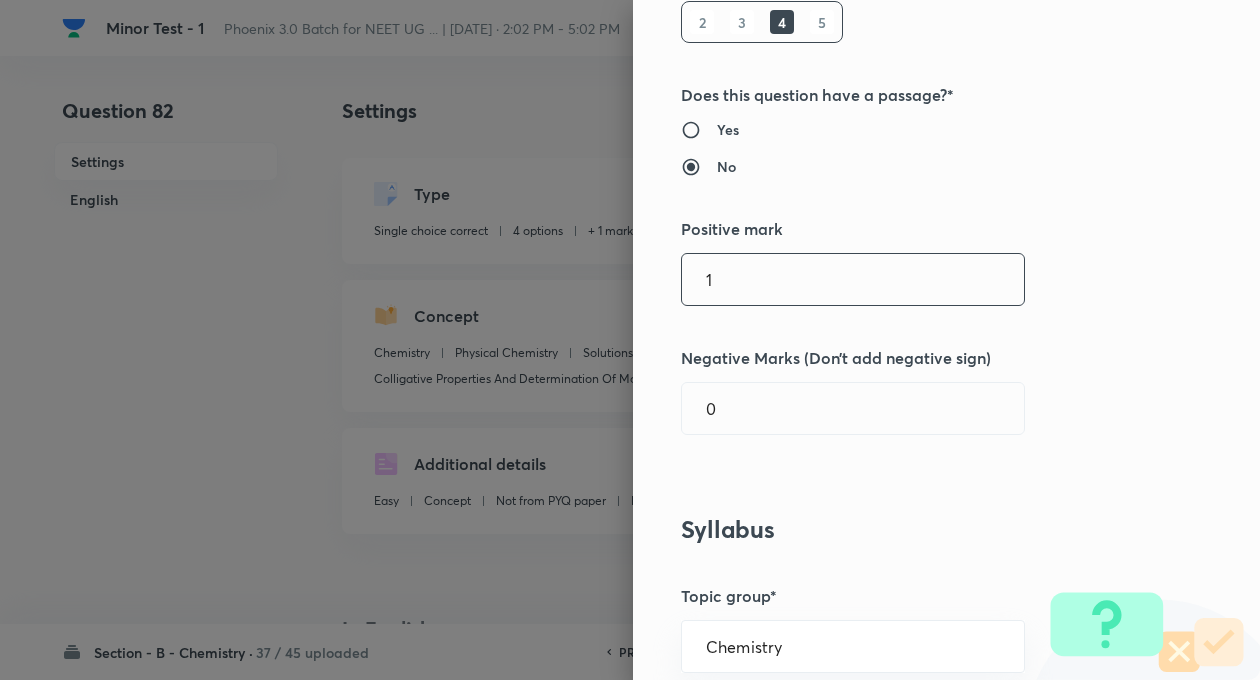 click on "1" at bounding box center (853, 279) 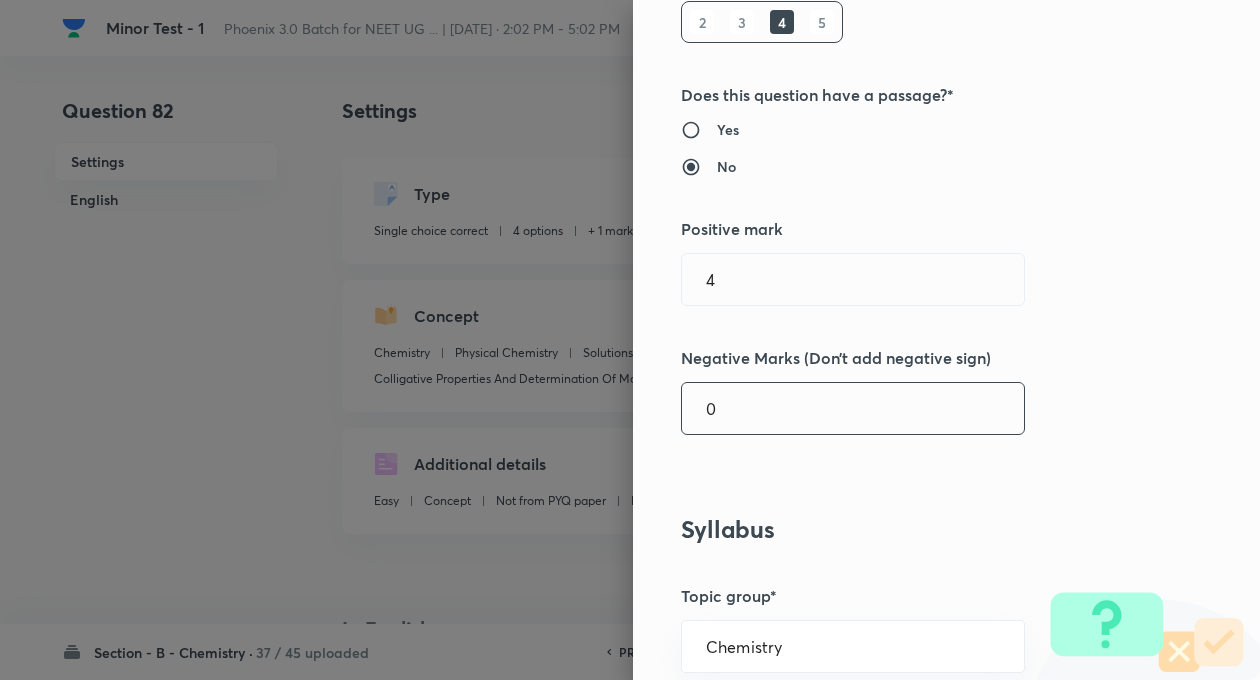 click on "0" at bounding box center (853, 408) 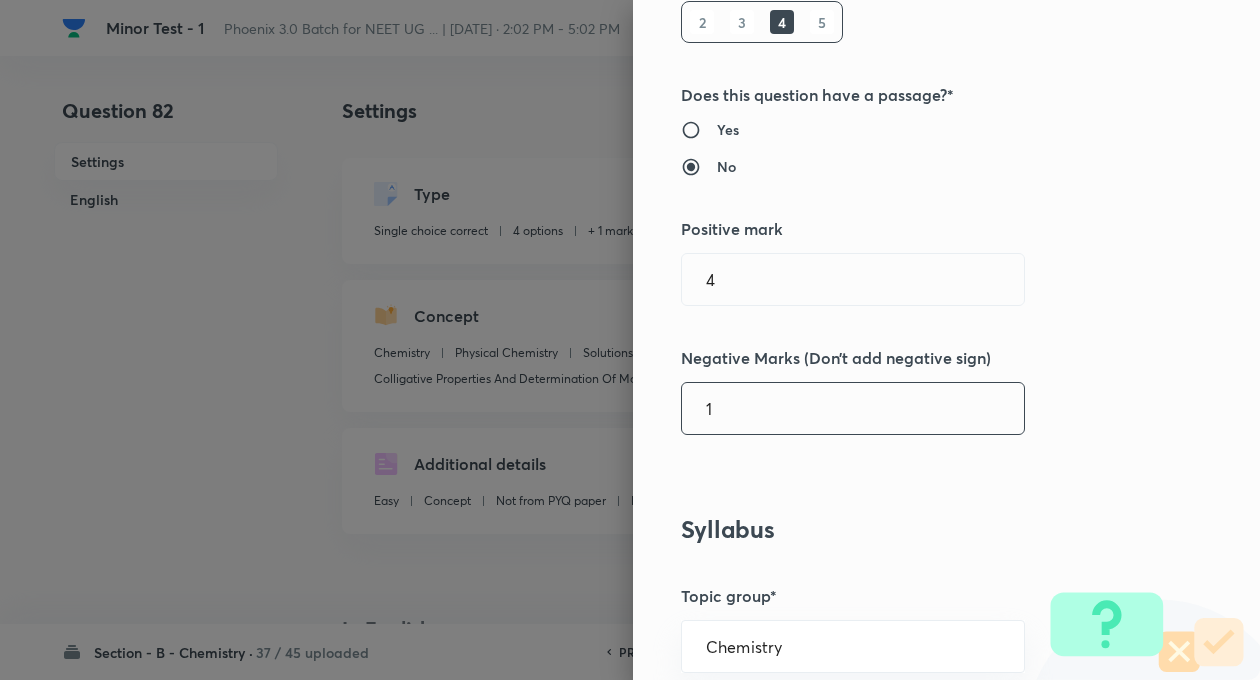 click on "Question settings Question type* Single choice correct Number of options* 2 3 4 5 Does this question have a passage?* Yes No Positive mark 4 ​ Negative Marks (Don’t add negative sign) 1 ​ Syllabus Topic group* Chemistry ​ Topic* Physical Chemistry ​ Concept* Solutions ​ Sub-concept* Colligative Properties And Determination Of [MEDICAL_DATA] Mass ​ Concept-field ​ Additional details Question Difficulty Very easy Easy Moderate Hard Very hard Question is based on Fact Numerical Concept Previous year question Yes No Does this question have equation? Yes No Verification status Is the question verified? *Select 'yes' only if a question is verified Yes No Save" at bounding box center [946, 340] 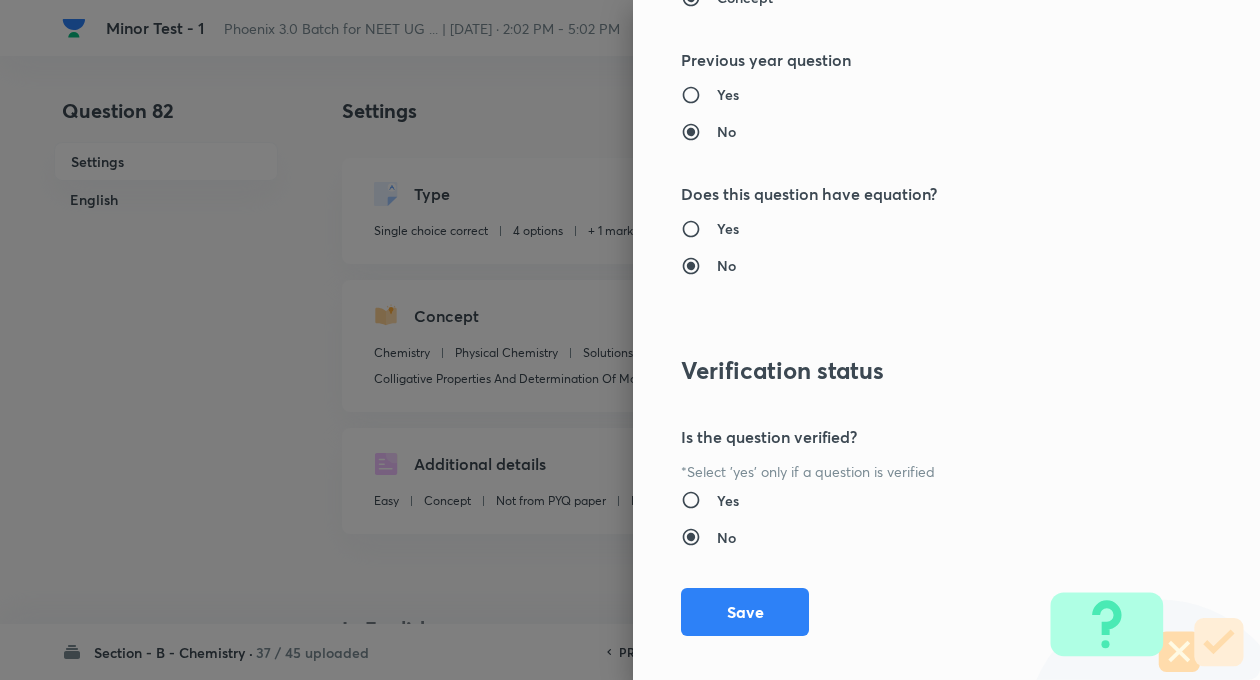 scroll, scrollTop: 2046, scrollLeft: 0, axis: vertical 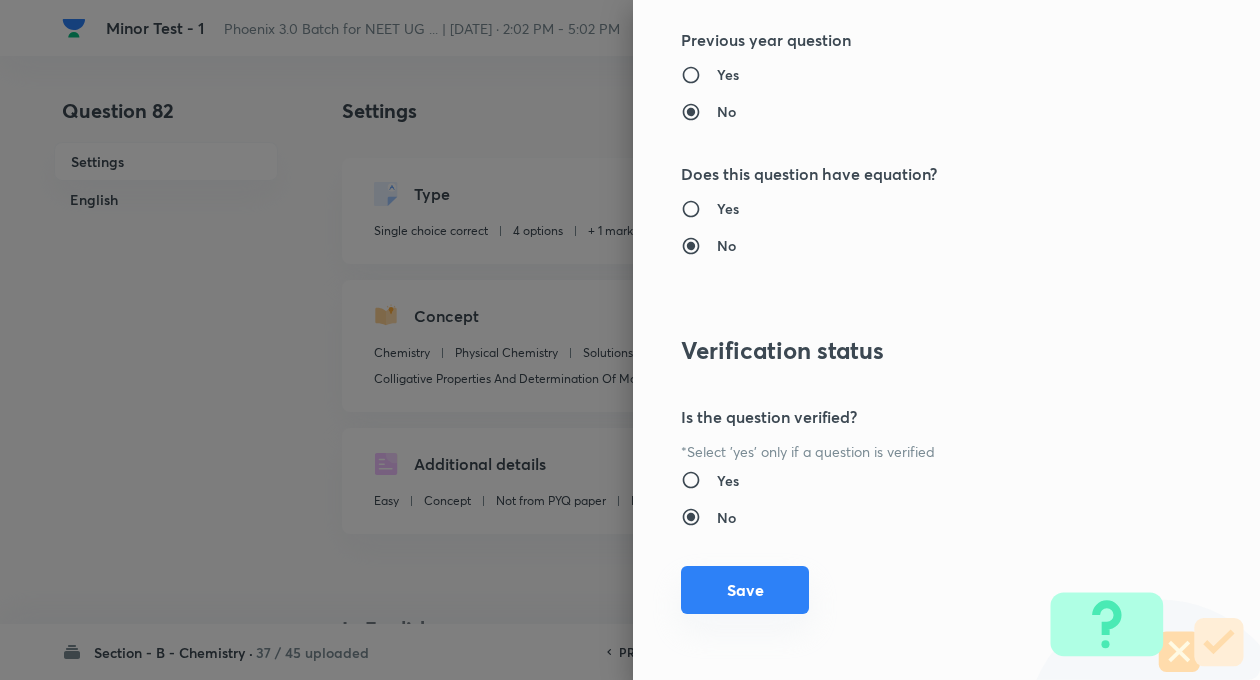 click on "Save" at bounding box center (745, 590) 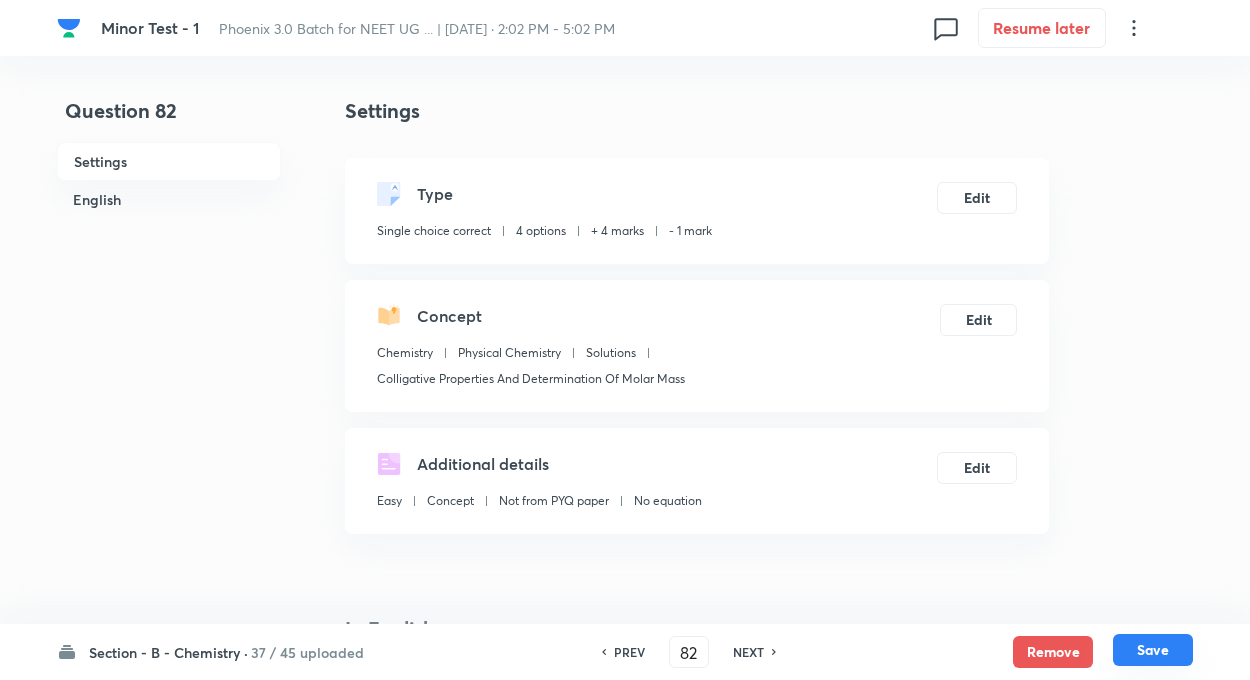 click on "Save" at bounding box center (1153, 650) 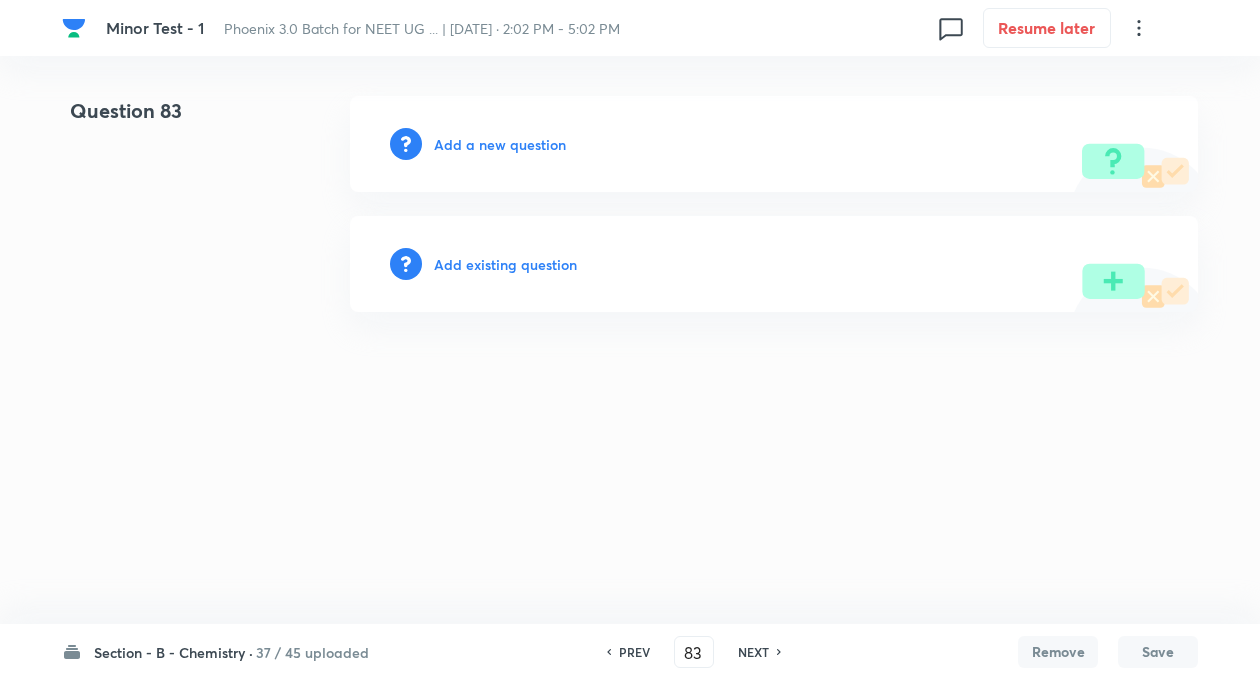 click on "Add existing question" at bounding box center [505, 264] 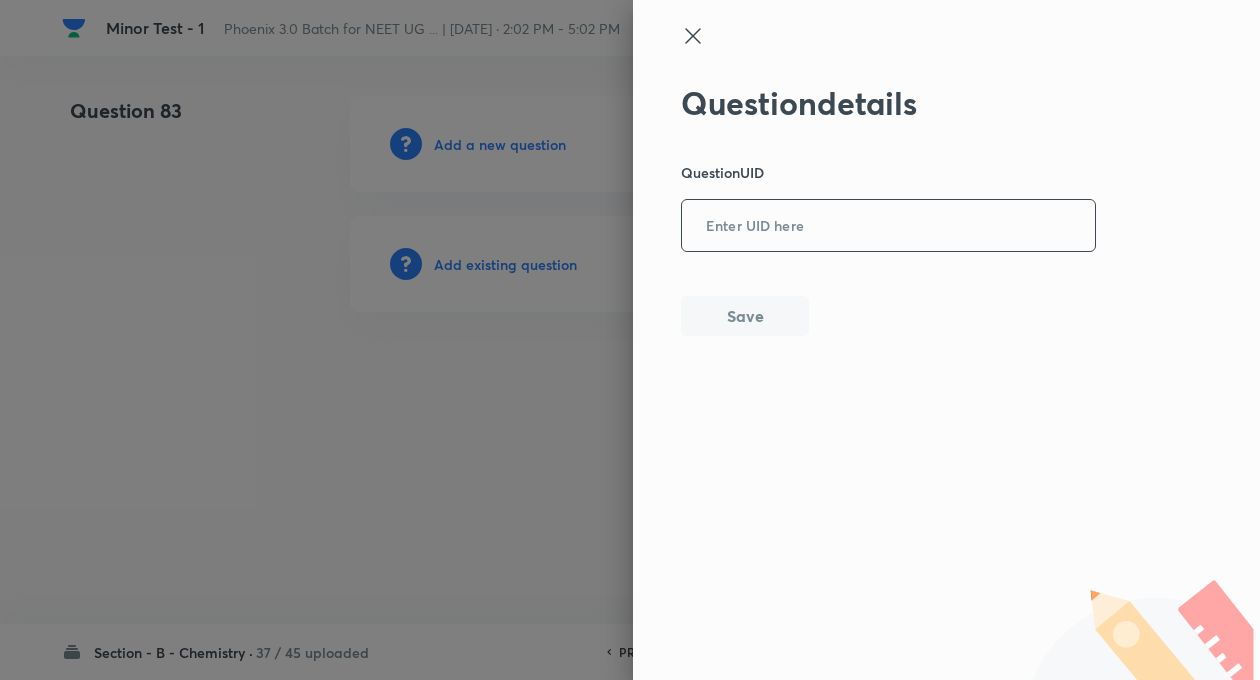 click at bounding box center [888, 226] 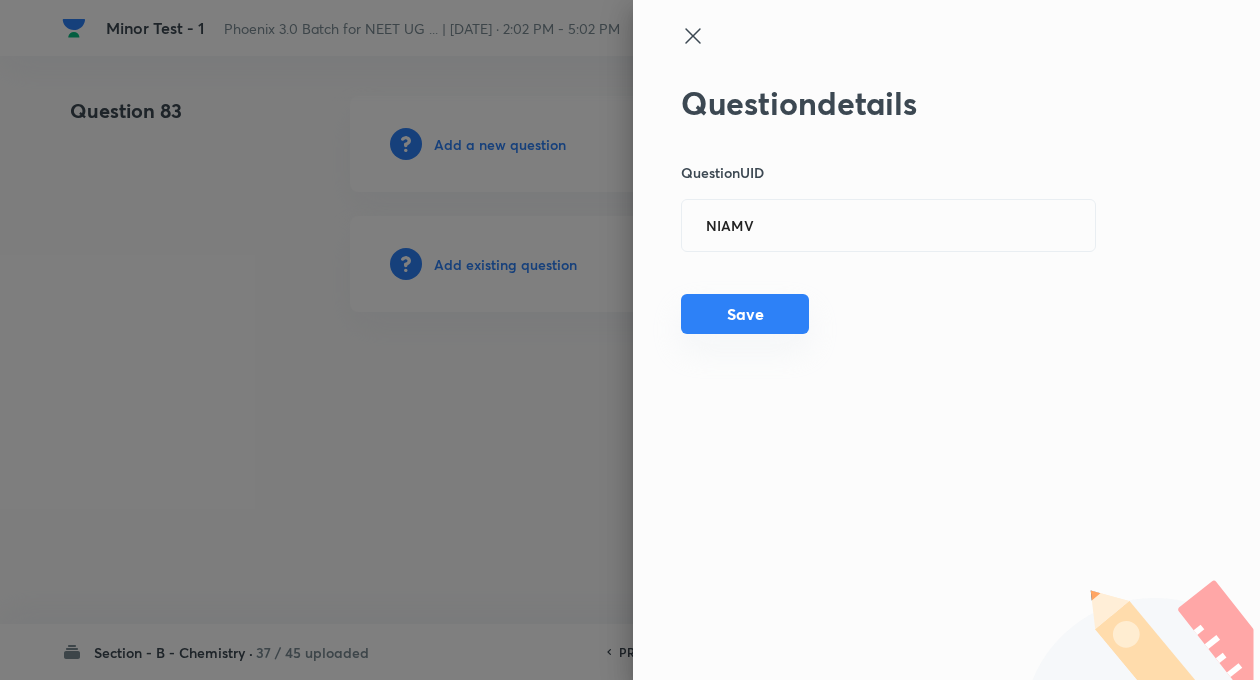 click on "Save" at bounding box center (745, 314) 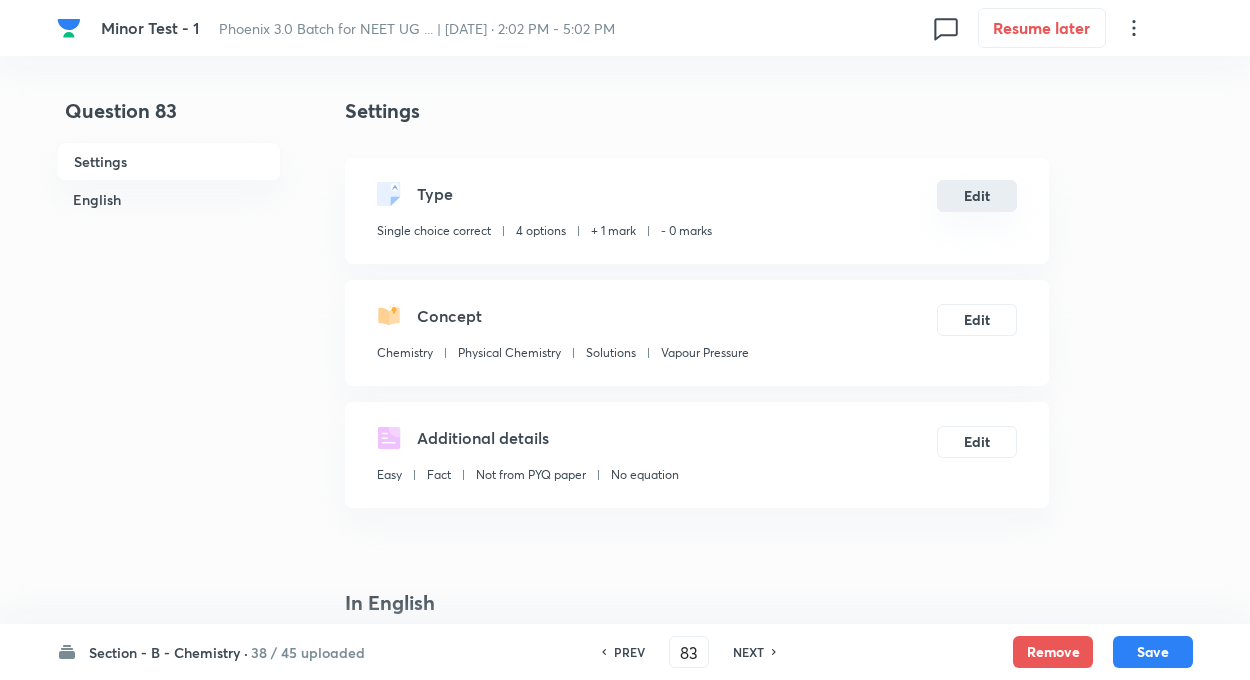 click on "Edit" at bounding box center (977, 196) 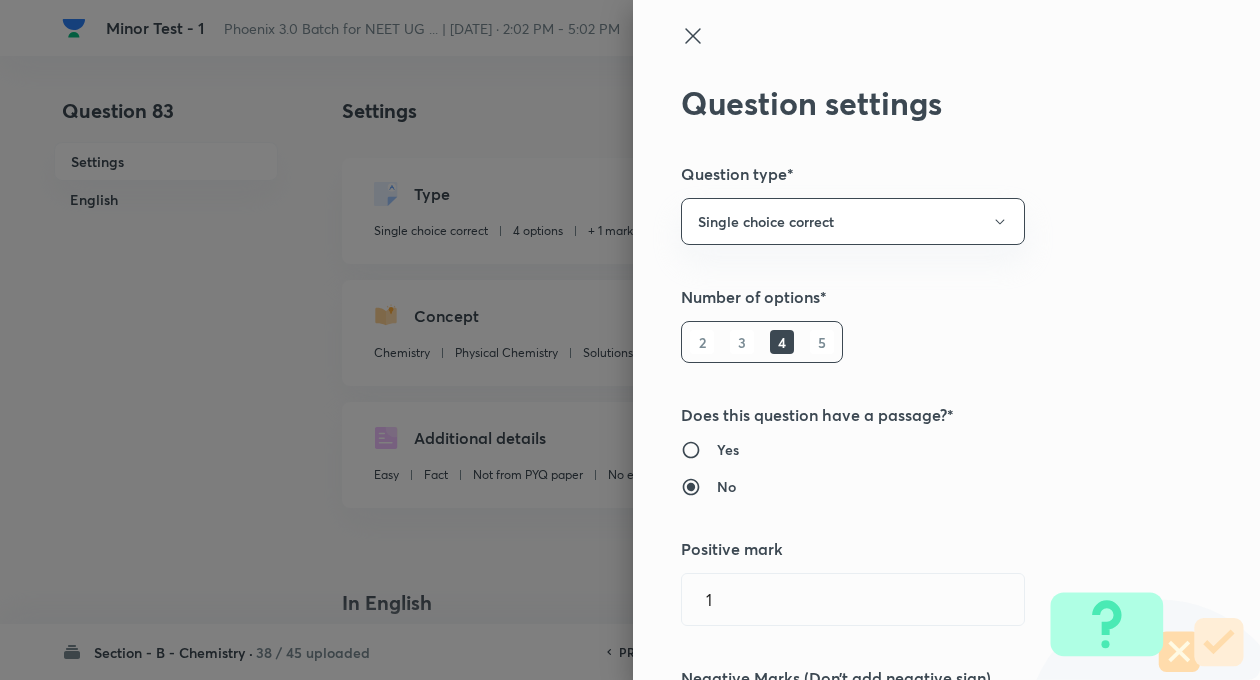 click on "Question settings Question type* Single choice correct Number of options* 2 3 4 5 Does this question have a passage?* Yes No Positive mark 1 ​ Negative Marks (Don’t add negative sign) 0 ​ Syllabus Topic group* Chemistry ​ Topic* Physical Chemistry ​ Concept* Solutions ​ Sub-concept* Vapour Pressure ​ Concept-field ​ Additional details Question Difficulty Very easy Easy Moderate Hard Very hard Question is based on Fact Numerical Concept Previous year question Yes No Does this question have equation? Yes No Verification status Is the question verified? *Select 'yes' only if a question is verified Yes No Save" at bounding box center (946, 340) 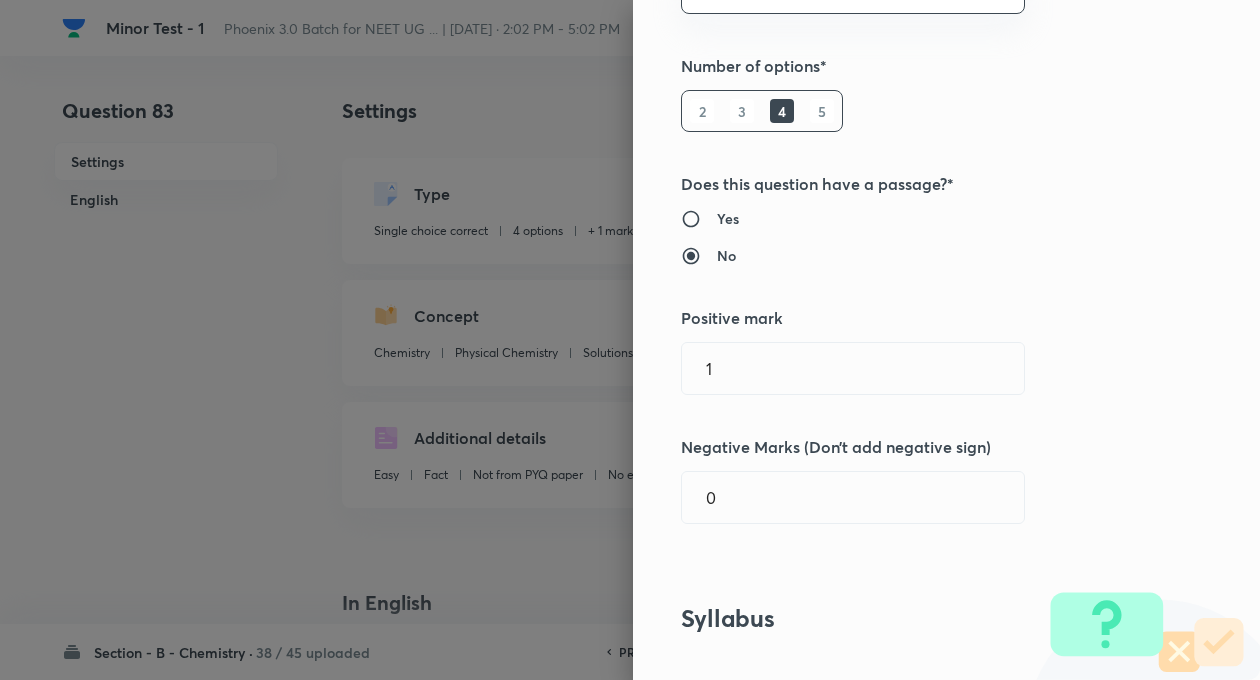 scroll, scrollTop: 360, scrollLeft: 0, axis: vertical 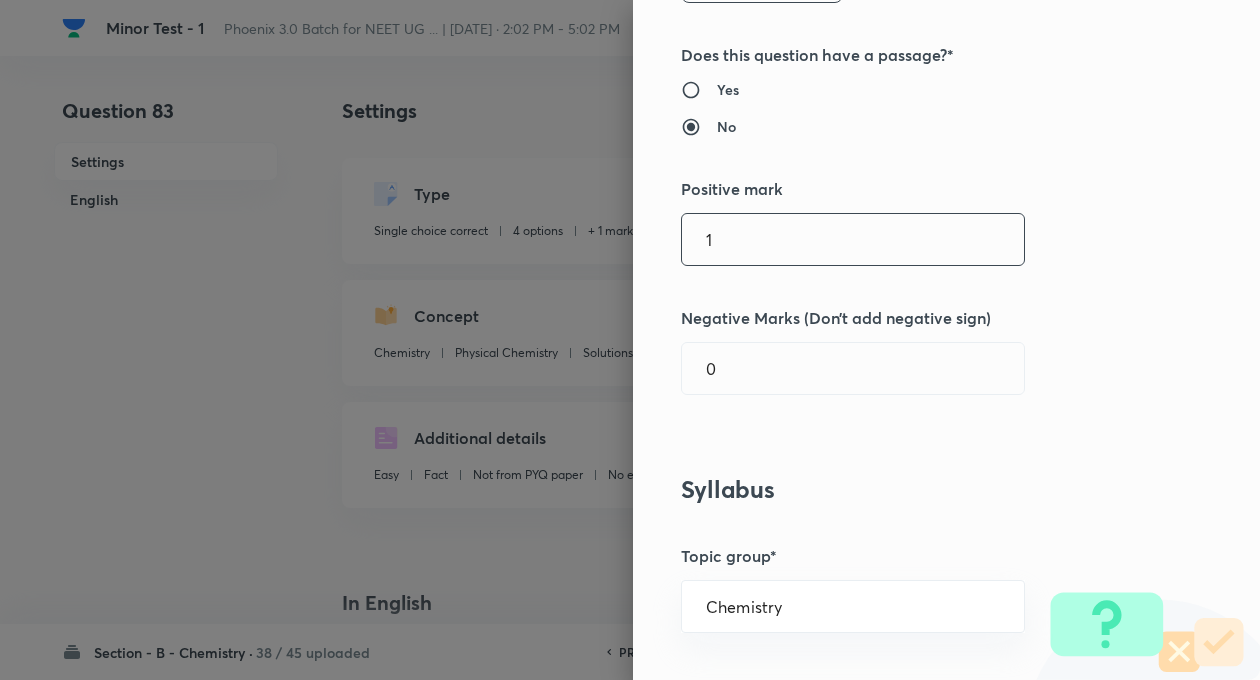click on "1" at bounding box center (853, 239) 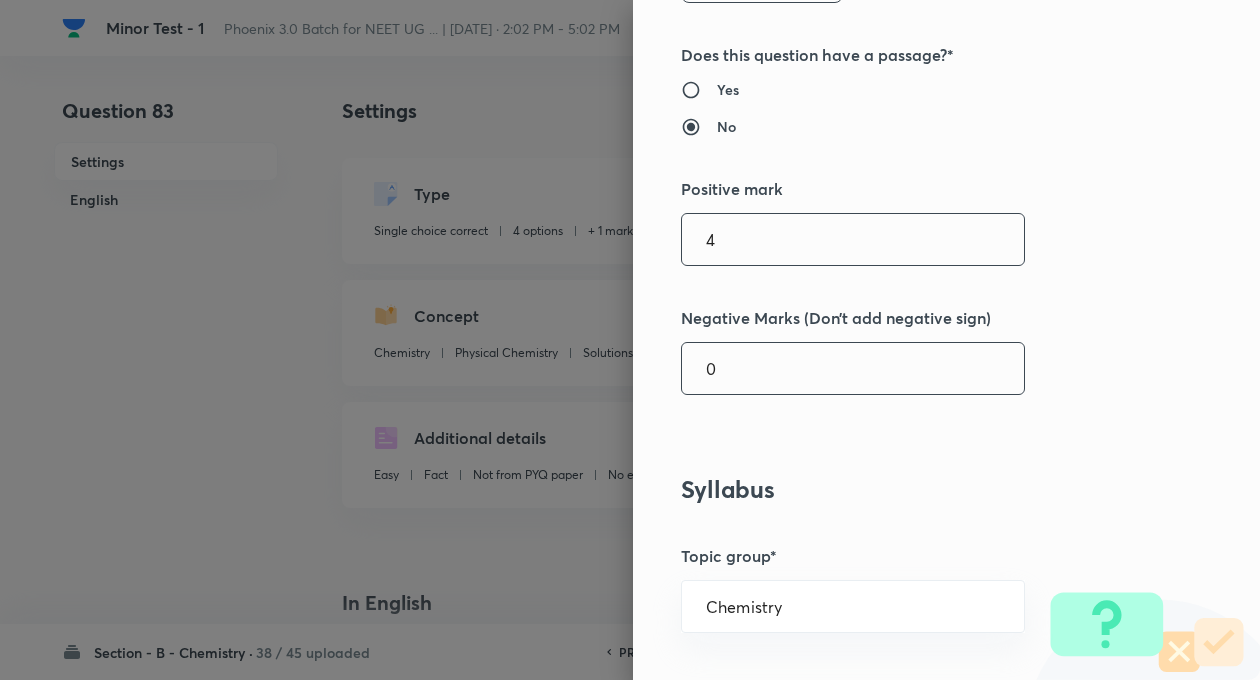 click on "0" at bounding box center (853, 368) 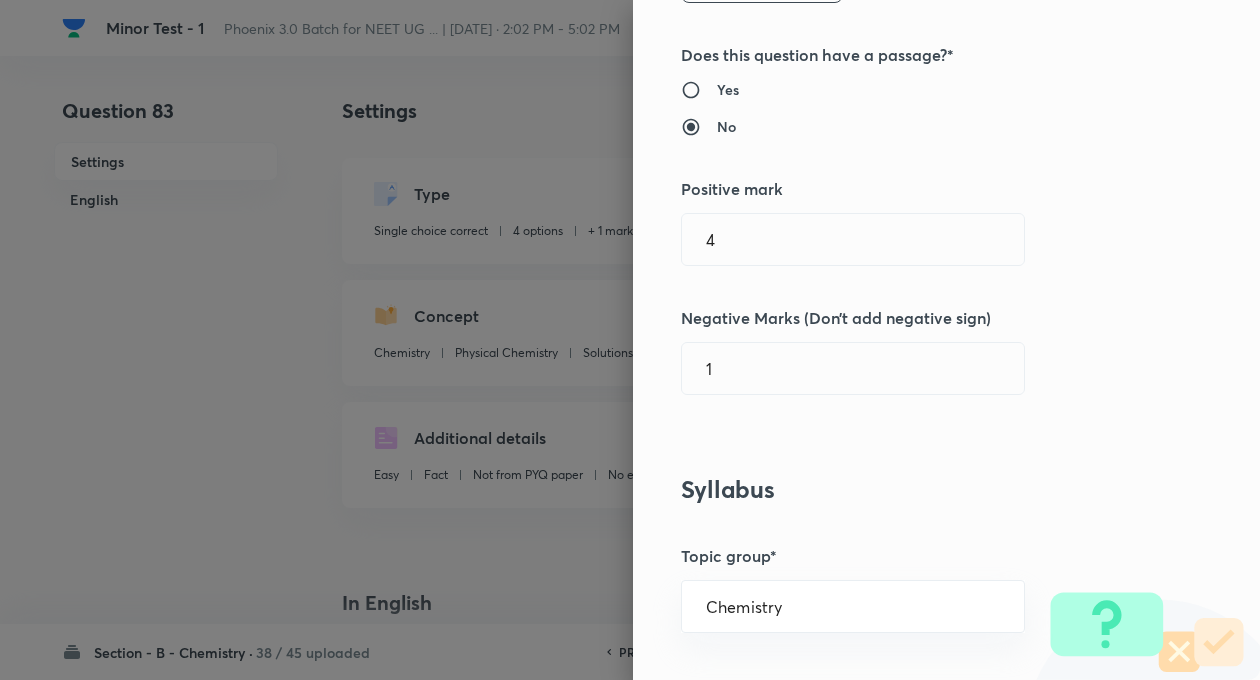 click on "Syllabus" at bounding box center (913, 489) 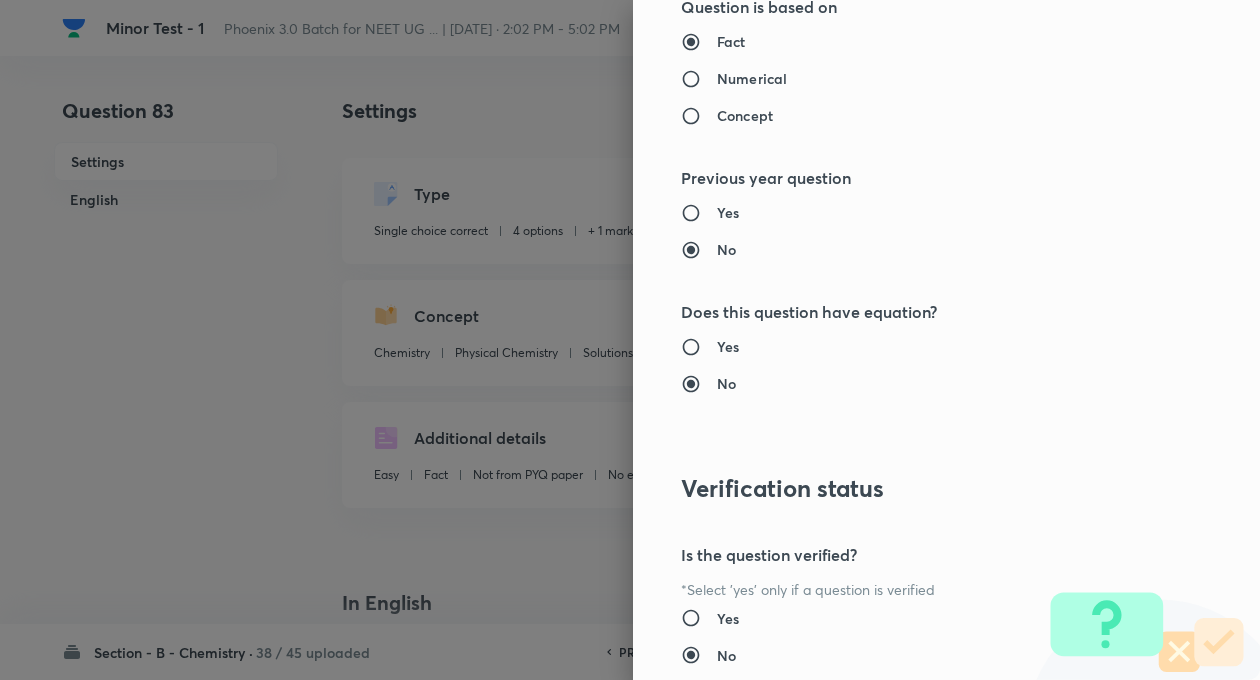 scroll, scrollTop: 2040, scrollLeft: 0, axis: vertical 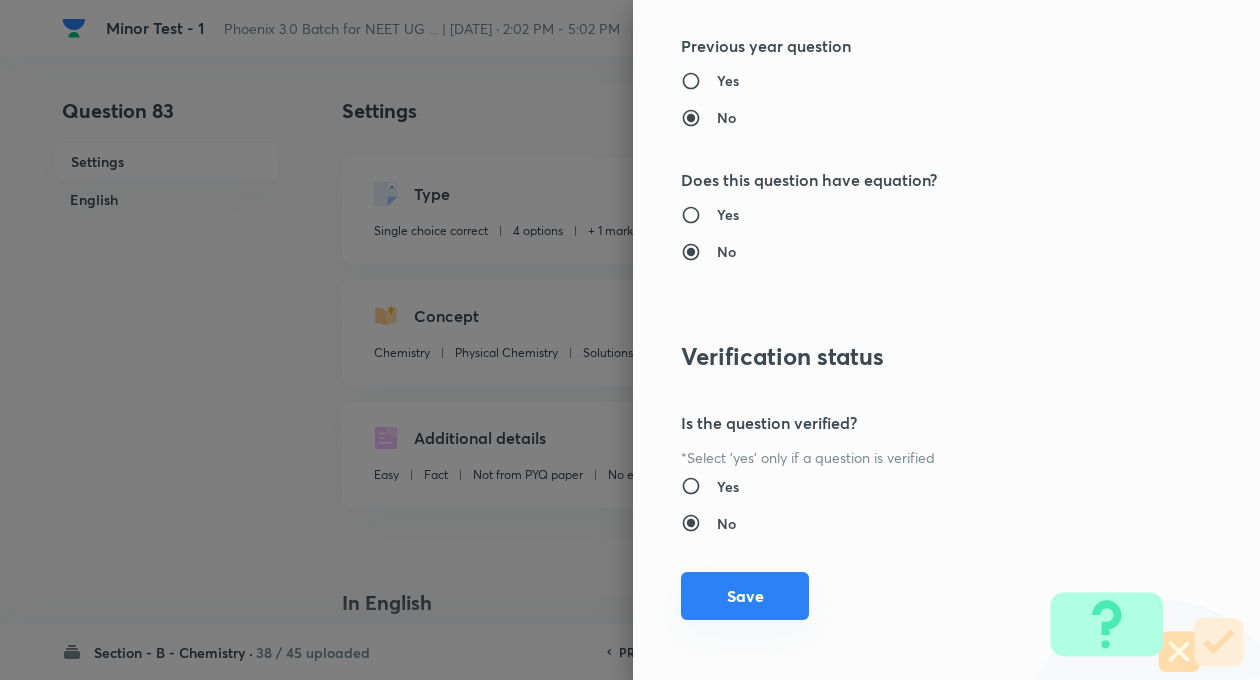 click on "Save" at bounding box center [745, 596] 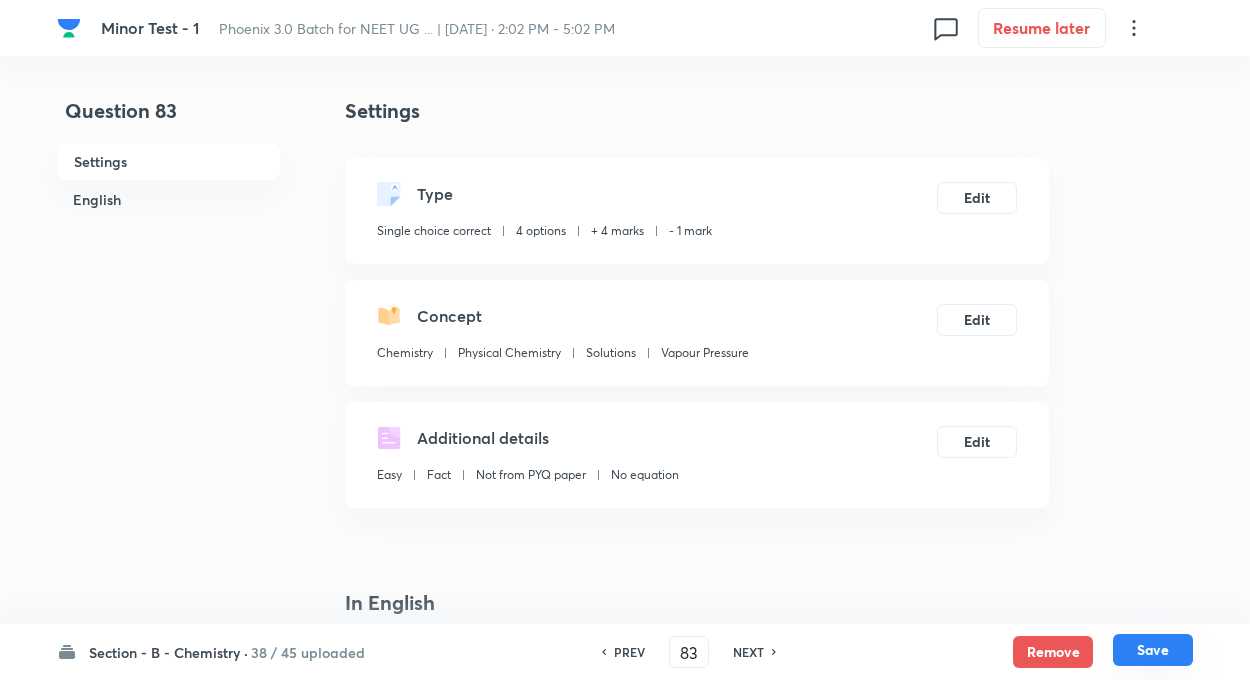 click on "Save" at bounding box center (1153, 650) 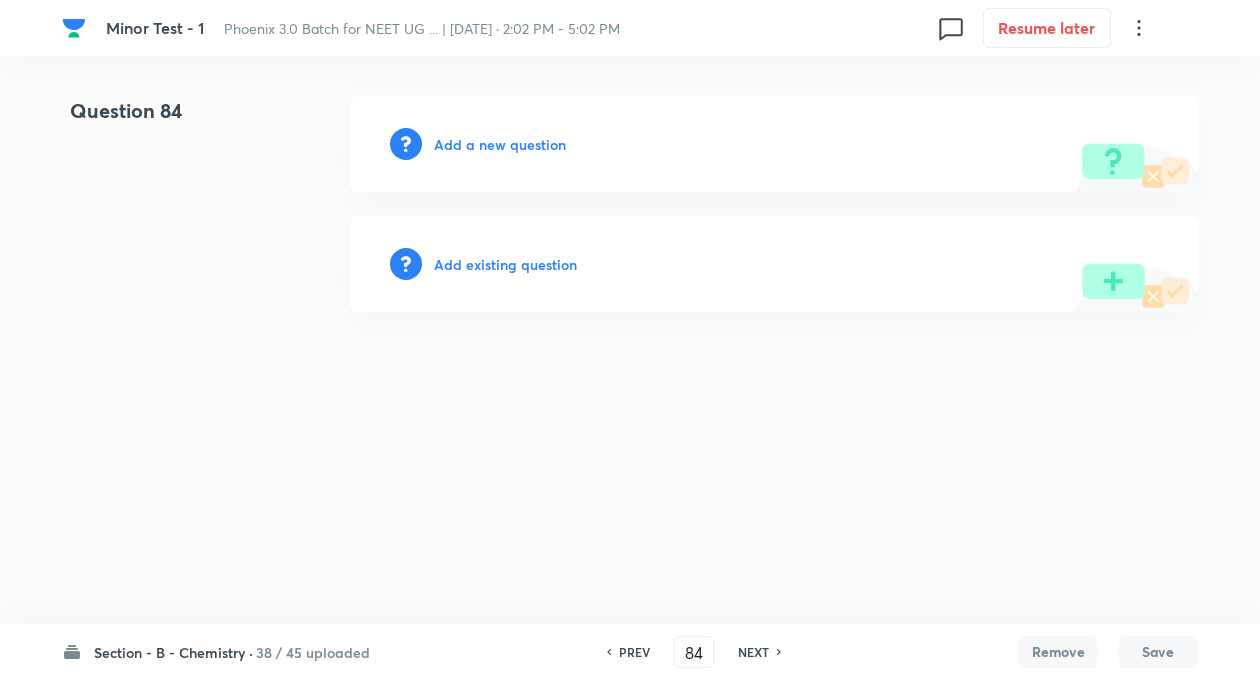 click on "Add existing question" at bounding box center [505, 264] 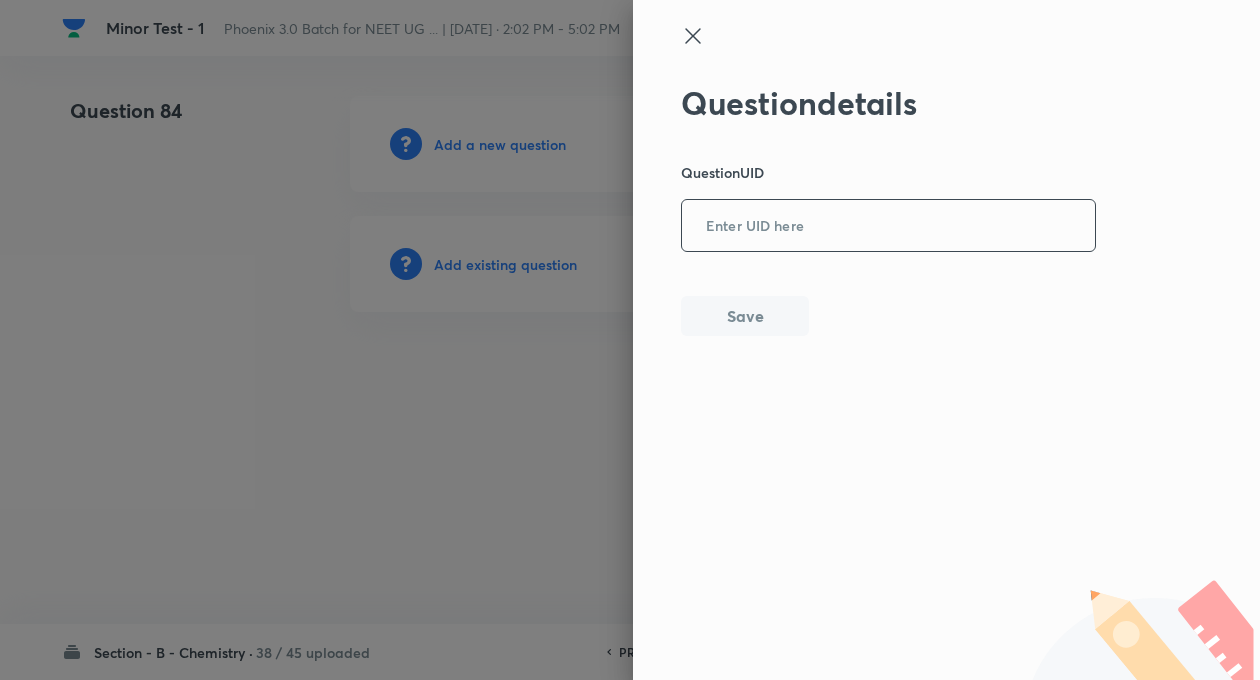 click at bounding box center (888, 226) 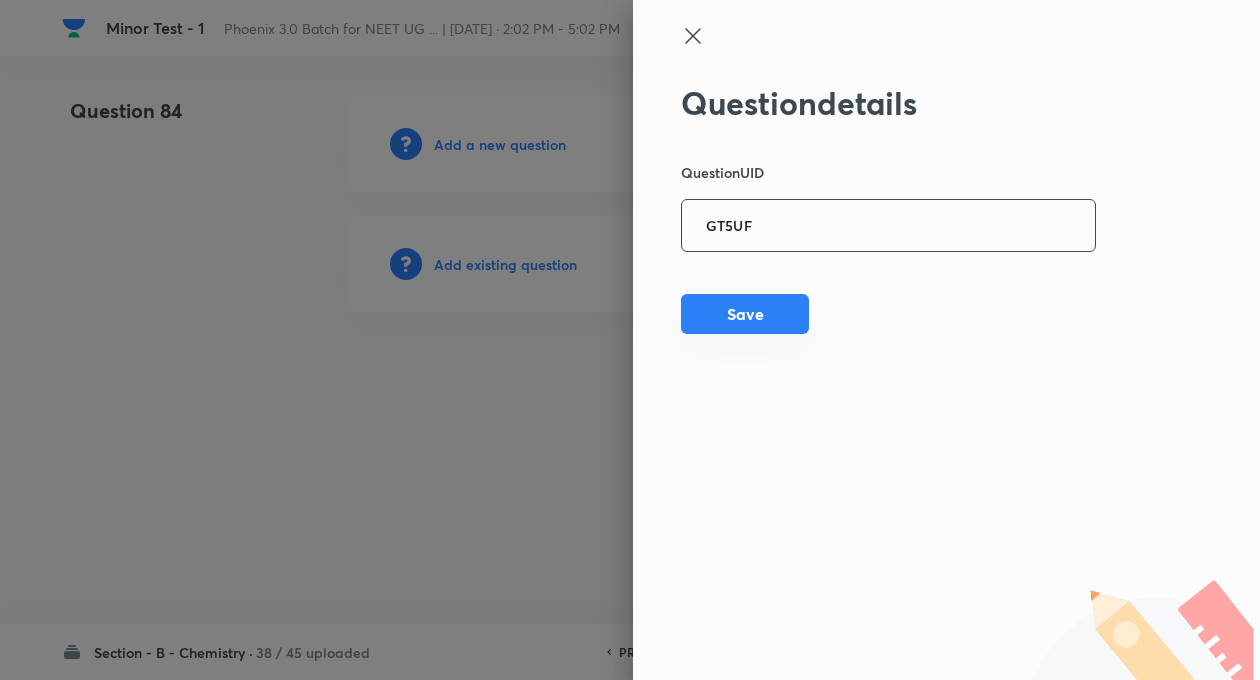 click on "Save" at bounding box center (745, 314) 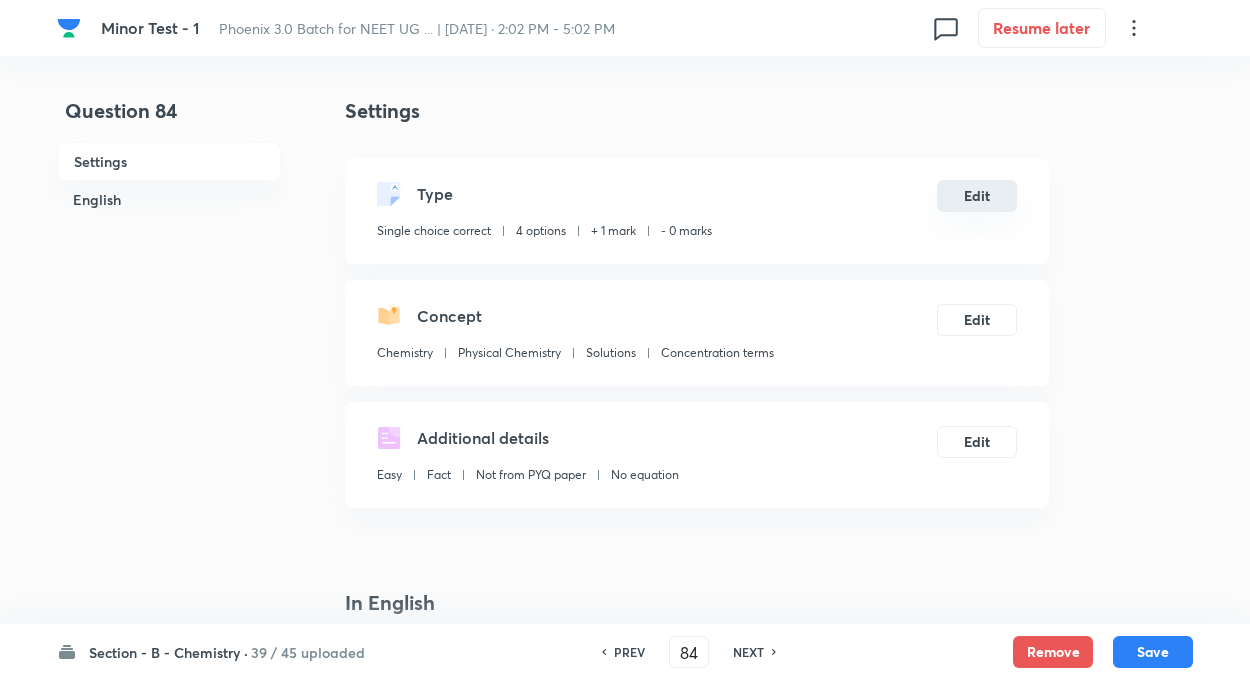 click on "Edit" at bounding box center [977, 196] 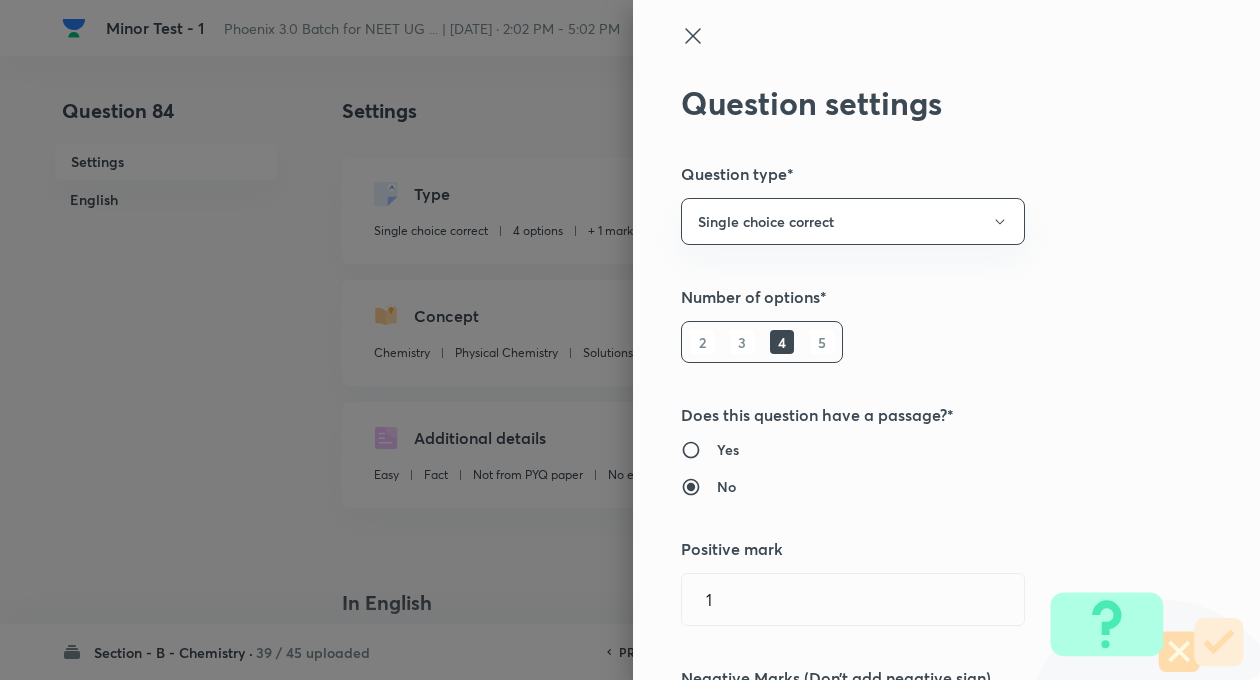 click on "Question settings Question type* Single choice correct Number of options* 2 3 4 5 Does this question have a passage?* Yes No Positive mark 1 ​ Negative Marks (Don’t add negative sign) 0 ​ Syllabus Topic group* Chemistry ​ Topic* Physical Chemistry ​ Concept* Solutions ​ Sub-concept* Concentration terms ​ Concept-field ​ Additional details Question Difficulty Very easy Easy Moderate Hard Very hard Question is based on Fact Numerical Concept Previous year question Yes No Does this question have equation? Yes No Verification status Is the question verified? *Select 'yes' only if a question is verified Yes No Save" at bounding box center [946, 340] 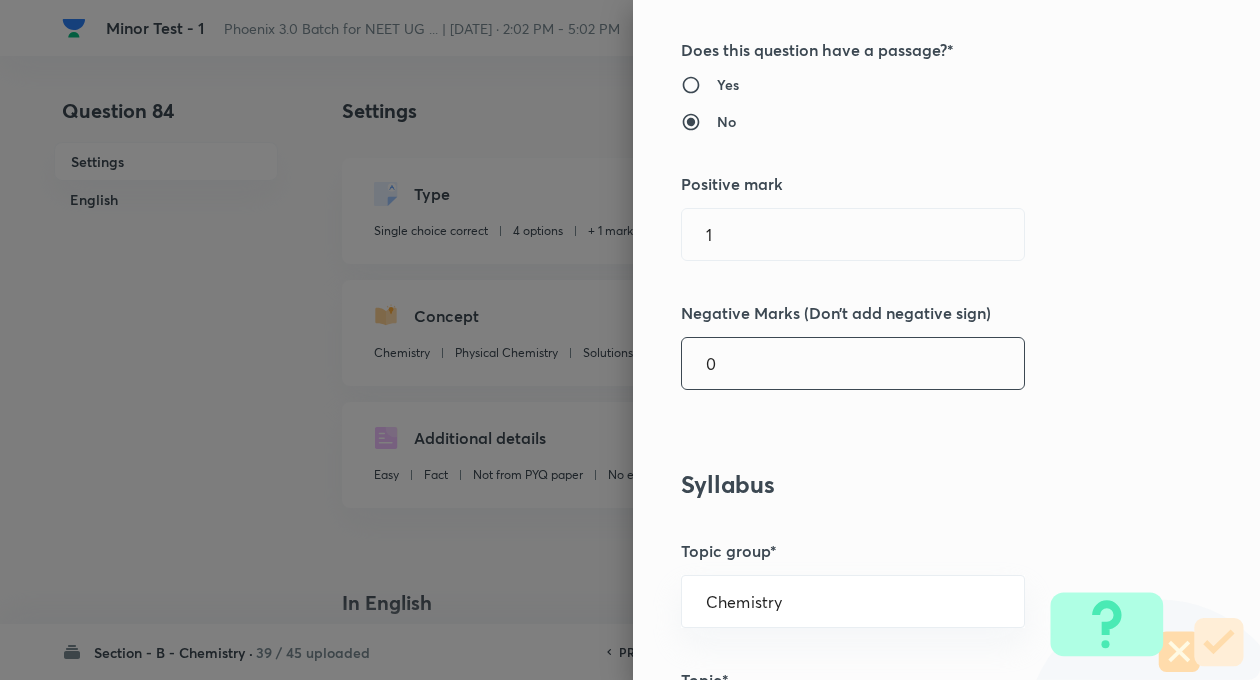 scroll, scrollTop: 400, scrollLeft: 0, axis: vertical 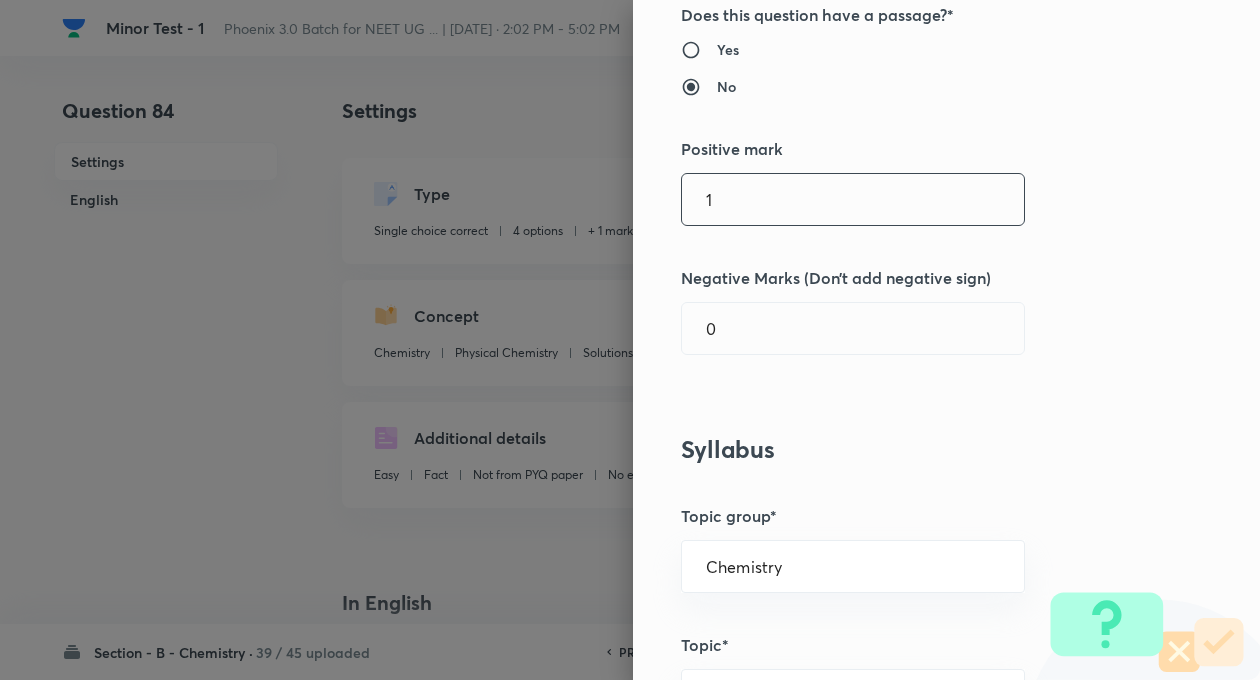 click on "1" at bounding box center [853, 199] 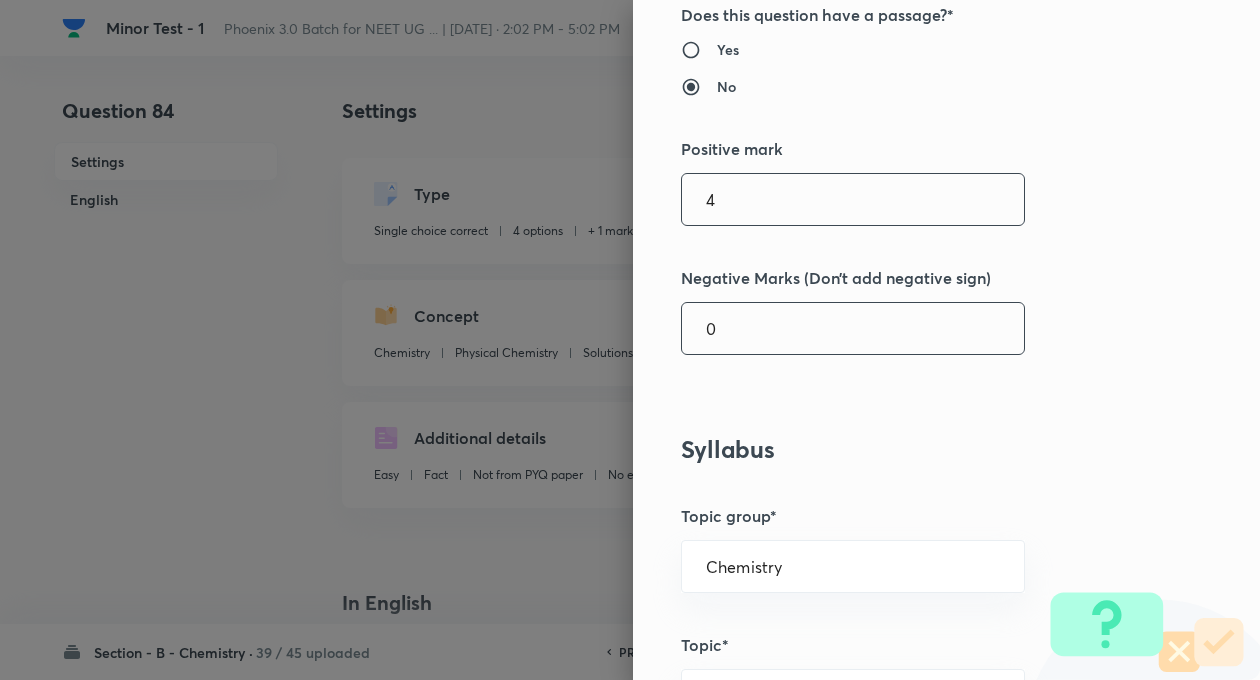 click on "0" at bounding box center [853, 328] 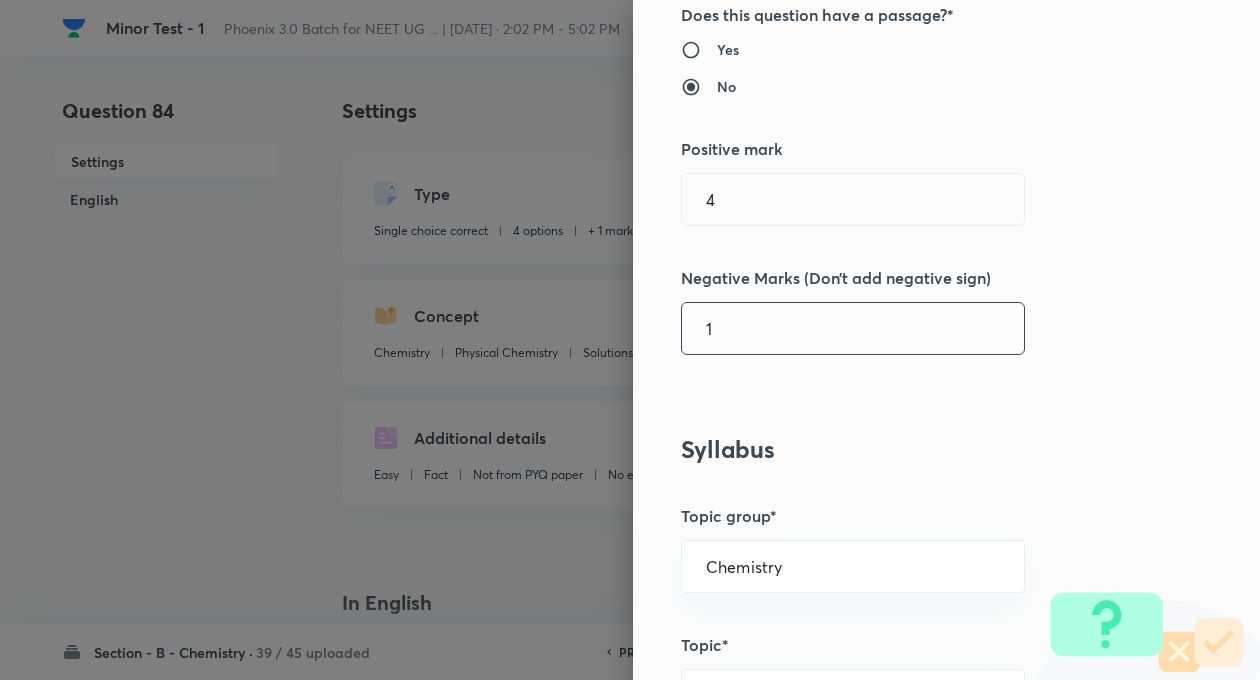 click on "Question settings Question type* Single choice correct Number of options* 2 3 4 5 Does this question have a passage?* Yes No Positive mark 4 ​ Negative Marks (Don’t add negative sign) 1 ​ Syllabus Topic group* Chemistry ​ Topic* Physical Chemistry ​ Concept* Solutions ​ Sub-concept* Concentration terms ​ Concept-field ​ Additional details Question Difficulty Very easy Easy Moderate Hard Very hard Question is based on Fact Numerical Concept Previous year question Yes No Does this question have equation? Yes No Verification status Is the question verified? *Select 'yes' only if a question is verified Yes No Save" at bounding box center (946, 340) 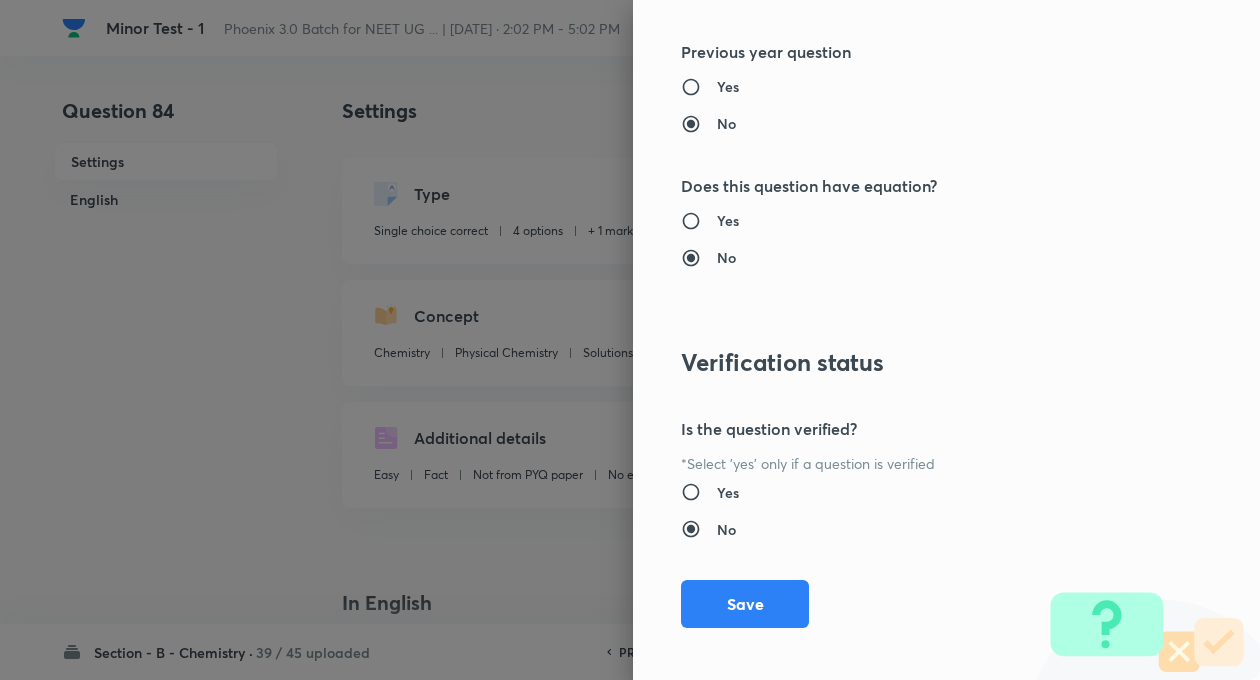 scroll, scrollTop: 2046, scrollLeft: 0, axis: vertical 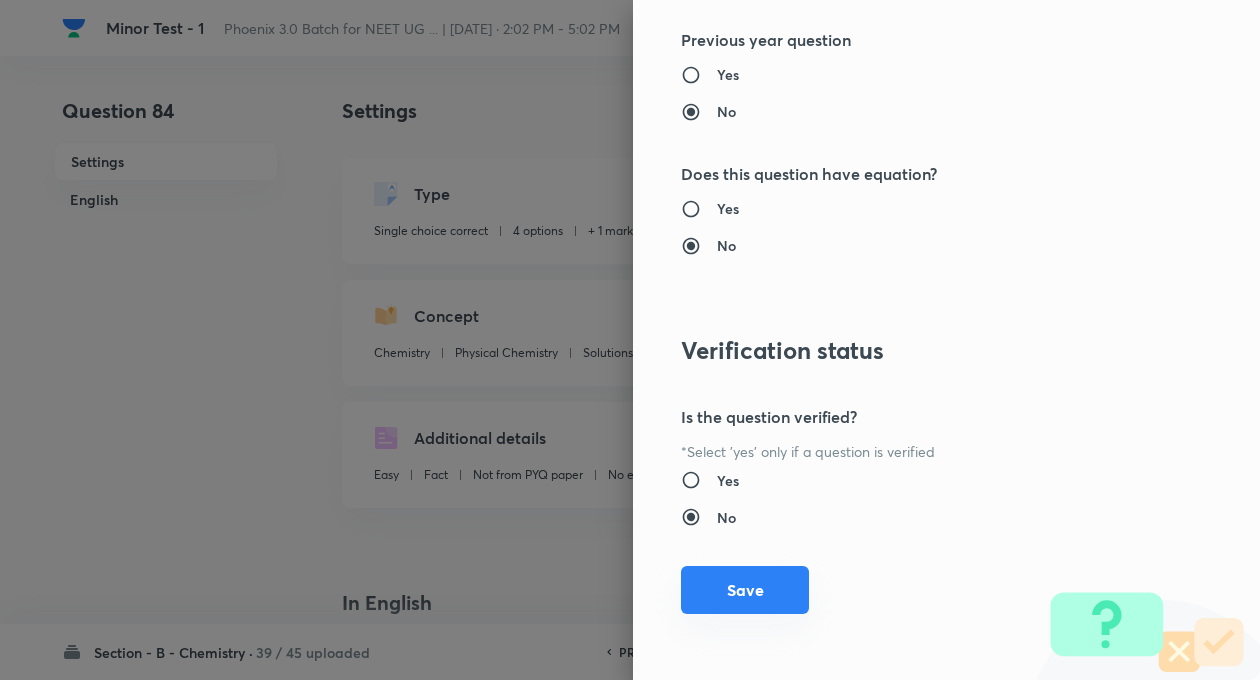 click on "Save" at bounding box center [745, 590] 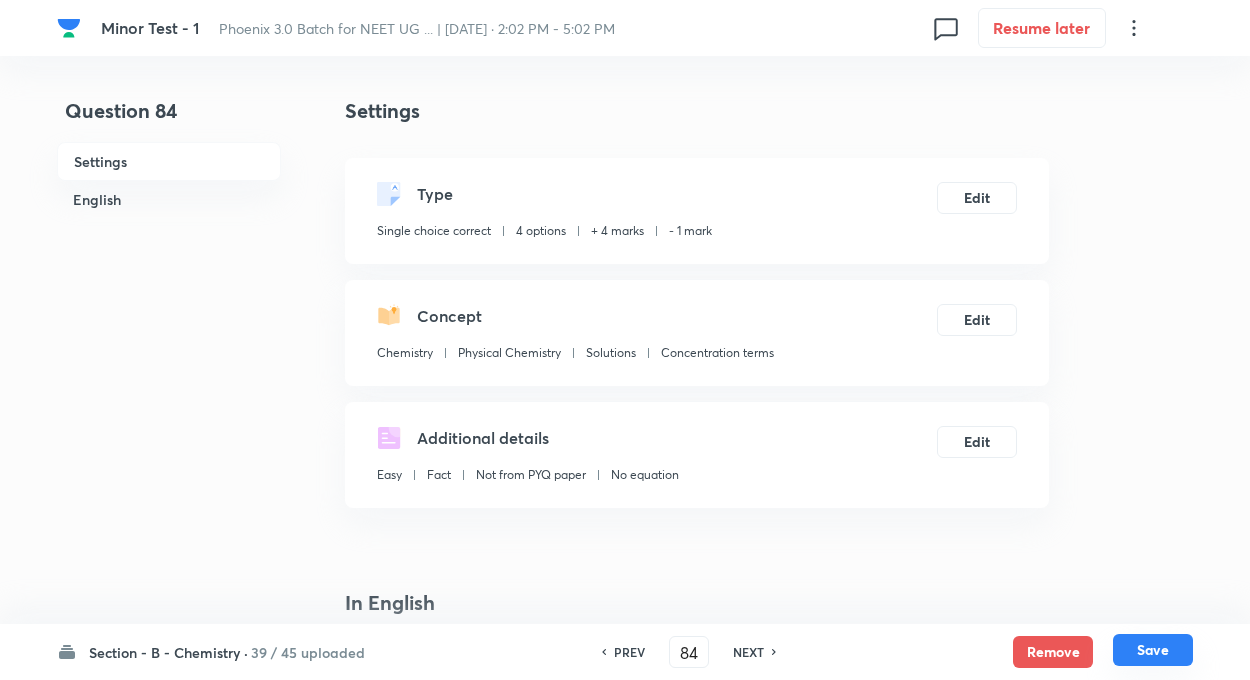 click on "Save" at bounding box center (1153, 650) 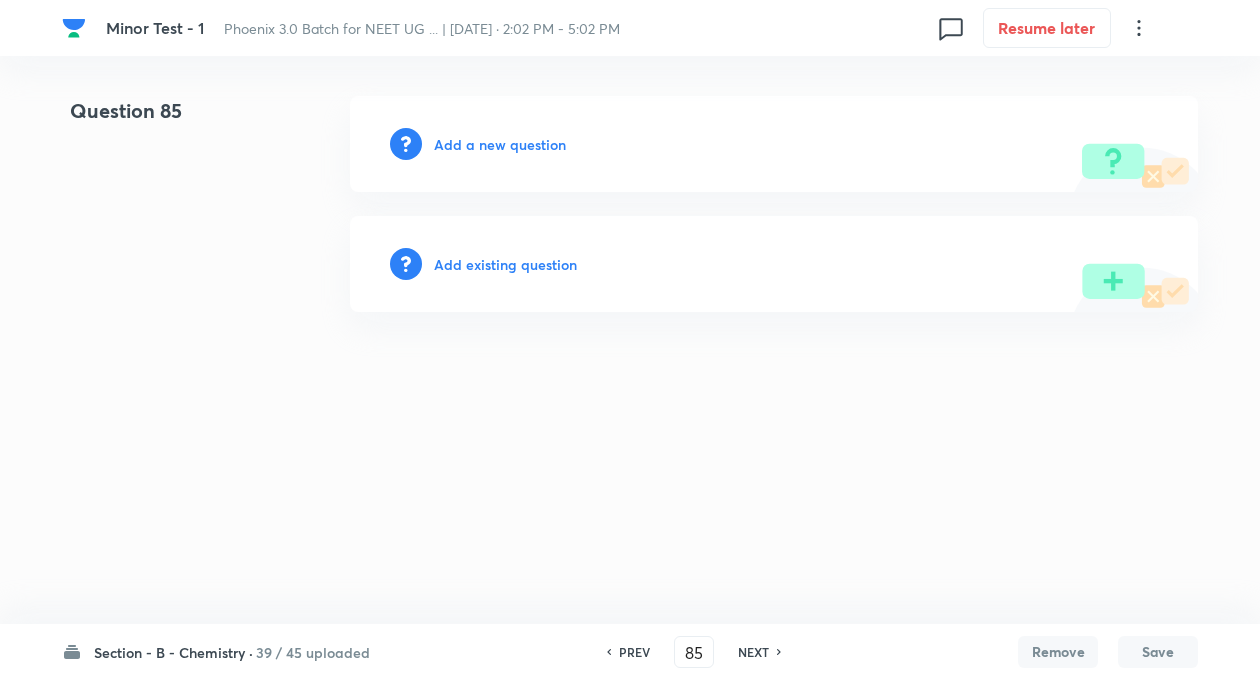 click on "Add existing question" at bounding box center [505, 264] 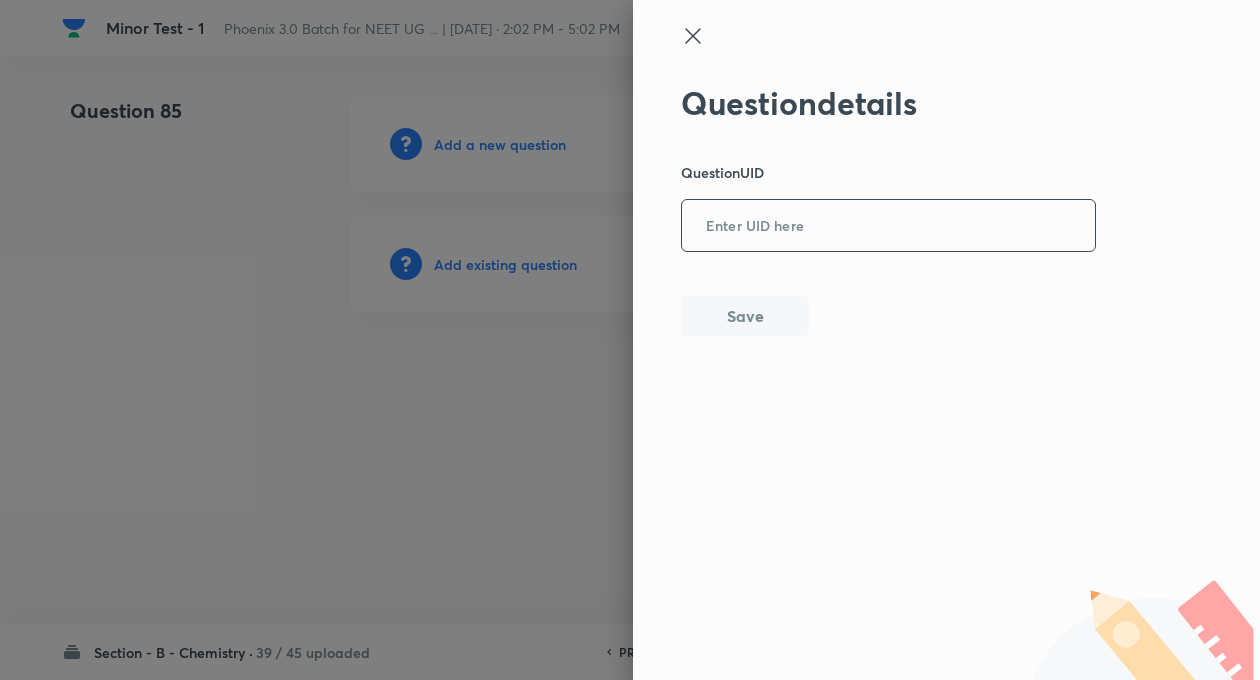 click at bounding box center [888, 226] 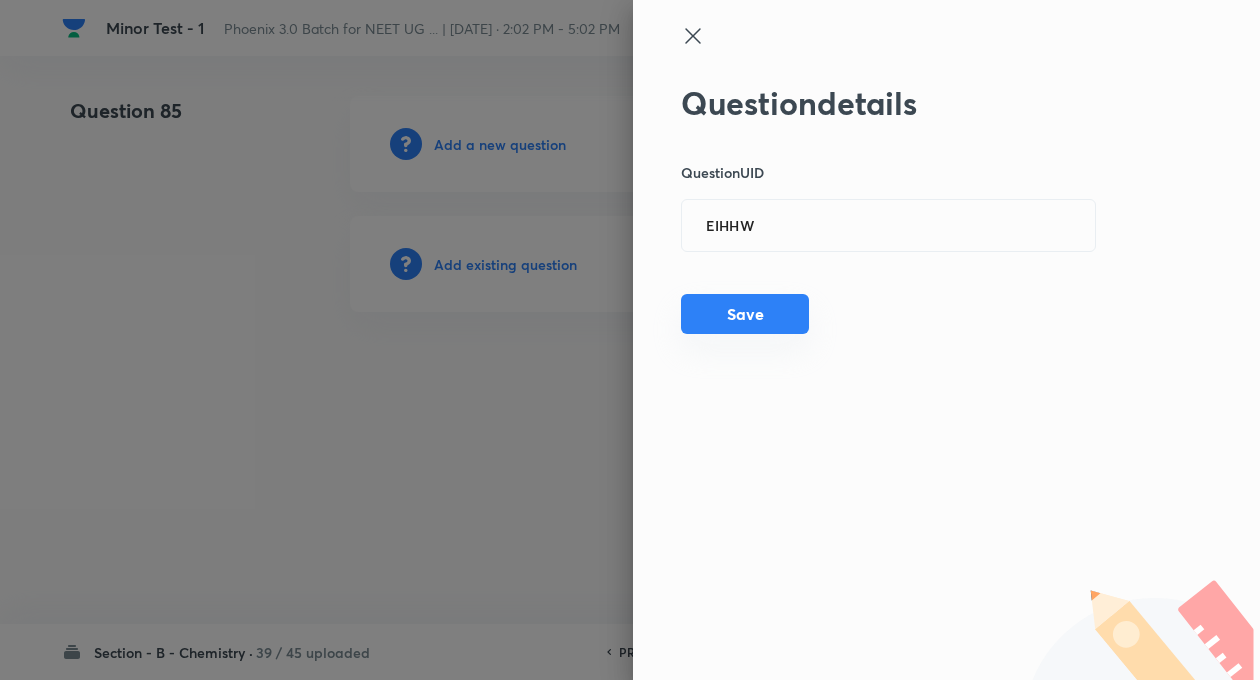 click on "Save" at bounding box center [745, 314] 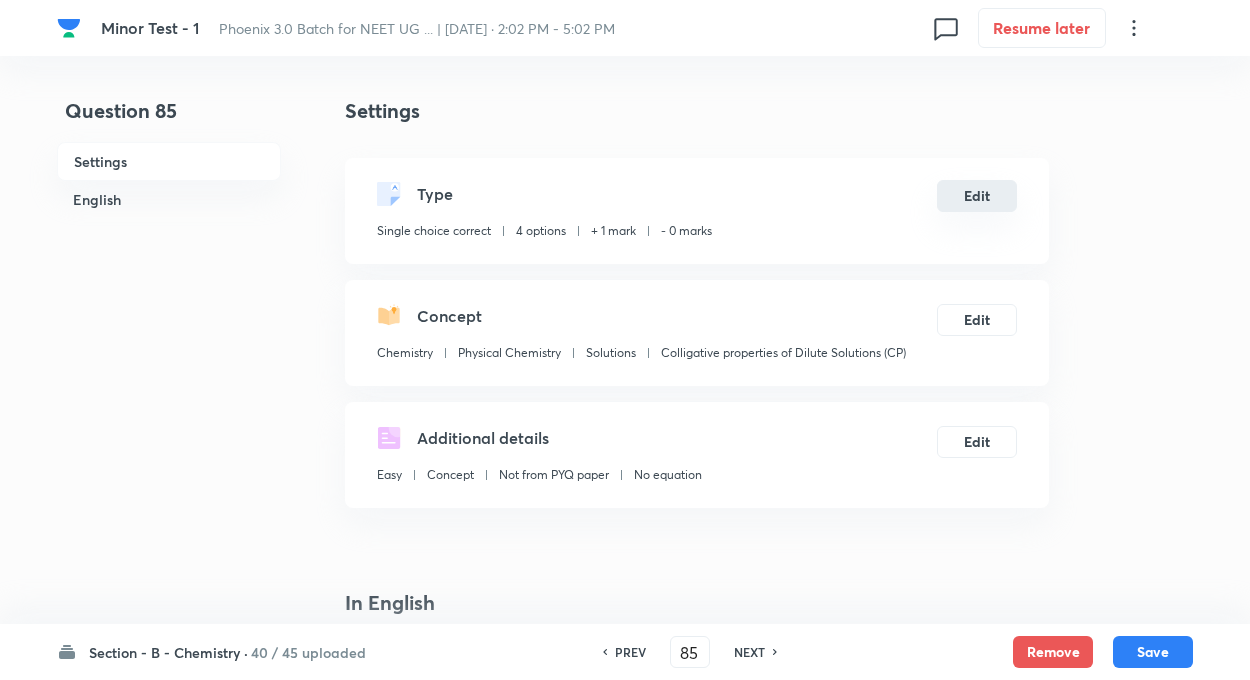 click on "Edit" at bounding box center [977, 196] 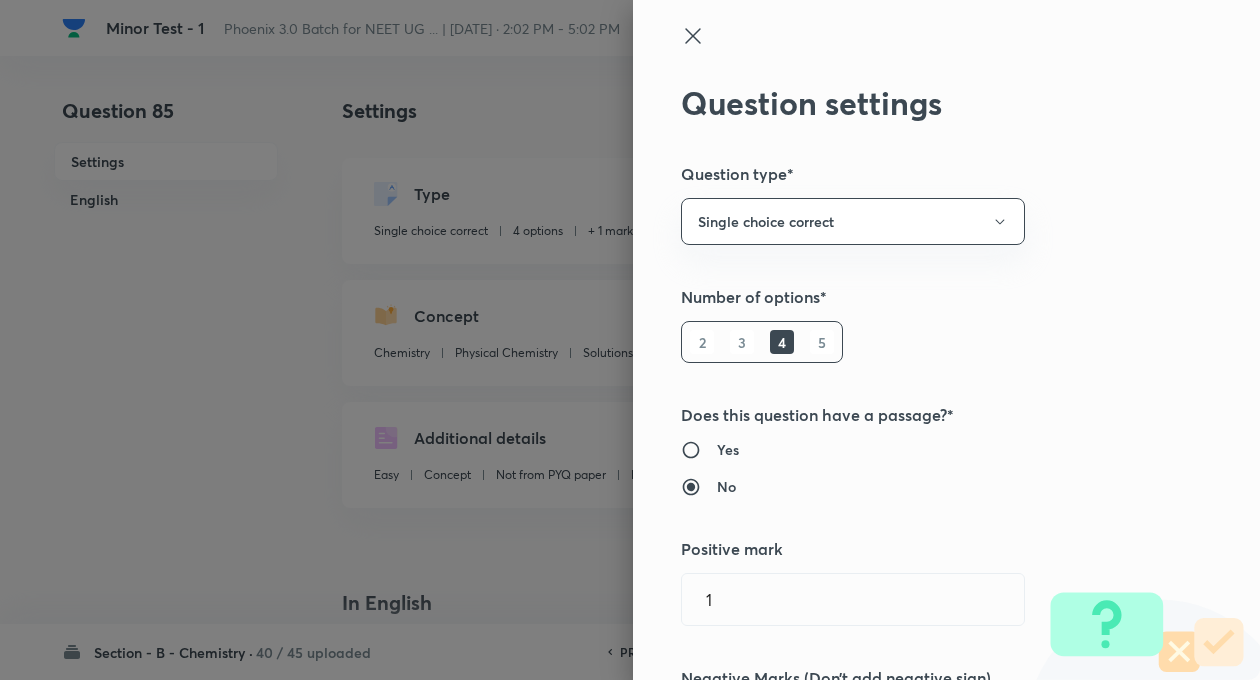 click on "Question settings Question type* Single choice correct Number of options* 2 3 4 5 Does this question have a passage?* Yes No Positive mark 1 ​ Negative Marks (Don’t add negative sign) 0 ​ Syllabus Topic group* Chemistry ​ Topic* Physical Chemistry ​ Concept* Solutions ​ Sub-concept* Colligative properties of Dilute Solutions (CP) ​ Concept-field ​ Additional details Question Difficulty Very easy Easy Moderate Hard Very hard Question is based on Fact Numerical Concept Previous year question Yes No Does this question have equation? Yes No Verification status Is the question verified? *Select 'yes' only if a question is verified Yes No Save" at bounding box center [946, 340] 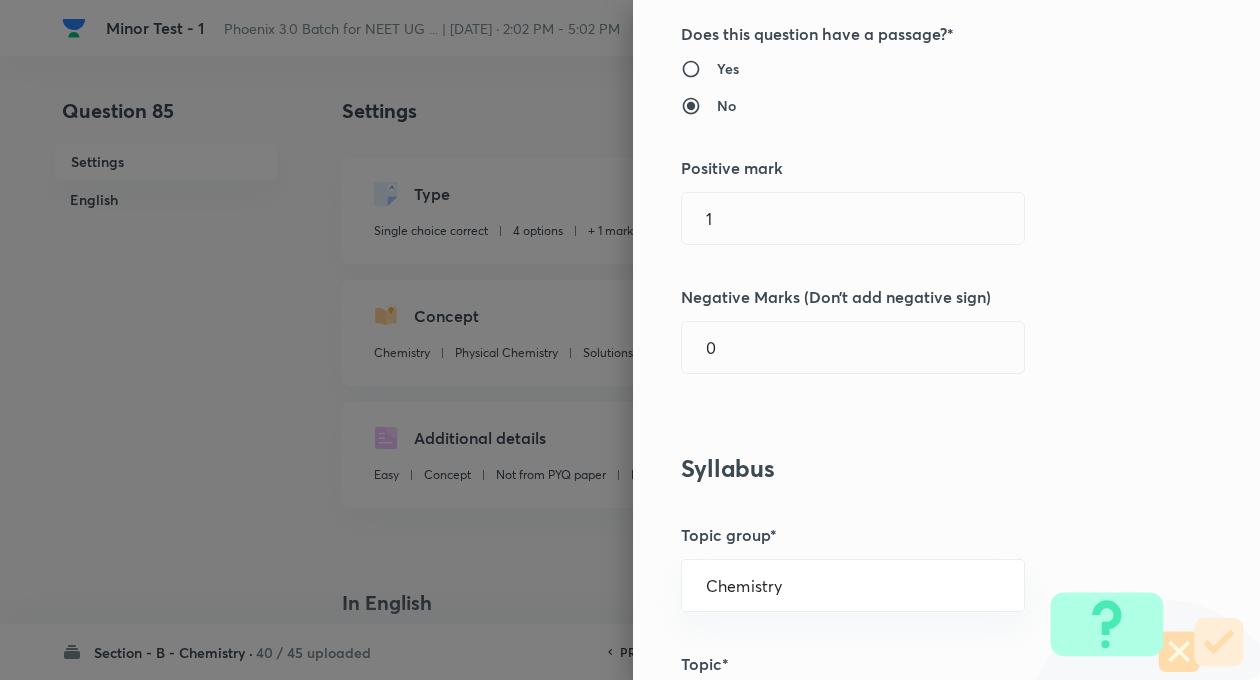 scroll, scrollTop: 400, scrollLeft: 0, axis: vertical 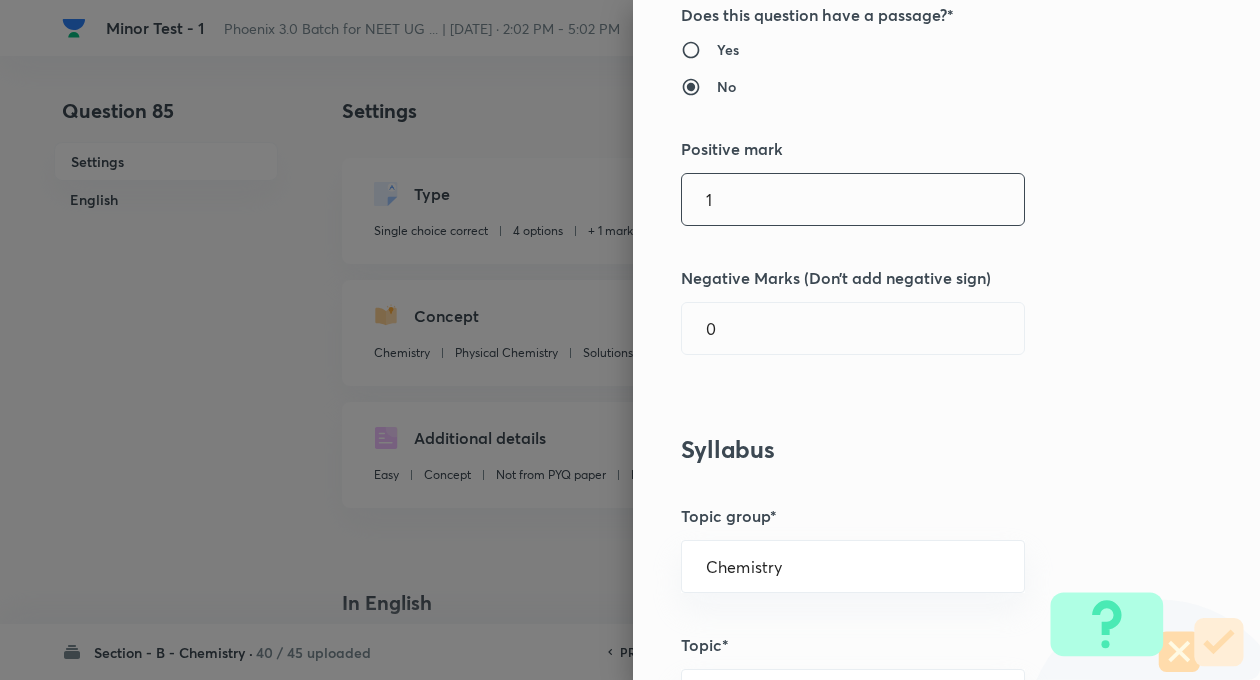 click on "1" at bounding box center (853, 199) 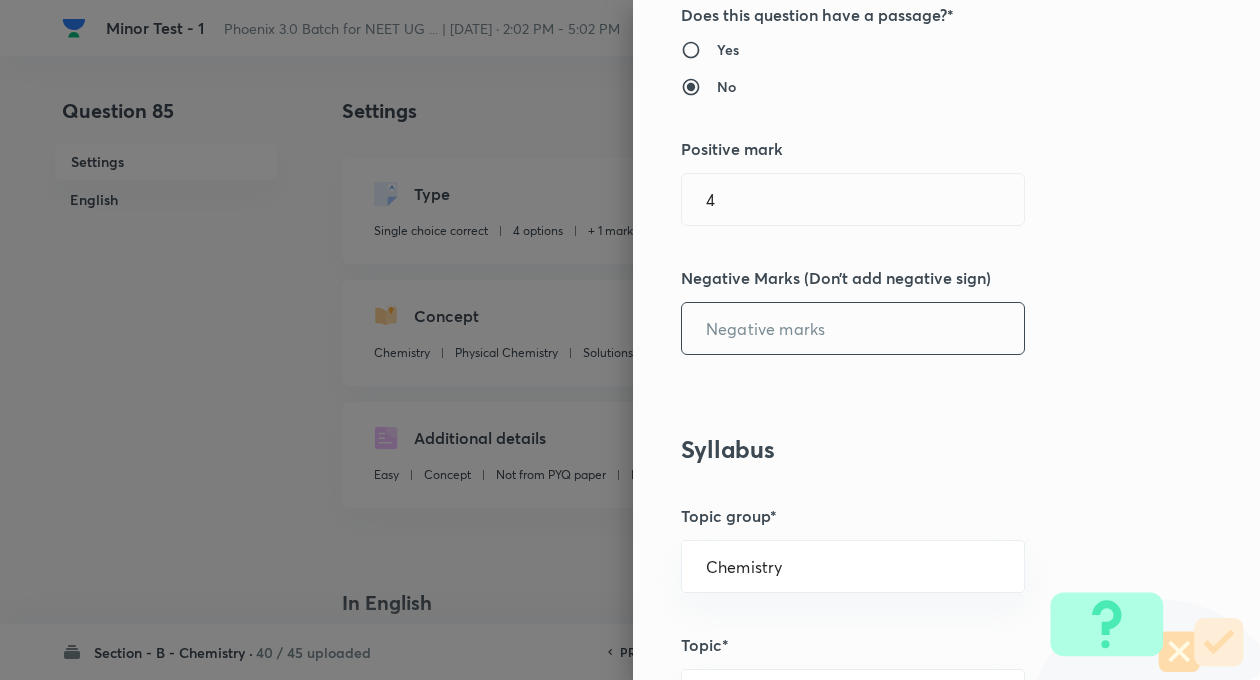 click at bounding box center (853, 328) 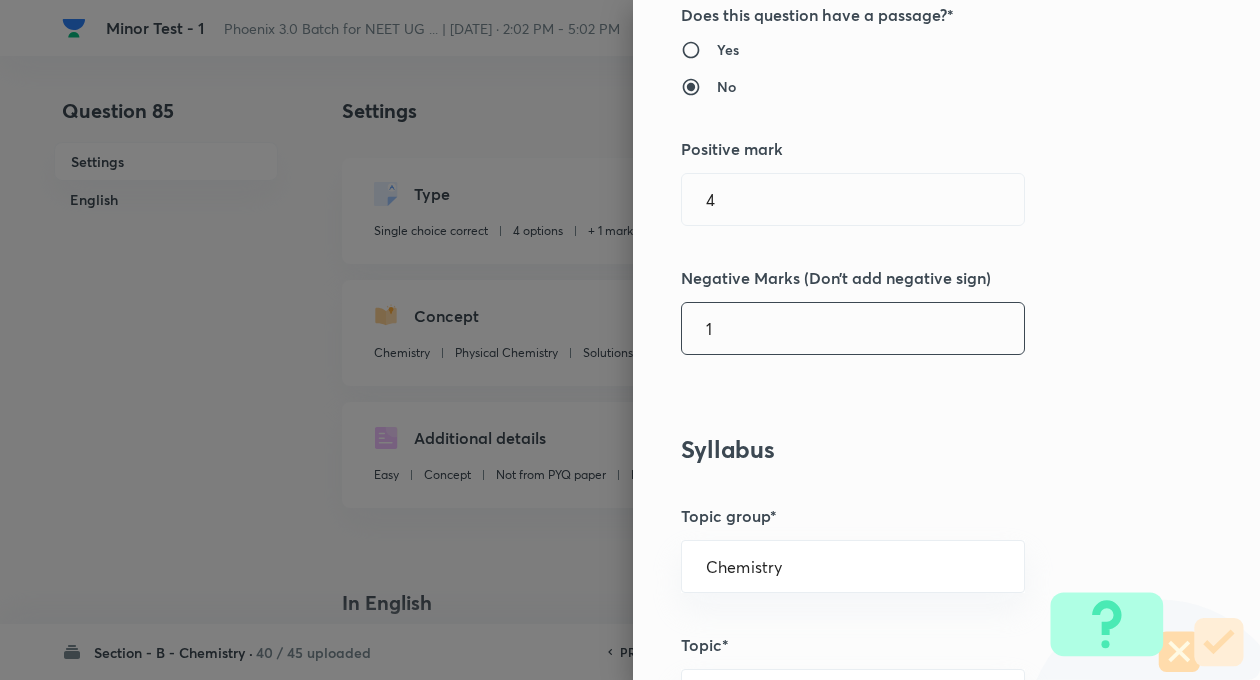 click on "Question settings Question type* Single choice correct Number of options* 2 3 4 5 Does this question have a passage?* Yes No Positive mark 4 ​ Negative Marks (Don’t add negative sign) 1 ​ Syllabus Topic group* Chemistry ​ Topic* Physical Chemistry ​ Concept* Solutions ​ Sub-concept* Colligative properties of Dilute Solutions (CP) ​ Concept-field ​ Additional details Question Difficulty Very easy Easy Moderate Hard Very hard Question is based on Fact Numerical Concept Previous year question Yes No Does this question have equation? Yes No Verification status Is the question verified? *Select 'yes' only if a question is verified Yes No Save" at bounding box center (946, 340) 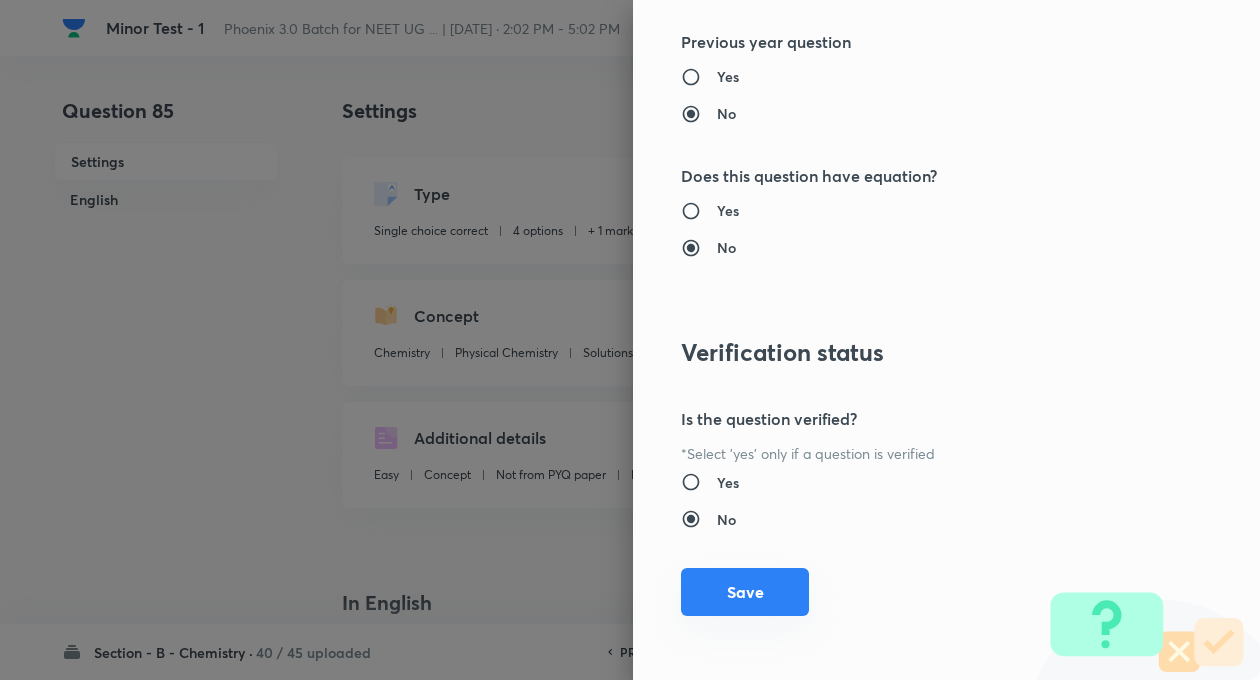 scroll, scrollTop: 2046, scrollLeft: 0, axis: vertical 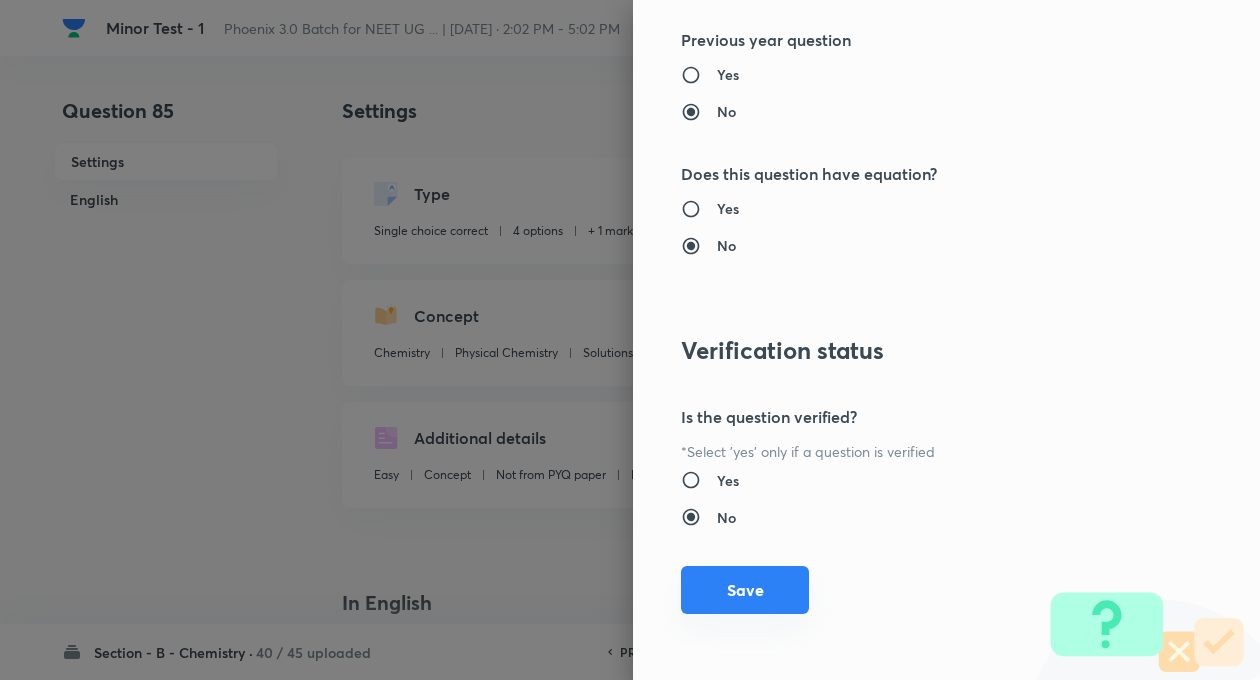 click on "Save" at bounding box center [745, 590] 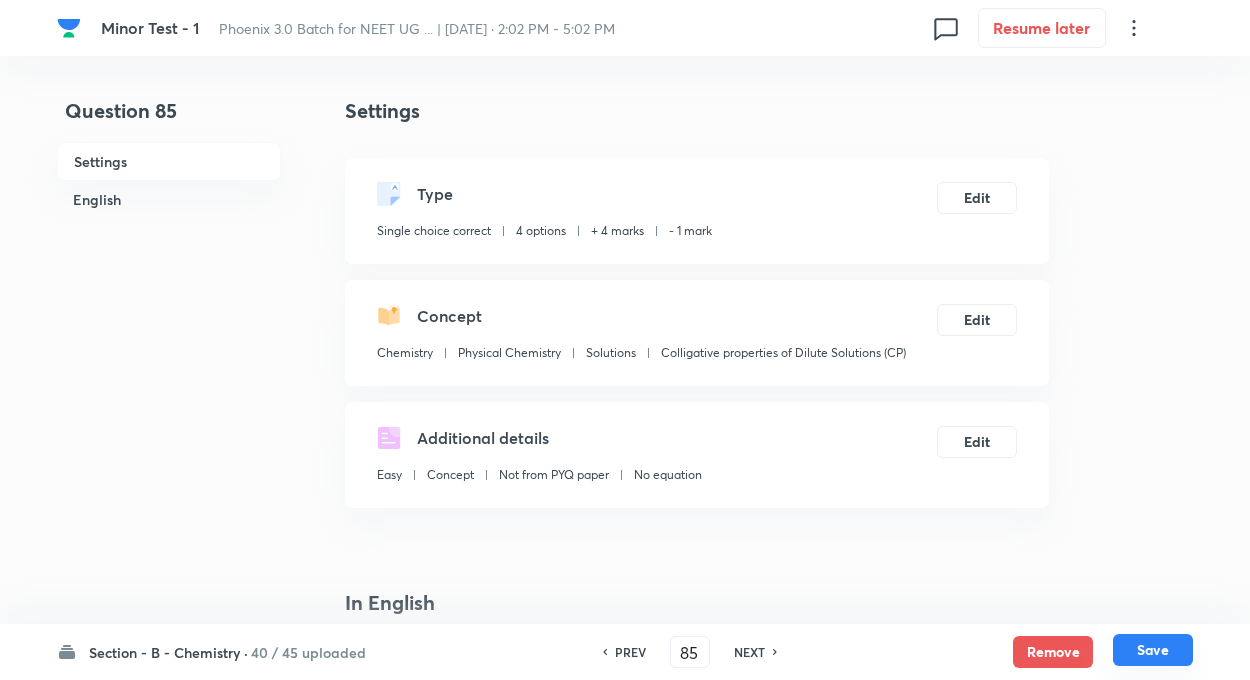 click on "Save" at bounding box center (1153, 650) 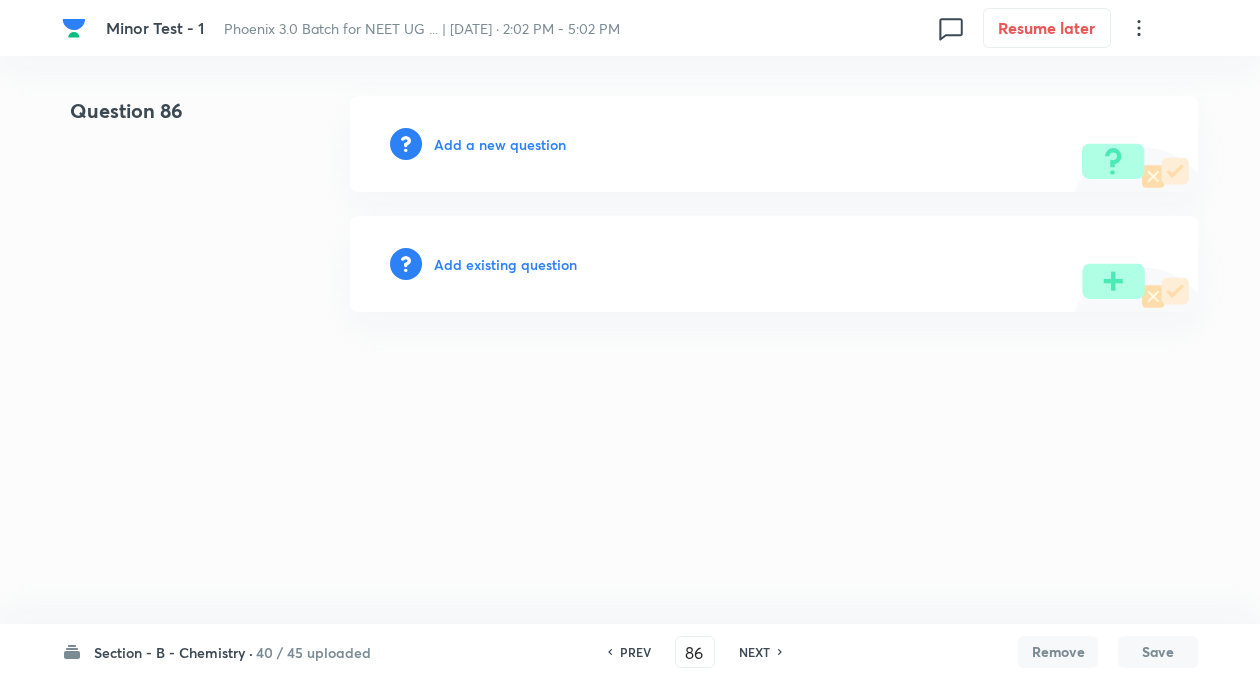 click on "Add existing question" at bounding box center (505, 264) 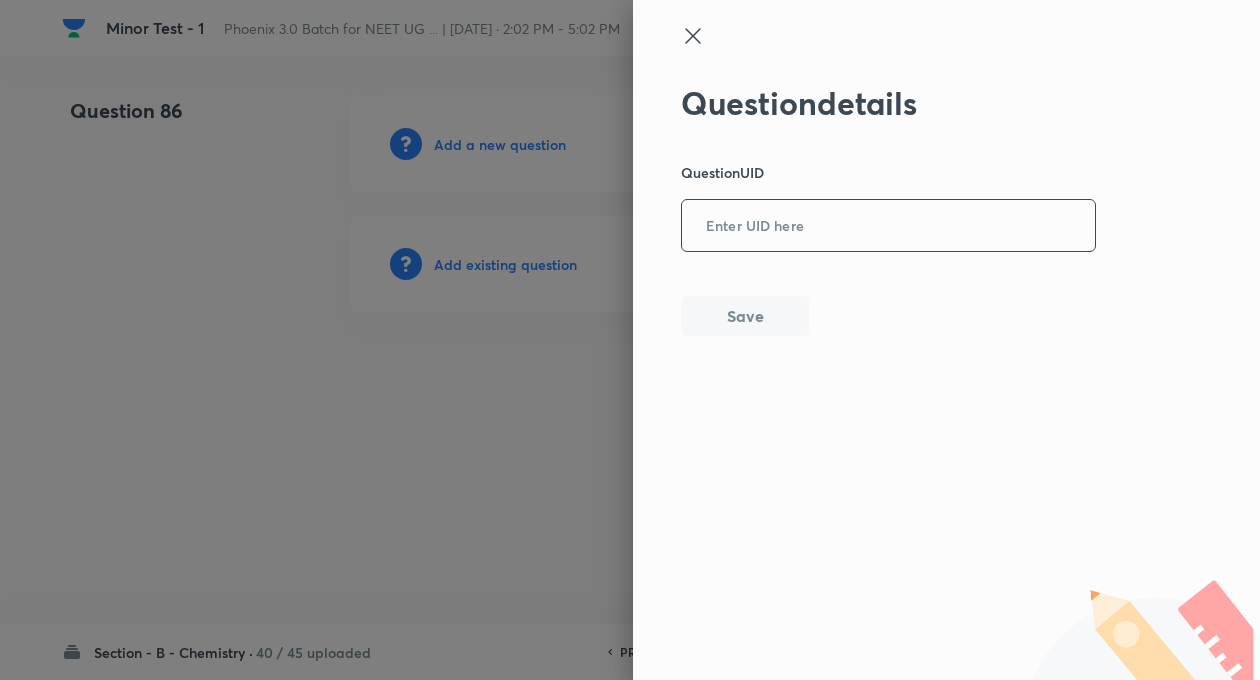 click at bounding box center [888, 226] 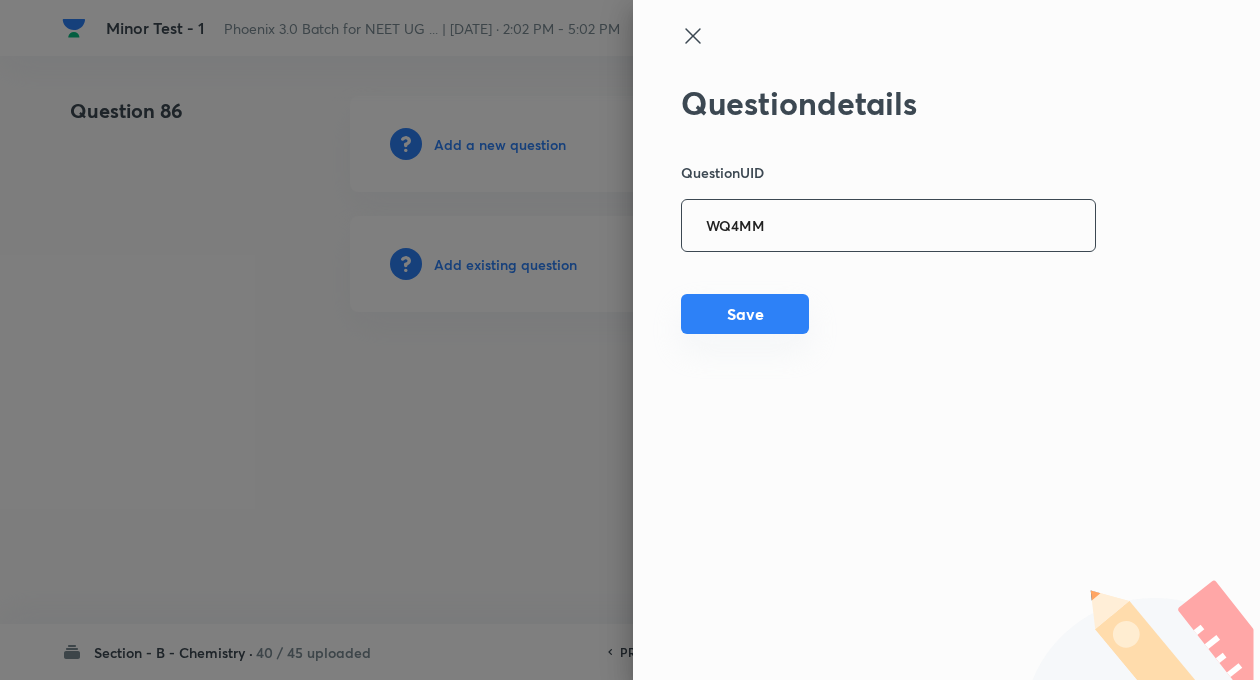click on "Question  details Question  UID WQ4MM ​ Save" at bounding box center (889, 210) 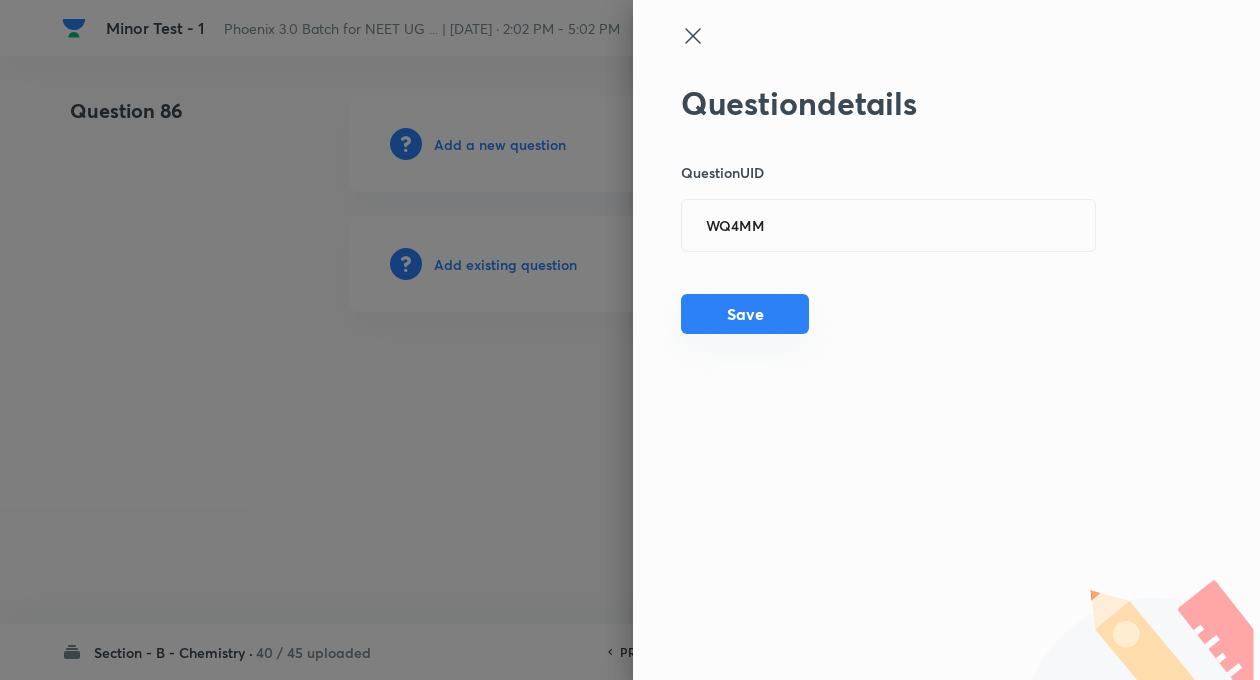 click on "Save" at bounding box center [745, 314] 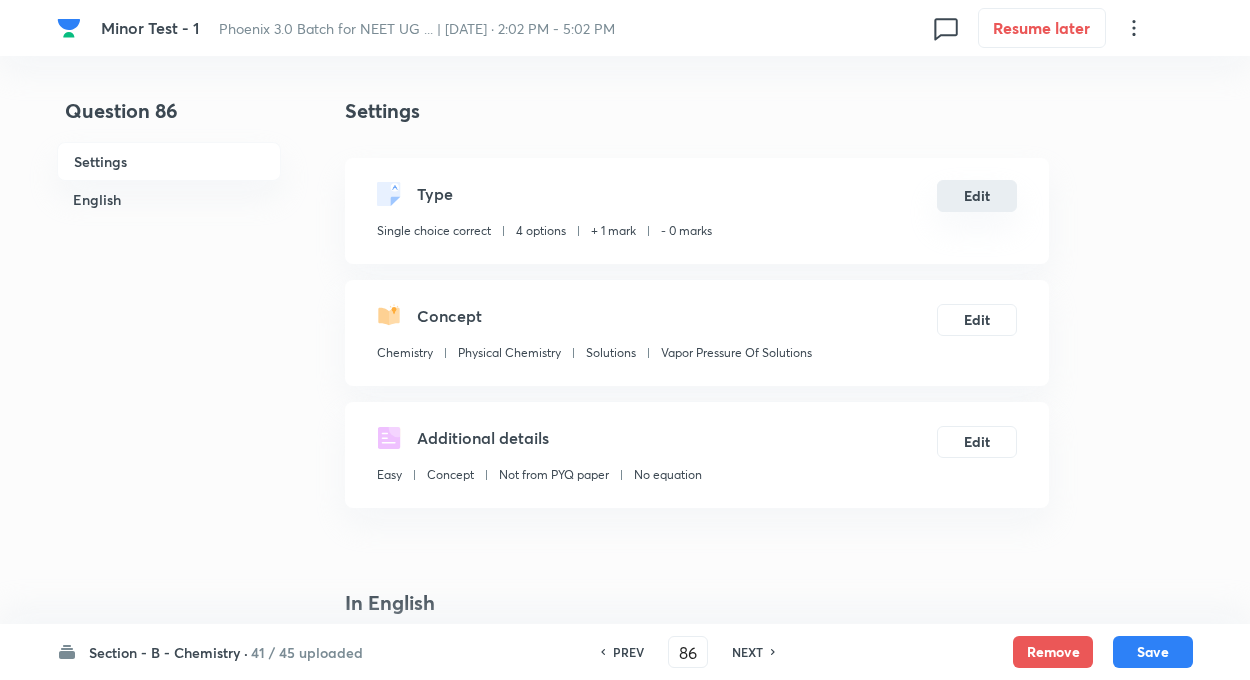 click on "Edit" at bounding box center [977, 196] 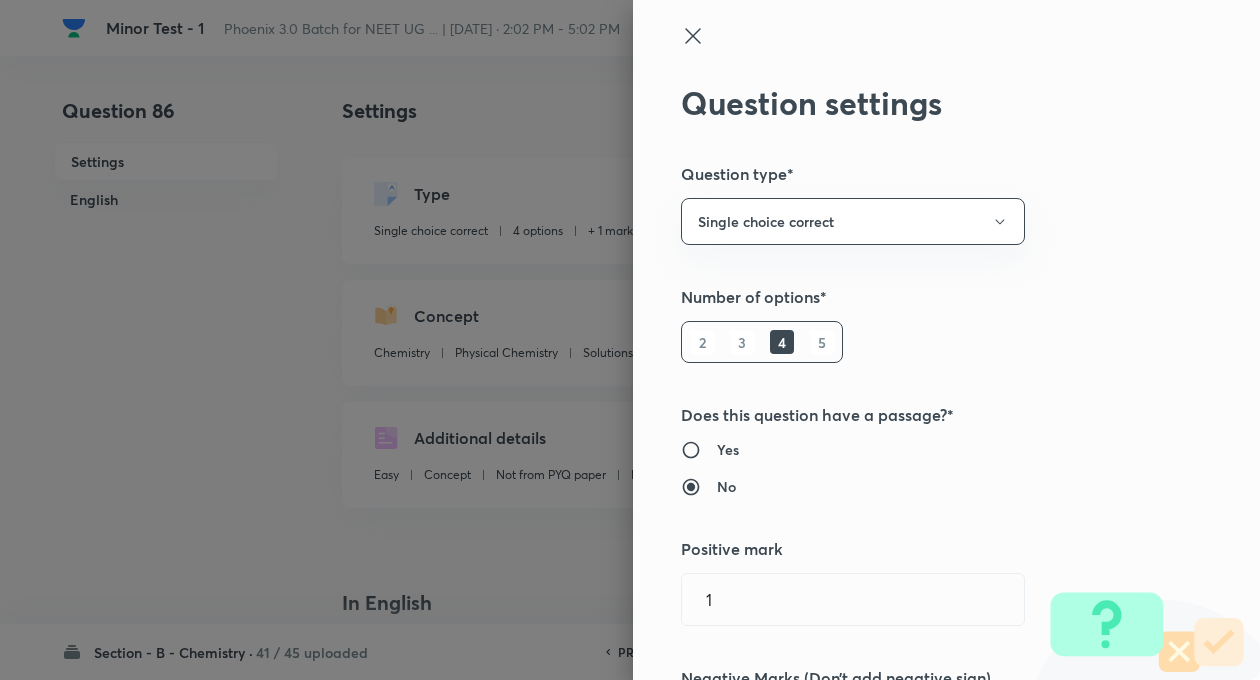 click on "Question settings Question type* Single choice correct Number of options* 2 3 4 5 Does this question have a passage?* Yes No Positive mark 1 ​ Negative Marks (Don’t add negative sign) 0 ​ Syllabus Topic group* Chemistry ​ Topic* Physical Chemistry ​ Concept* Solutions ​ Sub-concept* Vapor Pressure Of Solutions ​ Concept-field ​ Additional details Question Difficulty Very easy Easy Moderate Hard Very hard Question is based on Fact Numerical Concept Previous year question Yes No Does this question have equation? Yes No Verification status Is the question verified? *Select 'yes' only if a question is verified Yes No Save" at bounding box center (946, 340) 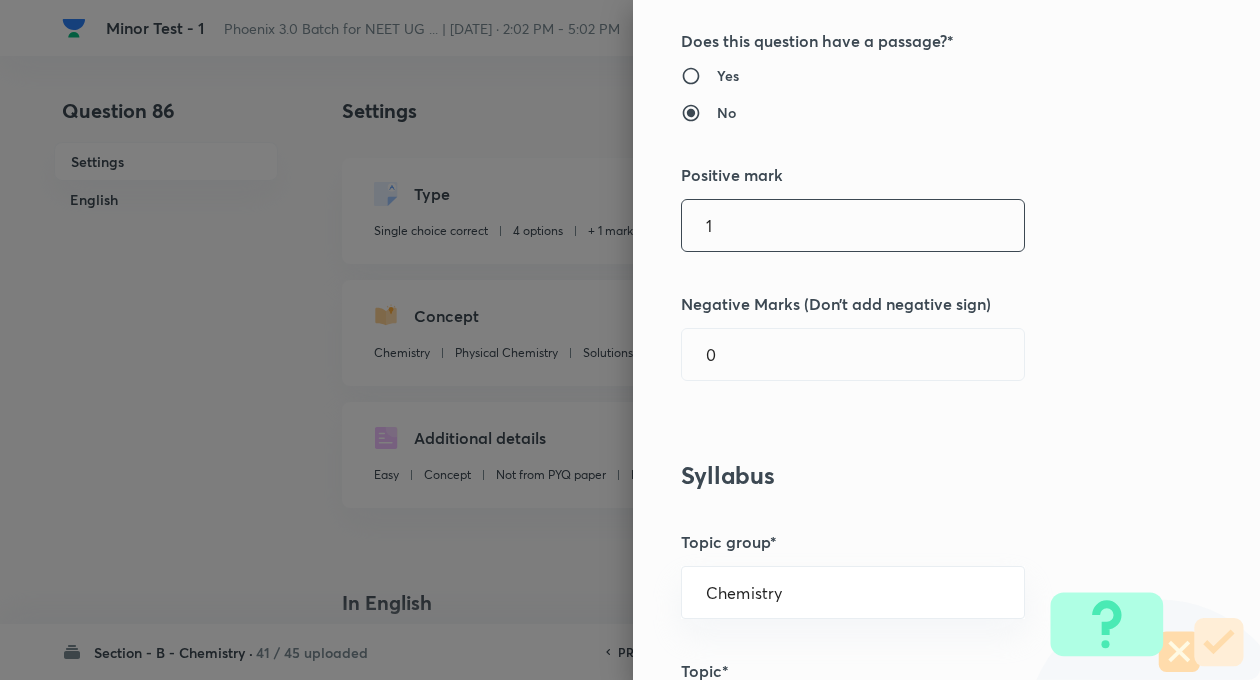 scroll, scrollTop: 440, scrollLeft: 0, axis: vertical 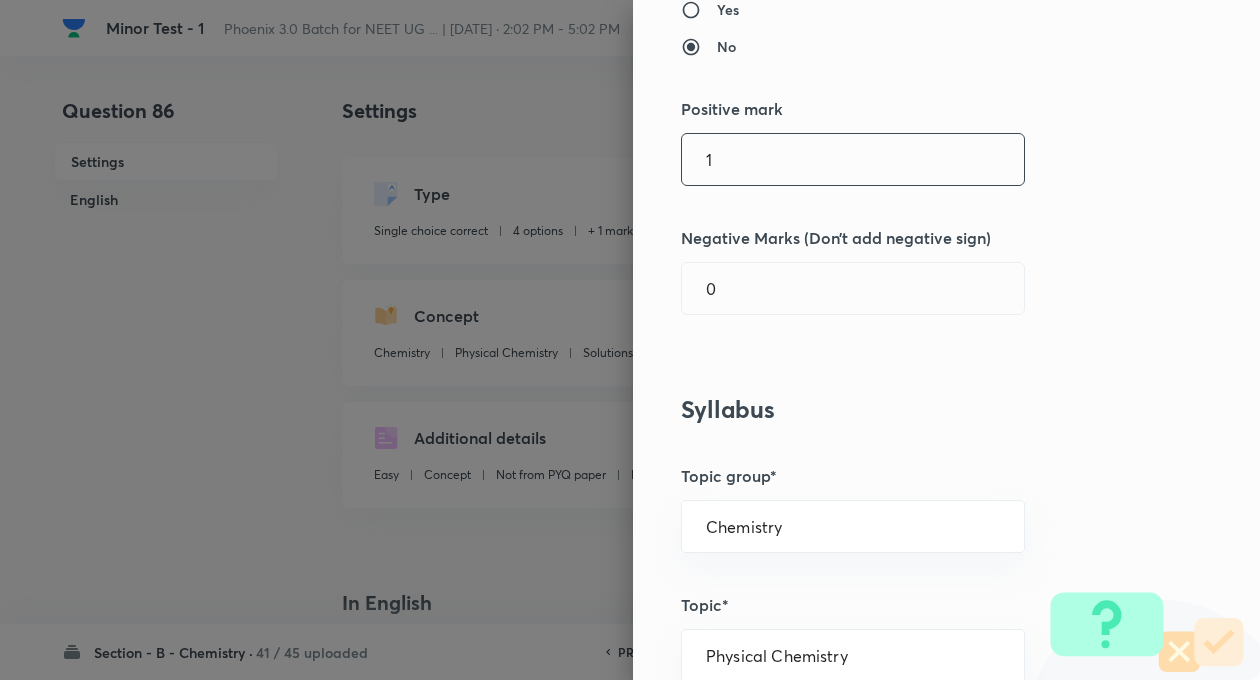 click on "1" at bounding box center (853, 159) 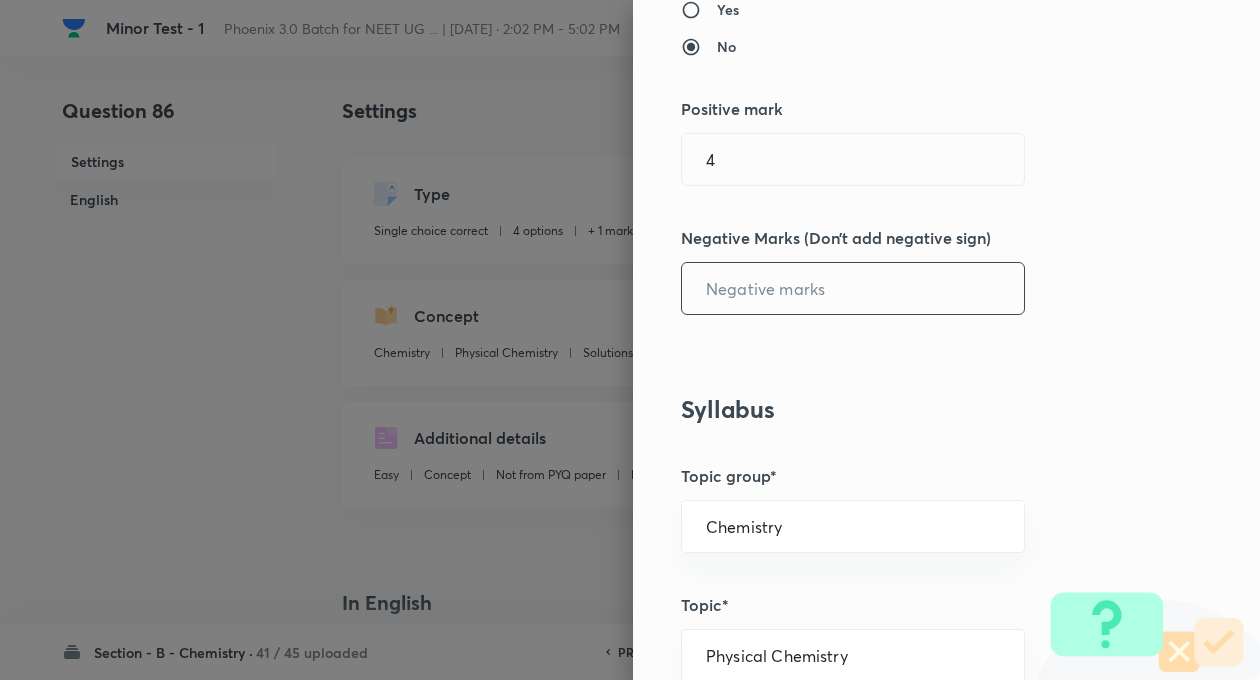 click at bounding box center (853, 288) 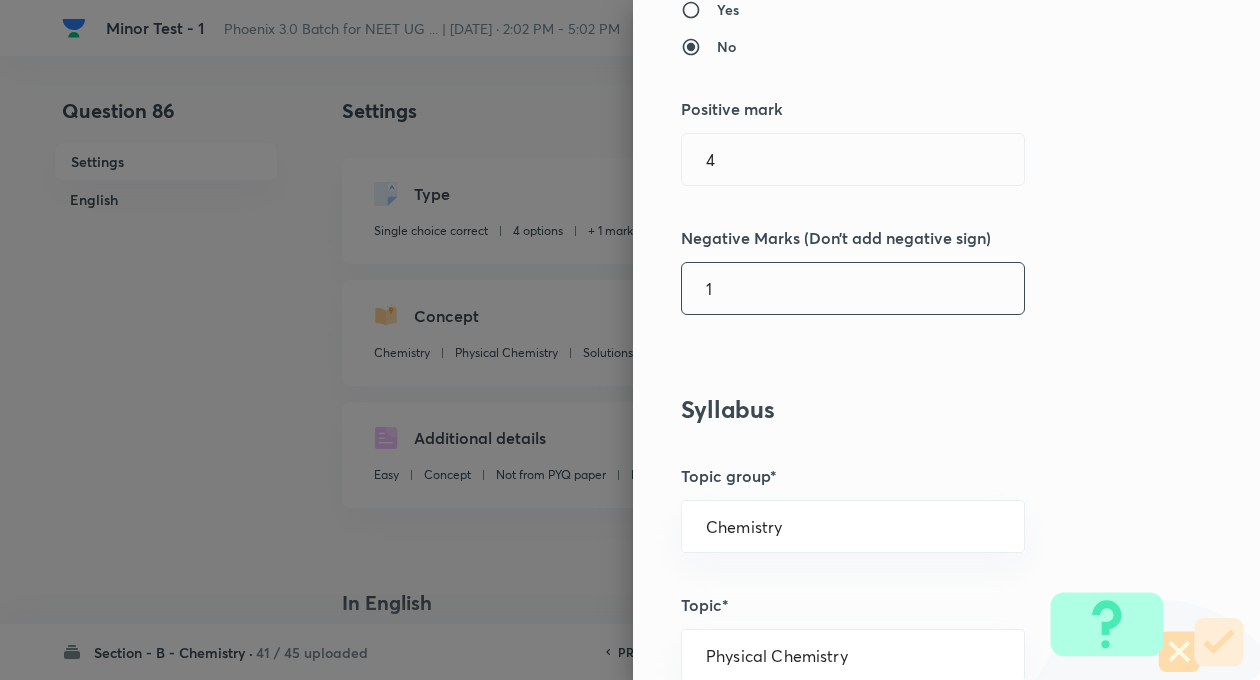 click on "Question settings Question type* Single choice correct Number of options* 2 3 4 5 Does this question have a passage?* Yes No Positive mark 4 ​ Negative Marks (Don’t add negative sign) 1 ​ Syllabus Topic group* Chemistry ​ Topic* Physical Chemistry ​ Concept* Solutions ​ Sub-concept* Vapor Pressure Of Solutions ​ Concept-field ​ Additional details Question Difficulty Very easy Easy Moderate Hard Very hard Question is based on Fact Numerical Concept Previous year question Yes No Does this question have equation? Yes No Verification status Is the question verified? *Select 'yes' only if a question is verified Yes No Save" at bounding box center [946, 340] 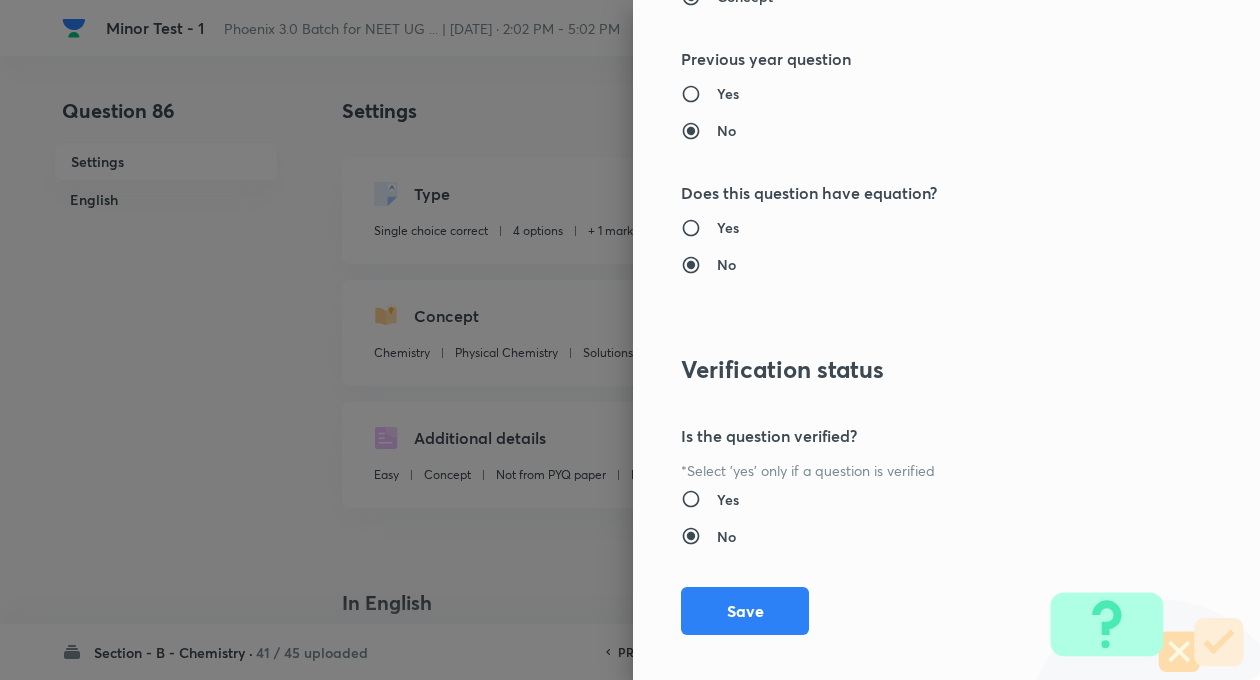 scroll, scrollTop: 2046, scrollLeft: 0, axis: vertical 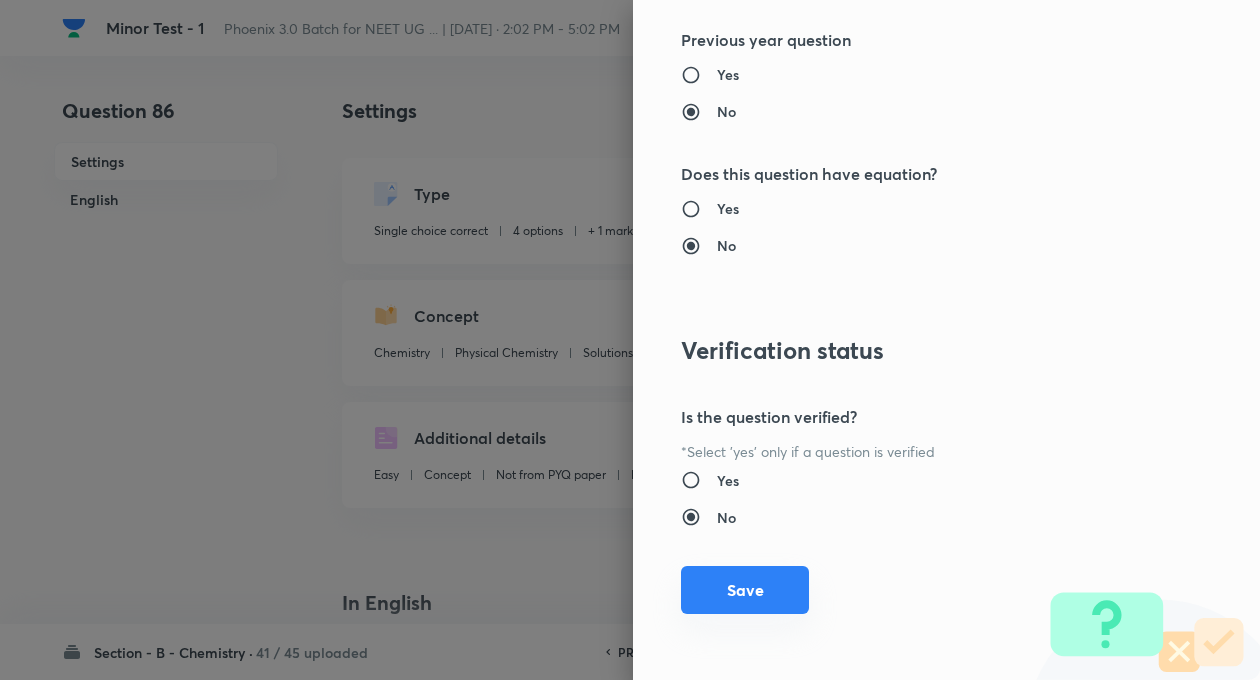 click on "Save" at bounding box center [745, 590] 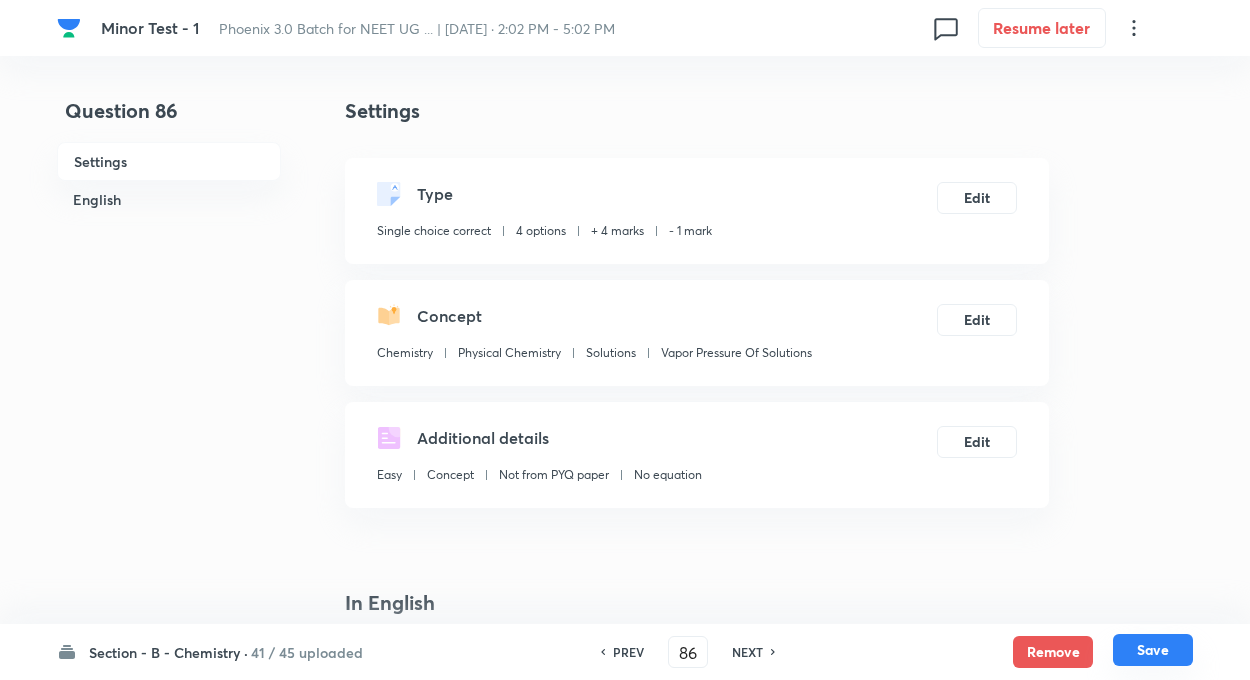 click on "Save" at bounding box center [1153, 650] 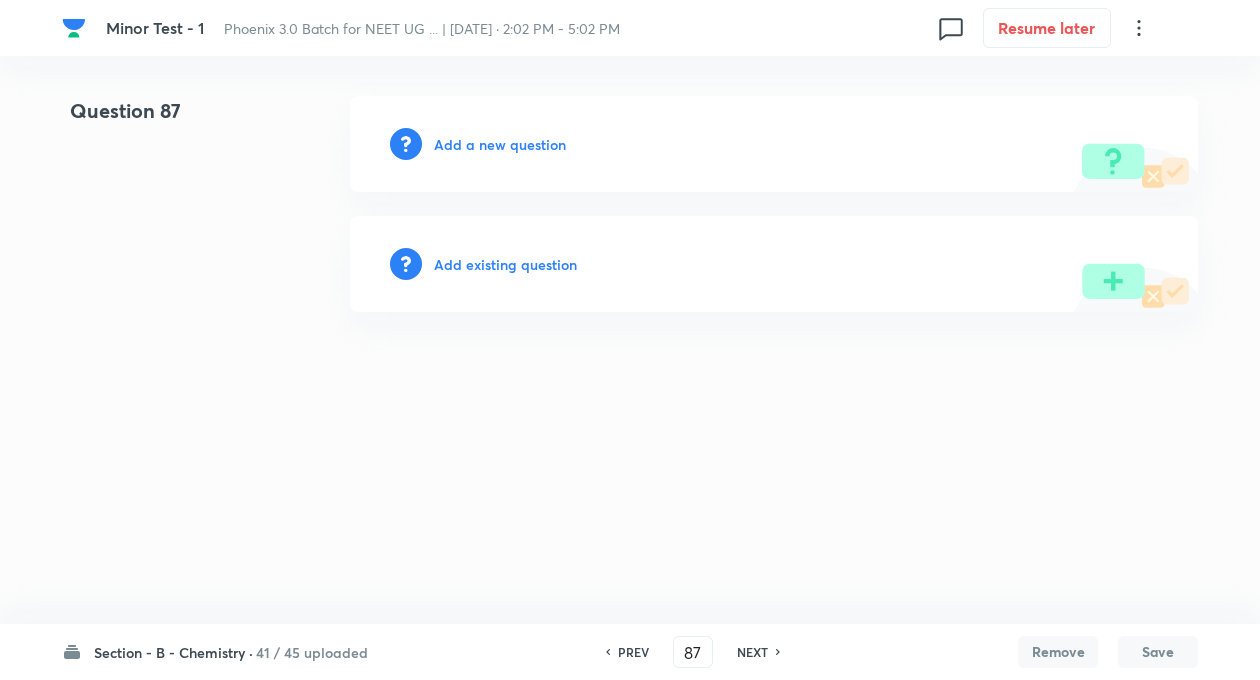click on "Add existing question" at bounding box center [505, 264] 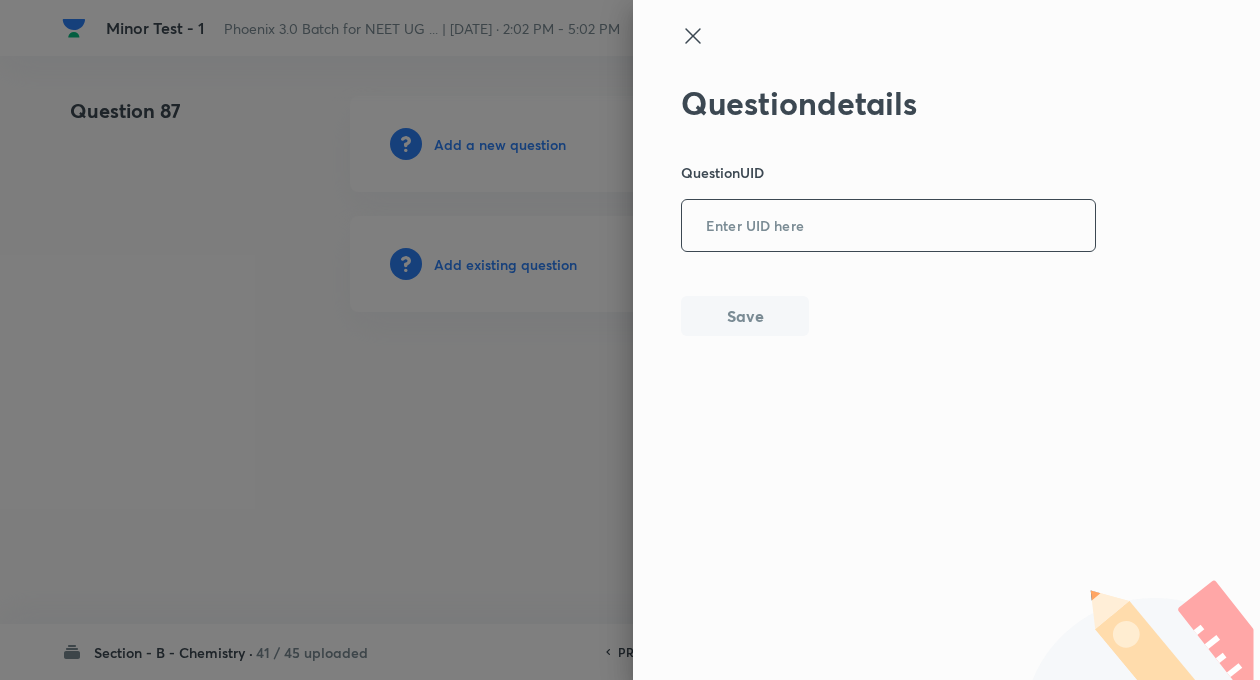 click at bounding box center (888, 226) 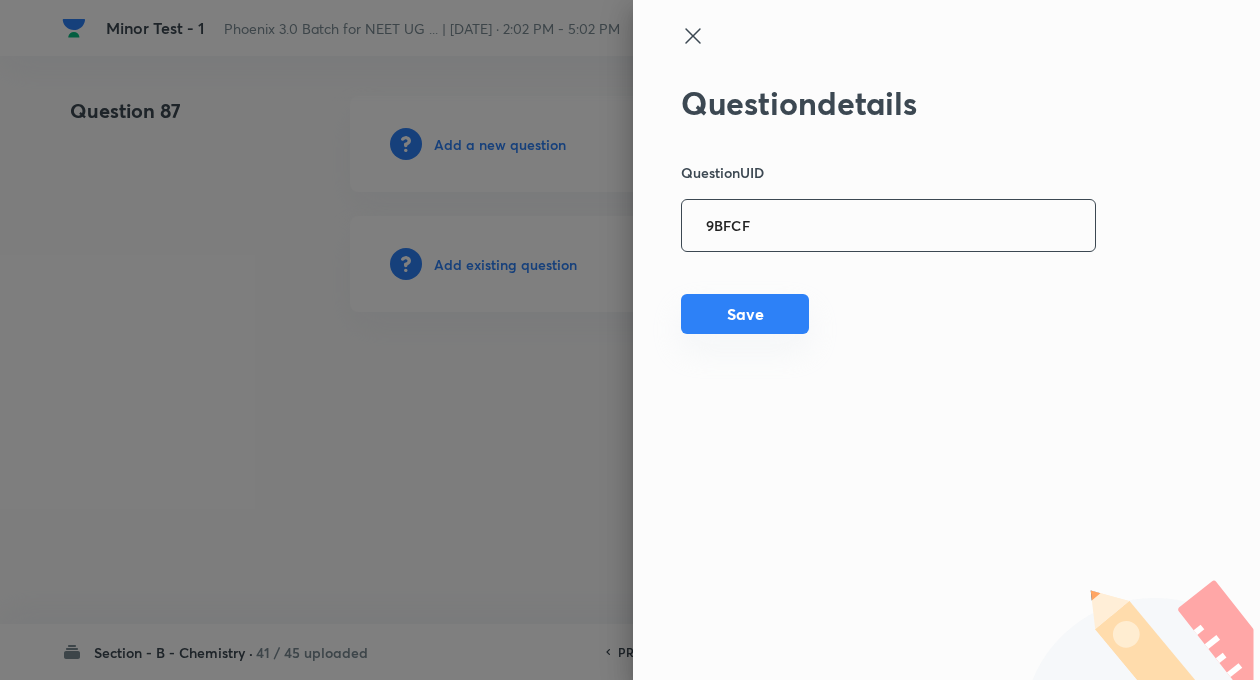 click on "Save" at bounding box center (745, 314) 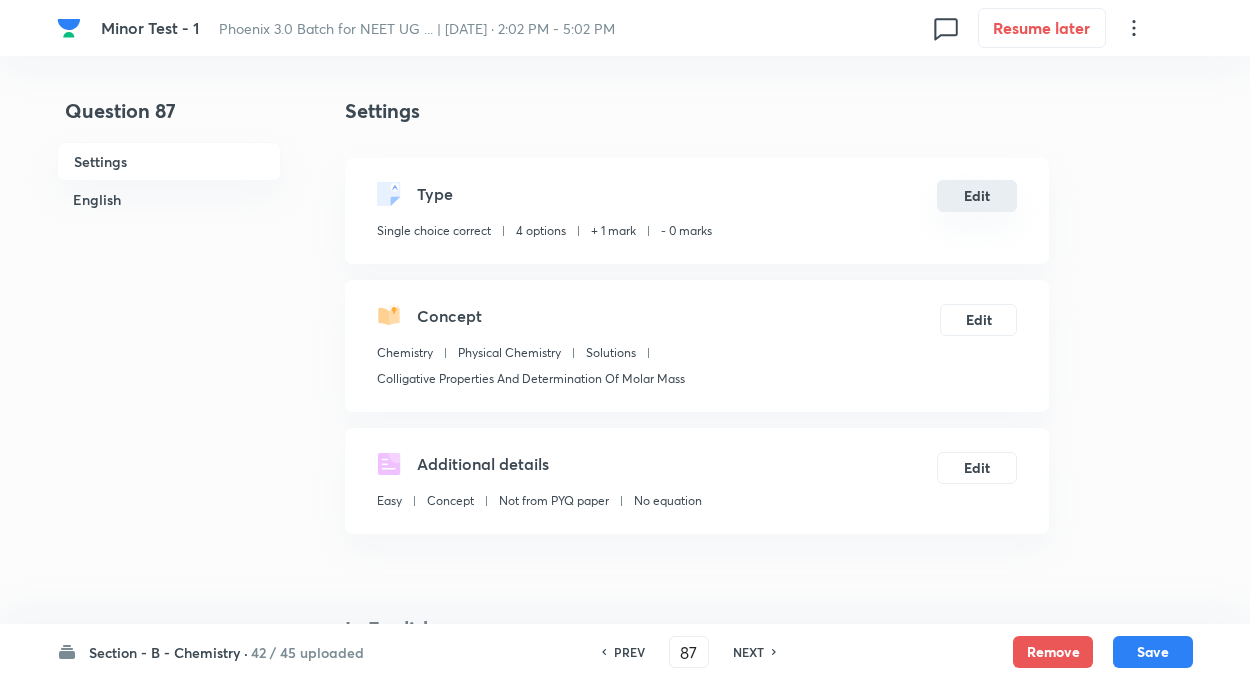 click on "Edit" at bounding box center [977, 196] 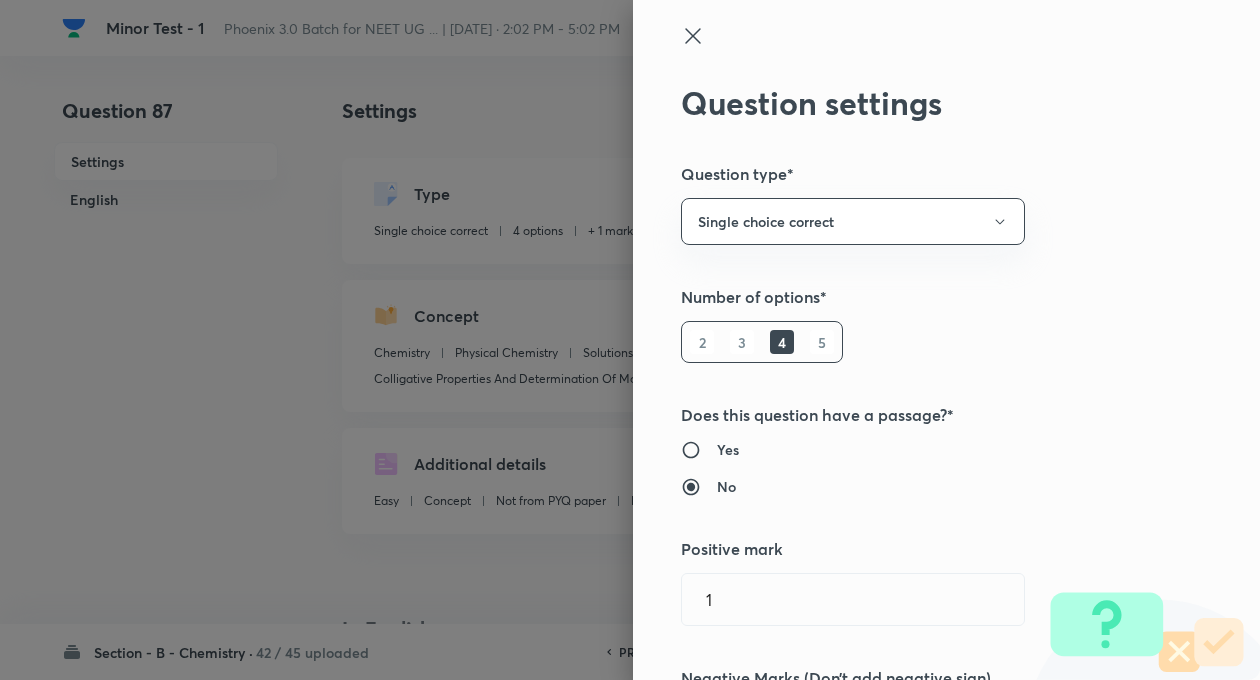 click on "Question settings Question type* Single choice correct Number of options* 2 3 4 5 Does this question have a passage?* Yes No Positive mark 1 ​ Negative Marks (Don’t add negative sign) 0 ​ Syllabus Topic group* Chemistry ​ Topic* Physical Chemistry ​ Concept* Solutions ​ Sub-concept* Colligative Properties And Determination Of [MEDICAL_DATA] Mass ​ Concept-field ​ Additional details Question Difficulty Very easy Easy Moderate Hard Very hard Question is based on Fact Numerical Concept Previous year question Yes No Does this question have equation? Yes No Verification status Is the question verified? *Select 'yes' only if a question is verified Yes No Save" at bounding box center [946, 340] 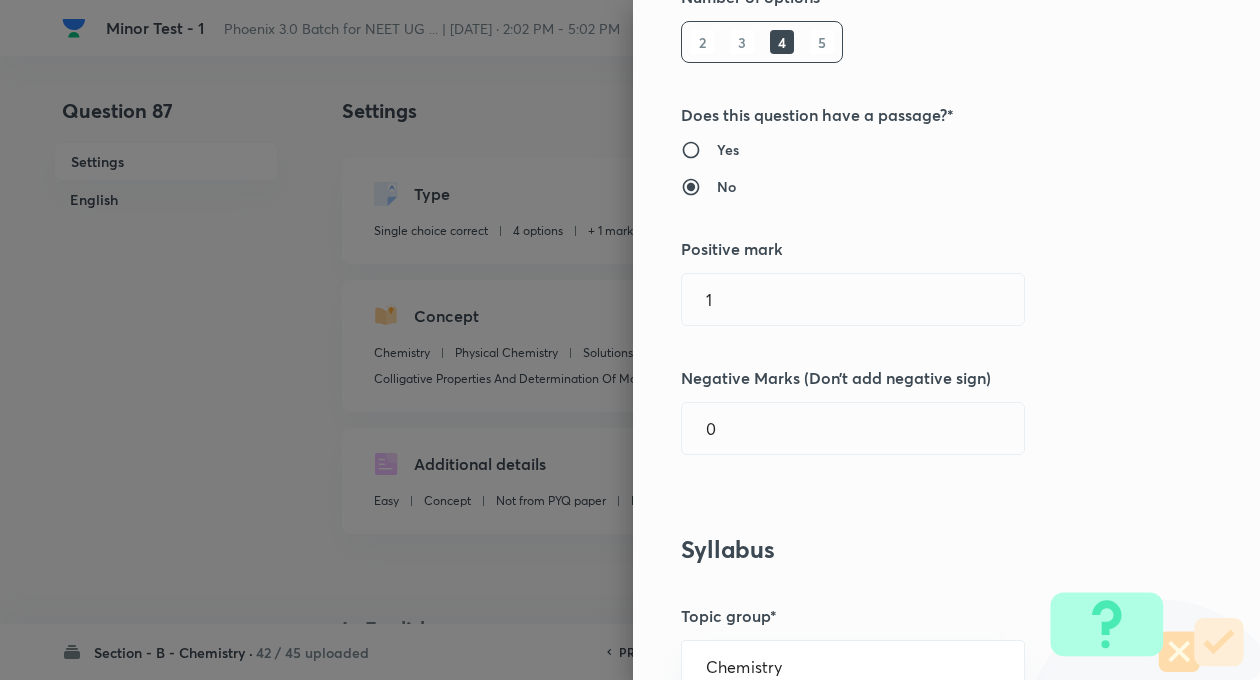 scroll, scrollTop: 320, scrollLeft: 0, axis: vertical 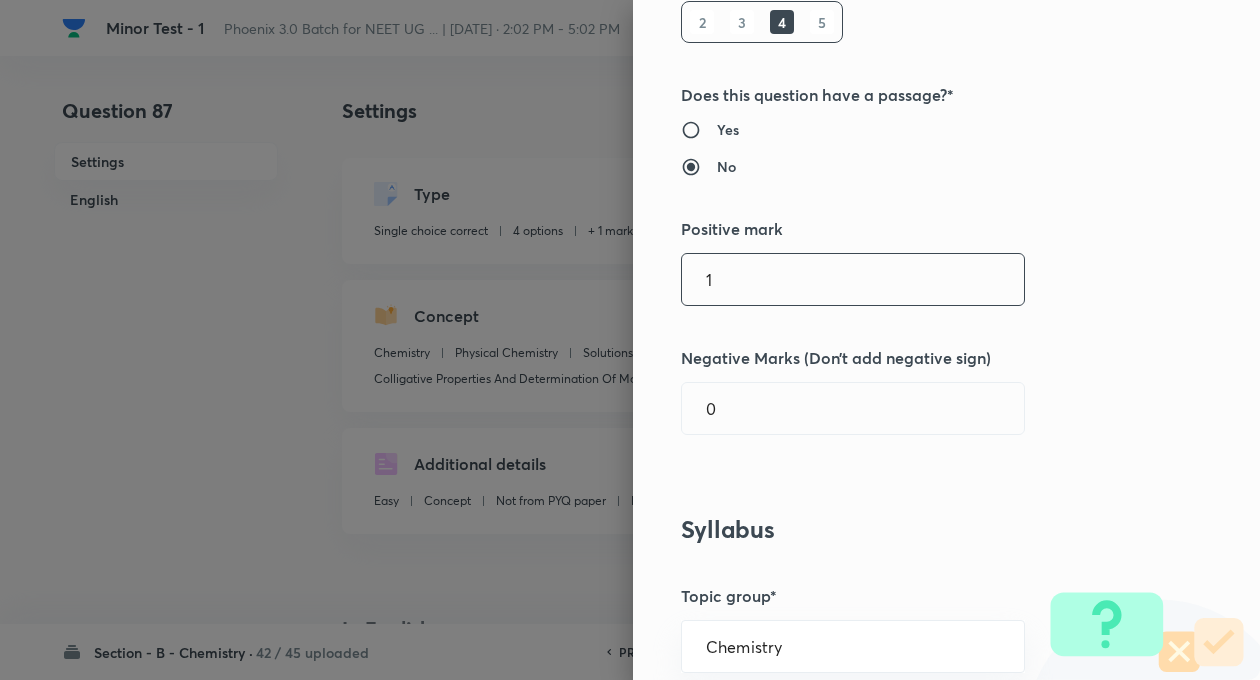 click on "1" at bounding box center (853, 279) 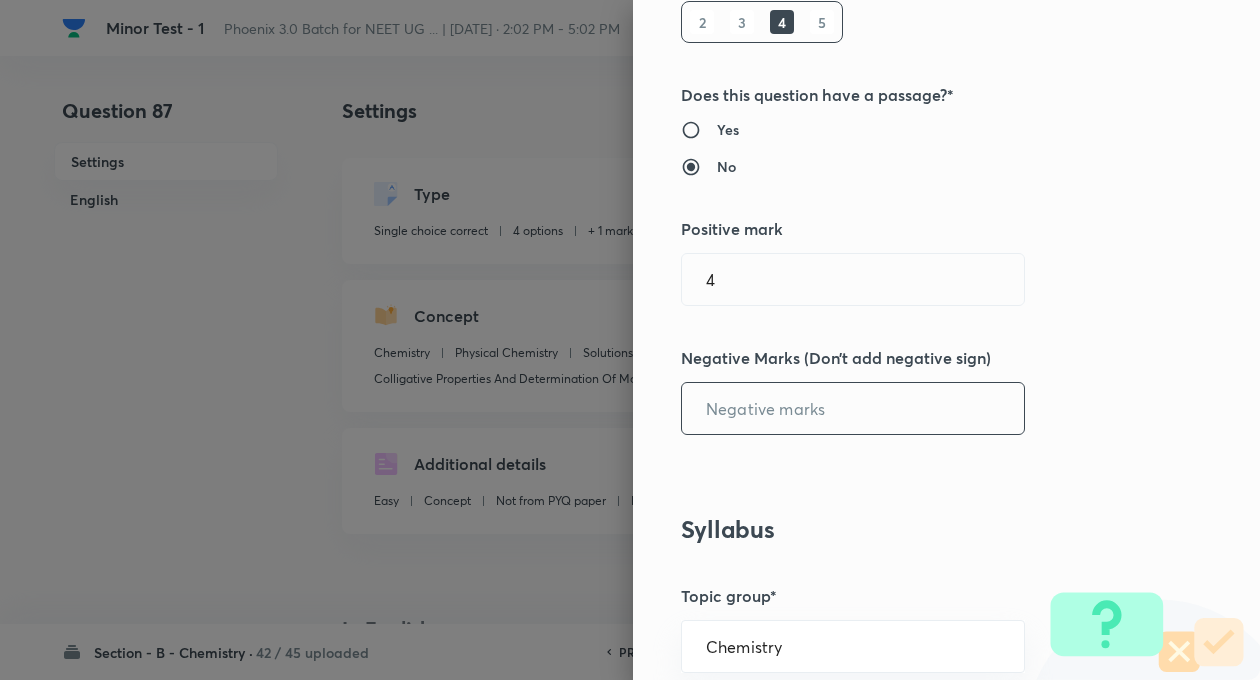 click at bounding box center (853, 408) 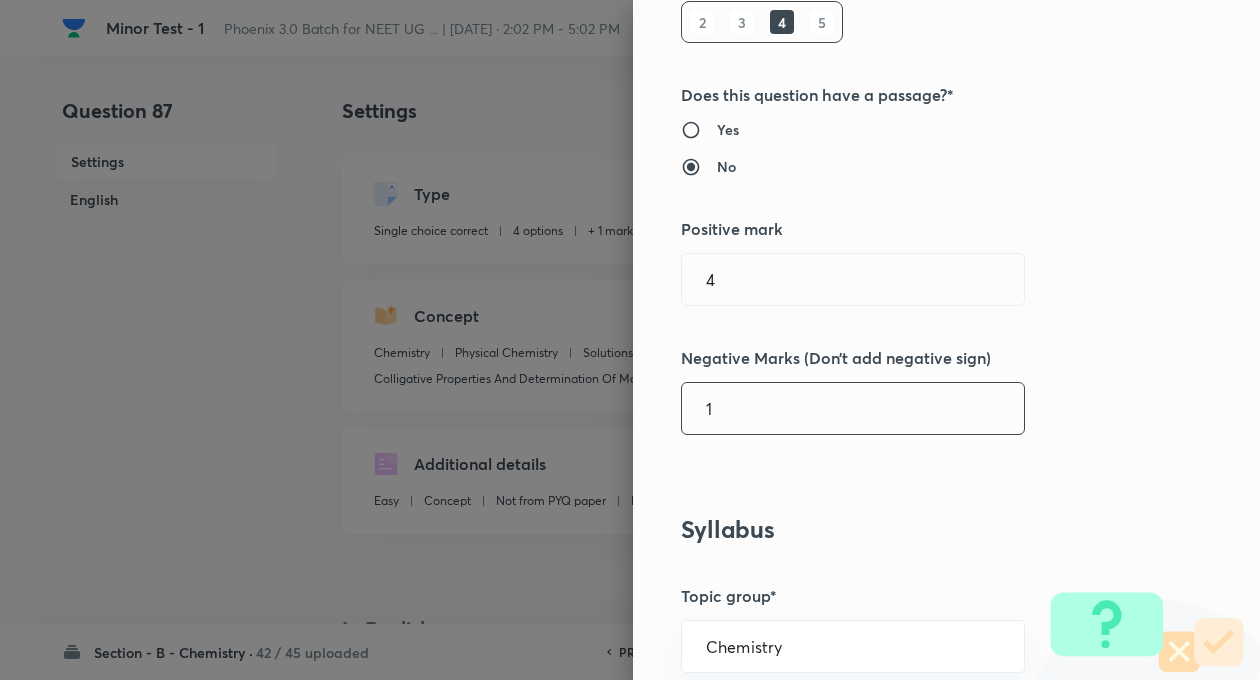 click on "Syllabus" at bounding box center [913, 529] 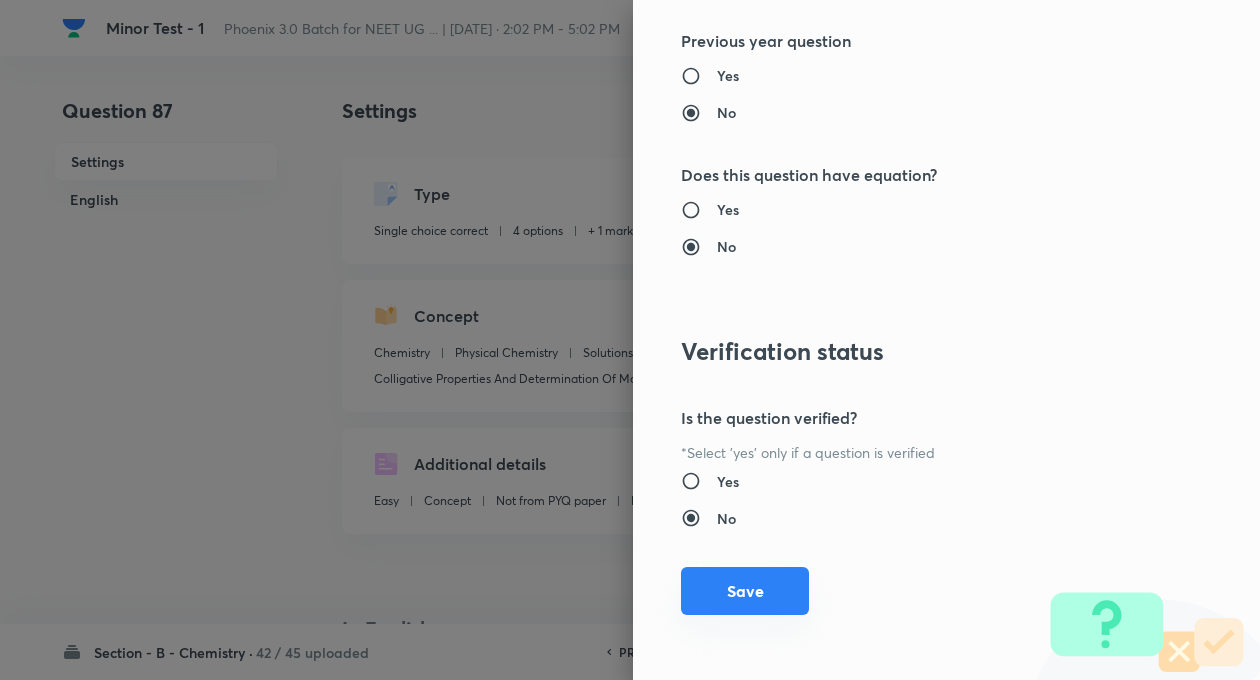 scroll, scrollTop: 2046, scrollLeft: 0, axis: vertical 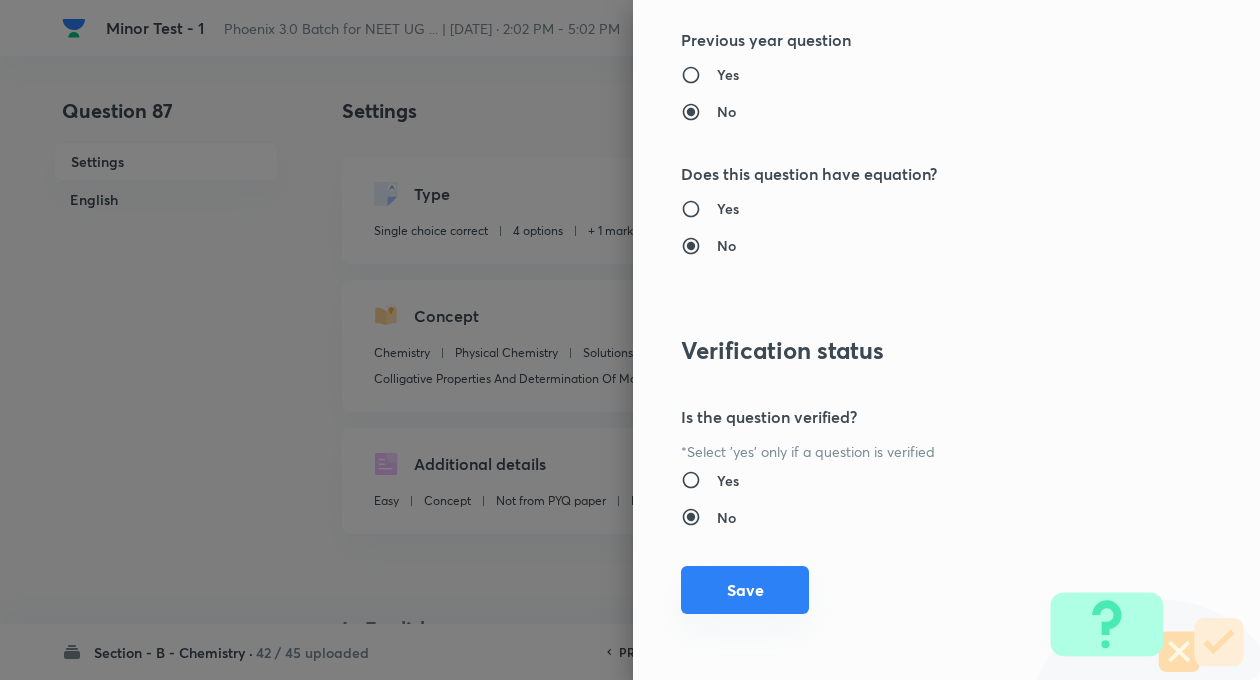 click on "Save" at bounding box center [745, 590] 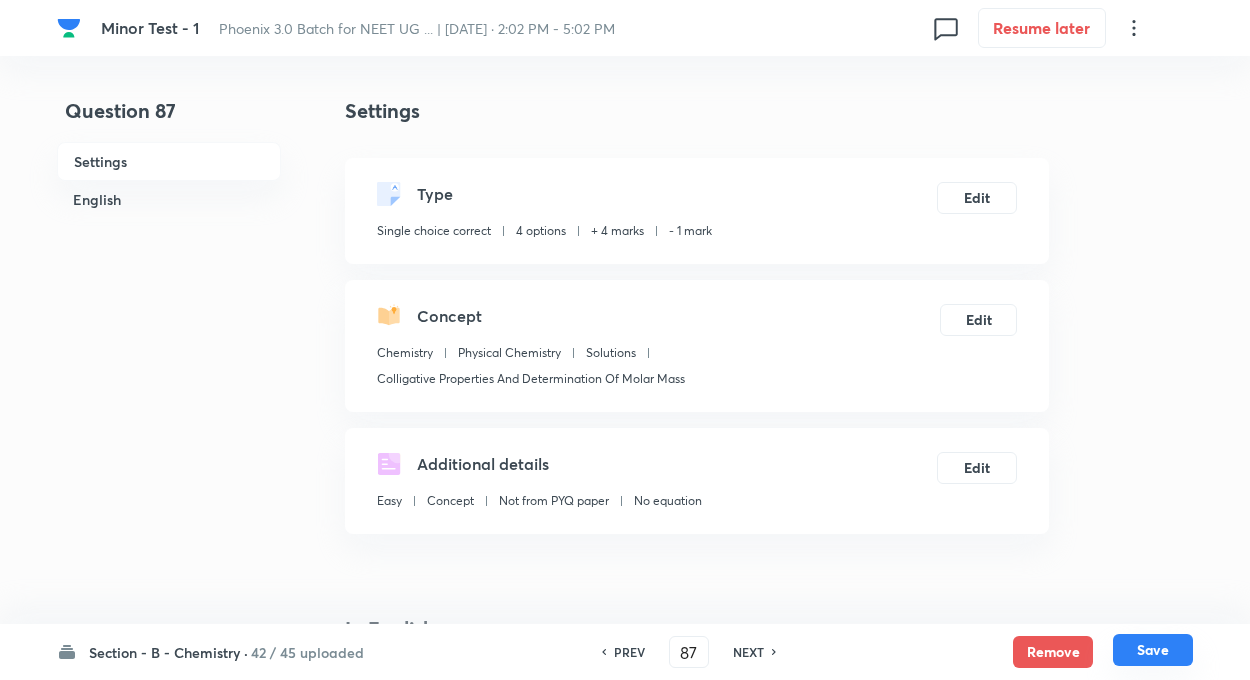 click on "Save" at bounding box center (1153, 650) 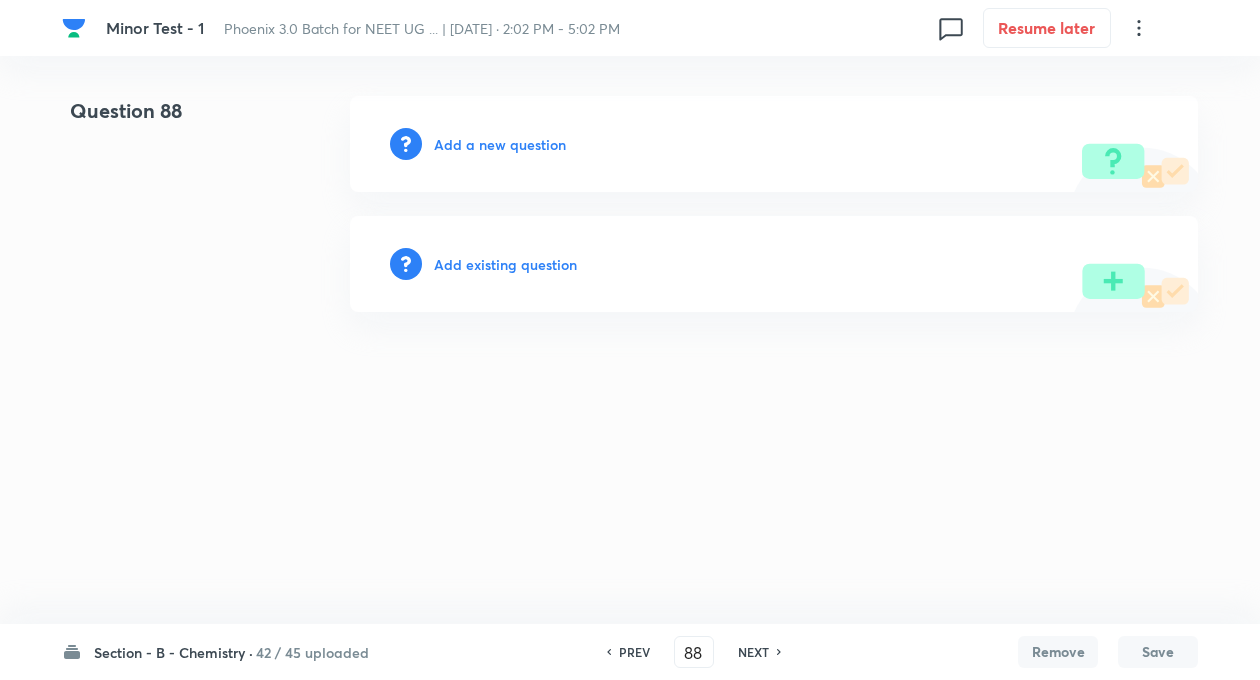 click on "Add existing question" at bounding box center [774, 264] 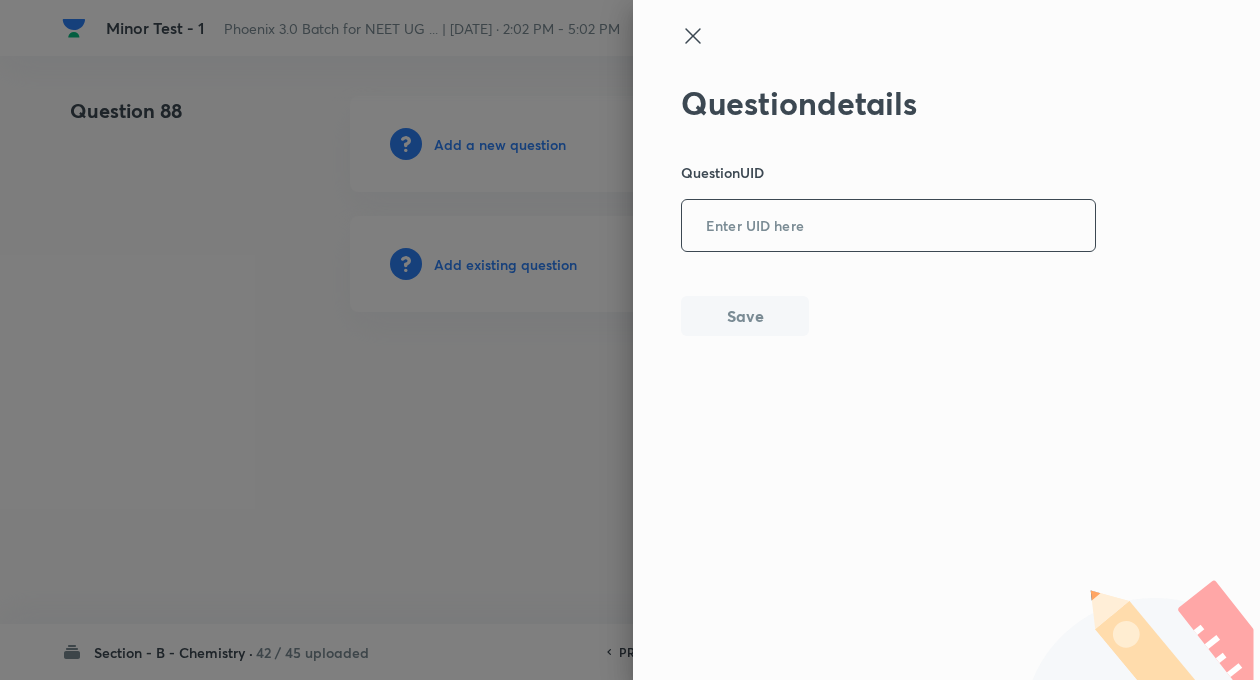 click at bounding box center [888, 226] 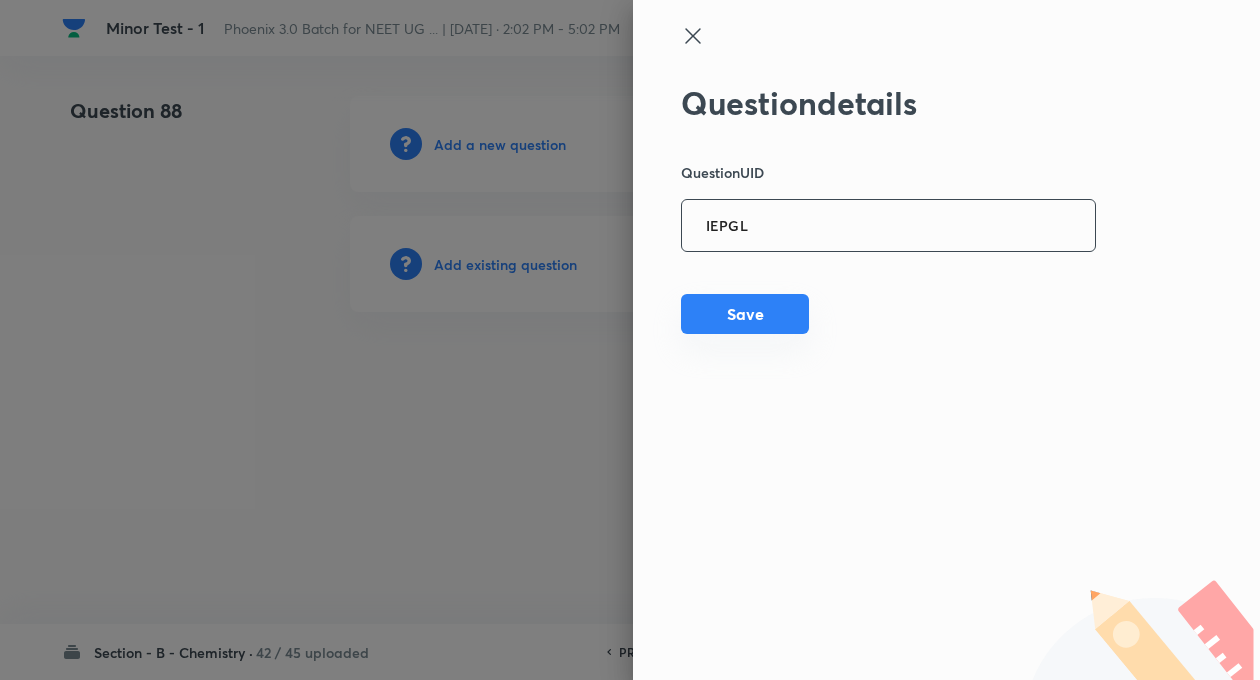 click on "Save" at bounding box center (745, 314) 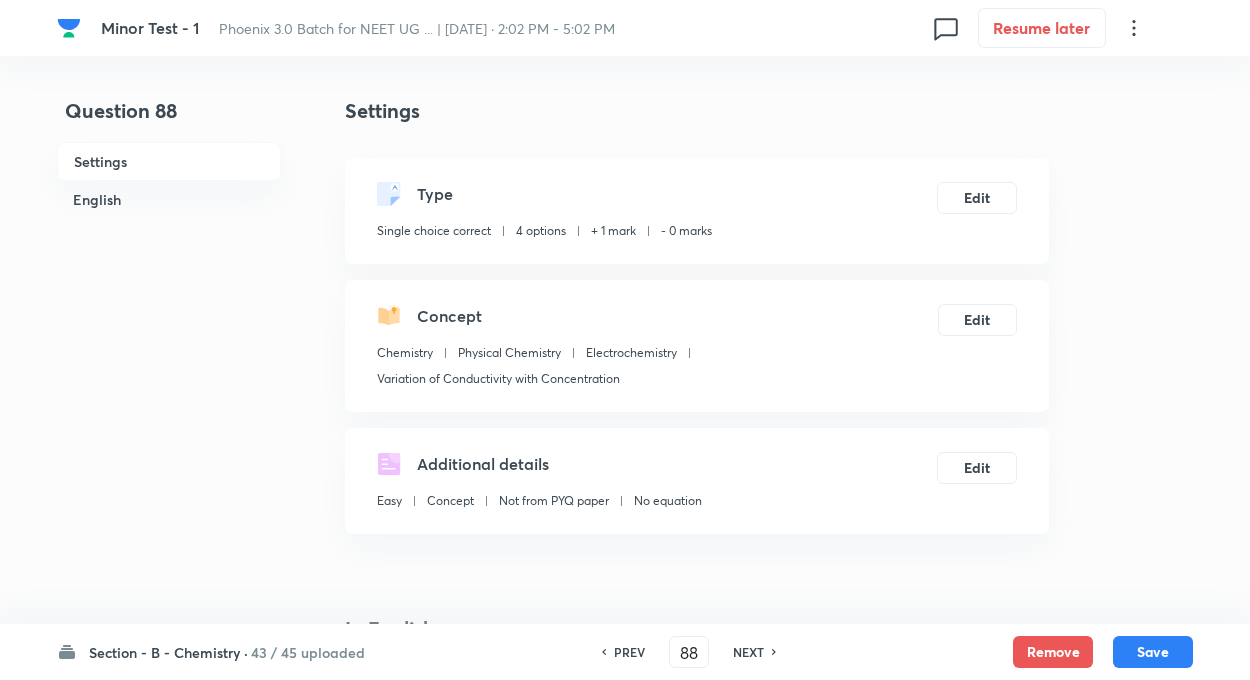 click on "Type Single choice correct 4 options + 1 mark - 0 marks Edit" at bounding box center [697, 211] 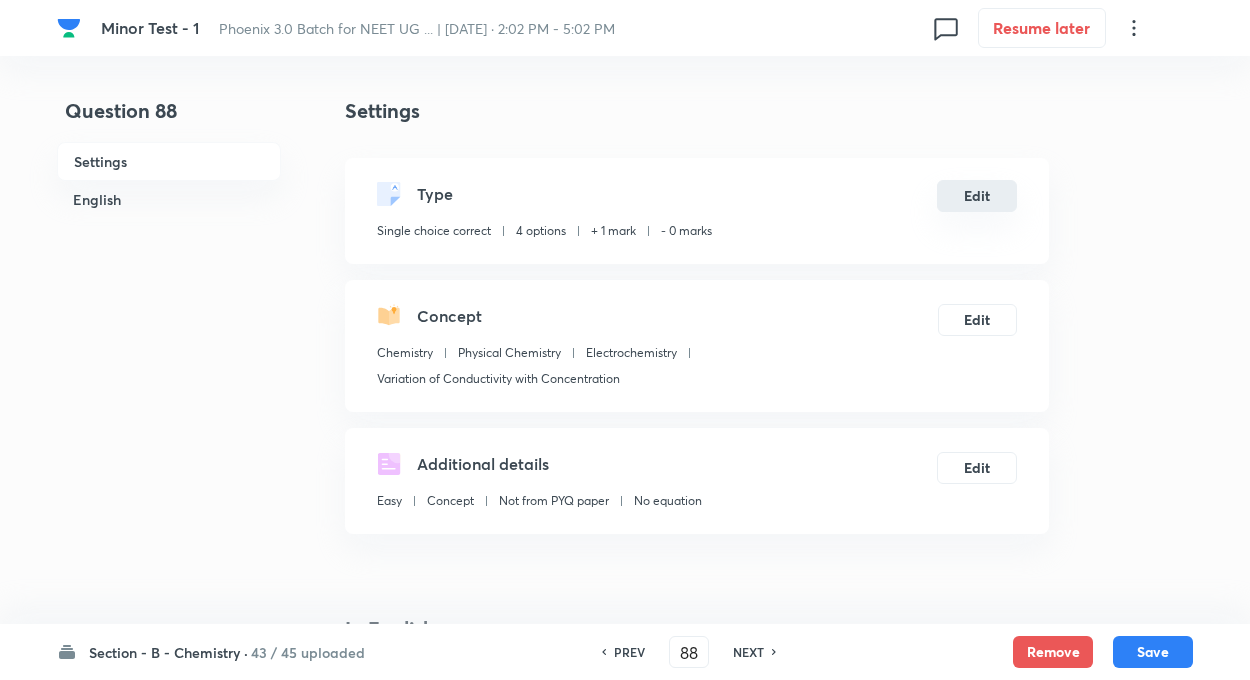 click on "Edit" at bounding box center [977, 196] 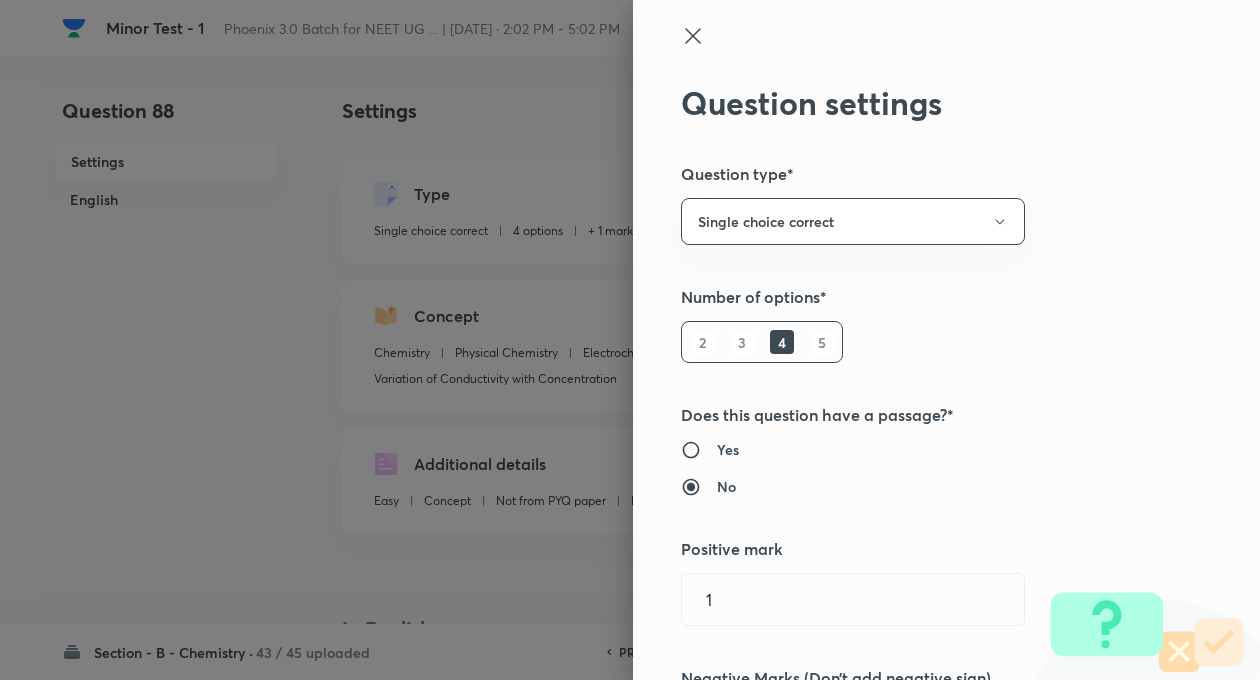 click on "Question settings Question type* Single choice correct Number of options* 2 3 4 5 Does this question have a passage?* Yes No Positive mark 1 ​ Negative Marks (Don’t add negative sign) 0 ​ Syllabus Topic group* Chemistry ​ Topic* Physical Chemistry ​ Concept* Electrochemistry ​ Sub-concept* Variation of Conductivity with Concentration ​ Concept-field ​ Additional details Question Difficulty Very easy Easy Moderate Hard Very hard Question is based on Fact Numerical Concept Previous year question Yes No Does this question have equation? Yes No Verification status Is the question verified? *Select 'yes' only if a question is verified Yes No Save" at bounding box center [946, 340] 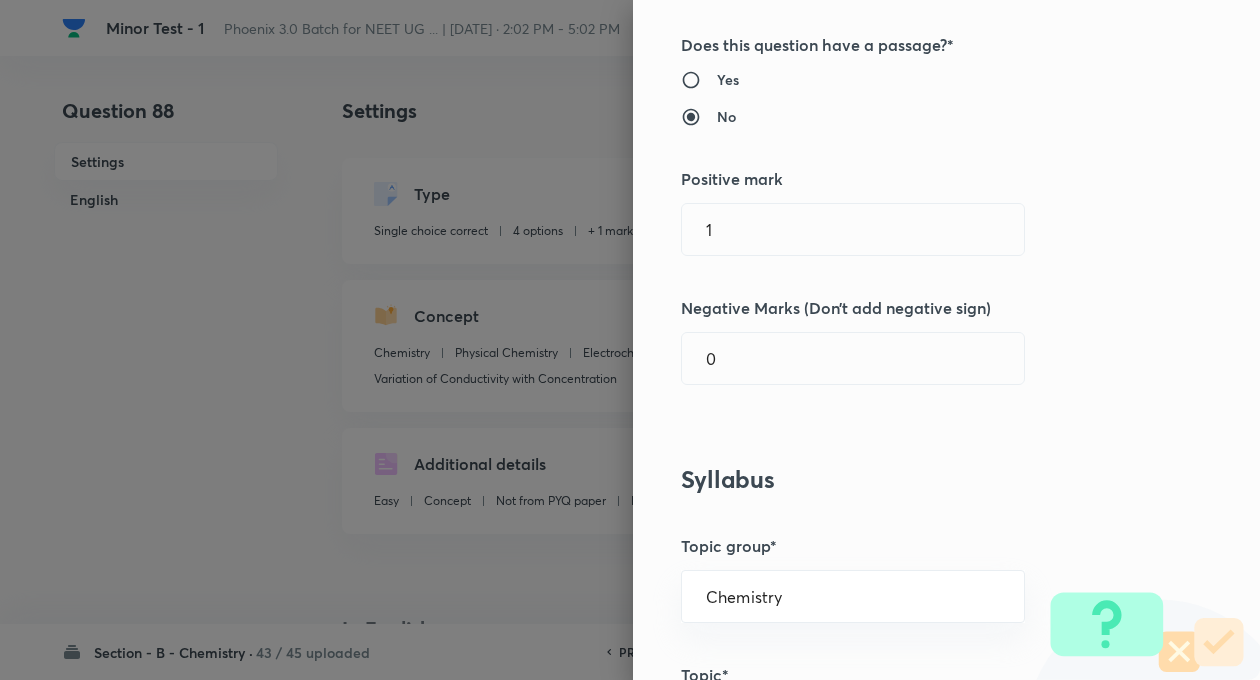 scroll, scrollTop: 440, scrollLeft: 0, axis: vertical 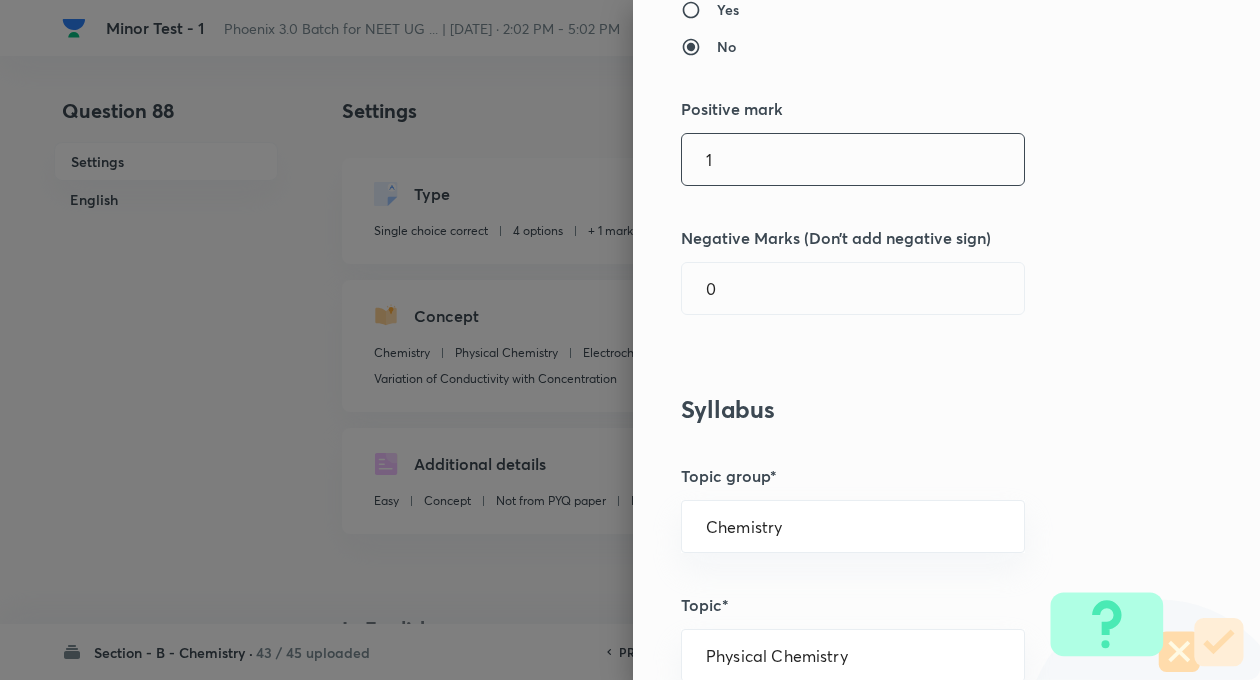 click on "1" at bounding box center (853, 159) 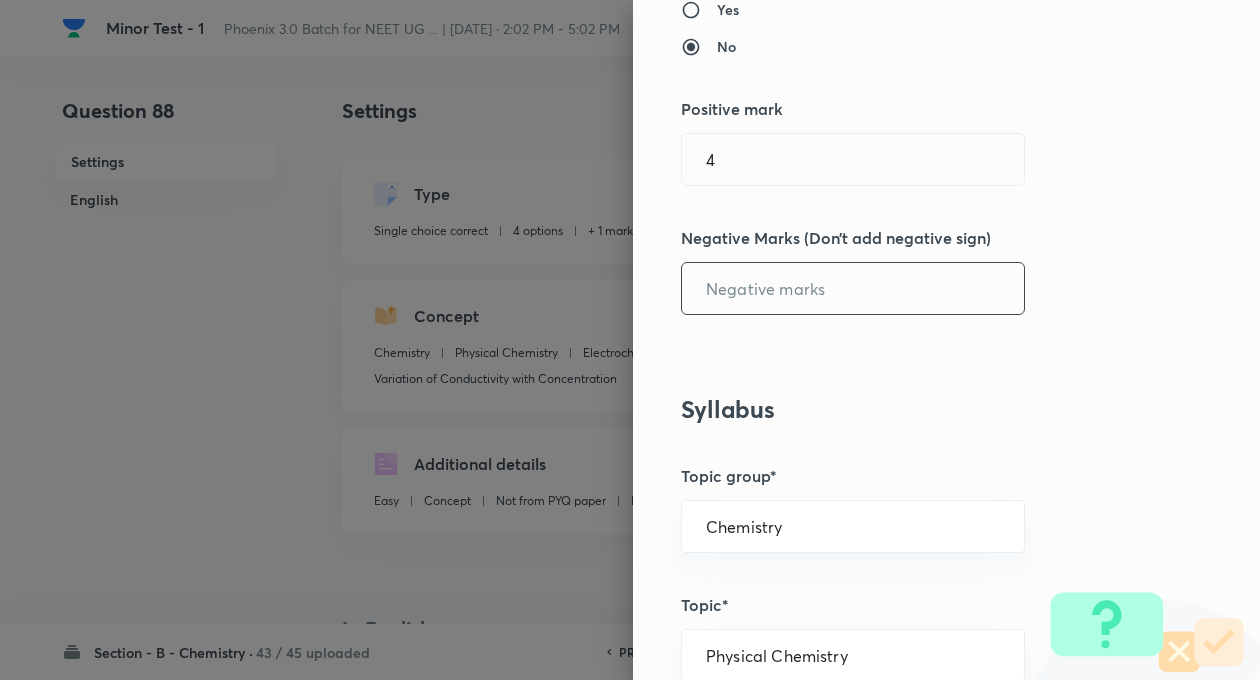 click at bounding box center (853, 288) 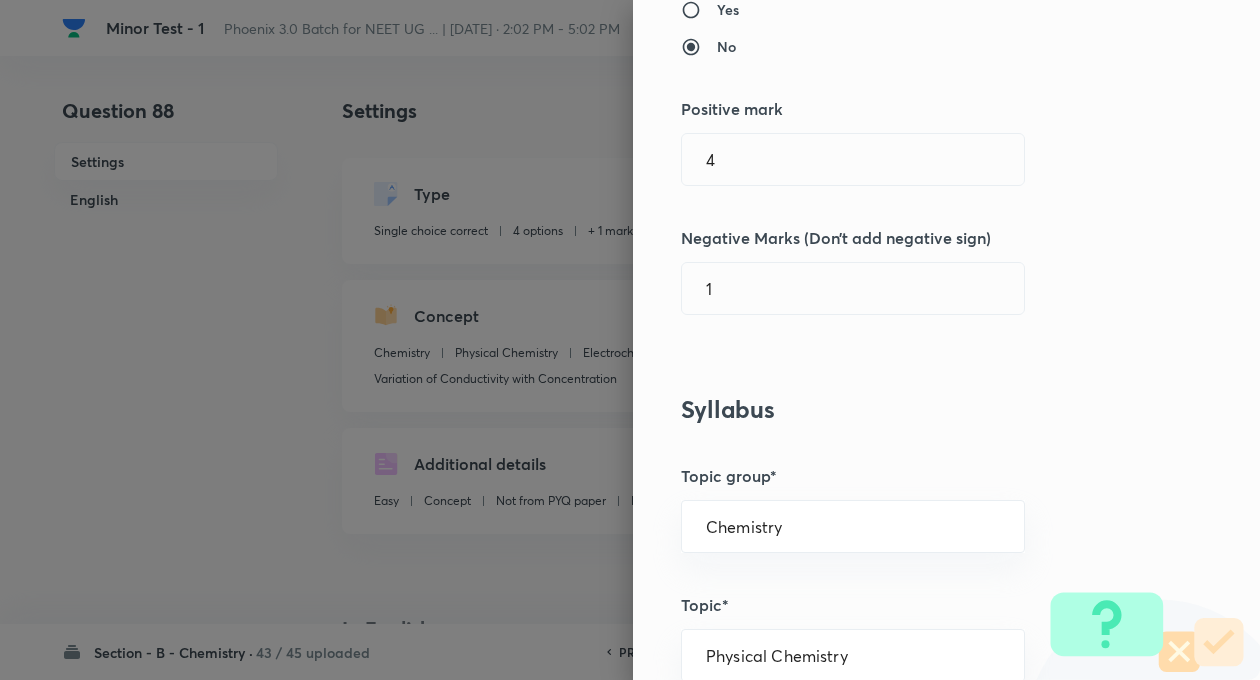 click on "Question settings Question type* Single choice correct Number of options* 2 3 4 5 Does this question have a passage?* Yes No Positive mark 4 ​ Negative Marks (Don’t add negative sign) 1 ​ Syllabus Topic group* Chemistry ​ Topic* Physical Chemistry ​ Concept* Electrochemistry ​ Sub-concept* Variation of Conductivity with Concentration ​ Concept-field ​ Additional details Question Difficulty Very easy Easy Moderate Hard Very hard Question is based on Fact Numerical Concept Previous year question Yes No Does this question have equation? Yes No Verification status Is the question verified? *Select 'yes' only if a question is verified Yes No Save" at bounding box center (946, 340) 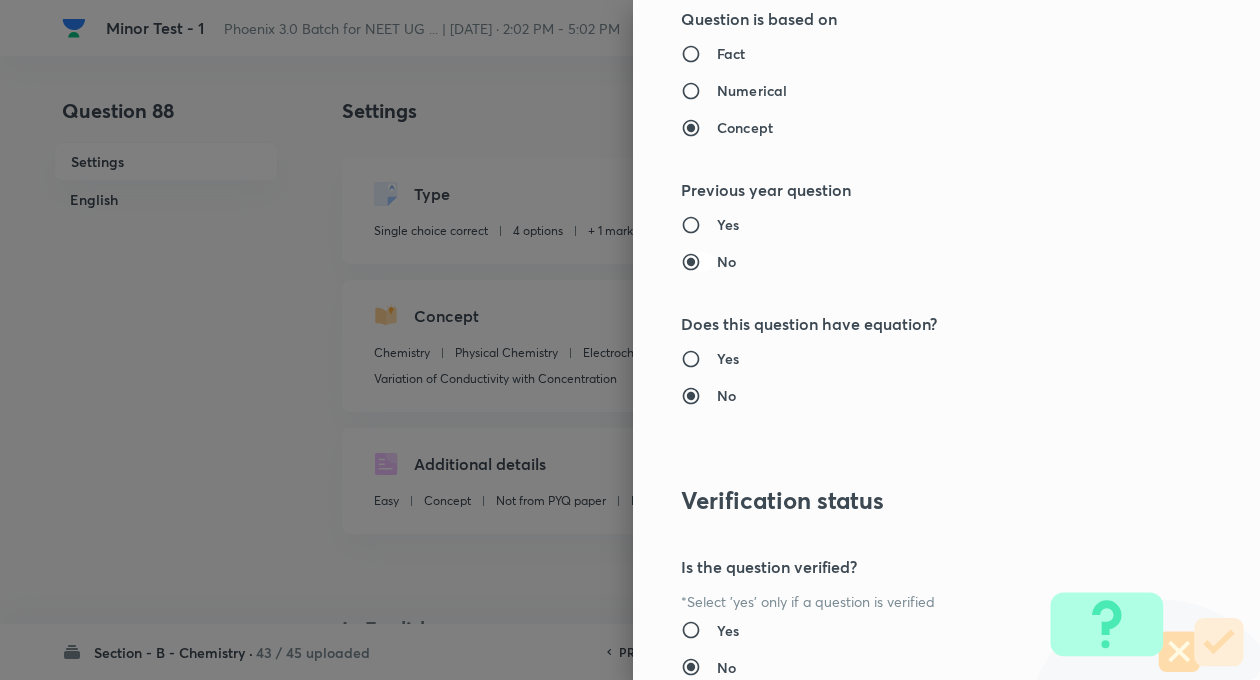 scroll, scrollTop: 2046, scrollLeft: 0, axis: vertical 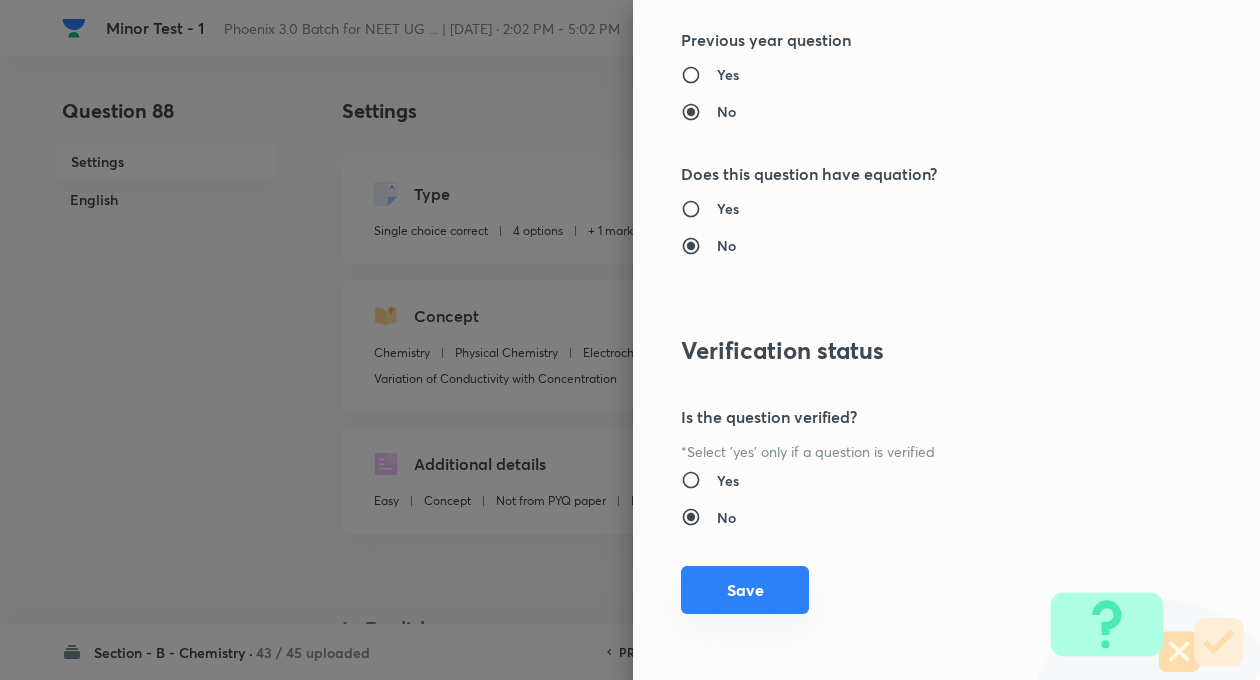 click on "Save" at bounding box center (745, 590) 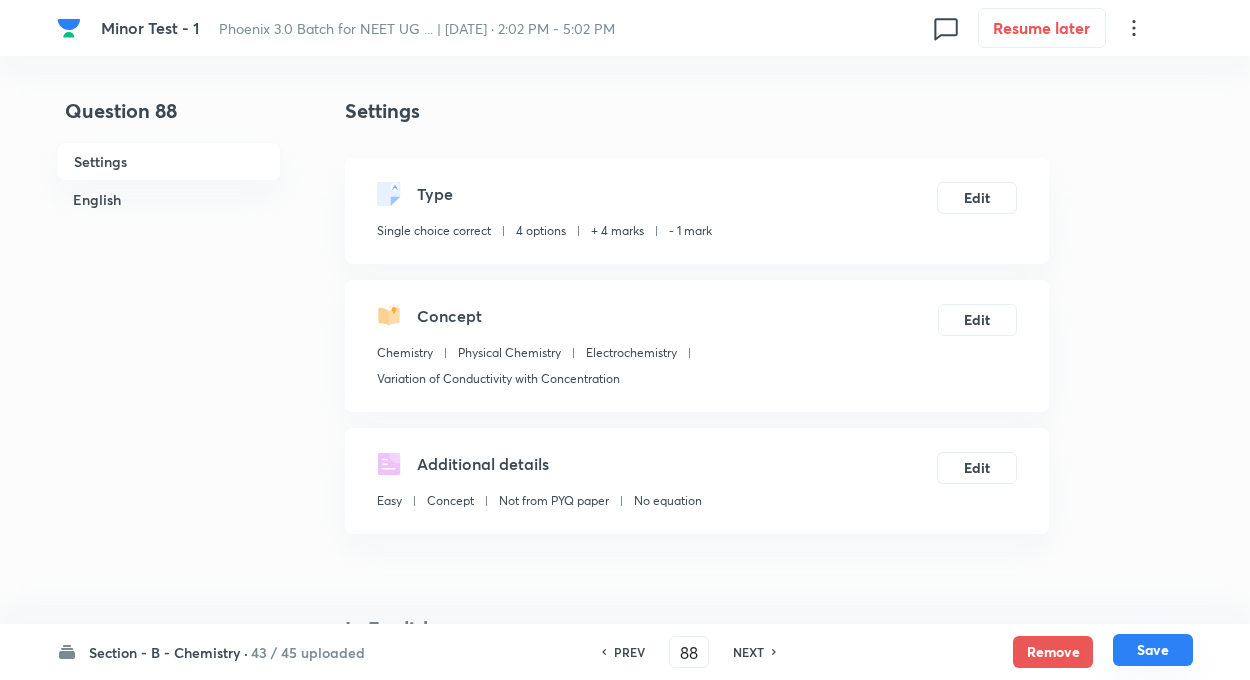 click on "Save" at bounding box center [1153, 650] 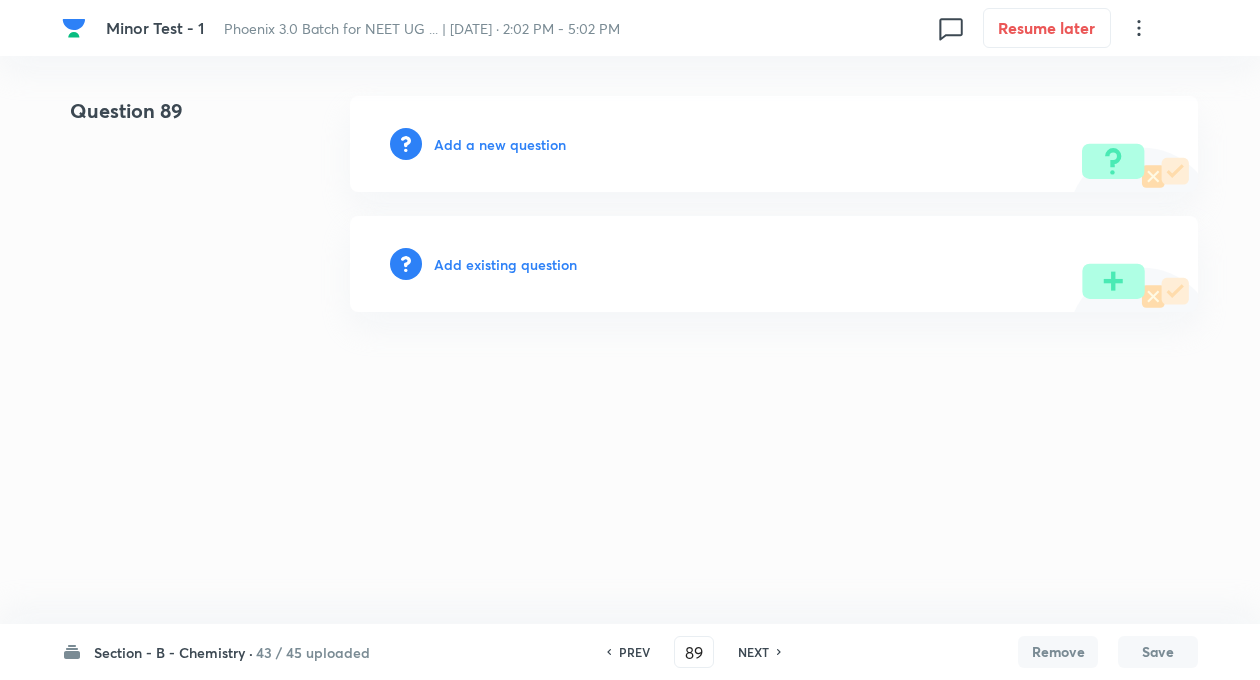click on "PREV" at bounding box center [634, 652] 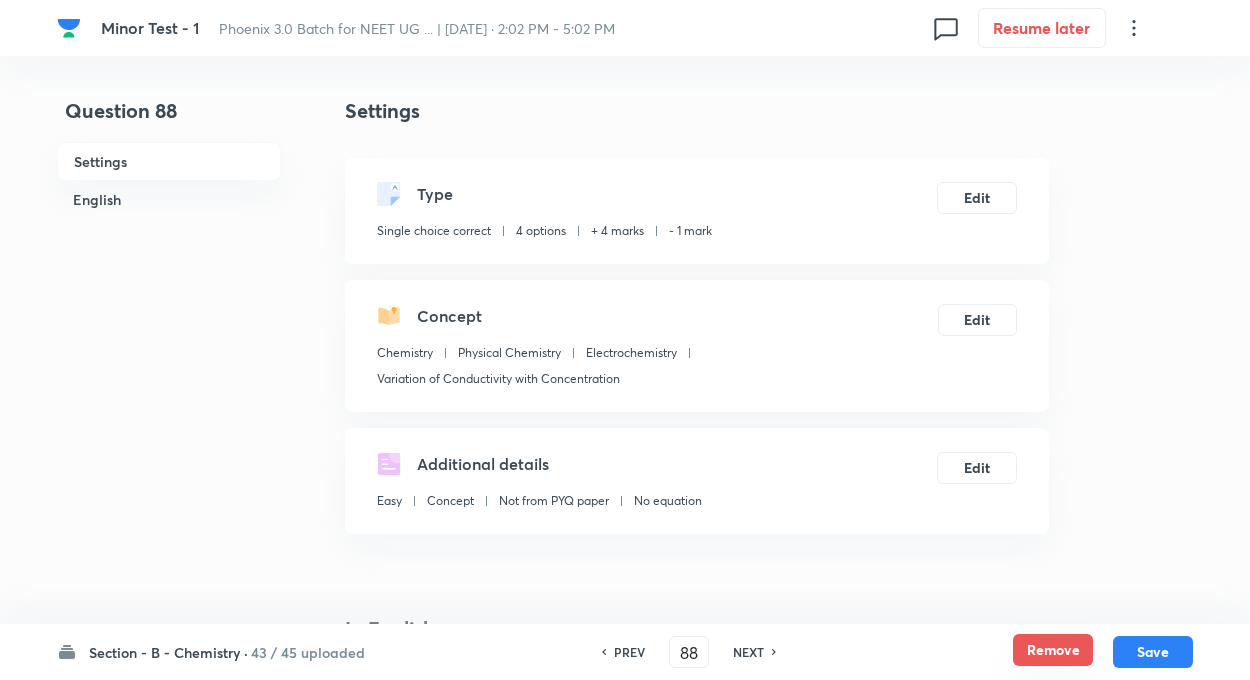 click on "Remove" at bounding box center (1053, 650) 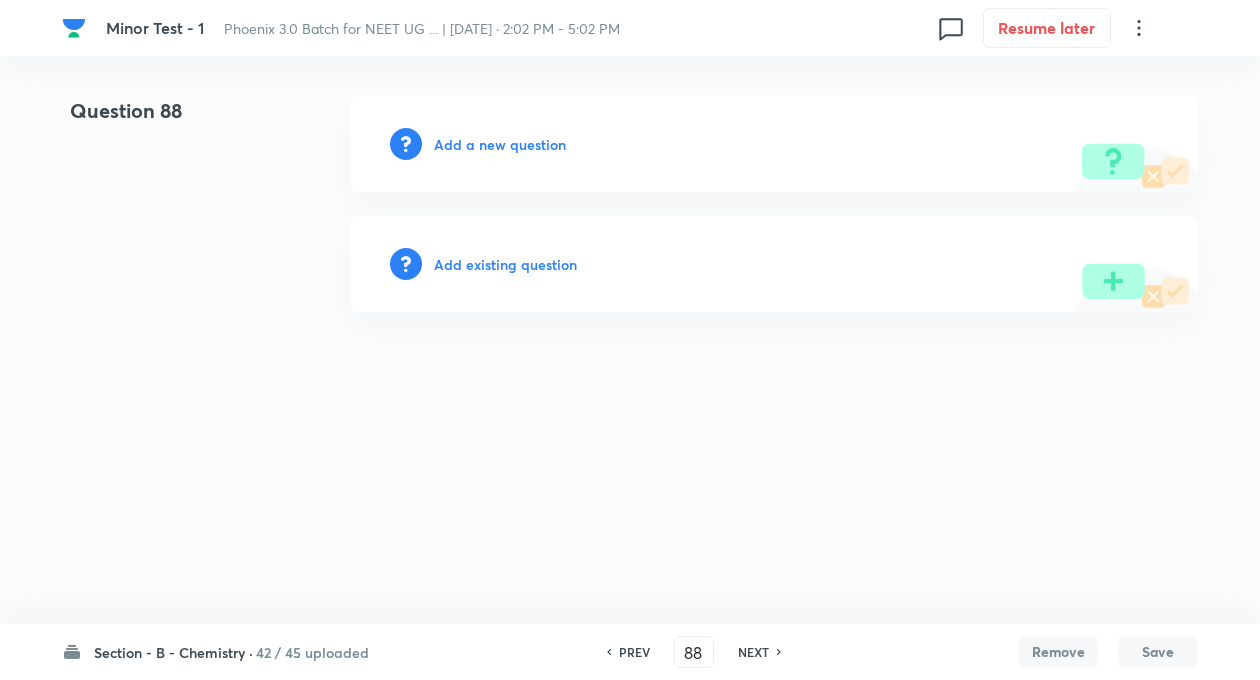 click on "Add existing question" at bounding box center [505, 264] 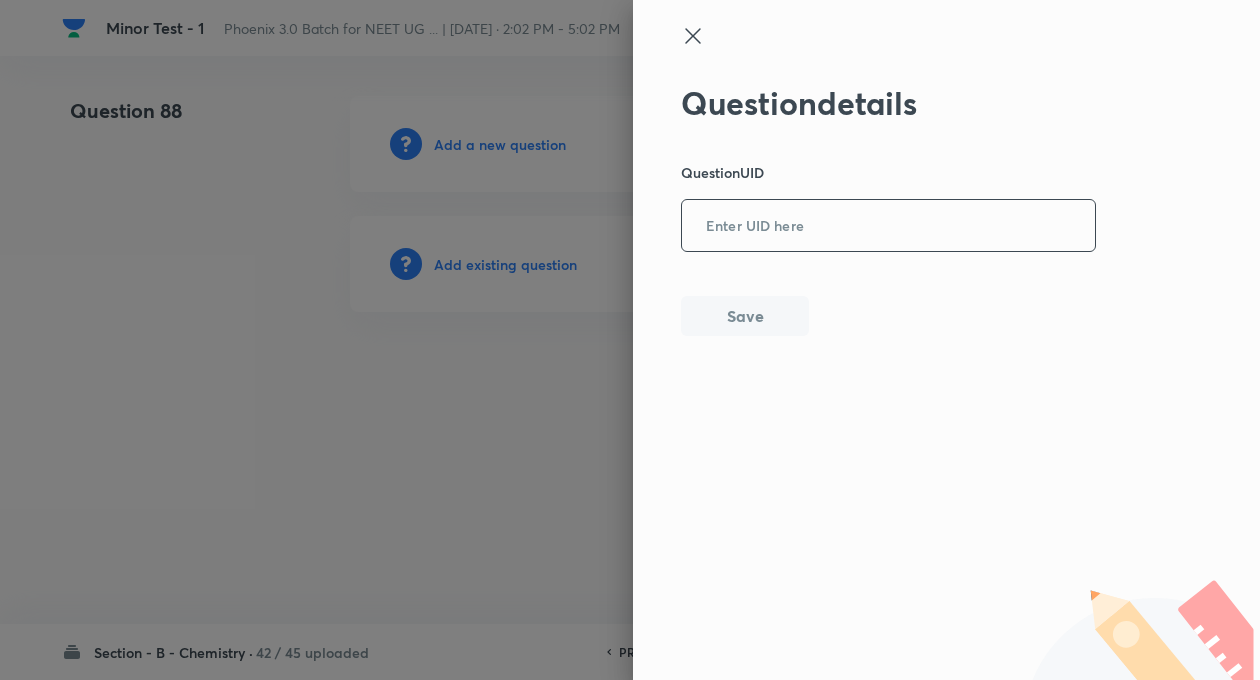 click at bounding box center (888, 226) 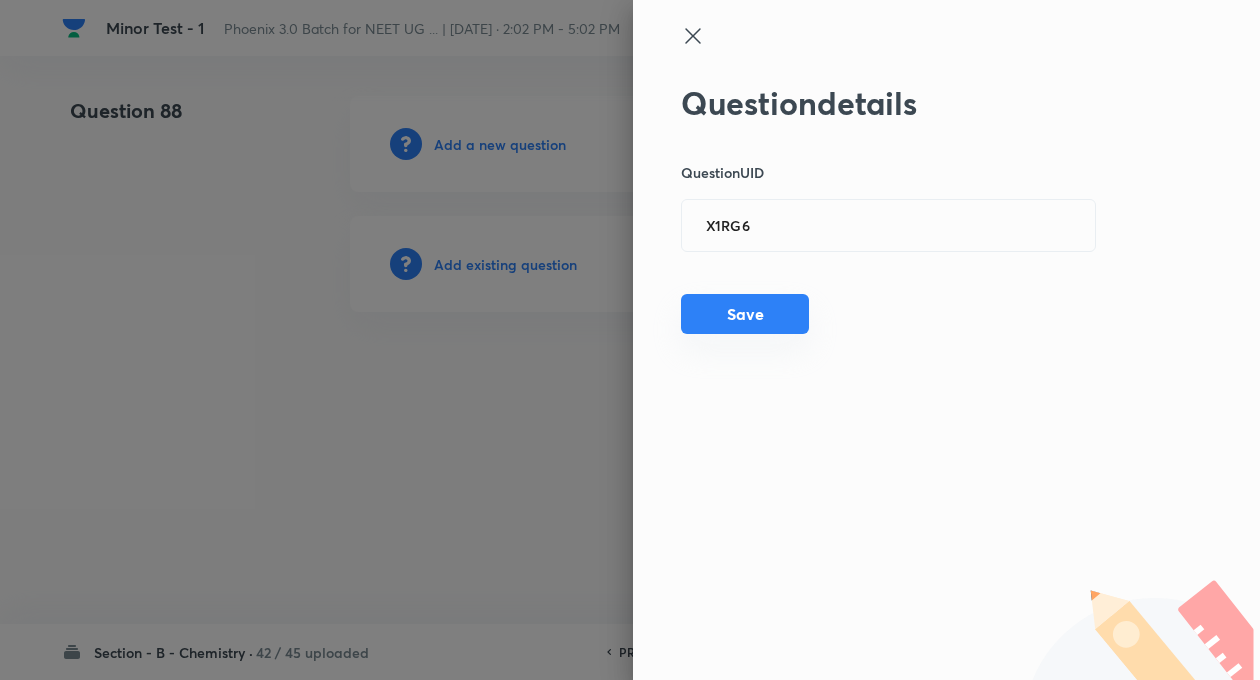 click on "Save" at bounding box center (745, 314) 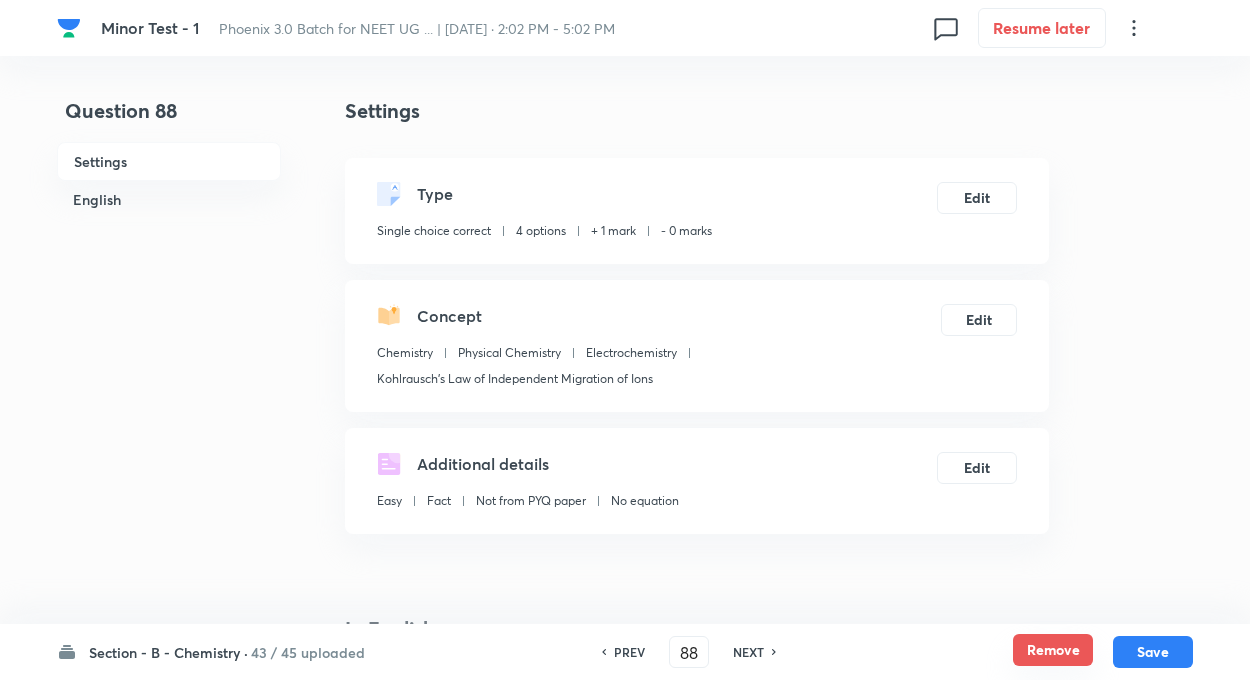 click on "Remove" at bounding box center [1053, 650] 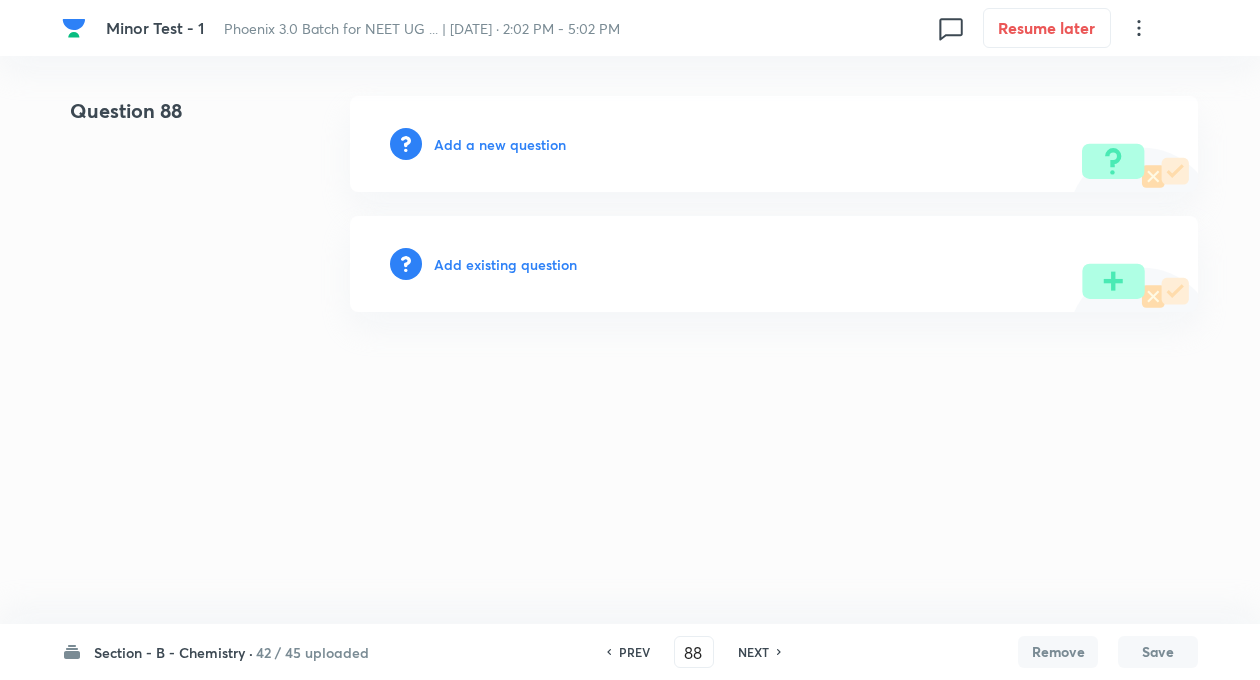click on "Add existing question" at bounding box center (505, 264) 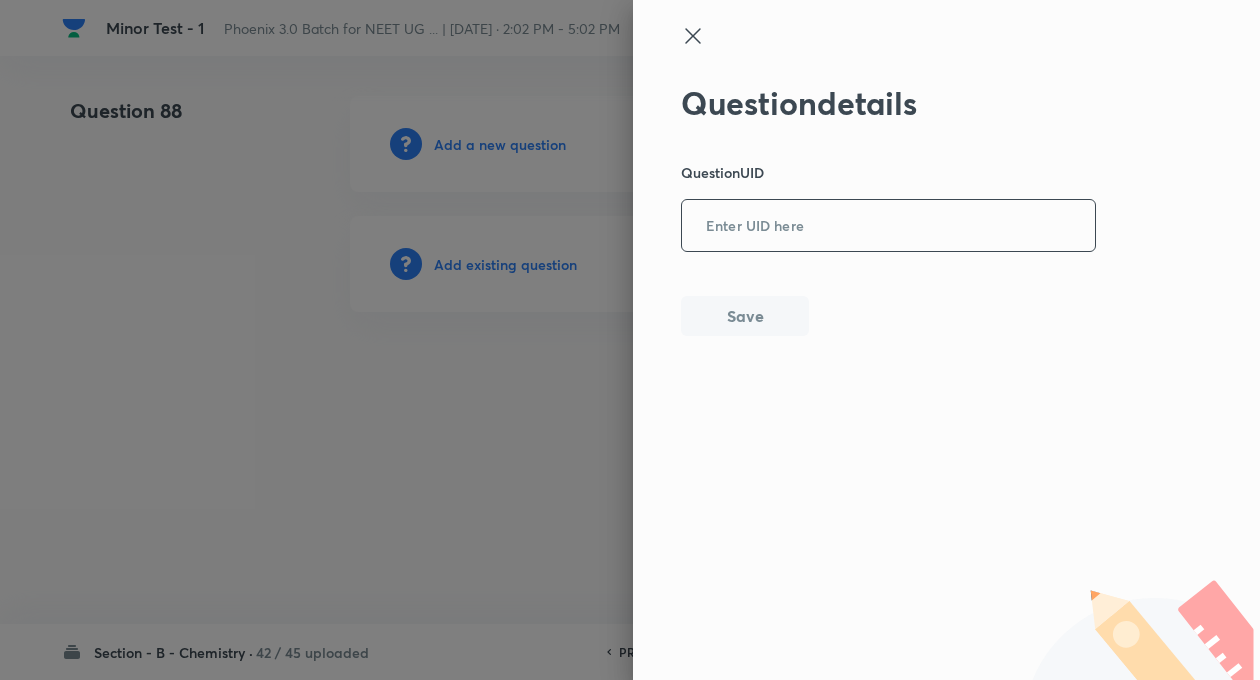 click at bounding box center [888, 226] 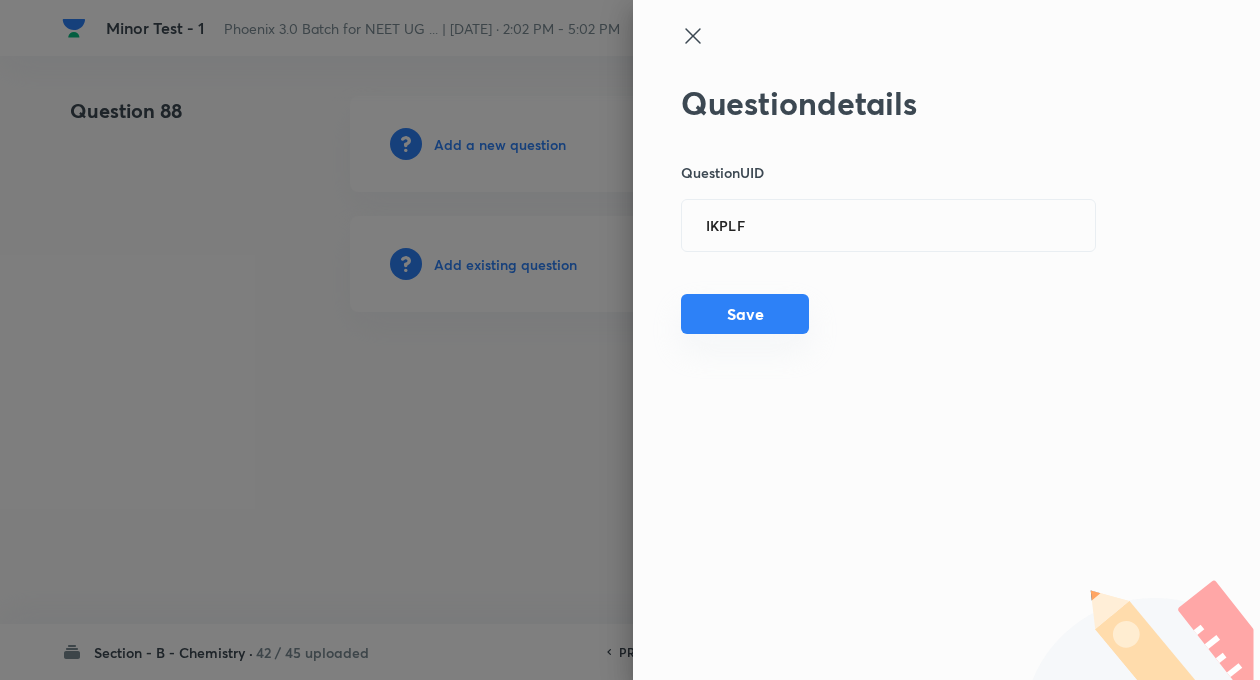 click on "Save" at bounding box center [745, 314] 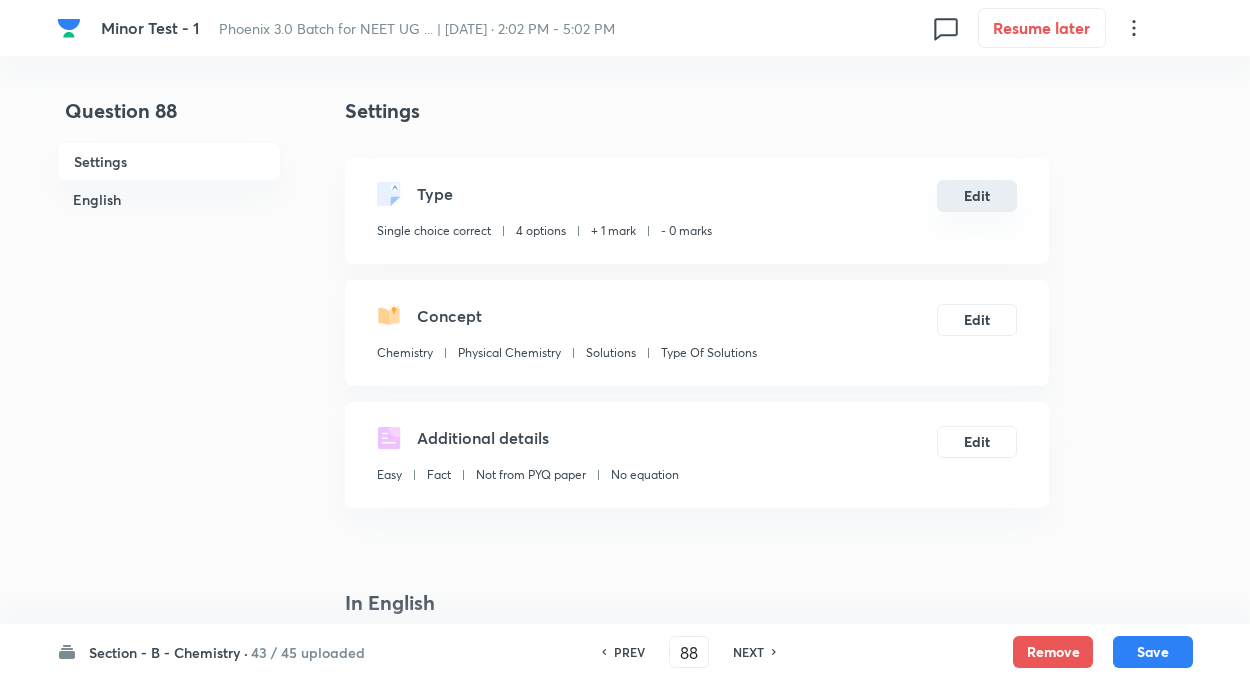 click on "Edit" at bounding box center [977, 196] 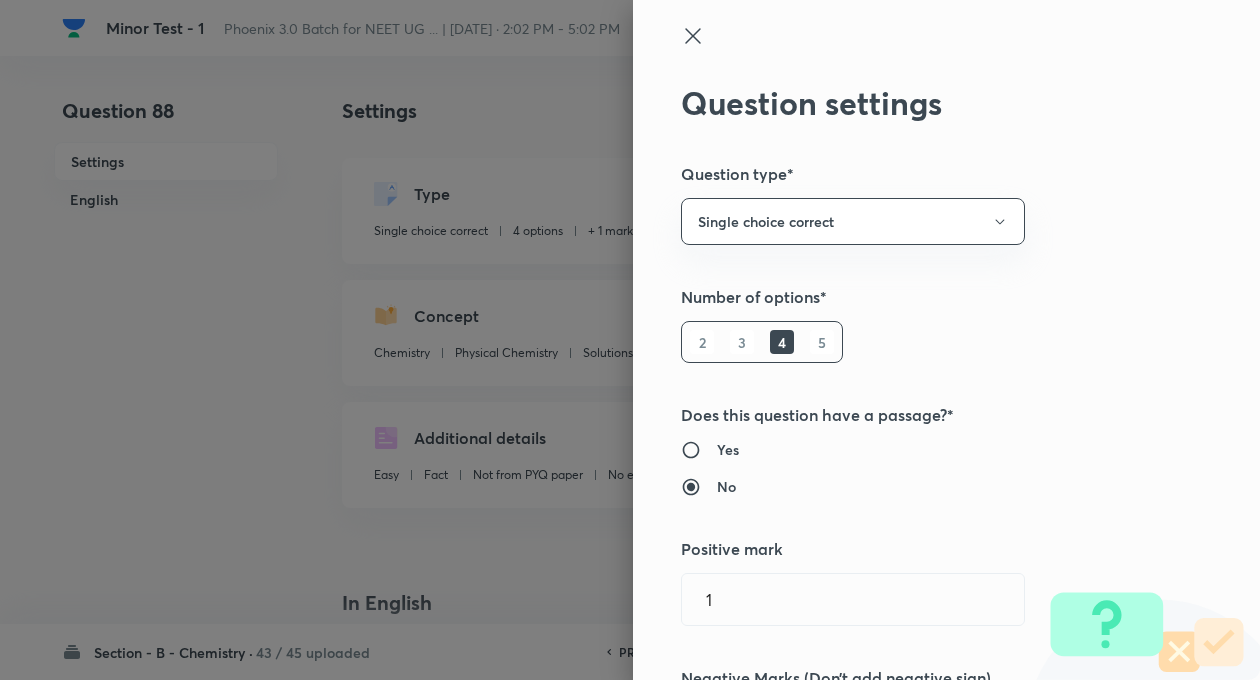 click on "Question settings Question type* Single choice correct Number of options* 2 3 4 5 Does this question have a passage?* Yes No Positive mark 1 ​ Negative Marks (Don’t add negative sign) 0 ​ Syllabus Topic group* Chemistry ​ Topic* Physical Chemistry ​ Concept* Solutions ​ Sub-concept* Type Of Solutions ​ Concept-field ​ Additional details Question Difficulty Very easy Easy Moderate Hard Very hard Question is based on Fact Numerical Concept Previous year question Yes No Does this question have equation? Yes No Verification status Is the question verified? *Select 'yes' only if a question is verified Yes No Save" at bounding box center (946, 340) 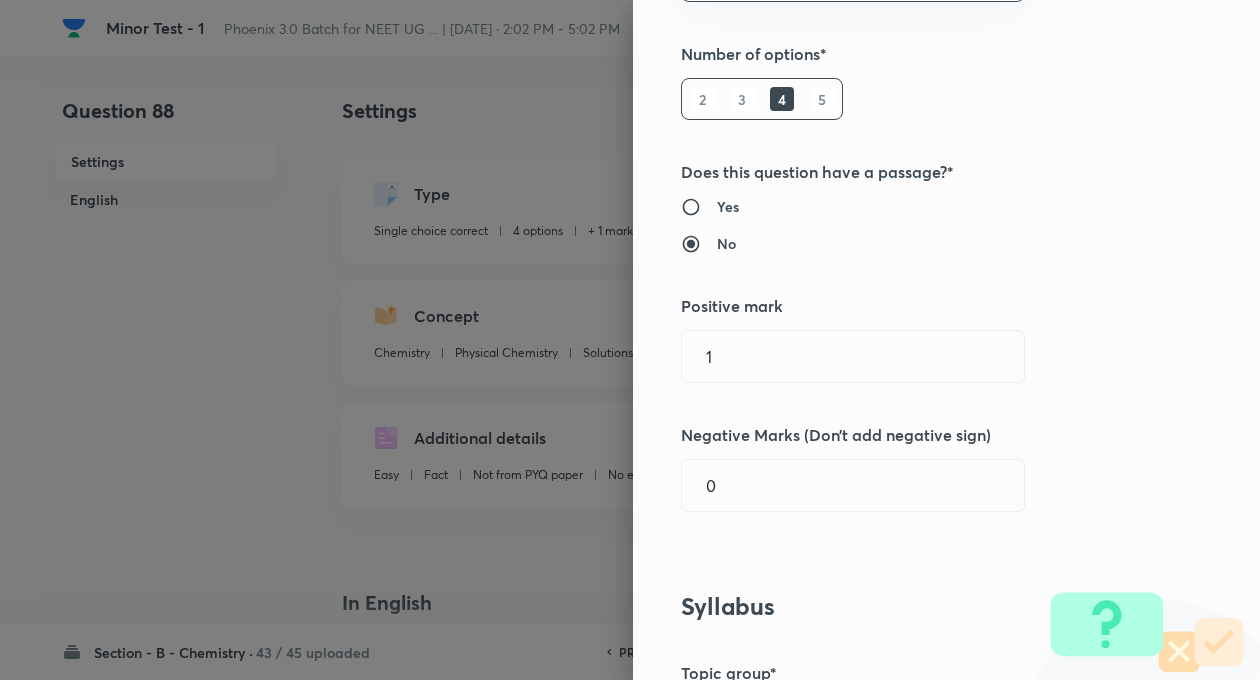 scroll, scrollTop: 280, scrollLeft: 0, axis: vertical 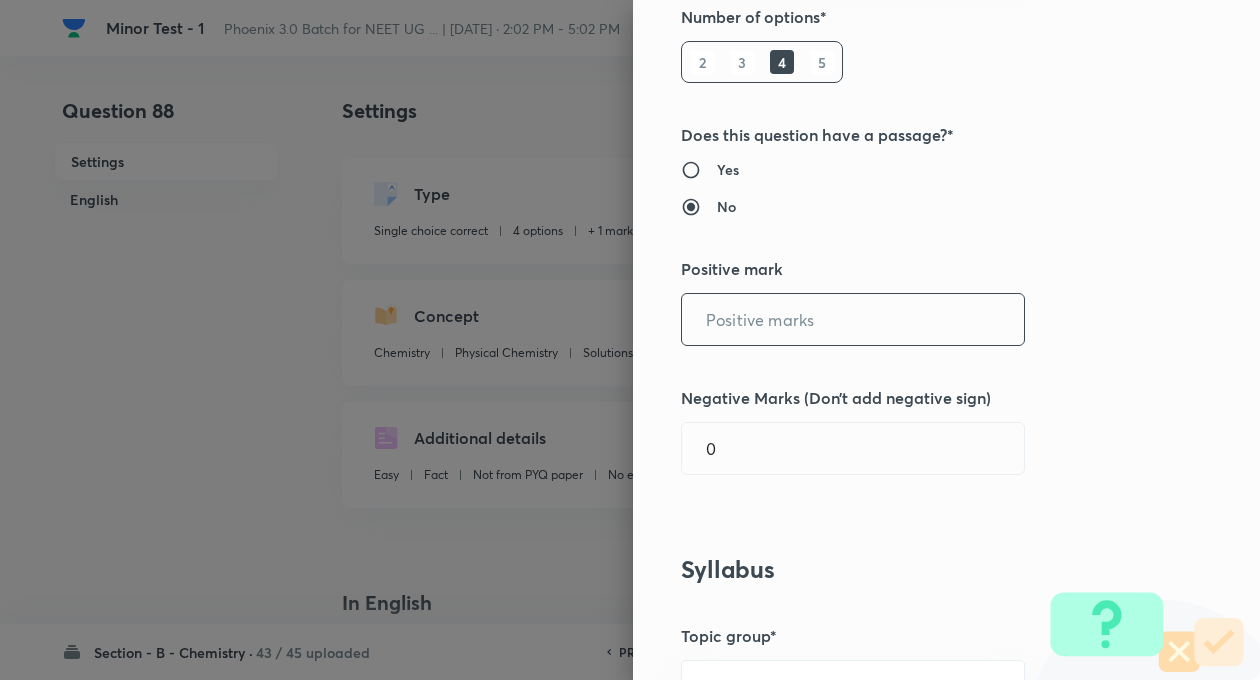 click at bounding box center [853, 319] 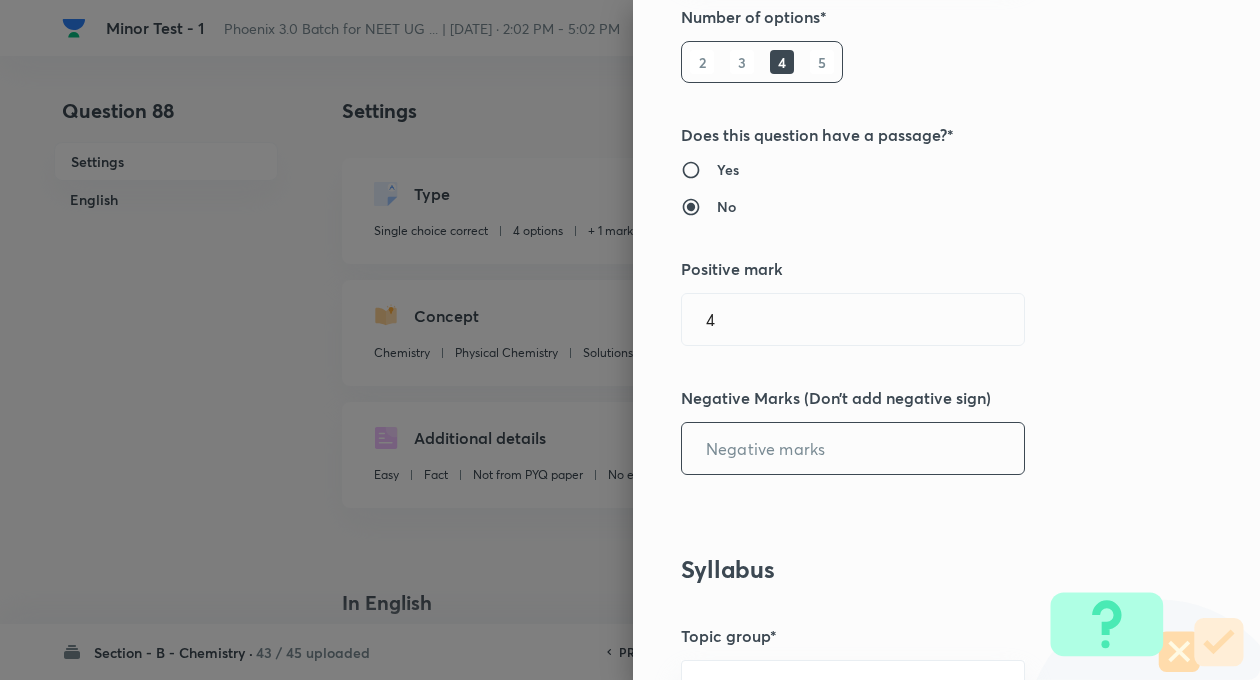 click at bounding box center (853, 448) 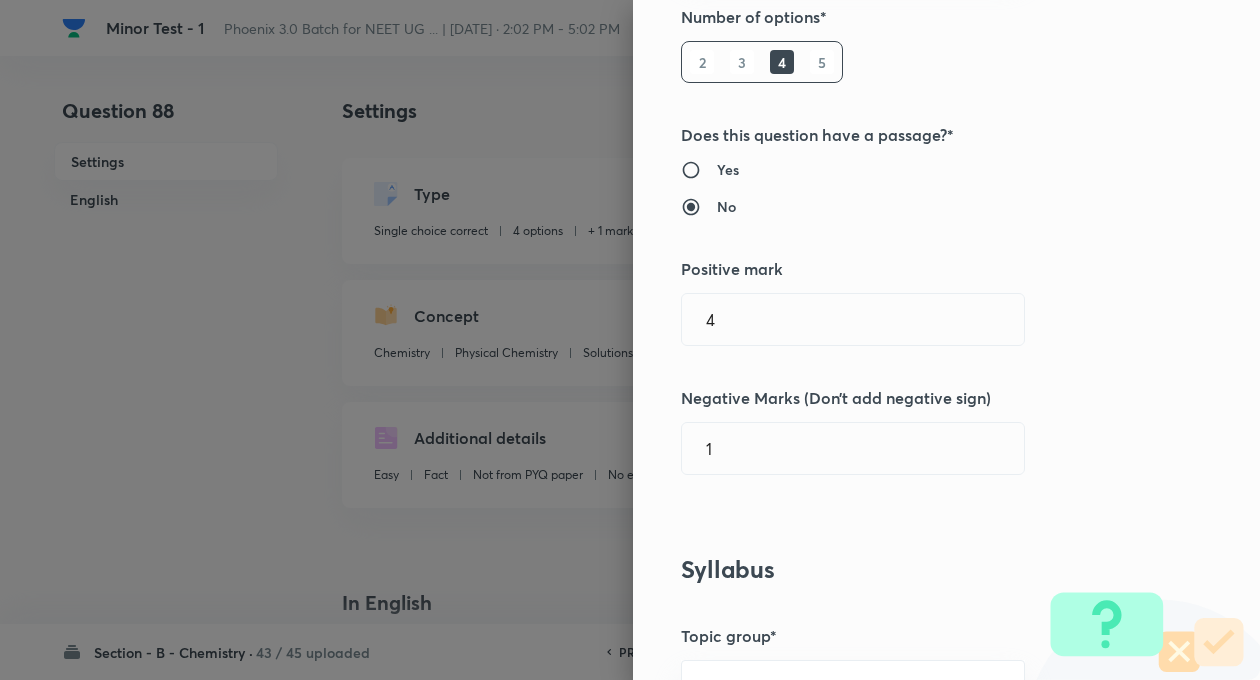 click on "Question settings Question type* Single choice correct Number of options* 2 3 4 5 Does this question have a passage?* Yes No Positive mark 4 ​ Negative Marks (Don’t add negative sign) 1 ​ Syllabus Topic group* Chemistry ​ Topic* Physical Chemistry ​ Concept* Solutions ​ Sub-concept* Type Of Solutions ​ Concept-field ​ Additional details Question Difficulty Very easy Easy Moderate Hard Very hard Question is based on Fact Numerical Concept Previous year question Yes No Does this question have equation? Yes No Verification status Is the question verified? *Select 'yes' only if a question is verified Yes No Save" at bounding box center (946, 340) 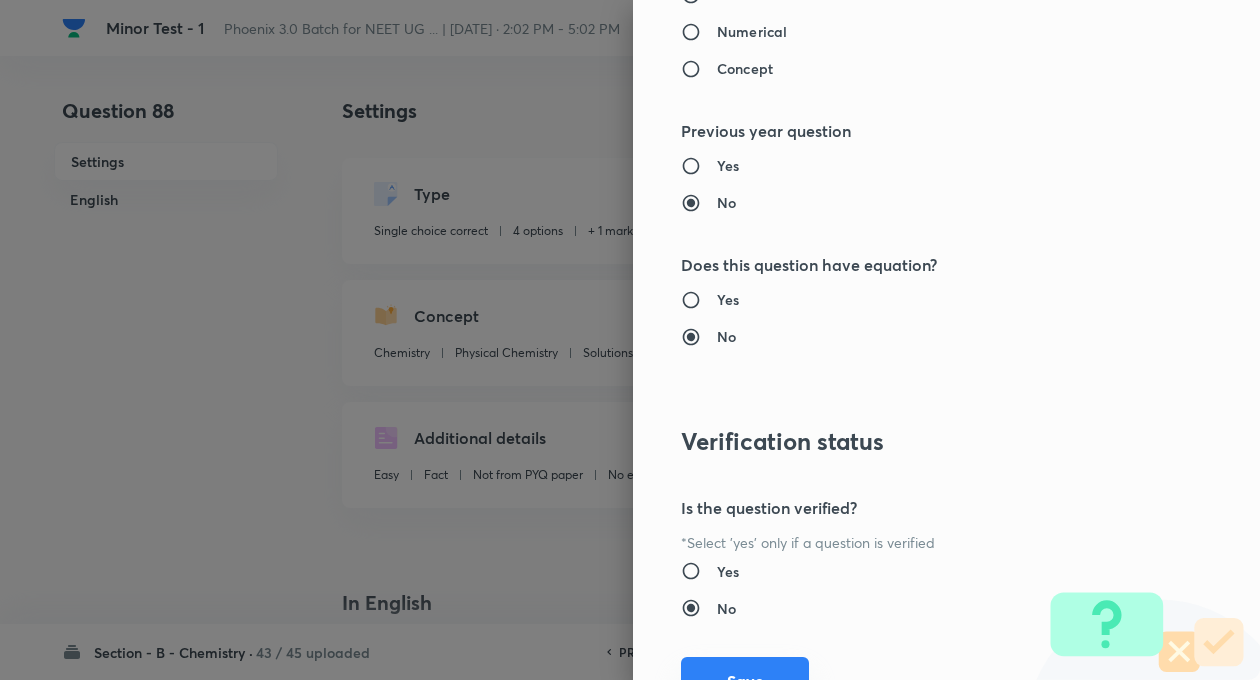 scroll, scrollTop: 2046, scrollLeft: 0, axis: vertical 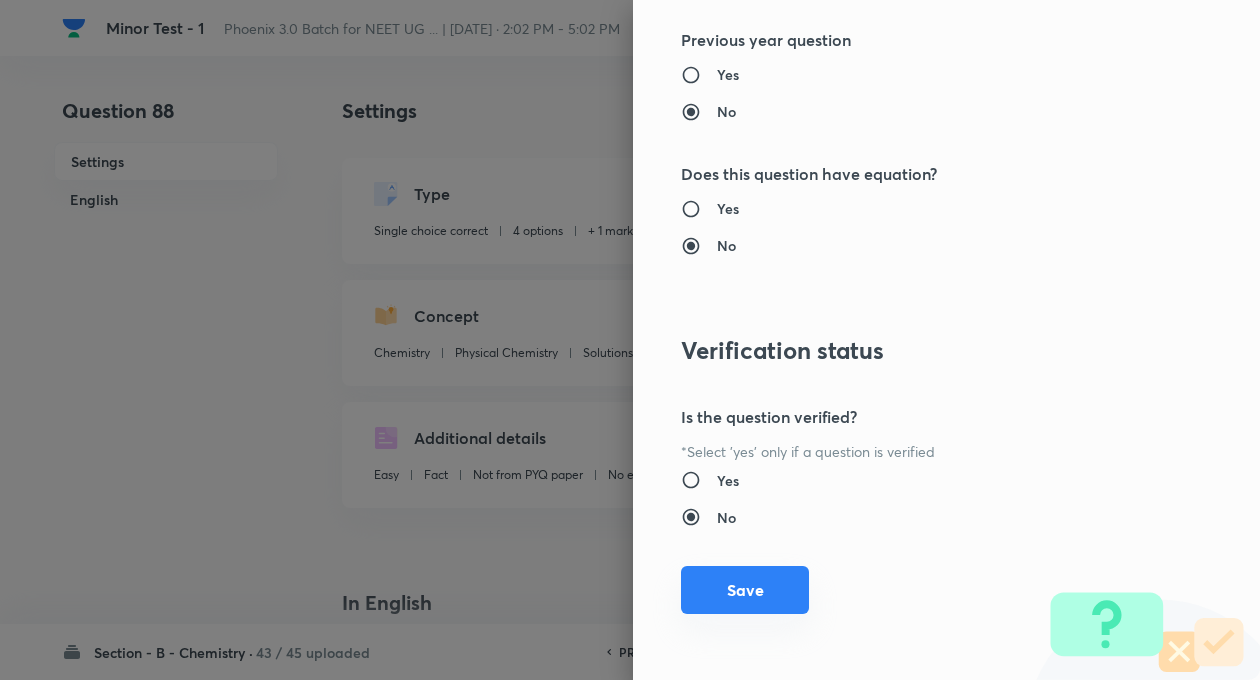 click on "Save" at bounding box center [745, 590] 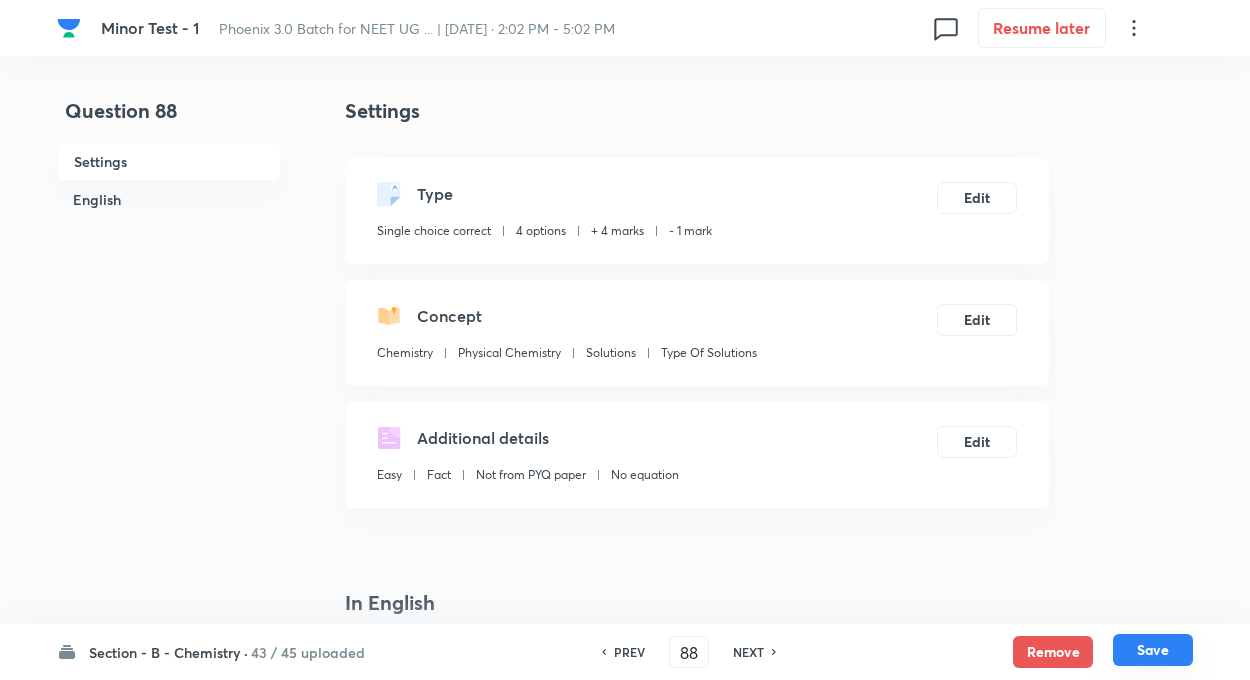 click on "Save" at bounding box center [1153, 650] 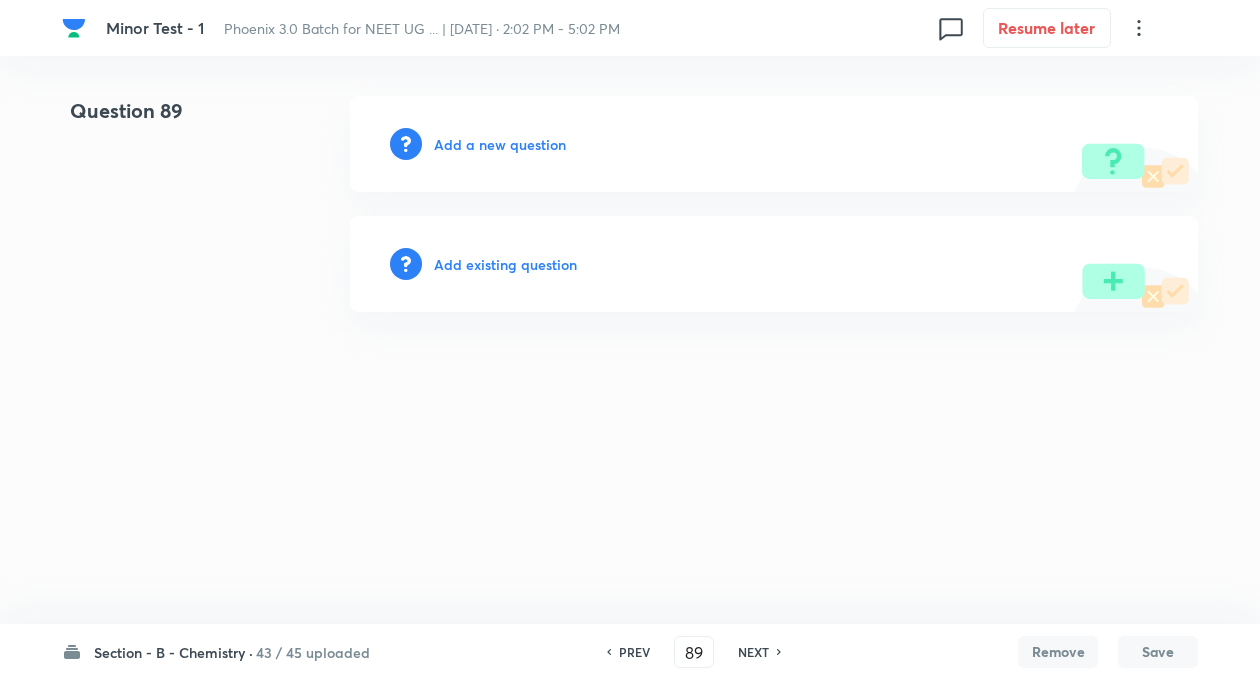 click on "Add existing question" at bounding box center [505, 264] 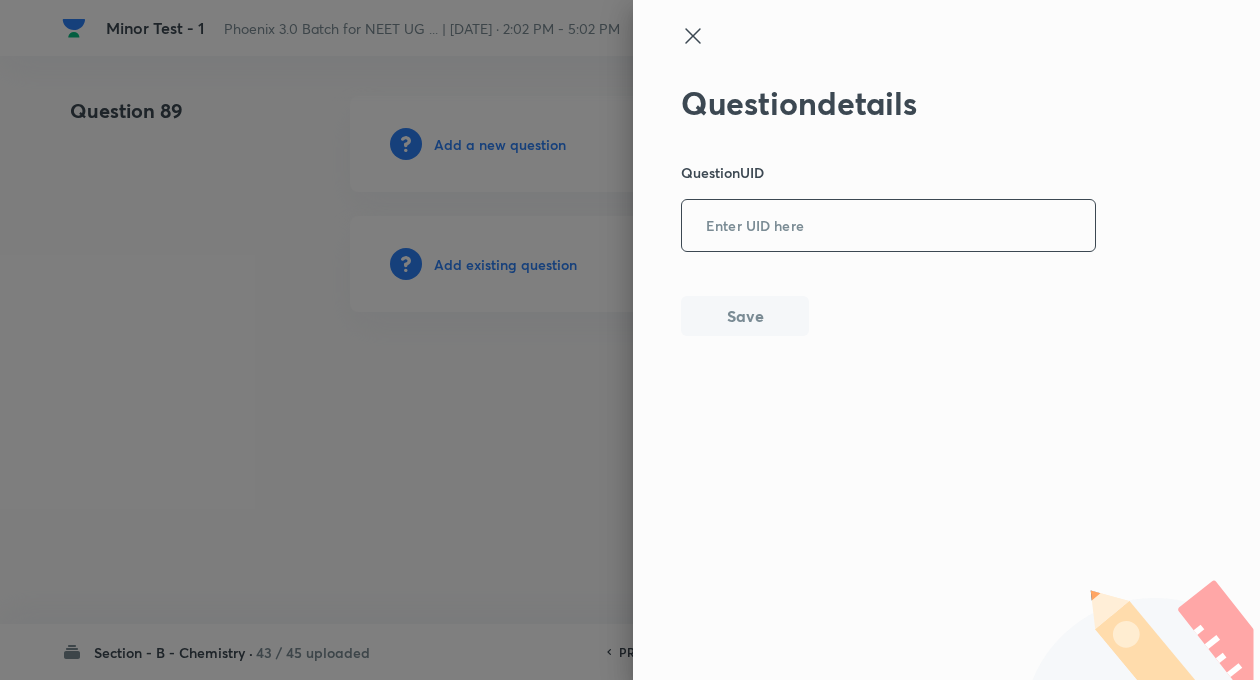 click at bounding box center [888, 226] 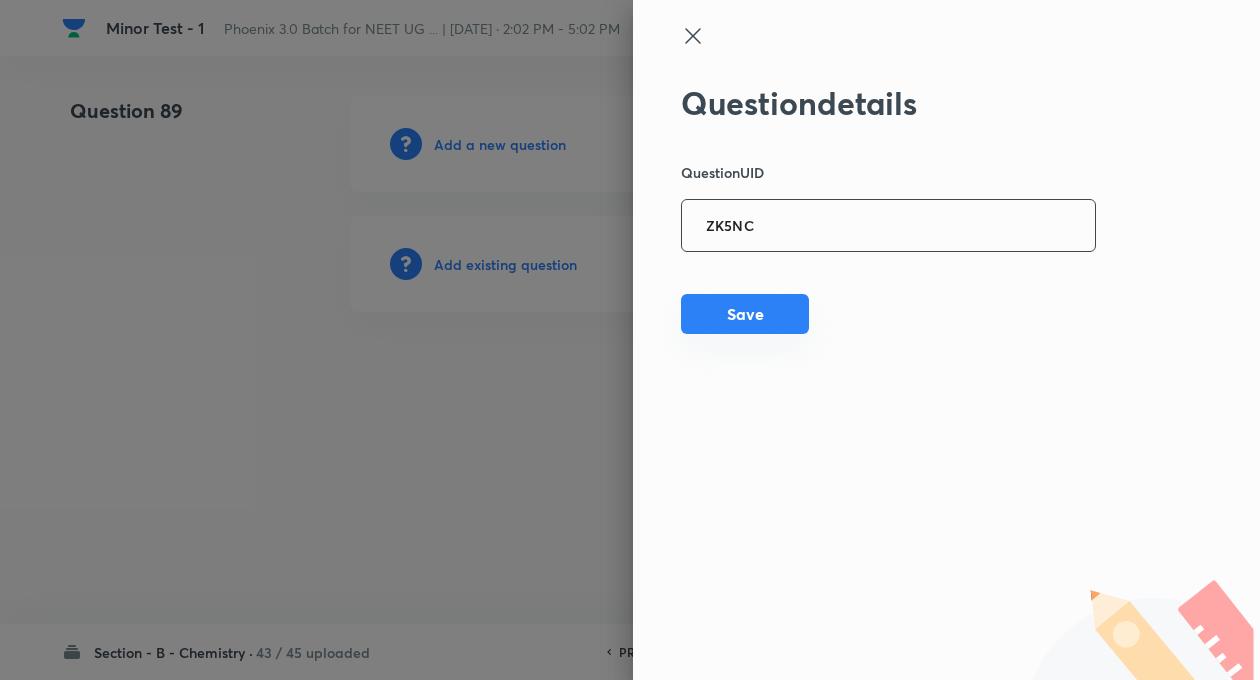 click on "Save" at bounding box center [745, 314] 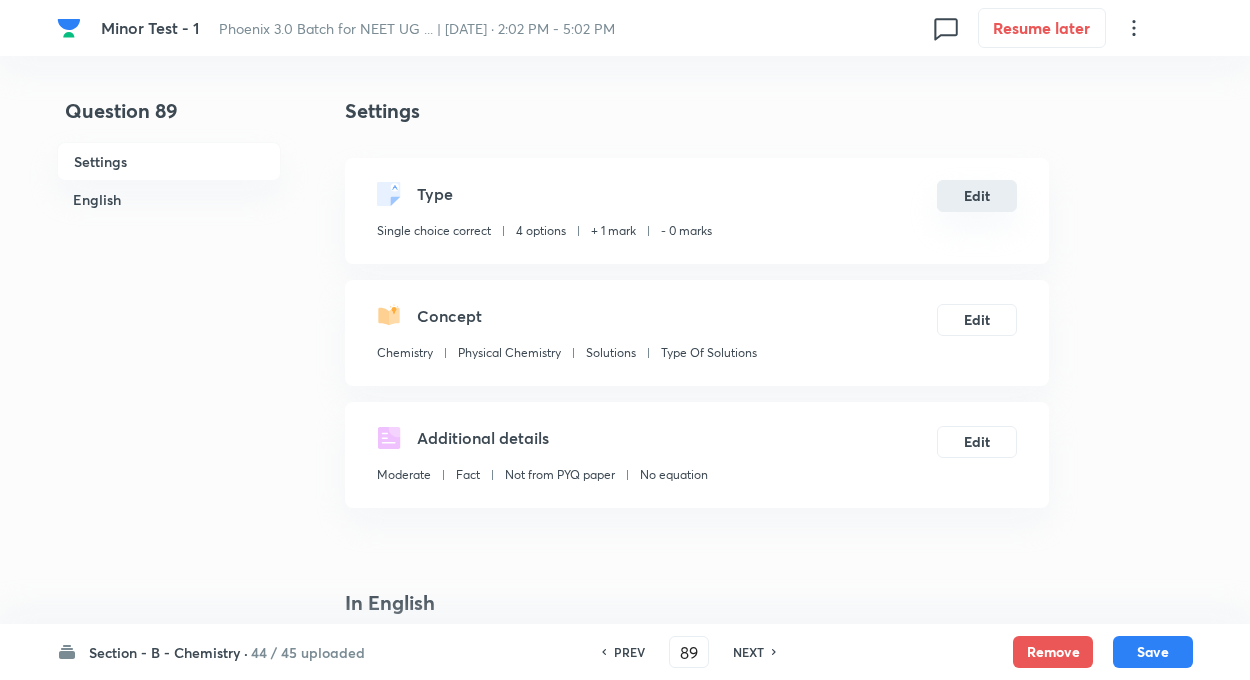 click on "Edit" at bounding box center [977, 196] 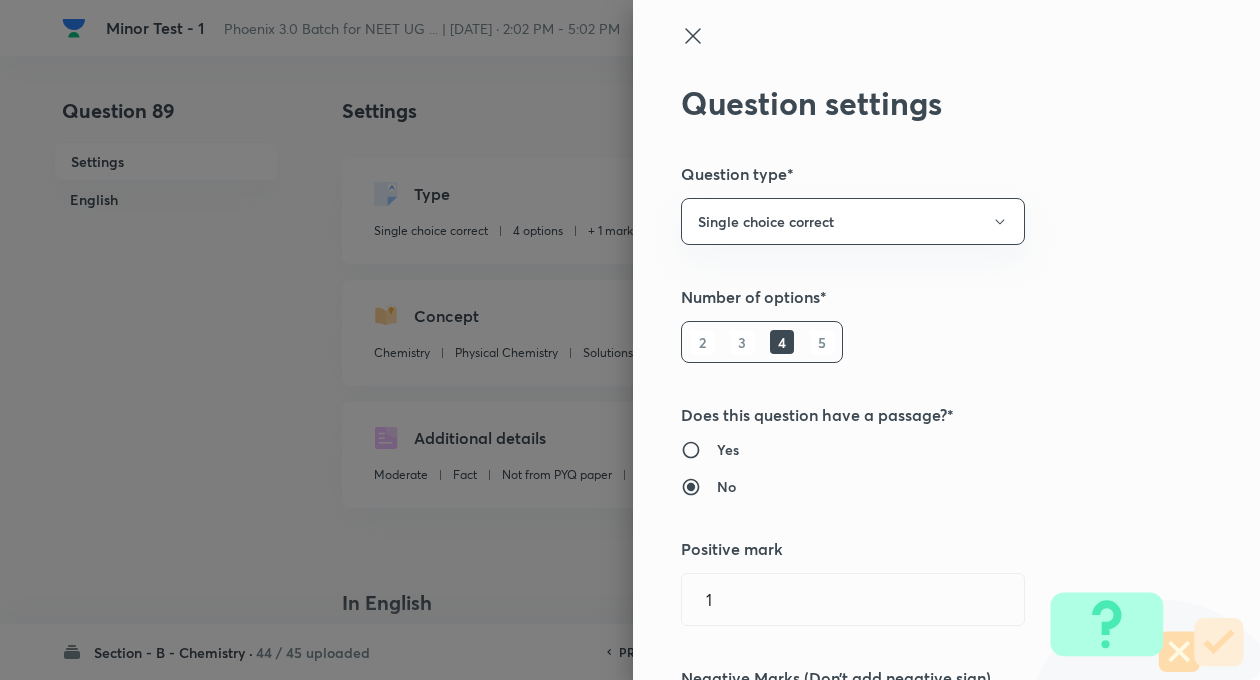 click on "Question settings Question type* Single choice correct Number of options* 2 3 4 5 Does this question have a passage?* Yes No Positive mark 1 ​ Negative Marks (Don’t add negative sign) 0 ​ Syllabus Topic group* Chemistry ​ Topic* Physical Chemistry ​ Concept* Solutions ​ Sub-concept* Type Of Solutions ​ Concept-field ​ Additional details Question Difficulty Very easy Easy Moderate Hard Very hard Question is based on Fact Numerical Concept Previous year question Yes No Does this question have equation? Yes No Verification status Is the question verified? *Select 'yes' only if a question is verified Yes No Save" at bounding box center [946, 340] 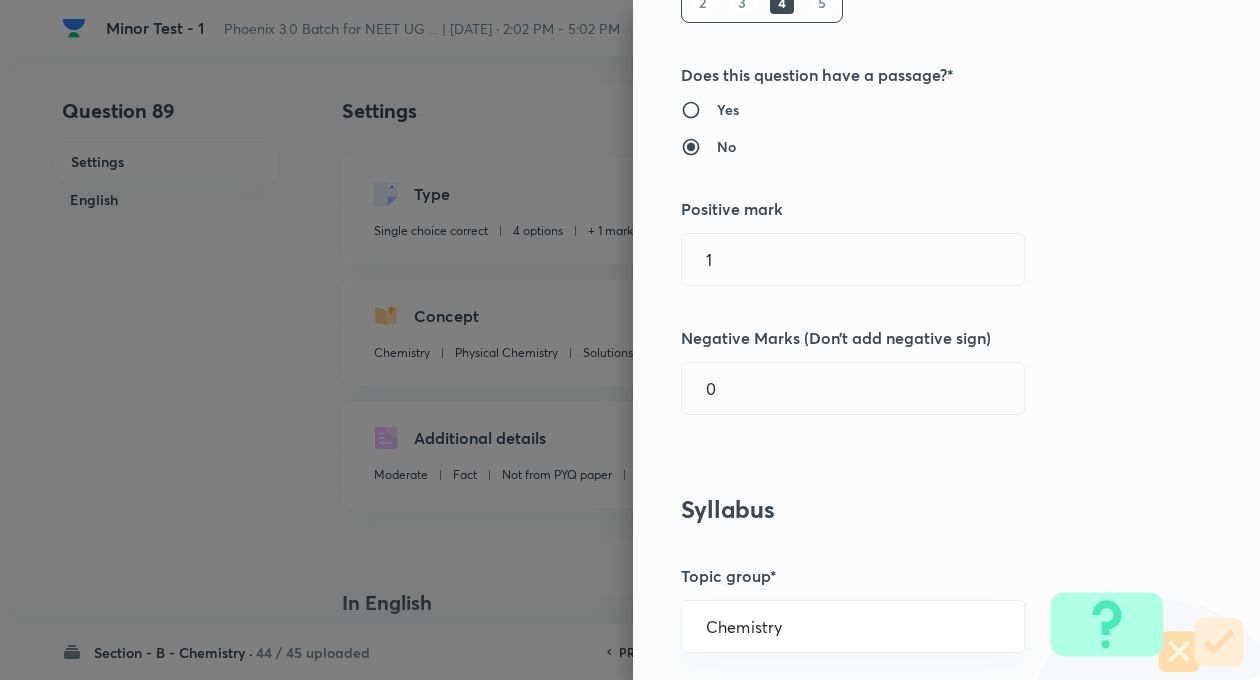 scroll, scrollTop: 360, scrollLeft: 0, axis: vertical 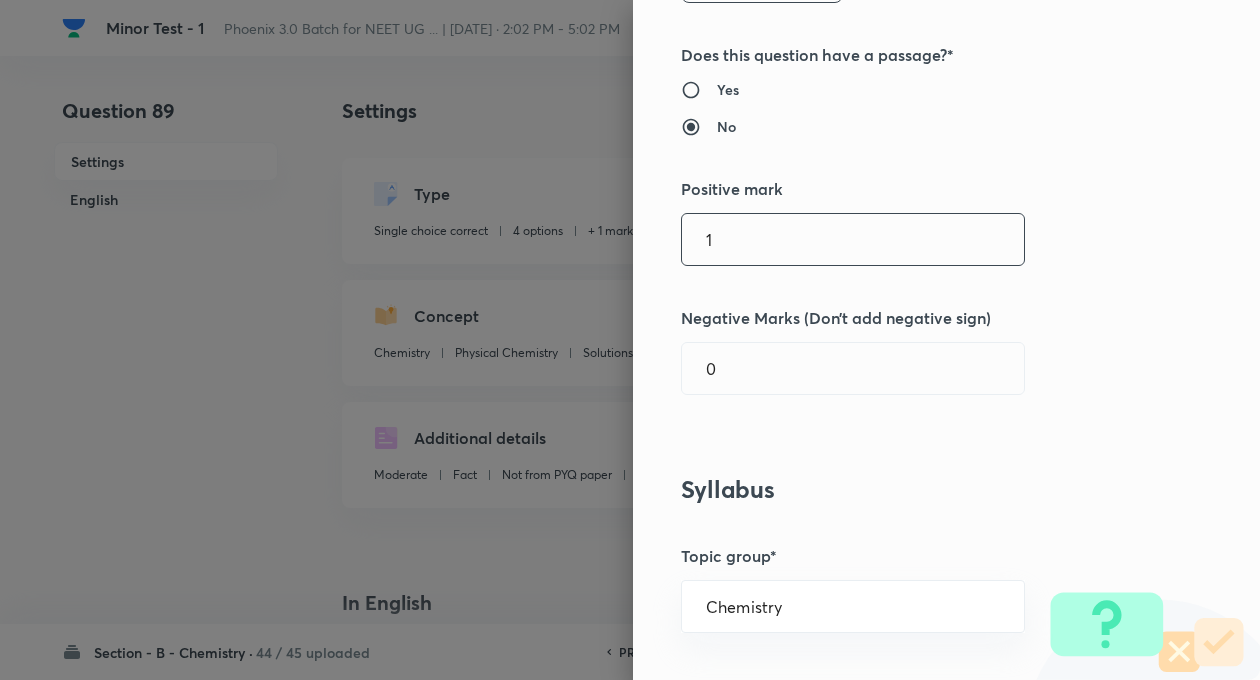 click on "1" at bounding box center [853, 239] 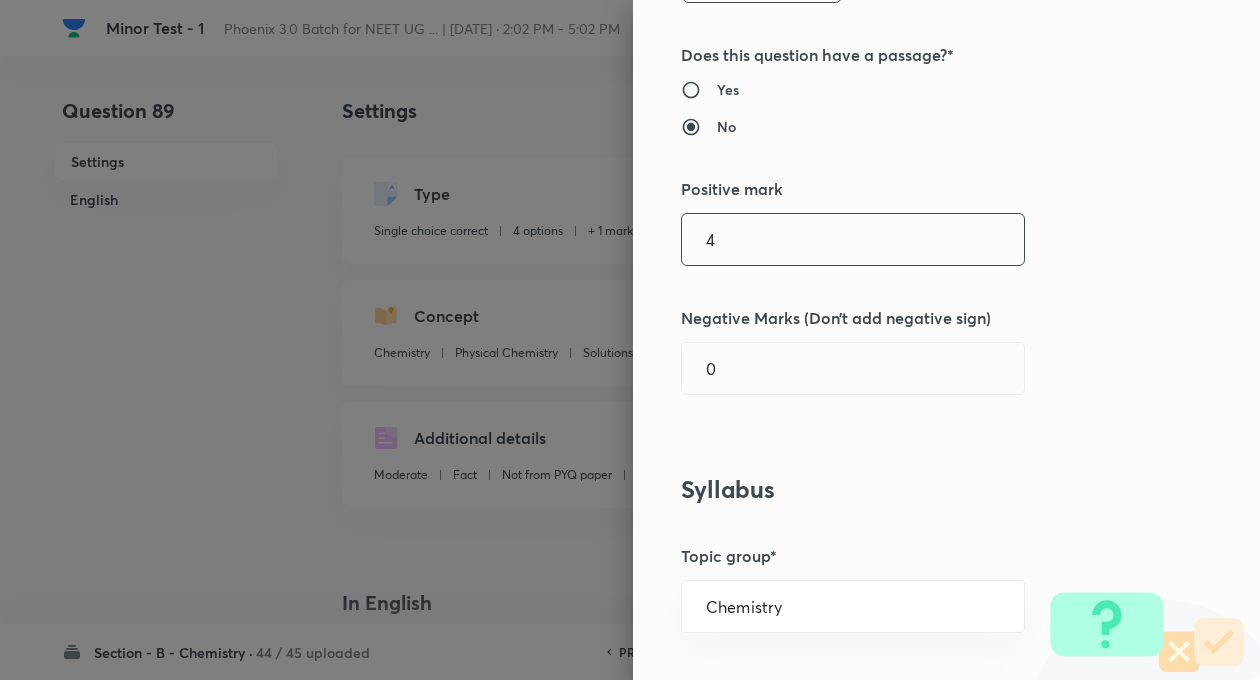 click on "Question settings Question type* Single choice correct Number of options* 2 3 4 5 Does this question have a passage?* Yes No Positive mark 4 ​ Negative Marks (Don’t add negative sign) 0 ​ Syllabus Topic group* Chemistry ​ Topic* Physical Chemistry ​ Concept* Solutions ​ Sub-concept* Type Of Solutions ​ Concept-field ​ Additional details Question Difficulty Very easy Easy Moderate Hard Very hard Question is based on Fact Numerical Concept Previous year question Yes No Does this question have equation? Yes No Verification status Is the question verified? *Select 'yes' only if a question is verified Yes No Save" at bounding box center [946, 340] 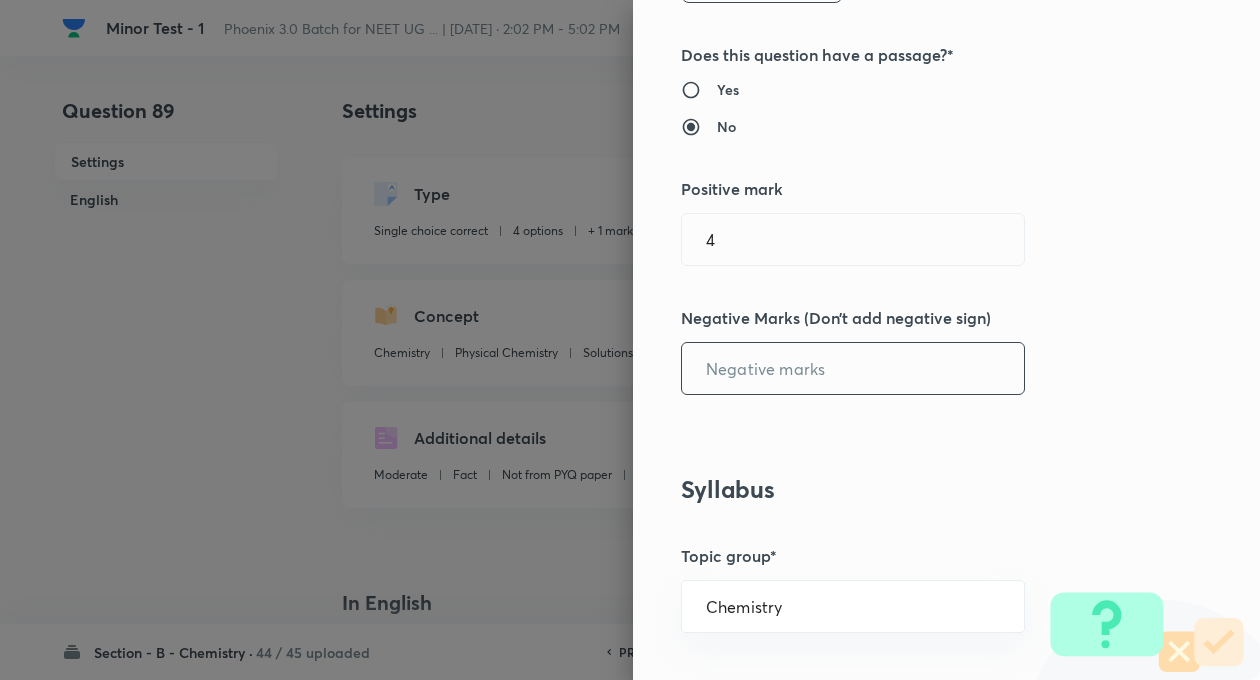 click at bounding box center [853, 368] 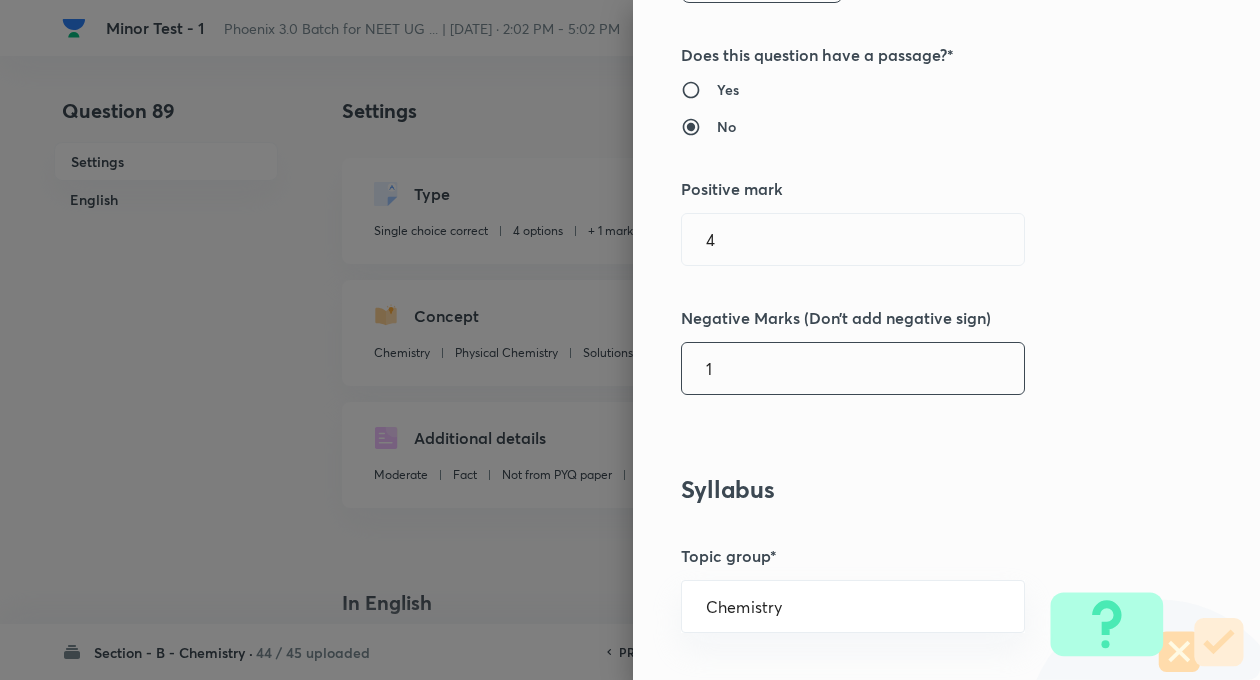 click on "Question settings Question type* Single choice correct Number of options* 2 3 4 5 Does this question have a passage?* Yes No Positive mark 4 ​ Negative Marks (Don’t add negative sign) 1 ​ Syllabus Topic group* Chemistry ​ Topic* Physical Chemistry ​ Concept* Solutions ​ Sub-concept* Type Of Solutions ​ Concept-field ​ Additional details Question Difficulty Very easy Easy Moderate Hard Very hard Question is based on Fact Numerical Concept Previous year question Yes No Does this question have equation? Yes No Verification status Is the question verified? *Select 'yes' only if a question is verified Yes No Save" at bounding box center (946, 340) 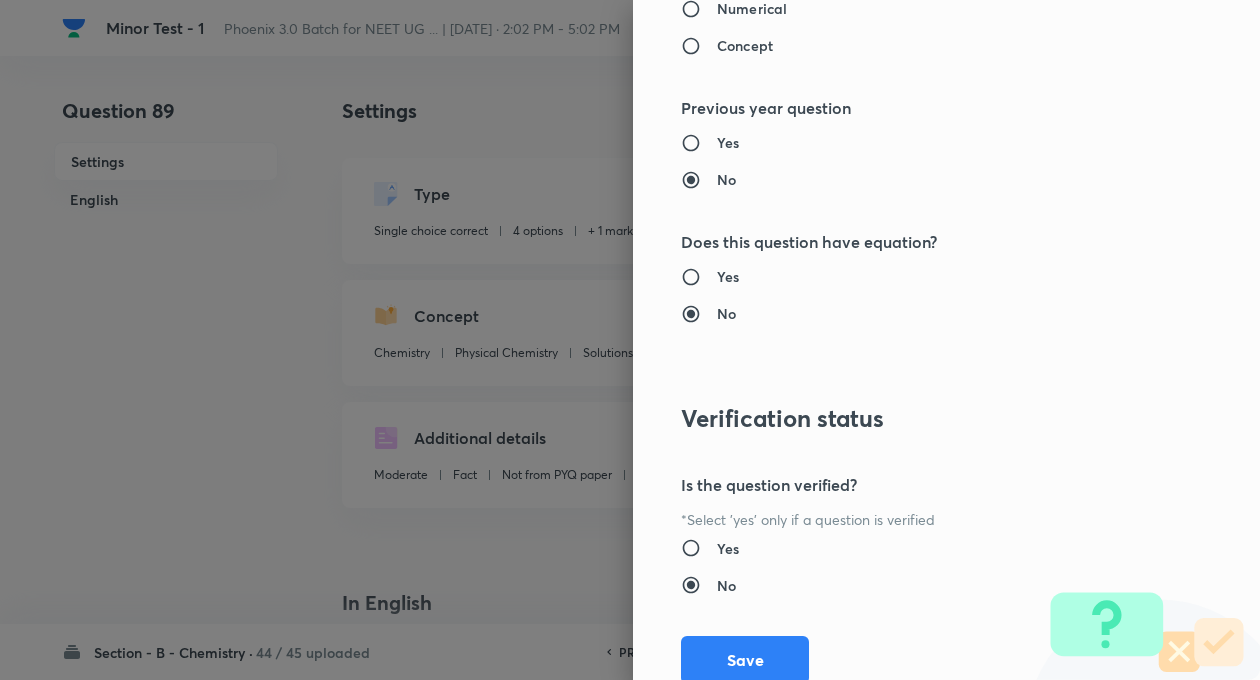 scroll, scrollTop: 2046, scrollLeft: 0, axis: vertical 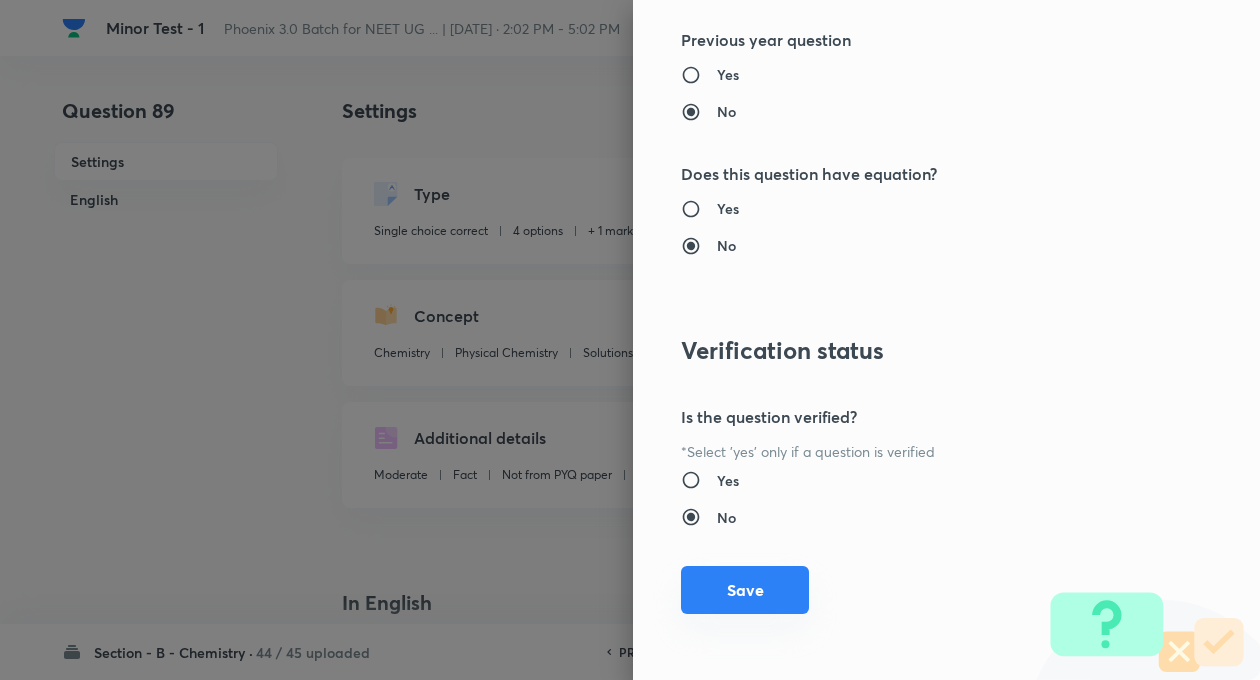 click on "Save" at bounding box center [745, 590] 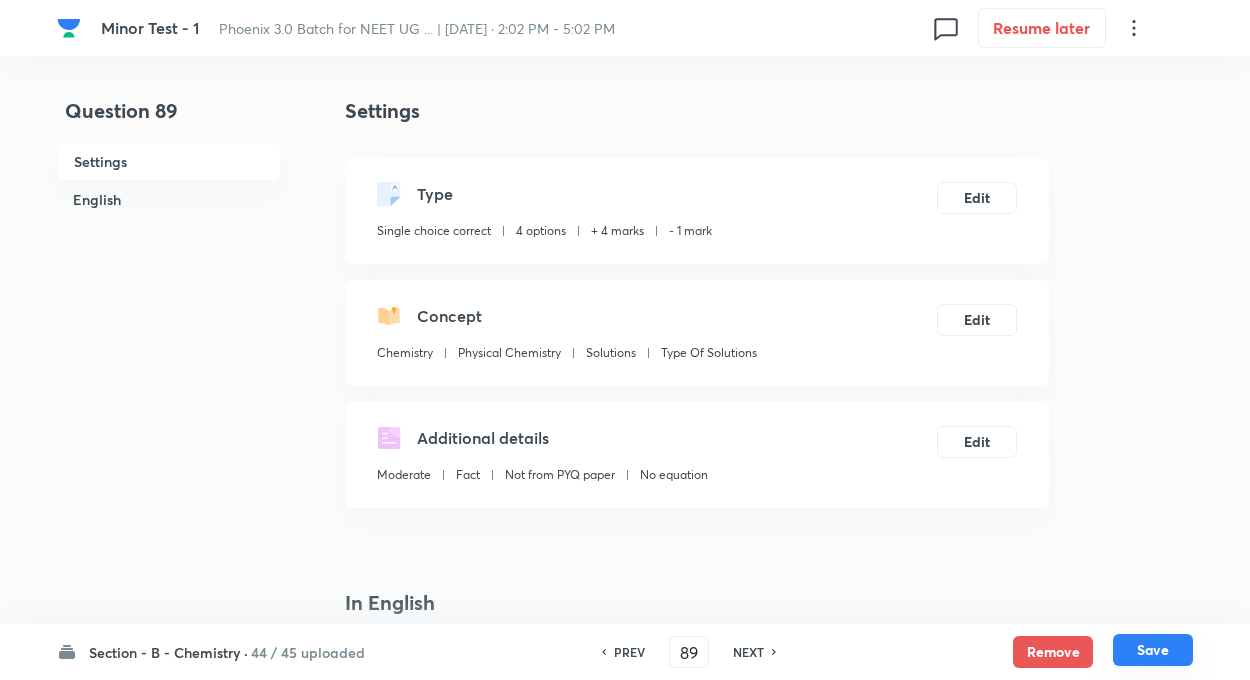 click on "Save" at bounding box center [1153, 650] 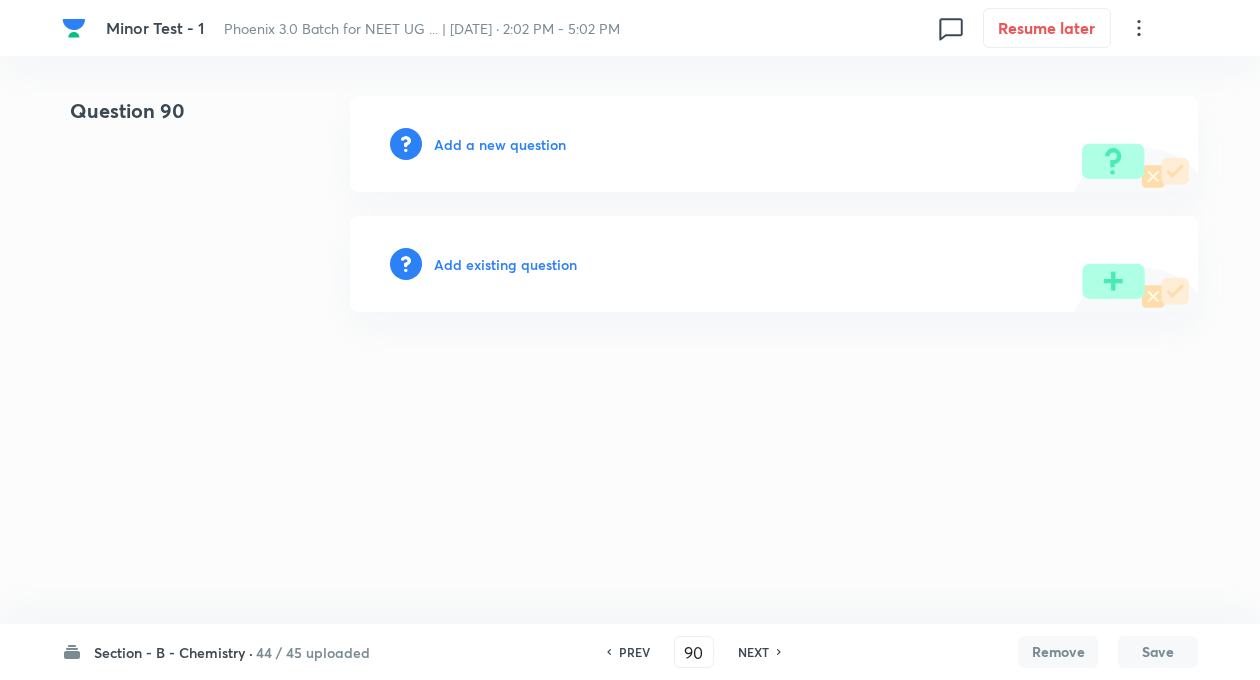 click on "Add existing question" at bounding box center (505, 264) 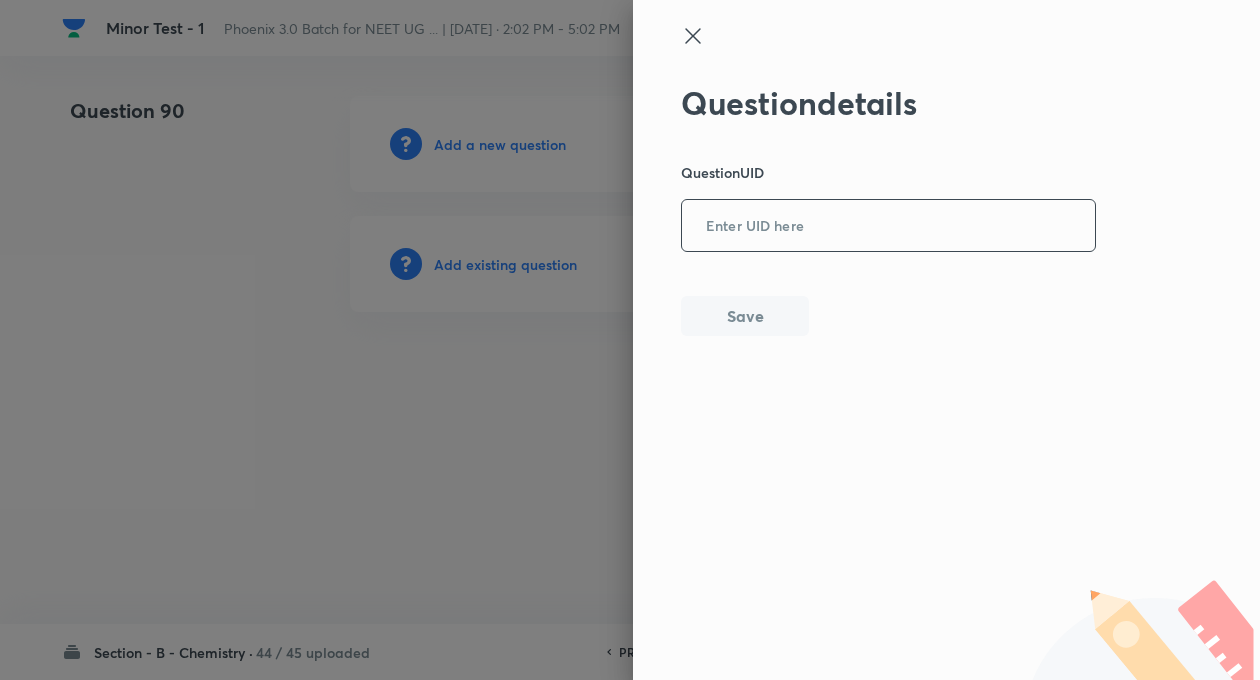 click at bounding box center [888, 226] 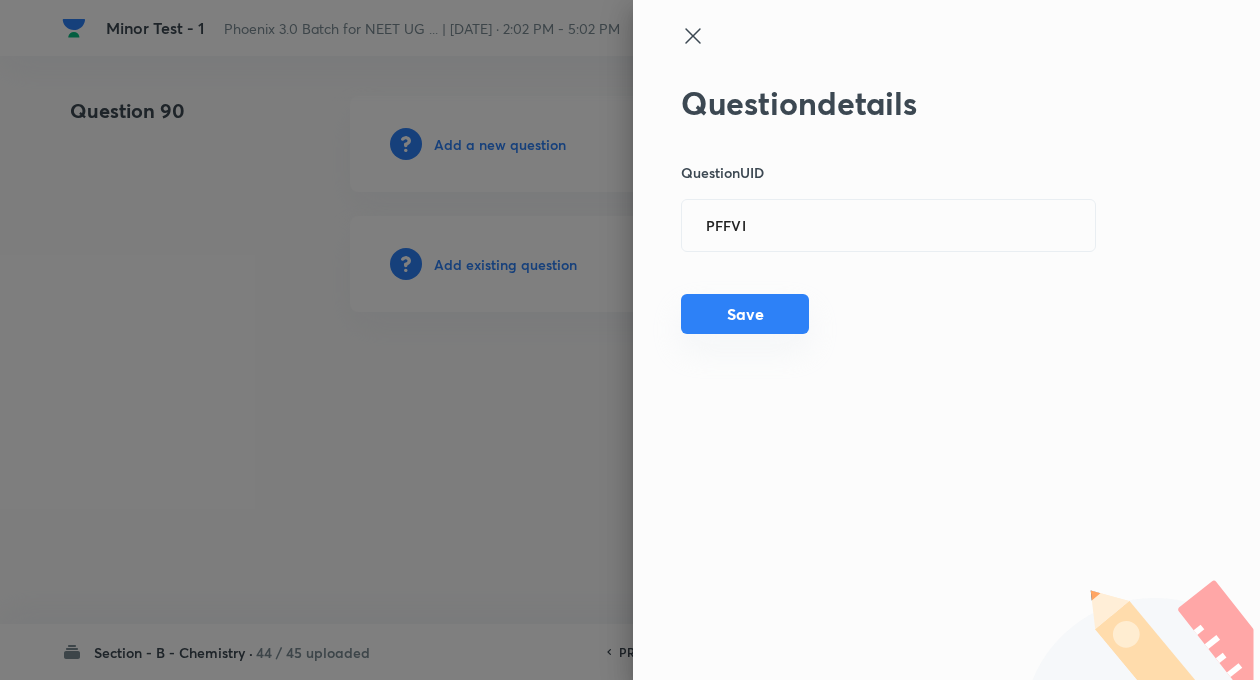 click on "Save" at bounding box center [745, 314] 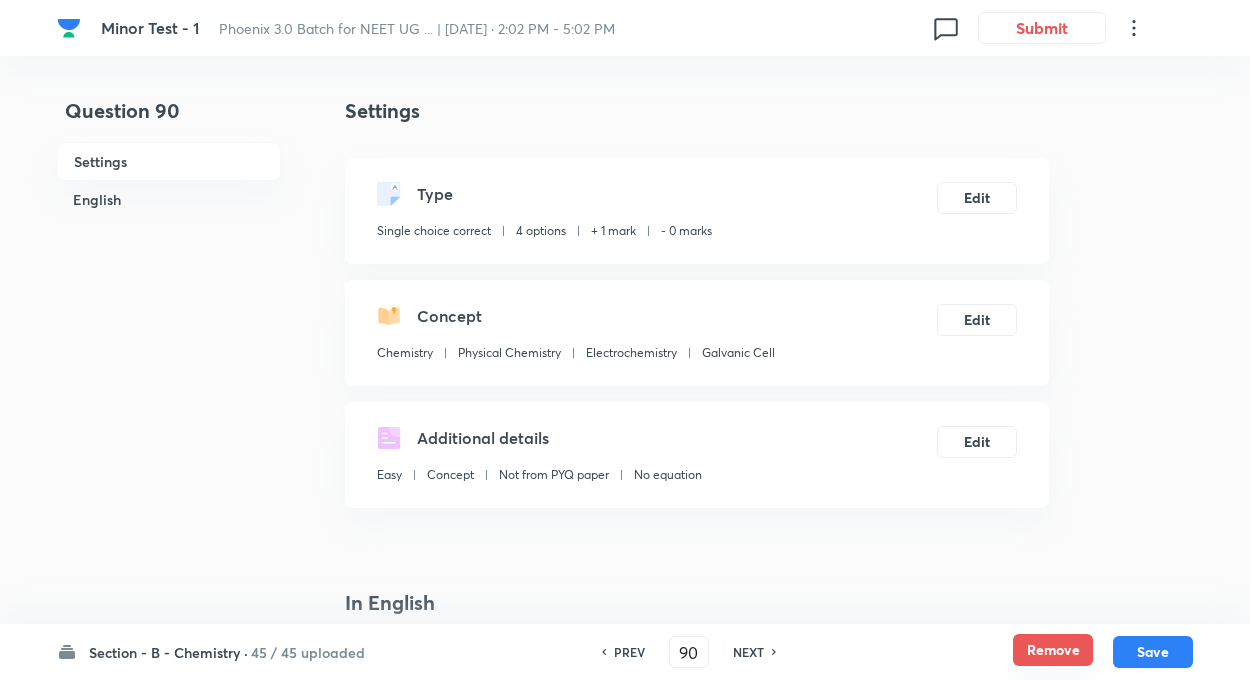 click on "Remove" at bounding box center (1053, 650) 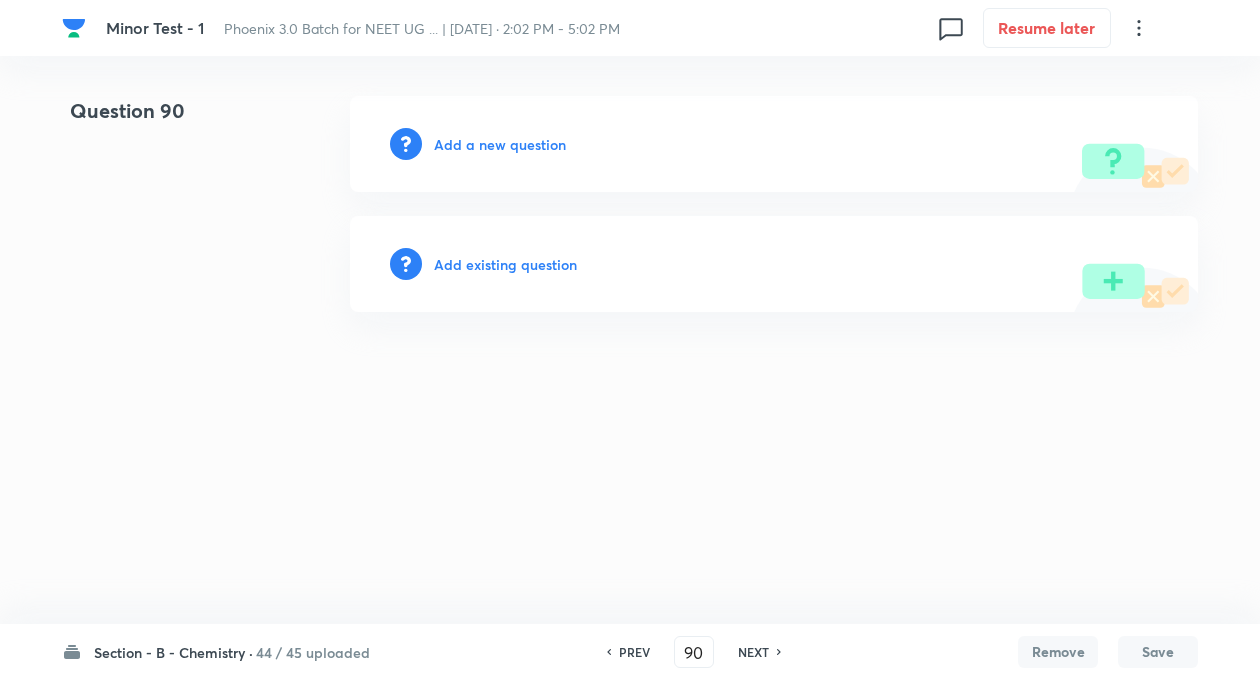 click on "Add existing question" at bounding box center (505, 264) 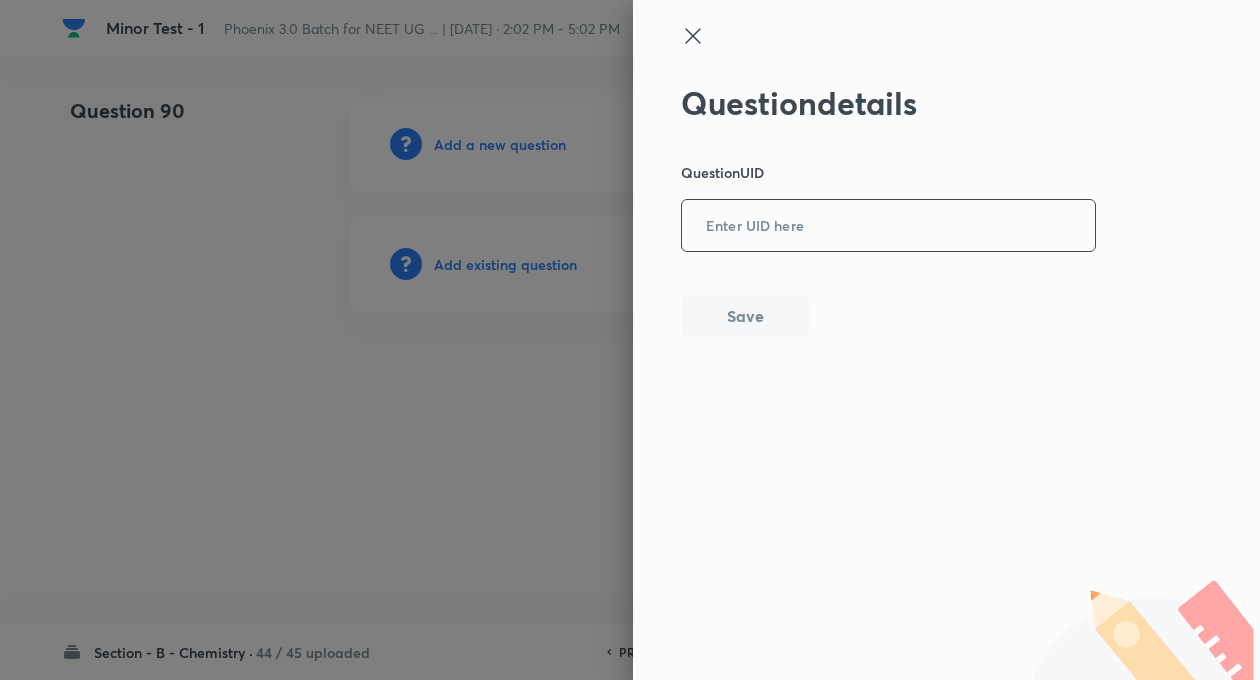 click at bounding box center [888, 226] 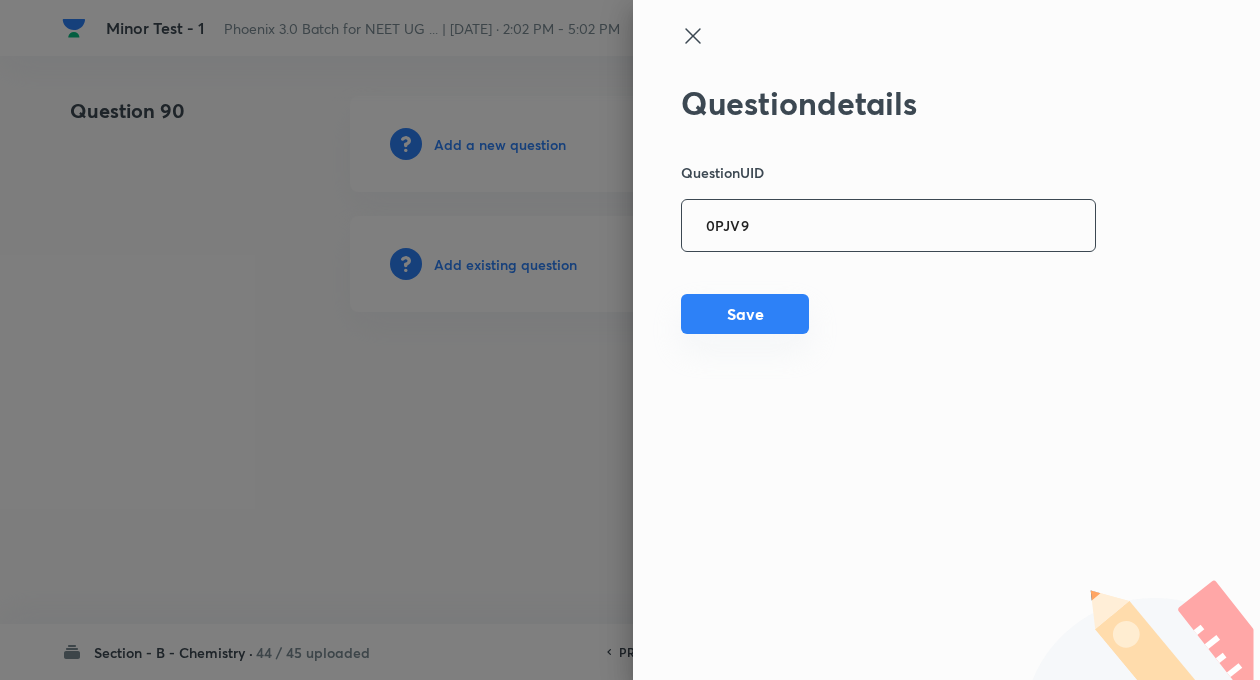 click on "Question  details Question  UID 0PJV9 ​ Save" at bounding box center (889, 210) 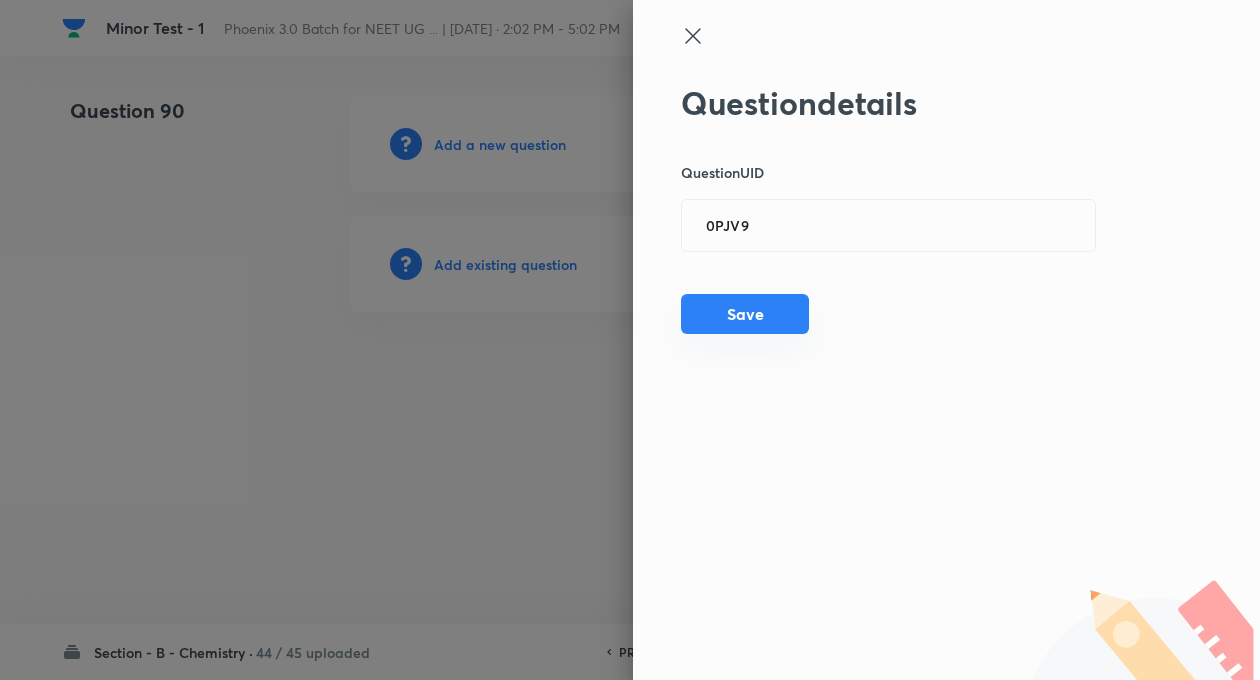 click on "Save" at bounding box center [745, 314] 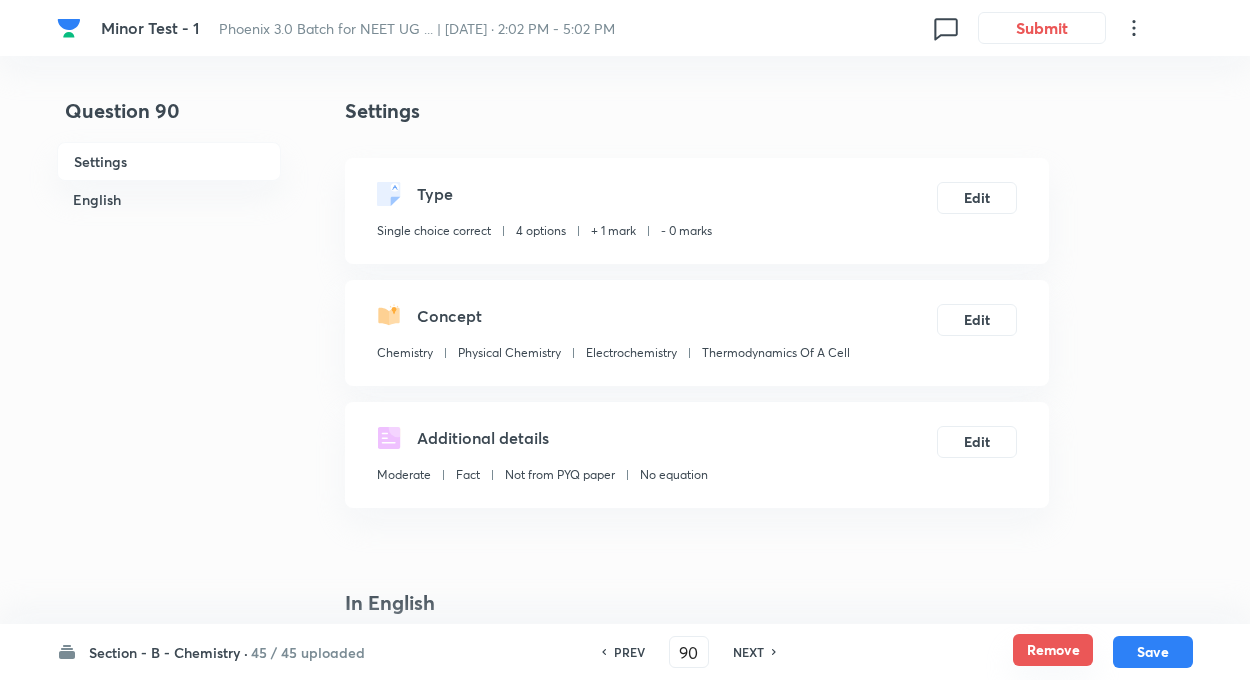 click on "Remove" at bounding box center (1053, 650) 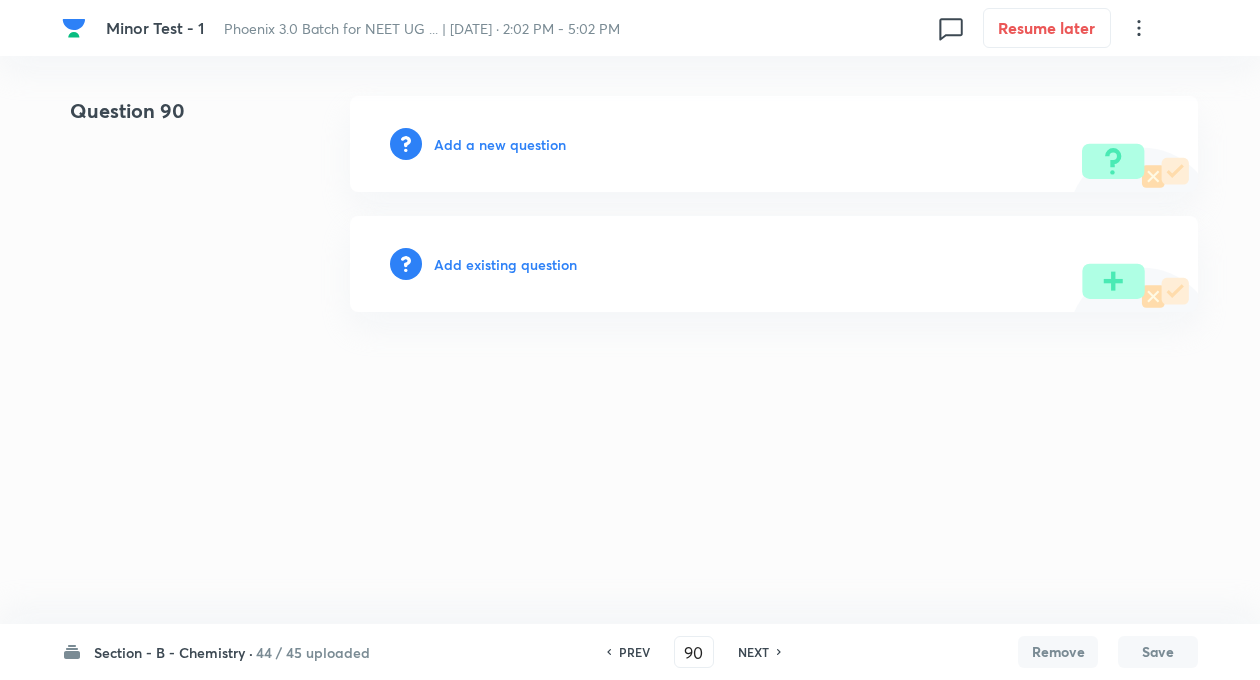 click on "Add existing question" at bounding box center (505, 264) 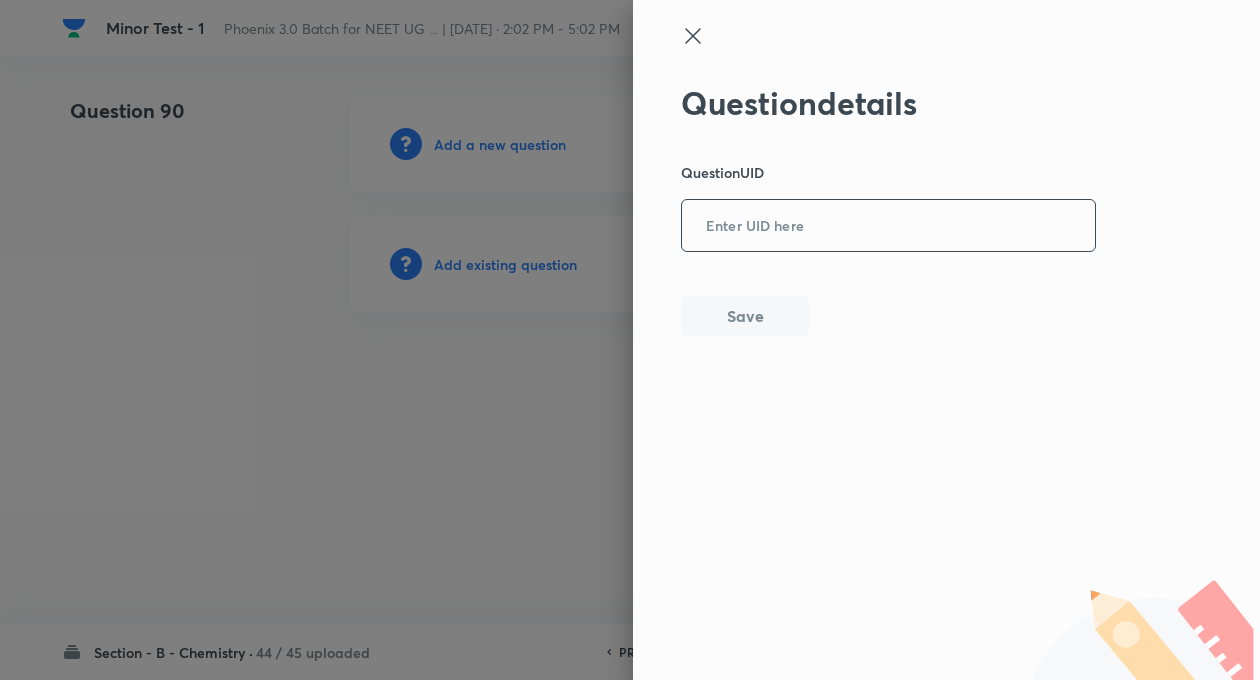 click at bounding box center (888, 226) 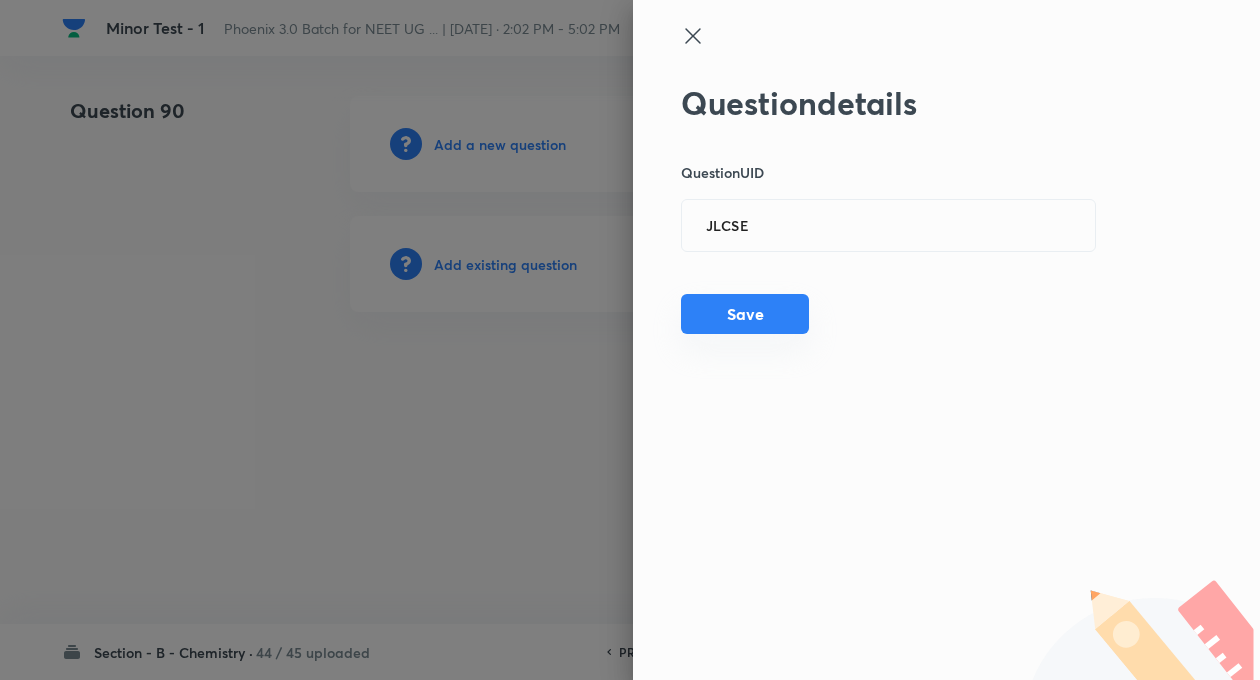click on "Save" at bounding box center (745, 314) 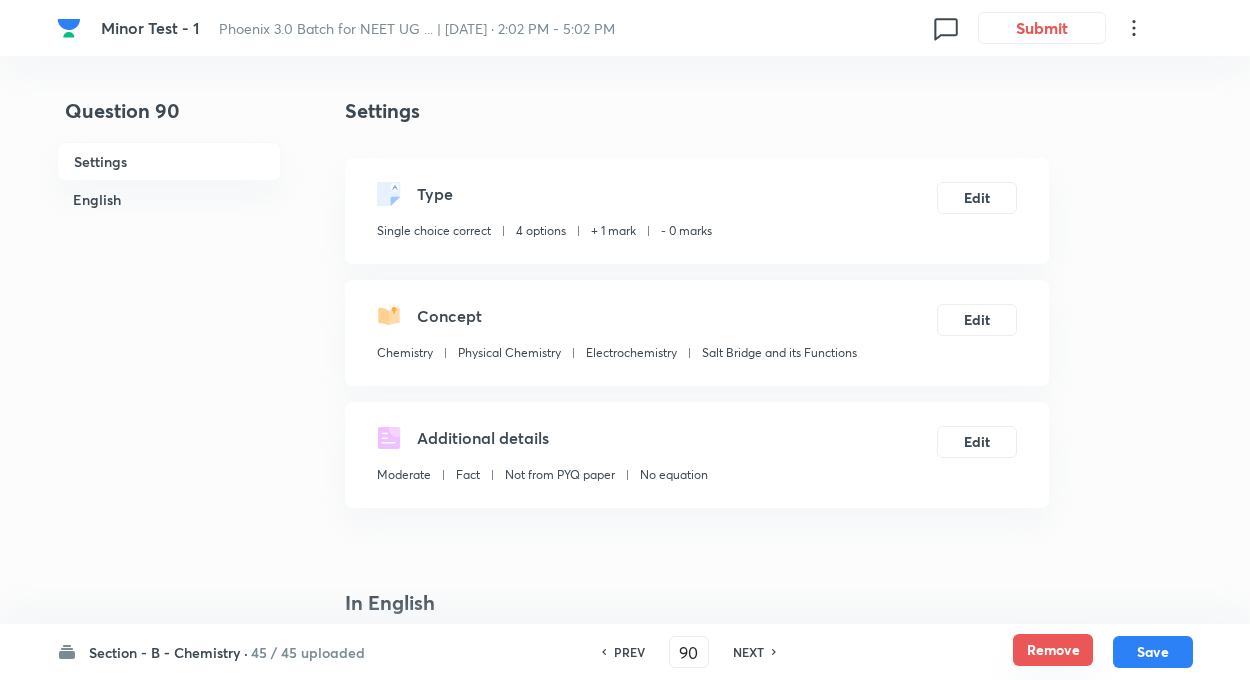 click on "Remove" at bounding box center [1053, 650] 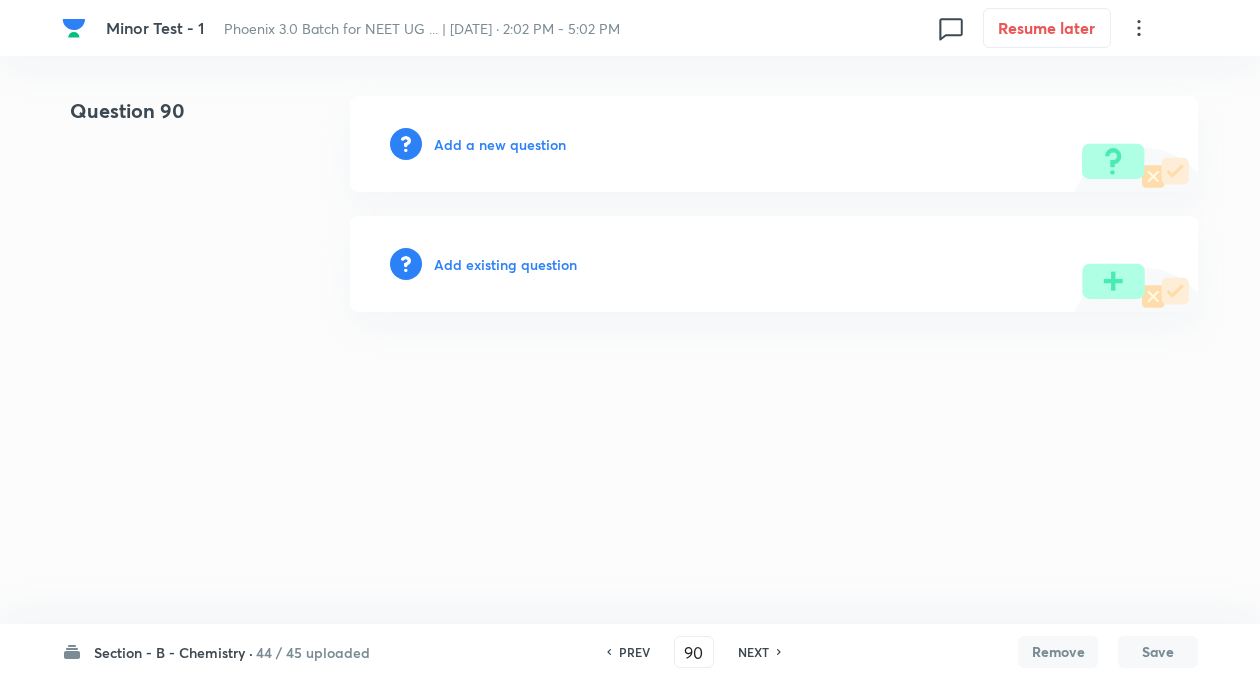 click on "Add existing question" at bounding box center [505, 264] 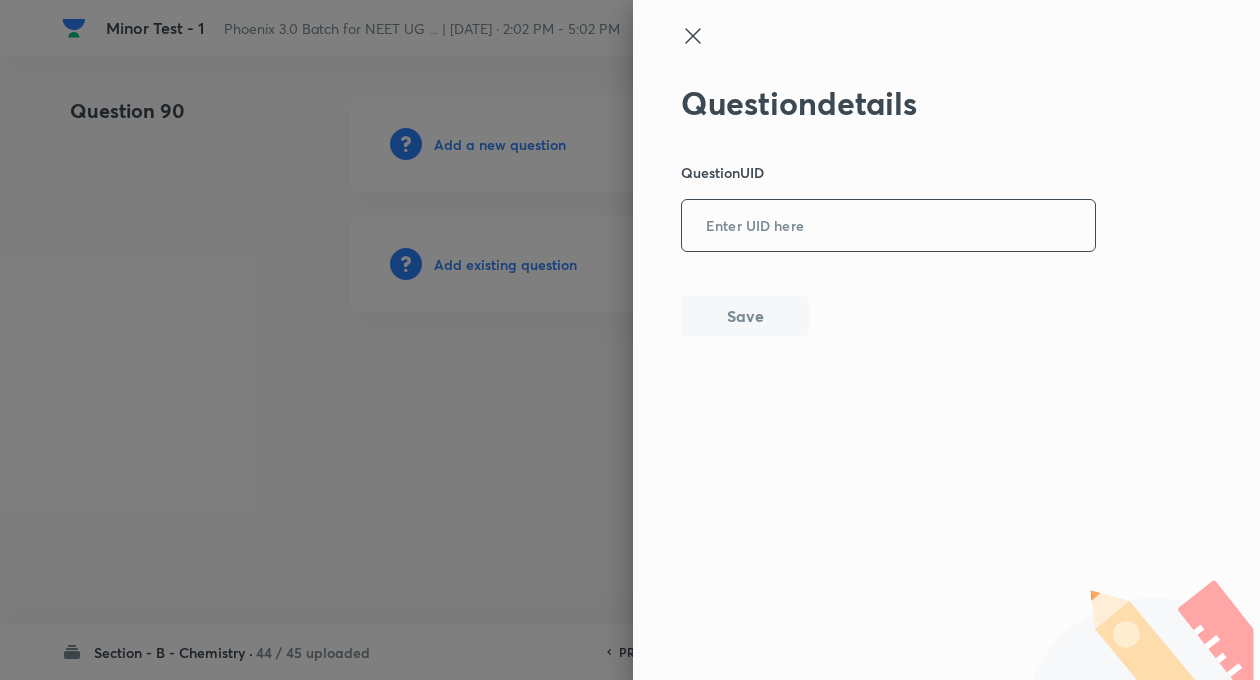 click at bounding box center (888, 226) 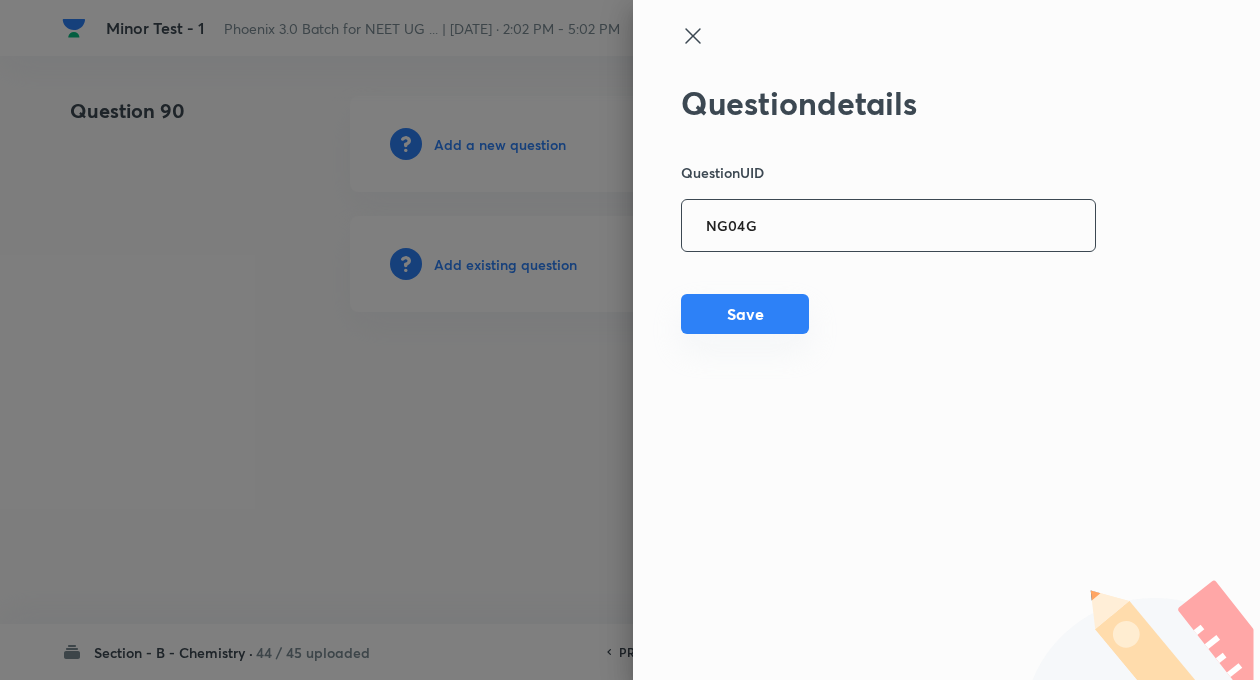 click on "Save" at bounding box center (745, 314) 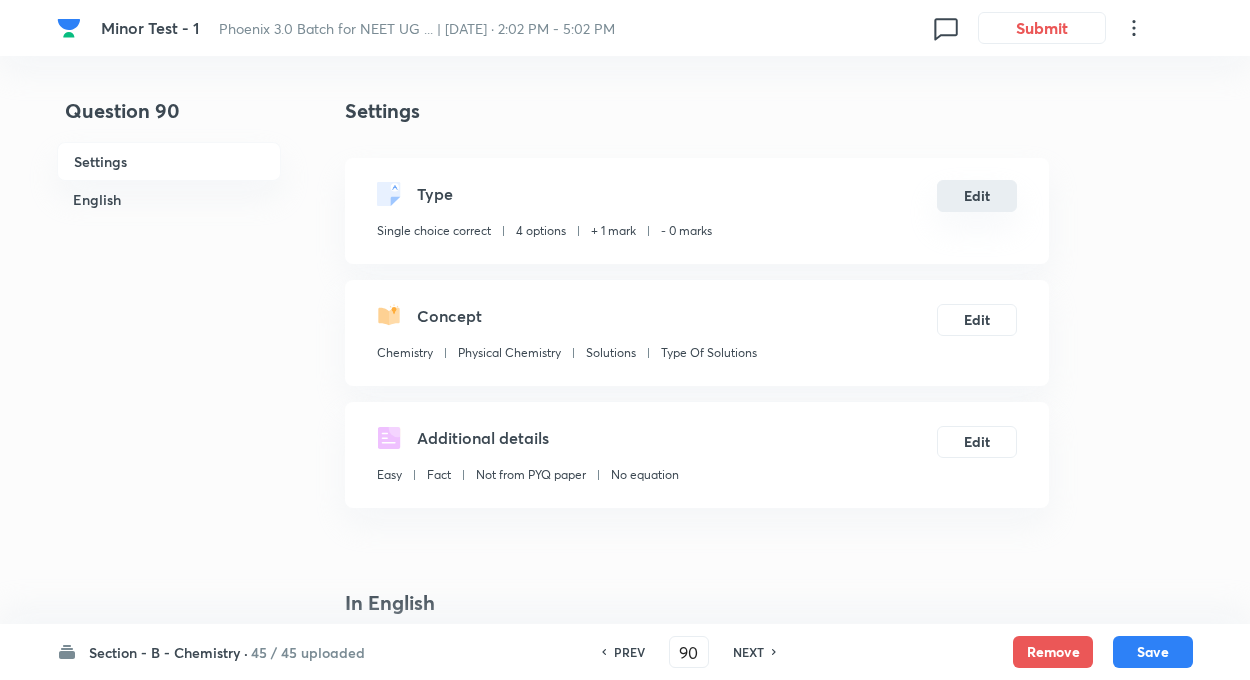 click on "Edit" at bounding box center (977, 196) 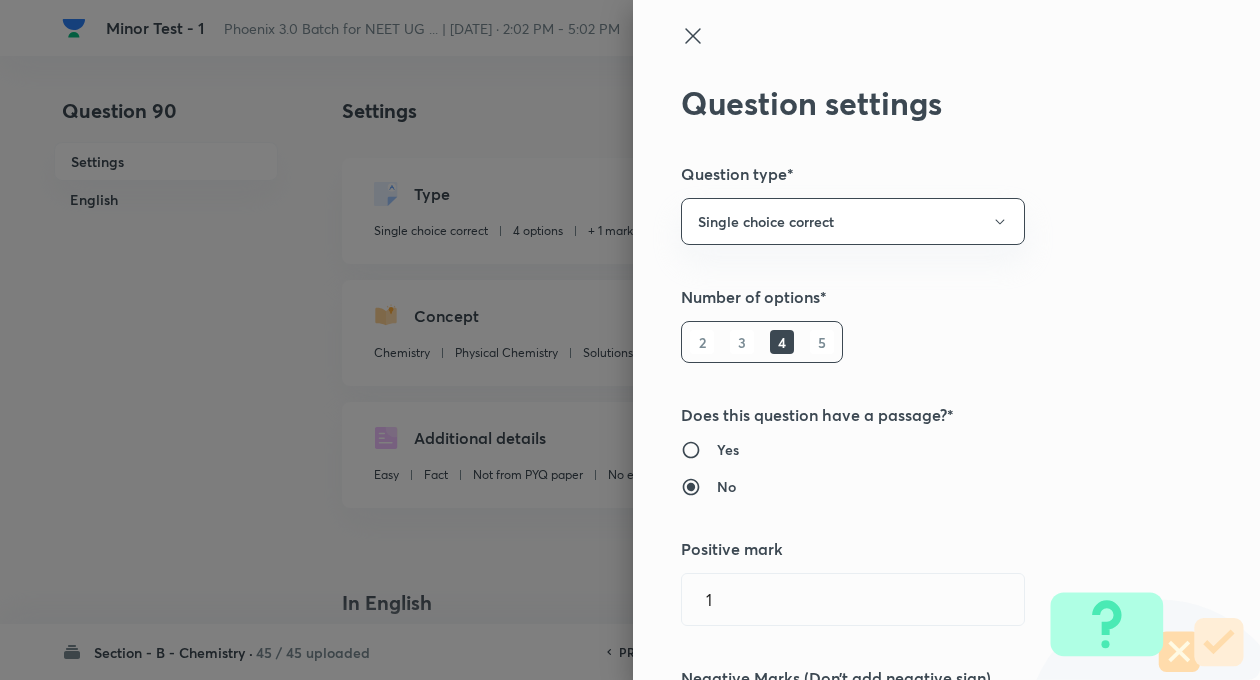click on "Question settings Question type* Single choice correct Number of options* 2 3 4 5 Does this question have a passage?* Yes No Positive mark 1 ​ Negative Marks (Don’t add negative sign) 0 ​ Syllabus Topic group* Chemistry ​ Topic* Physical Chemistry ​ Concept* Solutions ​ Sub-concept* Type Of Solutions ​ Concept-field ​ Additional details Question Difficulty Very easy Easy Moderate Hard Very hard Question is based on Fact Numerical Concept Previous year question Yes No Does this question have equation? Yes No Verification status Is the question verified? *Select 'yes' only if a question is verified Yes No Save" at bounding box center (946, 340) 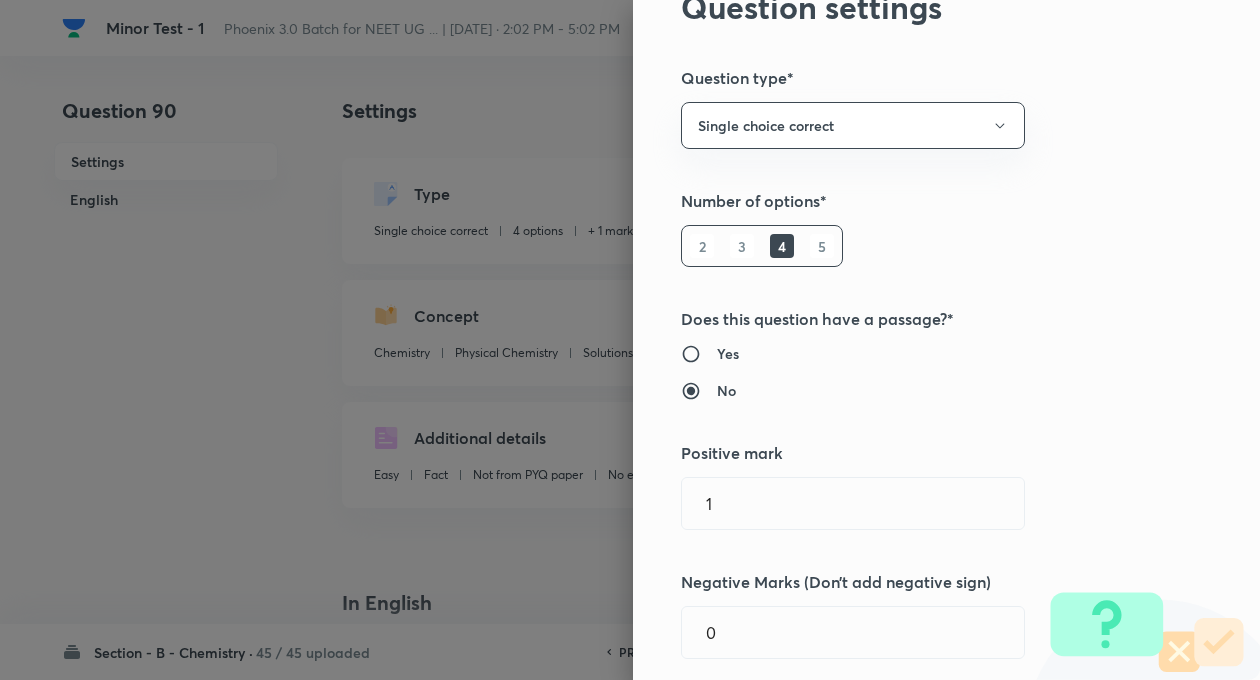 scroll, scrollTop: 320, scrollLeft: 0, axis: vertical 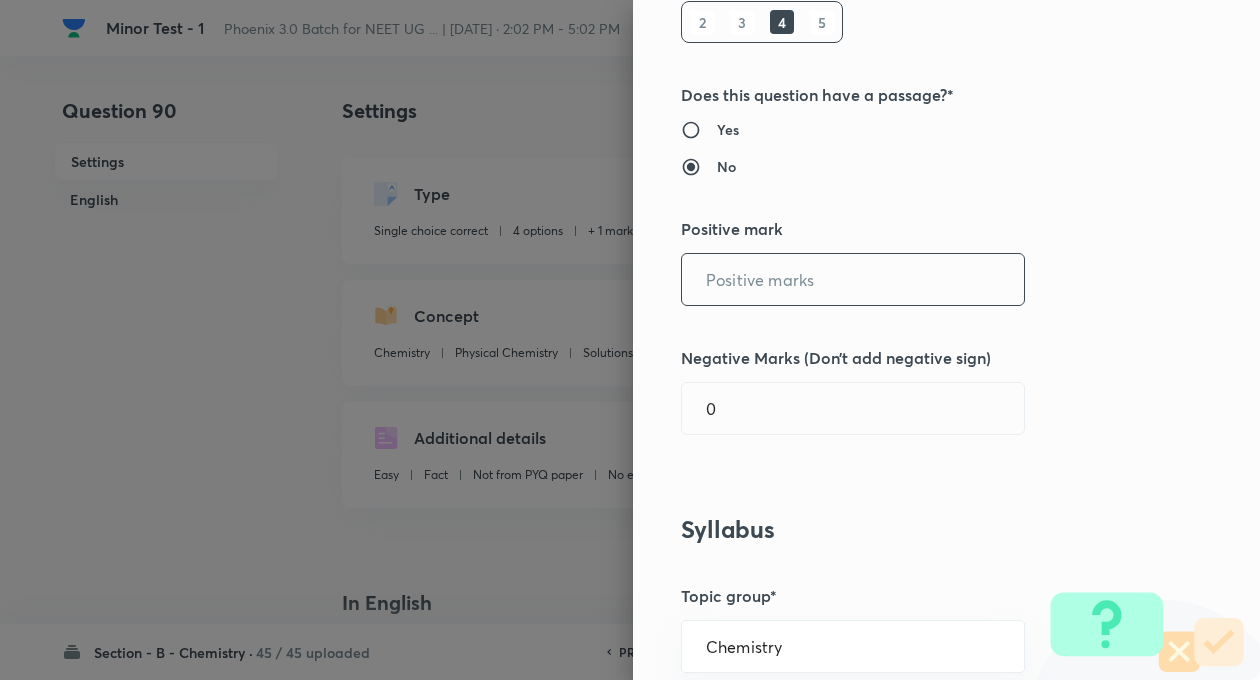 click at bounding box center [853, 279] 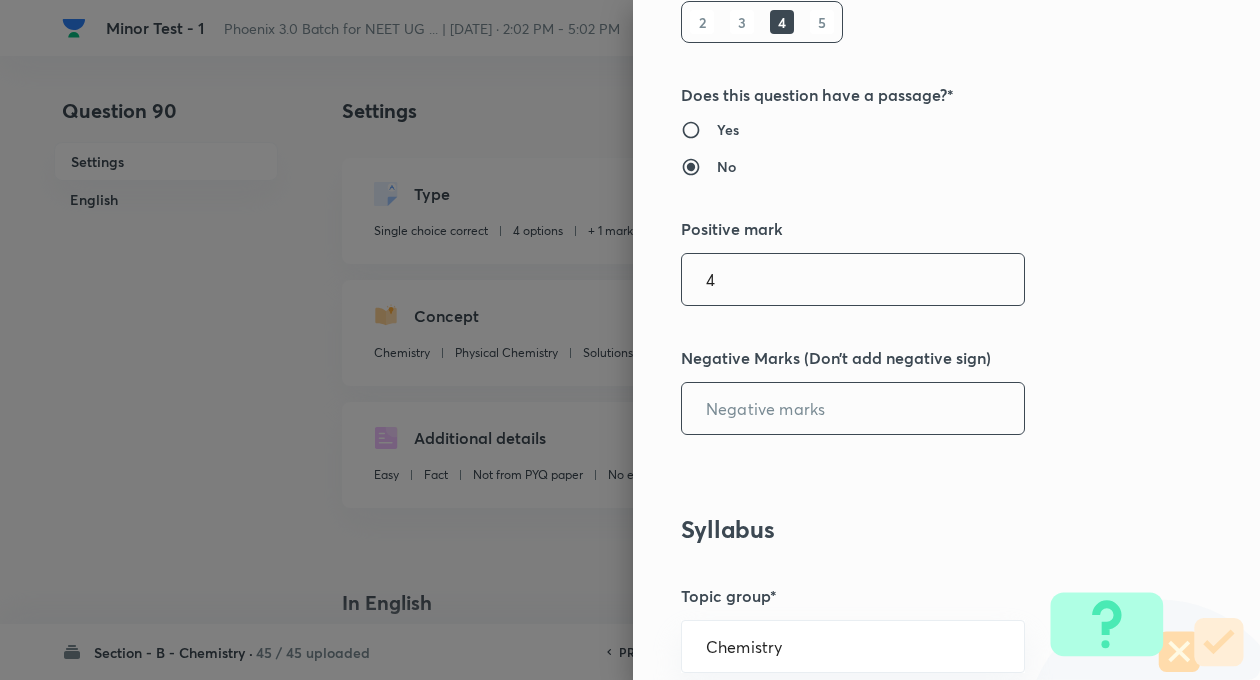 click at bounding box center [853, 408] 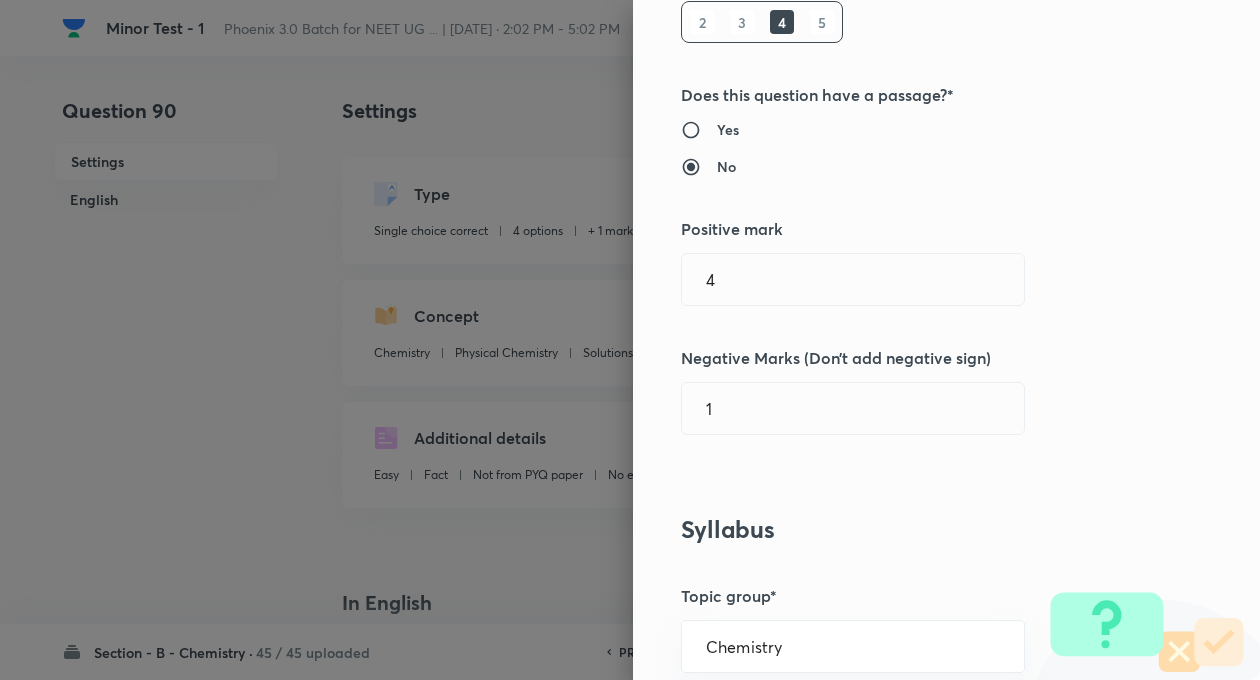 click on "Question settings Question type* Single choice correct Number of options* 2 3 4 5 Does this question have a passage?* Yes No Positive mark 4 ​ Negative Marks (Don’t add negative sign) 1 ​ Syllabus Topic group* Chemistry ​ Topic* Physical Chemistry ​ Concept* Solutions ​ Sub-concept* Type Of Solutions ​ Concept-field ​ Additional details Question Difficulty Very easy Easy Moderate Hard Very hard Question is based on Fact Numerical Concept Previous year question Yes No Does this question have equation? Yes No Verification status Is the question verified? *Select 'yes' only if a question is verified Yes No Save" at bounding box center (946, 340) 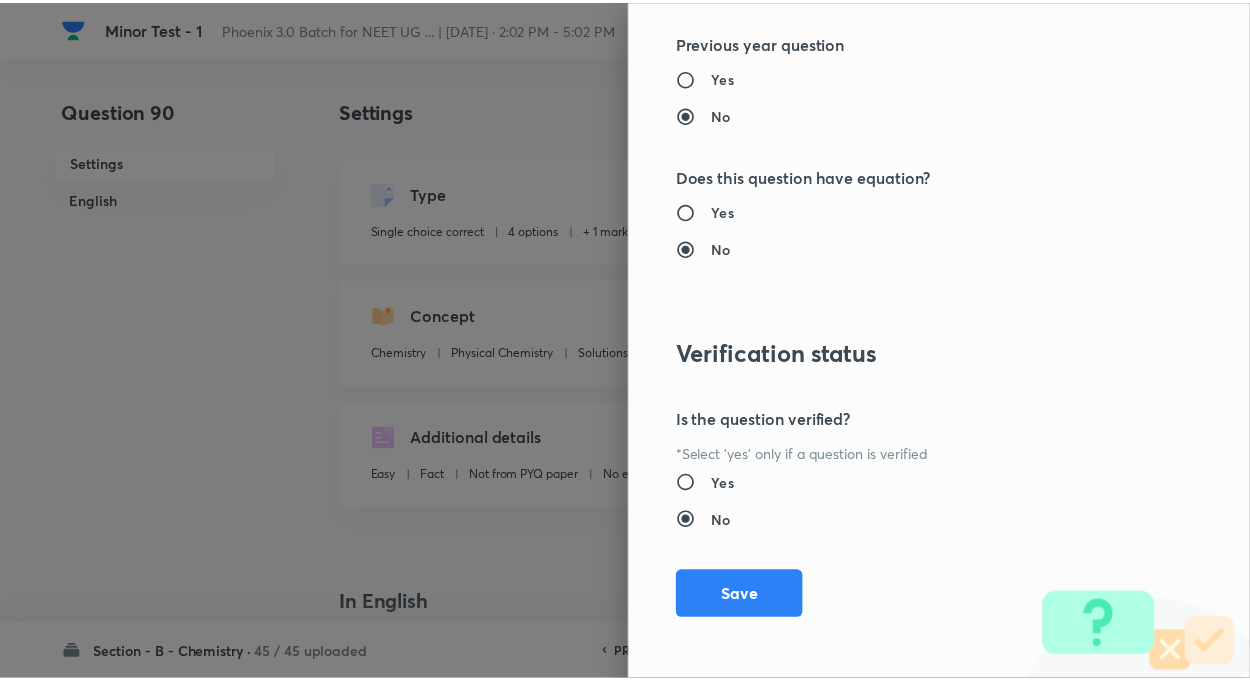 scroll, scrollTop: 2046, scrollLeft: 0, axis: vertical 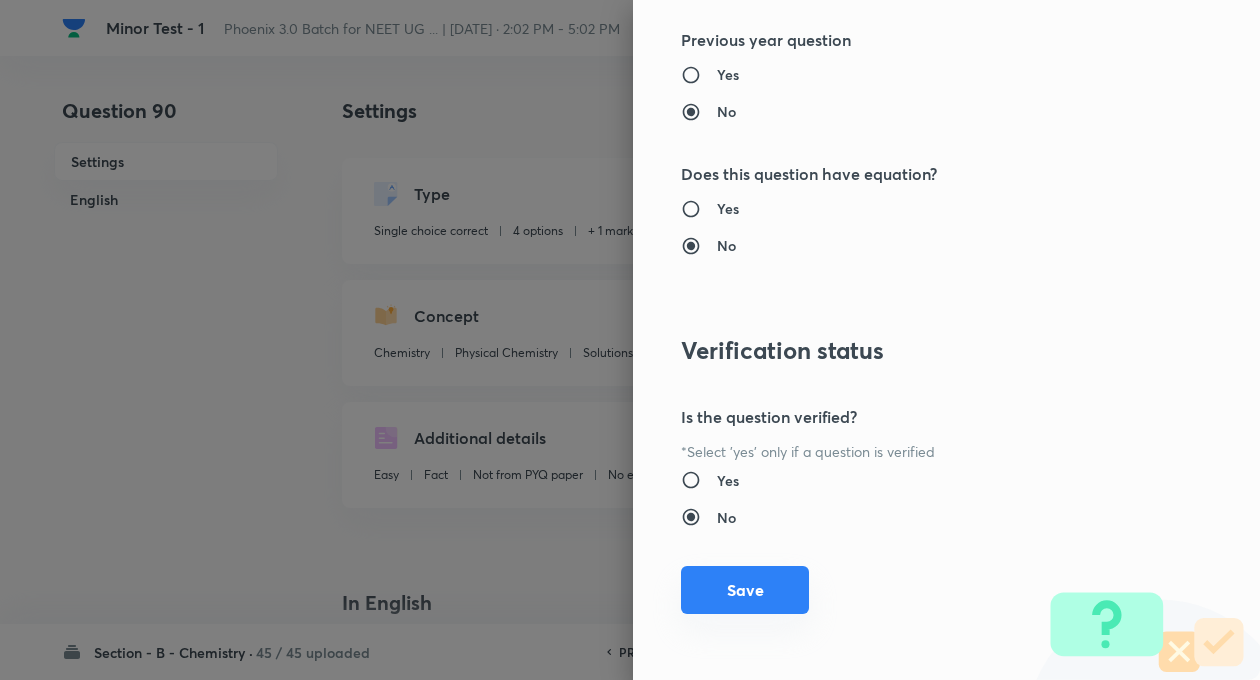 click on "Save" at bounding box center (745, 590) 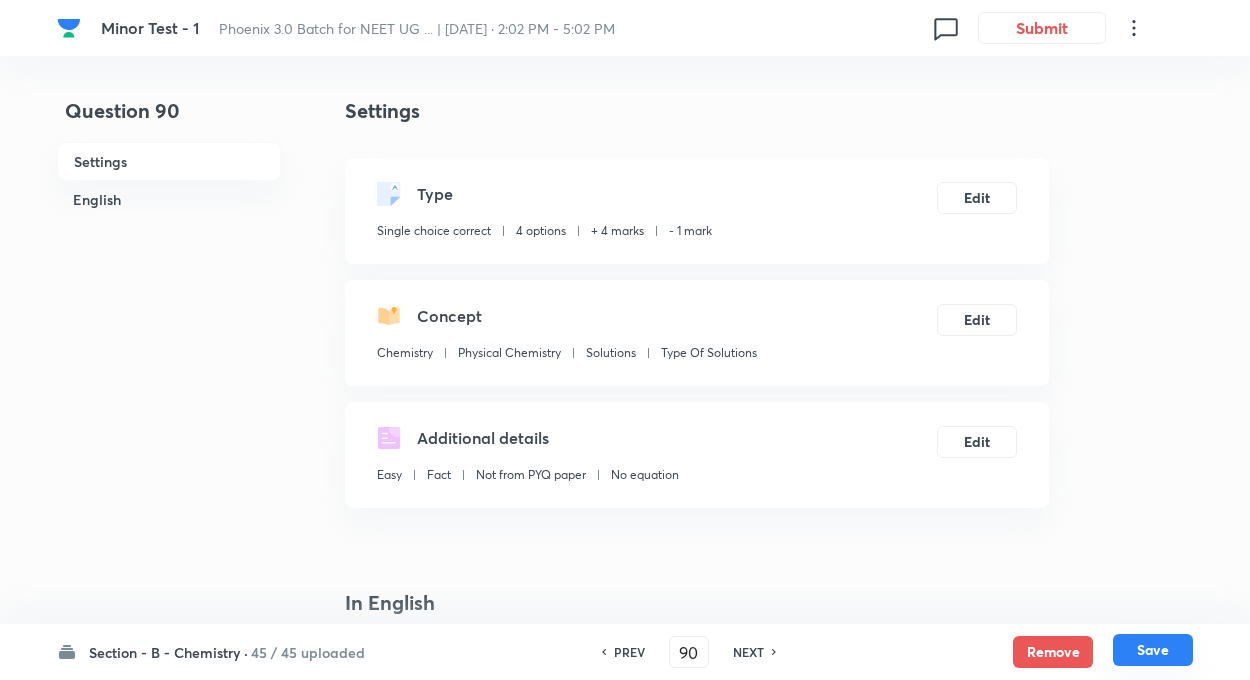 click on "Save" at bounding box center (1153, 650) 